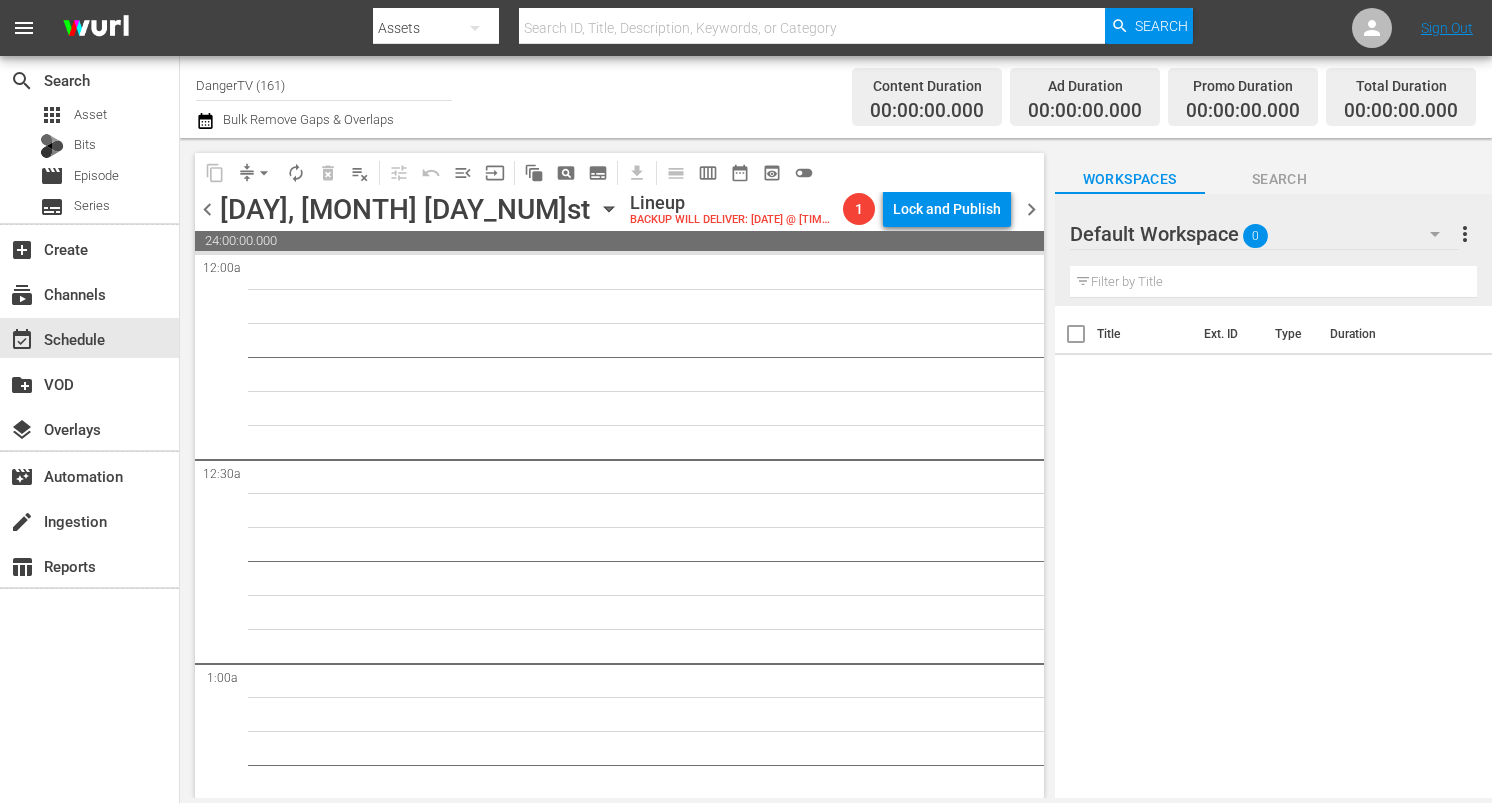 scroll, scrollTop: 0, scrollLeft: 0, axis: both 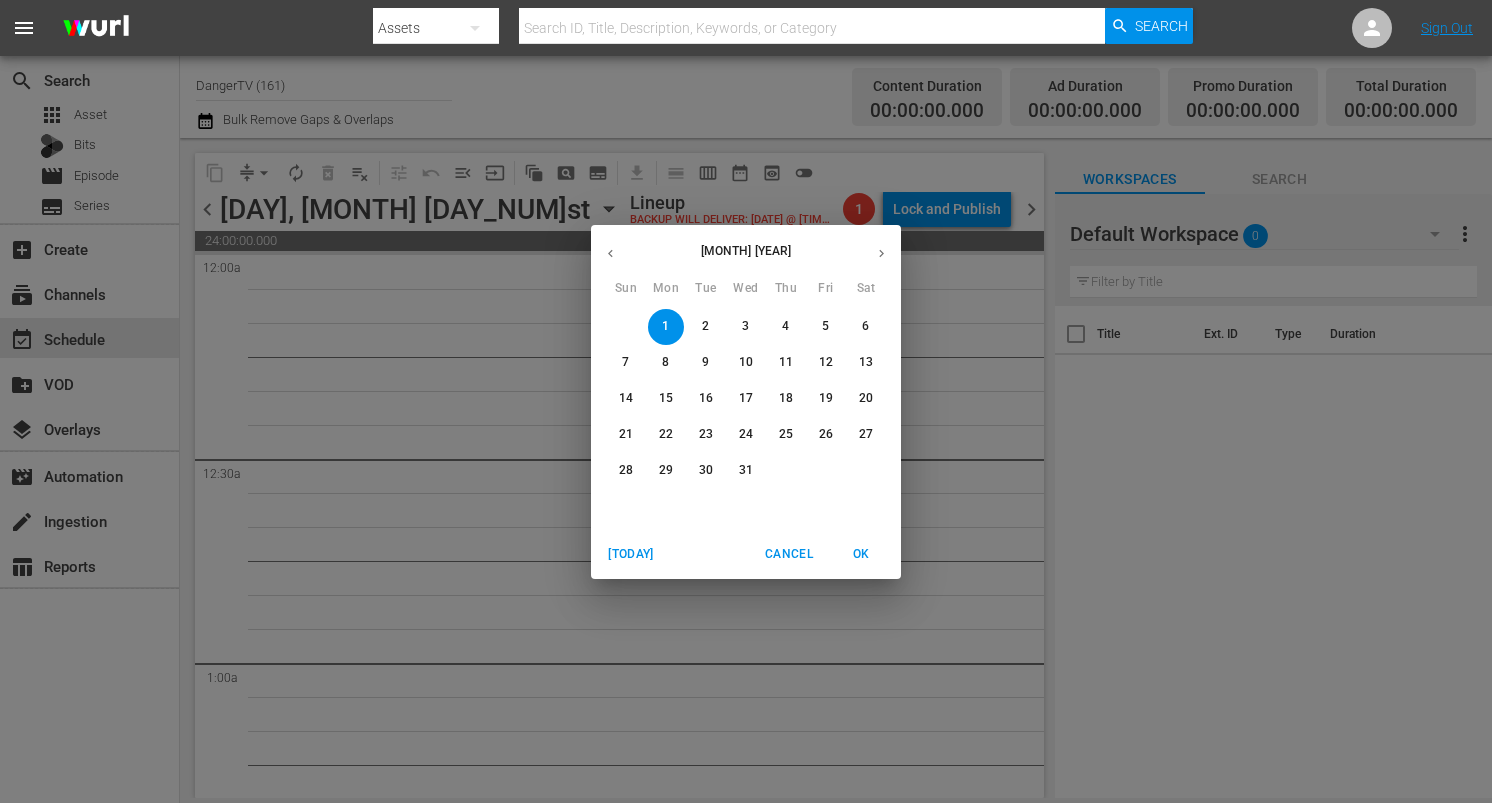 click 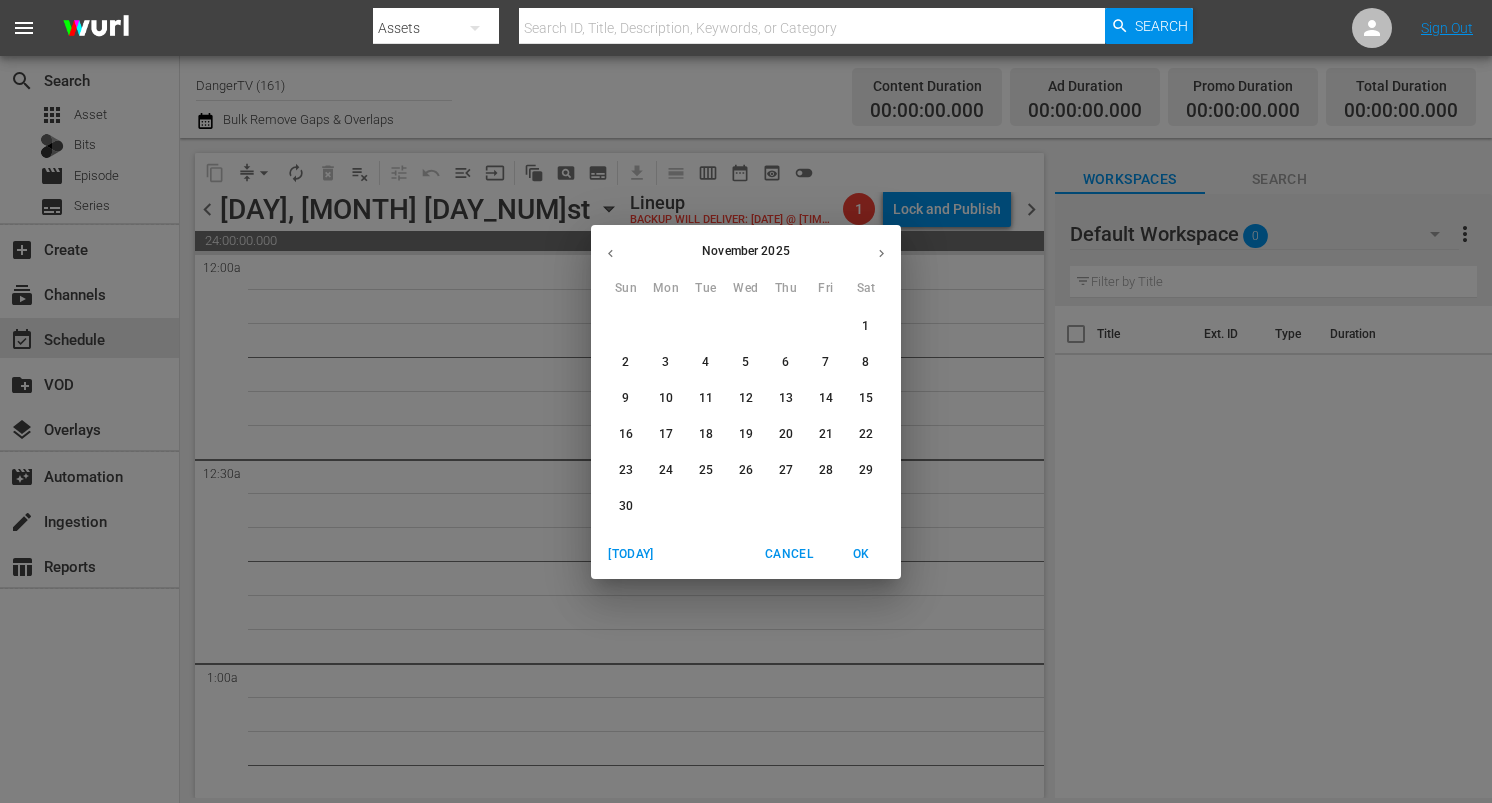 click 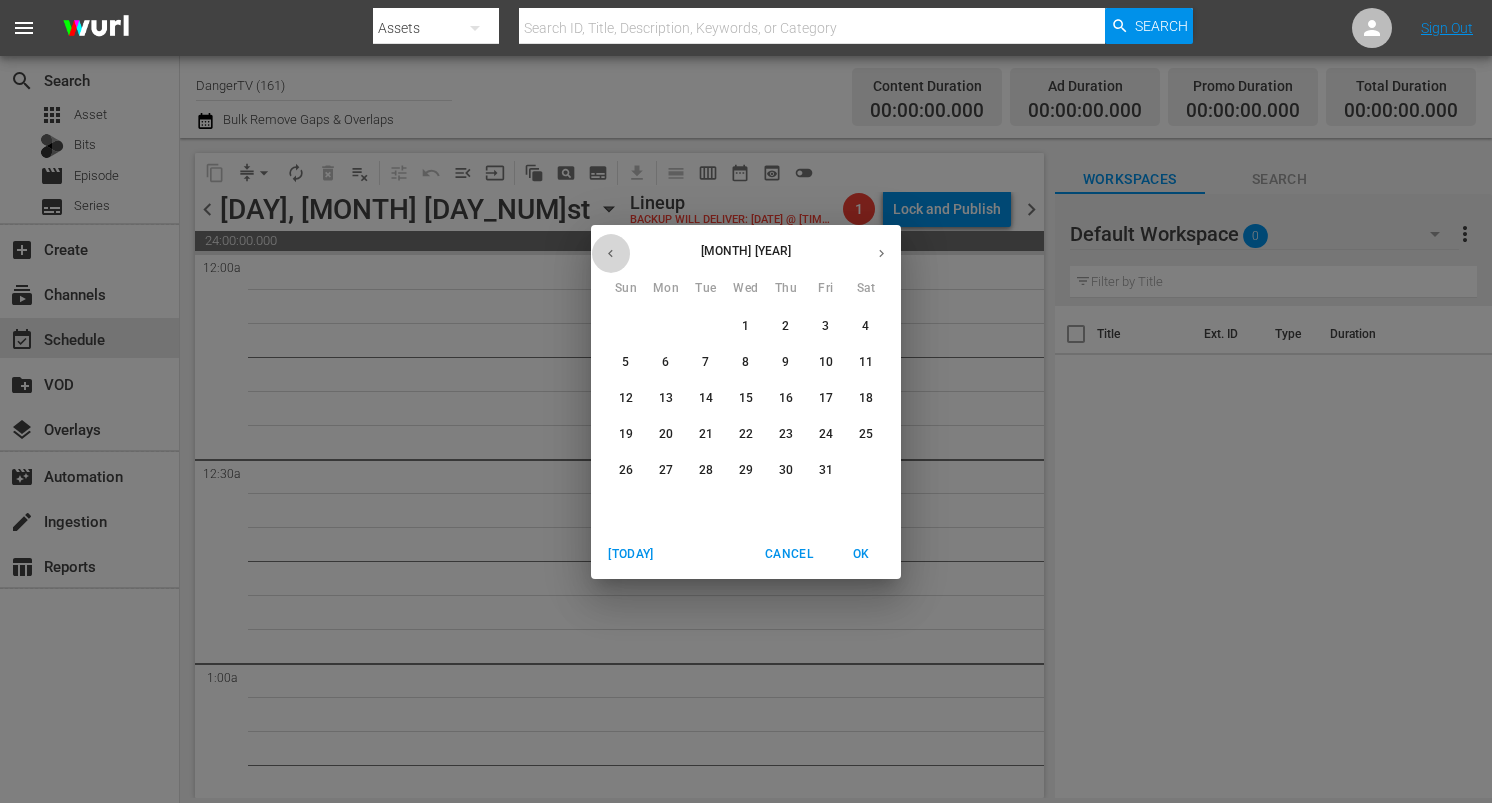 click 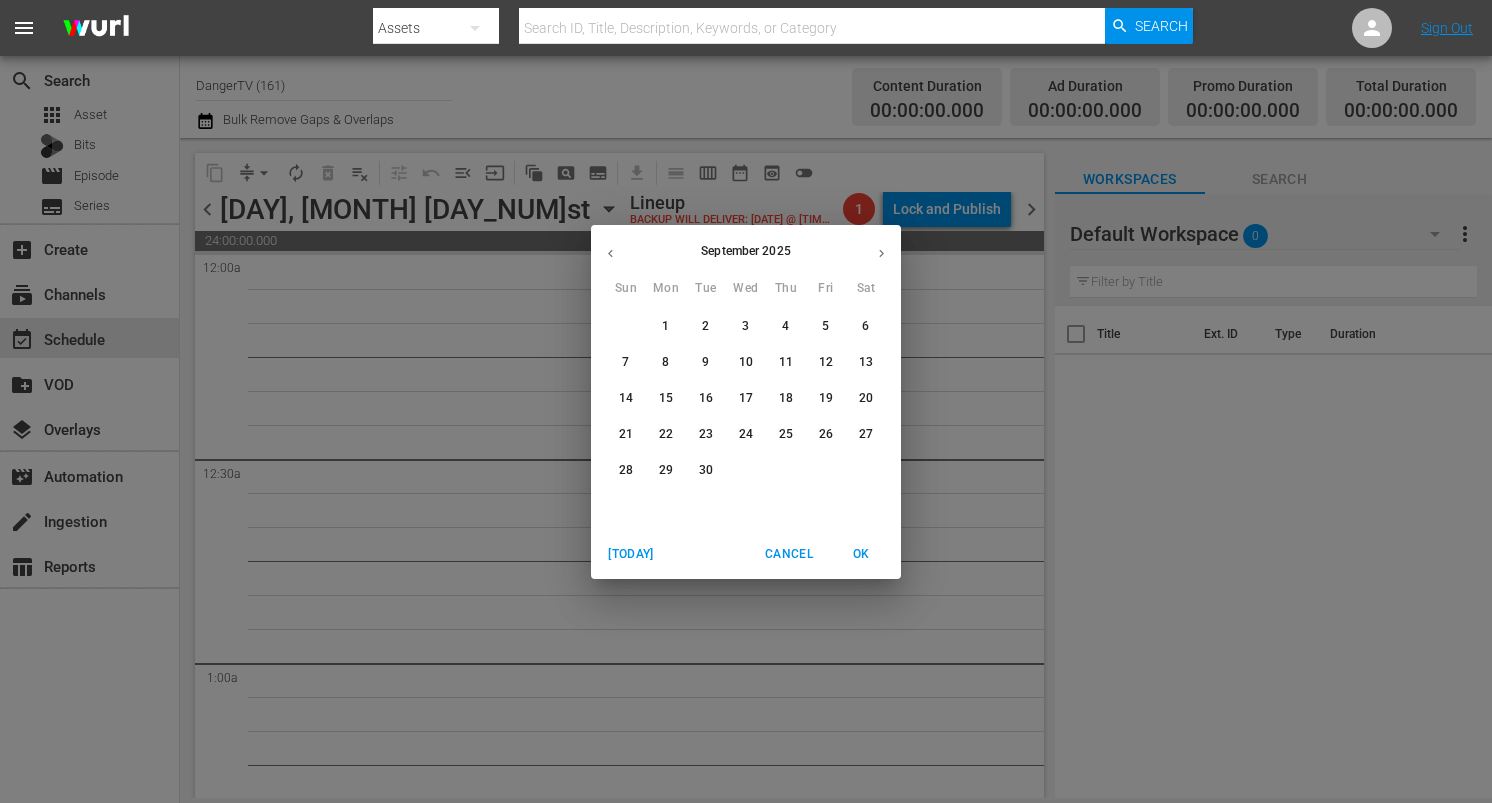 click 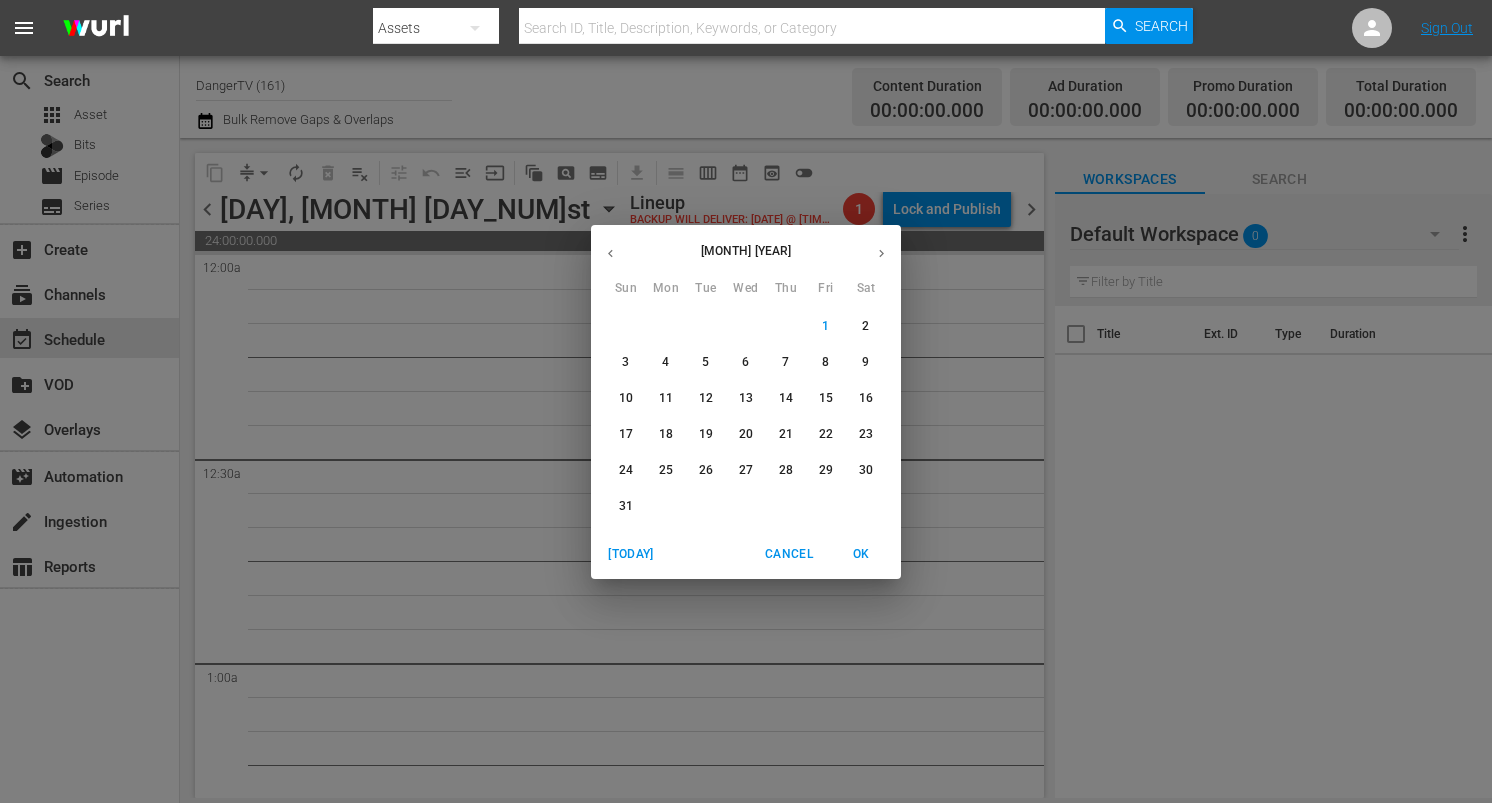 click on "7" at bounding box center [786, 362] 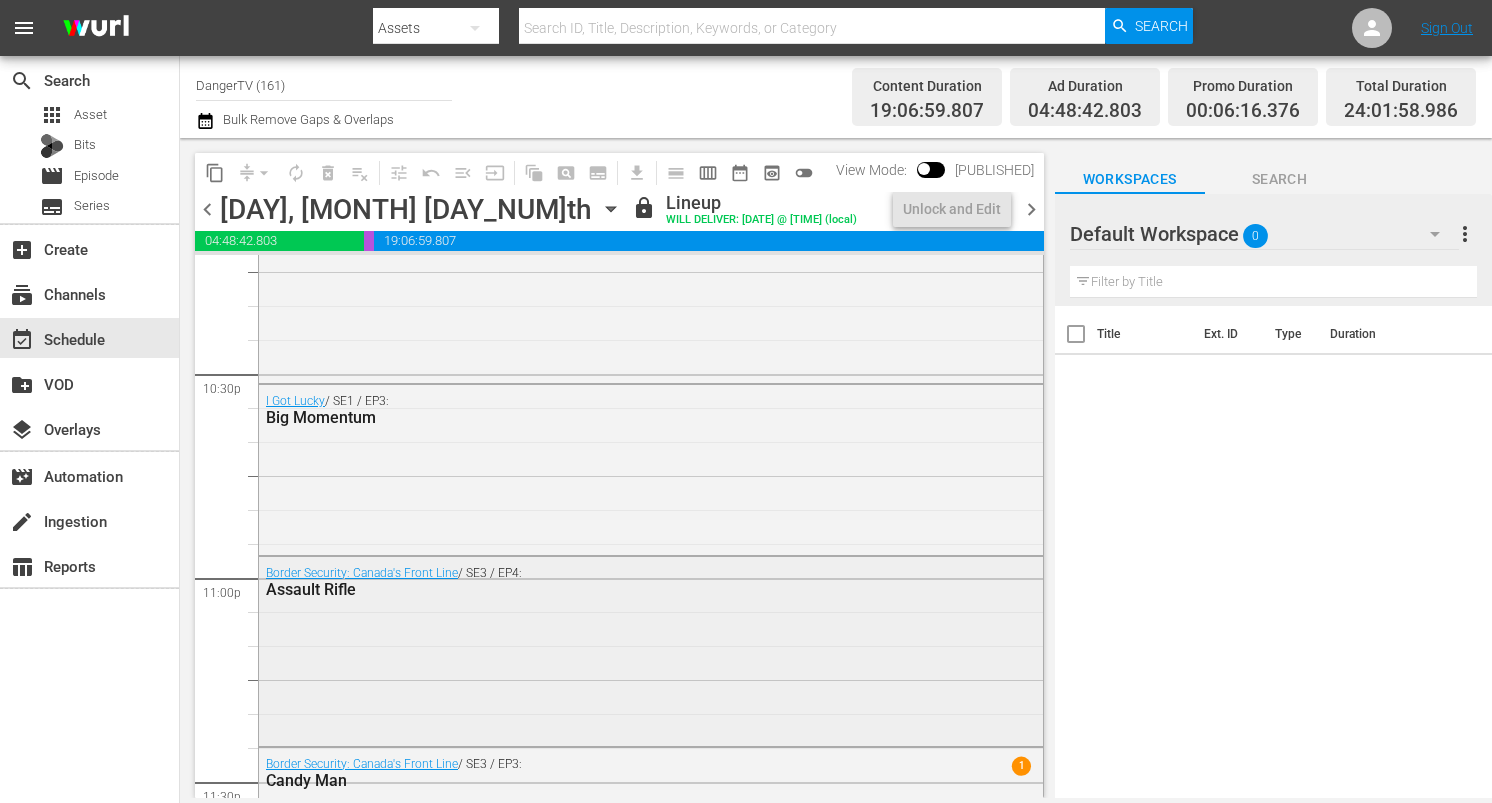 scroll, scrollTop: 9390, scrollLeft: 0, axis: vertical 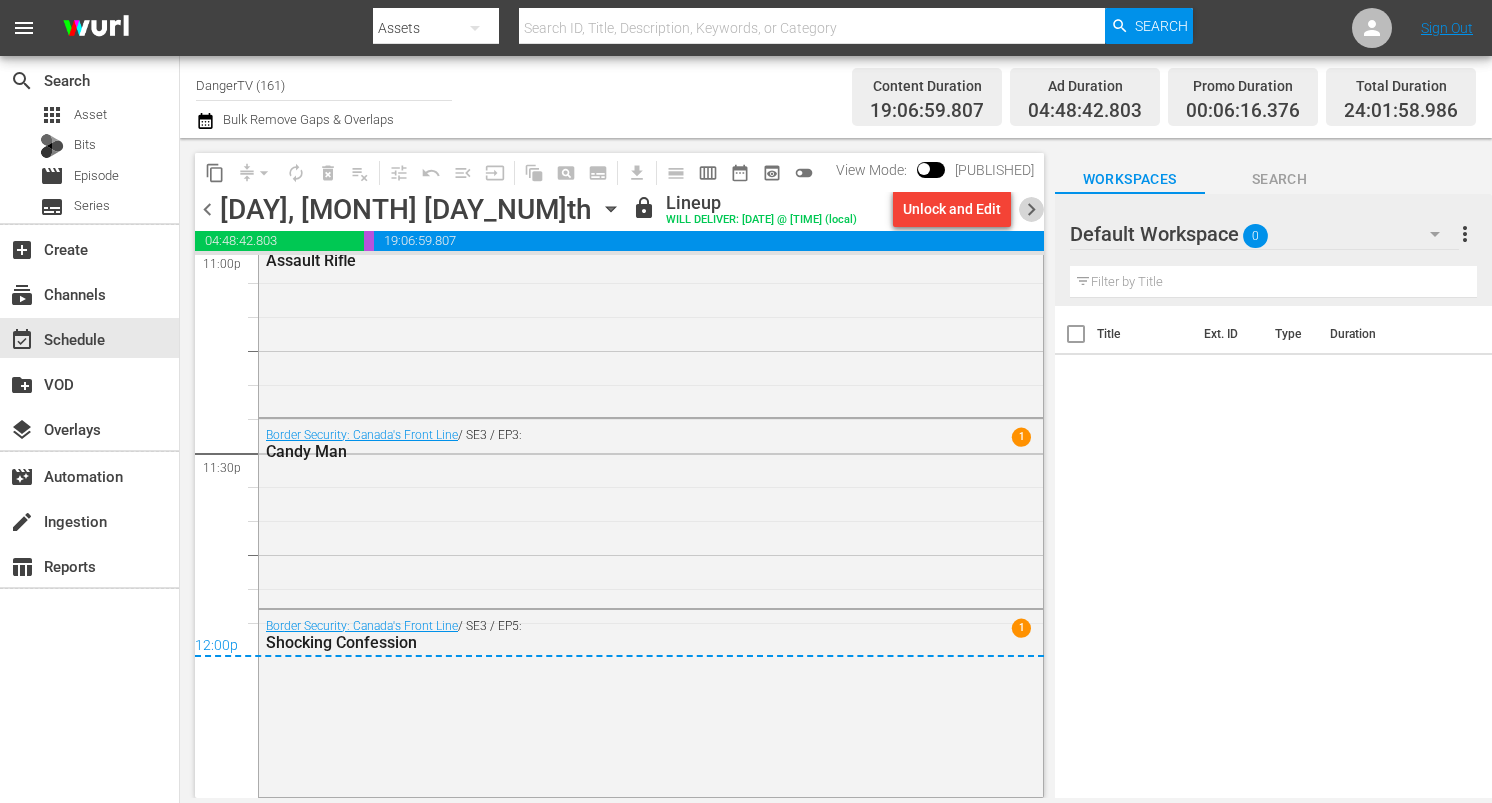 click on "chevron_right" at bounding box center [1031, 209] 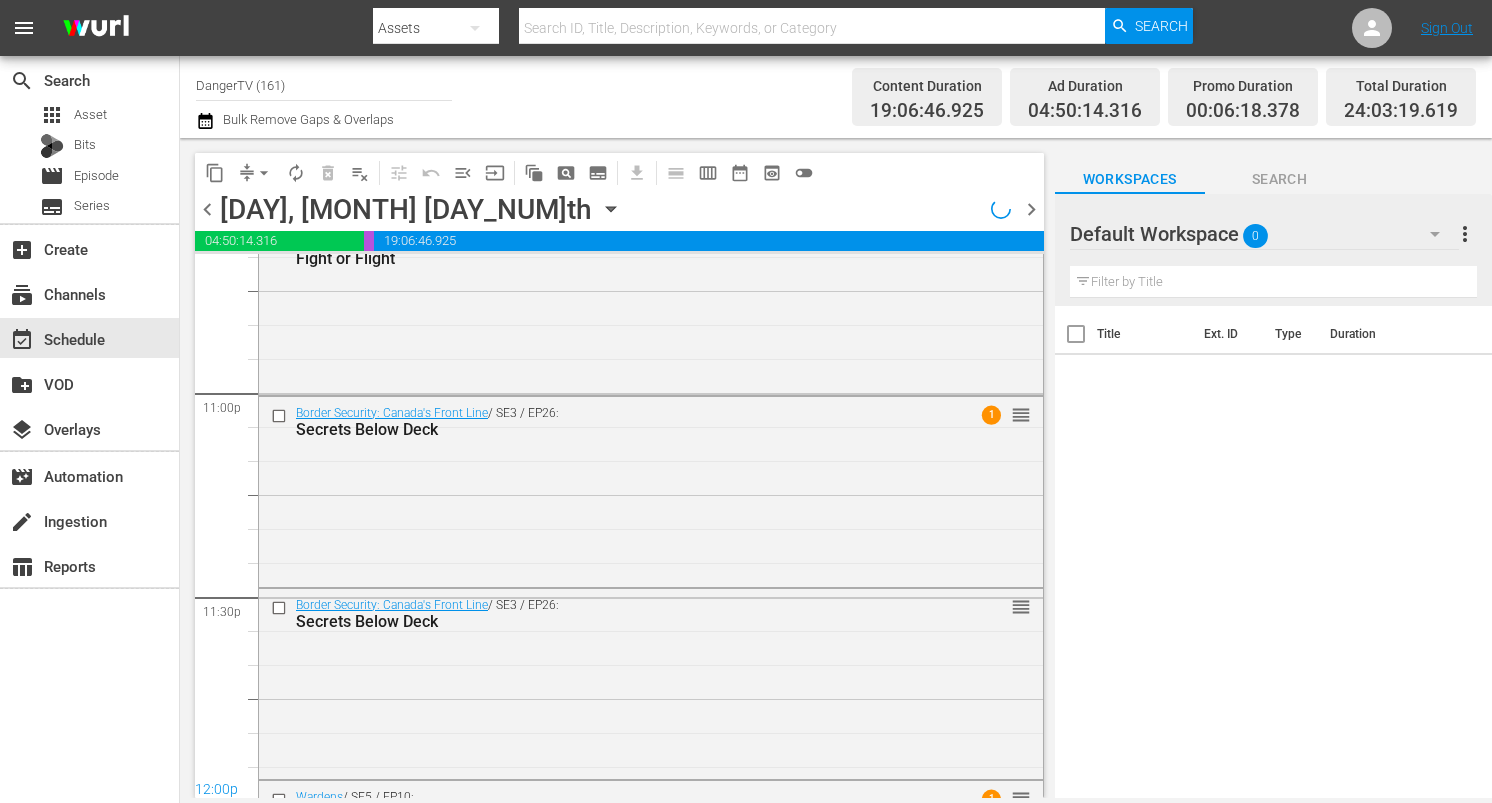 scroll, scrollTop: 9390, scrollLeft: 0, axis: vertical 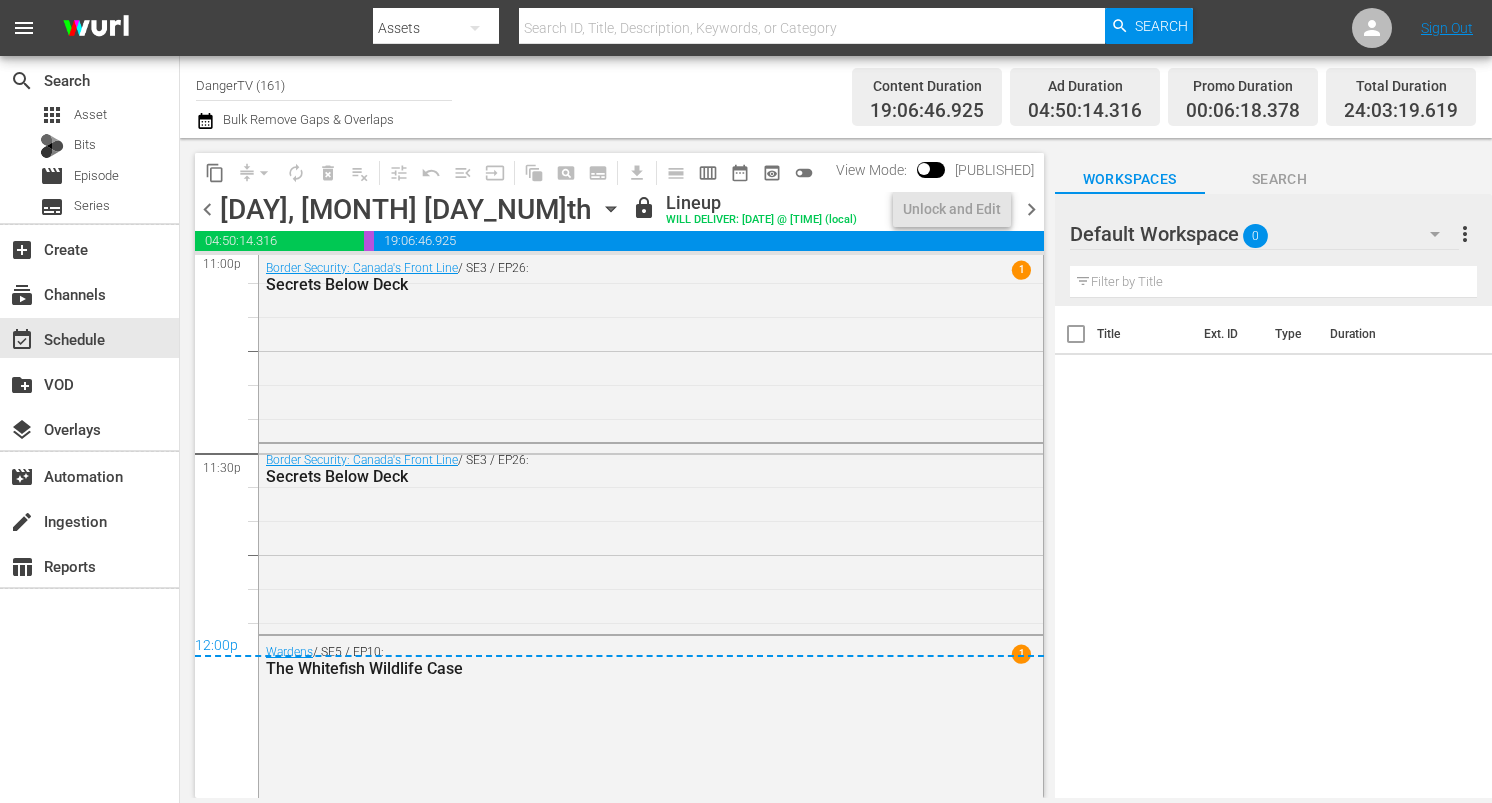 click on "chevron_right" at bounding box center [1031, 209] 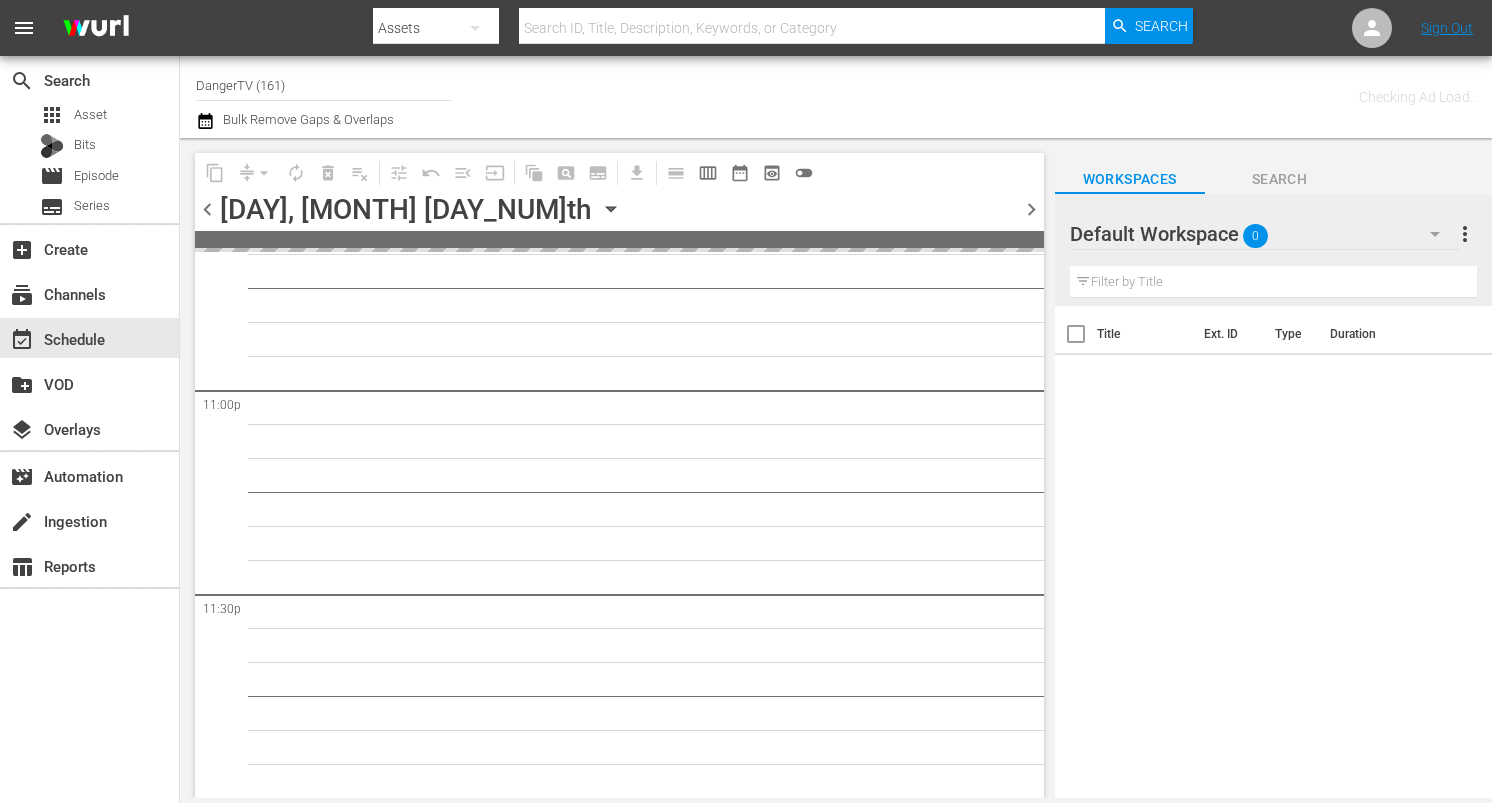 scroll, scrollTop: 9245, scrollLeft: 0, axis: vertical 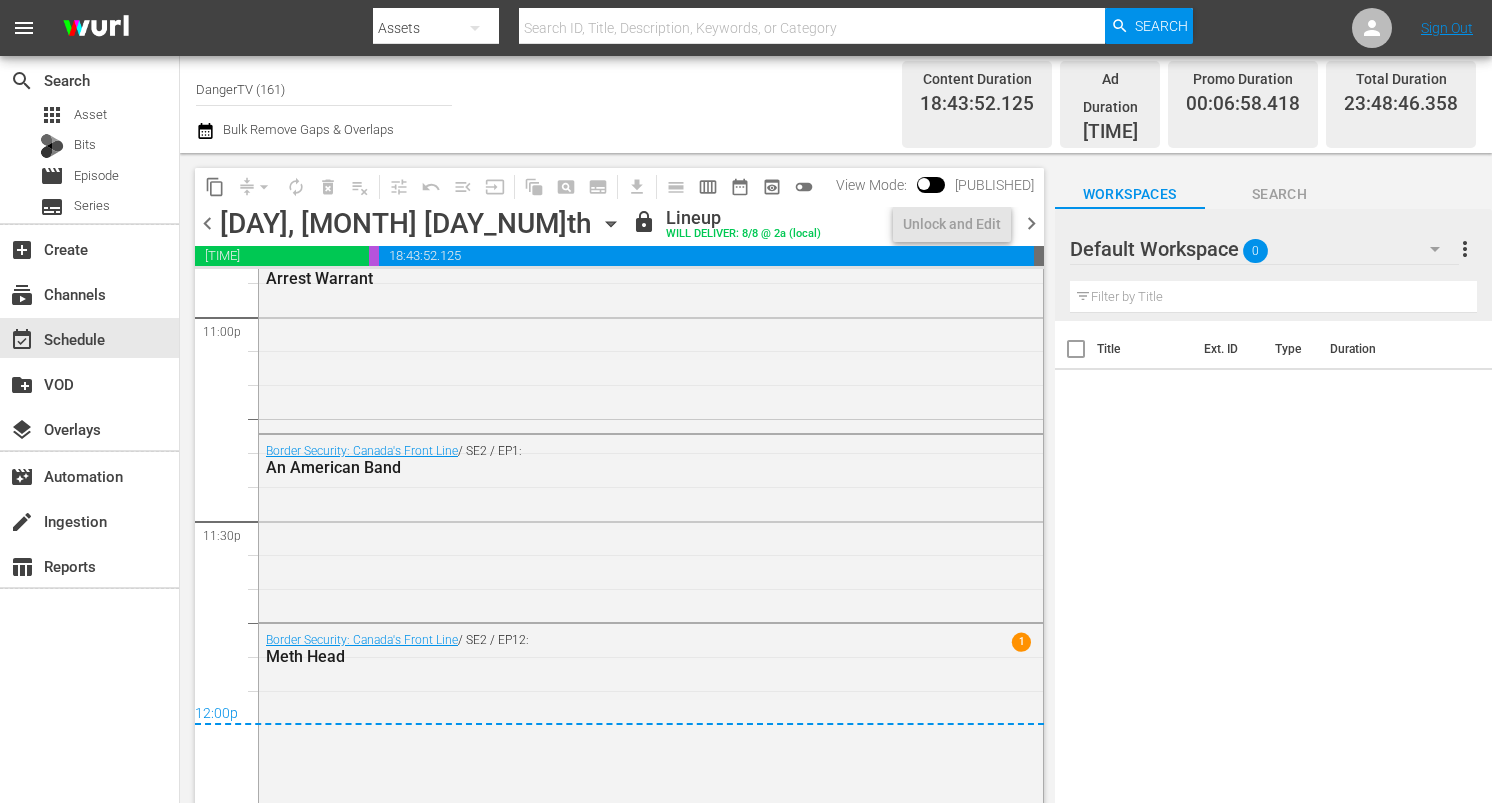click on "chevron_right" at bounding box center [1031, 223] 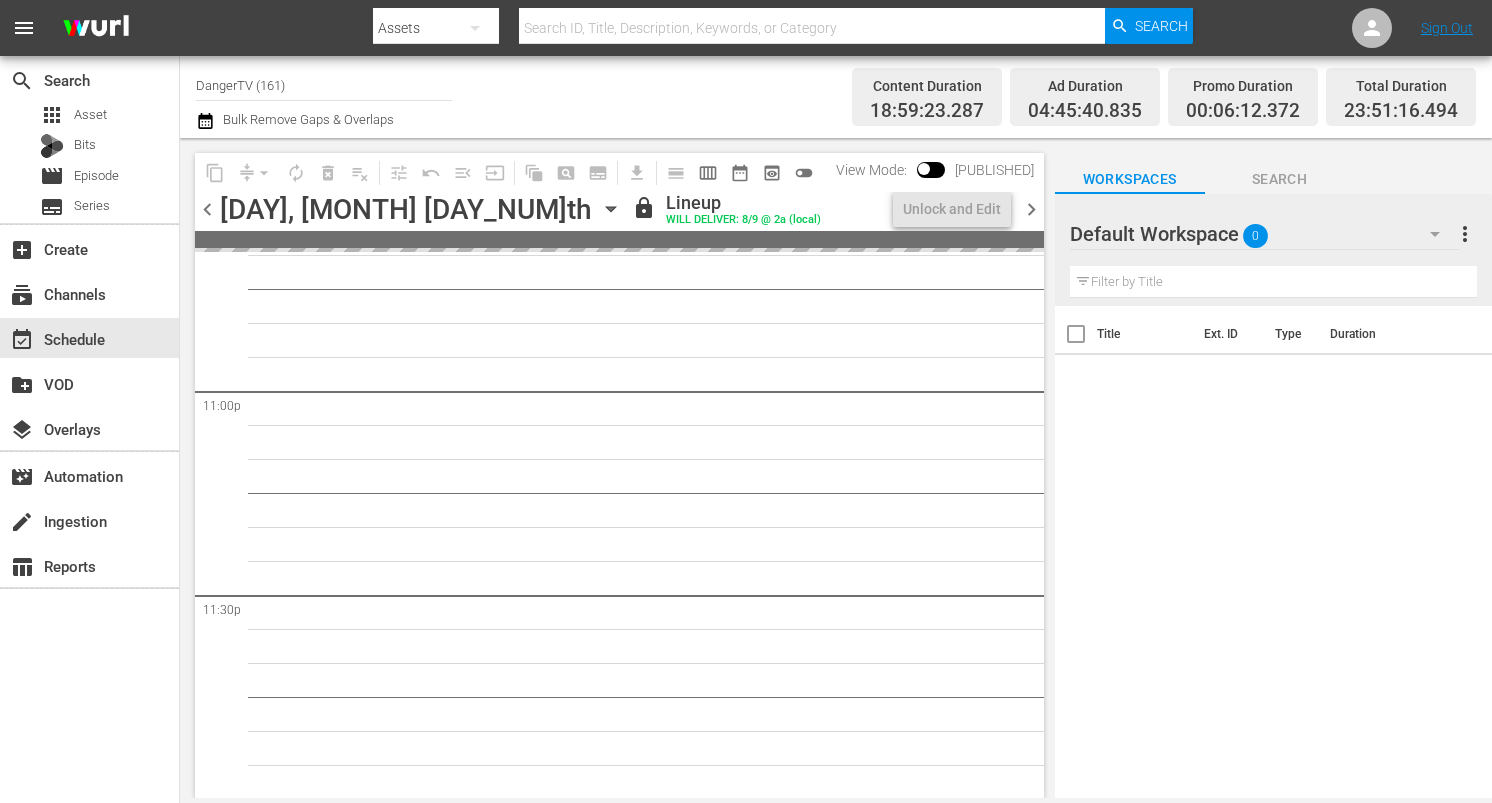 scroll, scrollTop: 9246, scrollLeft: 0, axis: vertical 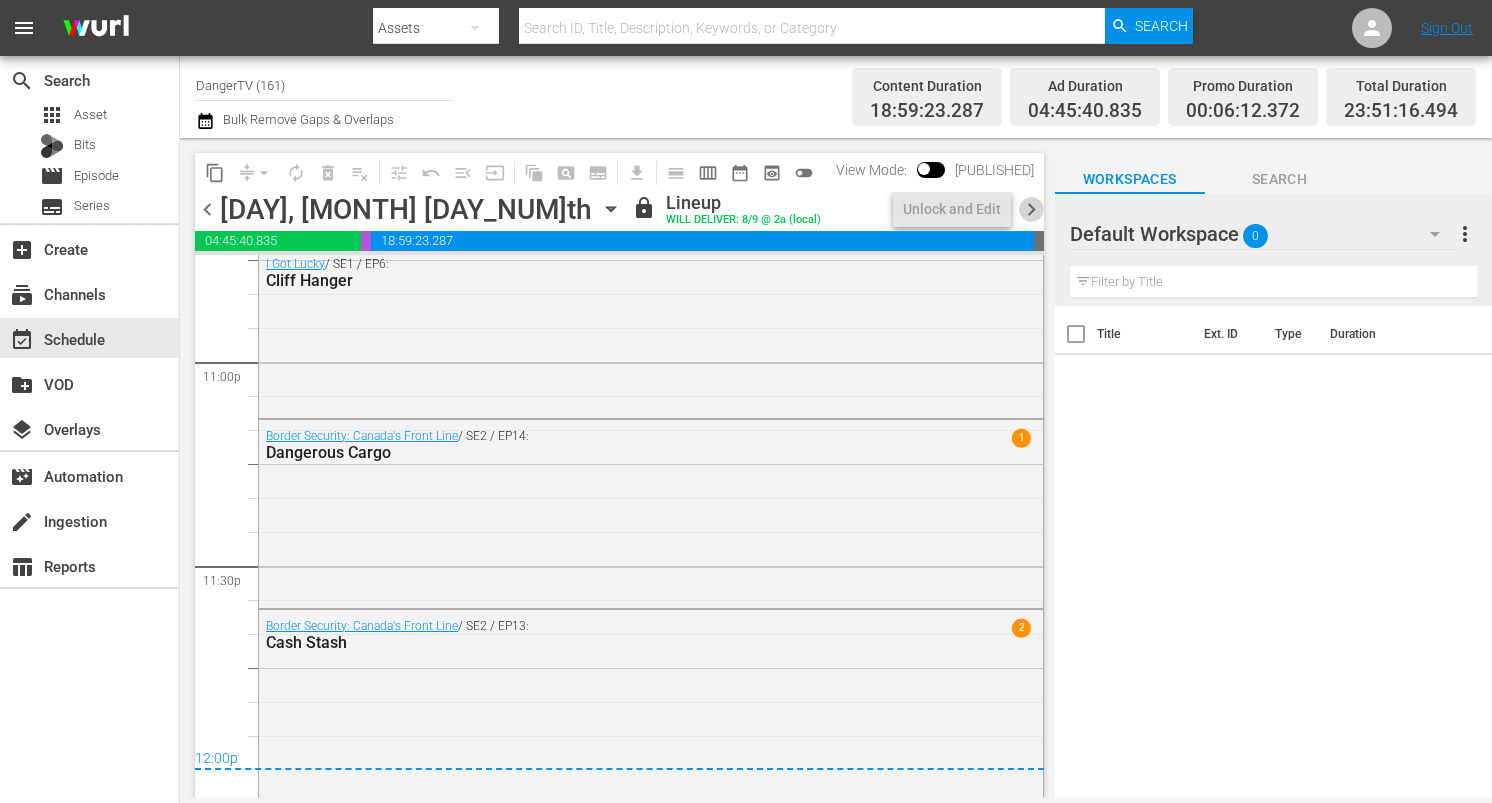 click on "chevron_right" at bounding box center [1031, 209] 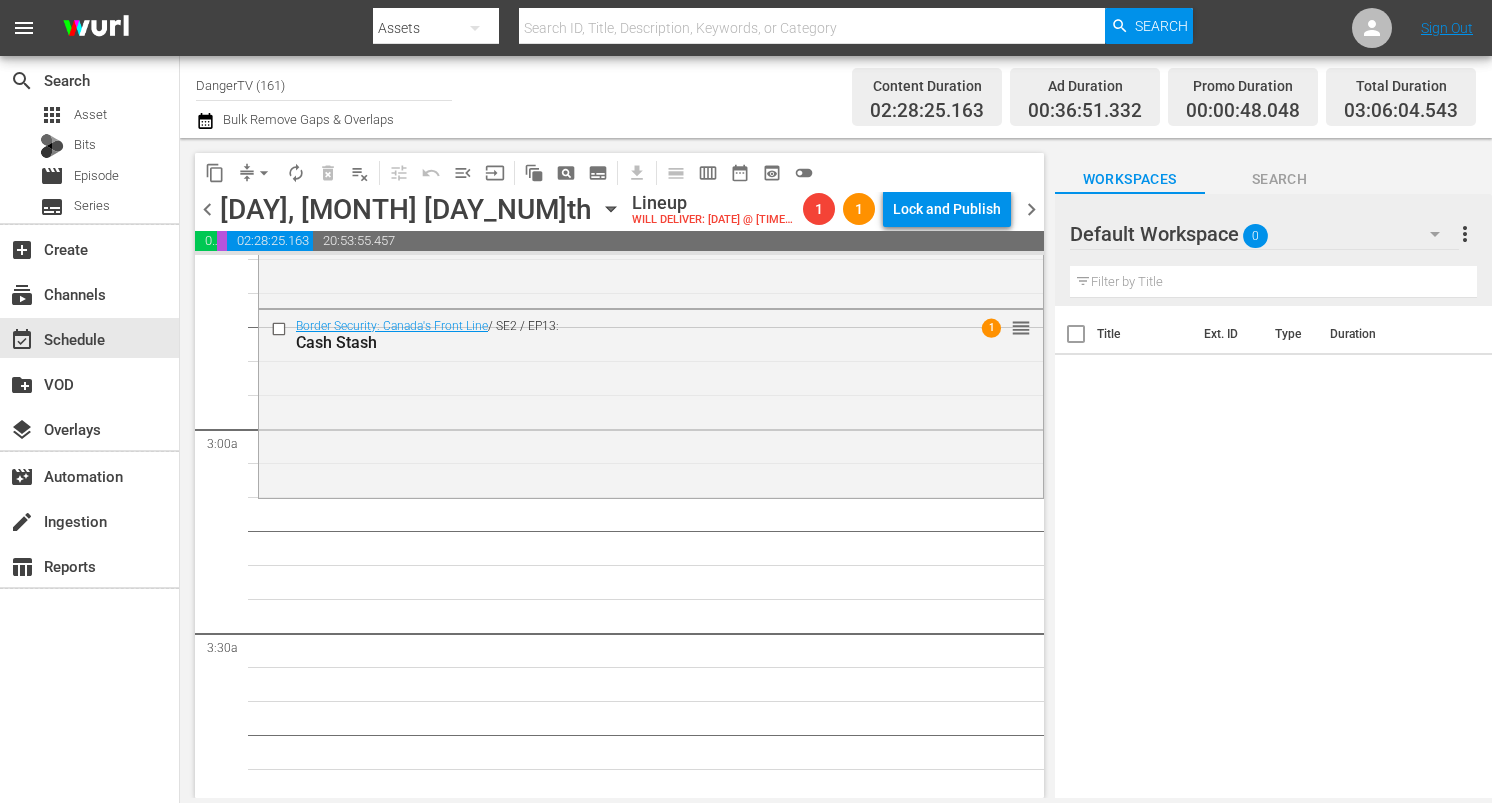 scroll, scrollTop: 1054, scrollLeft: 0, axis: vertical 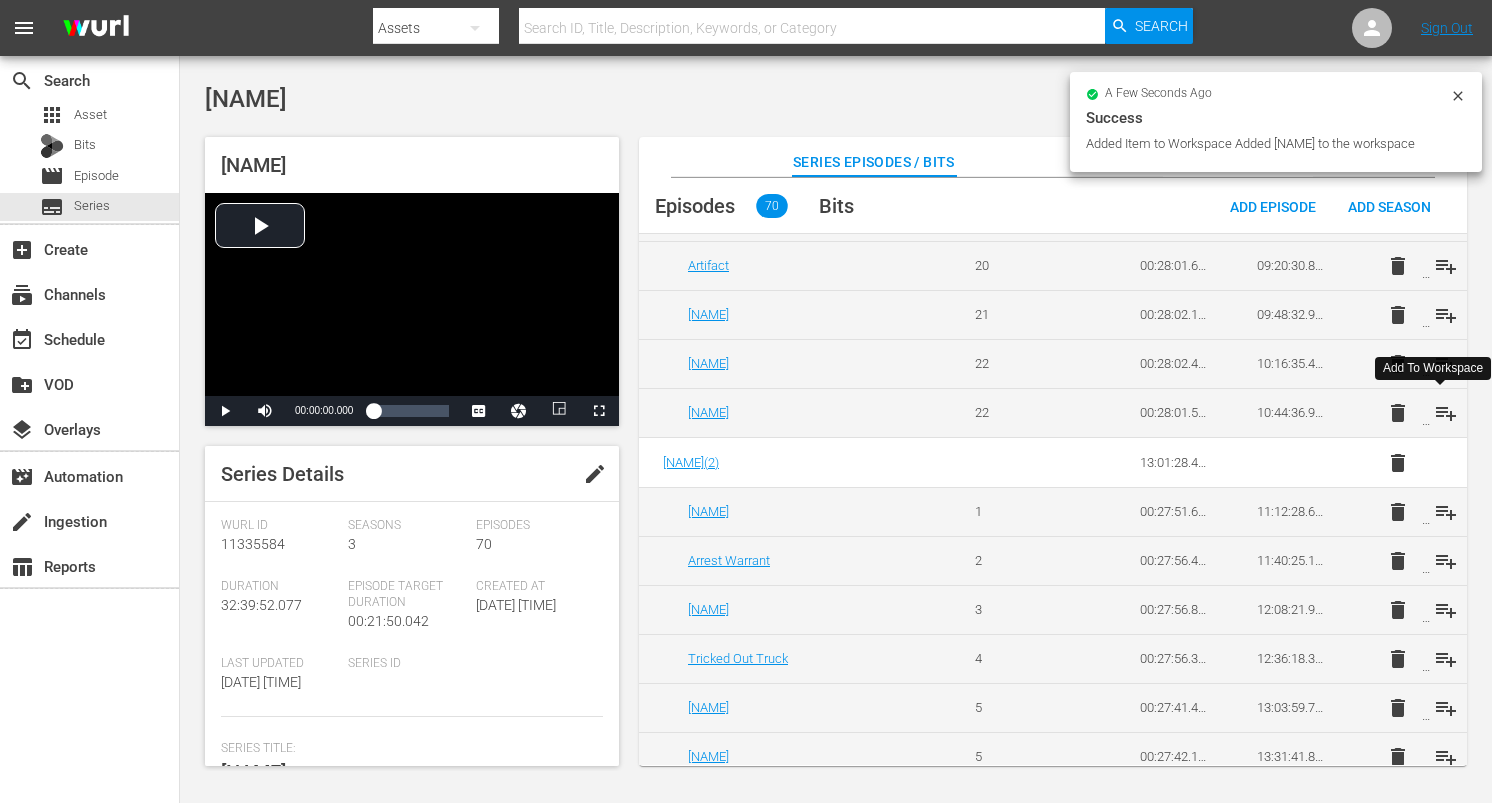 click on "playlist_add" at bounding box center [1446, 413] 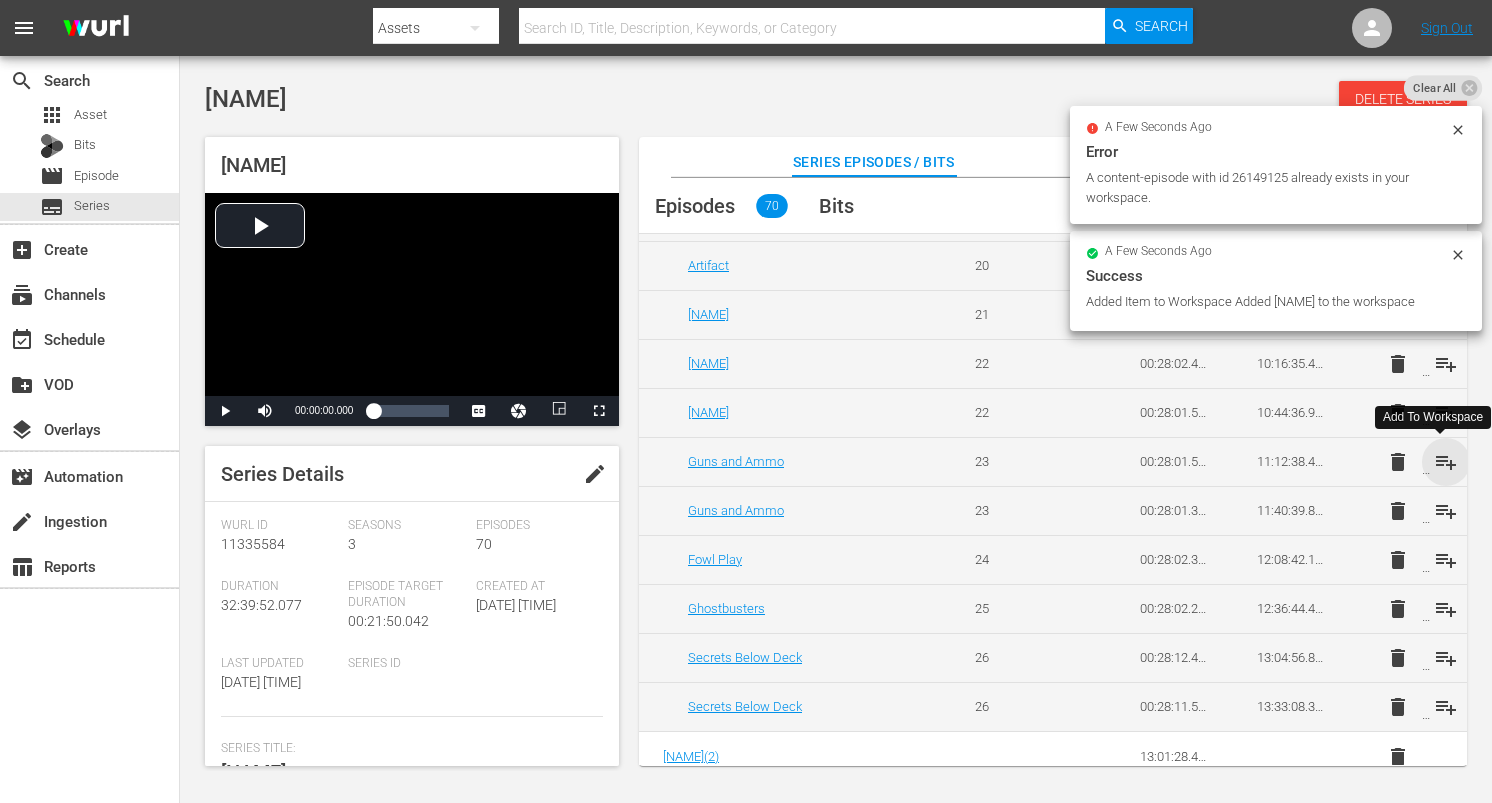 click on "playlist_add" at bounding box center [1446, 462] 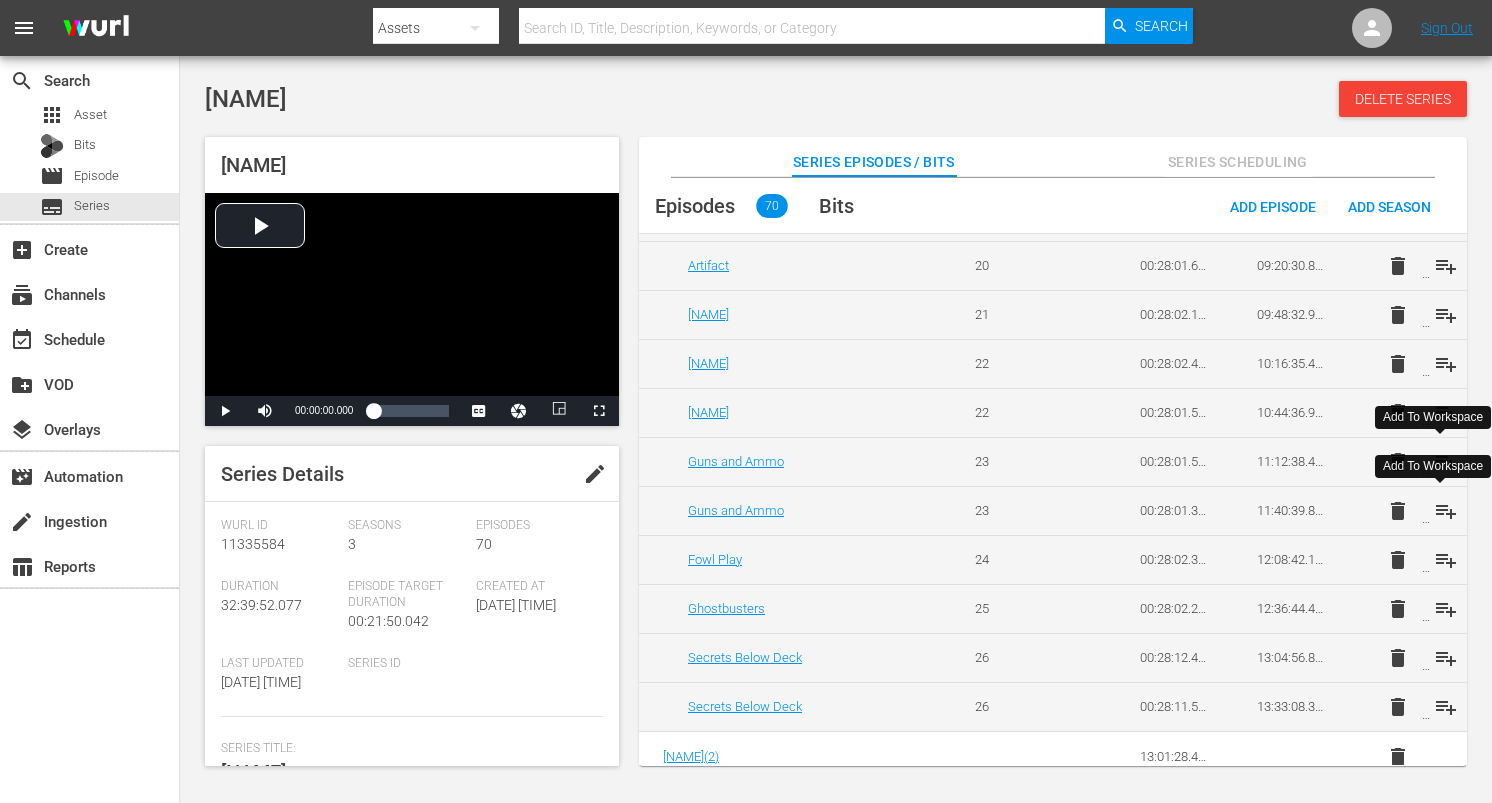 click on "playlist_add" at bounding box center [1446, 511] 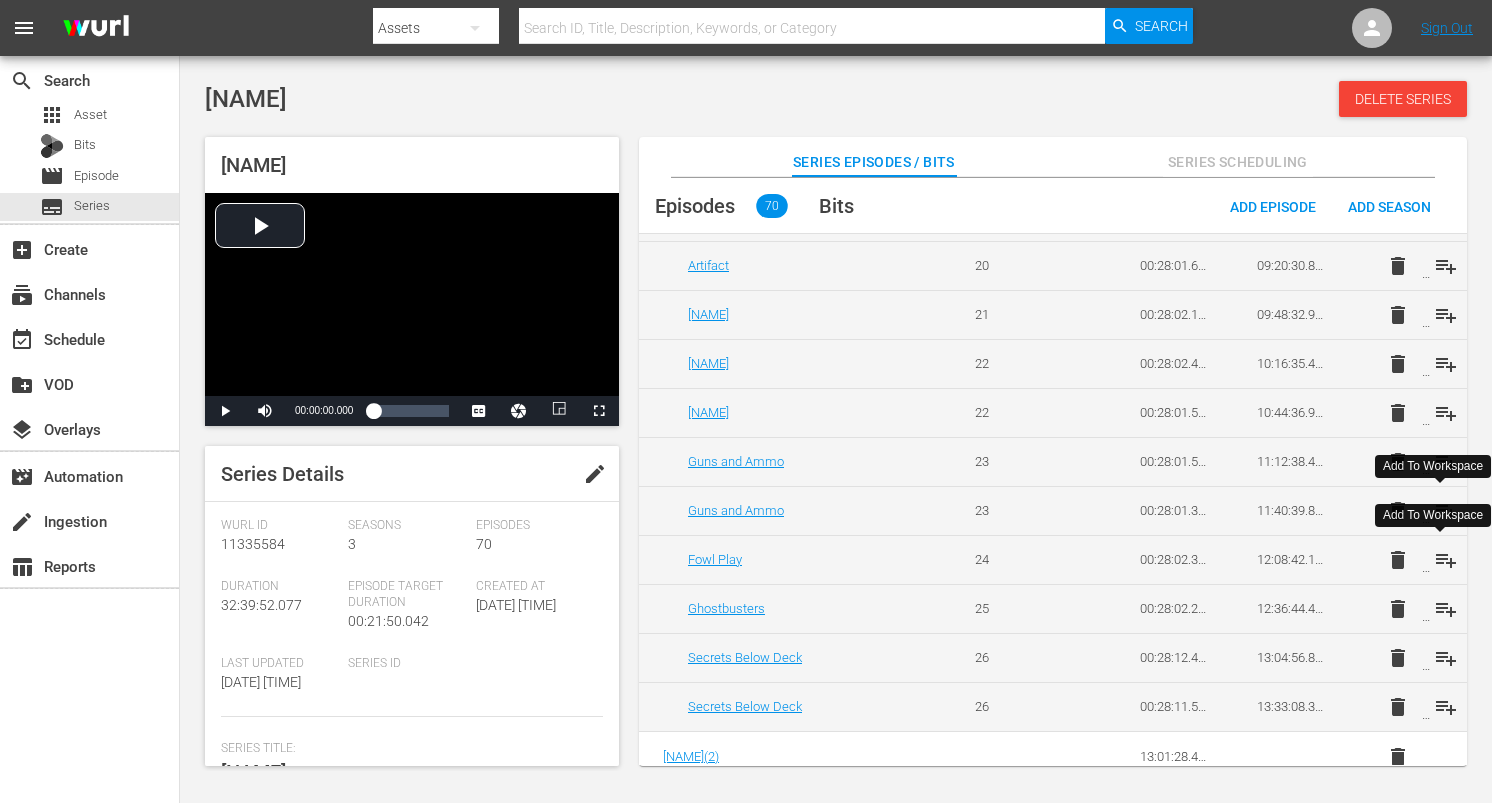 drag, startPoint x: 1438, startPoint y: 558, endPoint x: 1451, endPoint y: 602, distance: 45.88028 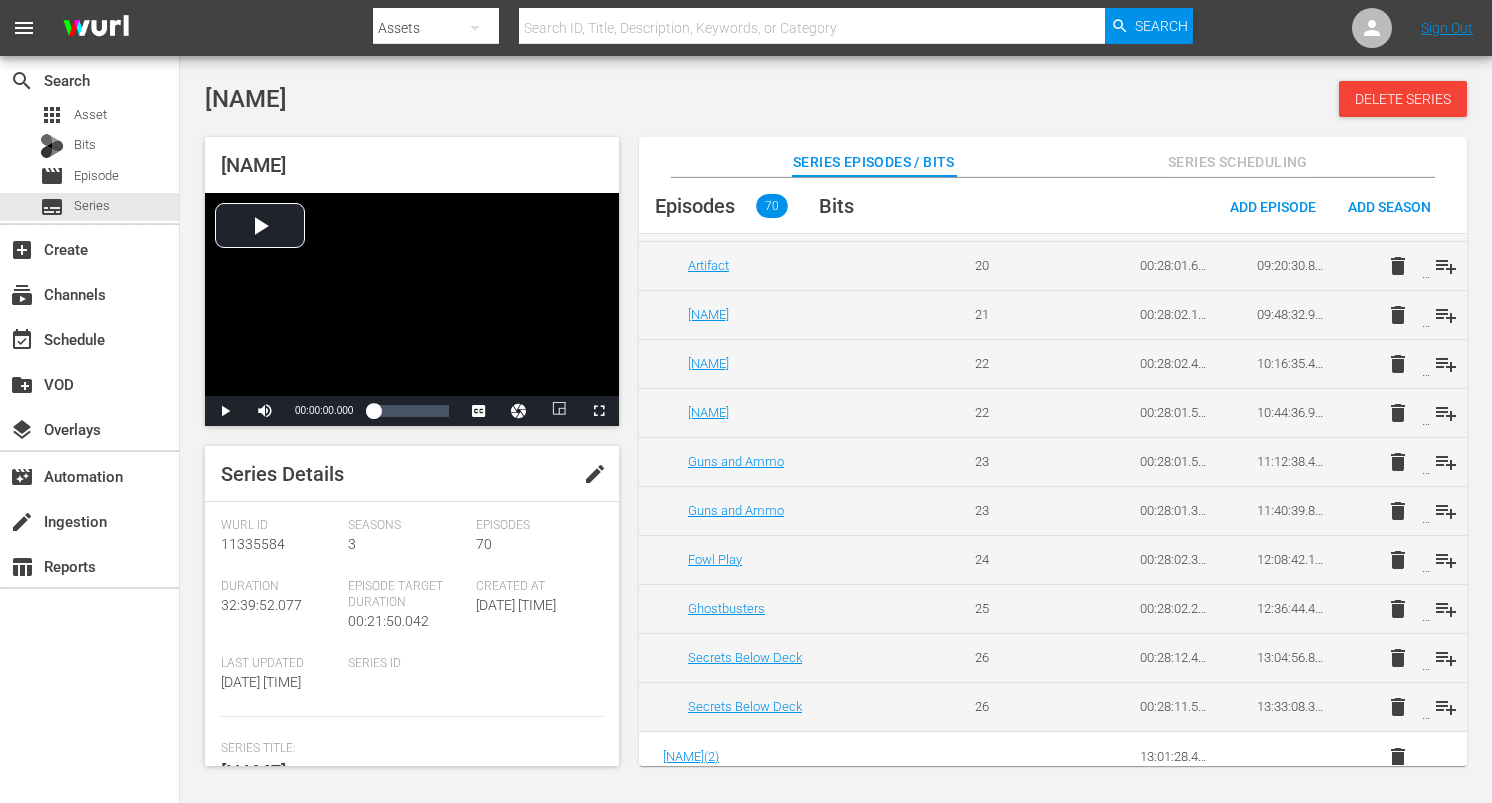 click on "delete playlist_add" at bounding box center (1408, 608) 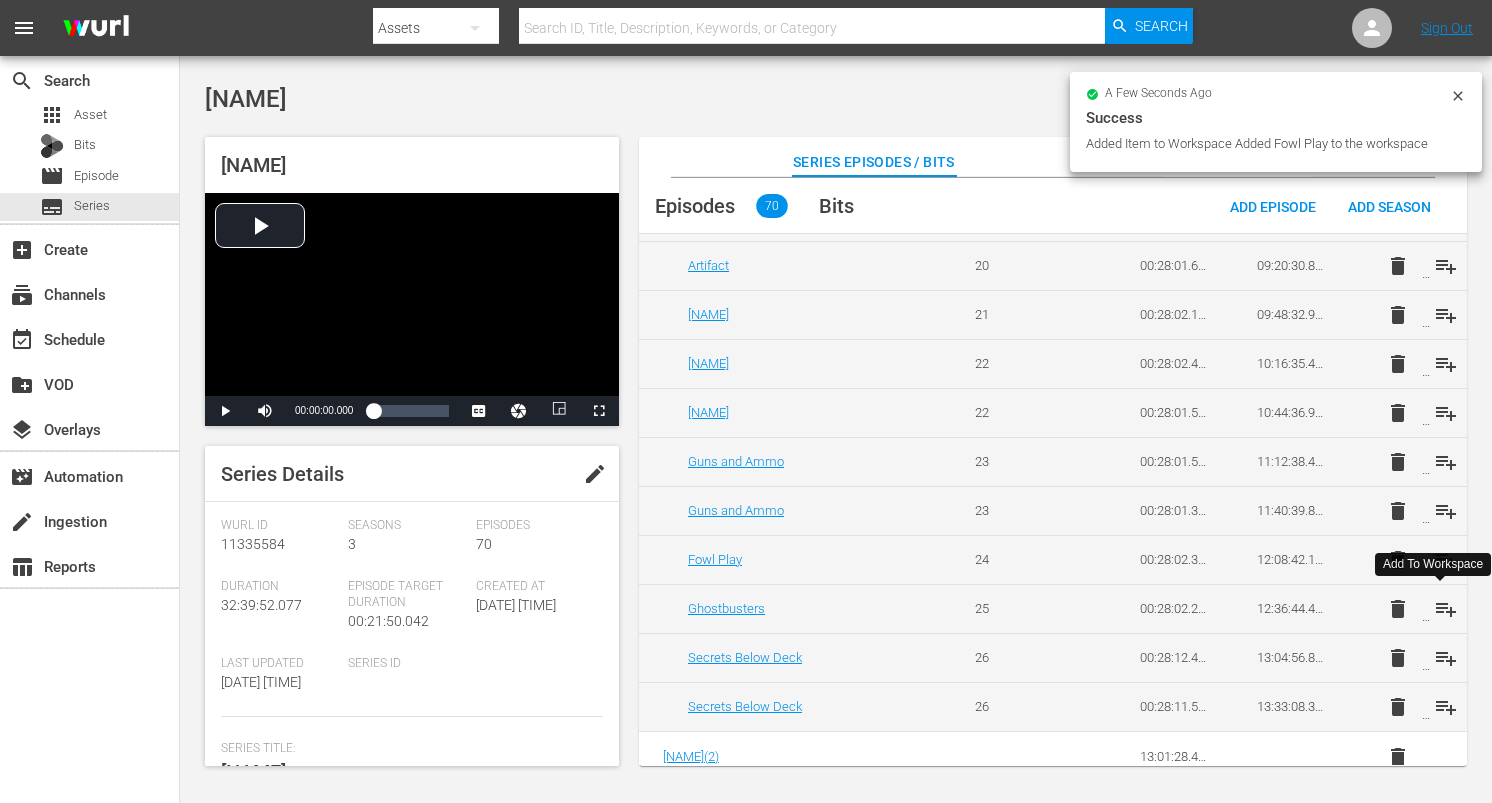 click on "playlist_add" at bounding box center (1446, 609) 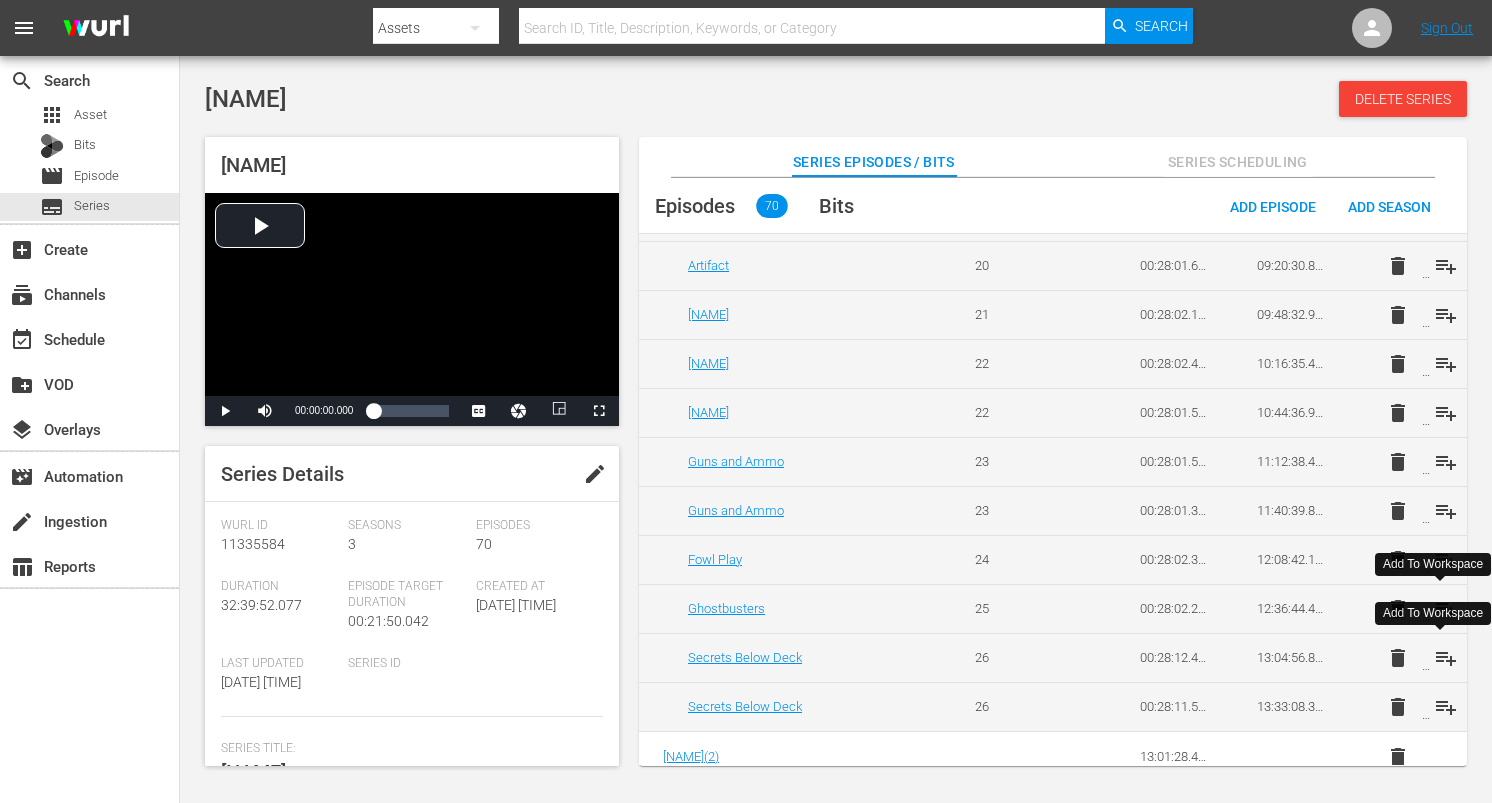 drag, startPoint x: 1450, startPoint y: 655, endPoint x: 1453, endPoint y: 697, distance: 42.107006 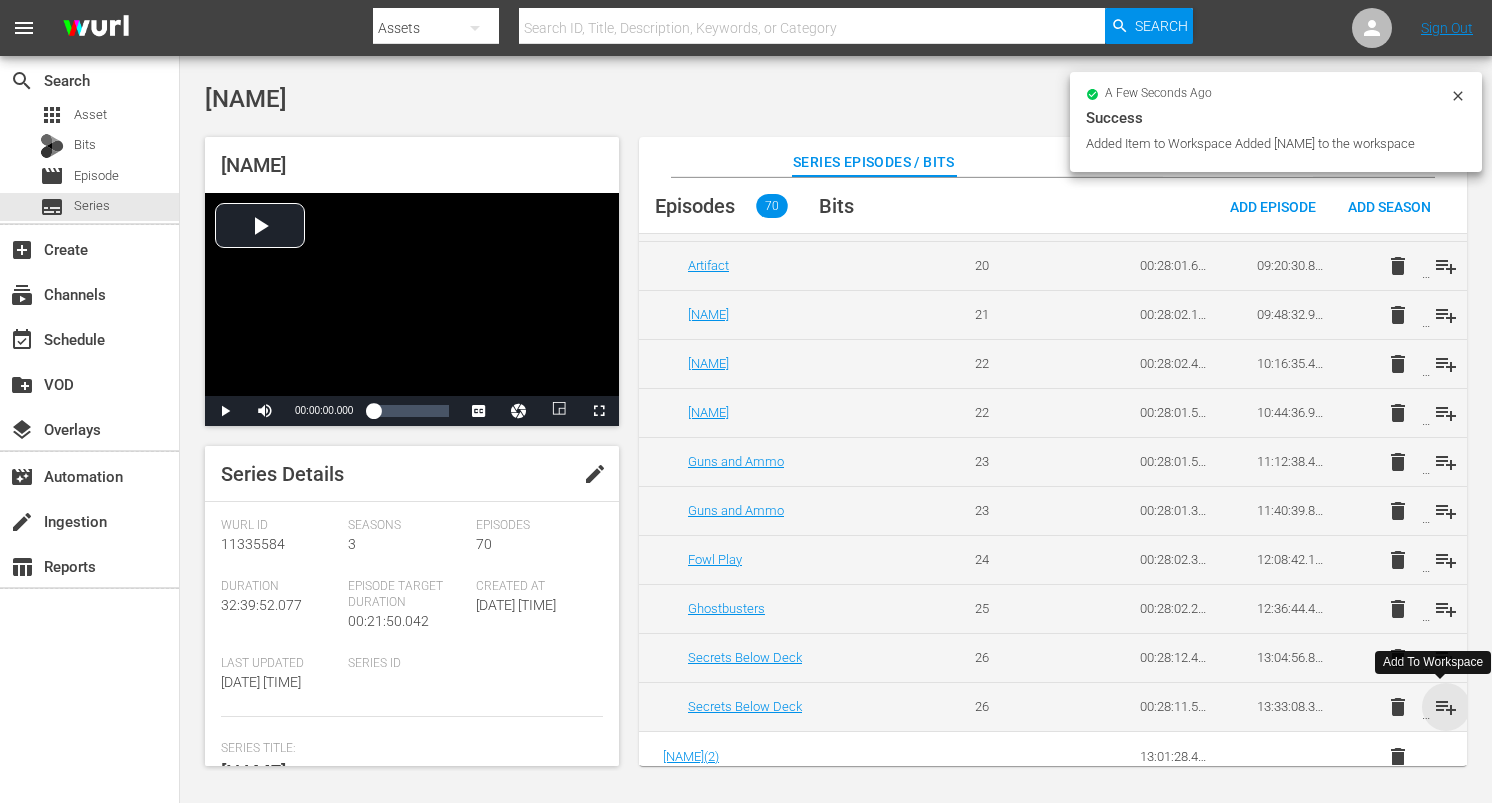 click on "playlist_add" at bounding box center [1446, 707] 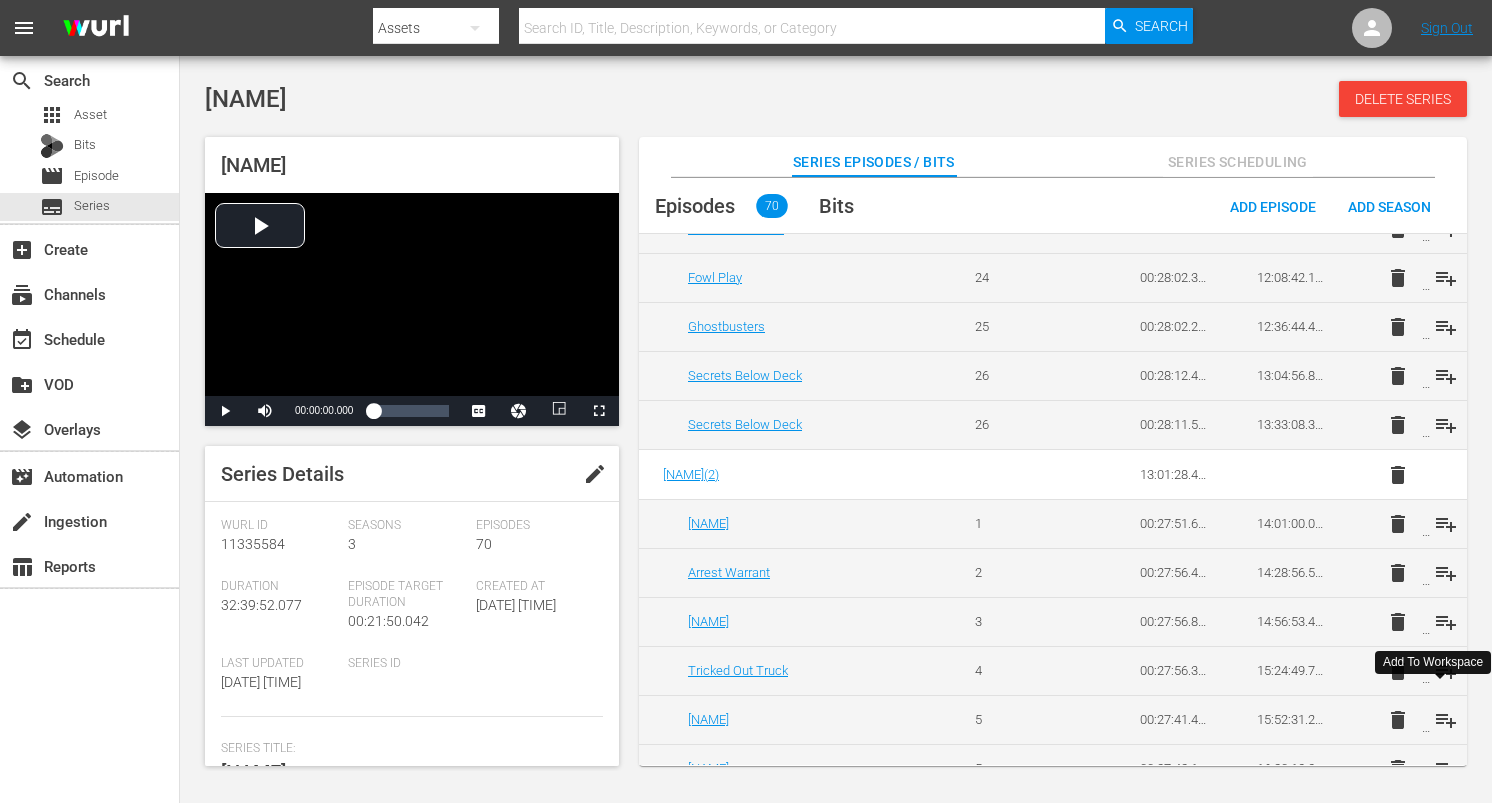 scroll, scrollTop: 1345, scrollLeft: 0, axis: vertical 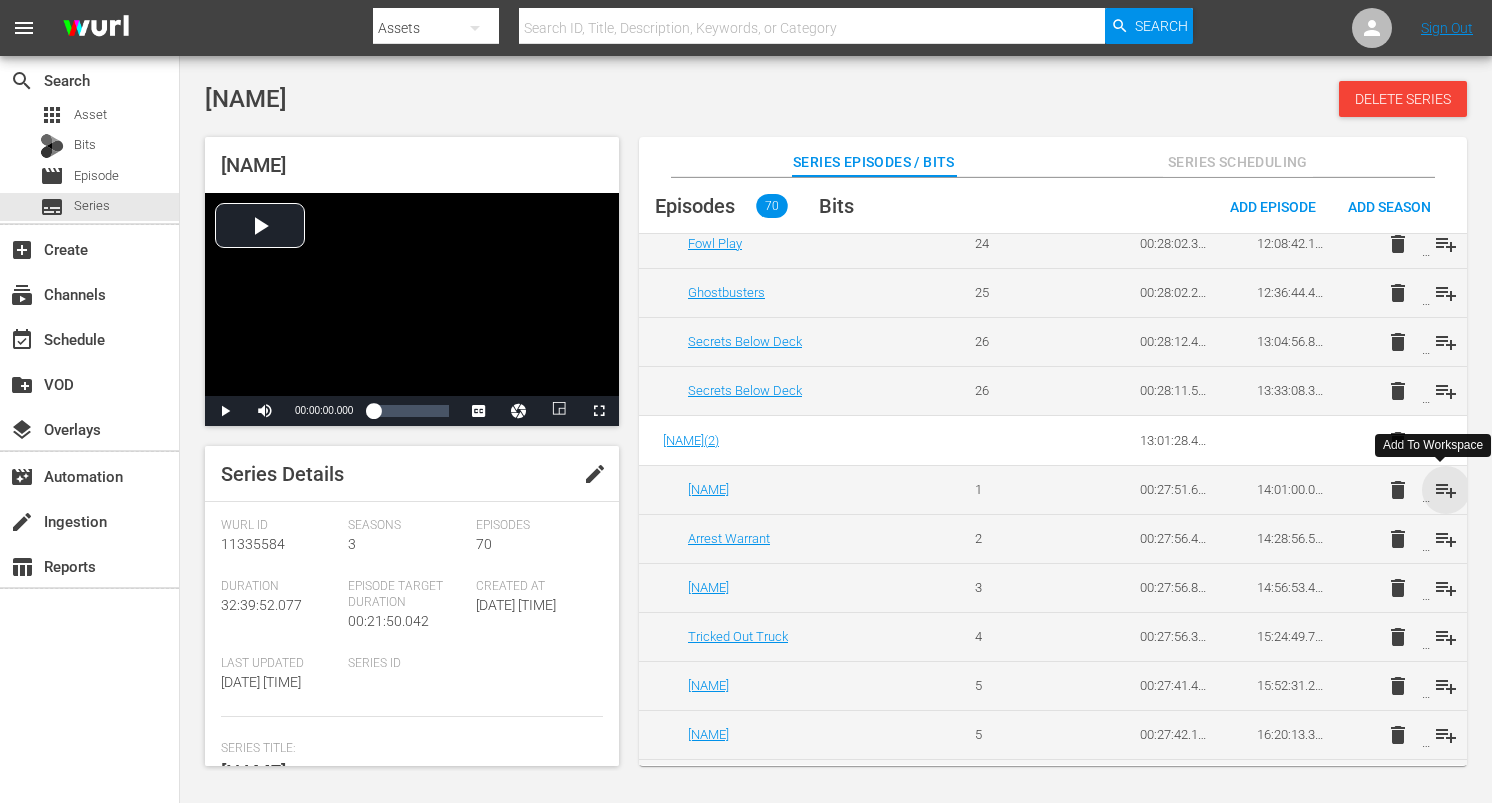 click on "playlist_add" at bounding box center [1446, 490] 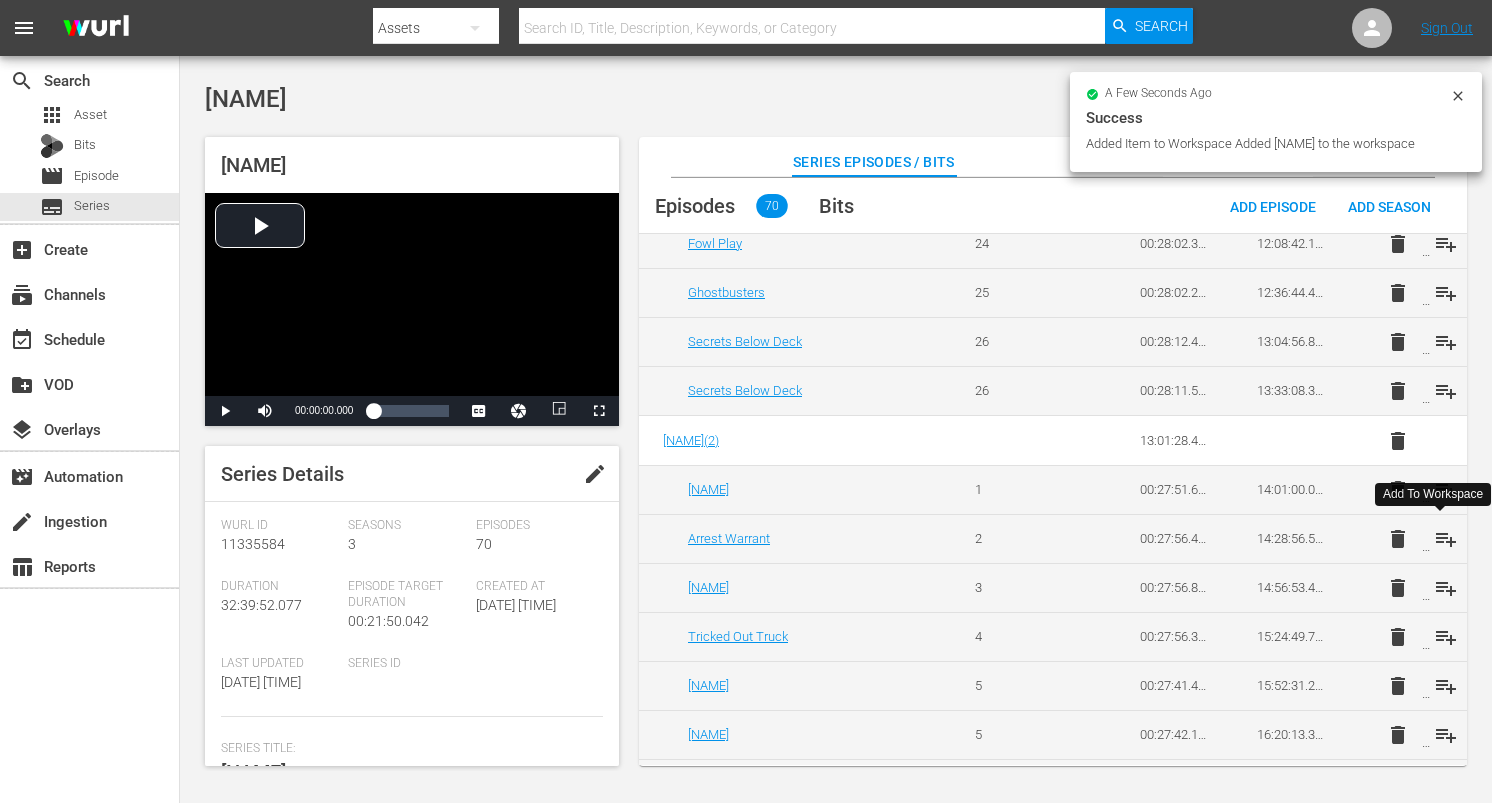 click on "playlist_add" at bounding box center [1446, 539] 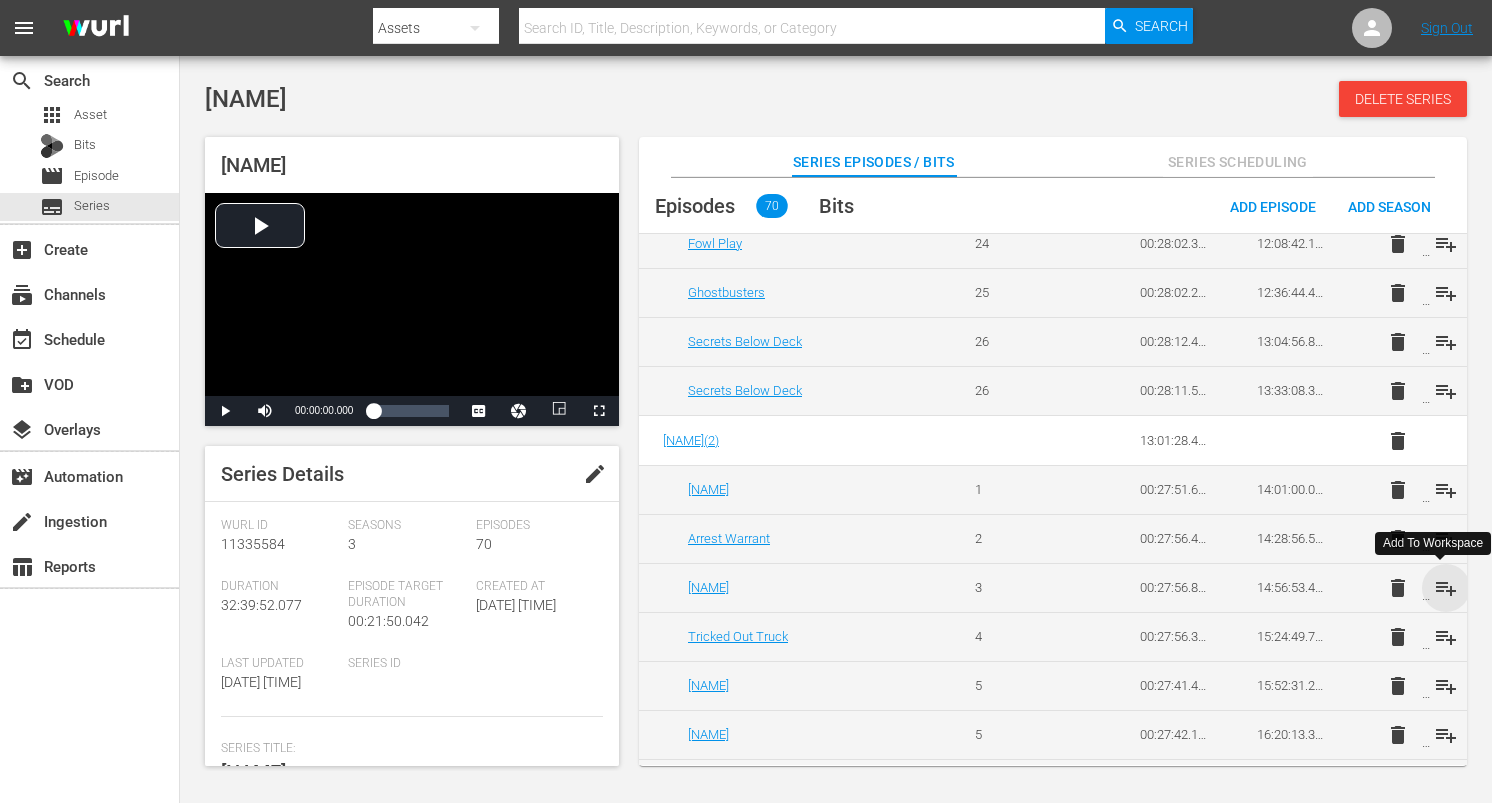 click on "playlist_add" at bounding box center (1446, 588) 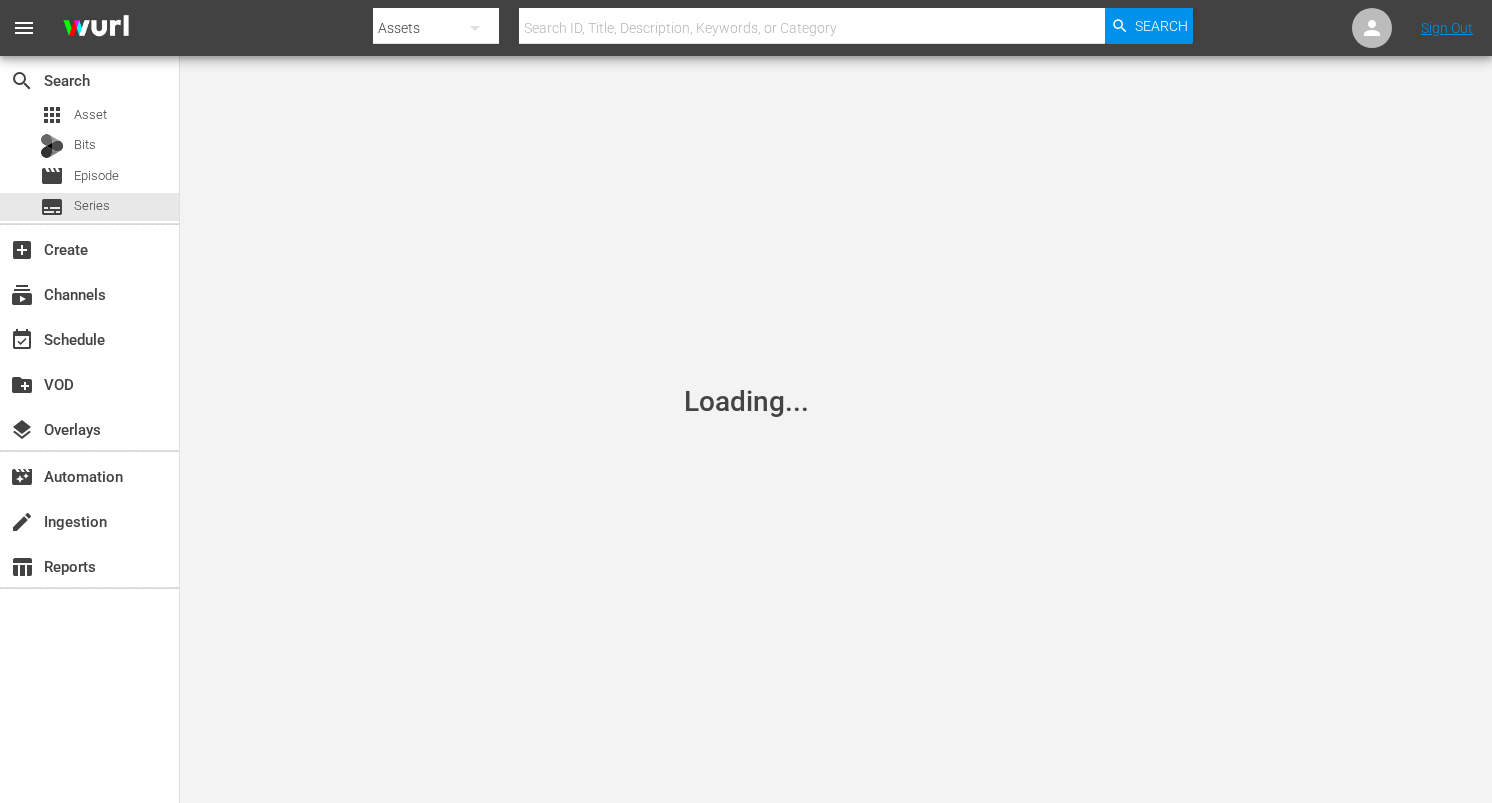 scroll, scrollTop: 0, scrollLeft: 0, axis: both 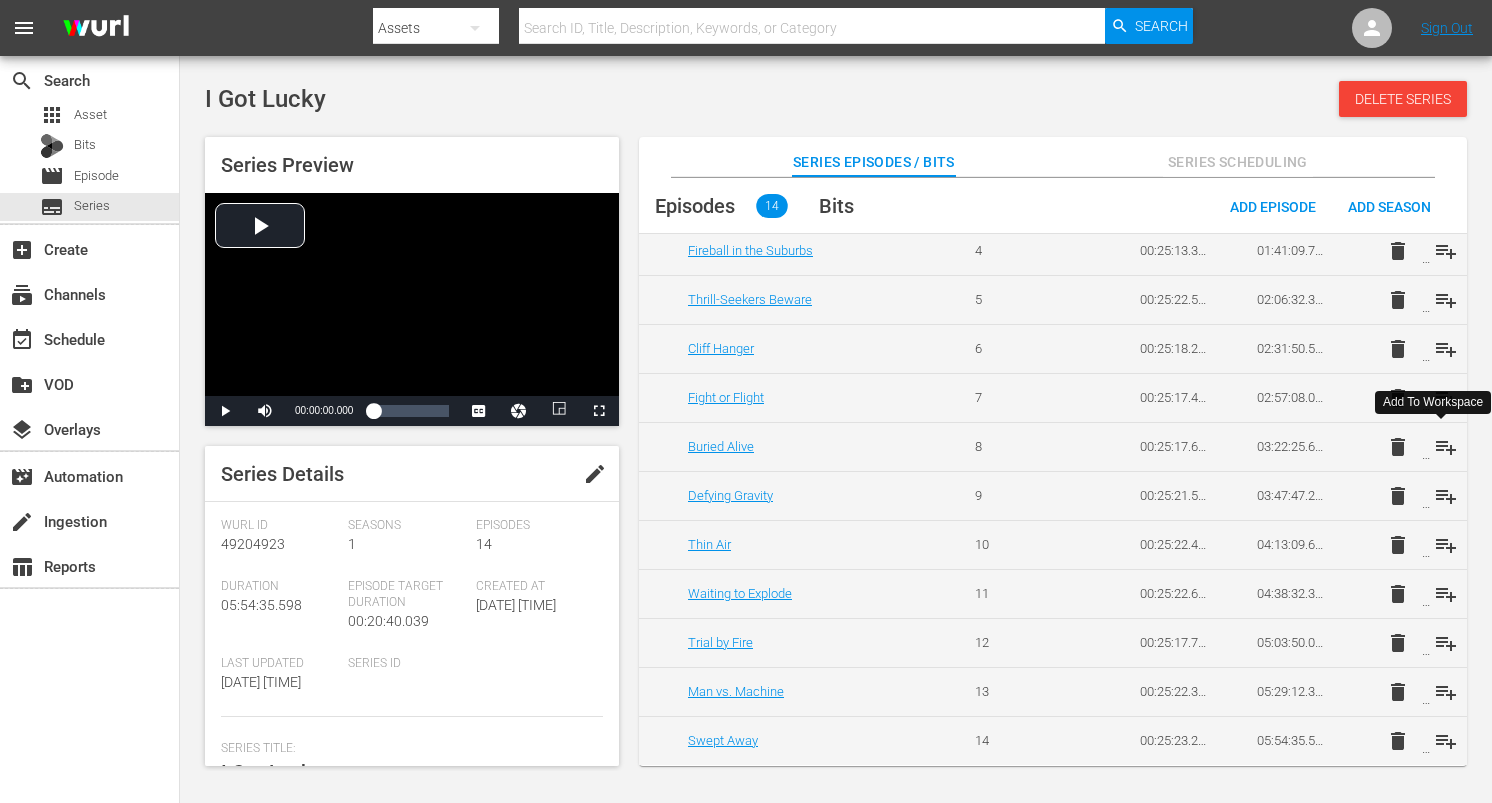 click on "playlist_add" at bounding box center [1446, 447] 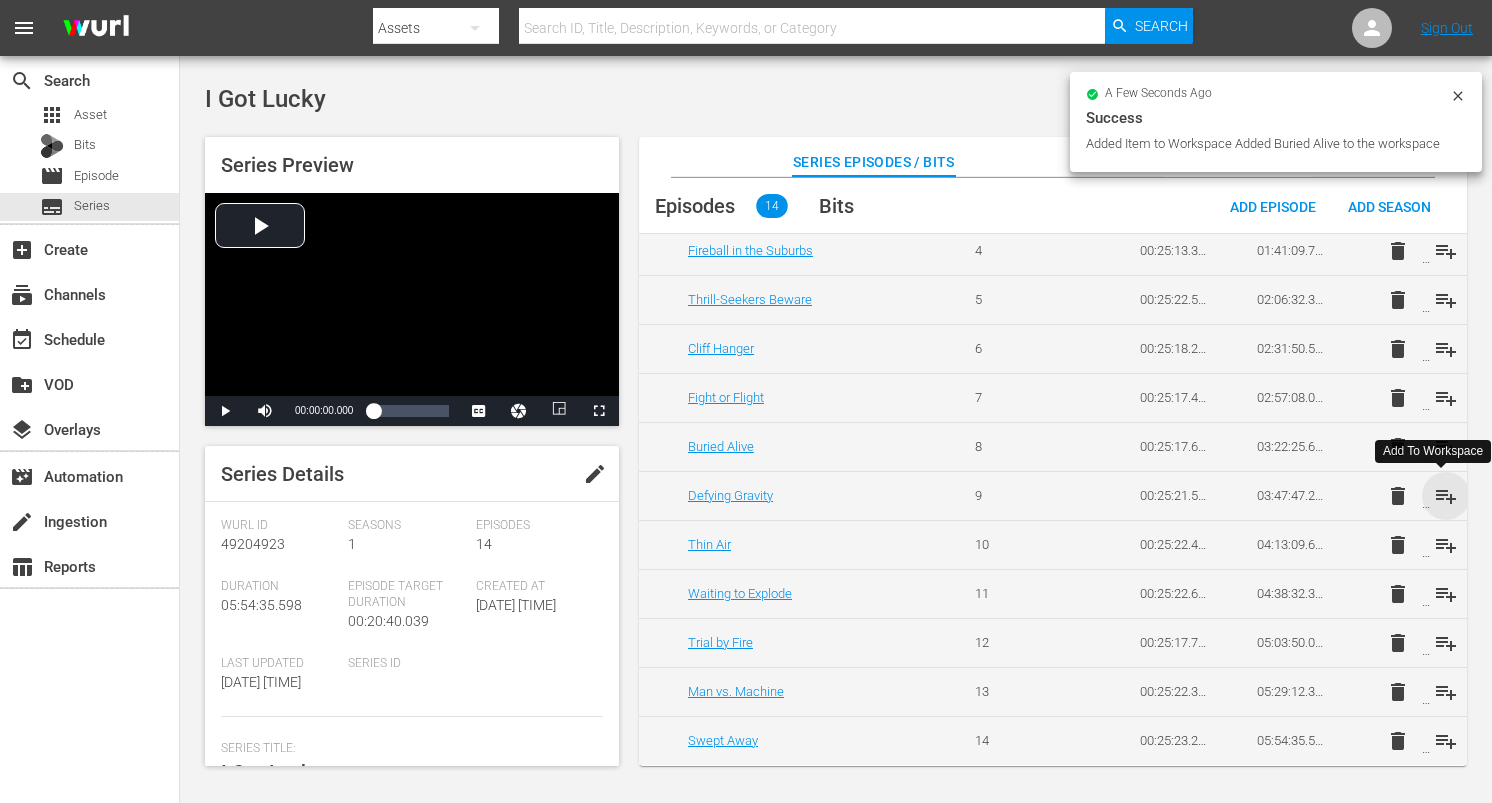 click on "playlist_add" at bounding box center (1446, 496) 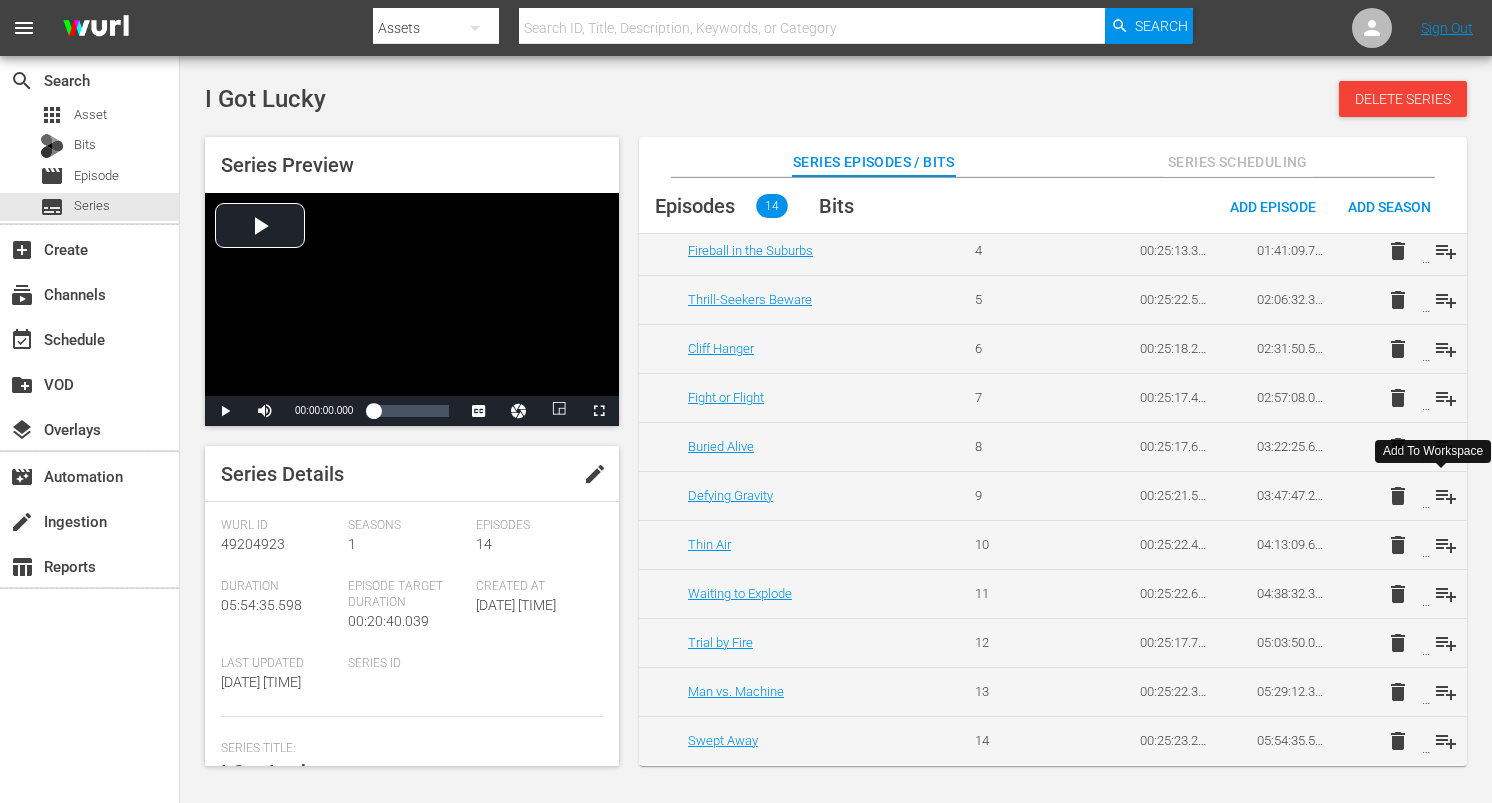 click on "Add To Workspace" at bounding box center (1433, 451) 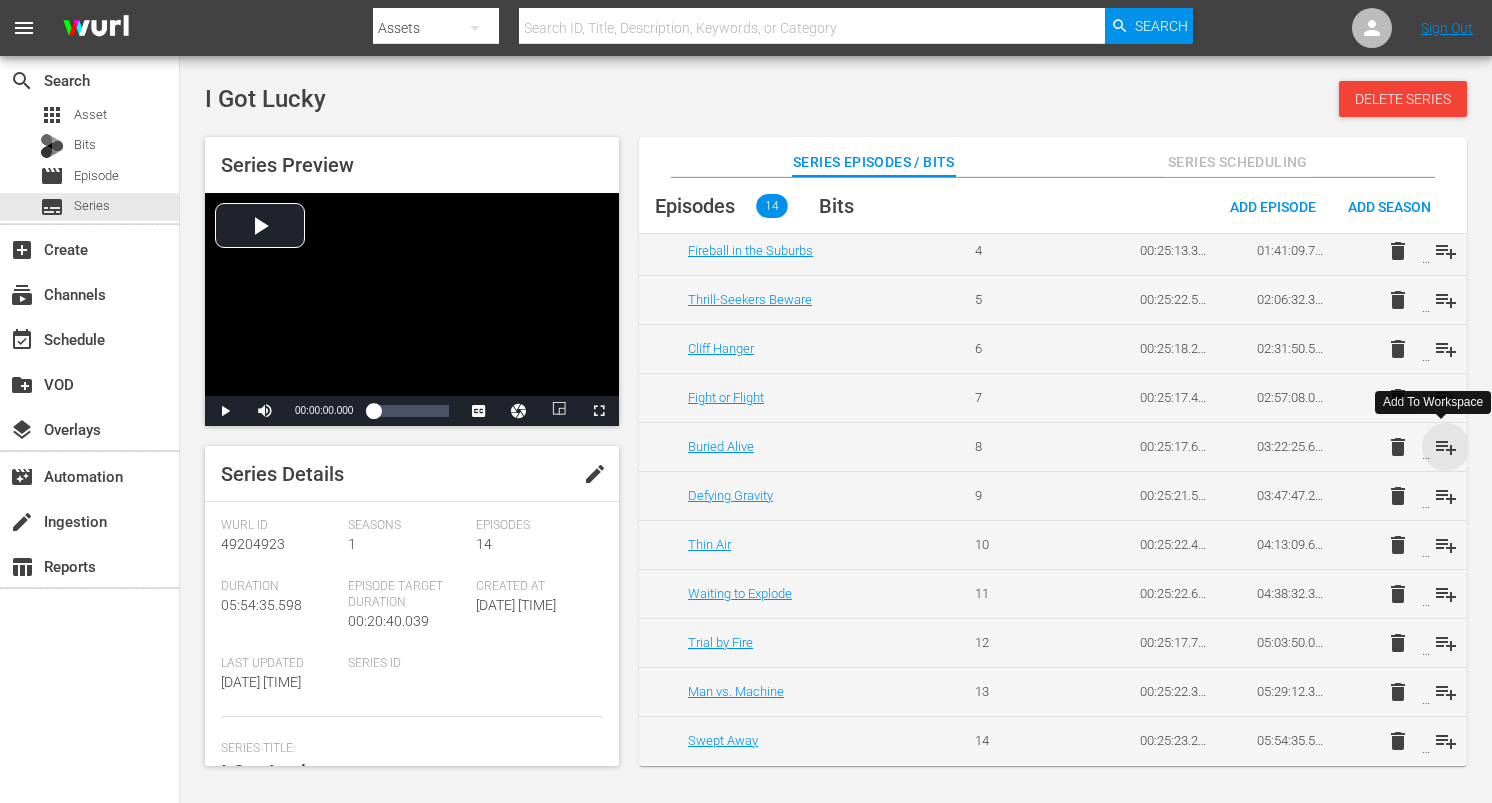 click on "playlist_add" at bounding box center [1446, 447] 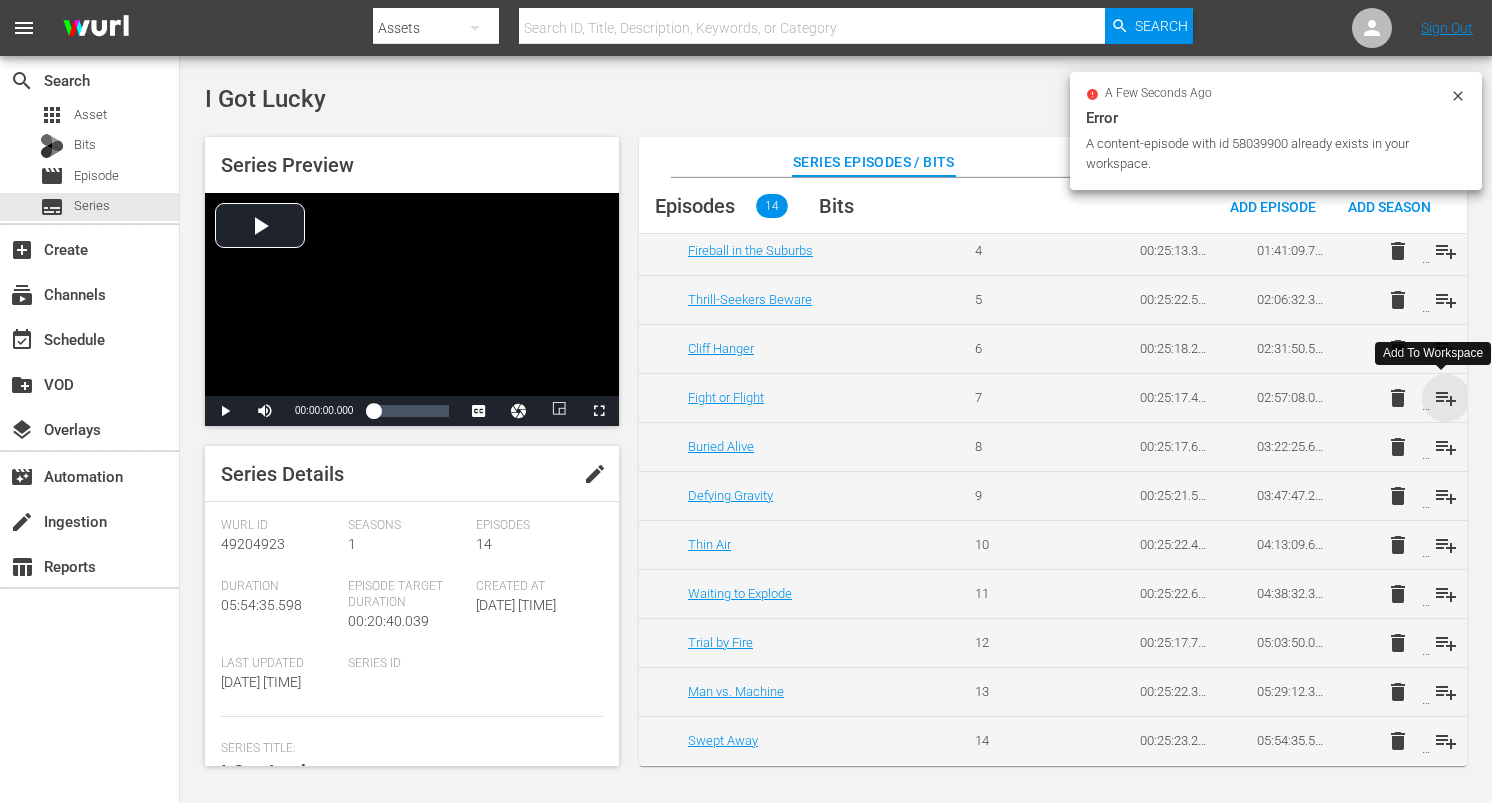 click on "playlist_add" at bounding box center (1446, 398) 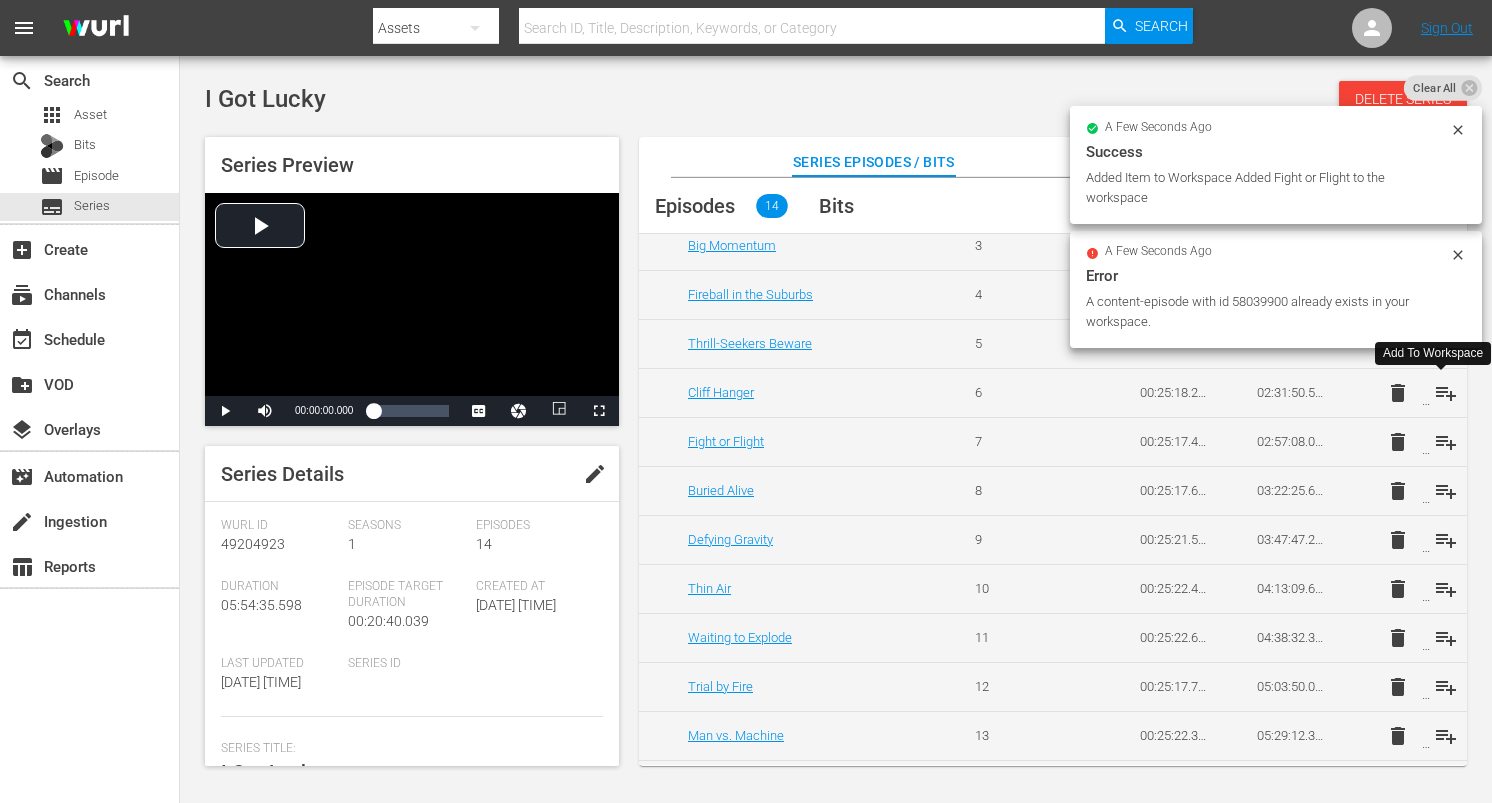 scroll, scrollTop: 211, scrollLeft: 0, axis: vertical 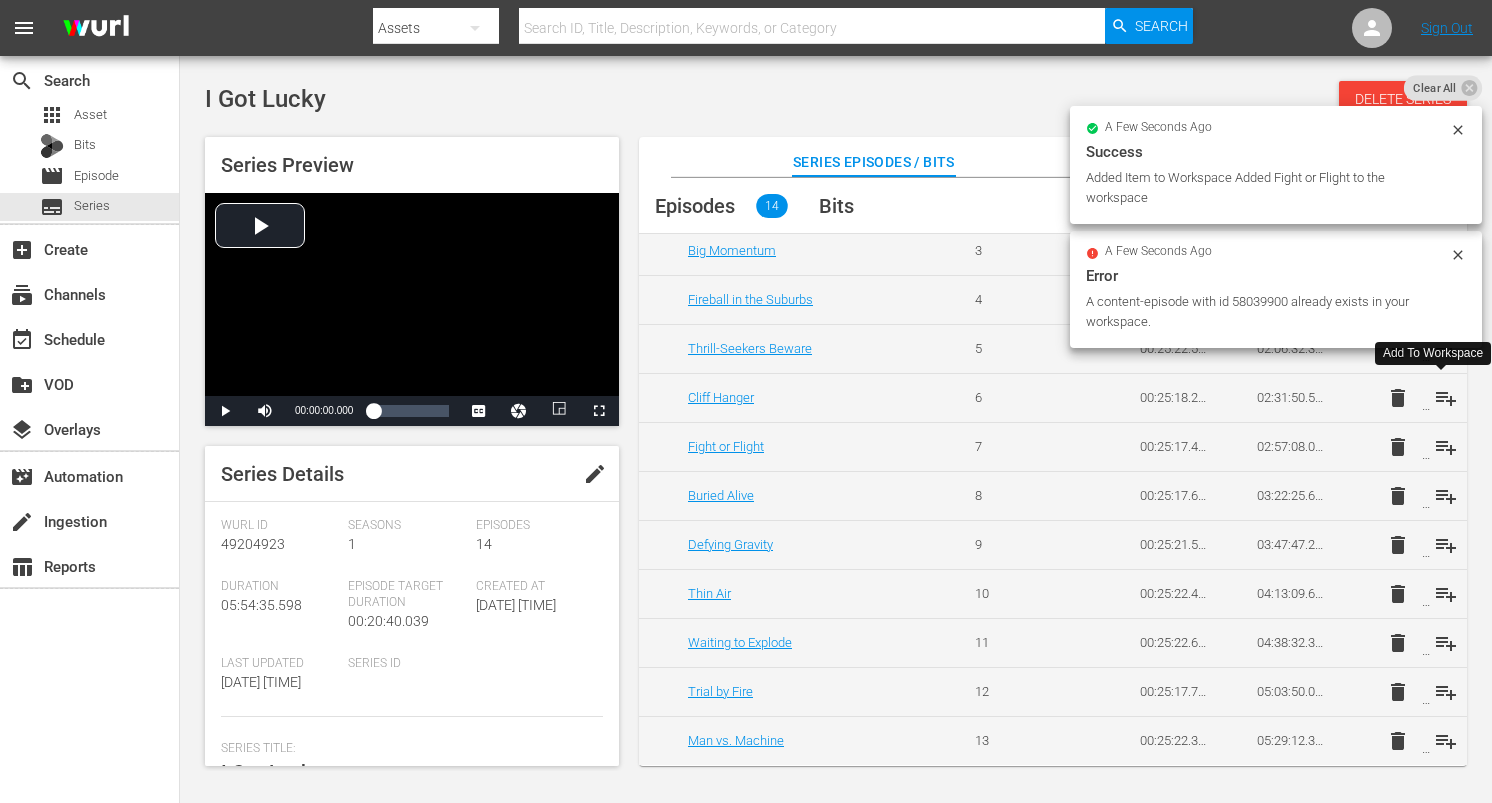 click on "playlist_add" at bounding box center [1446, 398] 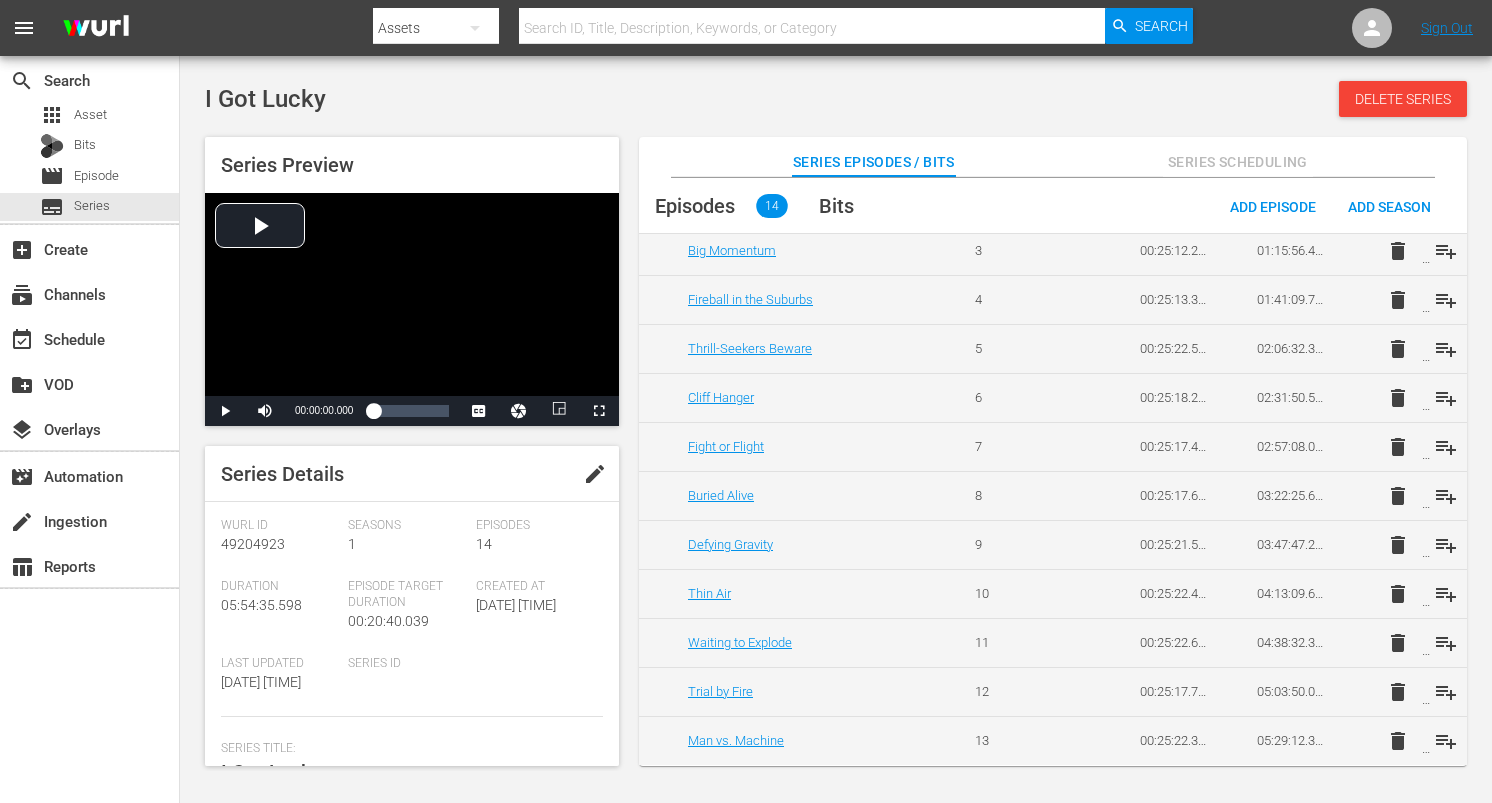 click on "Add To Workspace" at bounding box center (1433, 353) 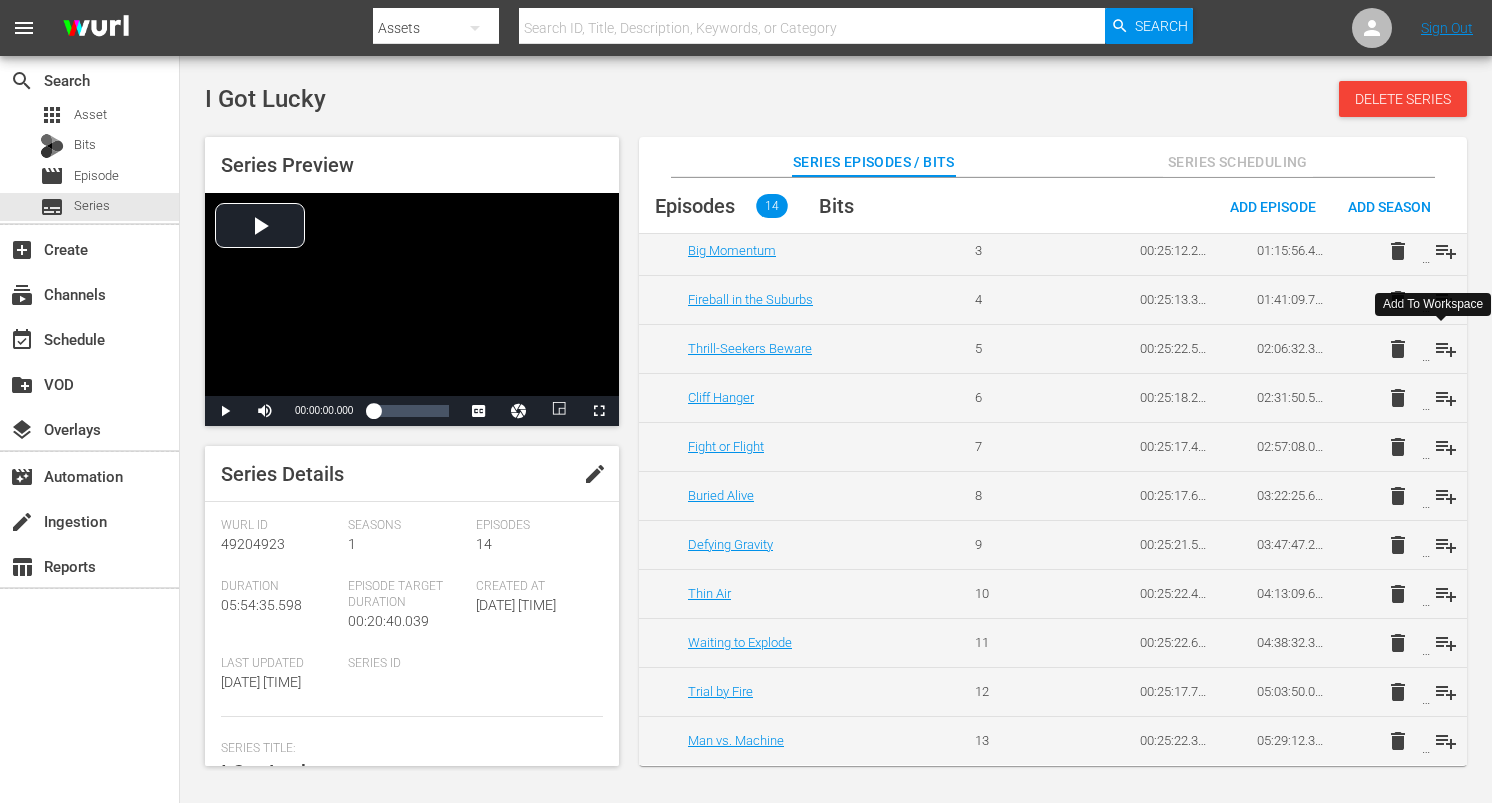 click on "playlist_add" at bounding box center [1446, 349] 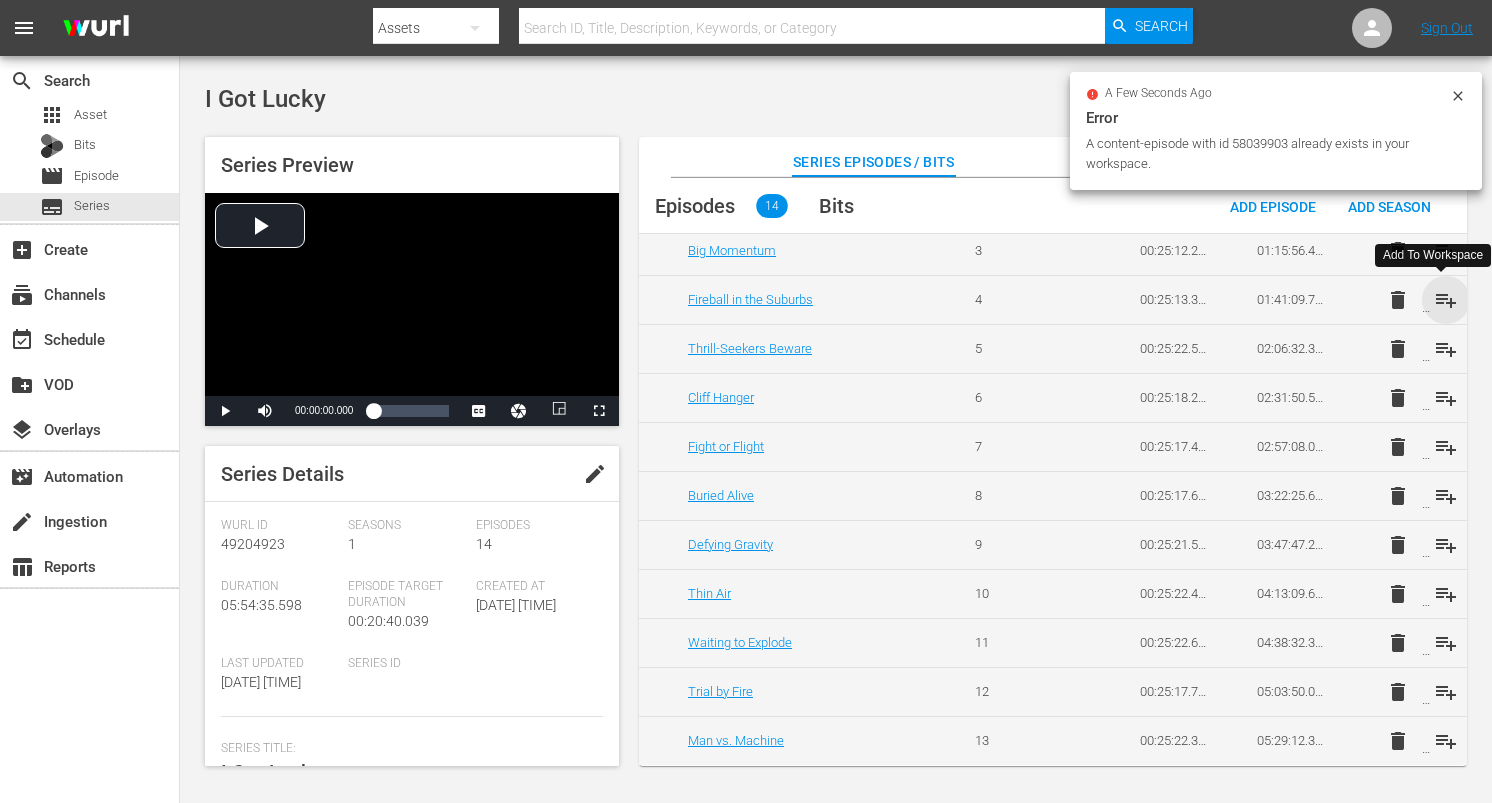 click on "playlist_add" at bounding box center (1446, 300) 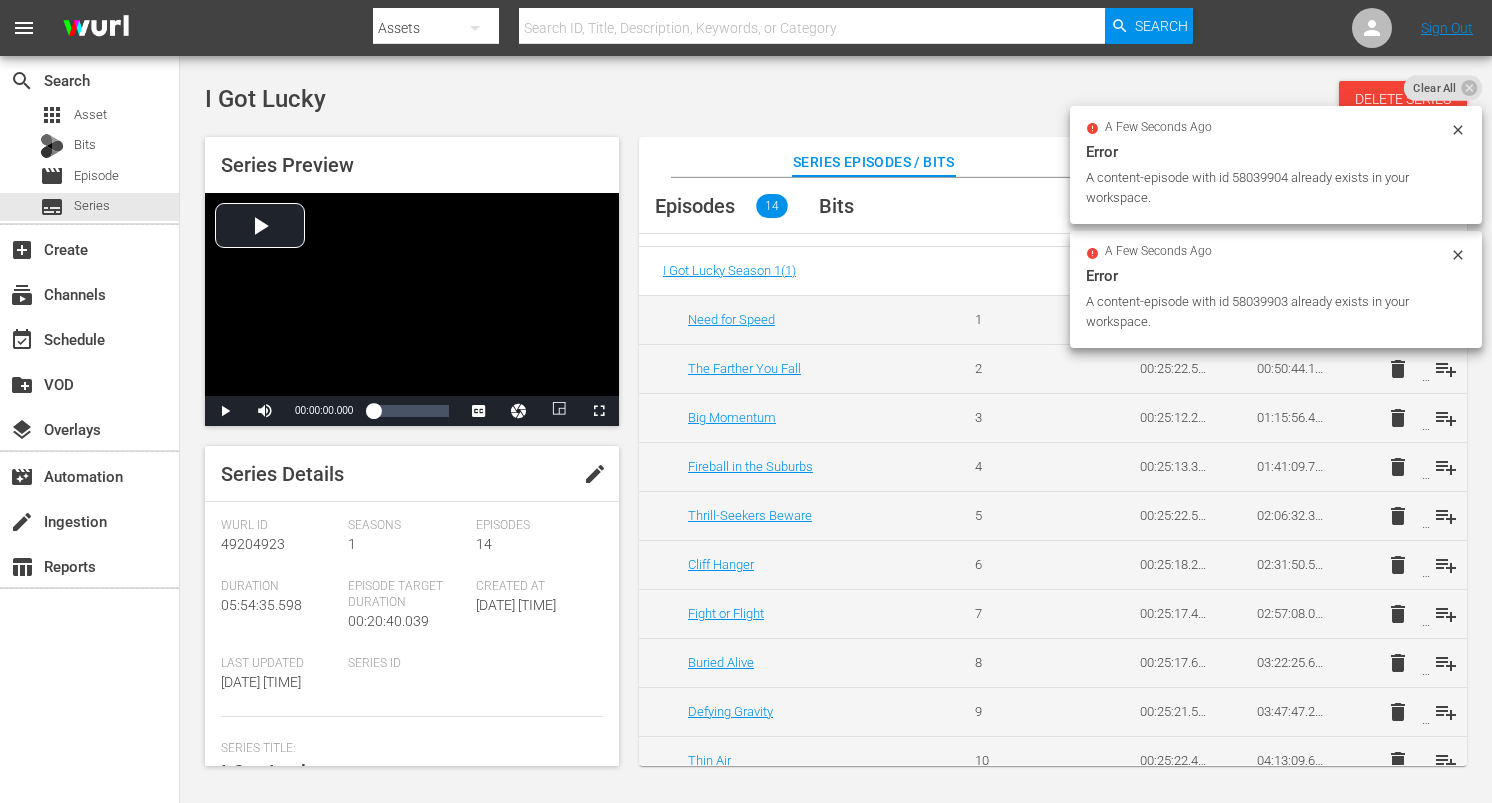 scroll, scrollTop: 0, scrollLeft: 0, axis: both 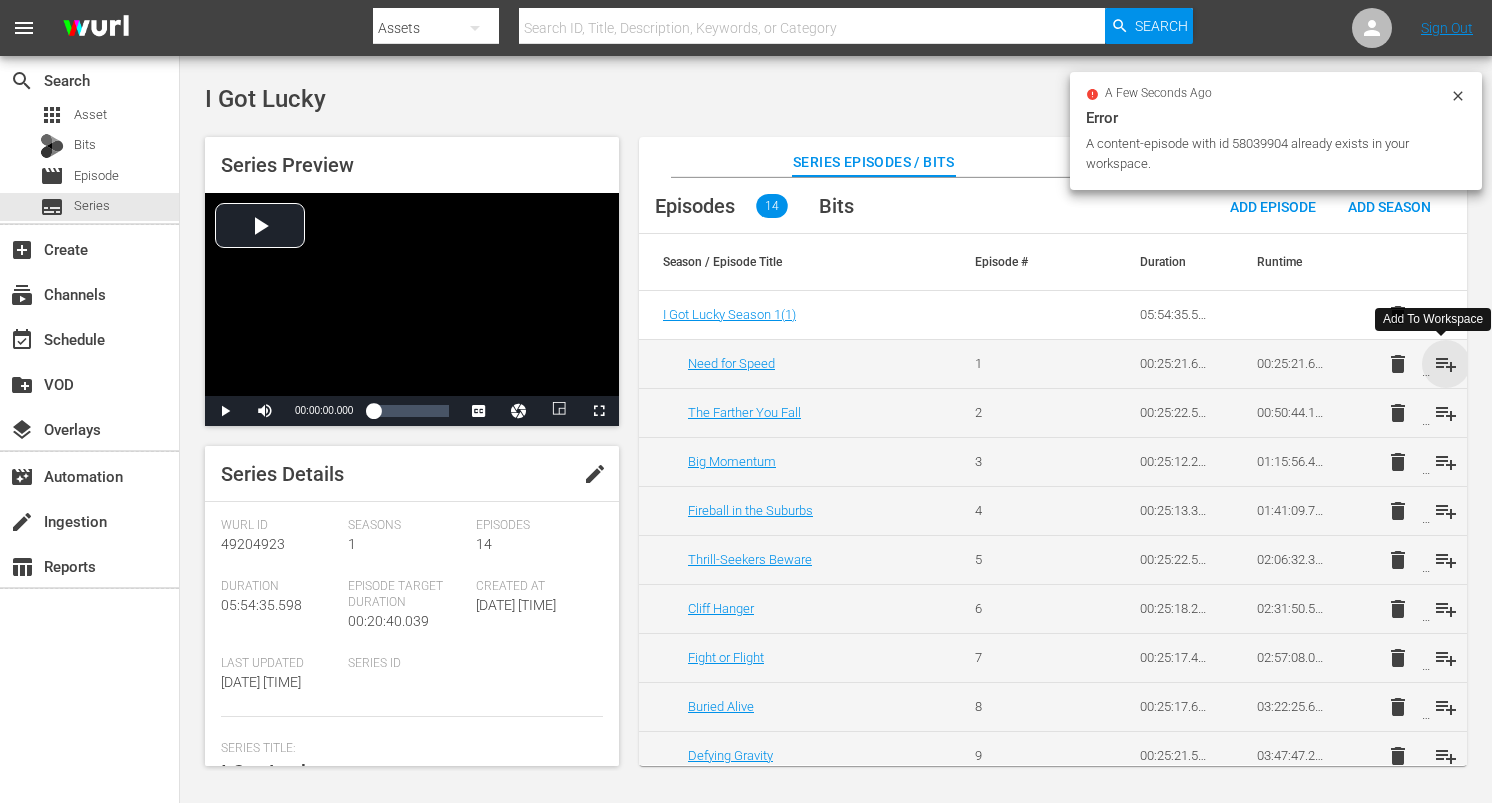click on "playlist_add" at bounding box center [1446, 364] 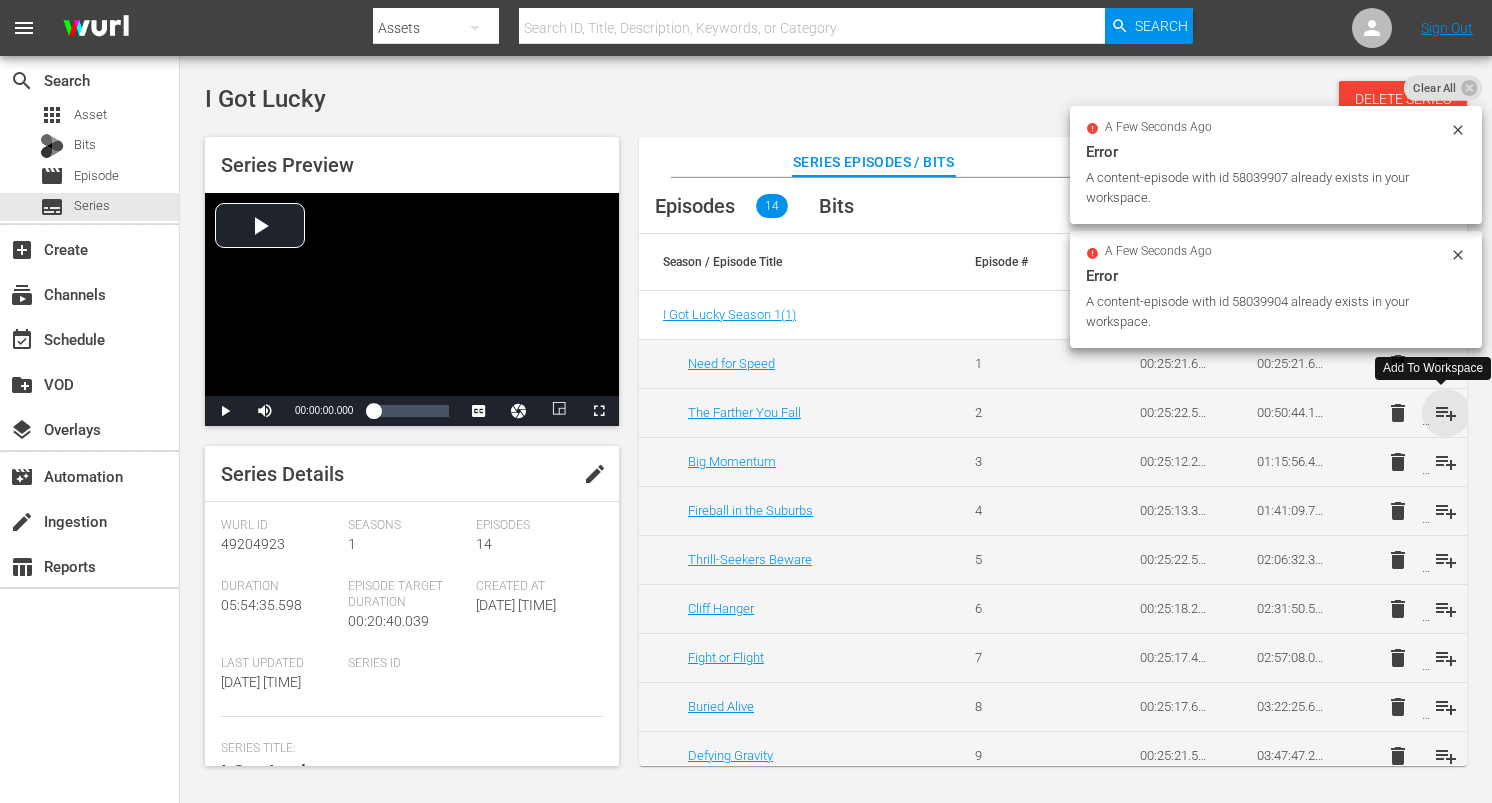 click on "playlist_add" at bounding box center (1446, 413) 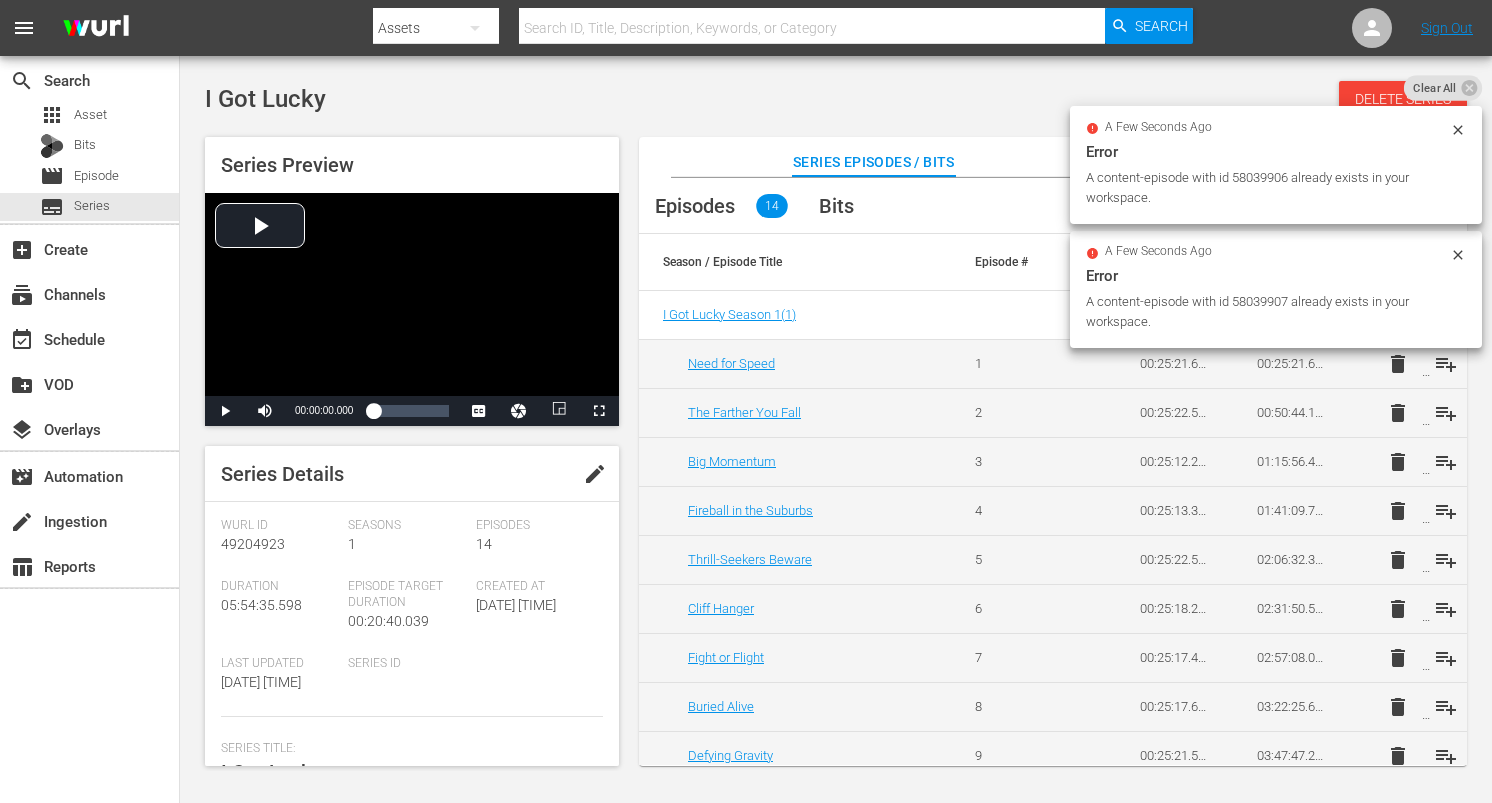 scroll, scrollTop: 260, scrollLeft: 0, axis: vertical 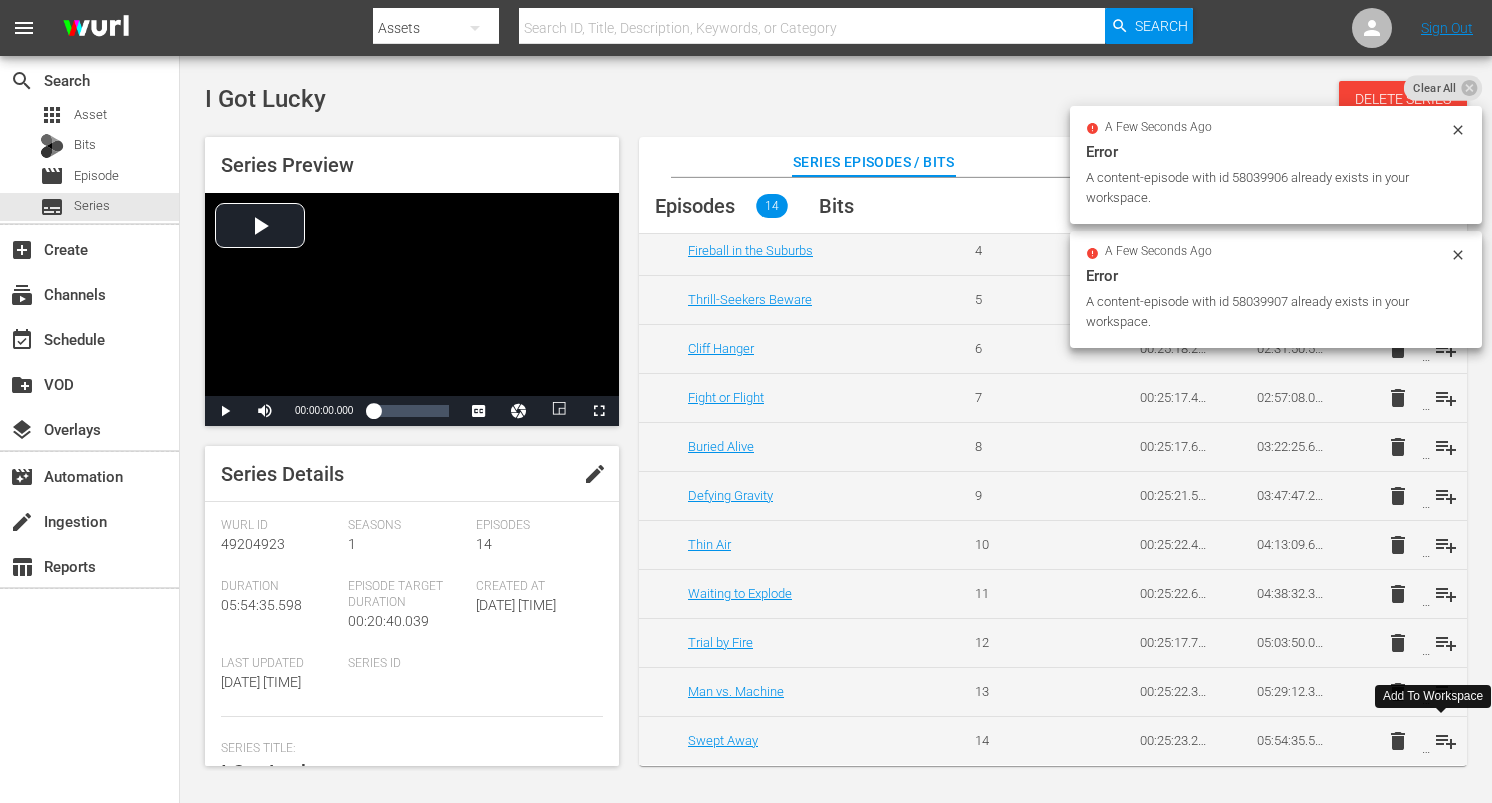 click on "playlist_add" at bounding box center [1446, 741] 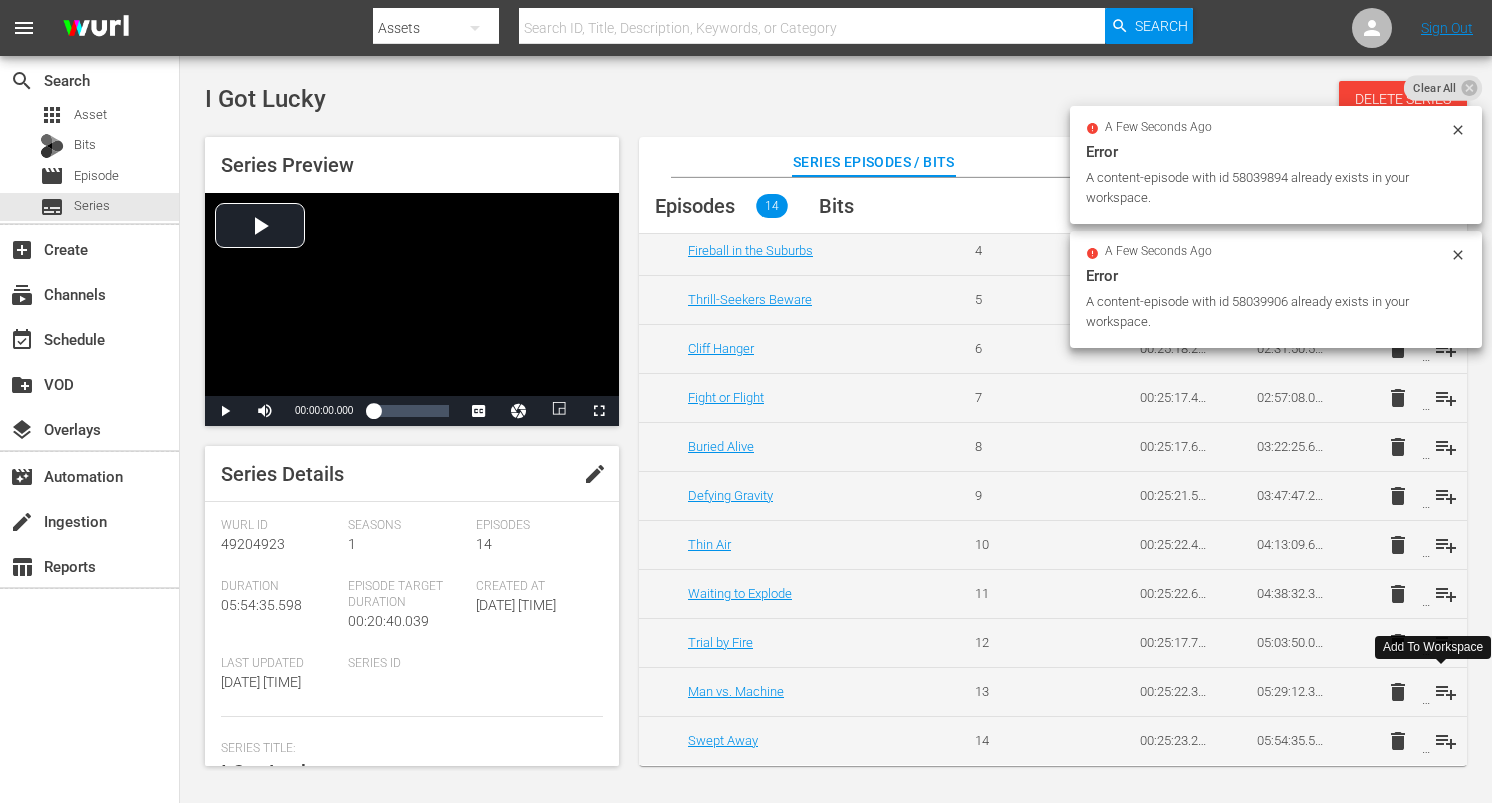 click on "playlist_add" at bounding box center (1446, 692) 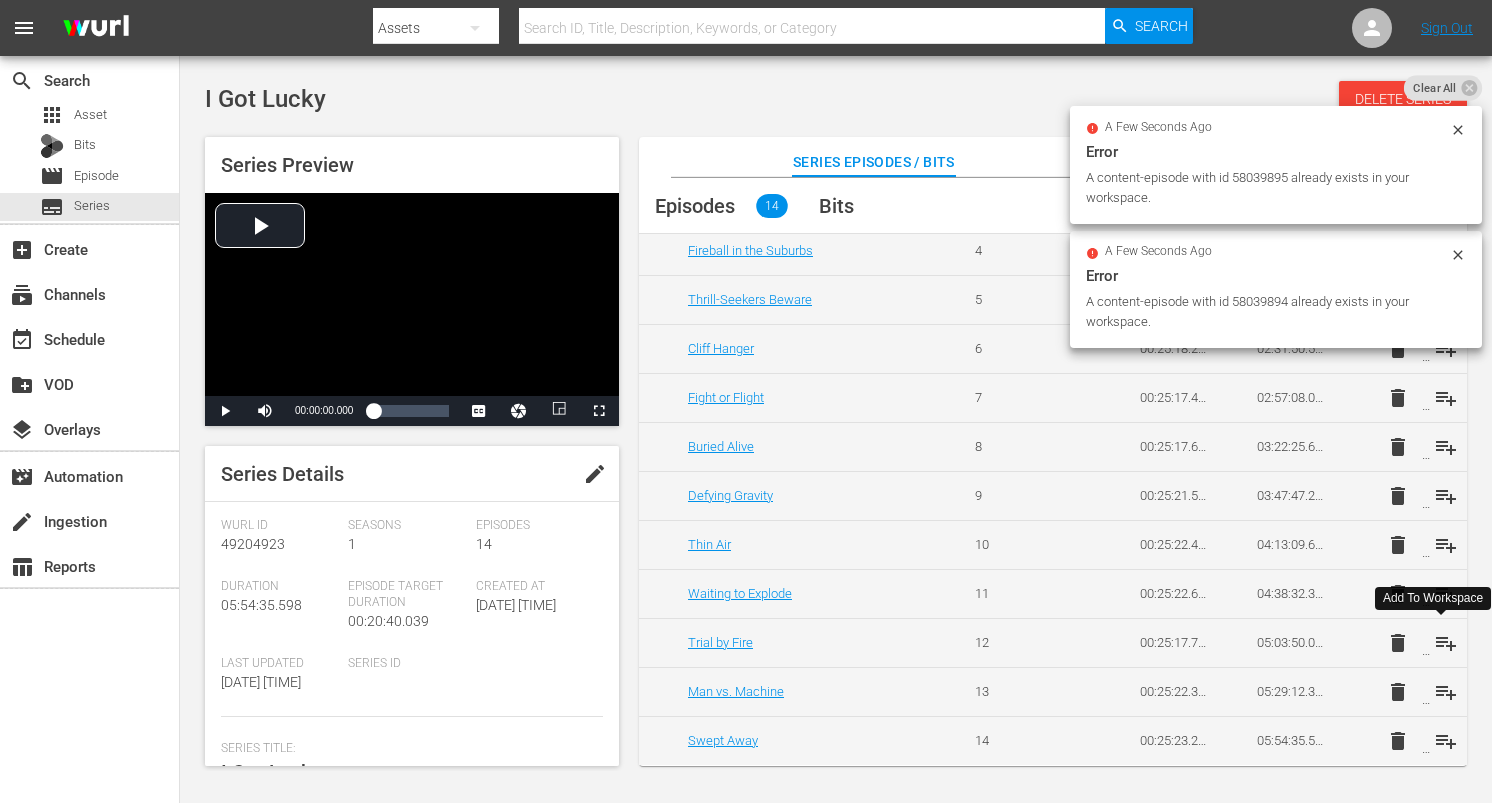 click on "playlist_add" at bounding box center (1446, 643) 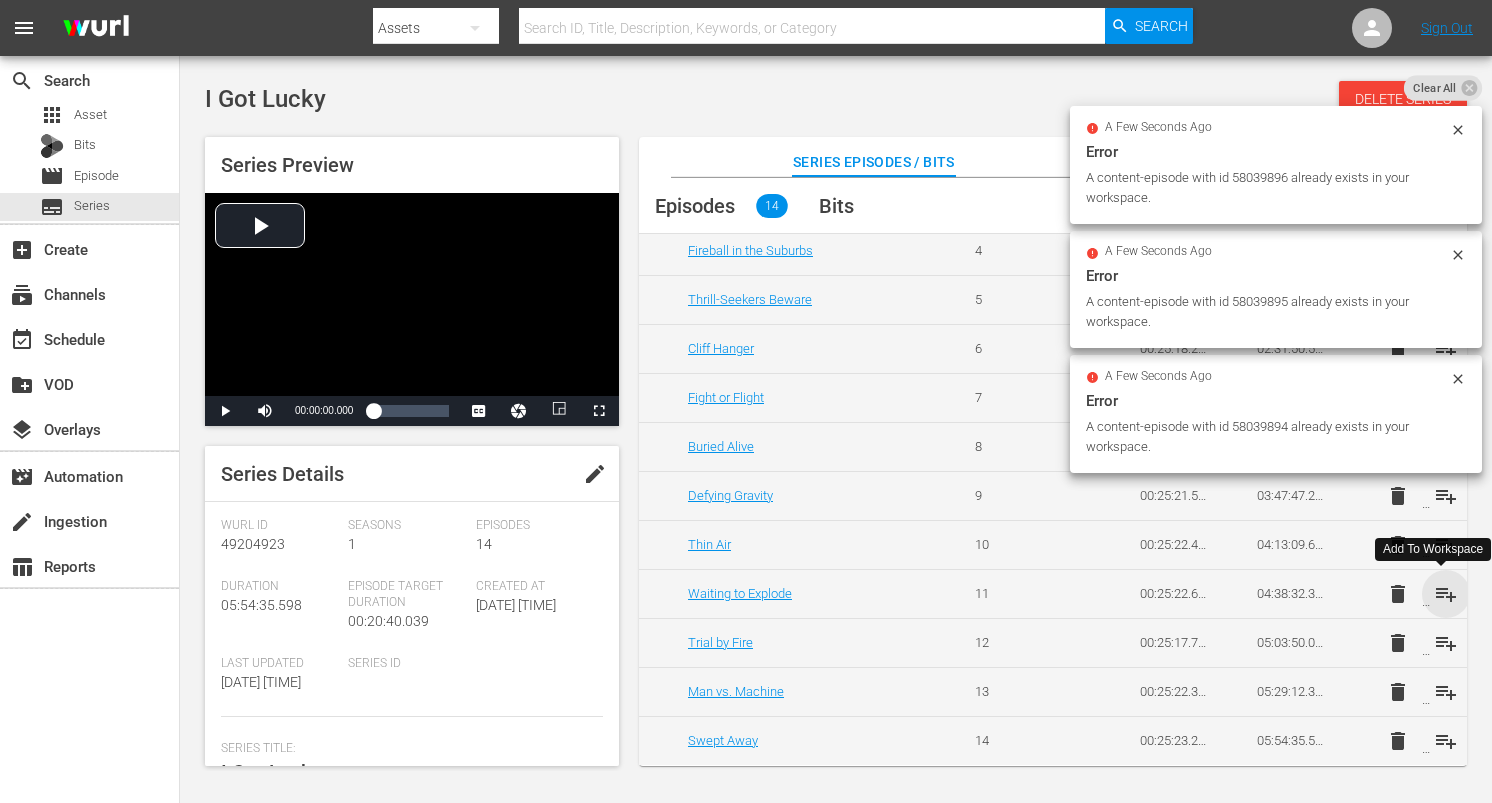 click on "playlist_add" at bounding box center (1446, 594) 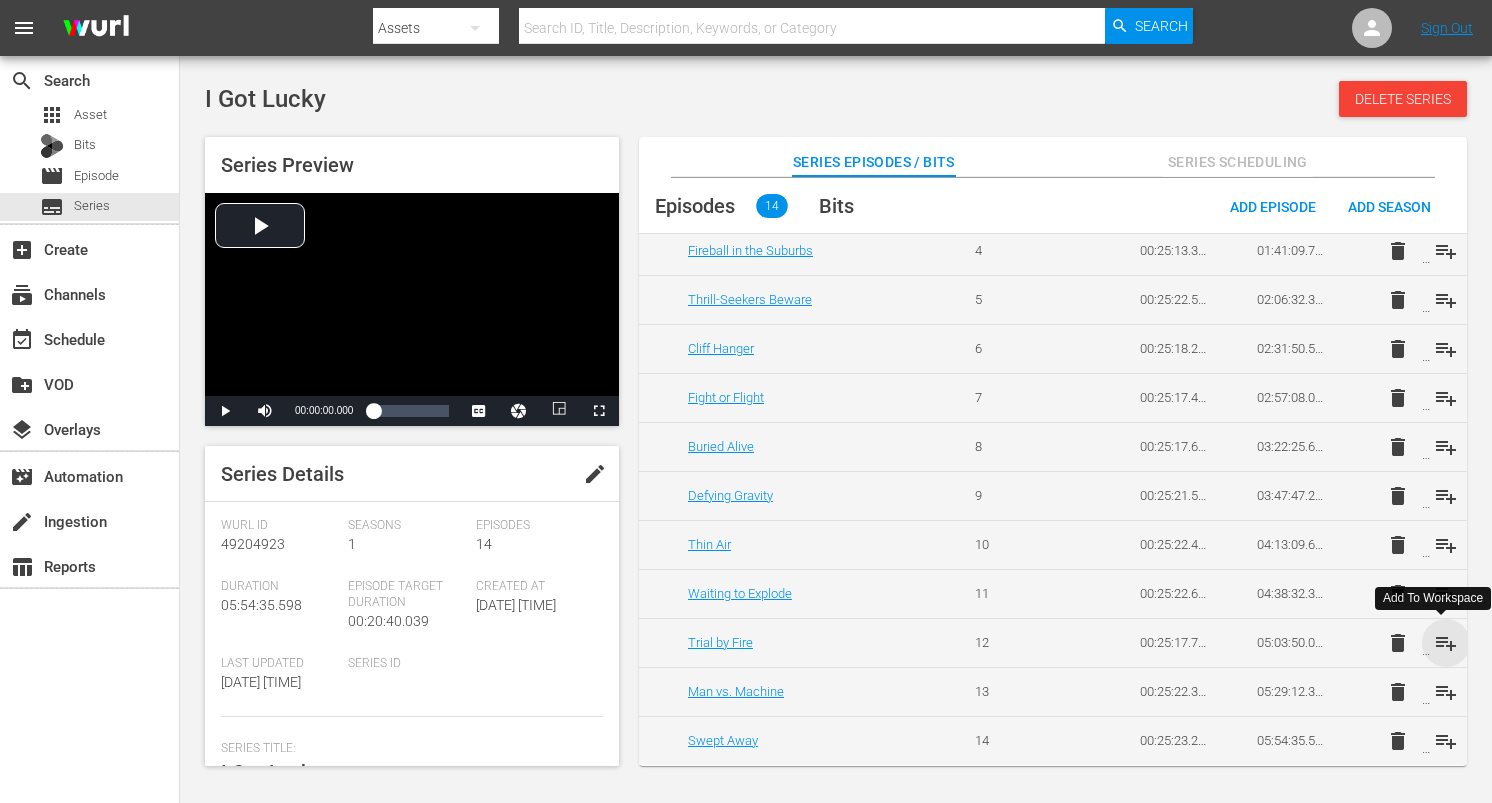click on "playlist_add" at bounding box center [1446, 643] 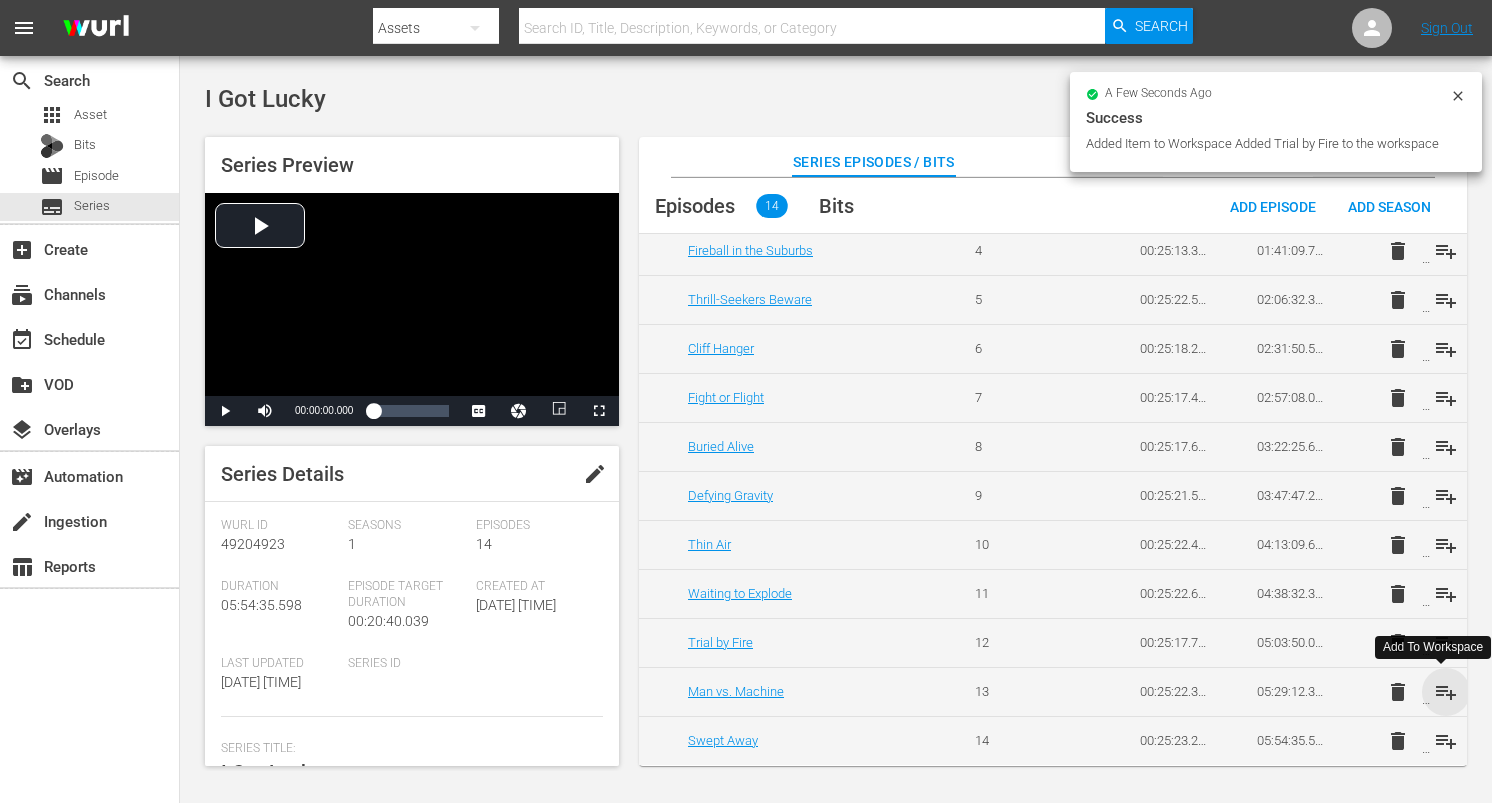 click on "playlist_add" at bounding box center [1446, 692] 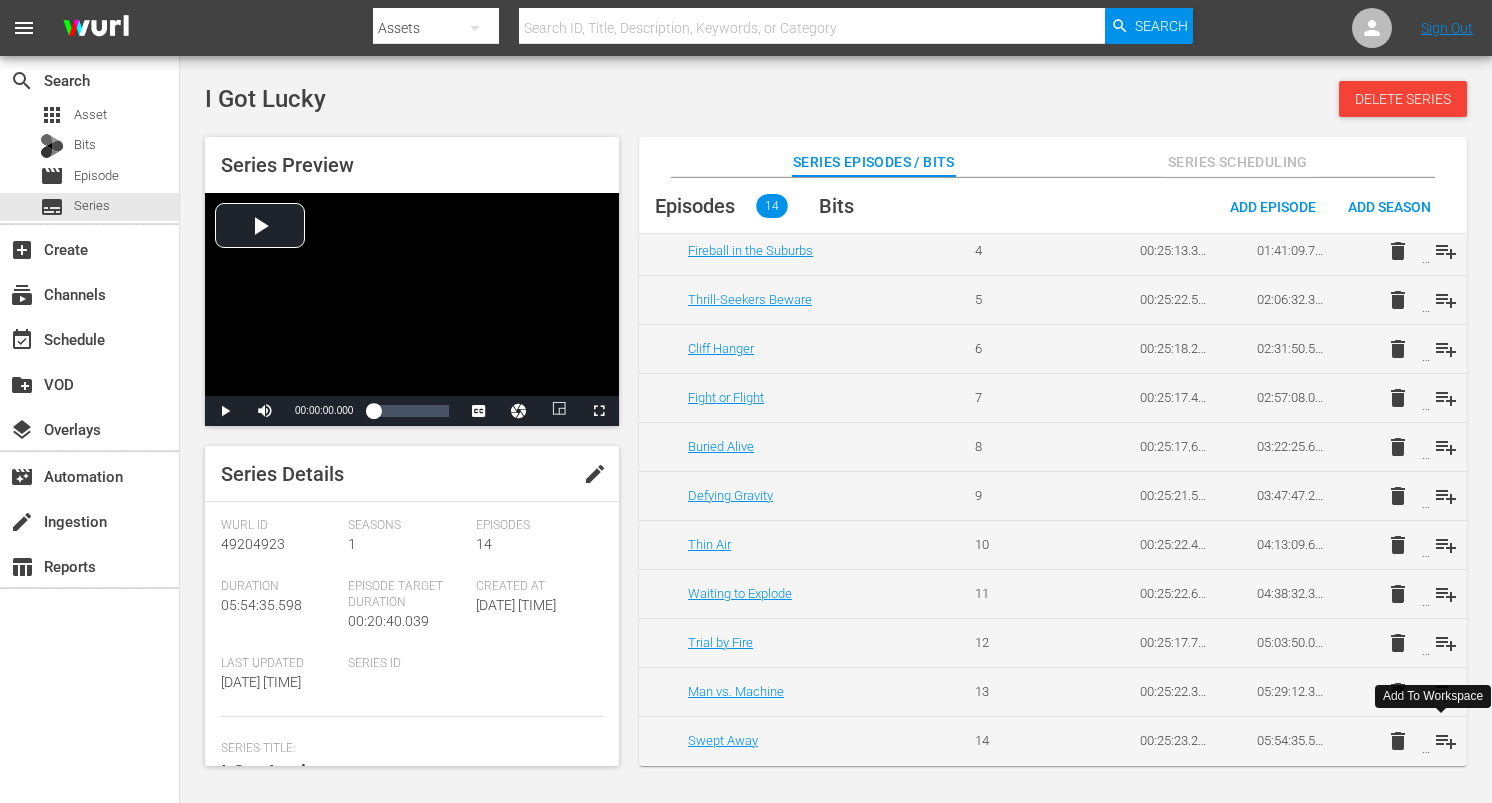 click on "playlist_add" at bounding box center (1446, 741) 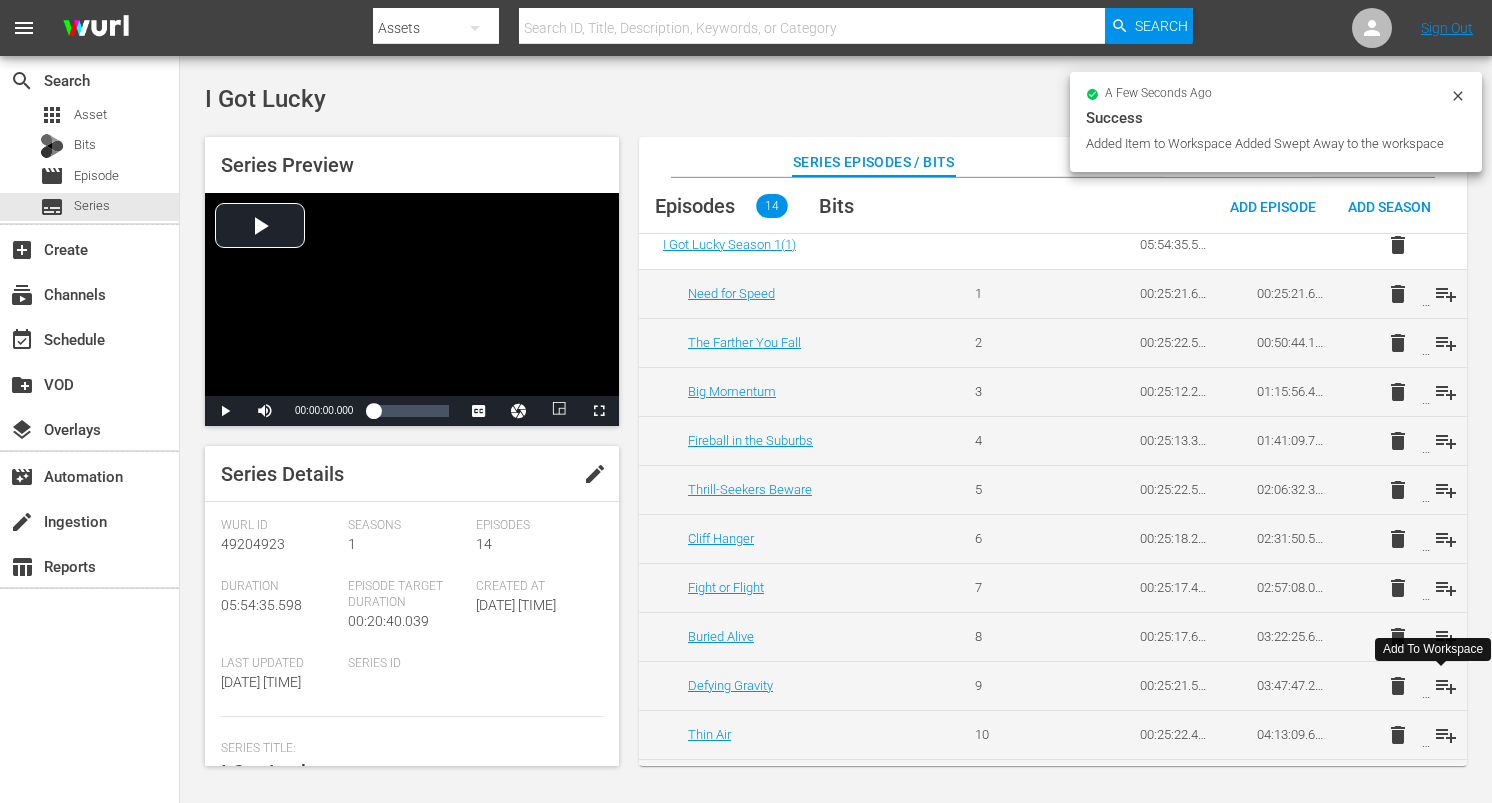 scroll, scrollTop: 0, scrollLeft: 0, axis: both 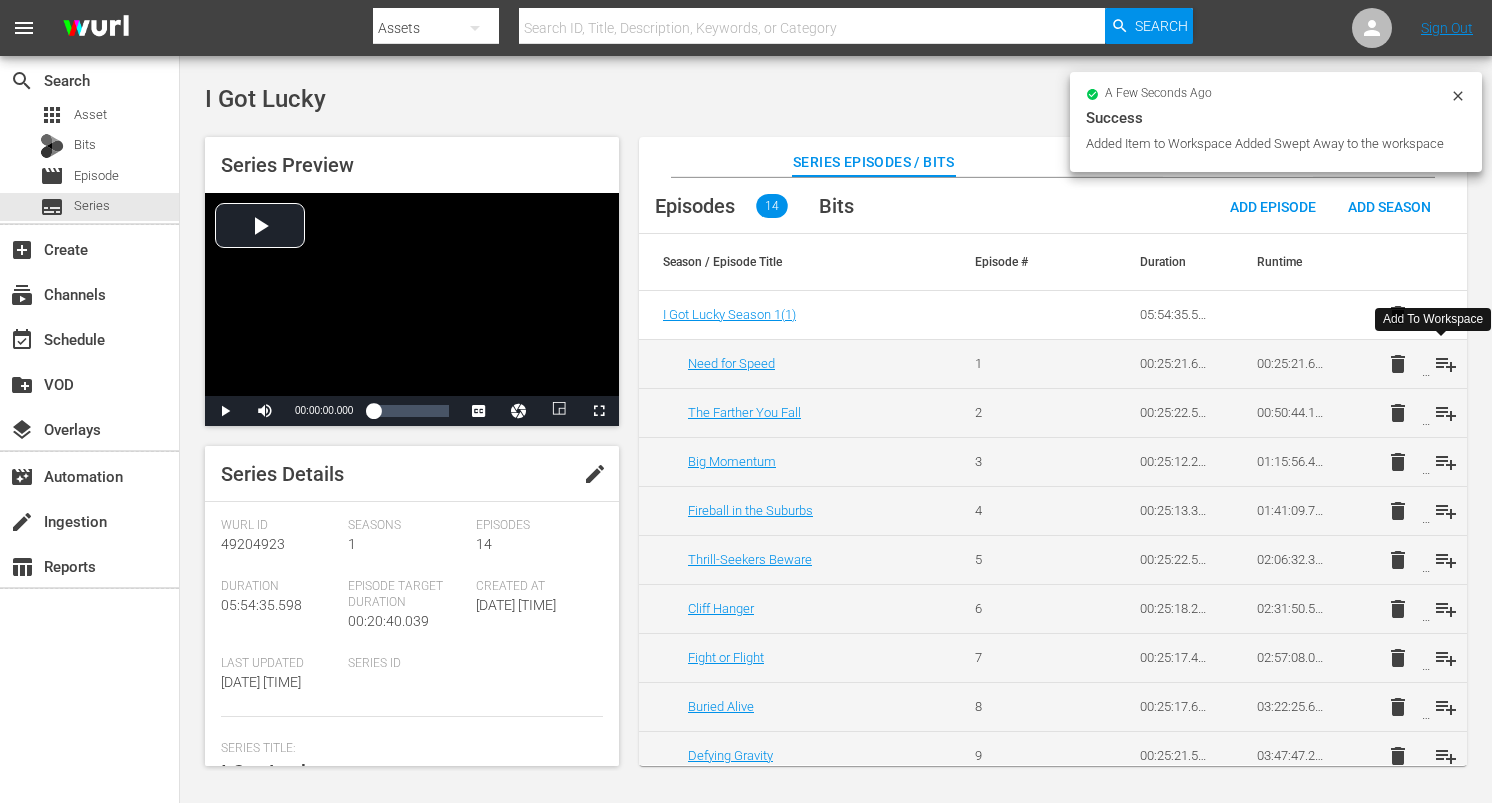 click on "playlist_add" at bounding box center (1446, 364) 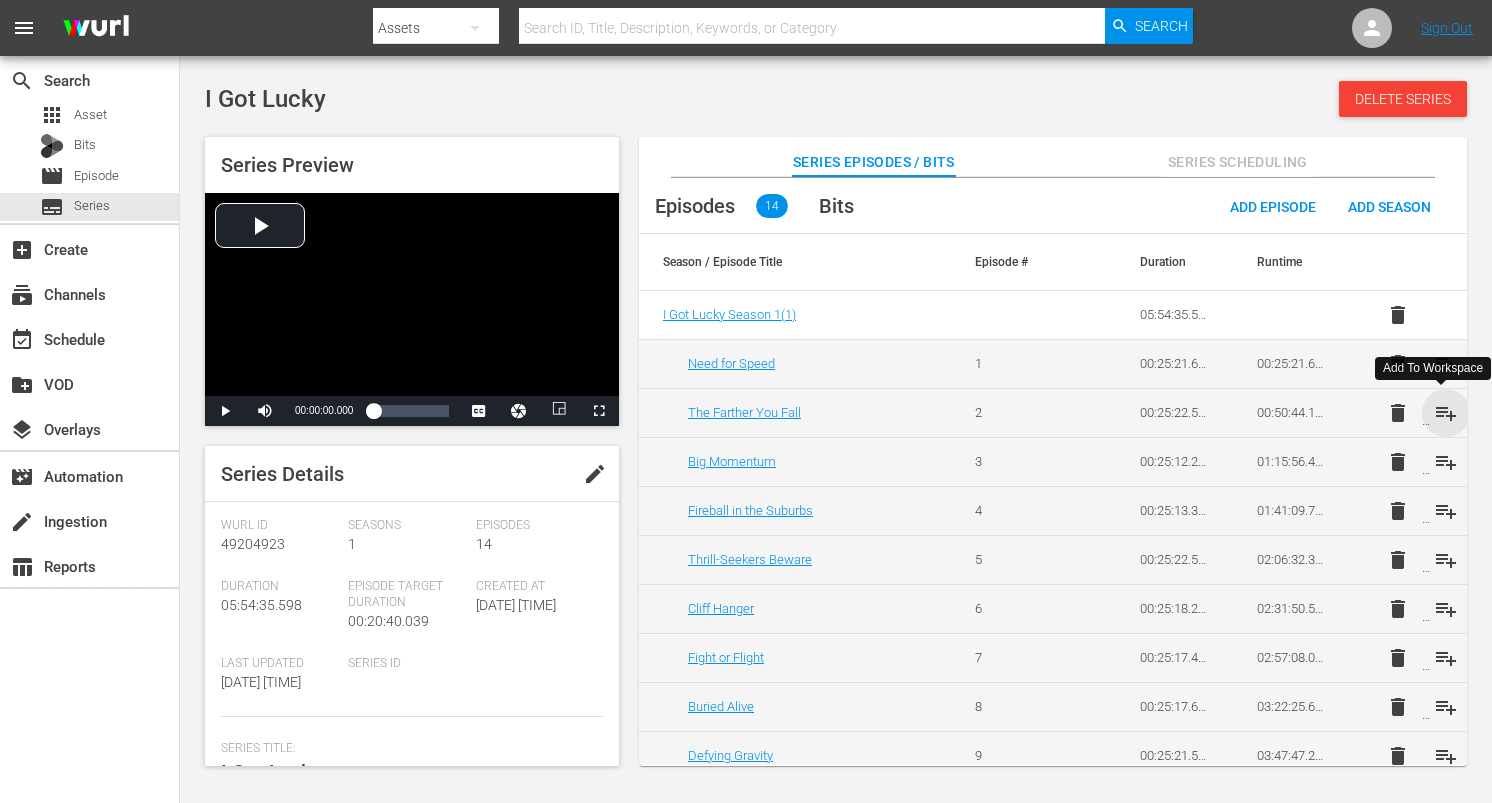 drag, startPoint x: 1441, startPoint y: 407, endPoint x: 1452, endPoint y: 436, distance: 31.016125 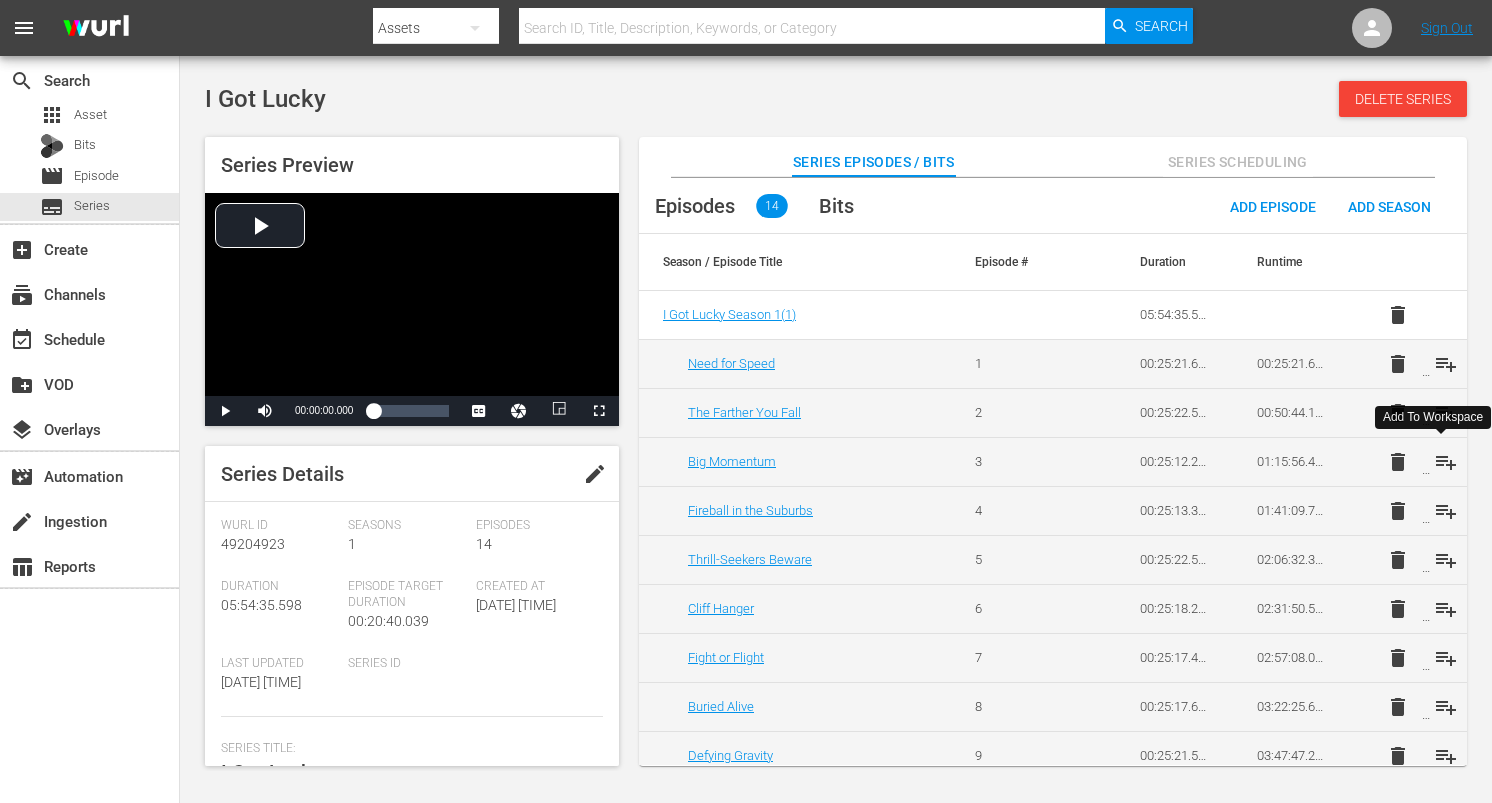 click on "playlist_add" at bounding box center (1446, 462) 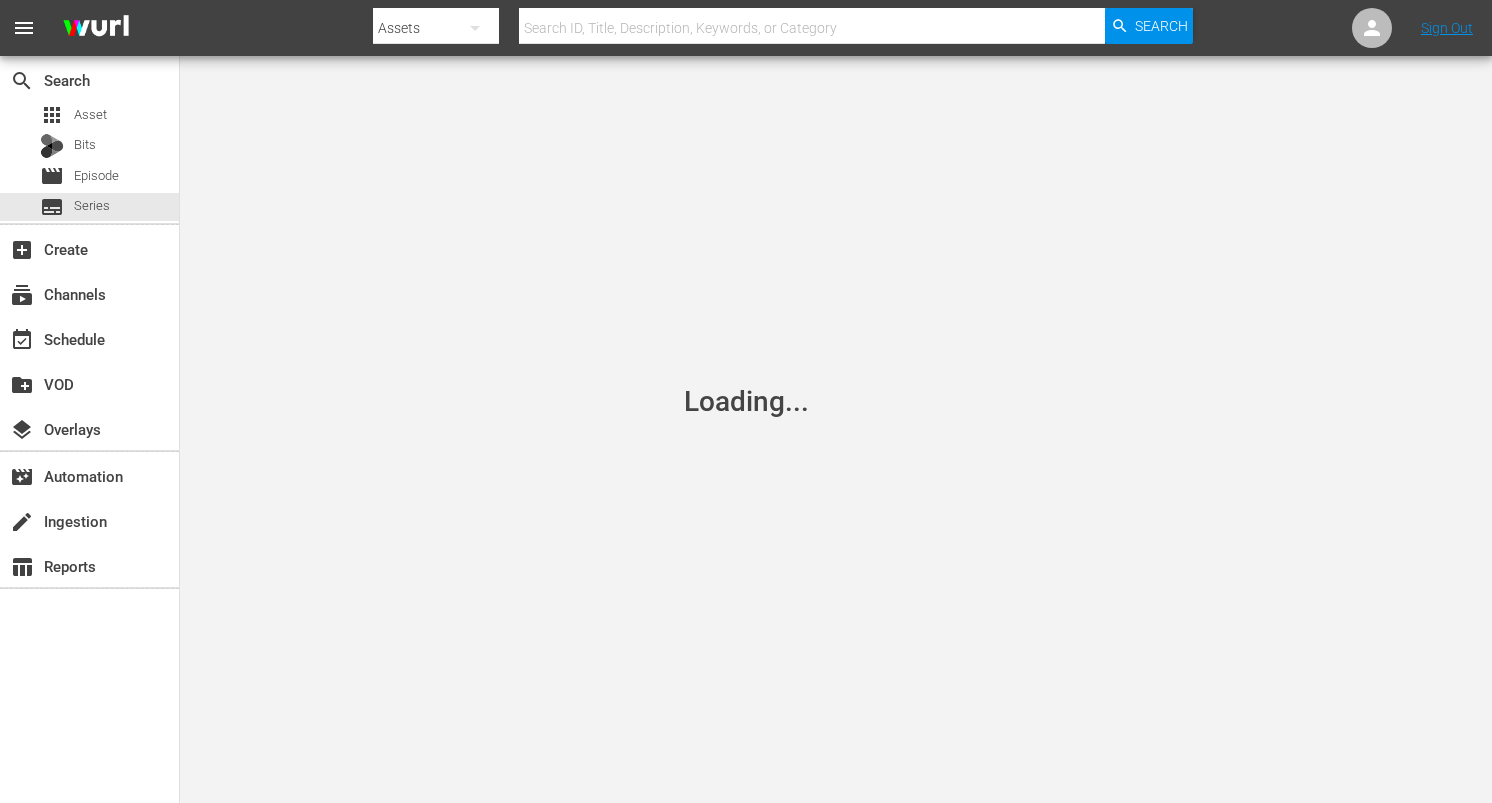 scroll, scrollTop: 0, scrollLeft: 0, axis: both 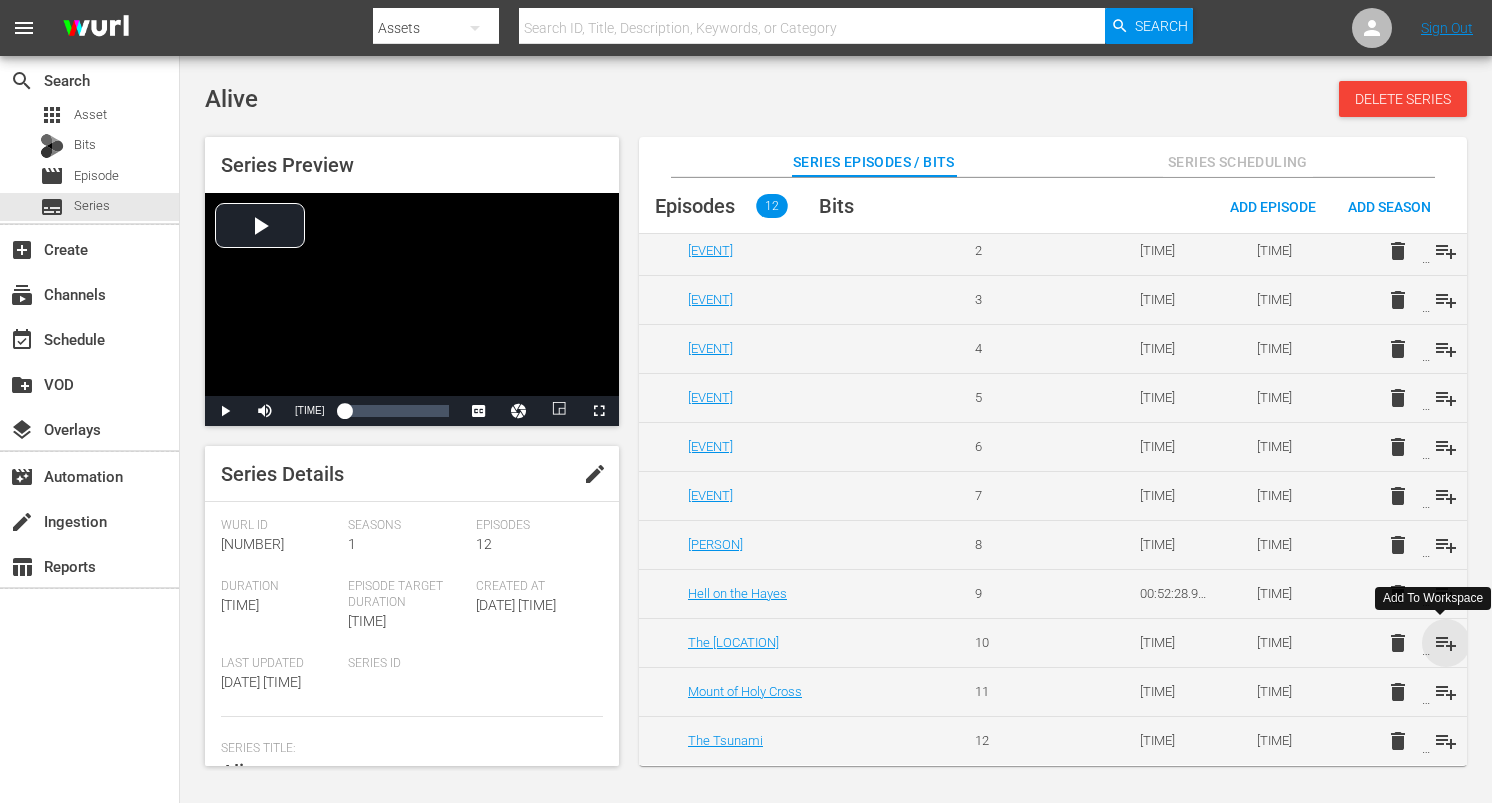 click on "playlist_add" at bounding box center [1446, 643] 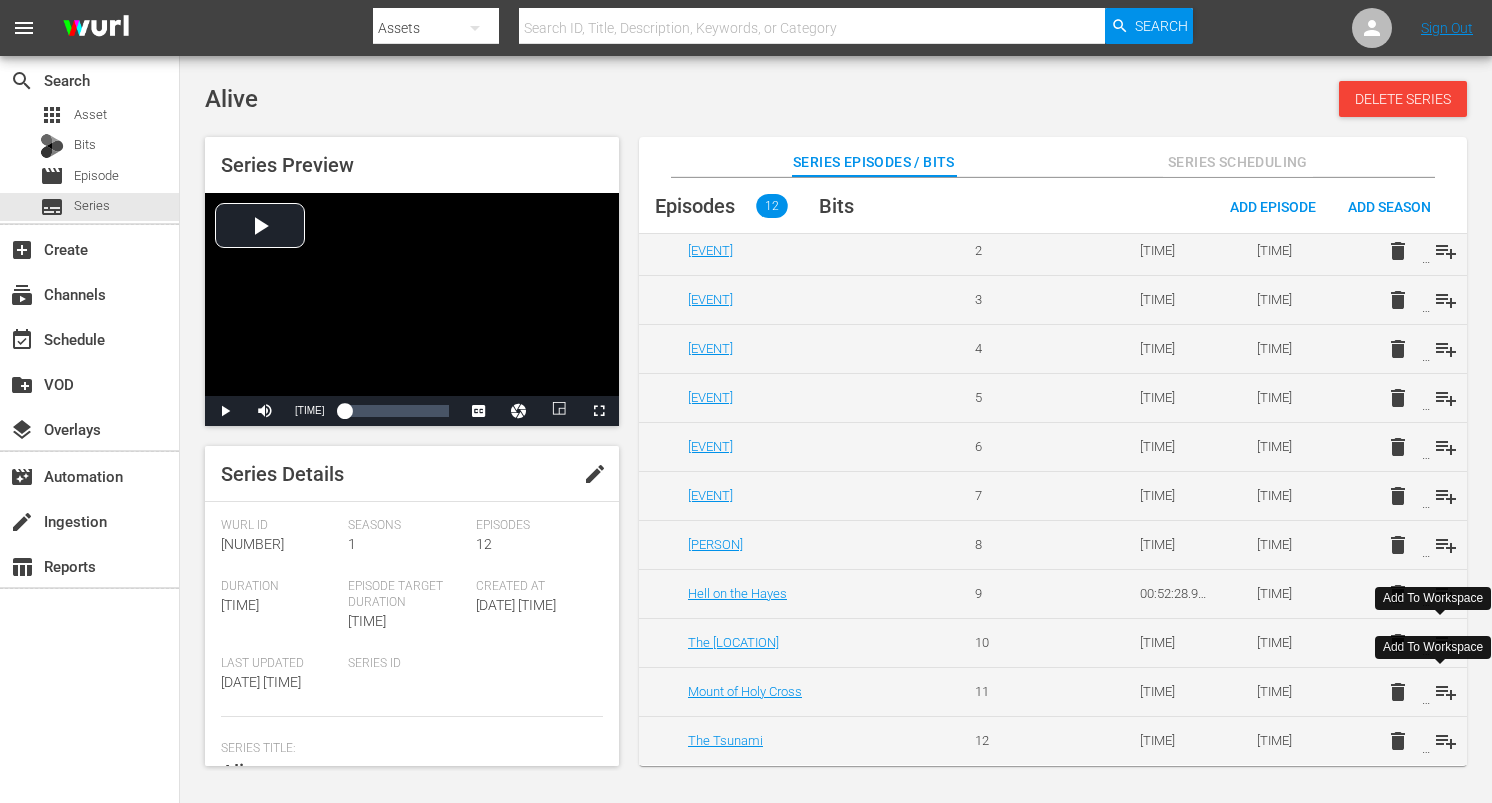 click on "playlist_add" at bounding box center (1446, 692) 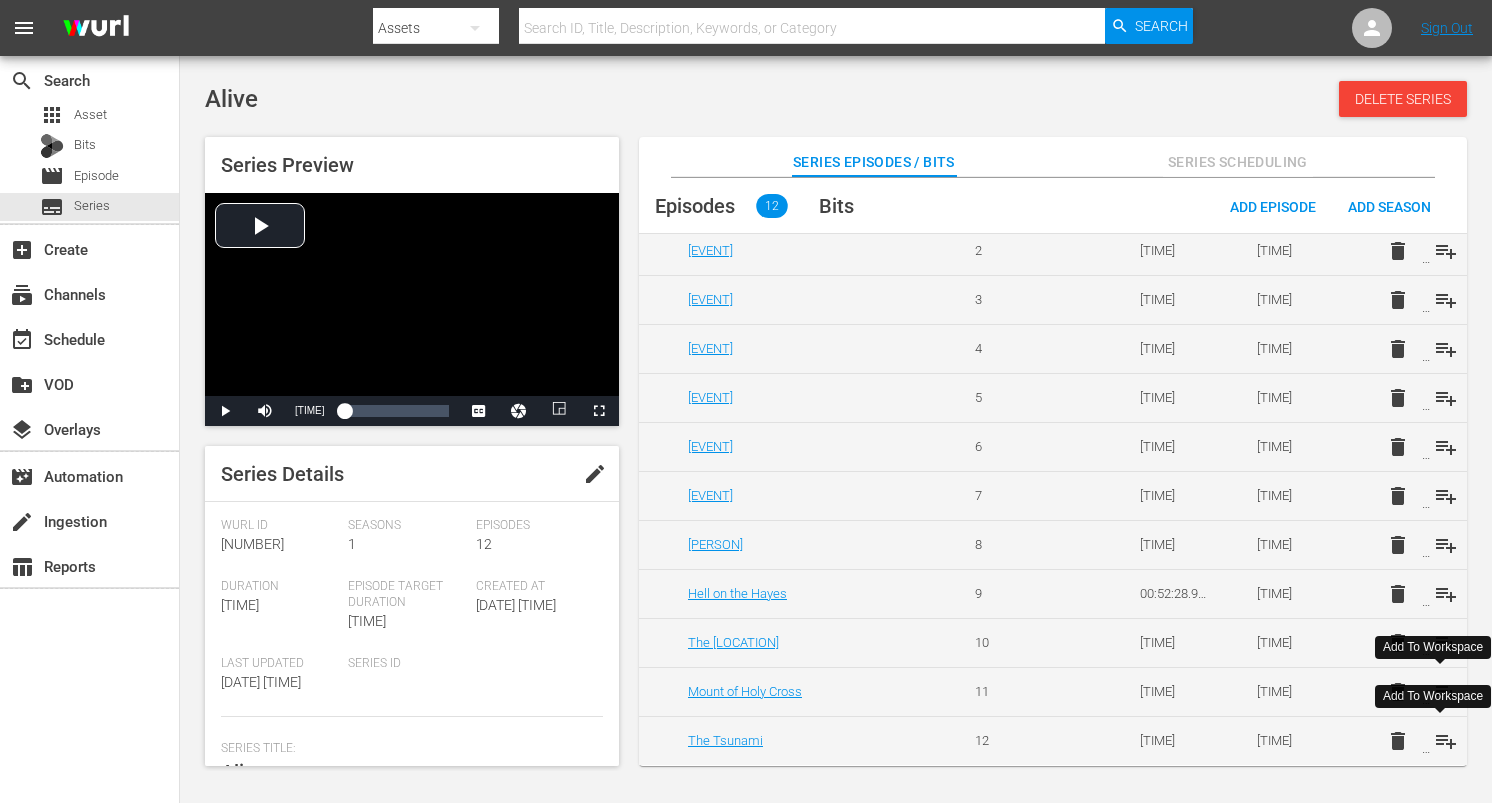 click on "playlist_add" at bounding box center [1446, 741] 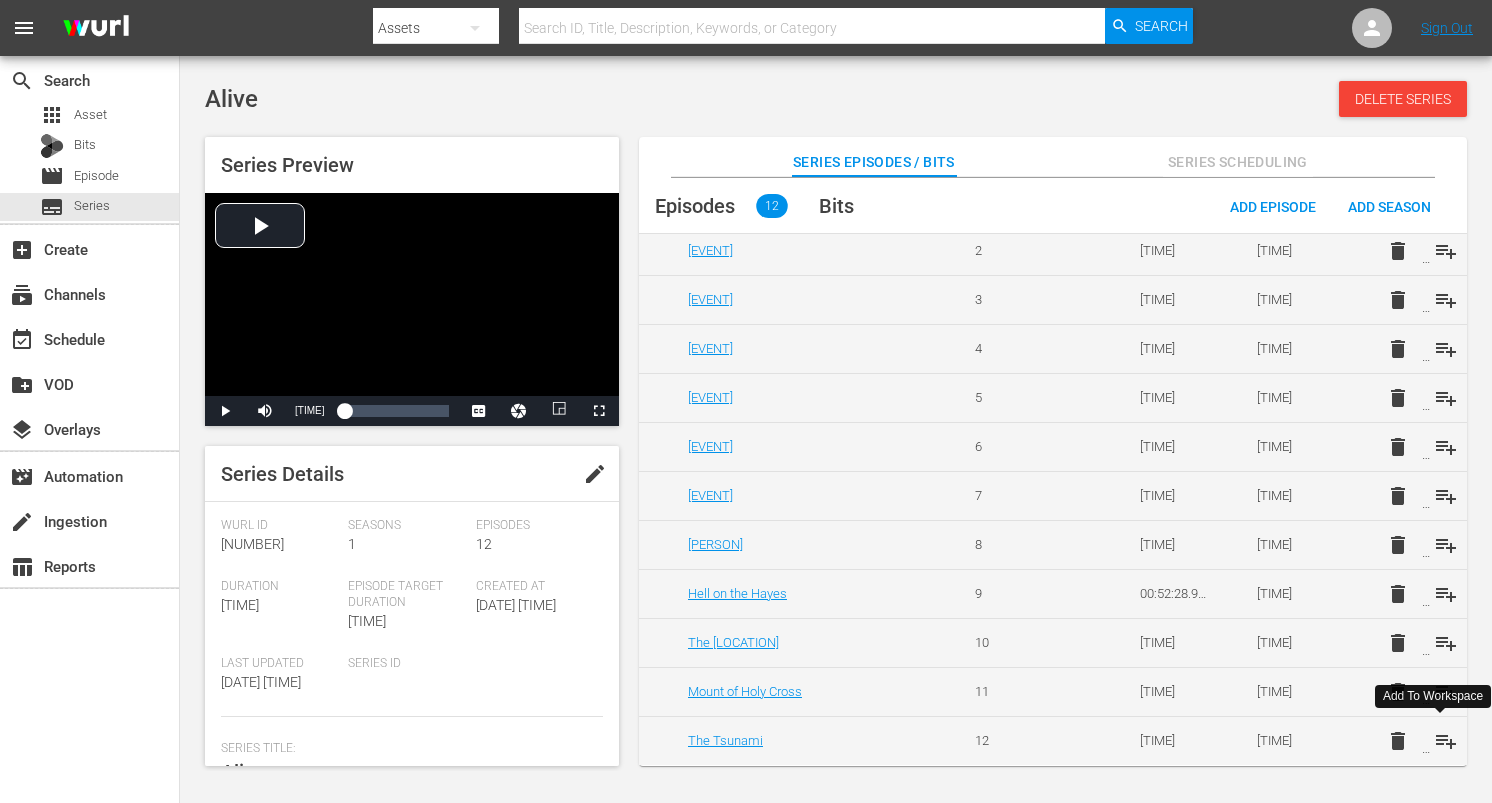 scroll, scrollTop: 0, scrollLeft: 0, axis: both 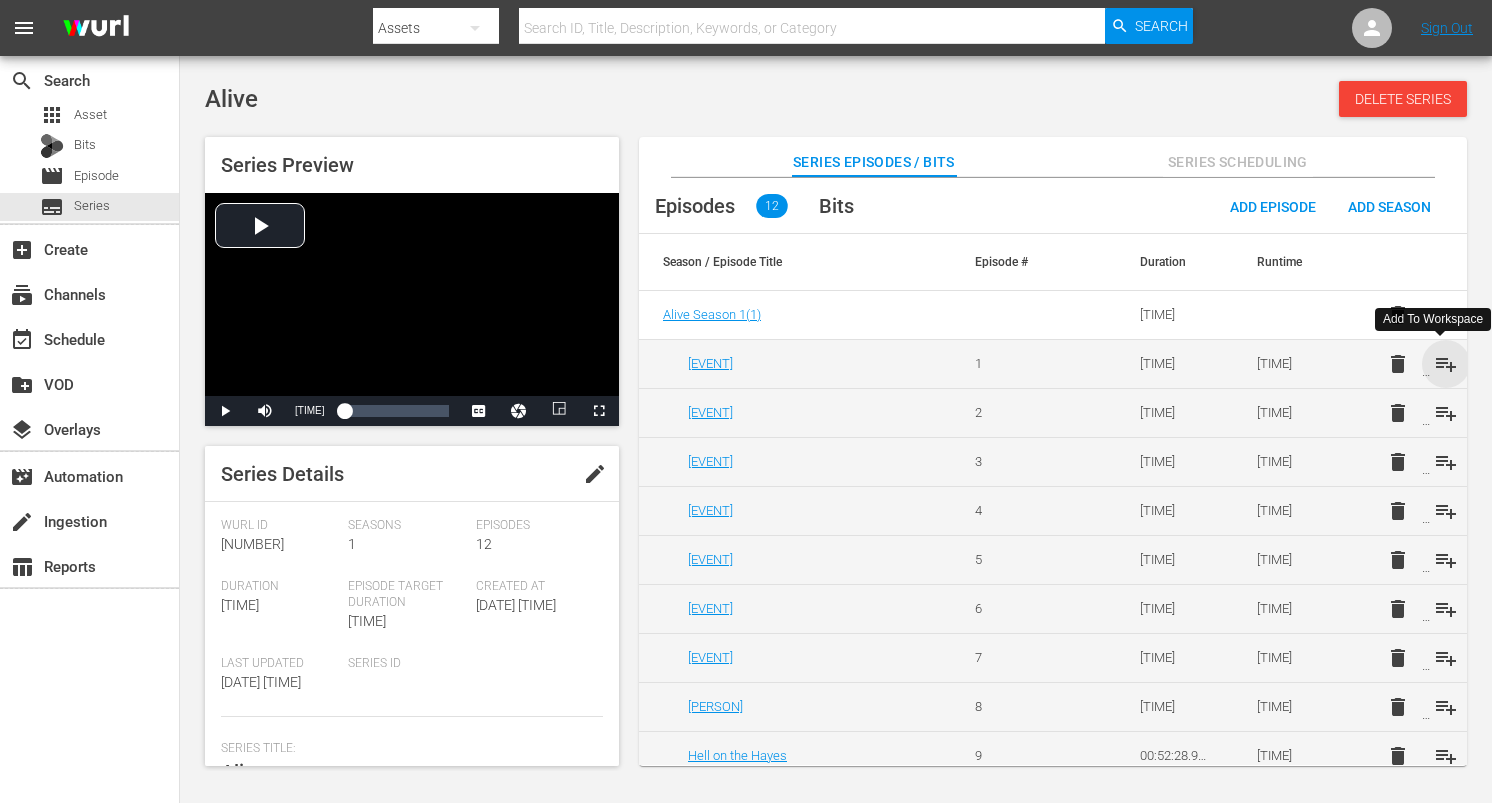 click on "playlist_add" at bounding box center [1446, 364] 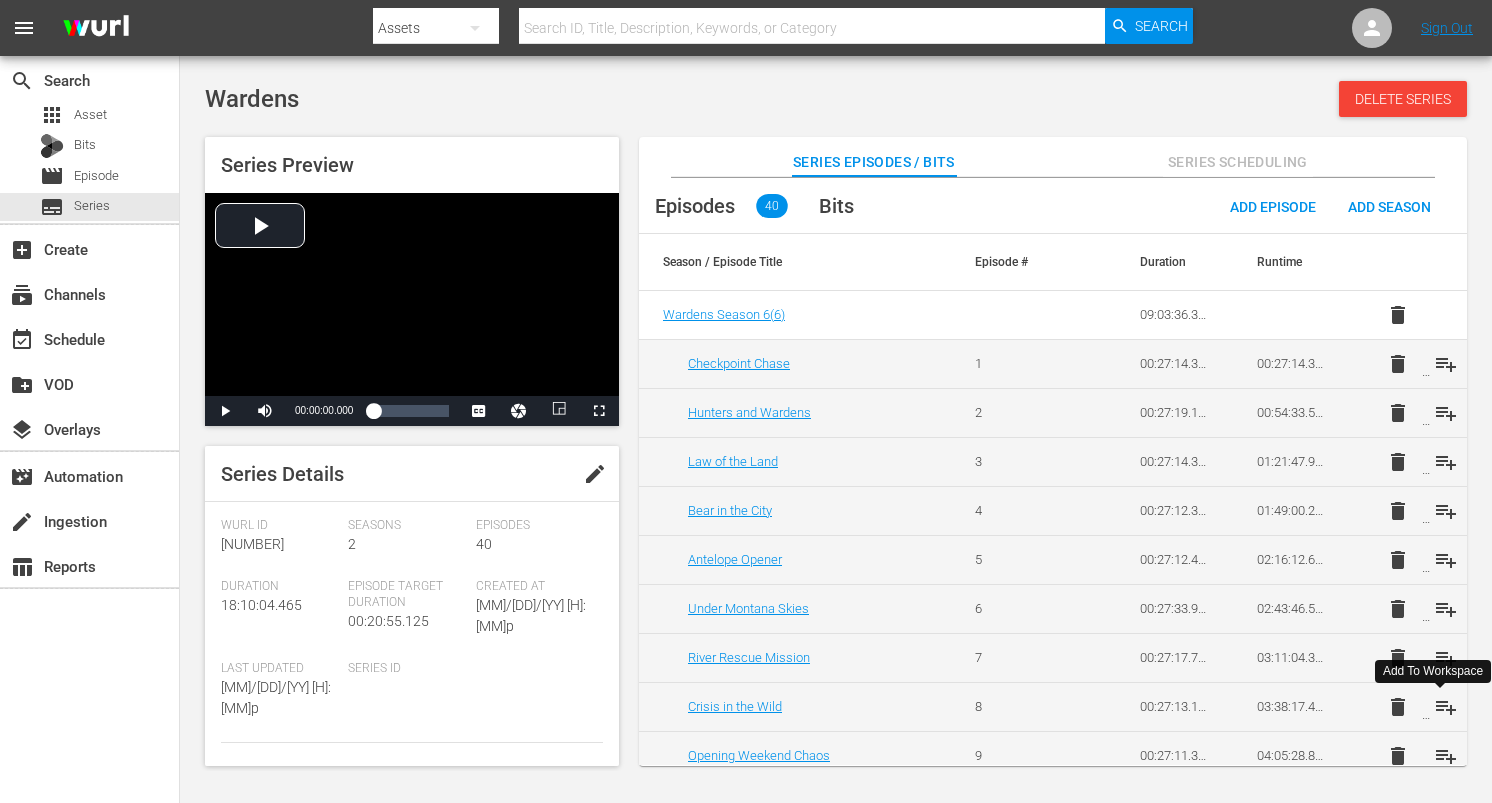 scroll, scrollTop: 0, scrollLeft: 0, axis: both 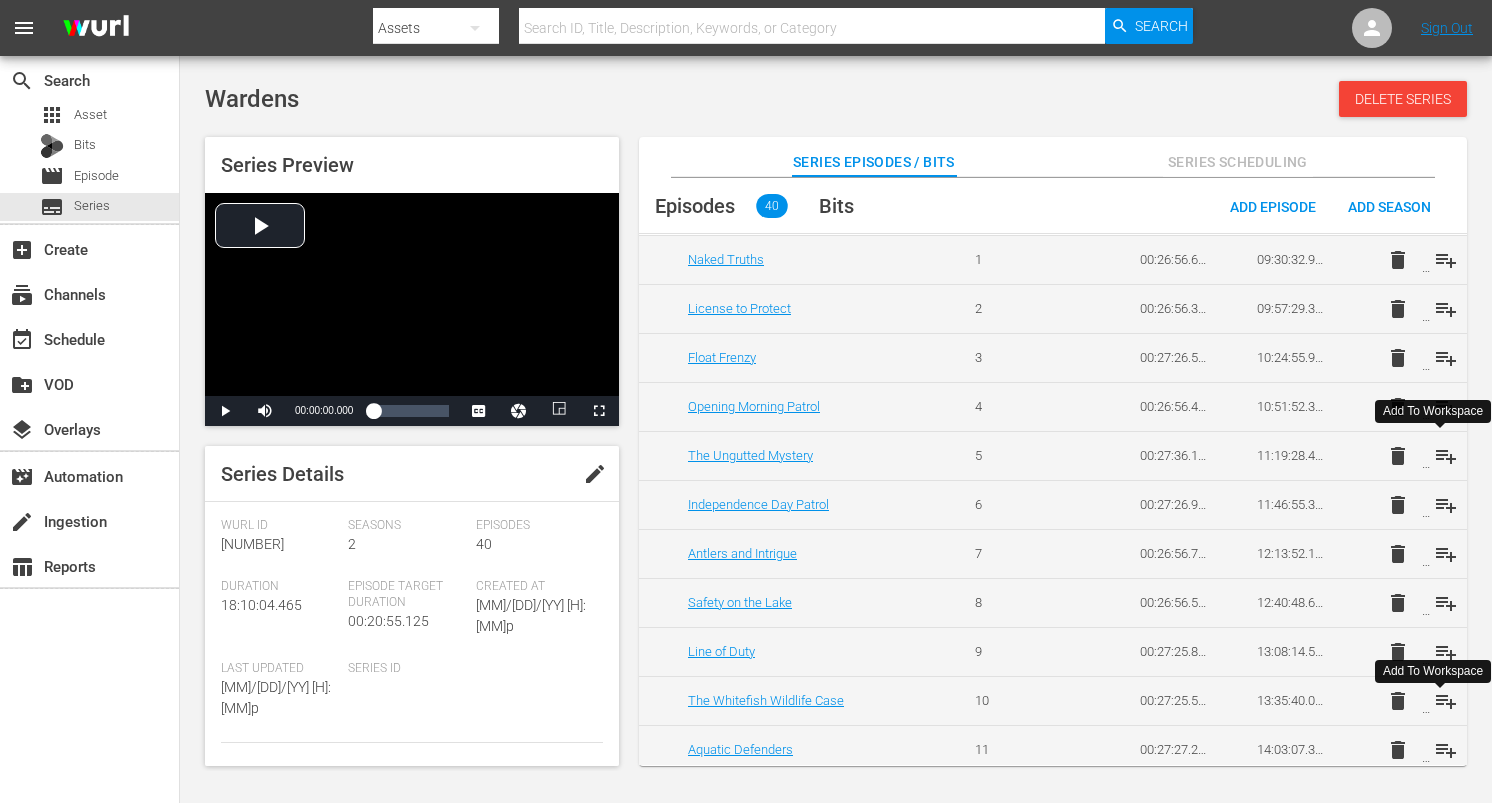 click on "playlist_add" at bounding box center [1446, 456] 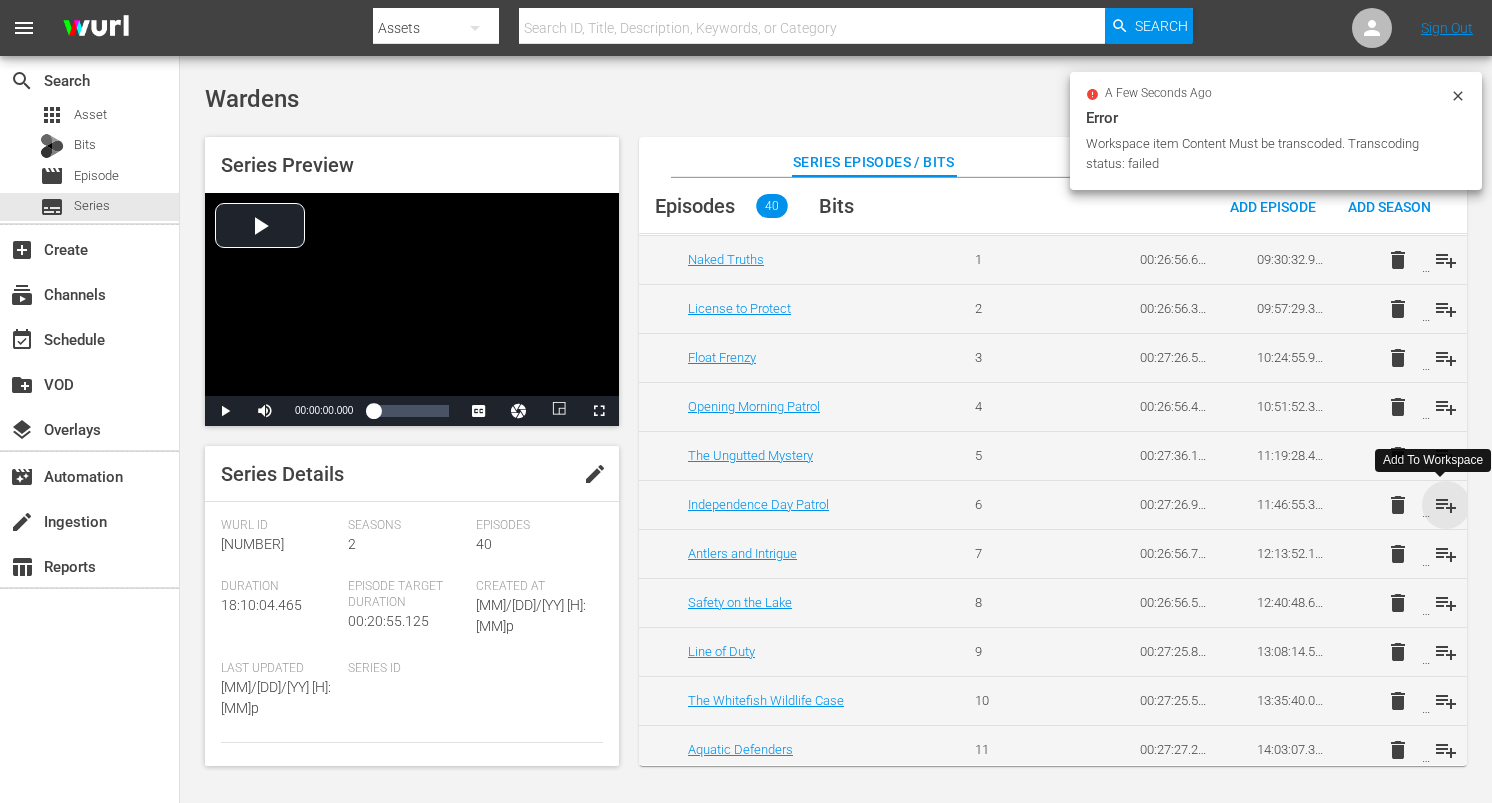 click on "playlist_add" at bounding box center (1446, 505) 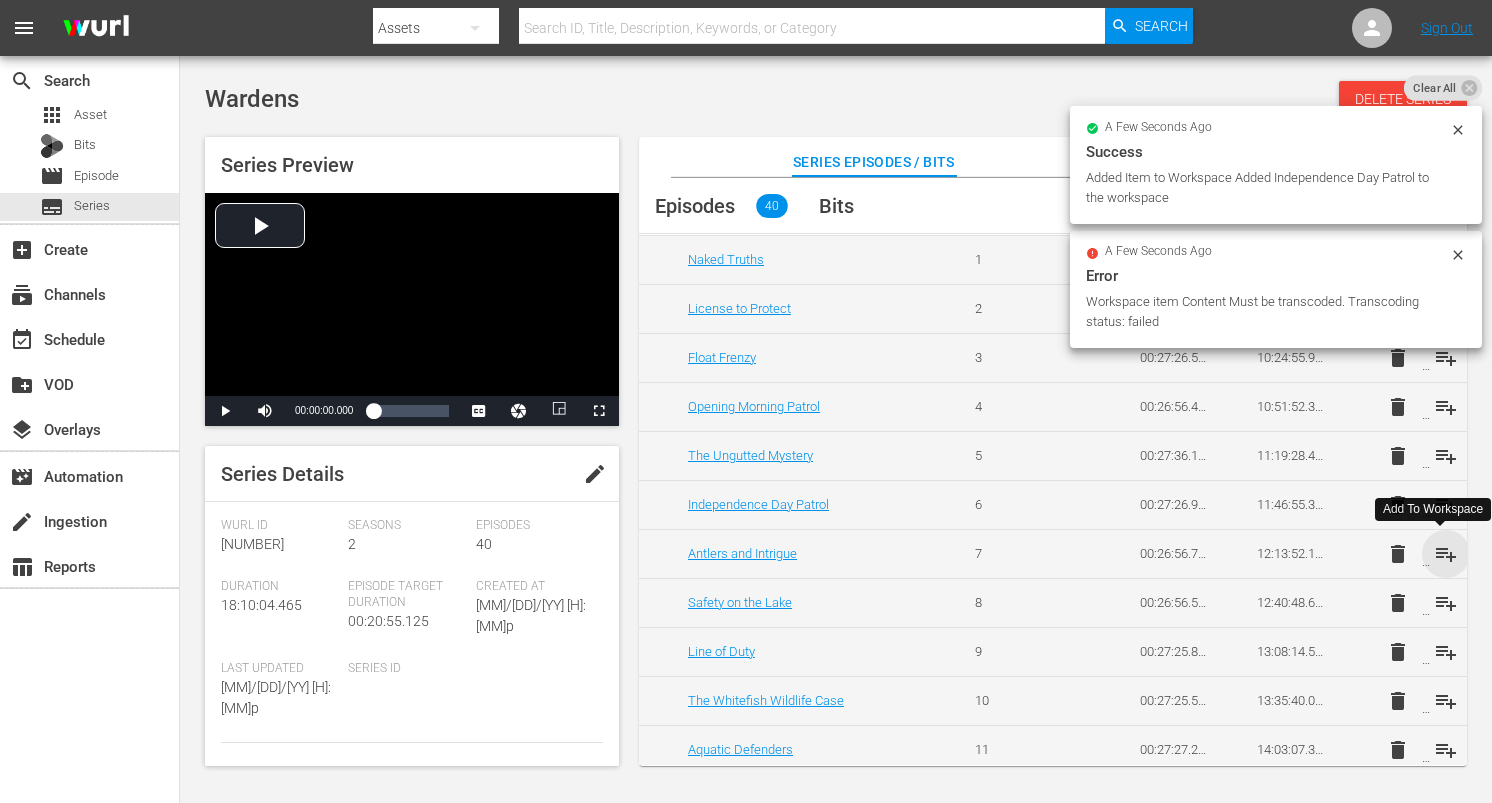click on "playlist_add" at bounding box center [1446, 554] 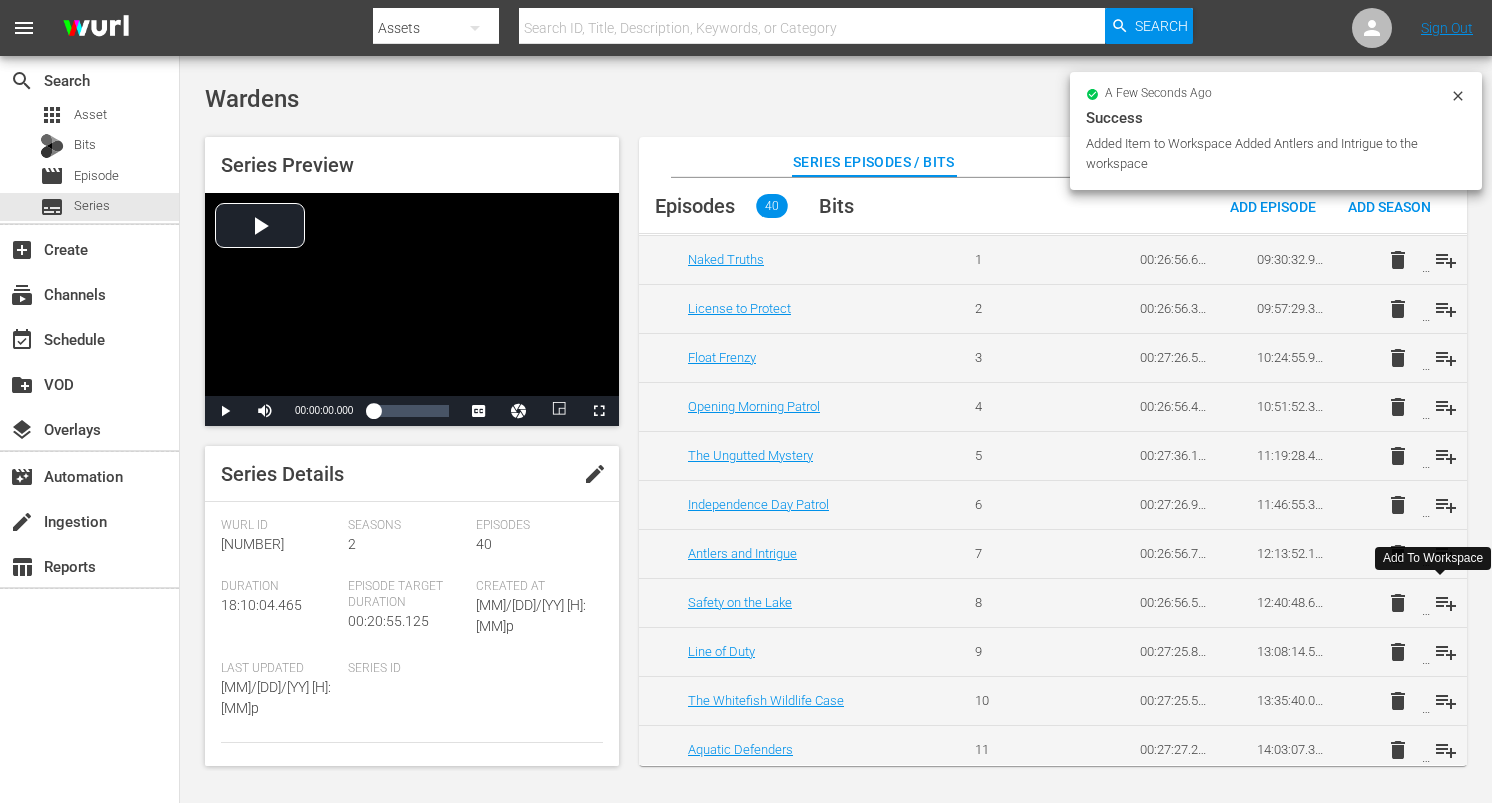 click on "playlist_add" at bounding box center (1446, 603) 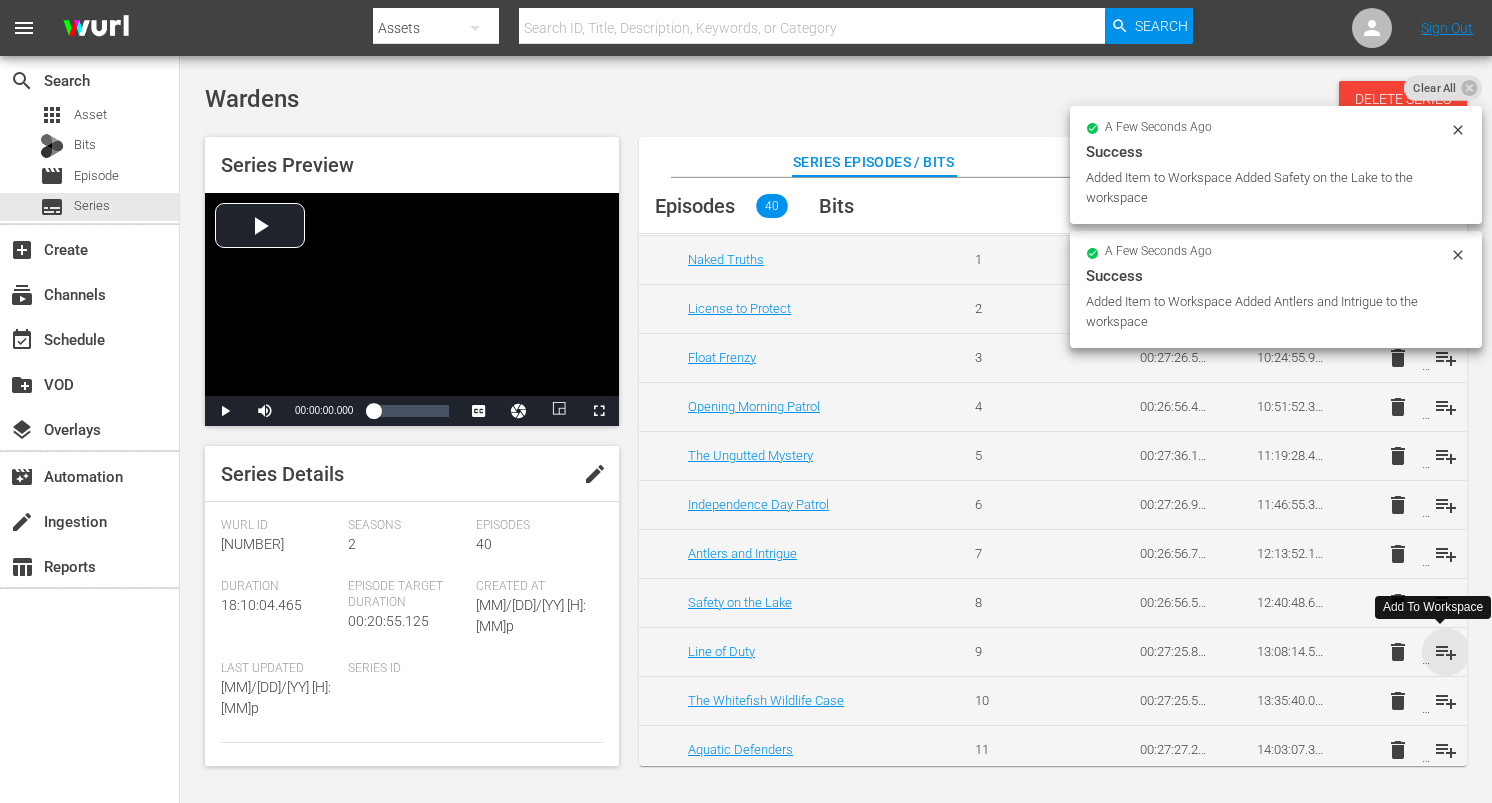 click on "playlist_add" at bounding box center [1446, 652] 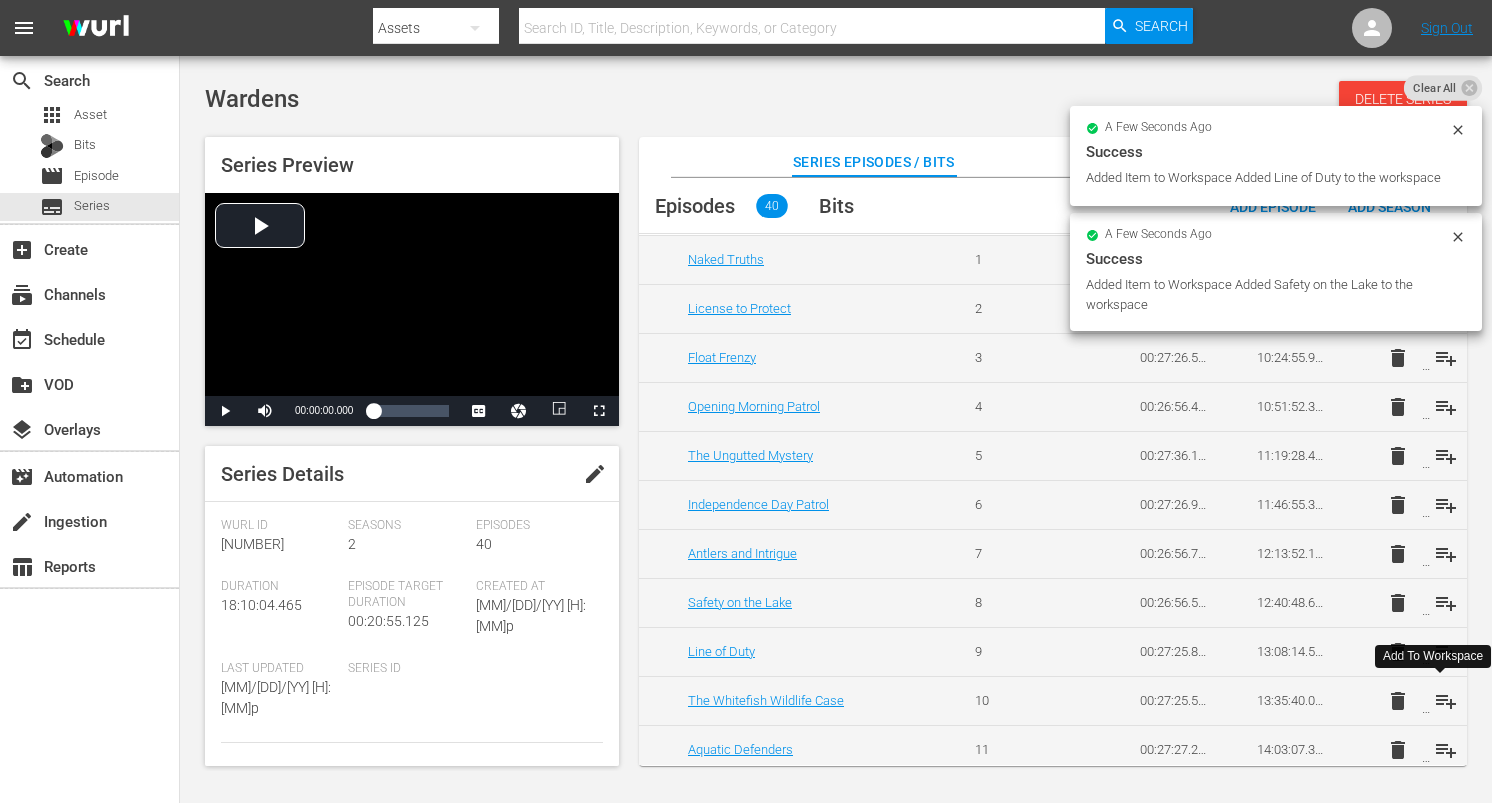 click on "playlist_add" at bounding box center [1446, 701] 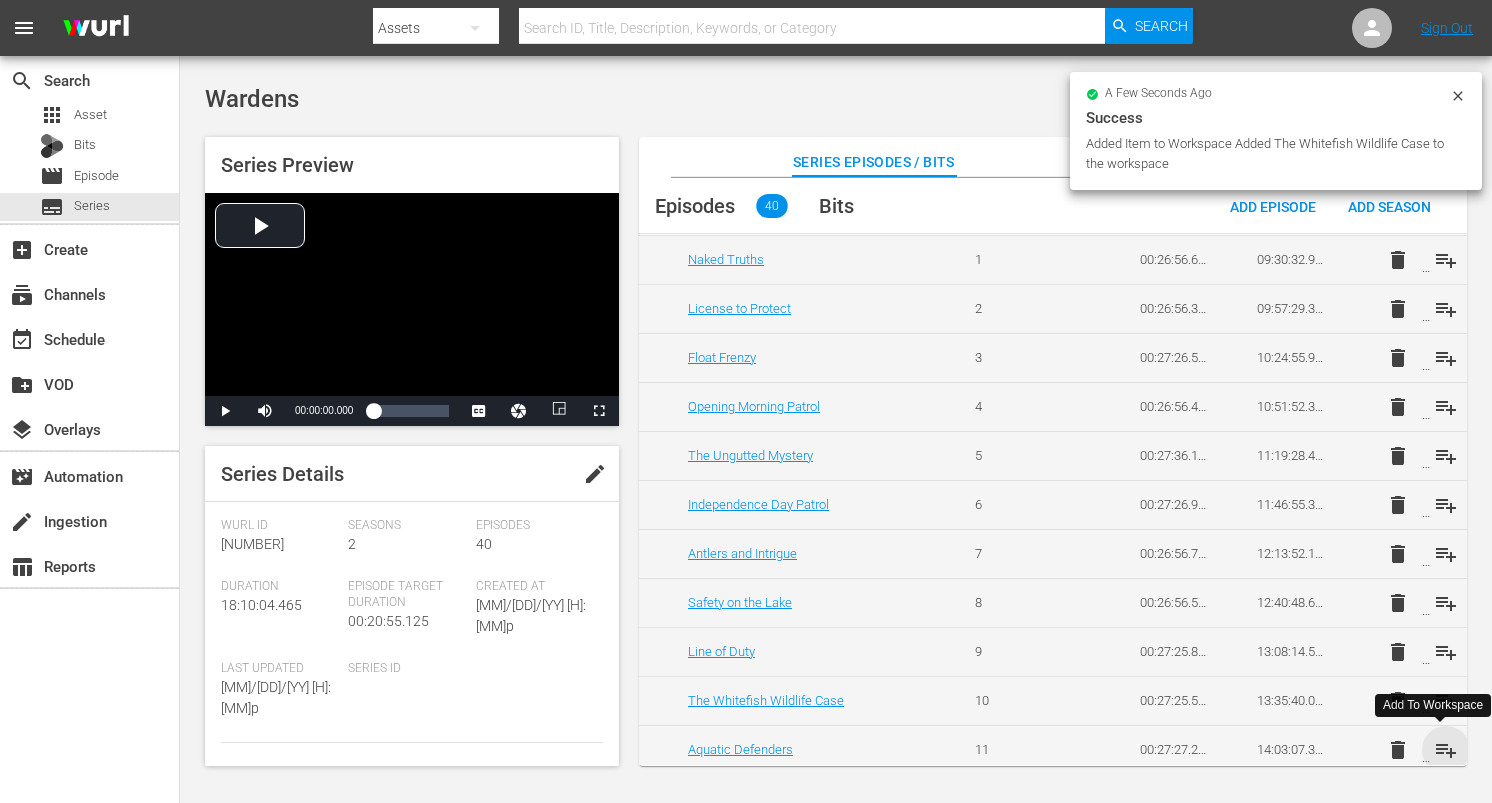 click on "playlist_add" at bounding box center (1446, 750) 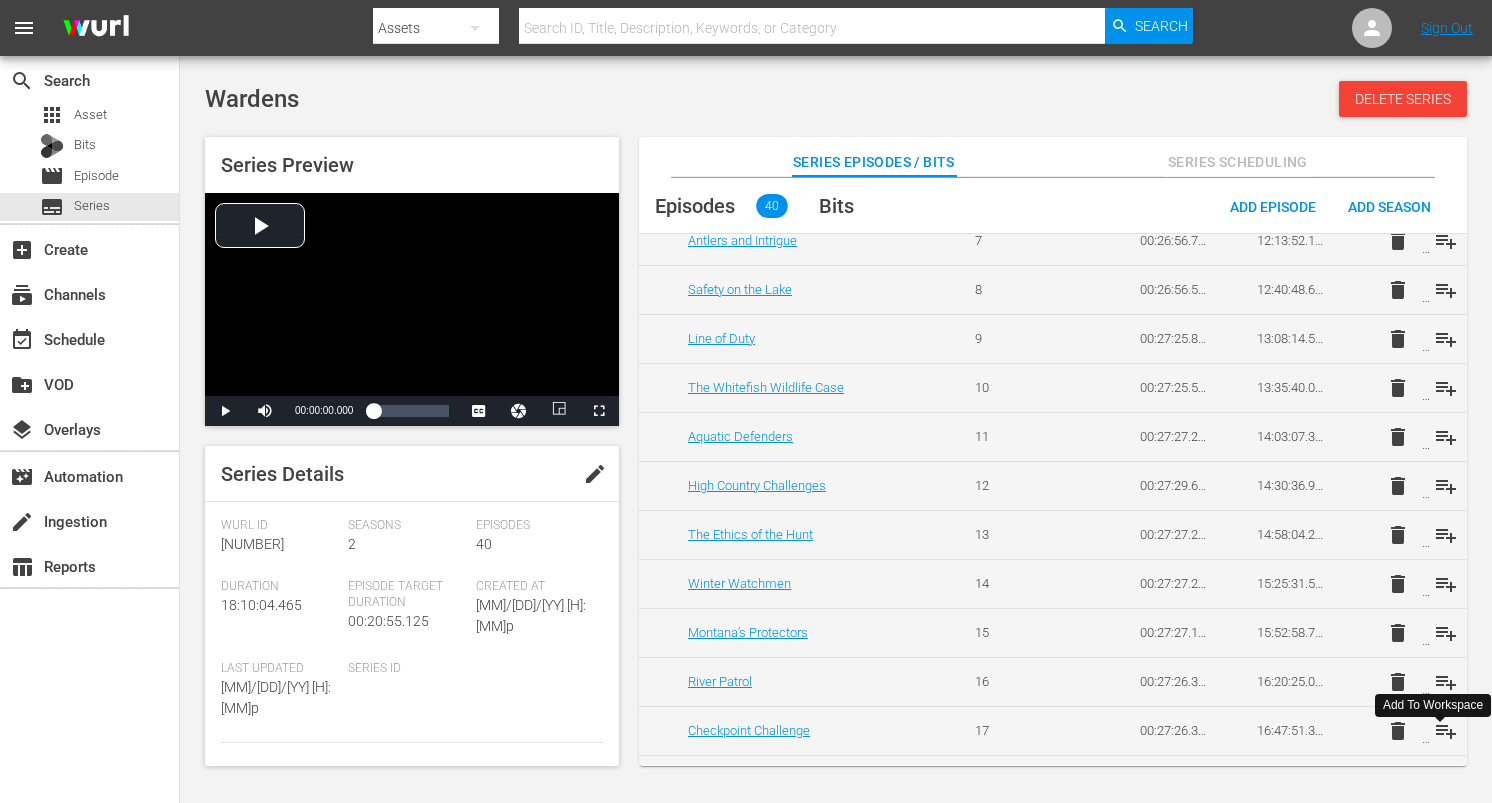 scroll, scrollTop: 1448, scrollLeft: 0, axis: vertical 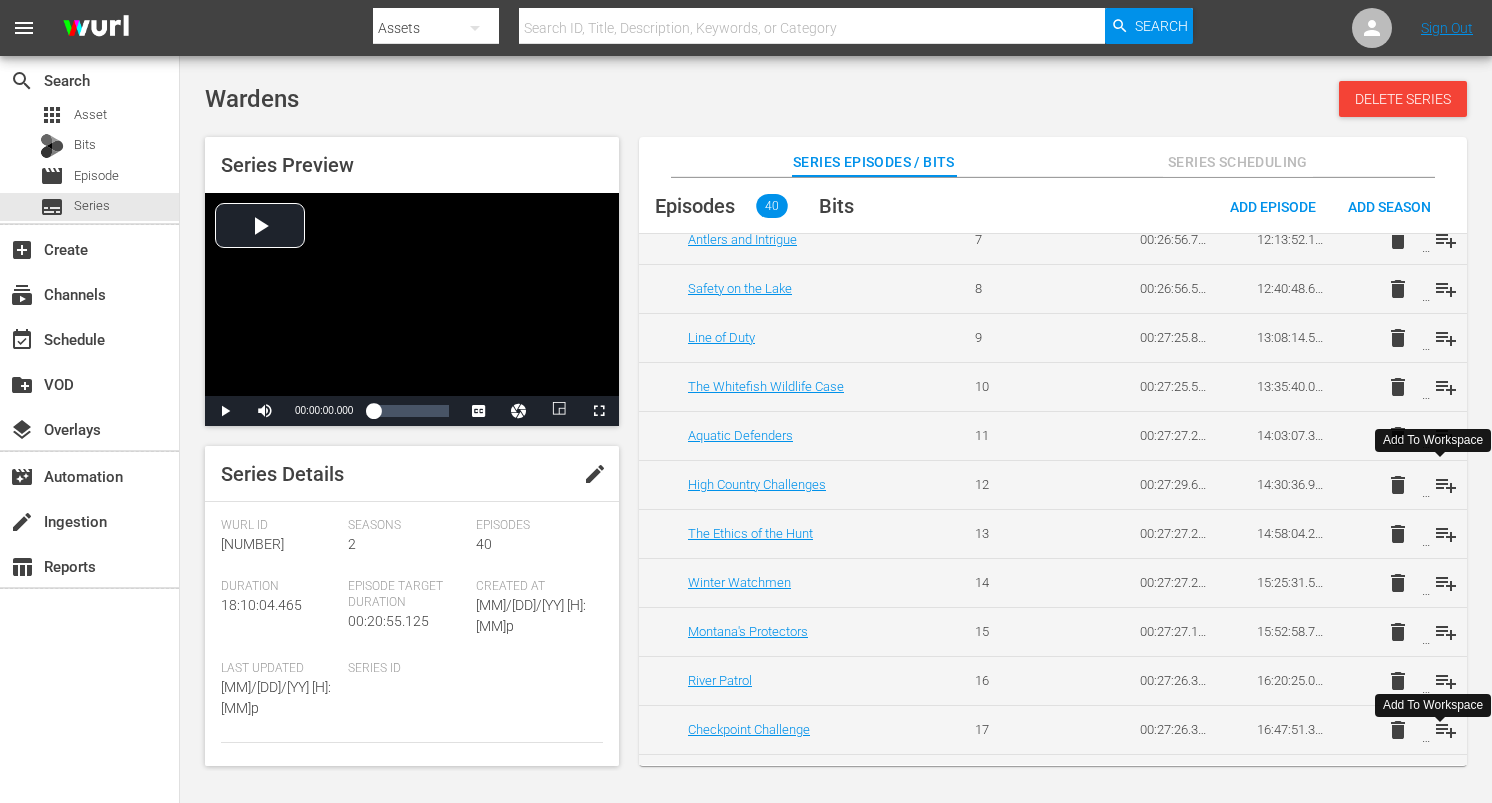 click on "playlist_add" at bounding box center (1446, 485) 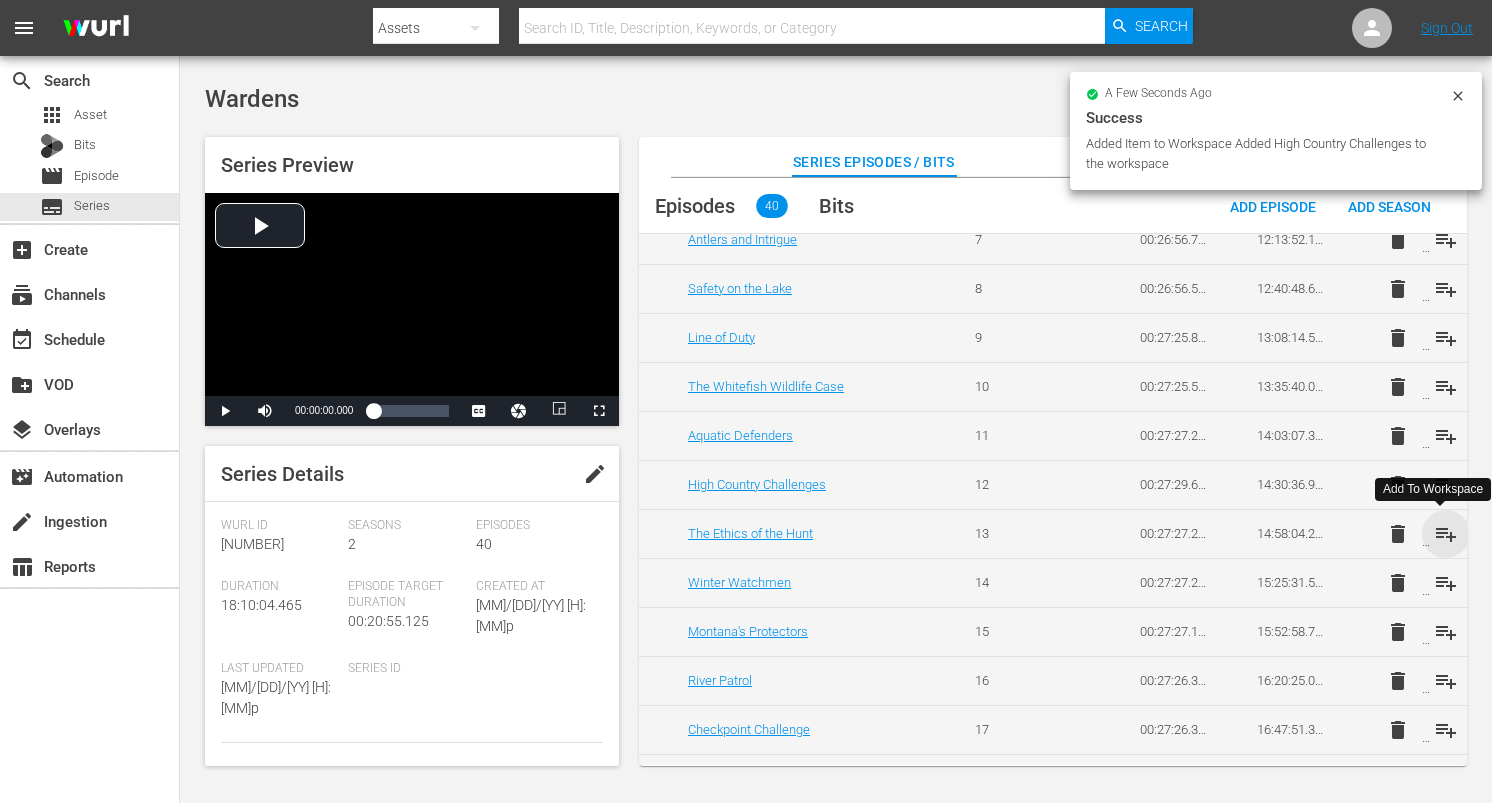 click on "playlist_add" at bounding box center [1446, 534] 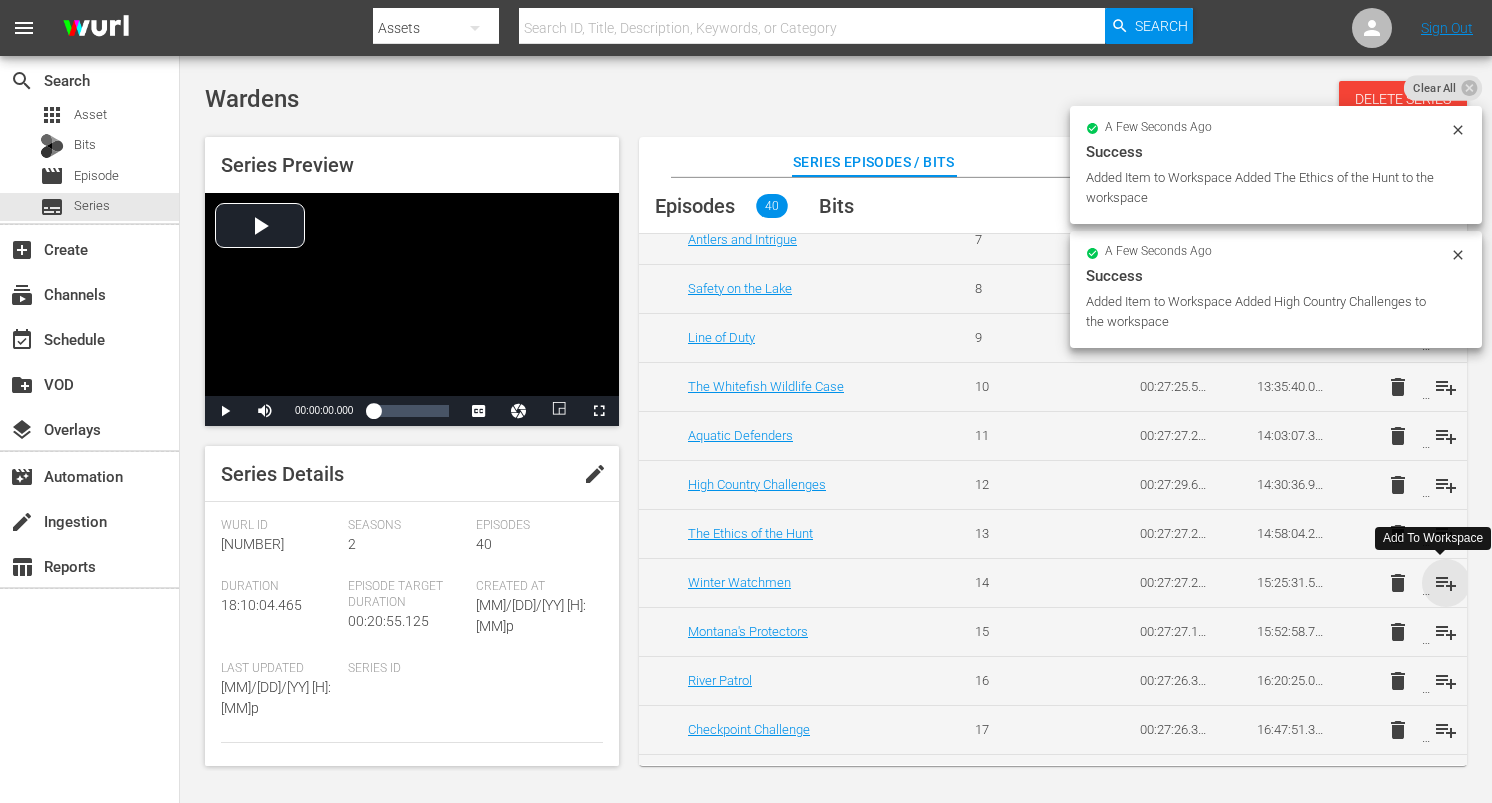 click on "playlist_add" at bounding box center (1446, 583) 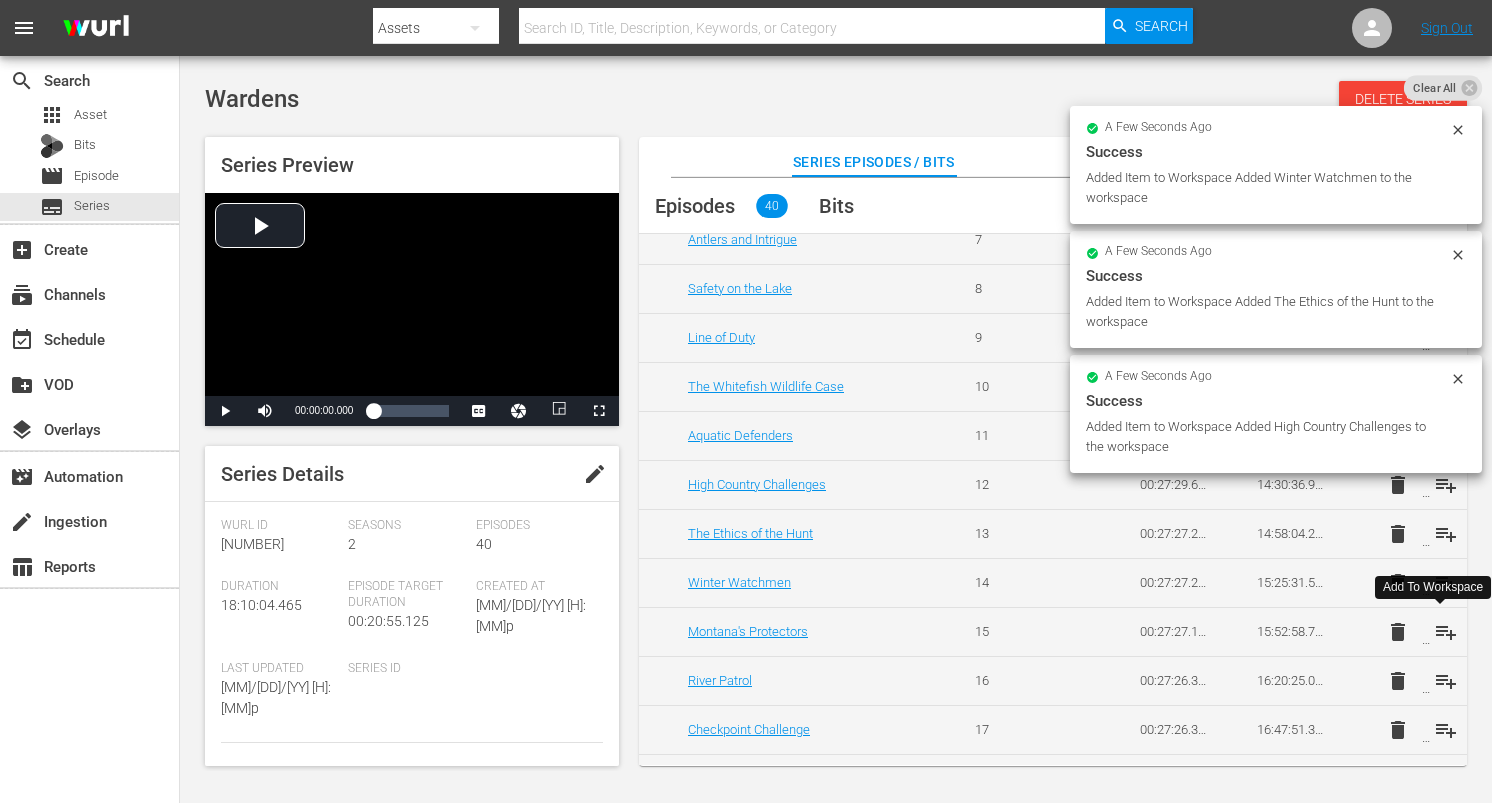 click on "playlist_add" at bounding box center (1446, 632) 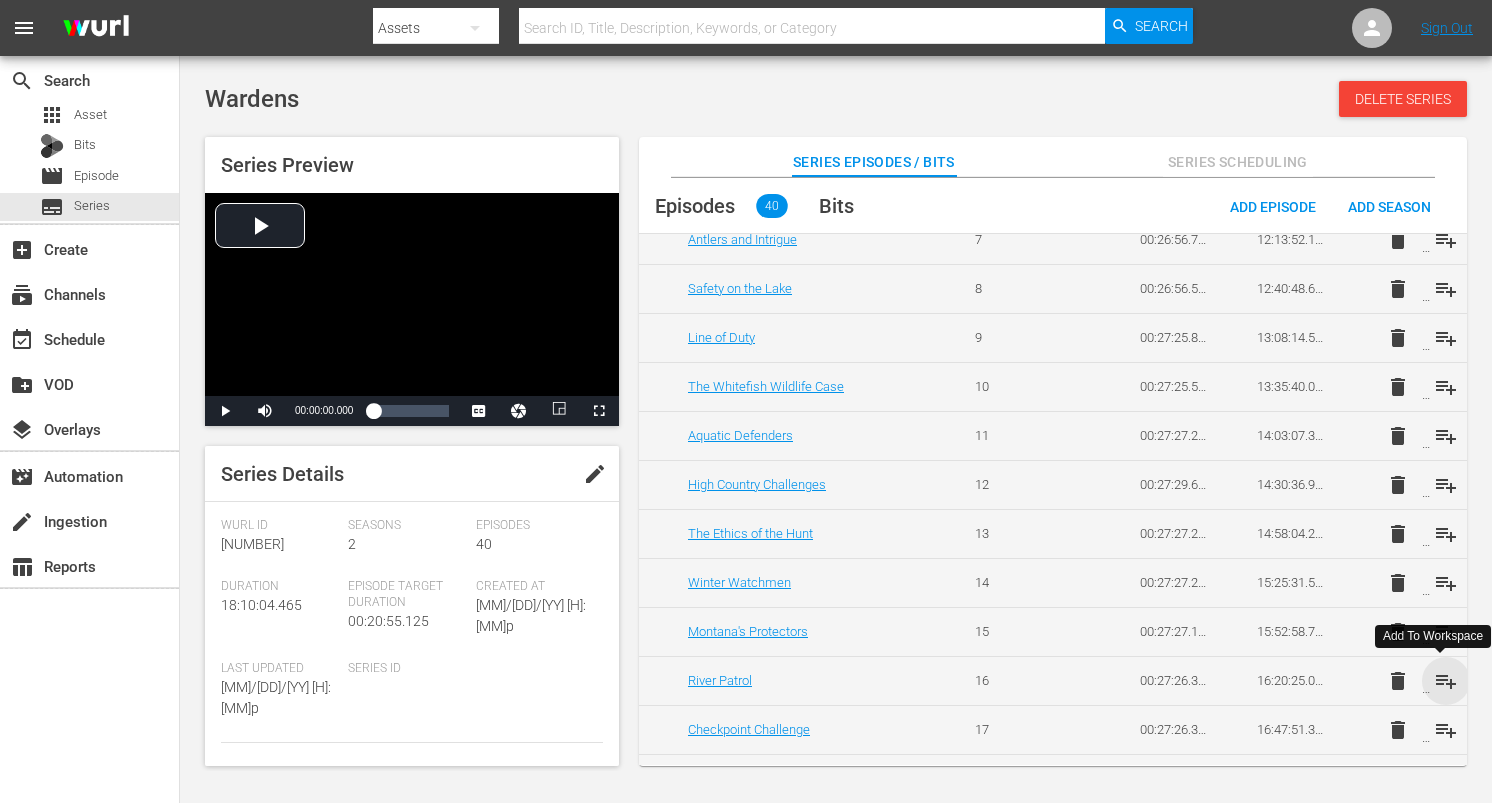 click on "playlist_add" at bounding box center [1446, 681] 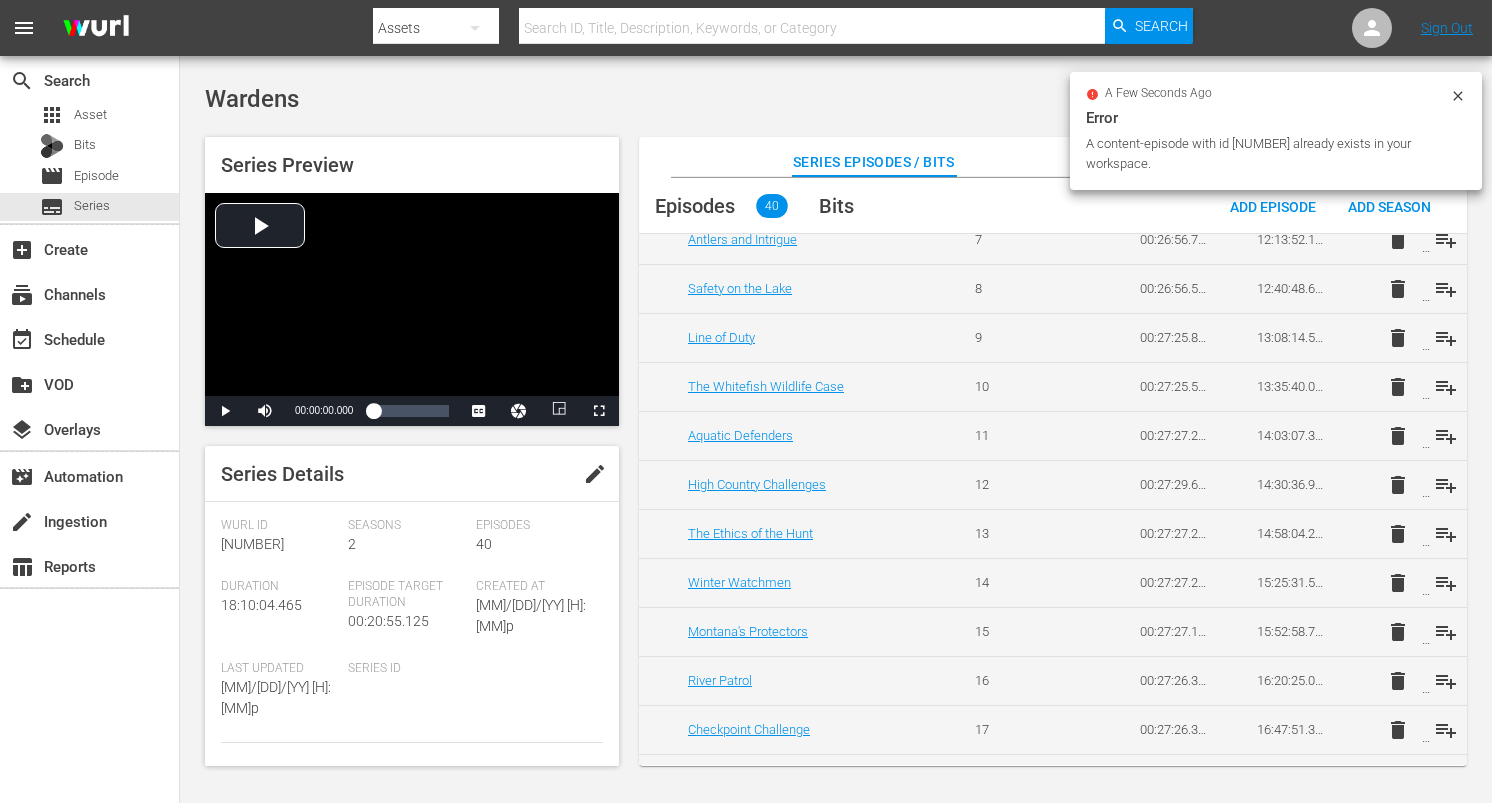 click on "delete playlist_add" at bounding box center [1408, 337] 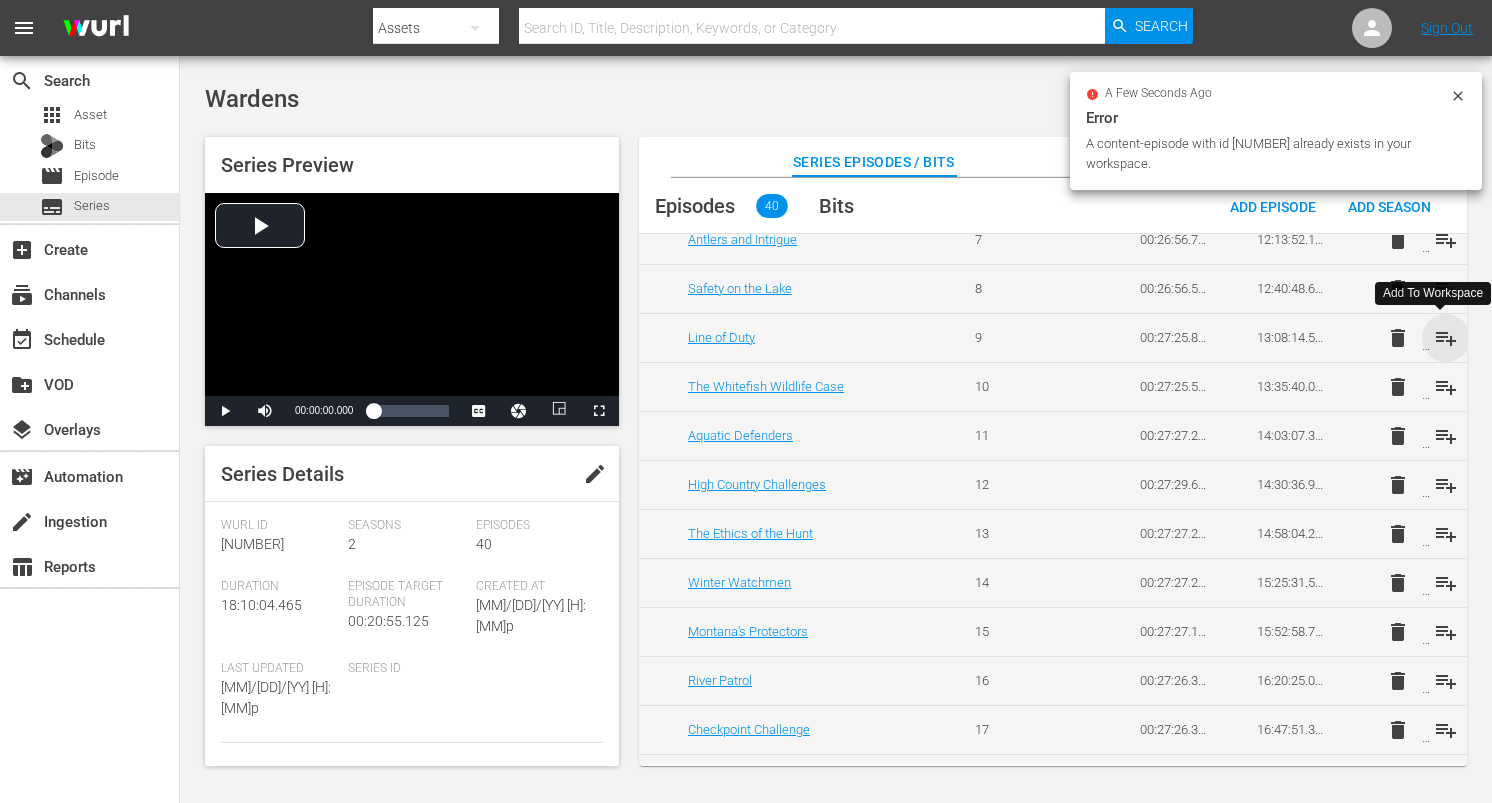 click on "playlist_add" at bounding box center [1446, 338] 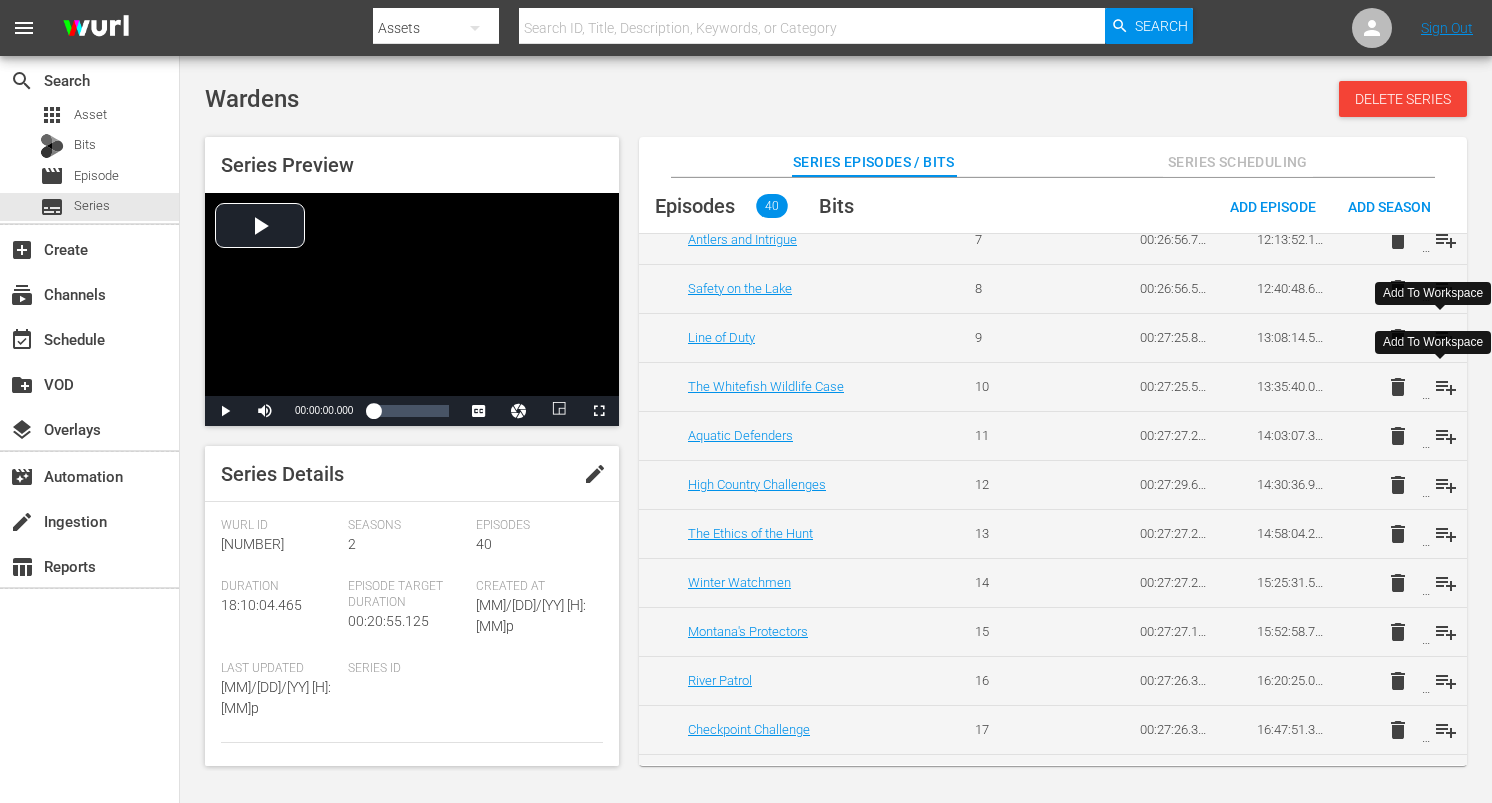 click on "playlist_add" at bounding box center (1446, 387) 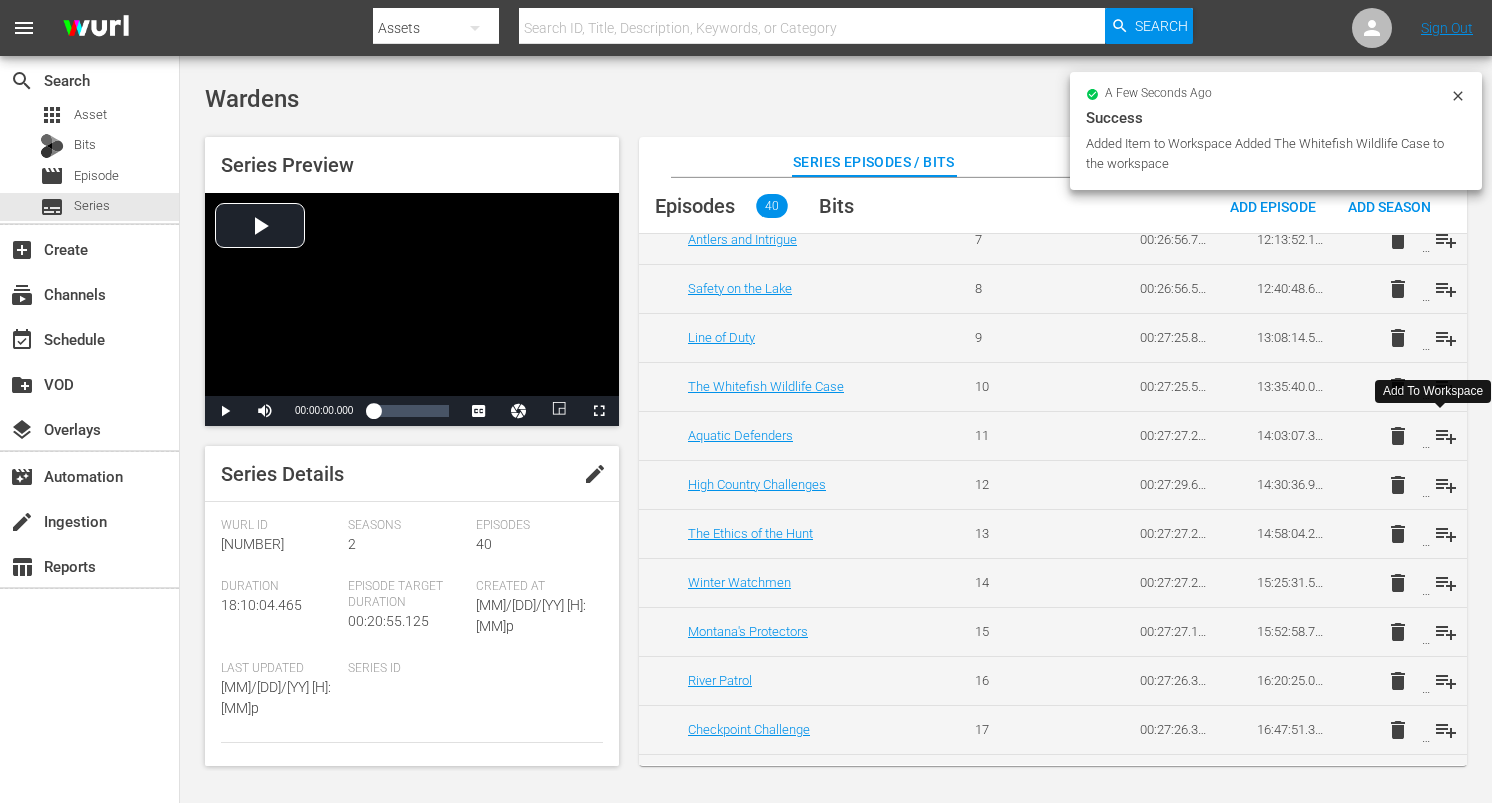 click on "playlist_add" at bounding box center [1446, 436] 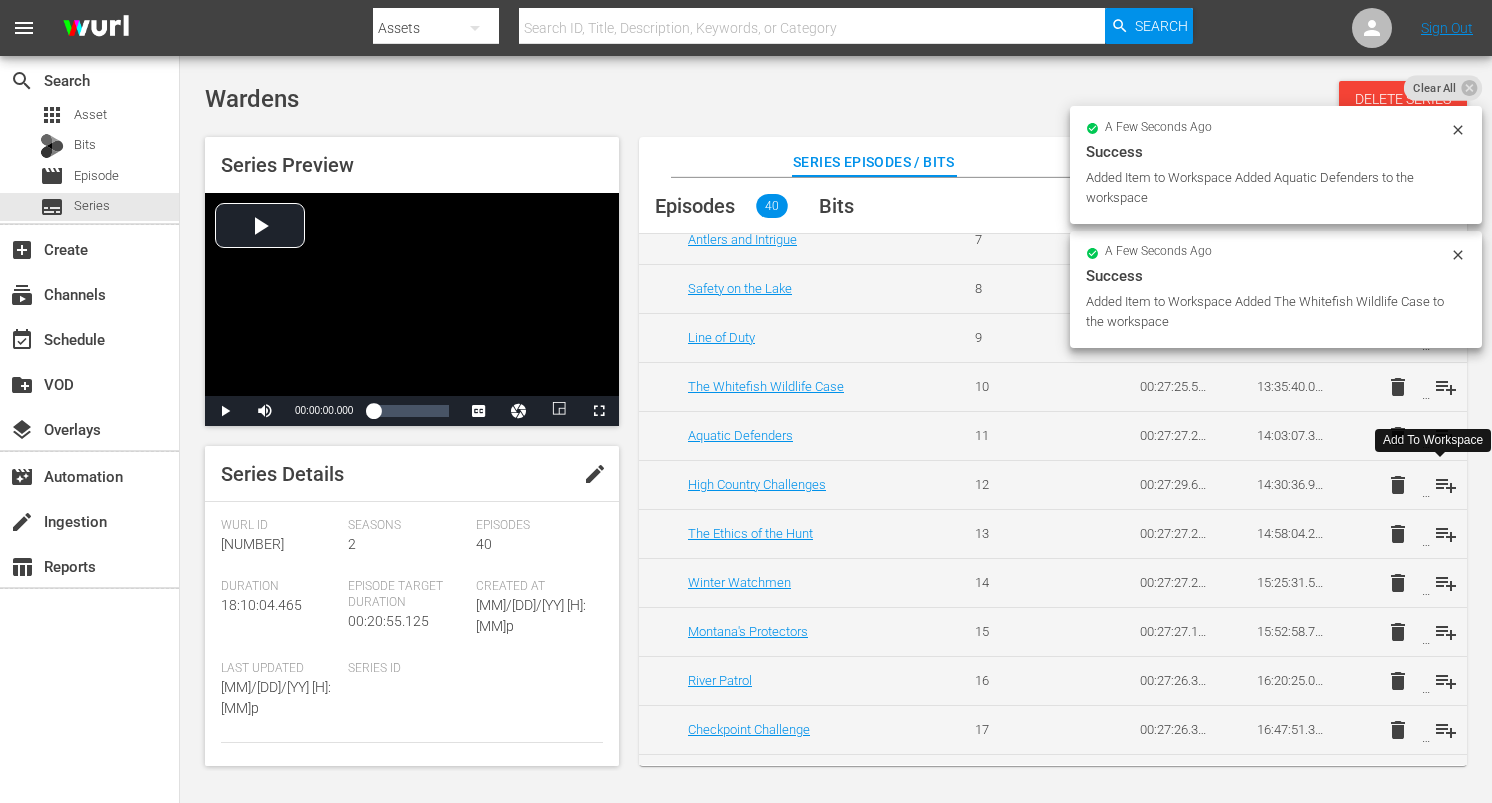 click on "playlist_add" at bounding box center [1446, 485] 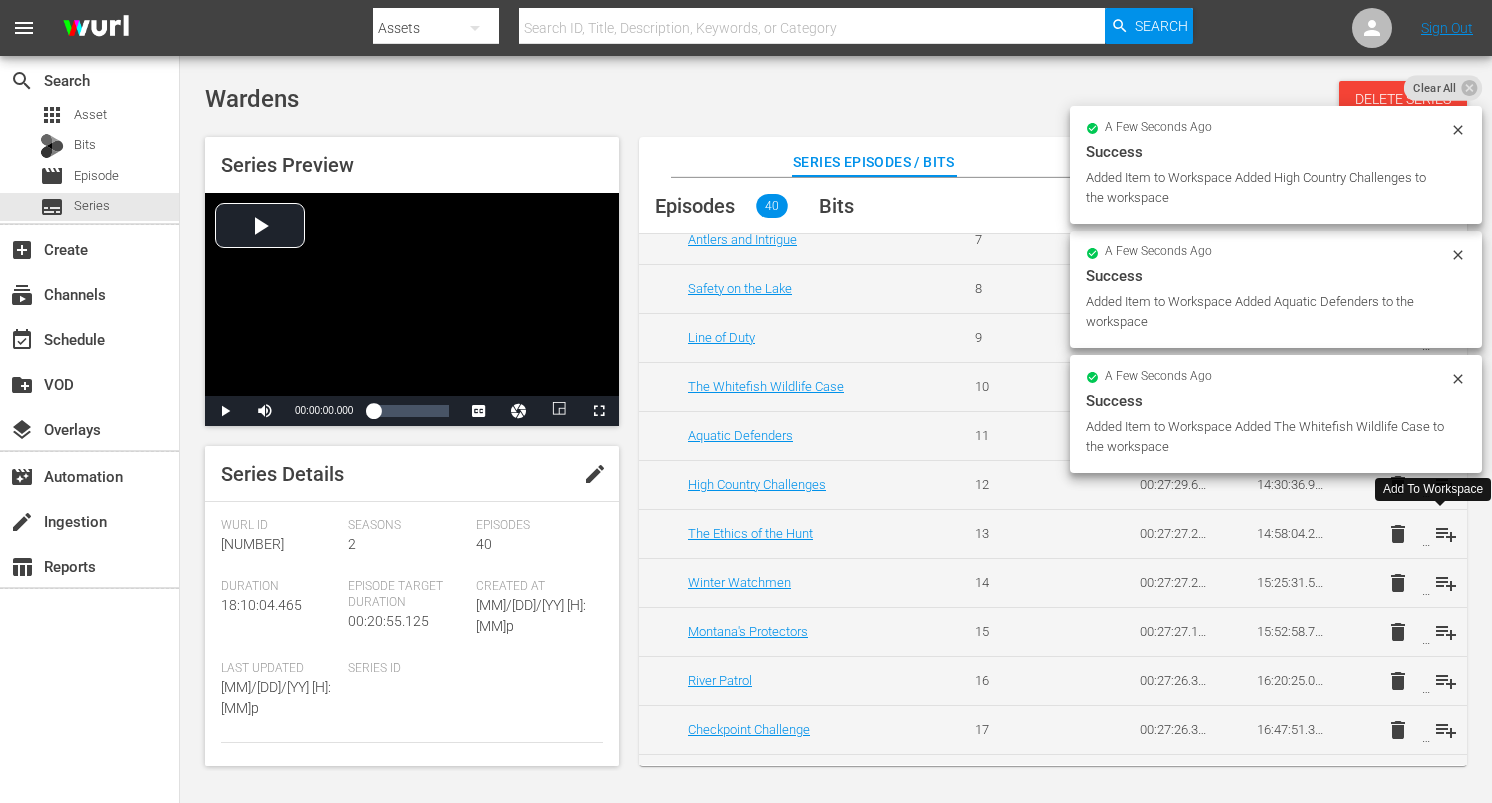click on "playlist_add" at bounding box center [1446, 534] 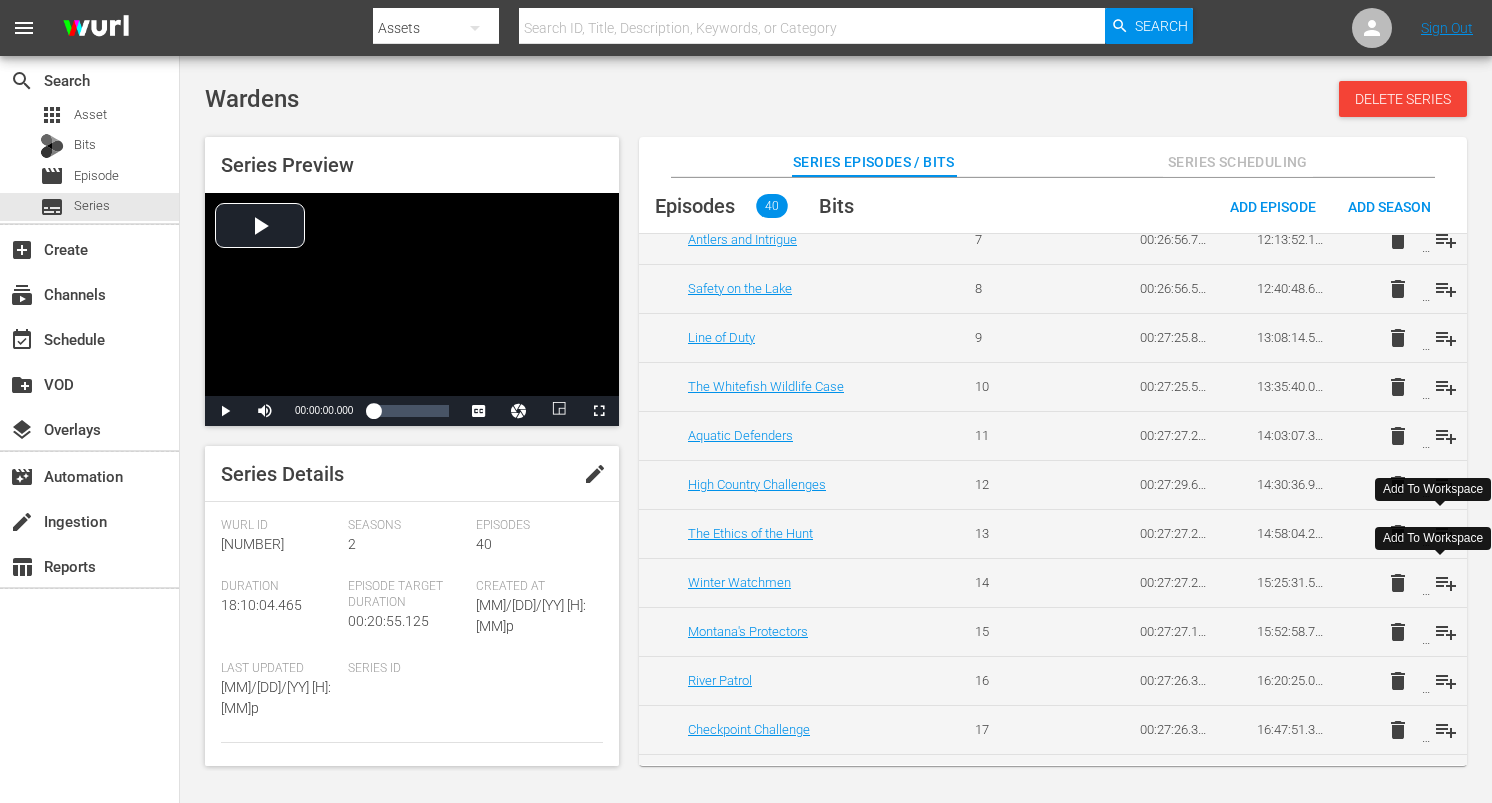click on "playlist_add" at bounding box center (1446, 583) 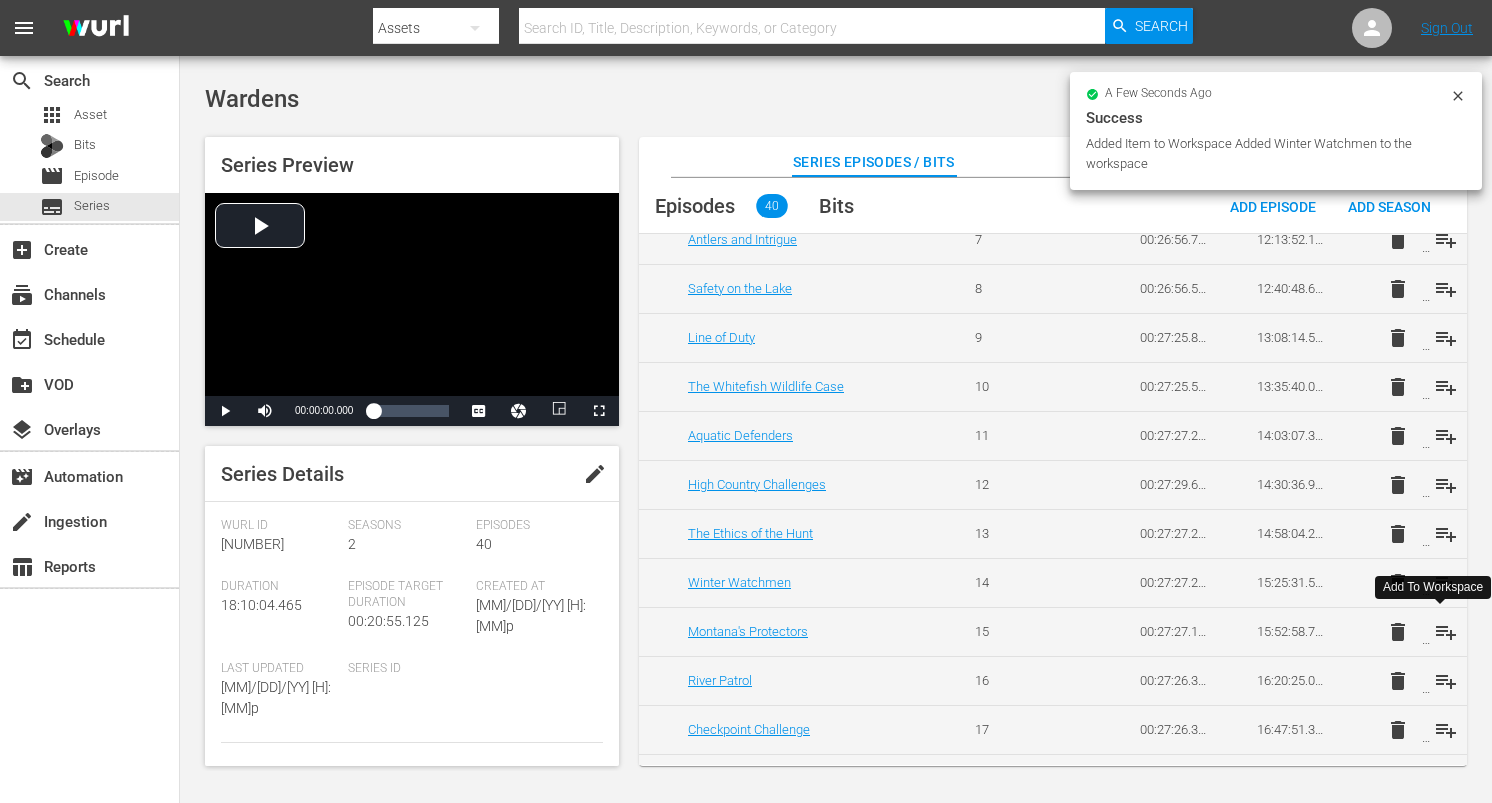 click on "playlist_add" at bounding box center [1446, 632] 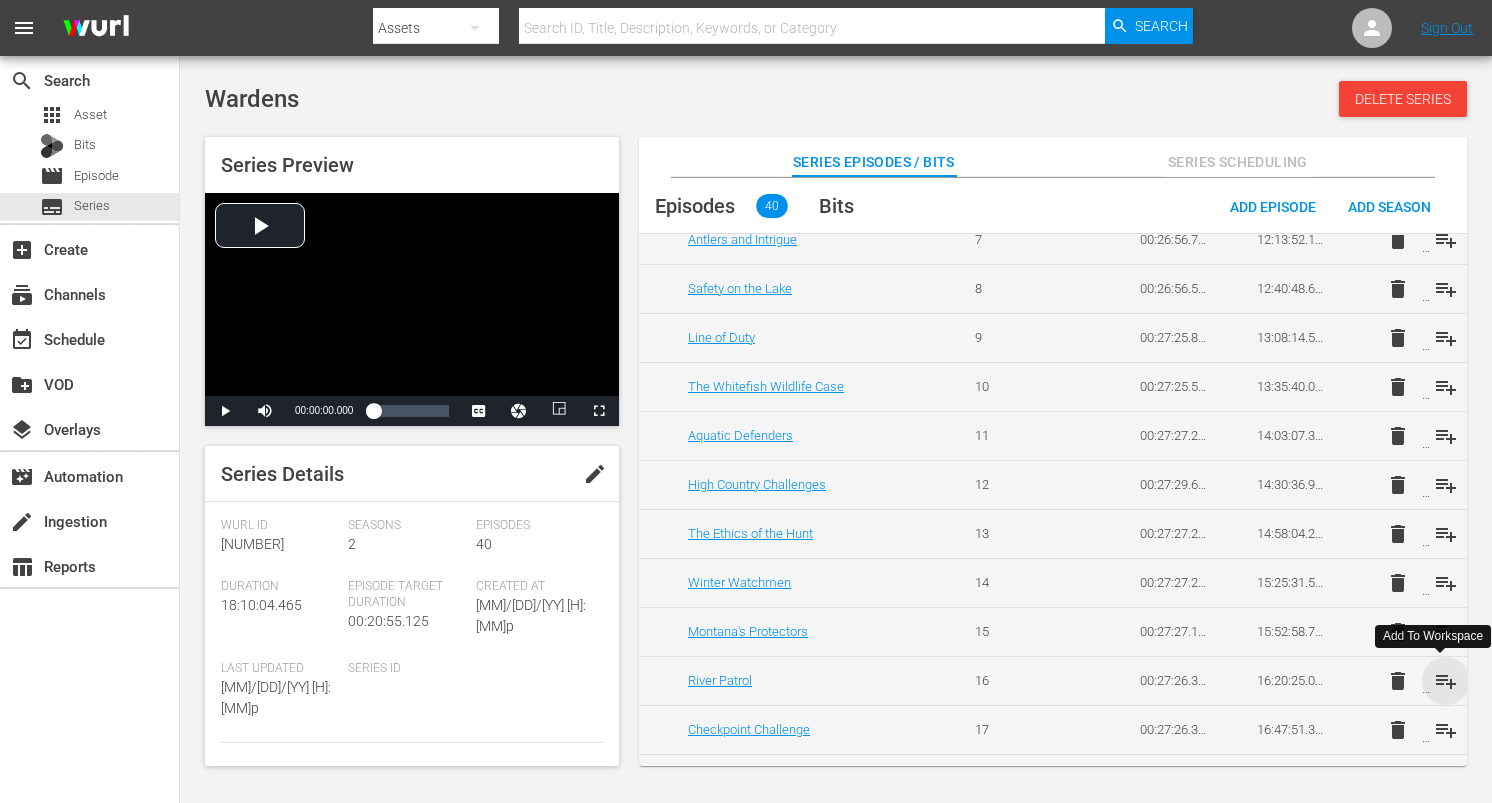 click on "playlist_add" at bounding box center [1446, 681] 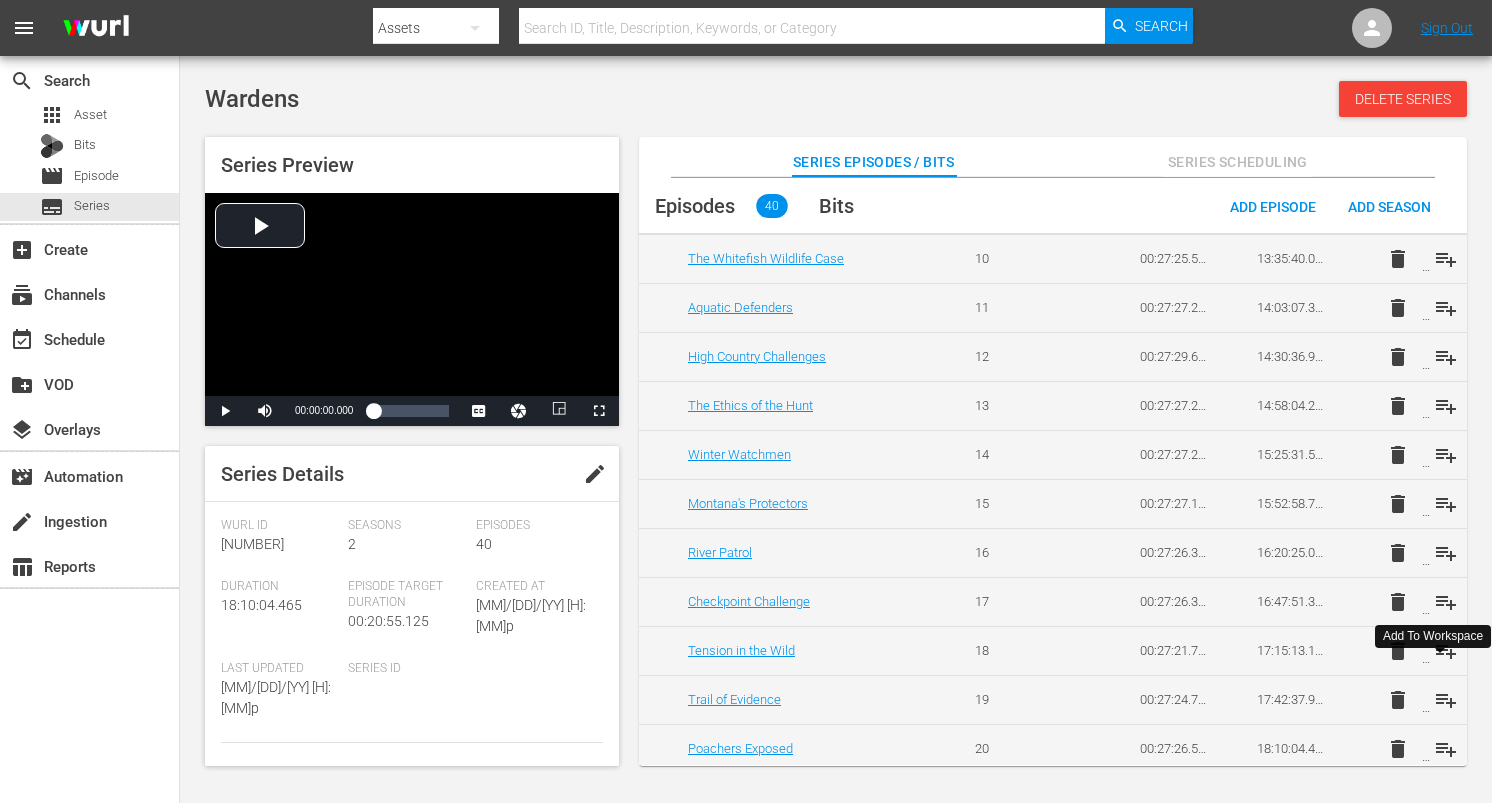 scroll, scrollTop: 1584, scrollLeft: 0, axis: vertical 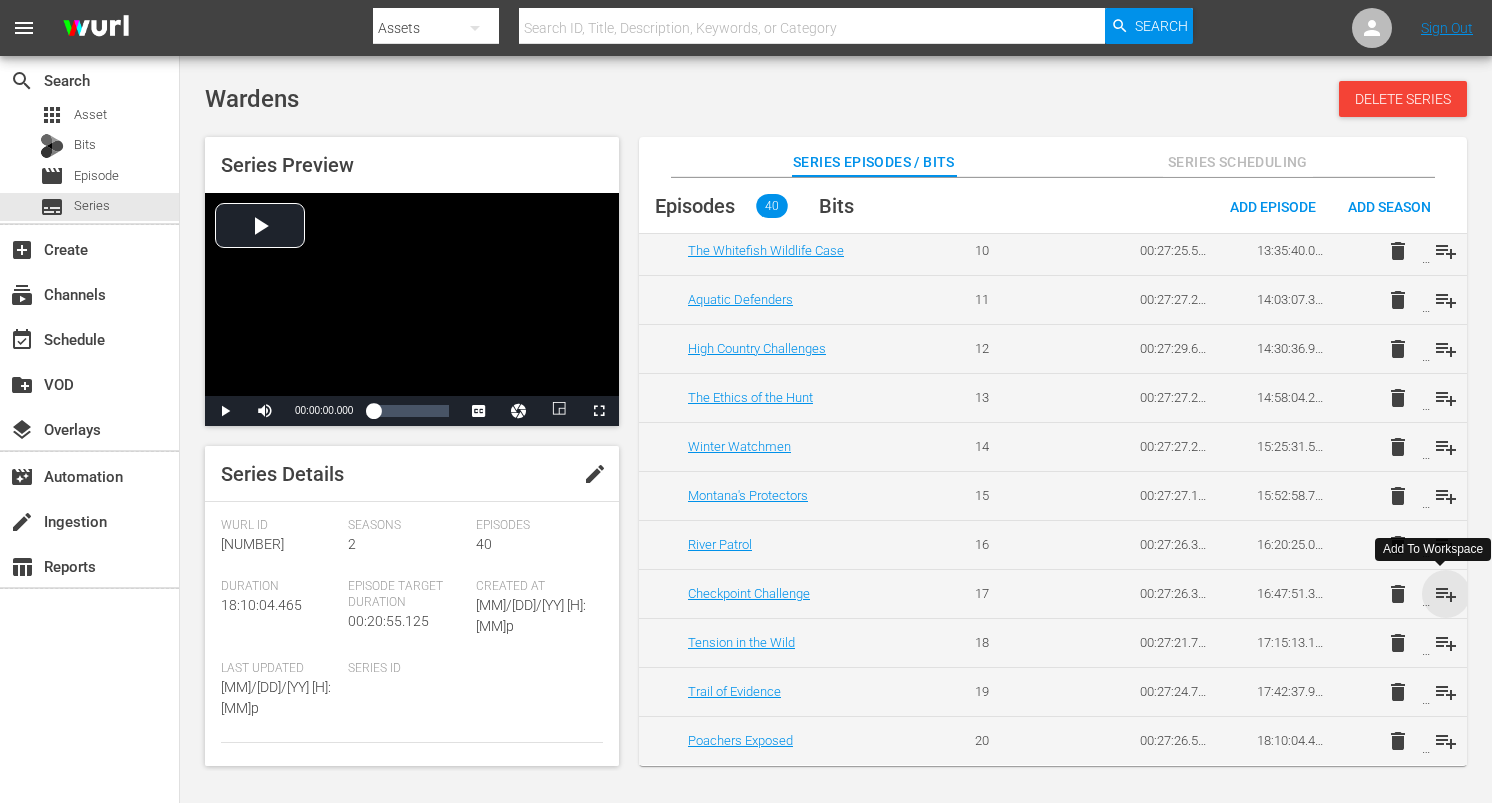 click on "playlist_add" at bounding box center [1446, 594] 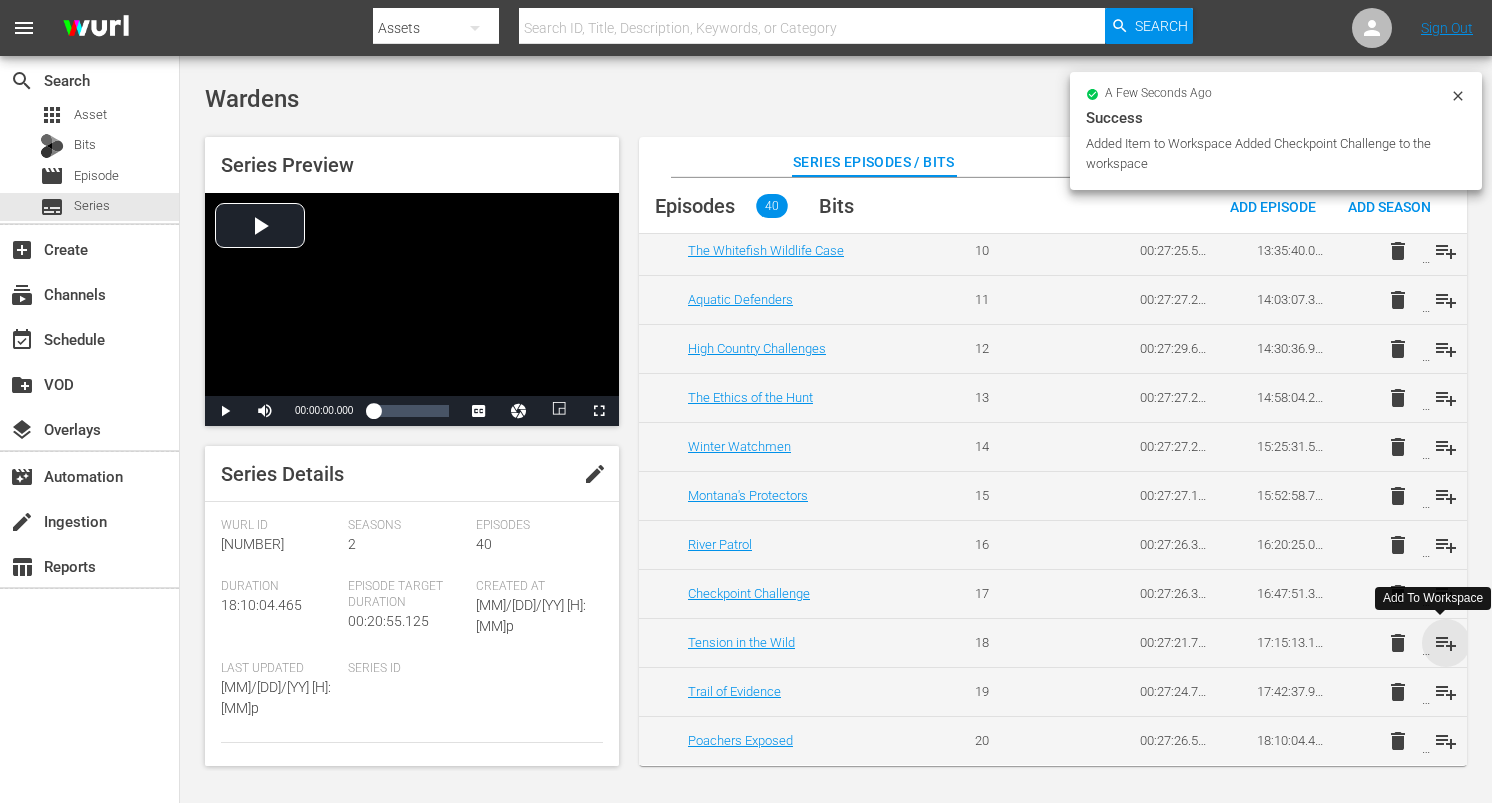 click on "playlist_add" at bounding box center [1446, 643] 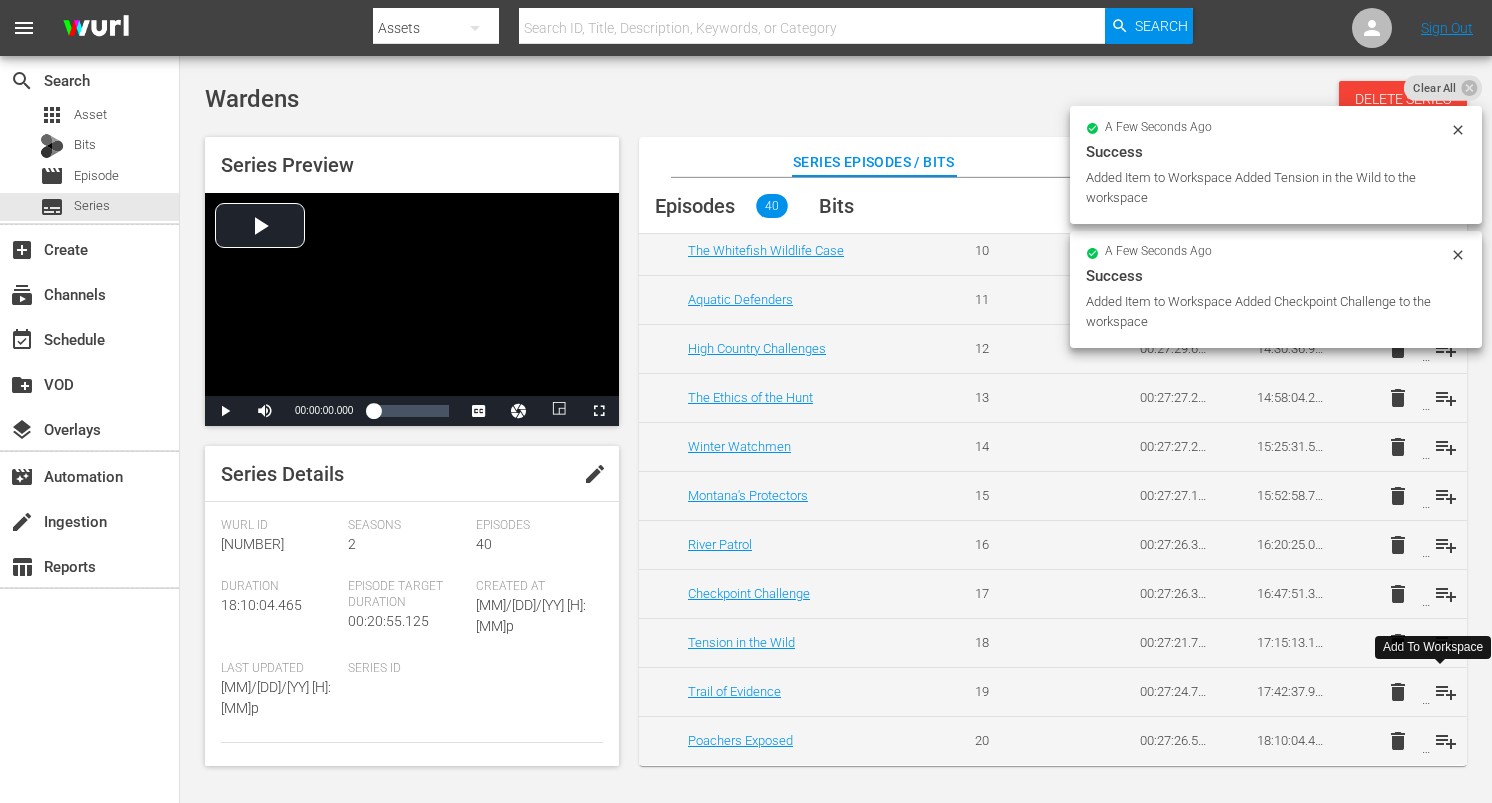 click on "playlist_add" at bounding box center (1446, 692) 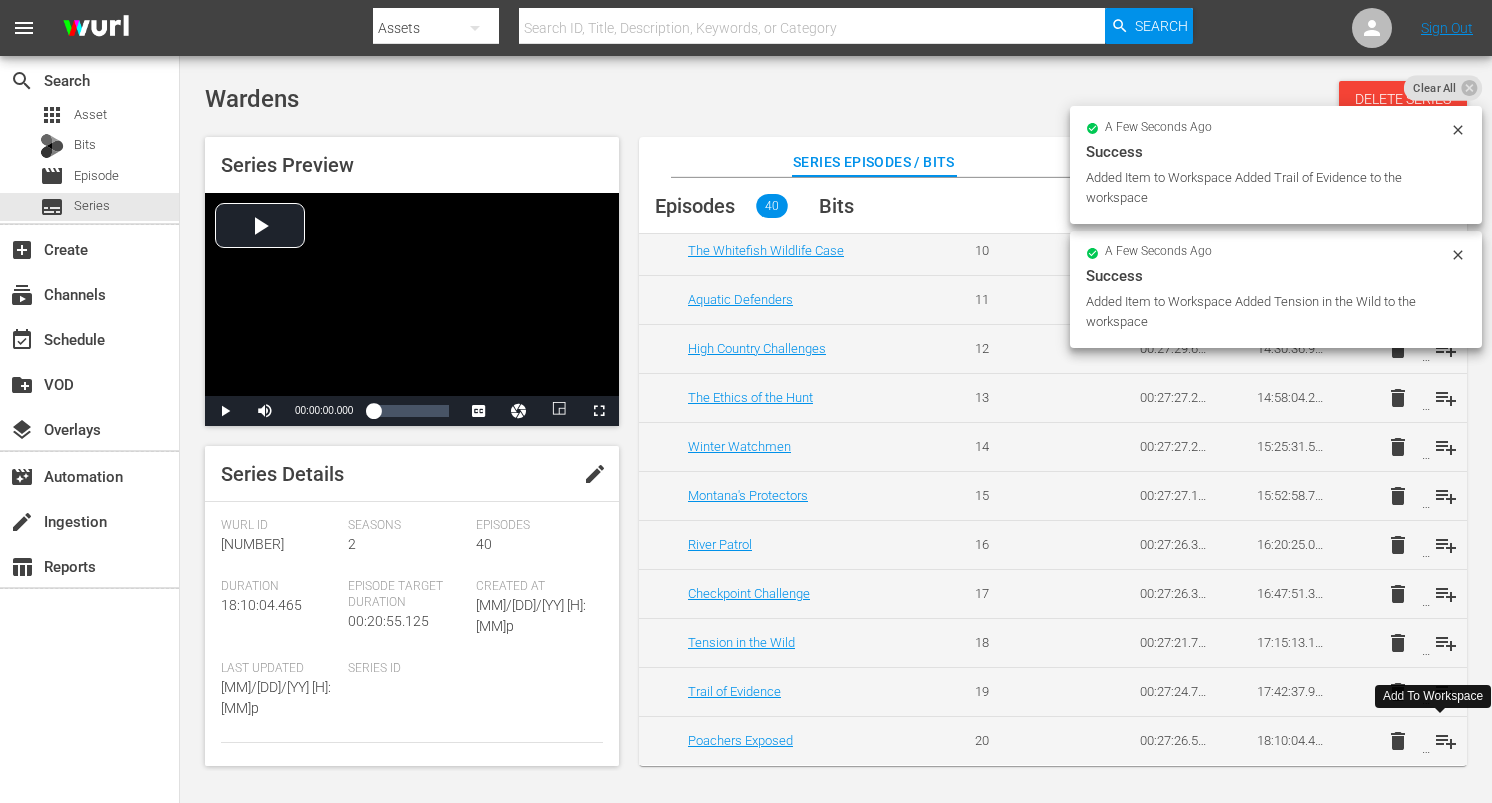 click on "playlist_add" at bounding box center (1446, 741) 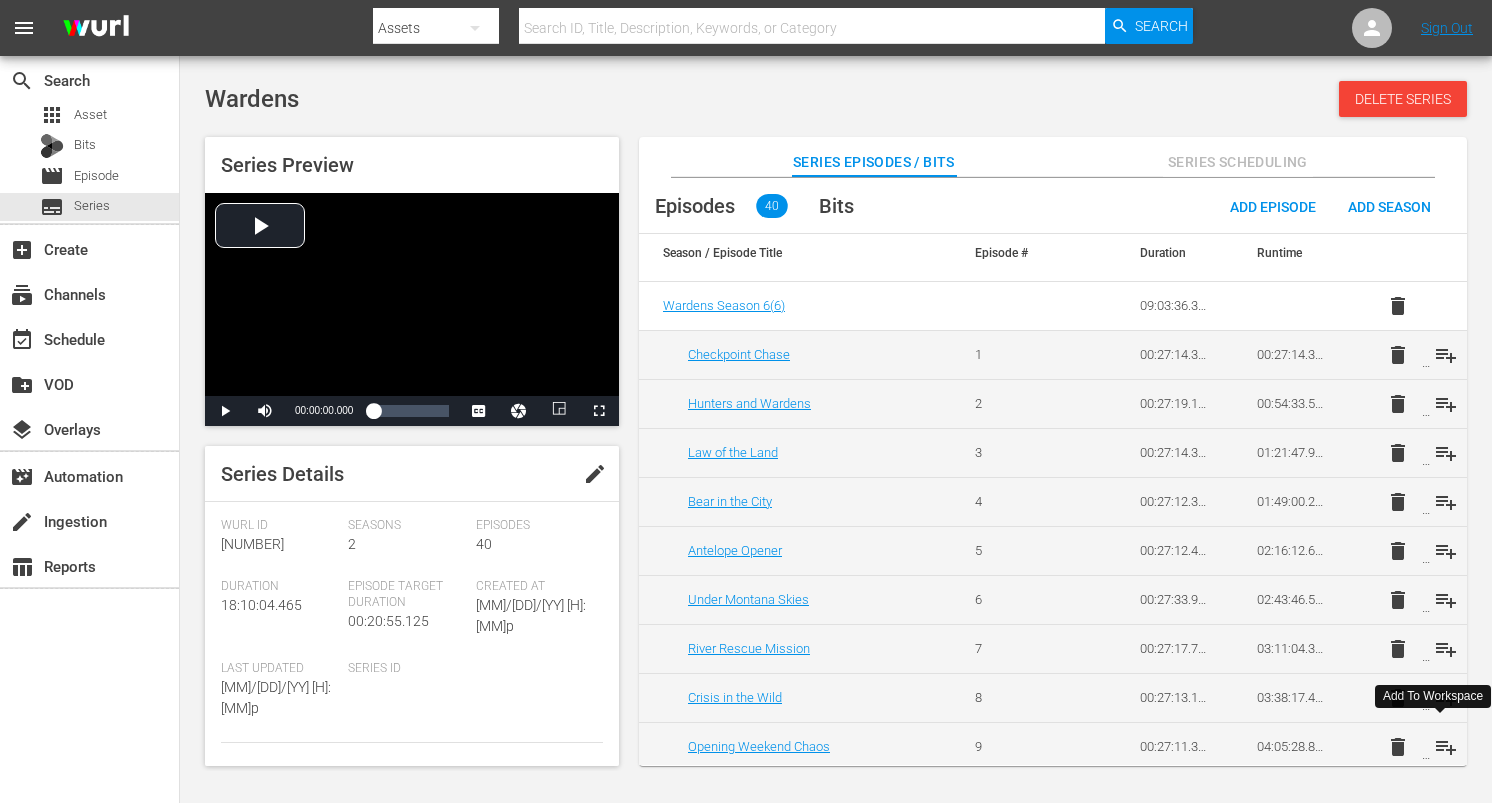 scroll, scrollTop: 0, scrollLeft: 0, axis: both 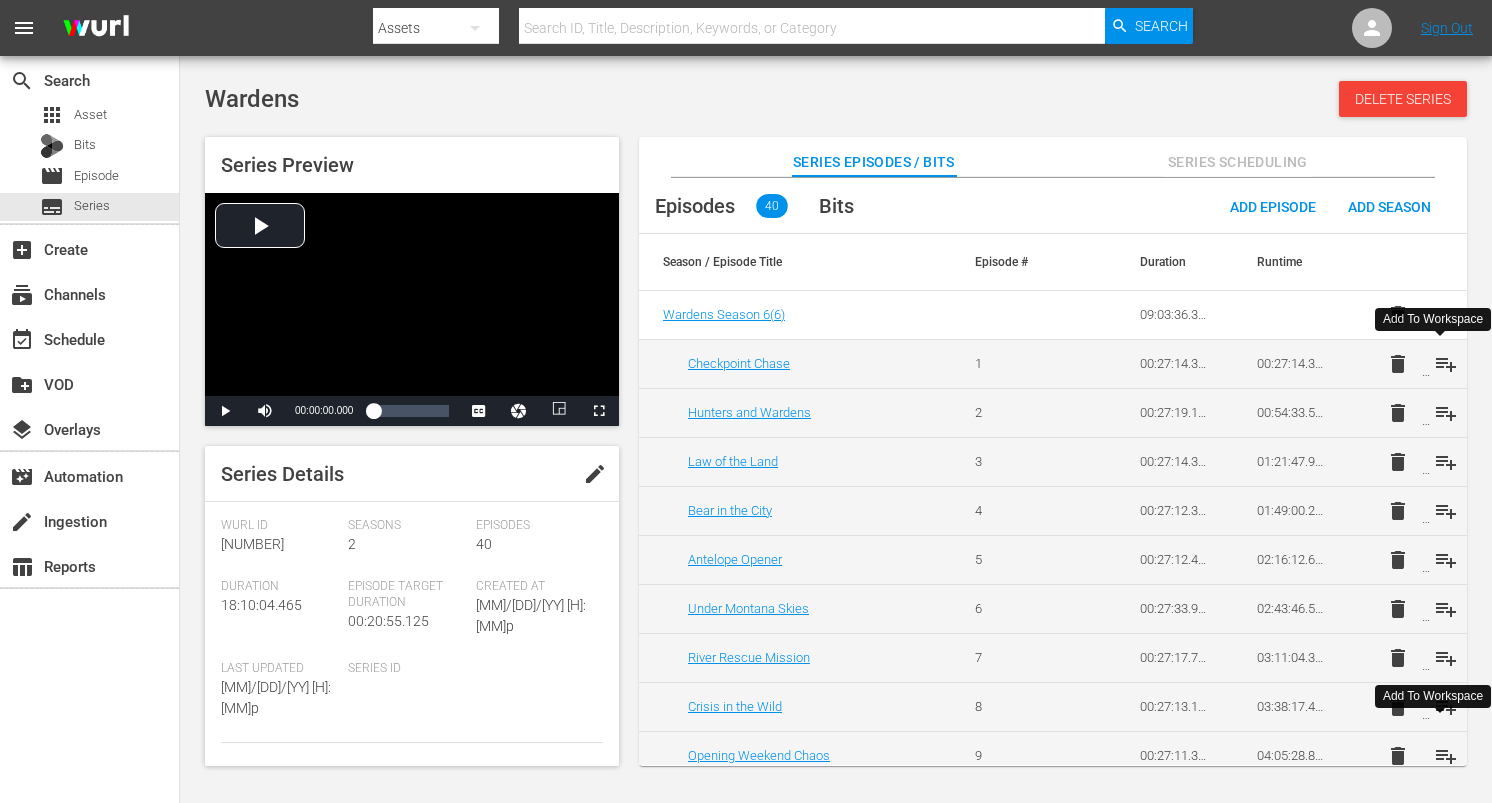 click on "playlist_add" at bounding box center [1446, 364] 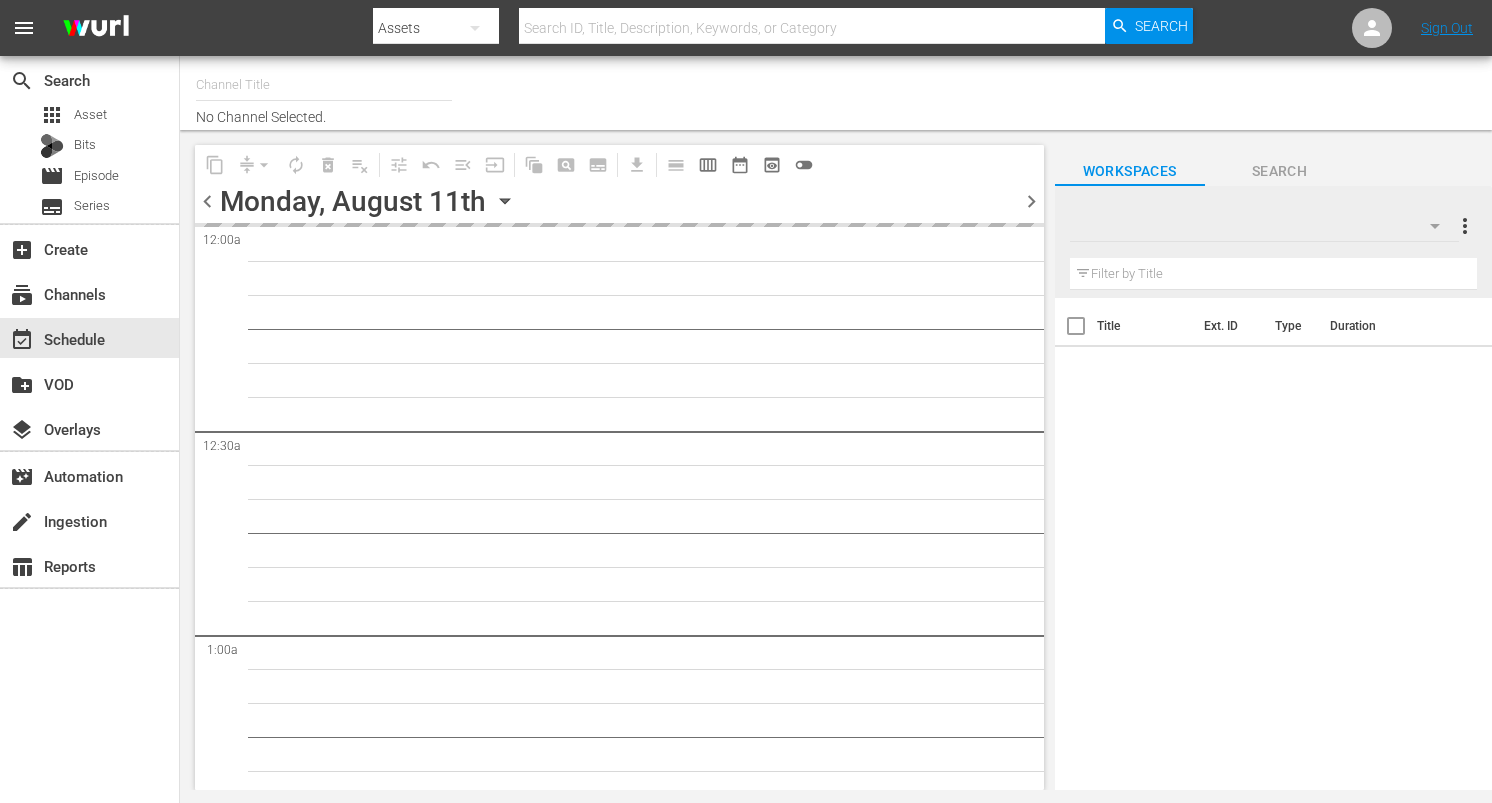 scroll, scrollTop: 0, scrollLeft: 0, axis: both 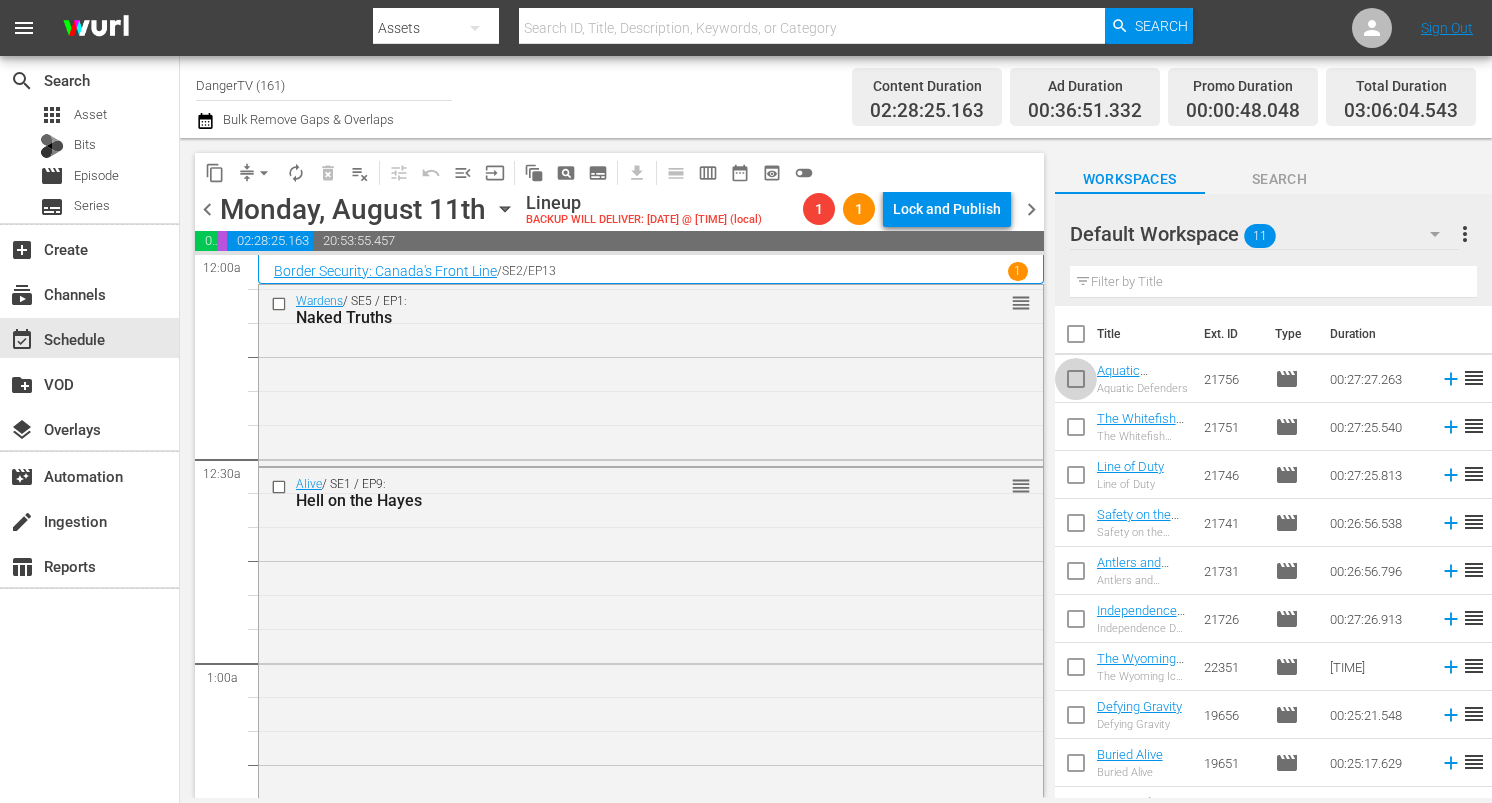 drag, startPoint x: 1078, startPoint y: 375, endPoint x: 1076, endPoint y: 407, distance: 32.06244 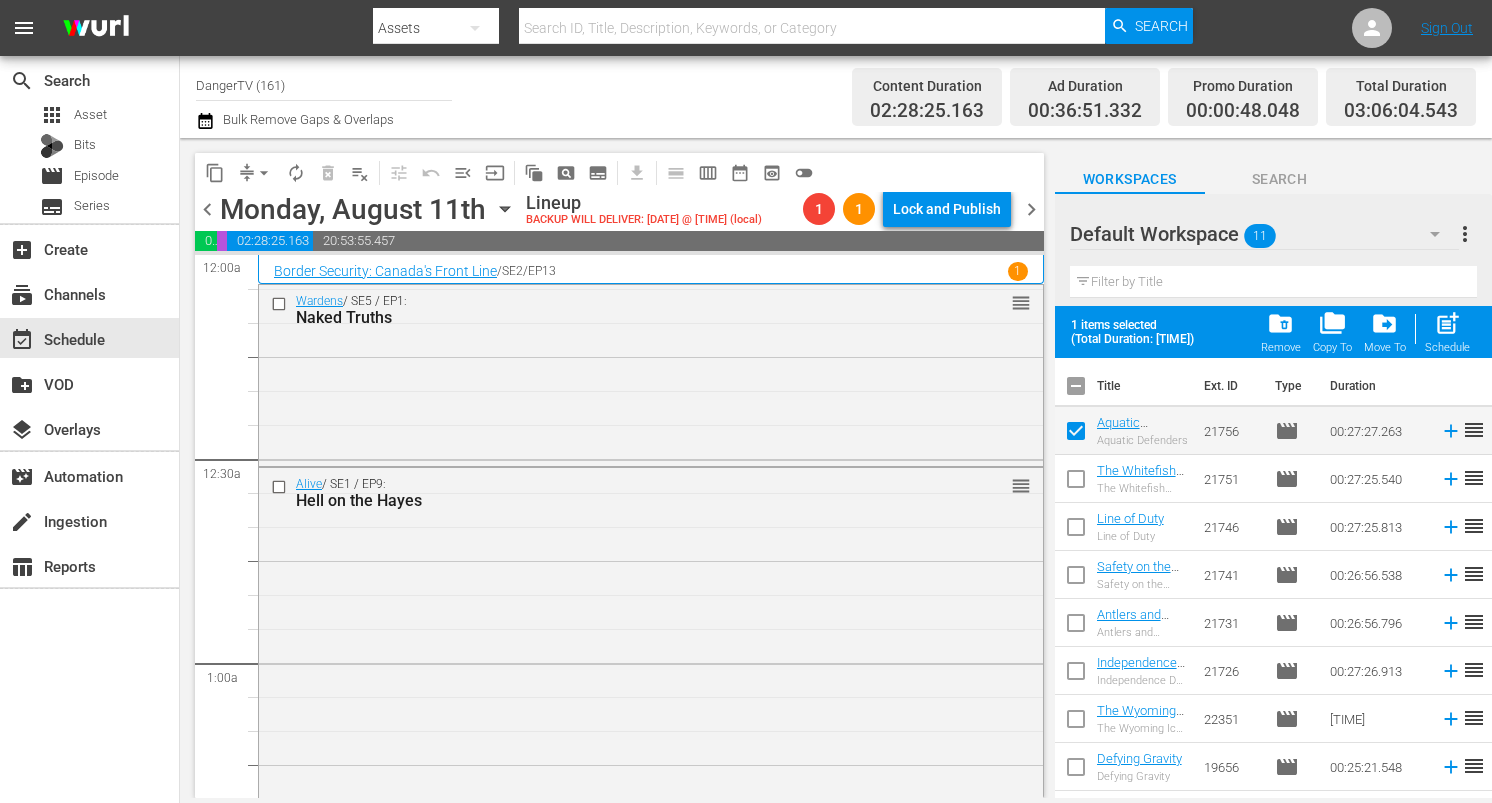 drag, startPoint x: 1074, startPoint y: 476, endPoint x: 1287, endPoint y: 340, distance: 252.71526 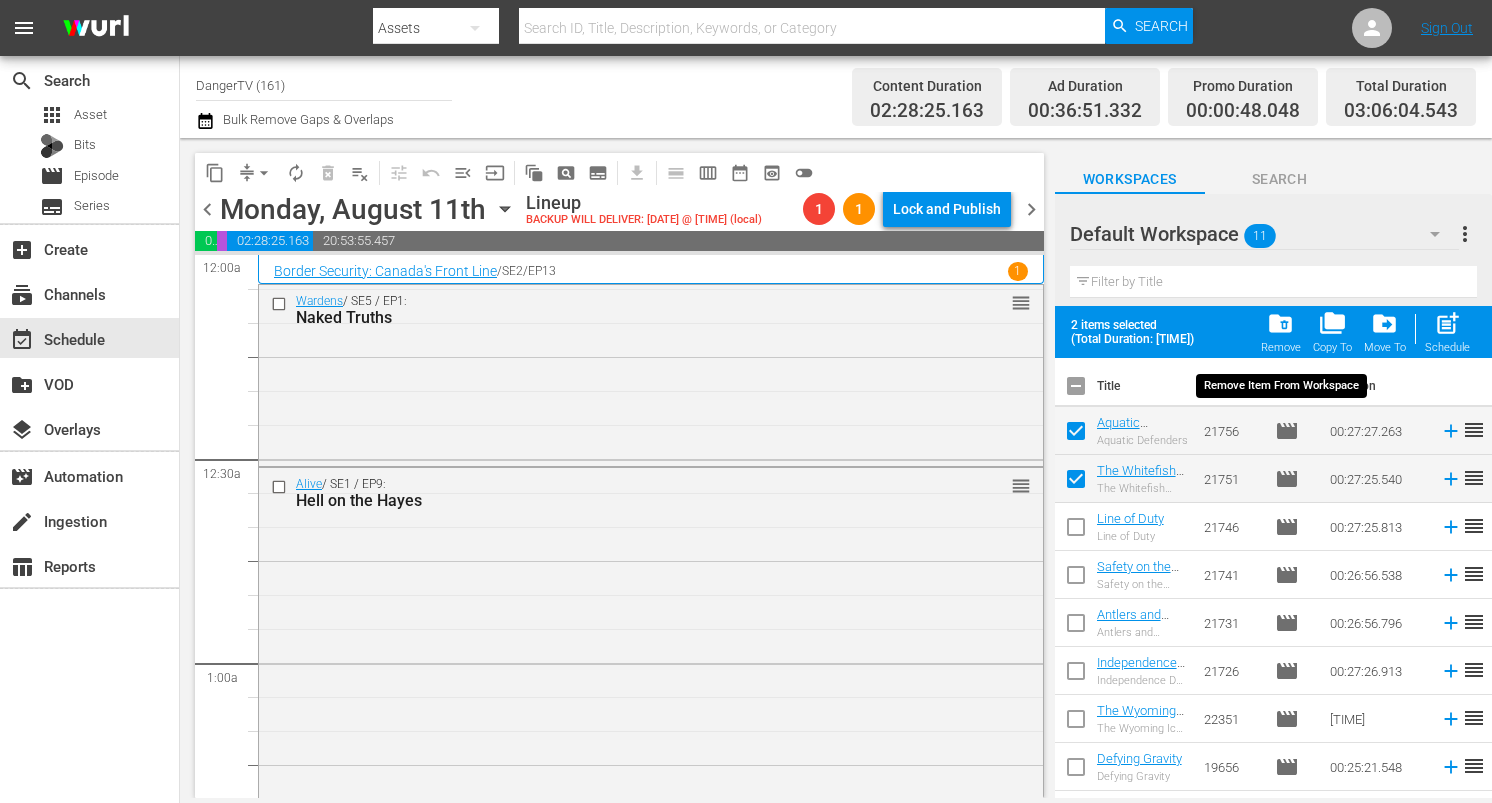 click on "folder_delete" at bounding box center (1280, 323) 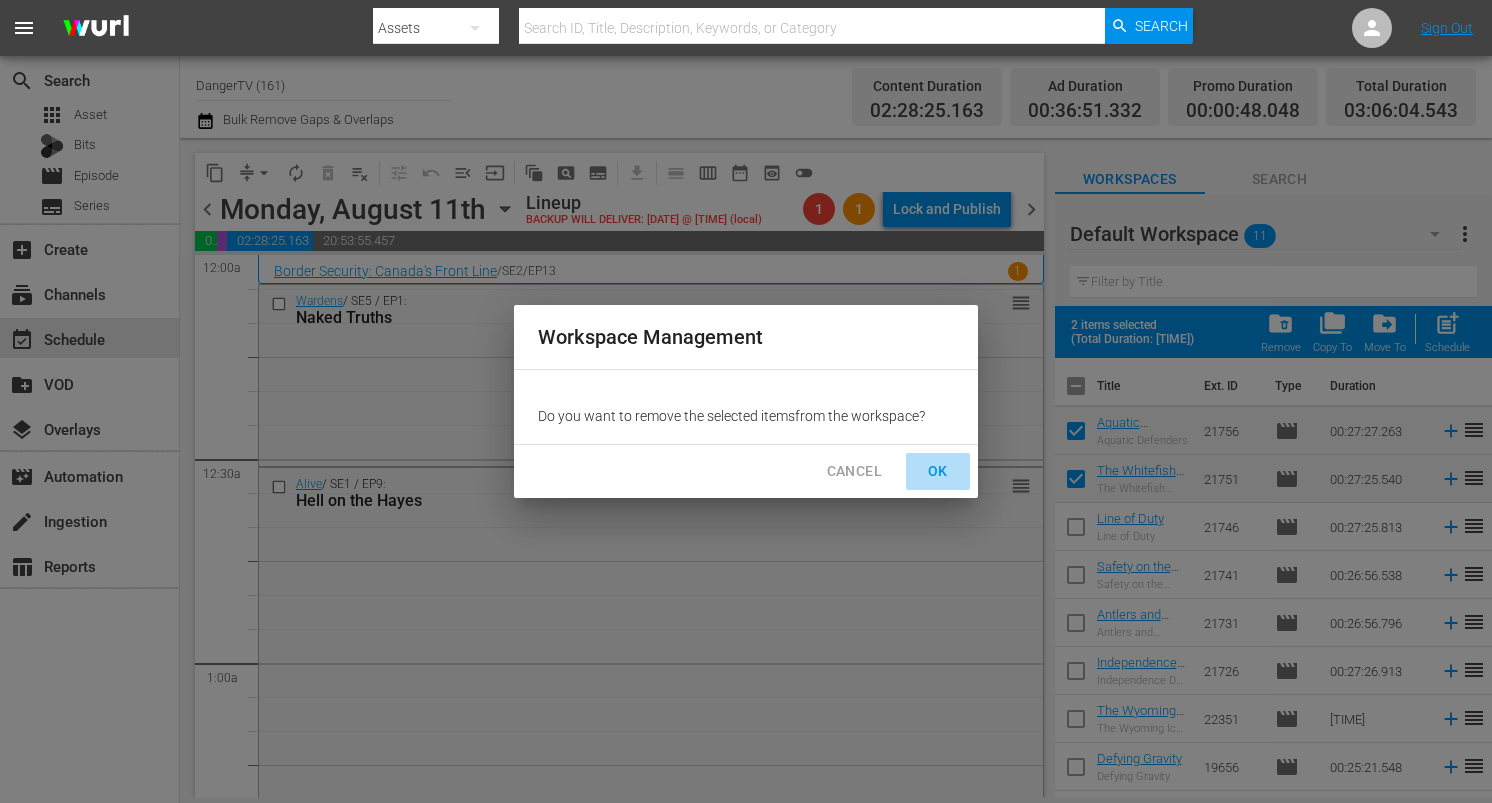 click on "OK" at bounding box center (938, 471) 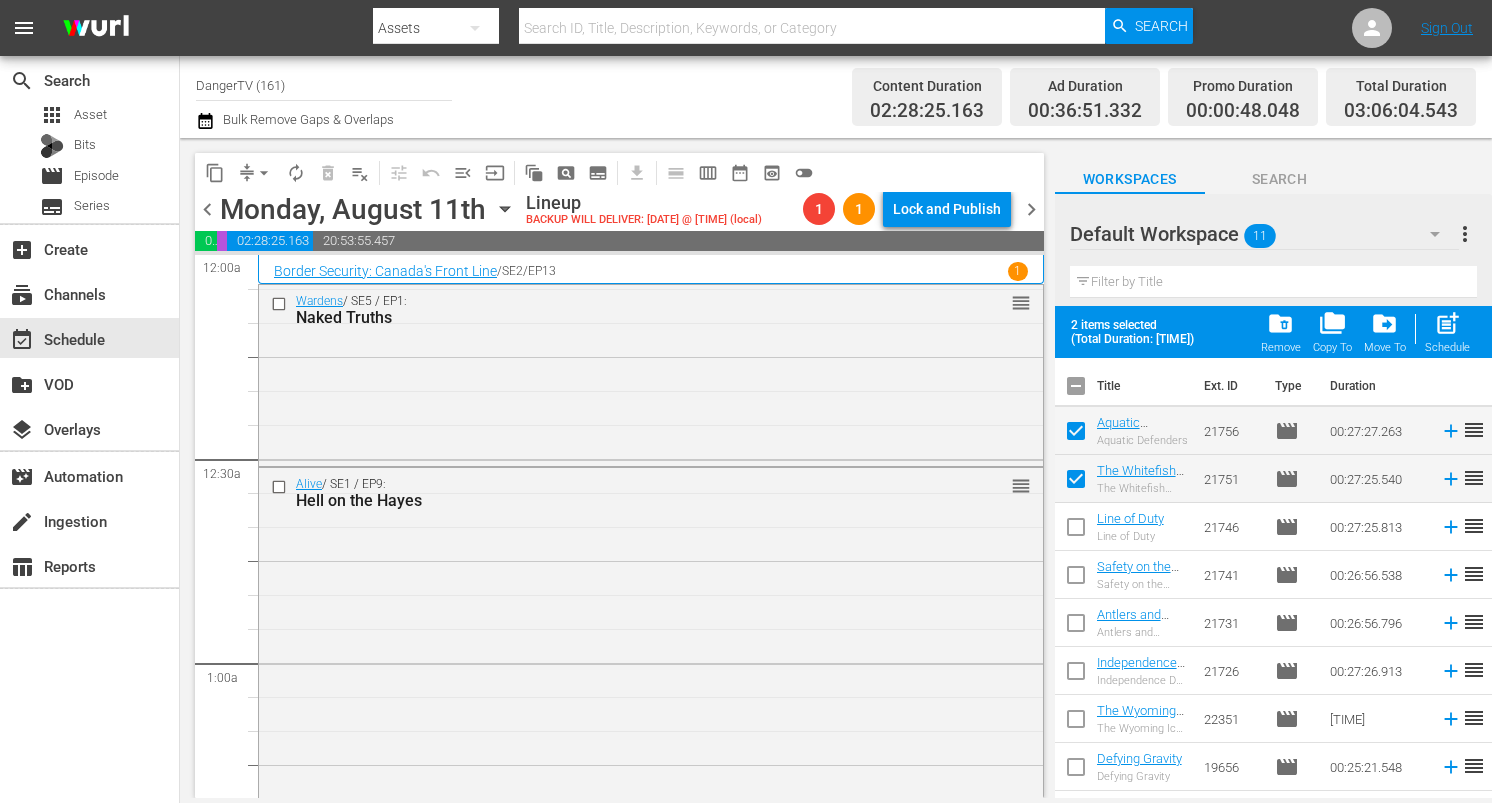 checkbox on "false" 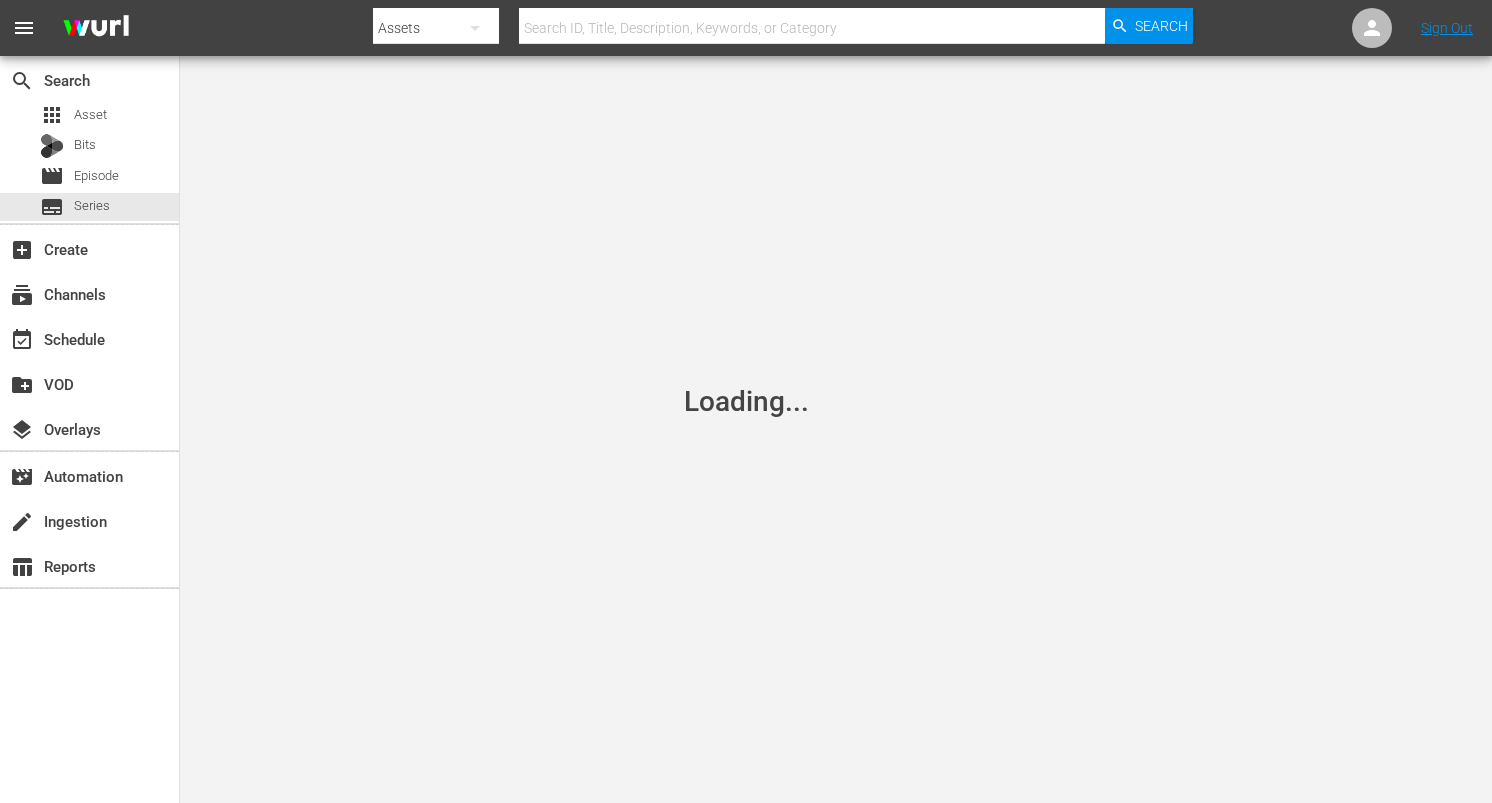 scroll, scrollTop: 0, scrollLeft: 0, axis: both 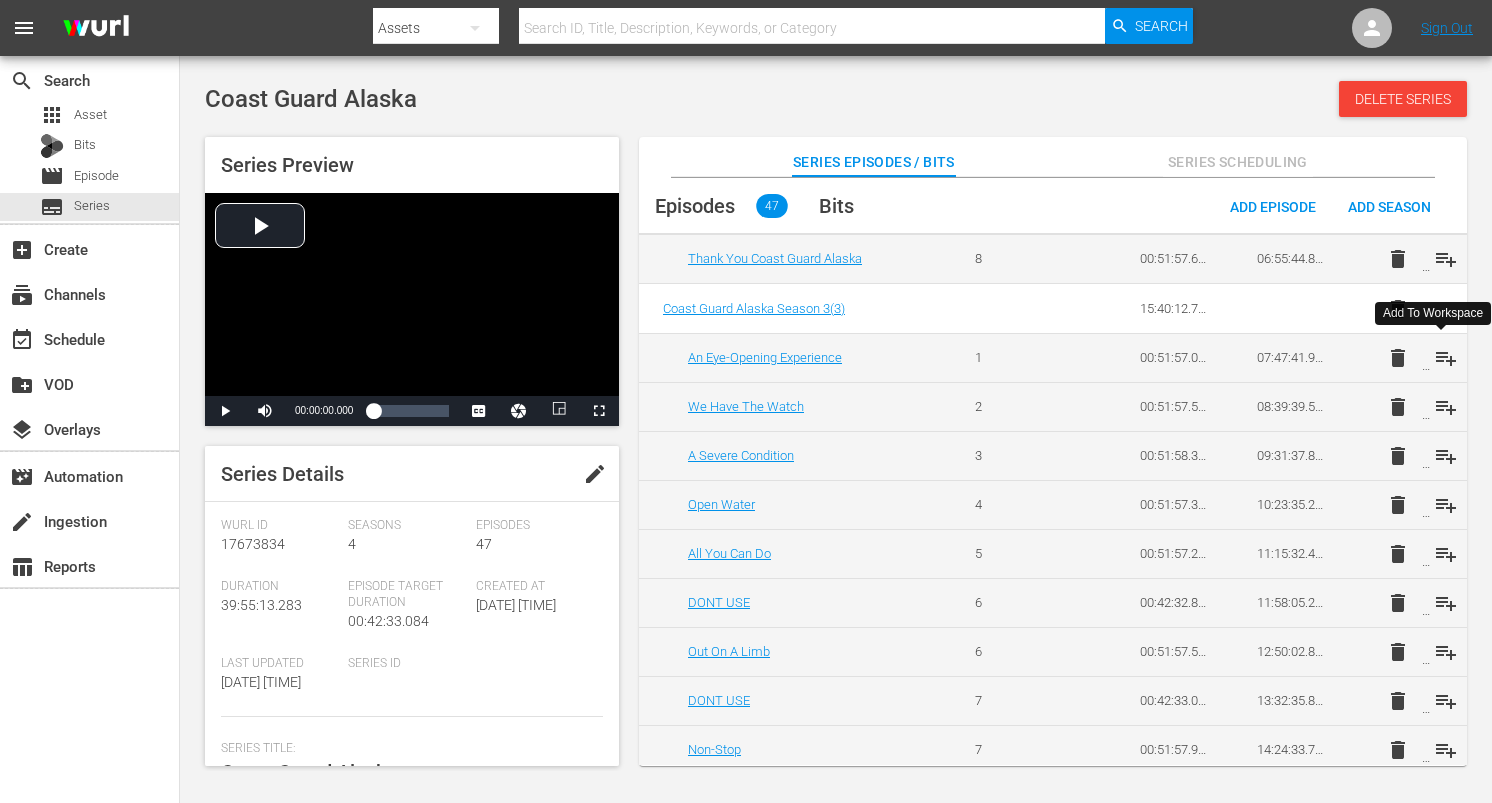 click on "playlist_add" at bounding box center (1446, 358) 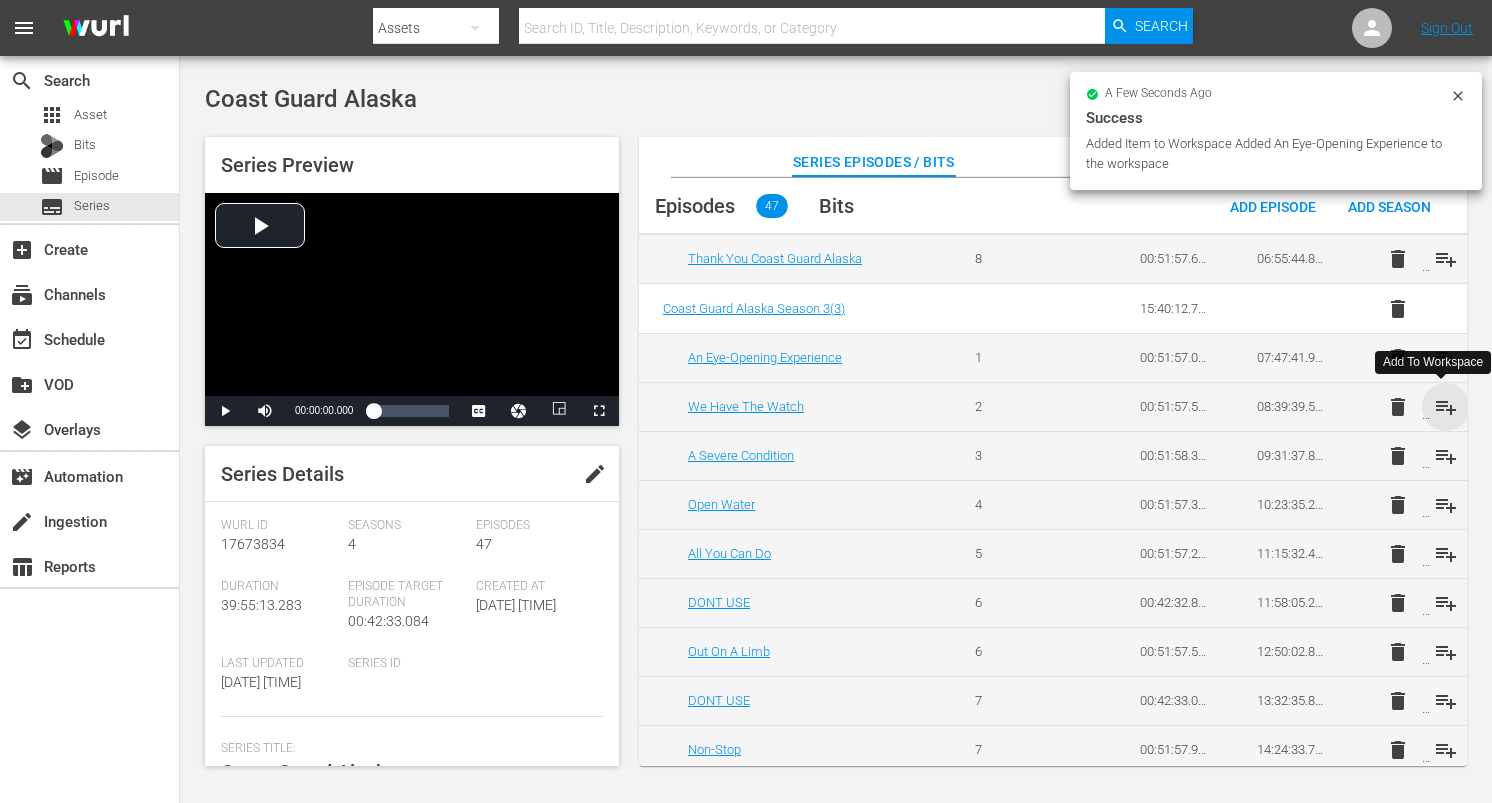click on "playlist_add" at bounding box center (1446, 407) 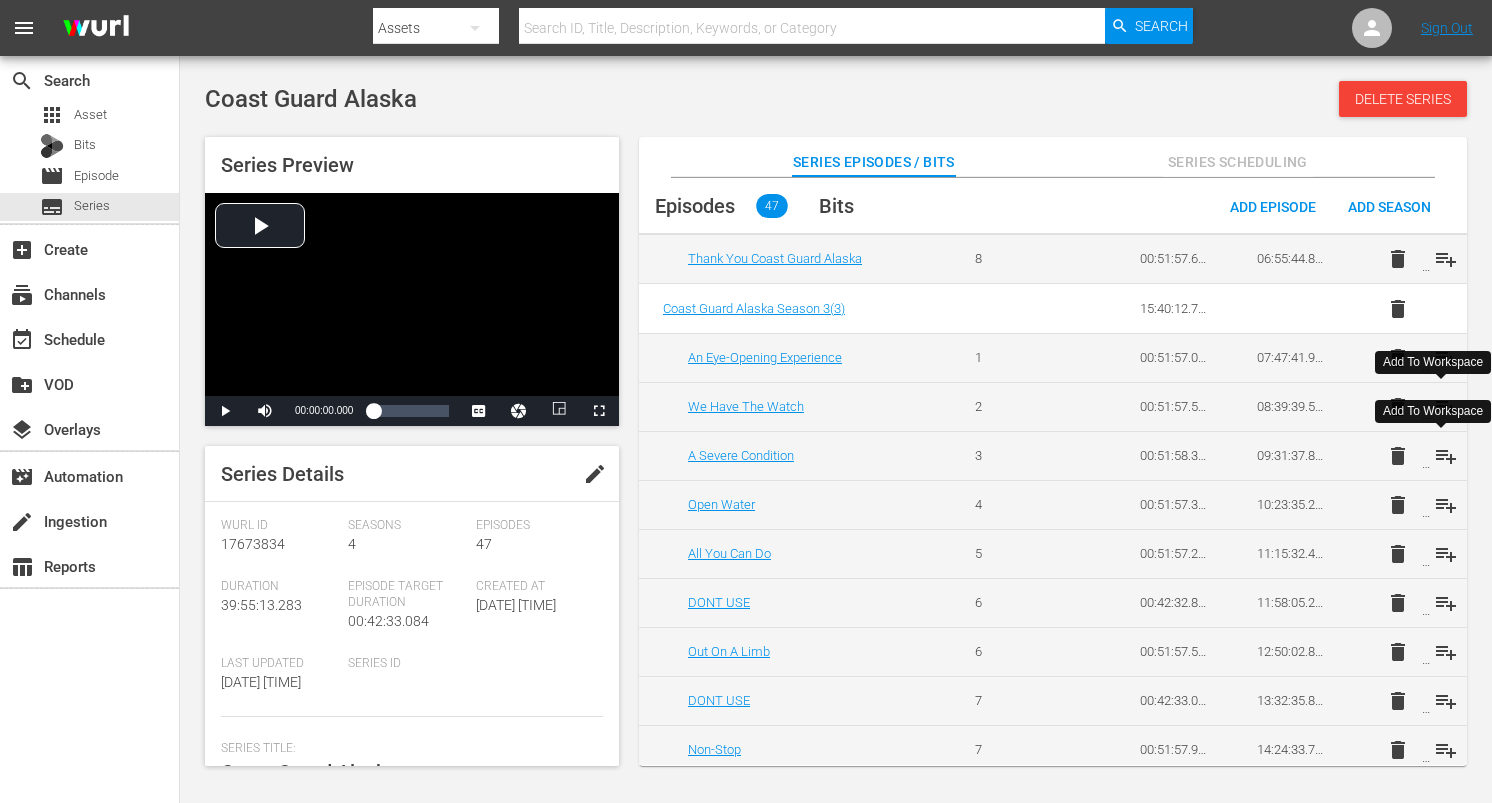 click on "playlist_add" at bounding box center (1446, 456) 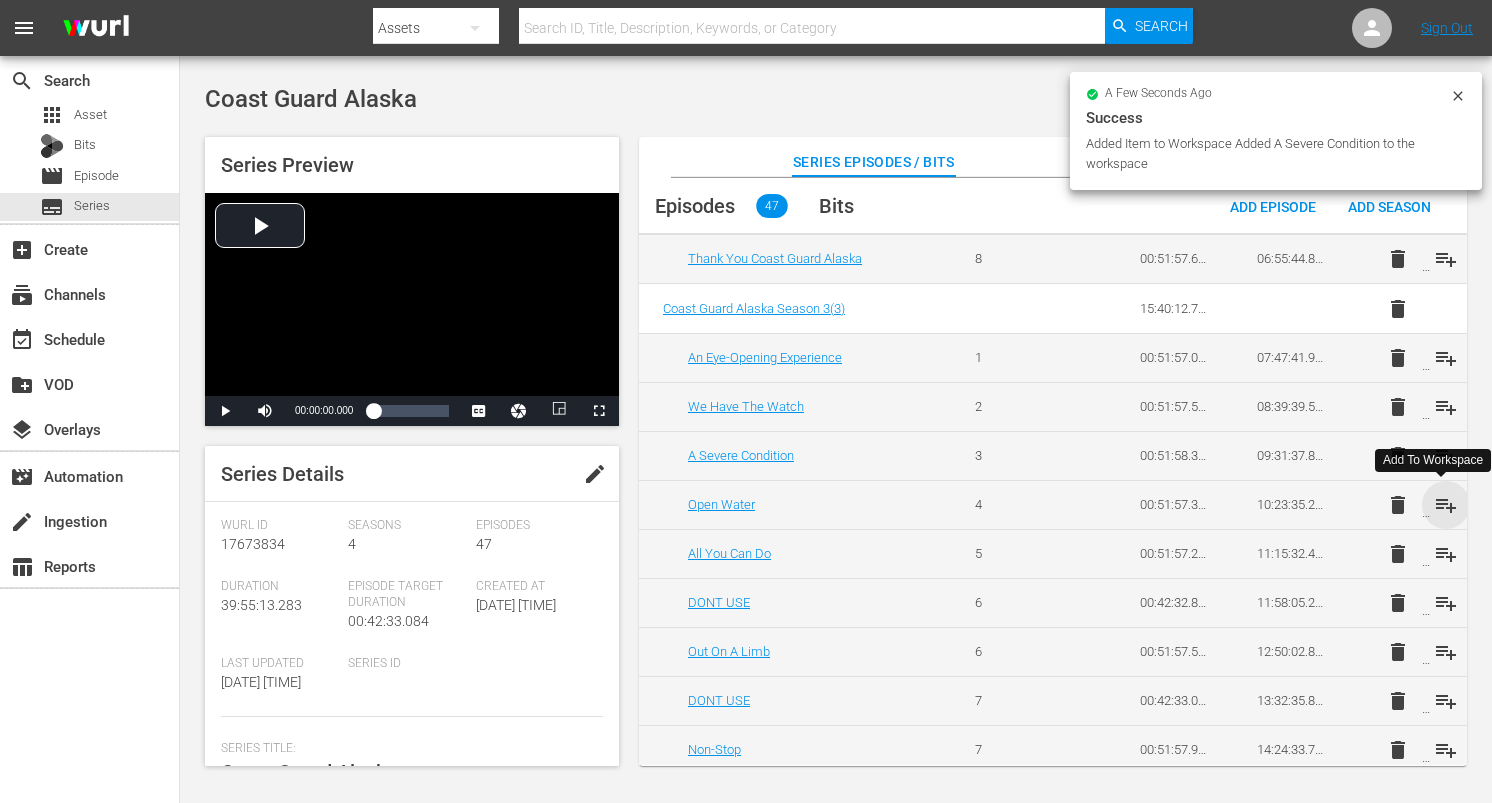 click on "playlist_add" at bounding box center (1446, 505) 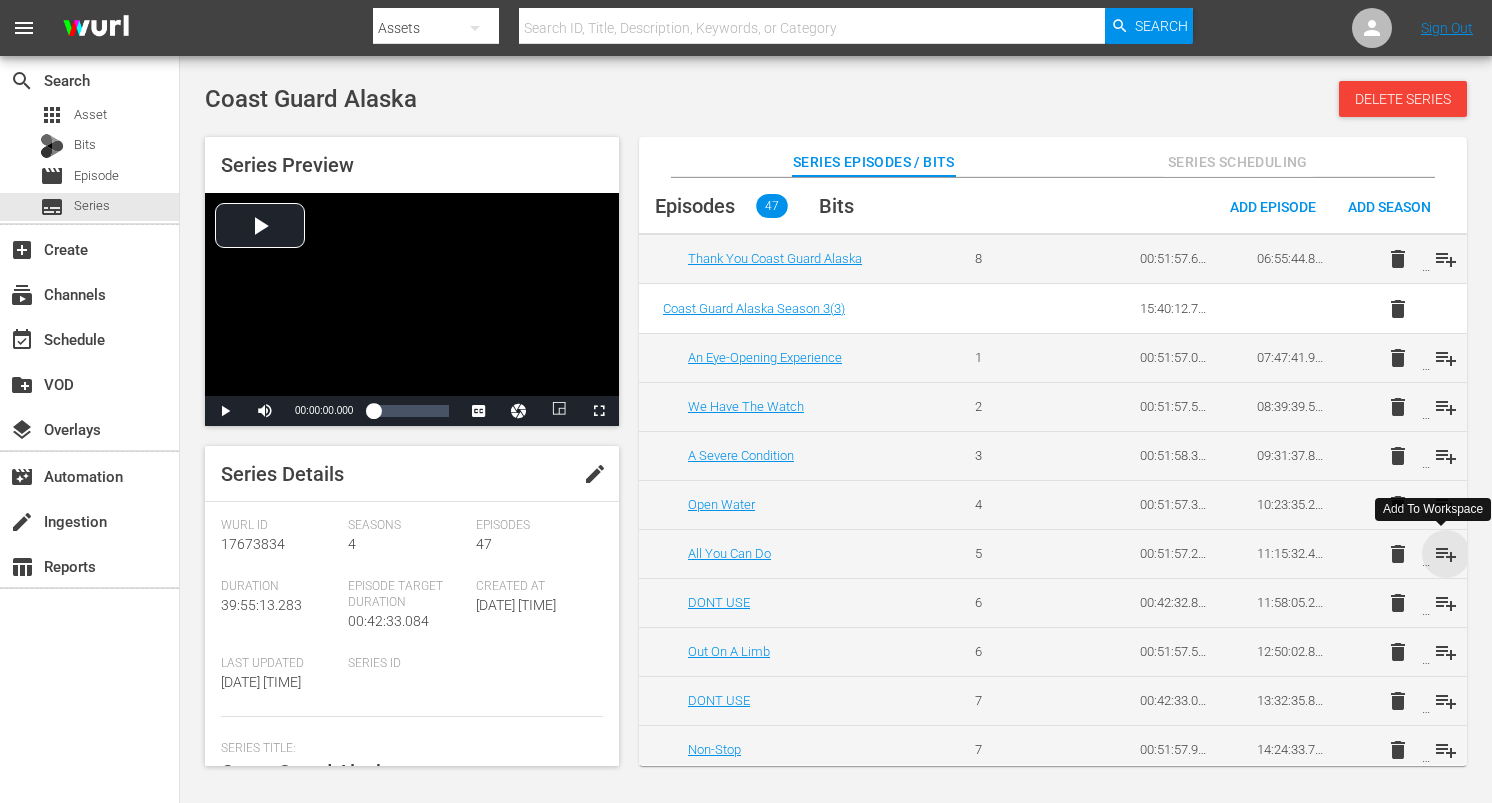 click on "playlist_add" at bounding box center [1446, 554] 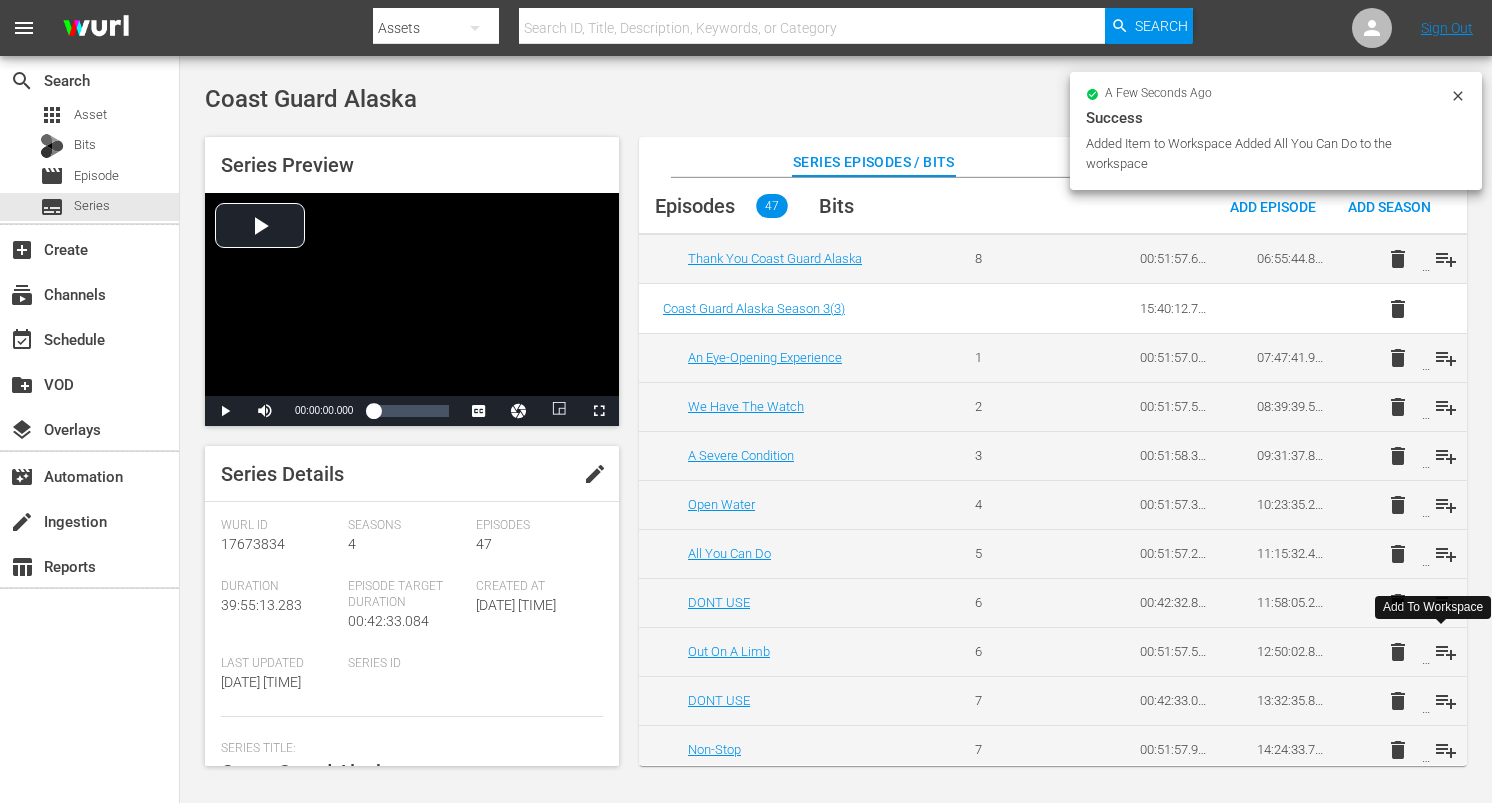 click on "playlist_add" at bounding box center [1446, 652] 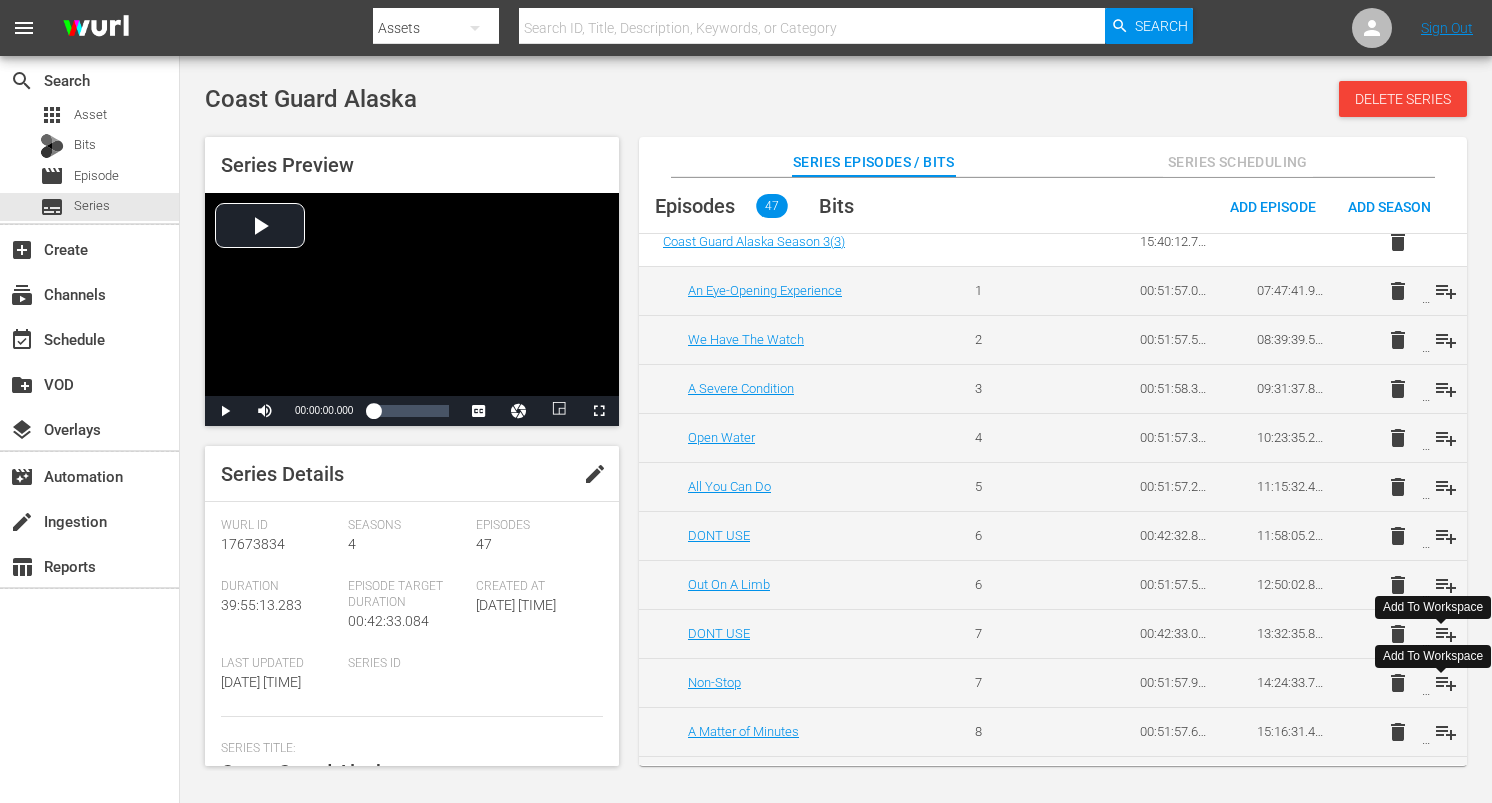 scroll, scrollTop: 519, scrollLeft: 0, axis: vertical 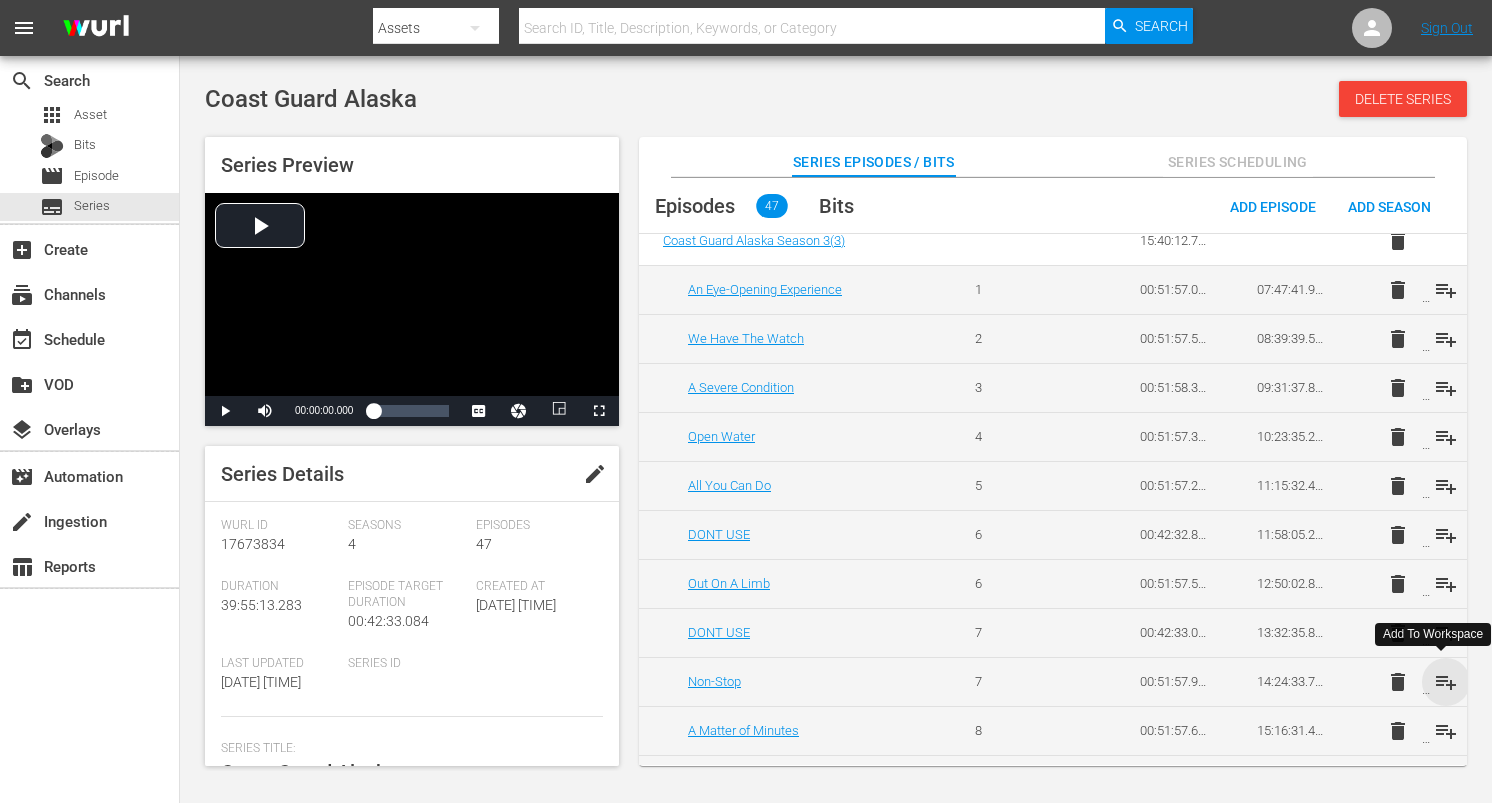 click on "playlist_add" at bounding box center (1446, 682) 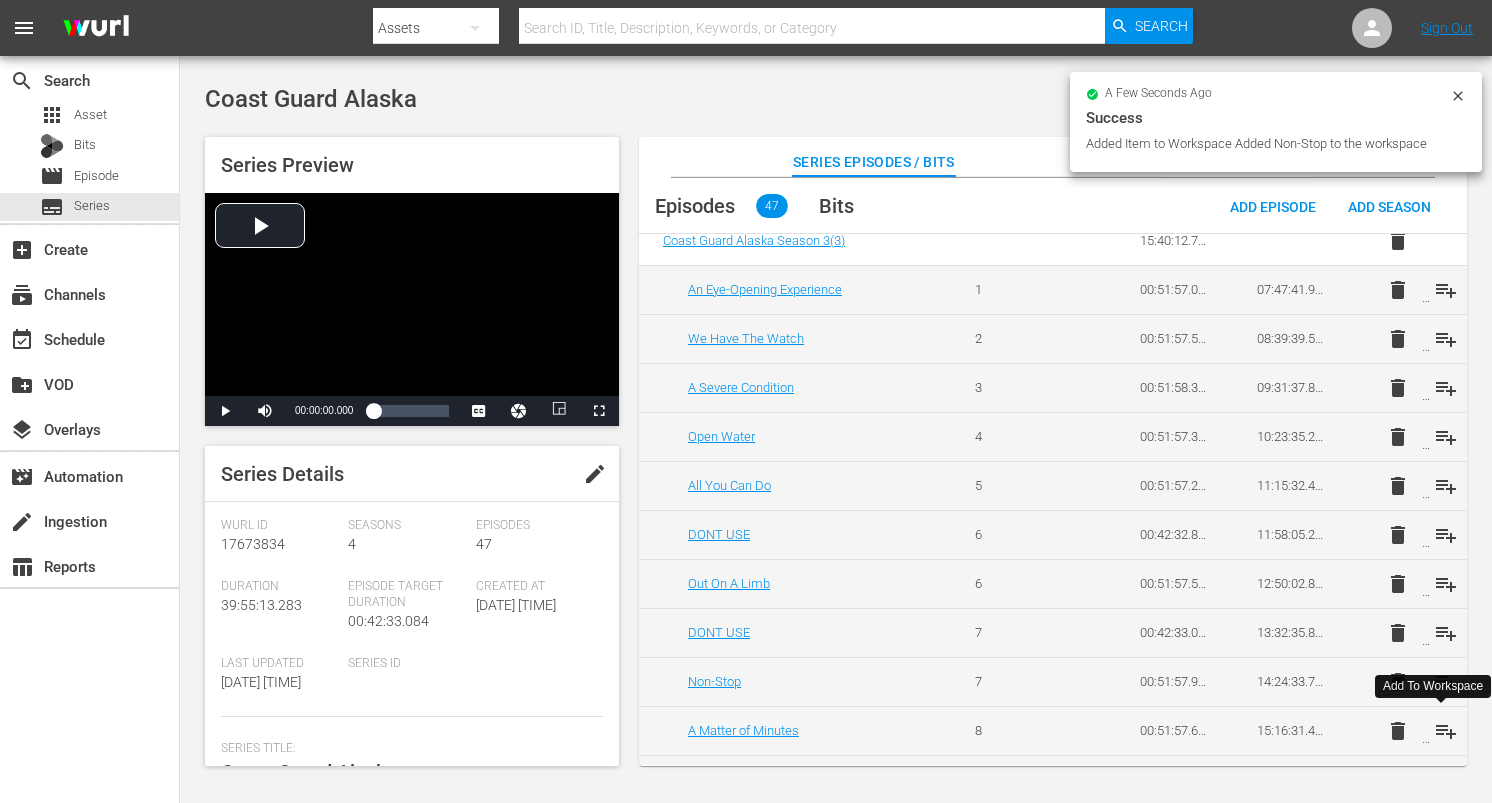 click on "playlist_add" at bounding box center (1446, 731) 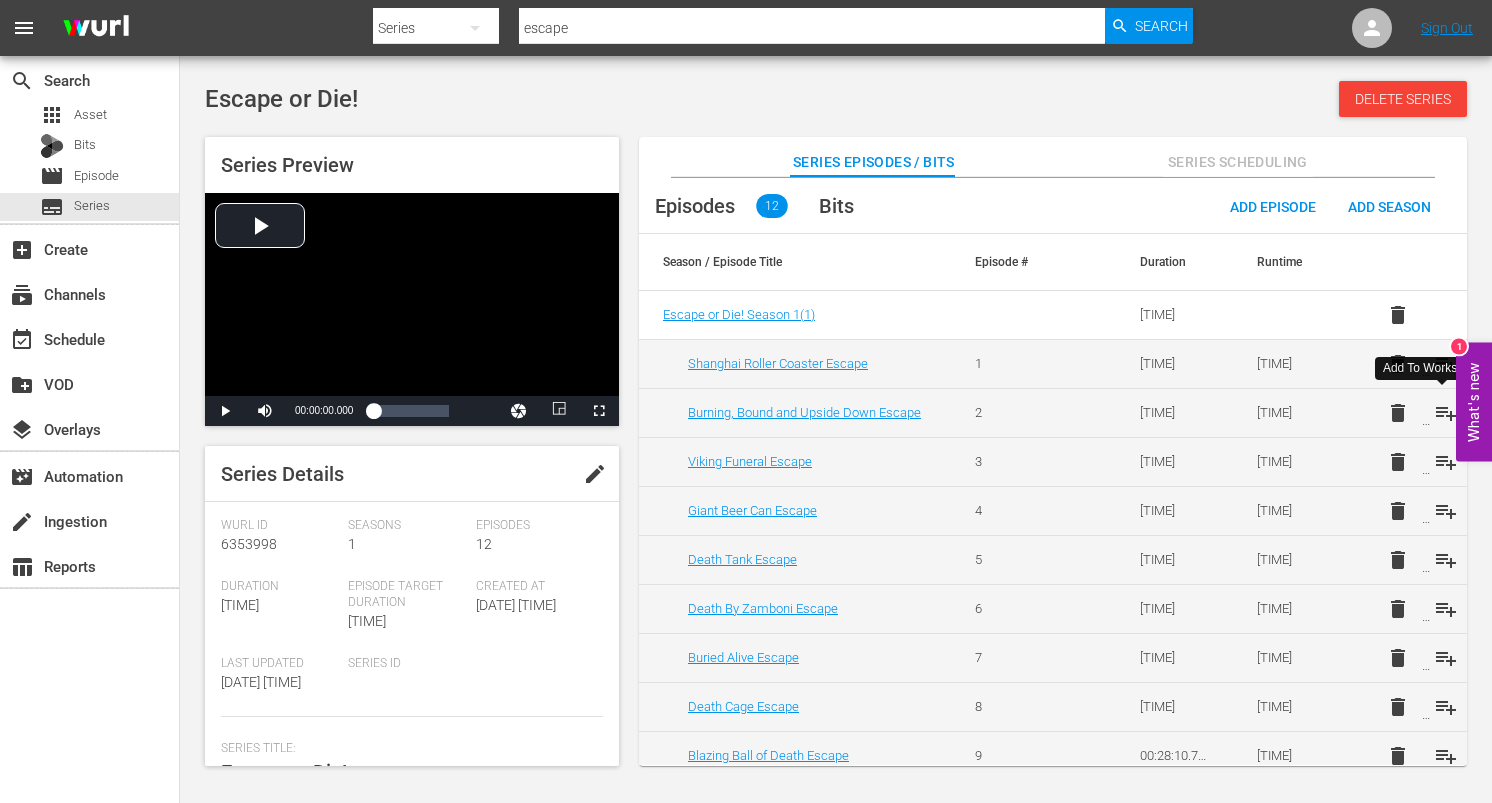 scroll, scrollTop: 0, scrollLeft: 0, axis: both 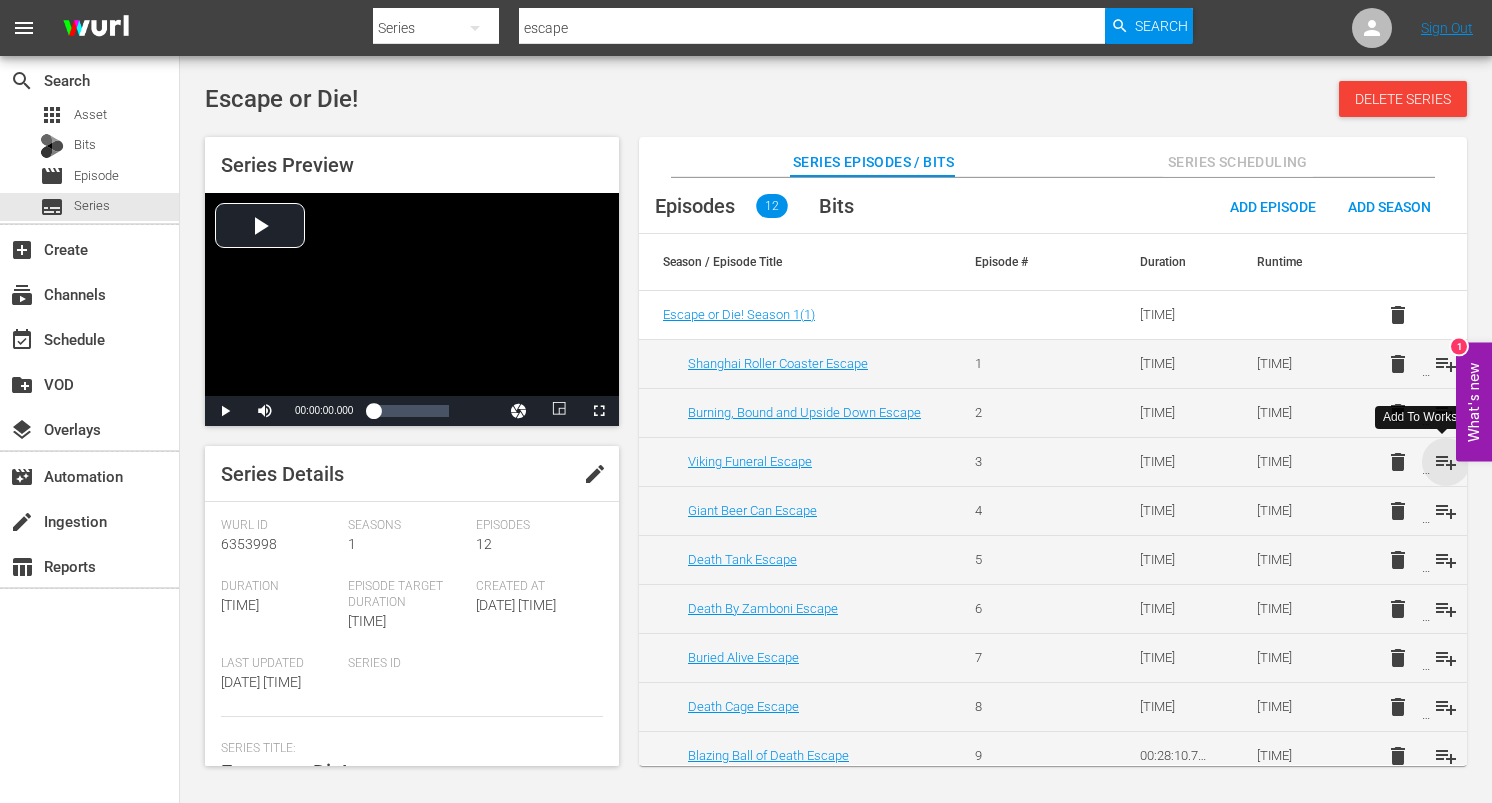 click on "playlist_add" at bounding box center (1446, 462) 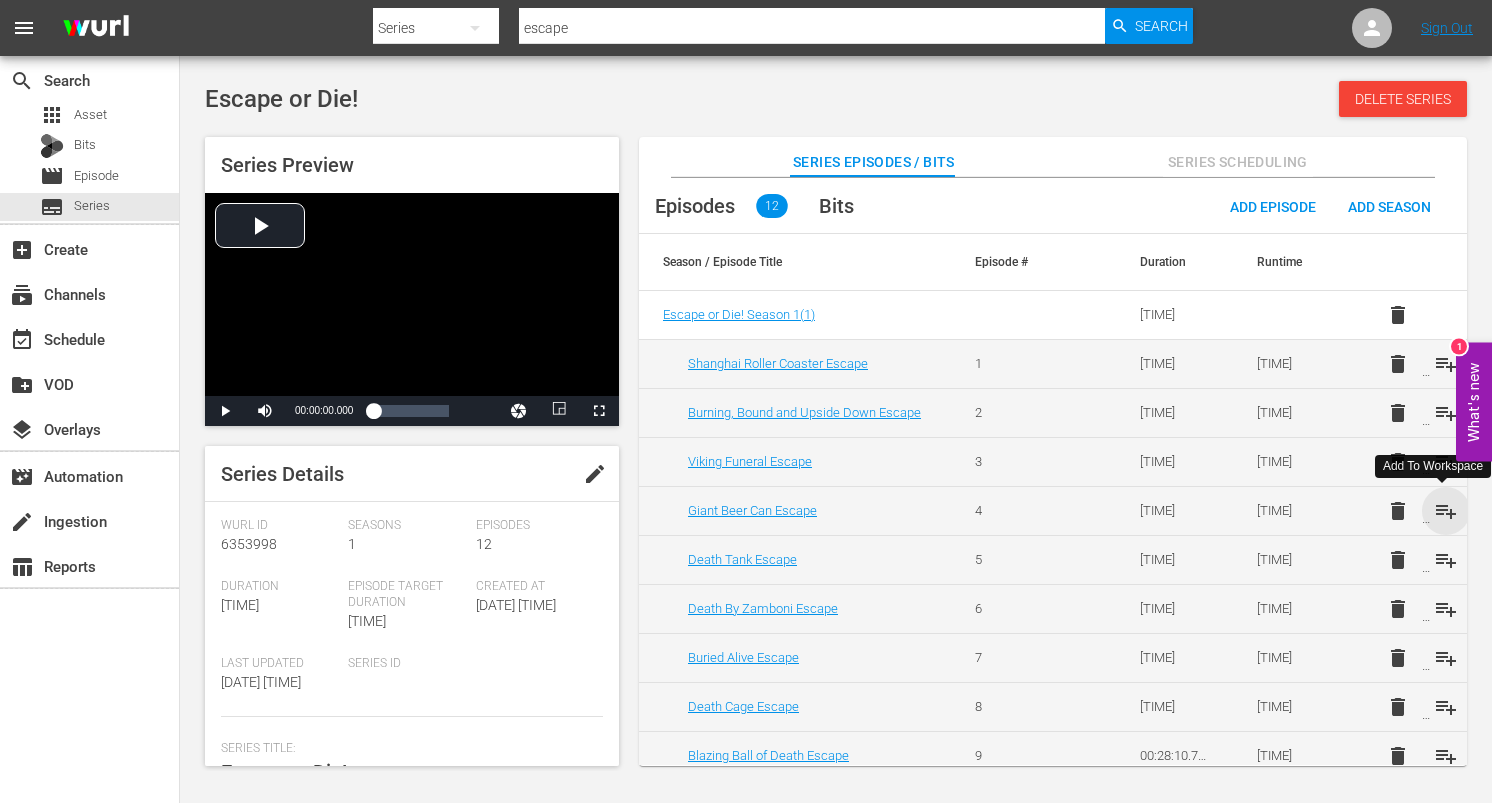 click on "playlist_add" at bounding box center [1446, 511] 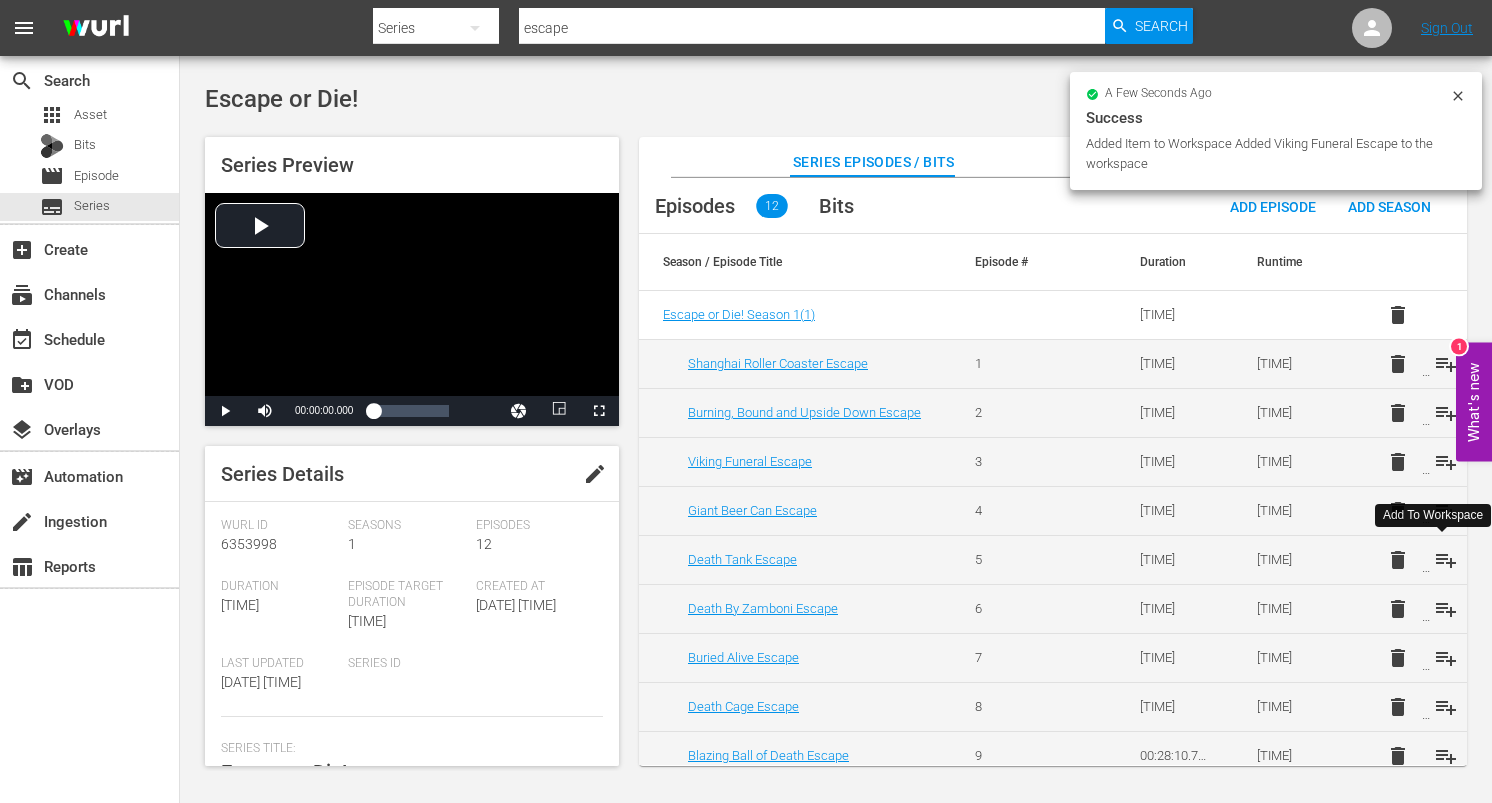 click on "playlist_add" at bounding box center (1446, 560) 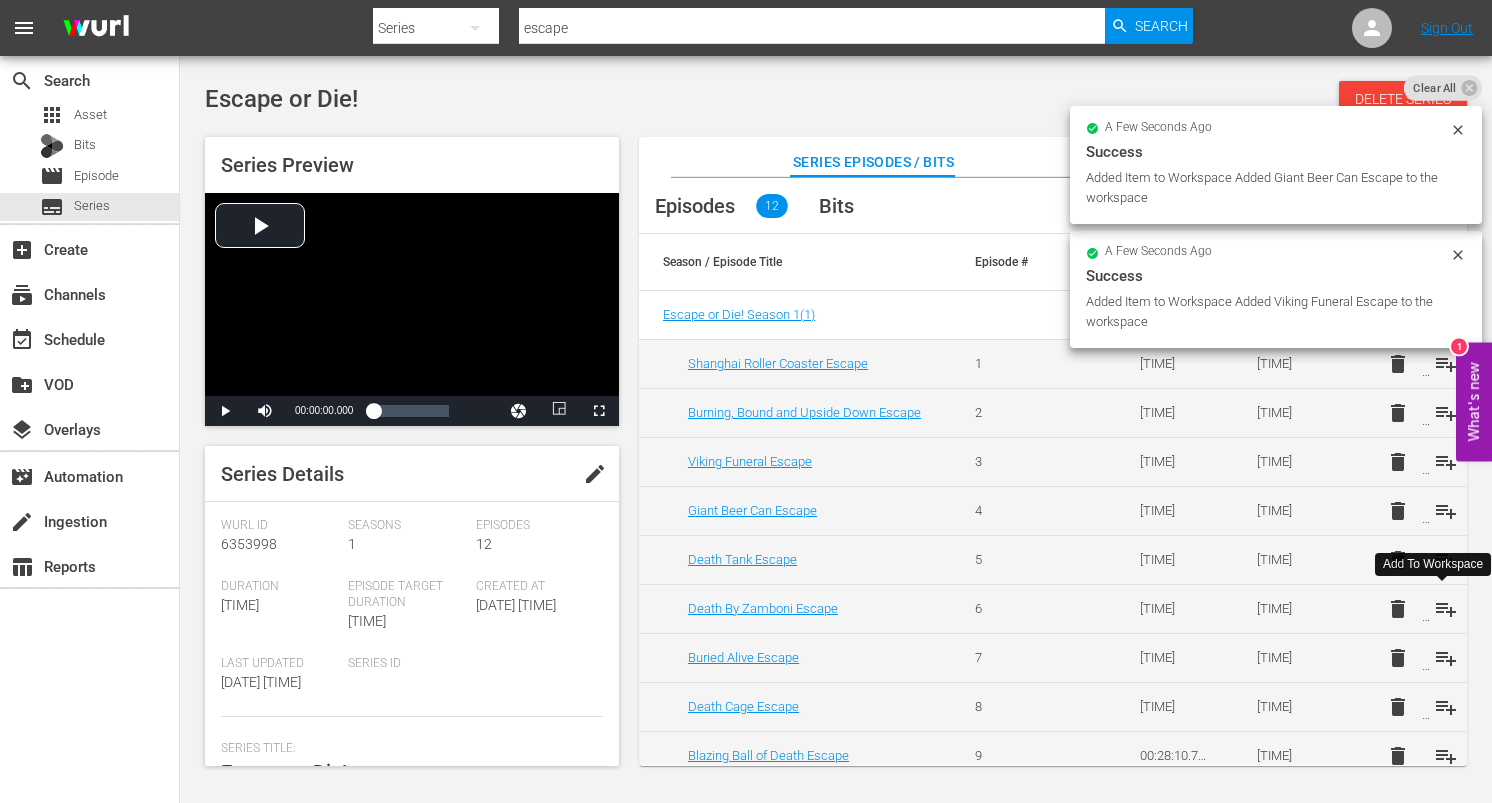 click on "playlist_add" at bounding box center (1446, 609) 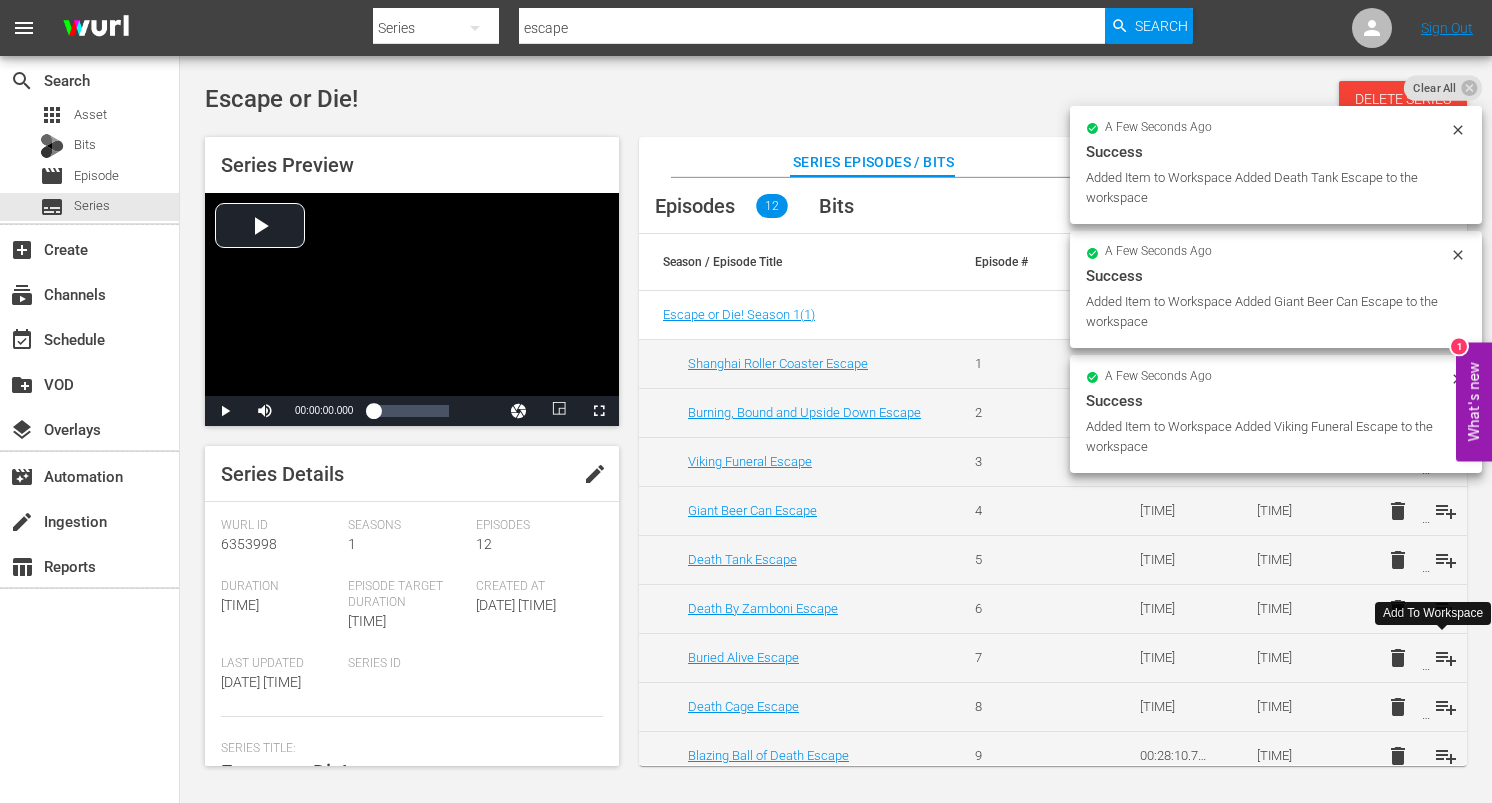 click on "playlist_add" at bounding box center (1446, 658) 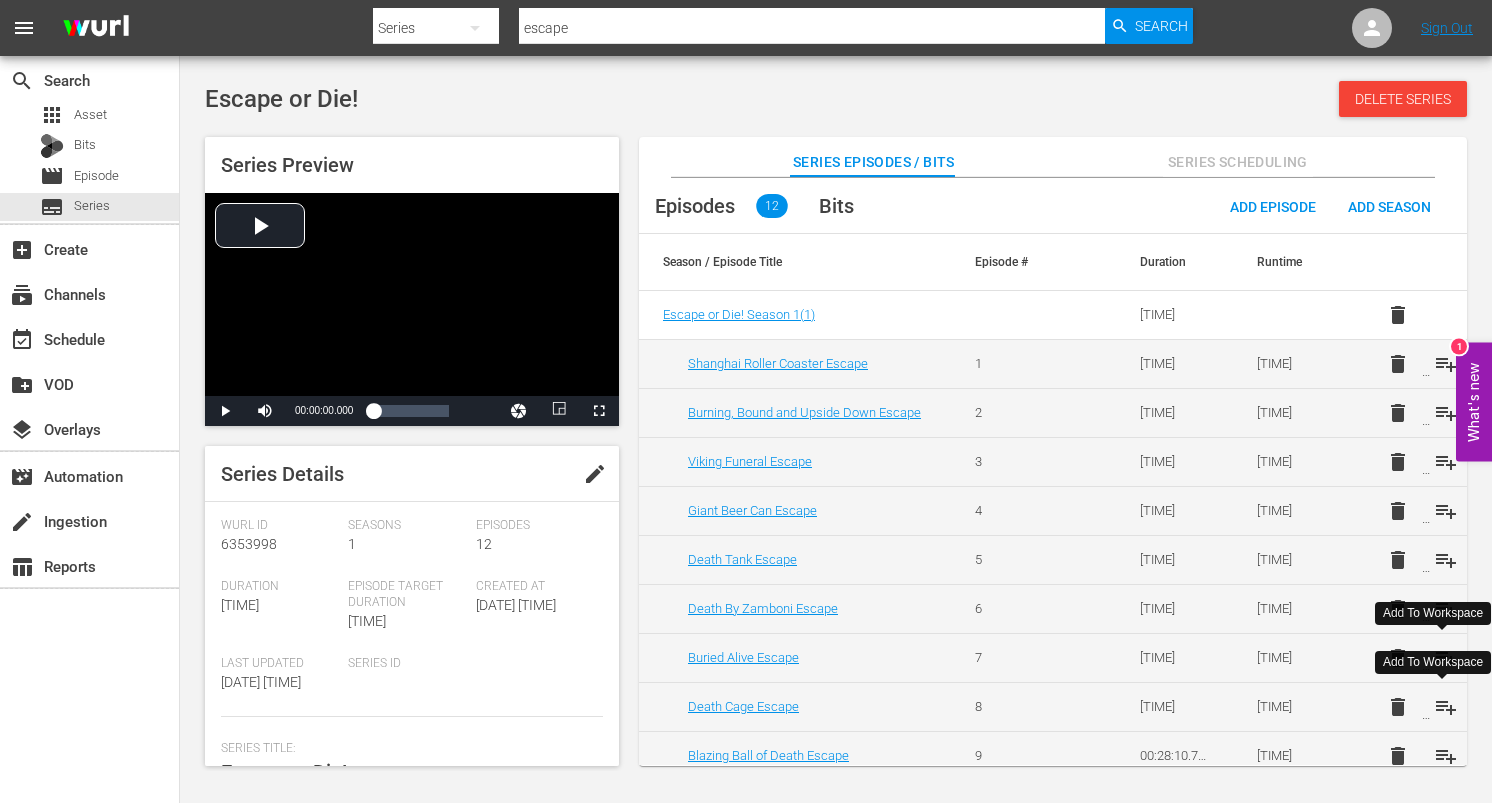 click on "playlist_add" at bounding box center (1446, 707) 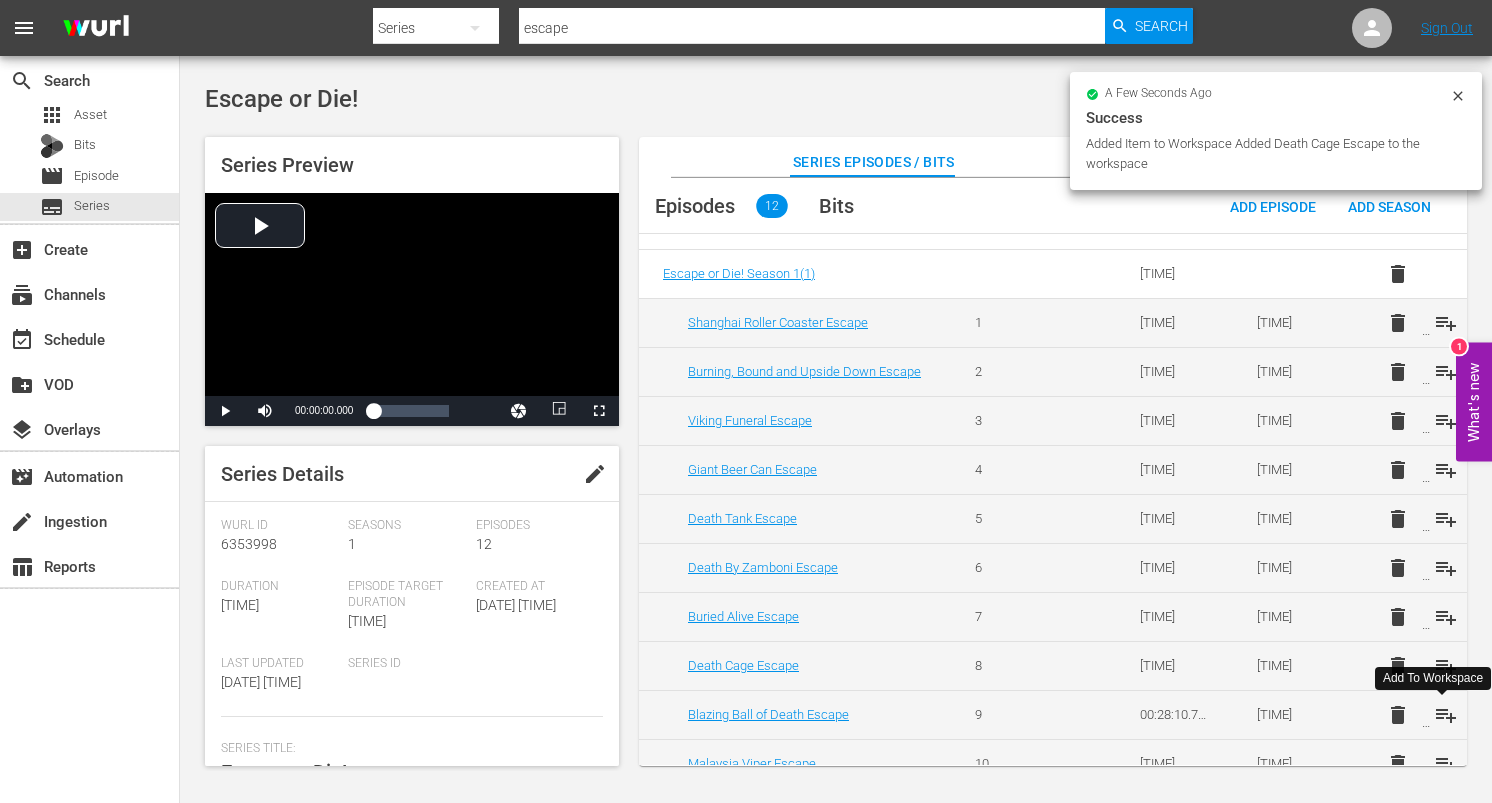 click on "playlist_add" at bounding box center (1446, 715) 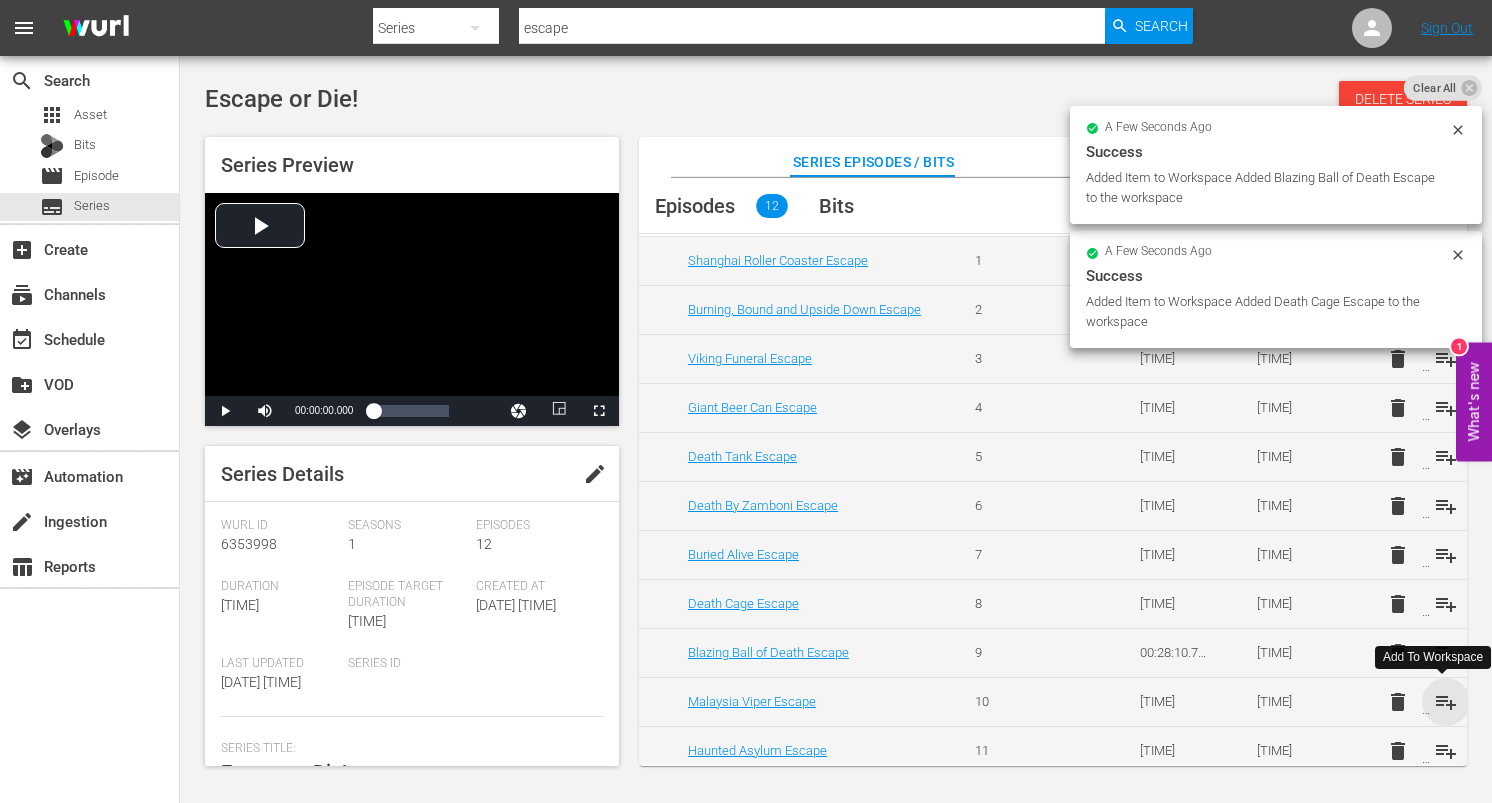 click on "playlist_add" at bounding box center [1446, 702] 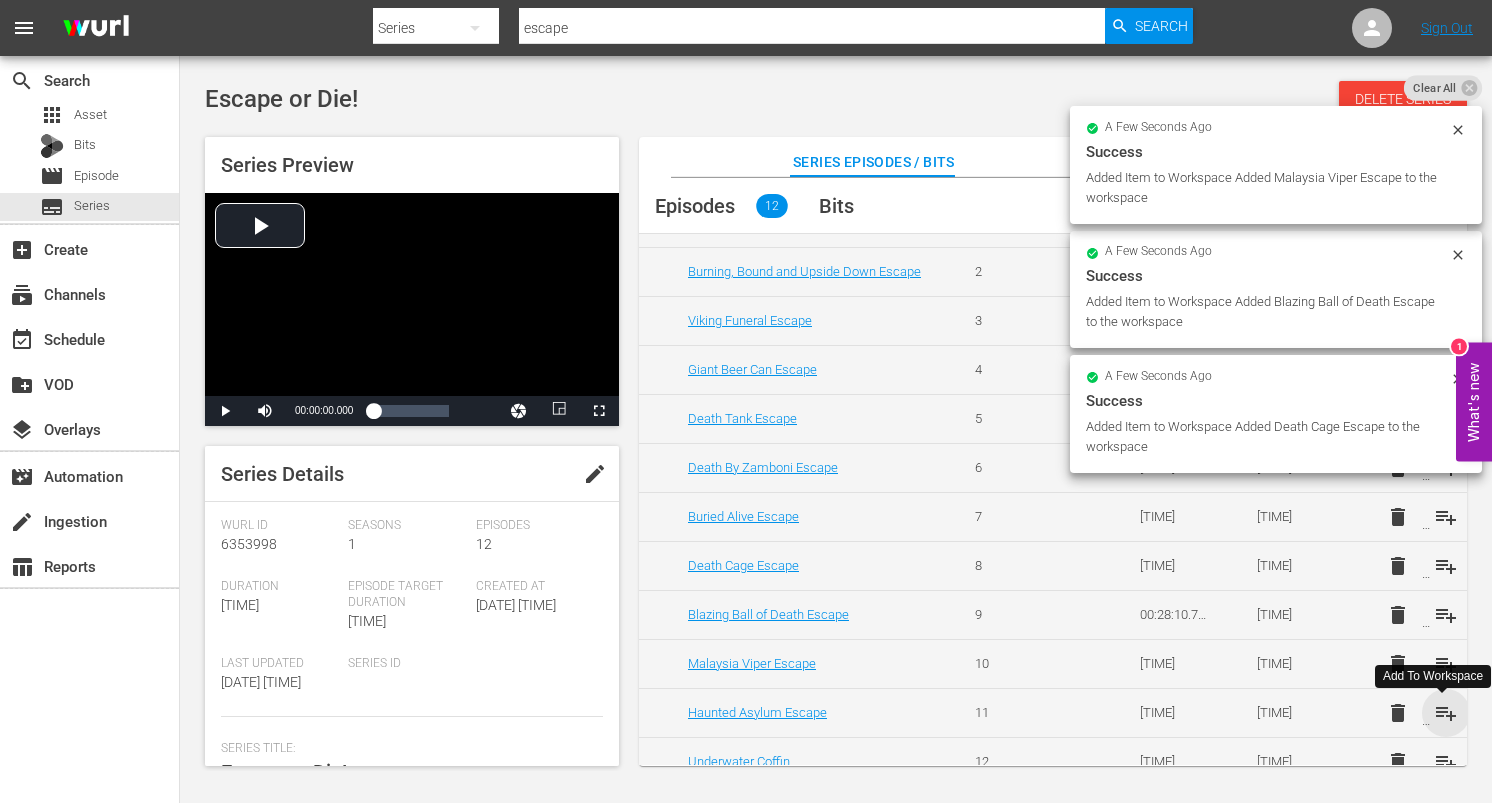click on "playlist_add" at bounding box center [1446, 713] 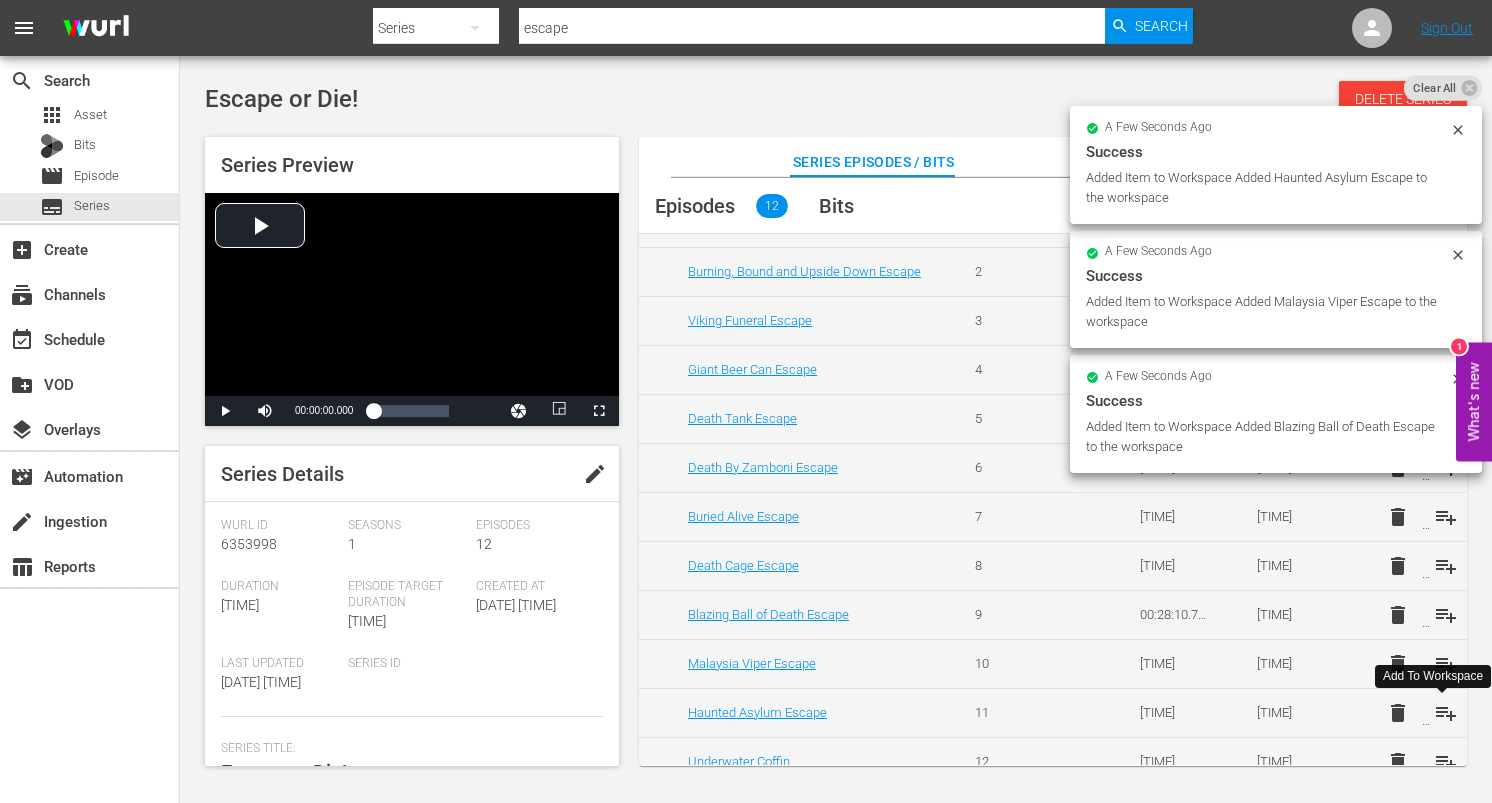 scroll, scrollTop: 162, scrollLeft: 0, axis: vertical 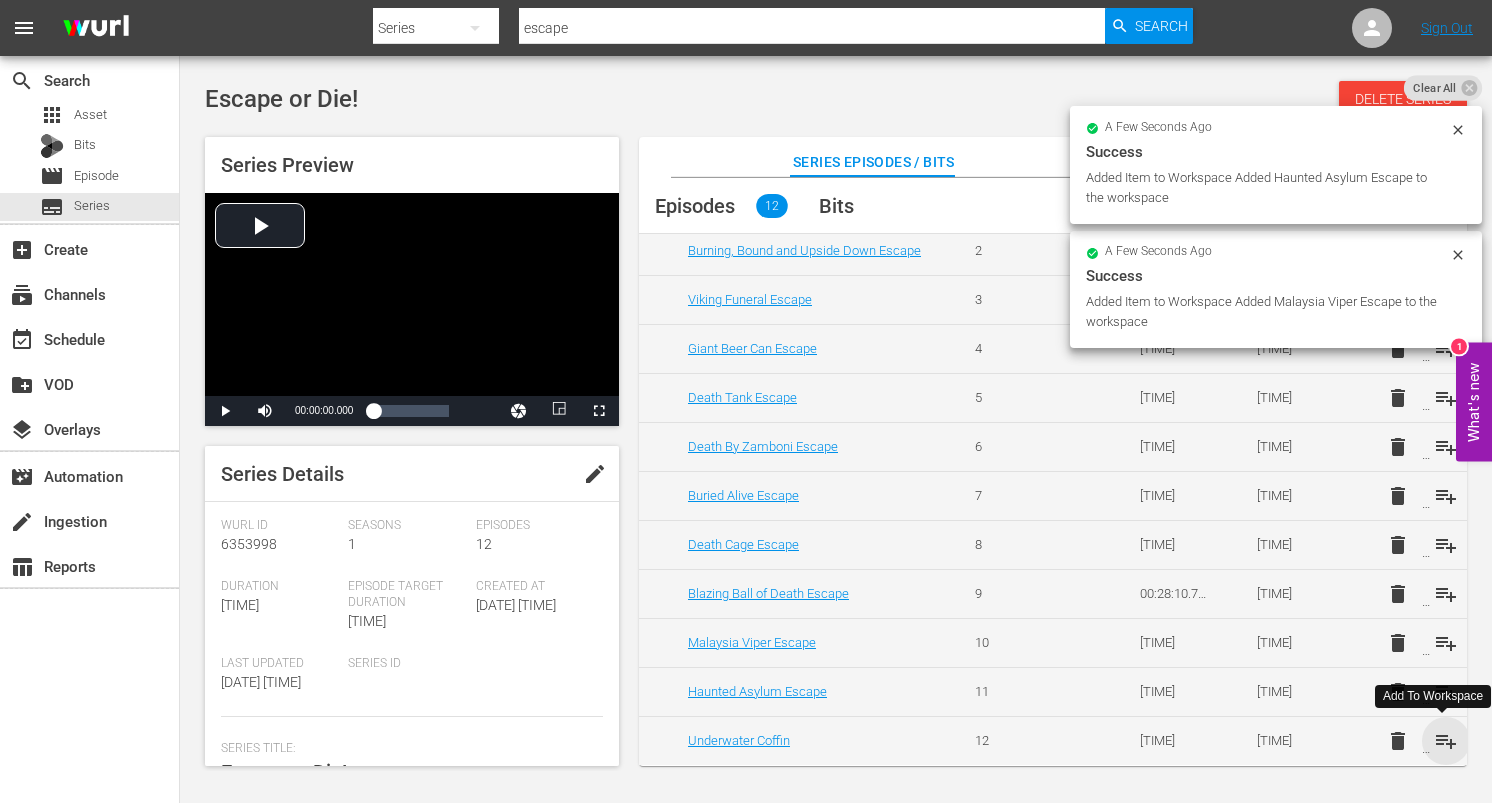 click on "playlist_add" at bounding box center (1446, 741) 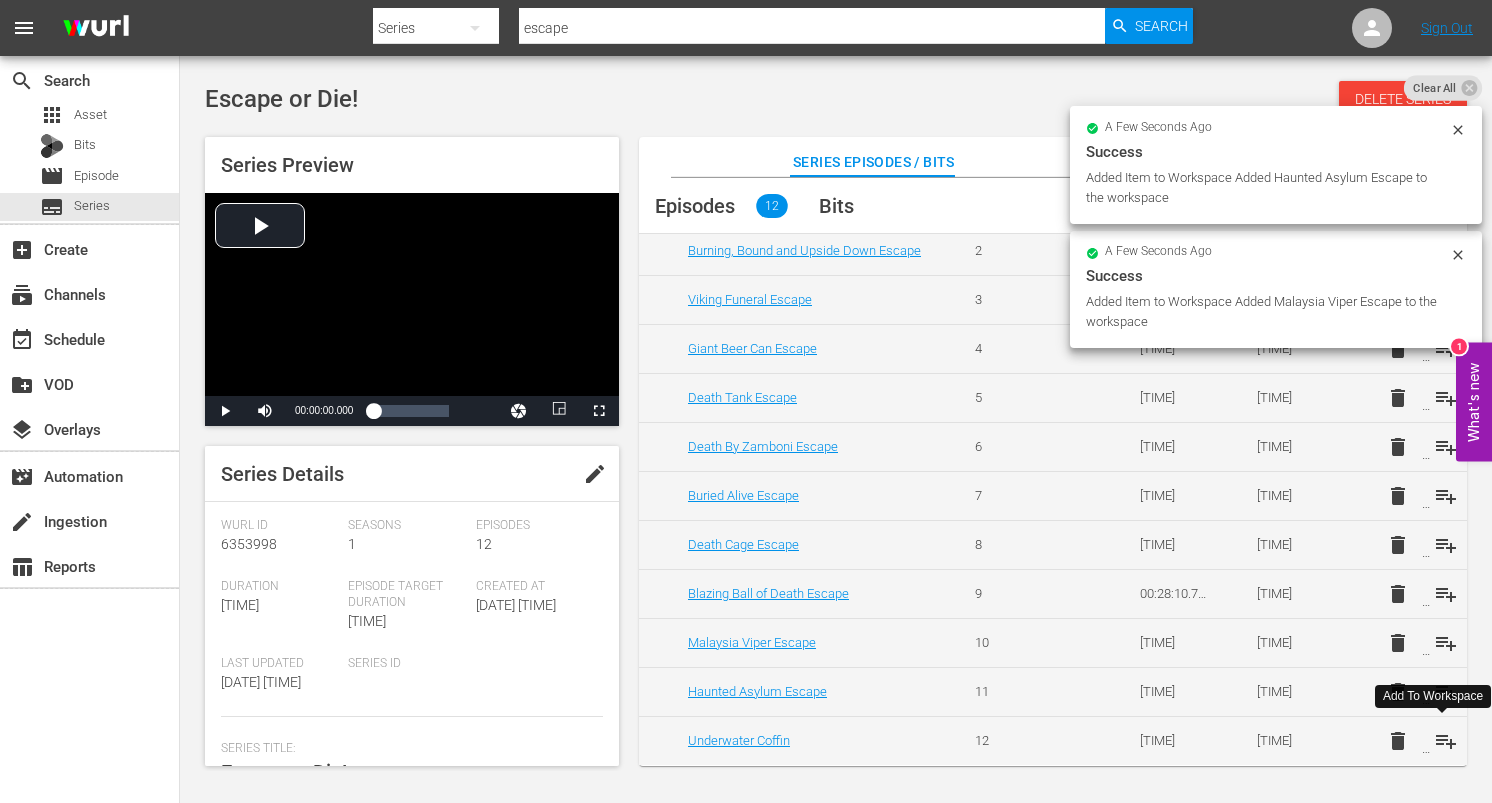 scroll, scrollTop: 0, scrollLeft: 0, axis: both 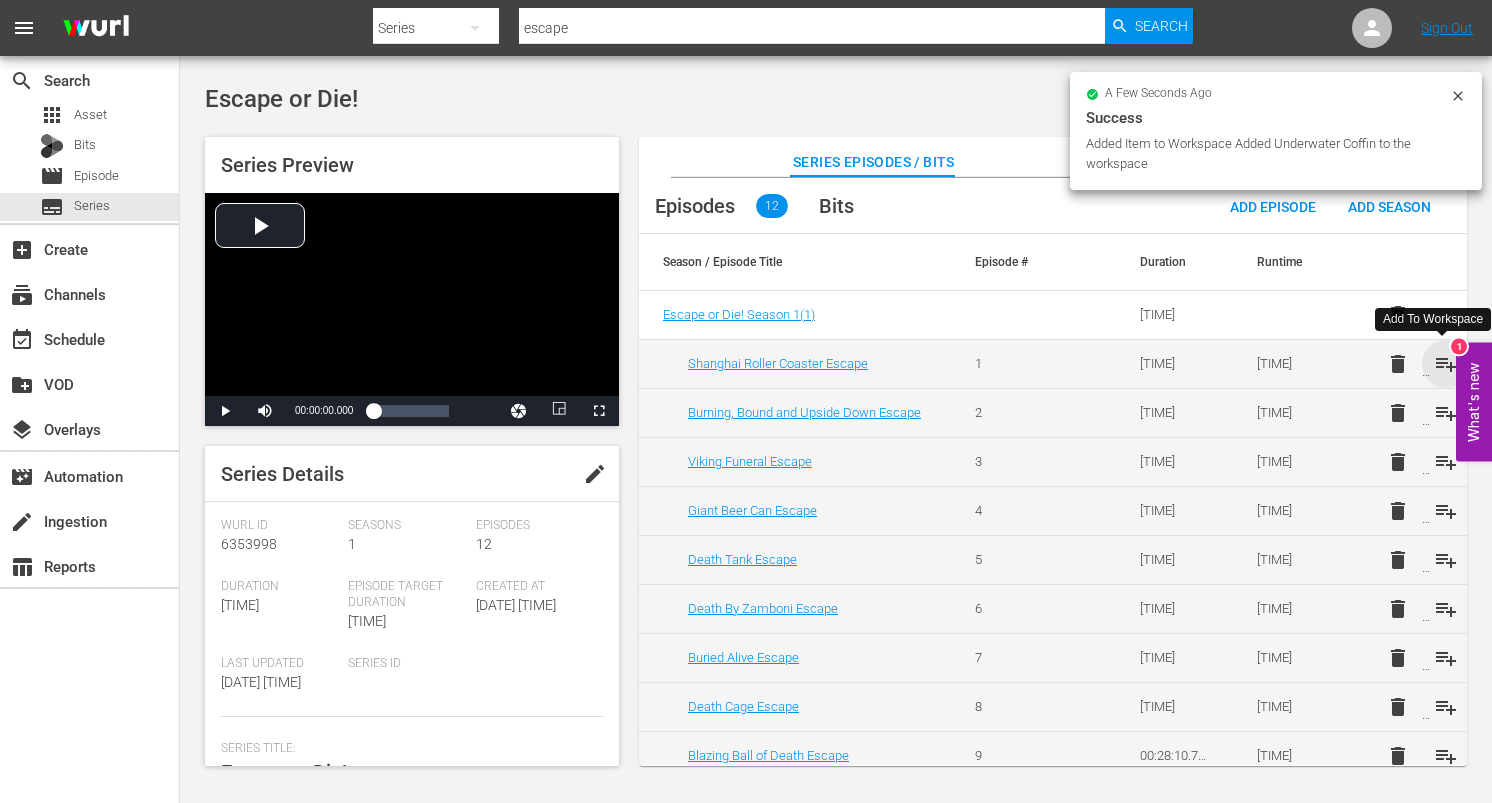 click on "playlist_add" at bounding box center (1446, 364) 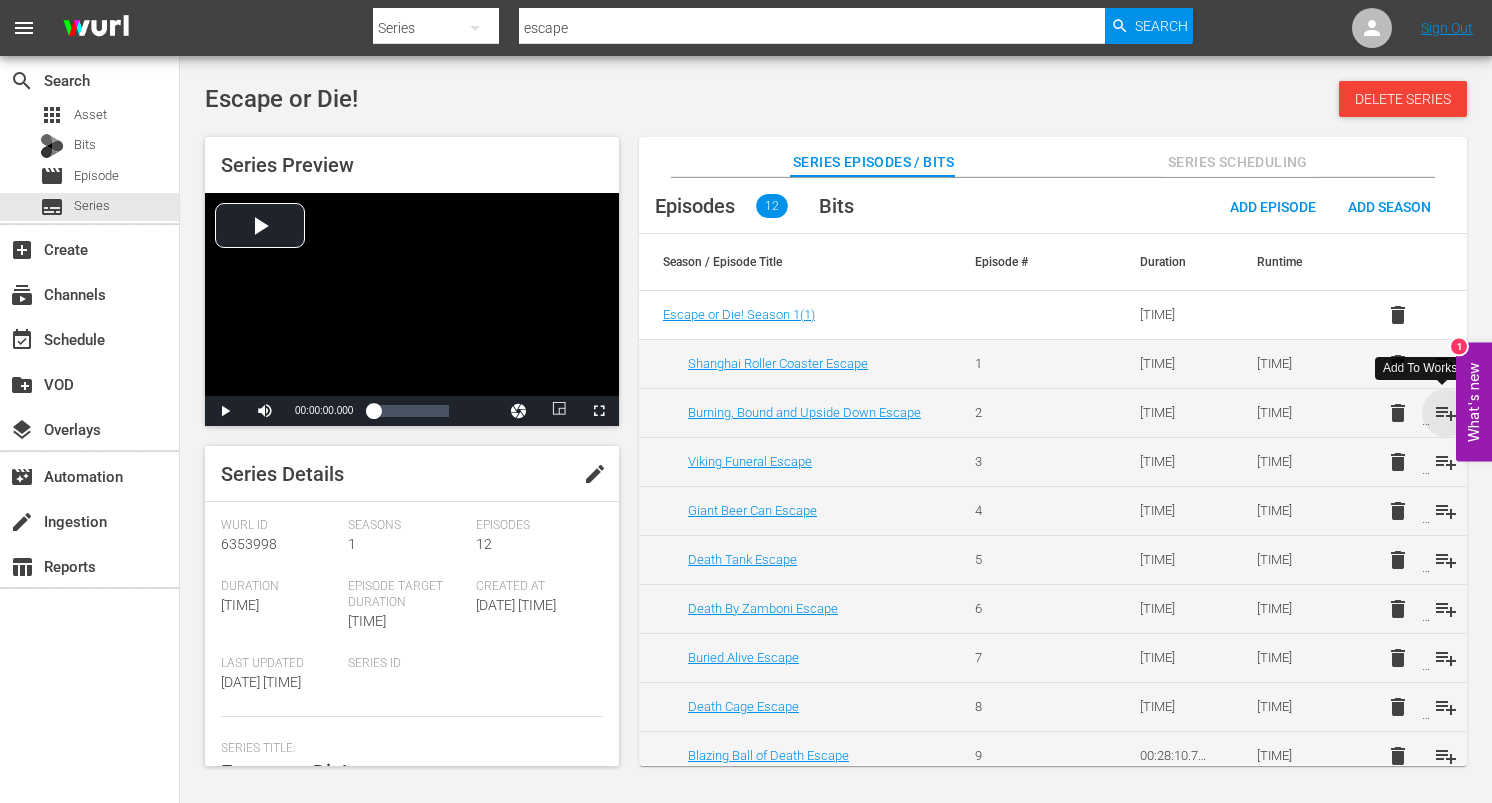 click on "playlist_add" at bounding box center (1446, 413) 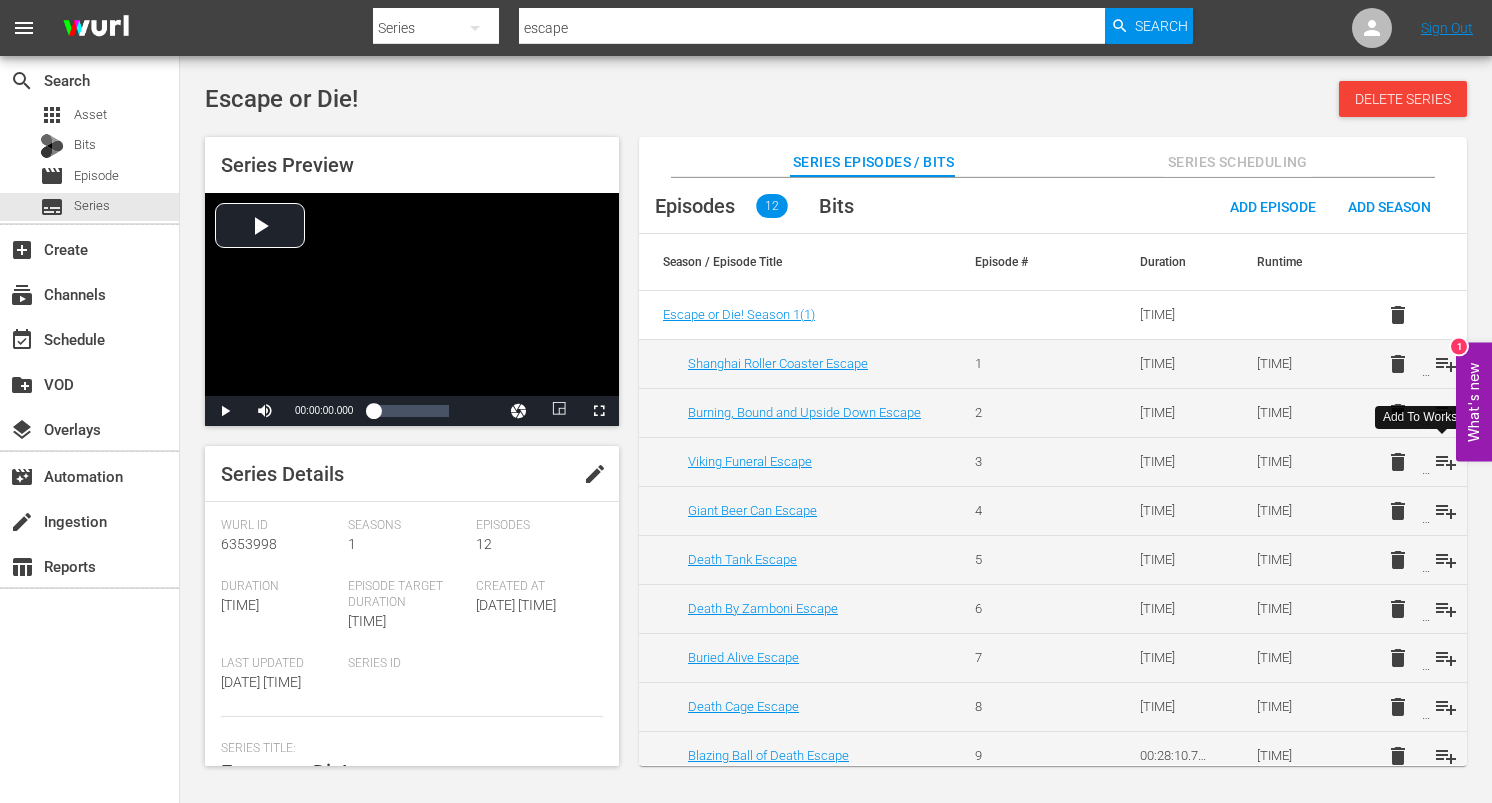 click on "playlist_add" at bounding box center (1446, 462) 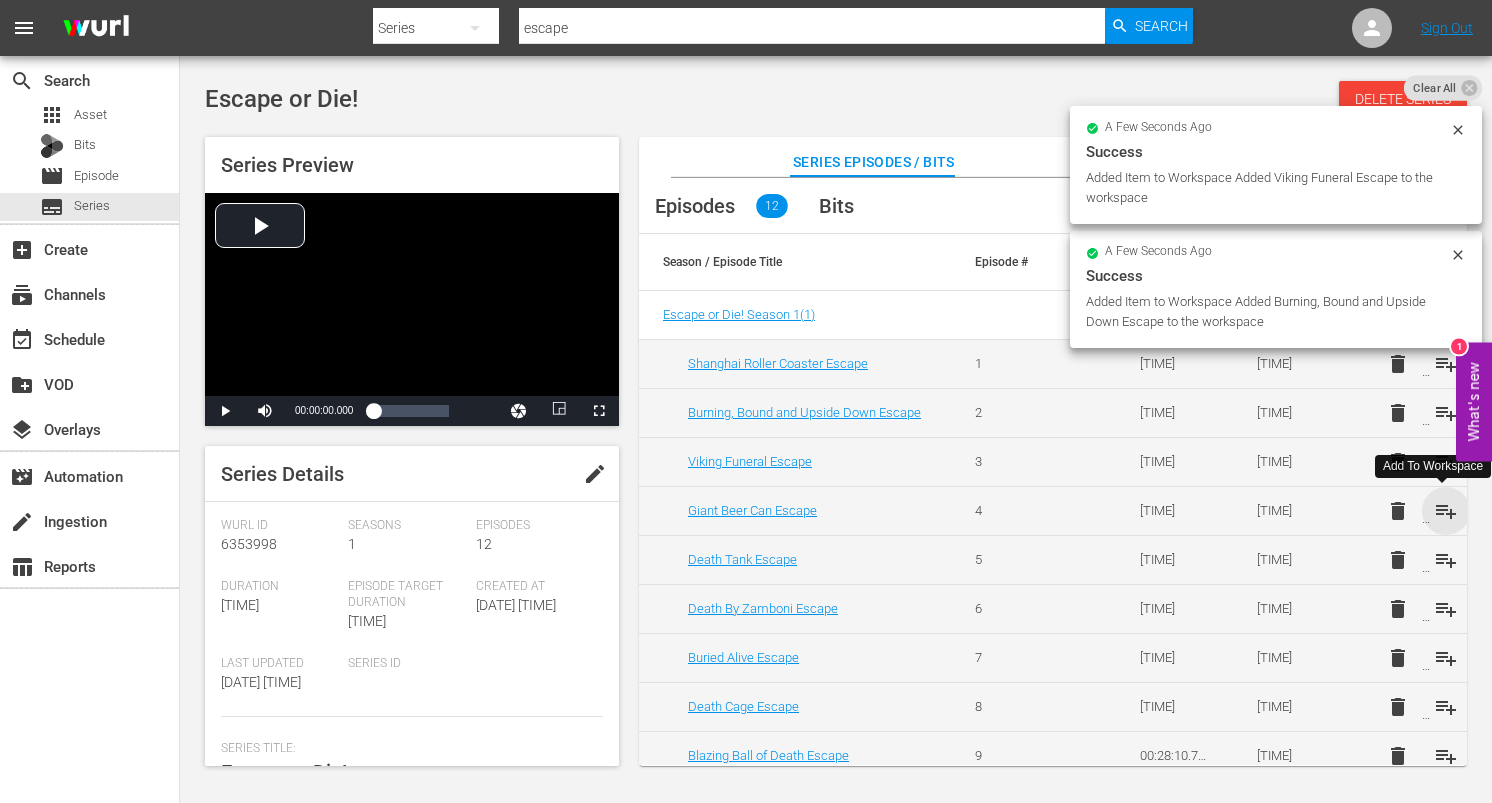 click on "playlist_add" at bounding box center (1446, 511) 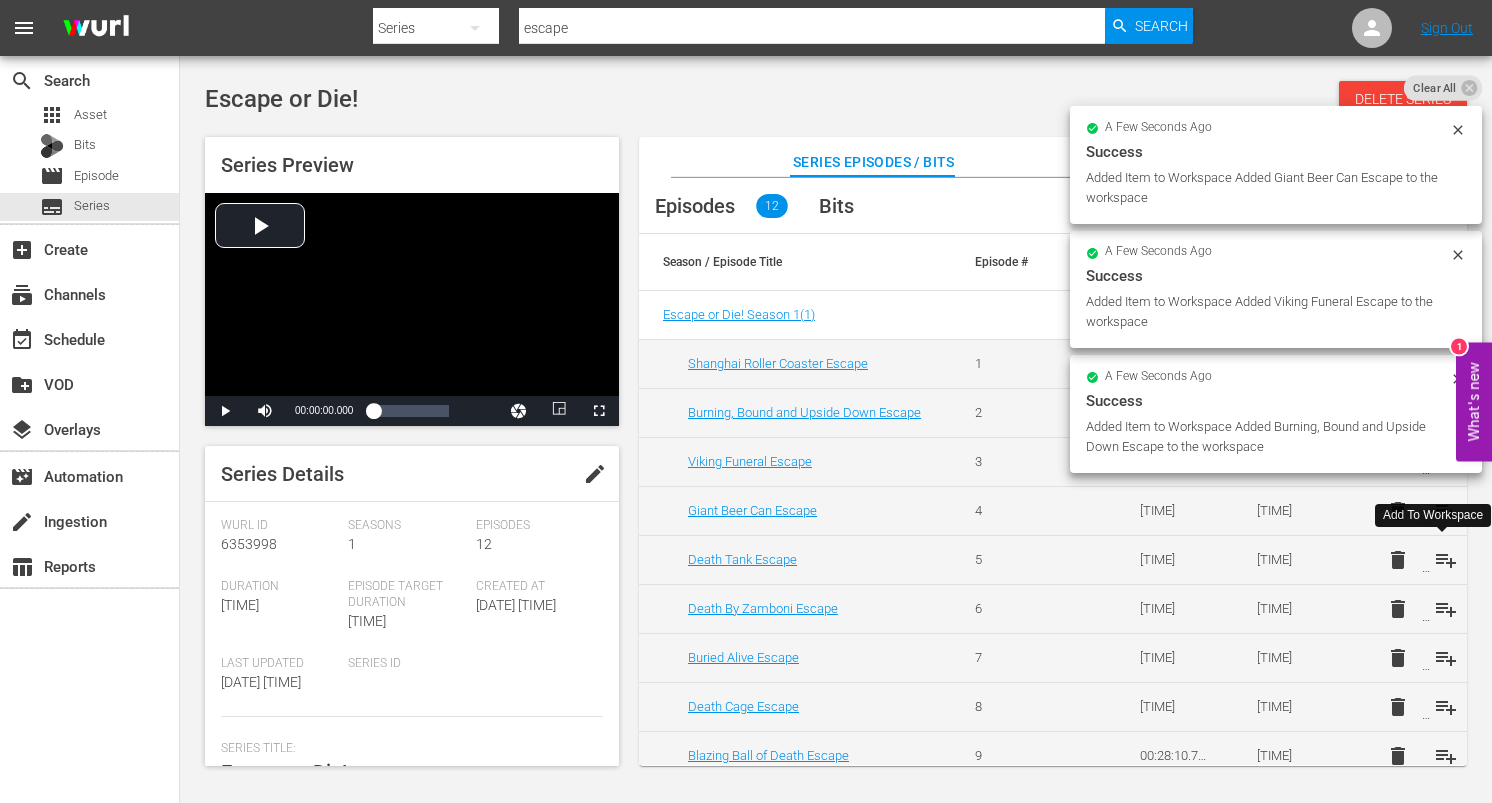 click on "playlist_add" at bounding box center (1446, 560) 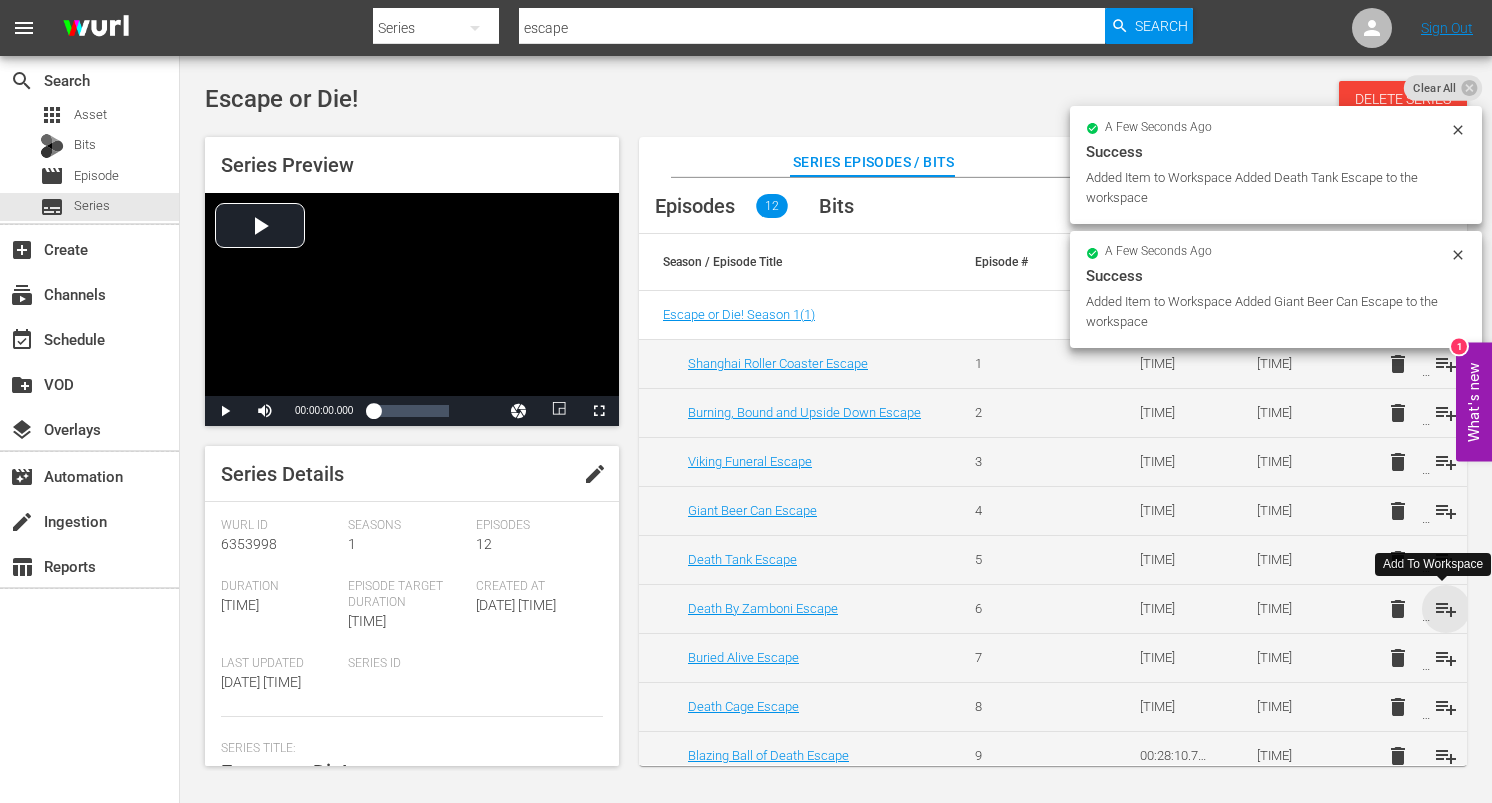 click on "playlist_add" at bounding box center [1446, 609] 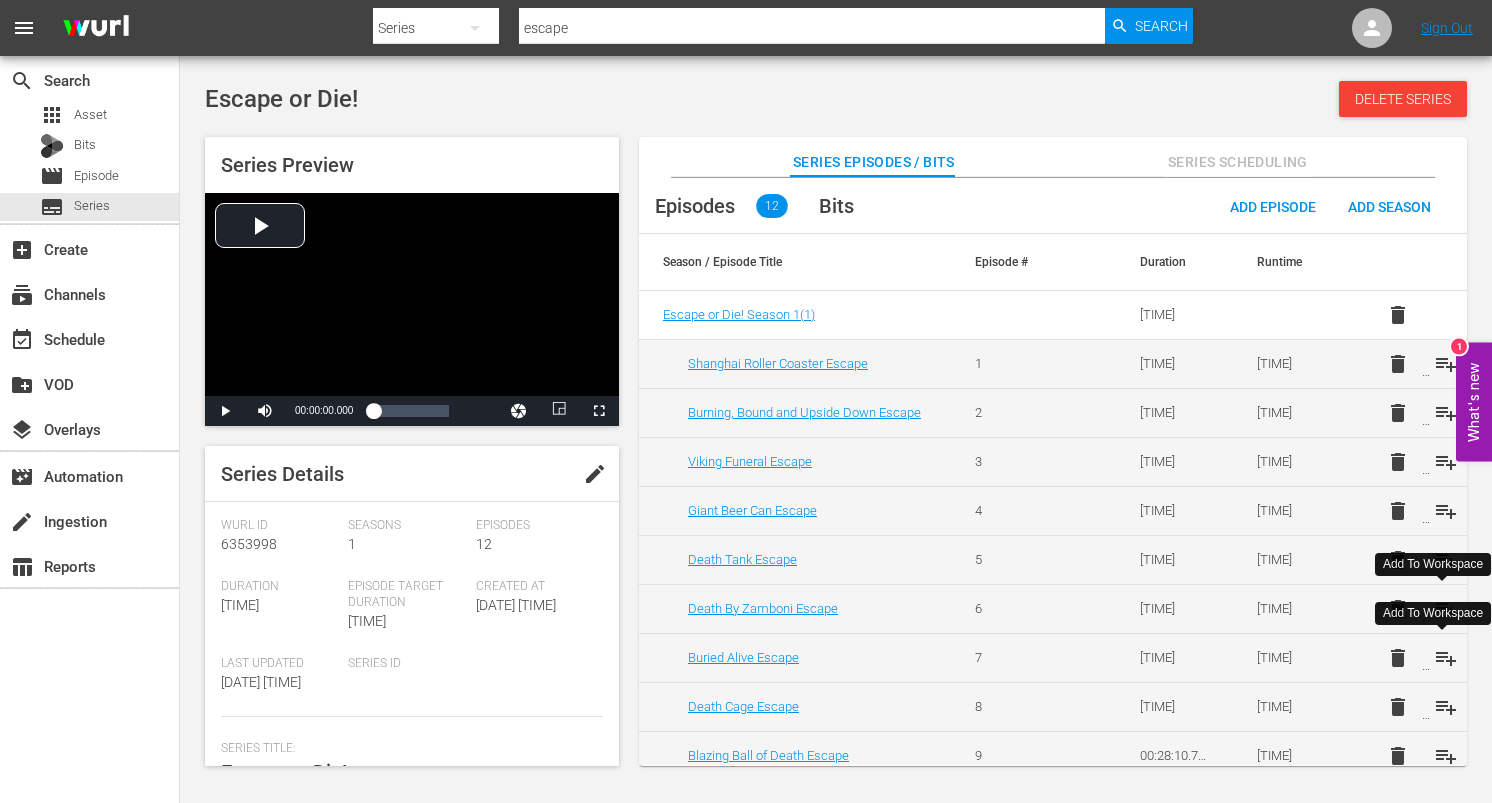 click on "playlist_add" at bounding box center [1446, 658] 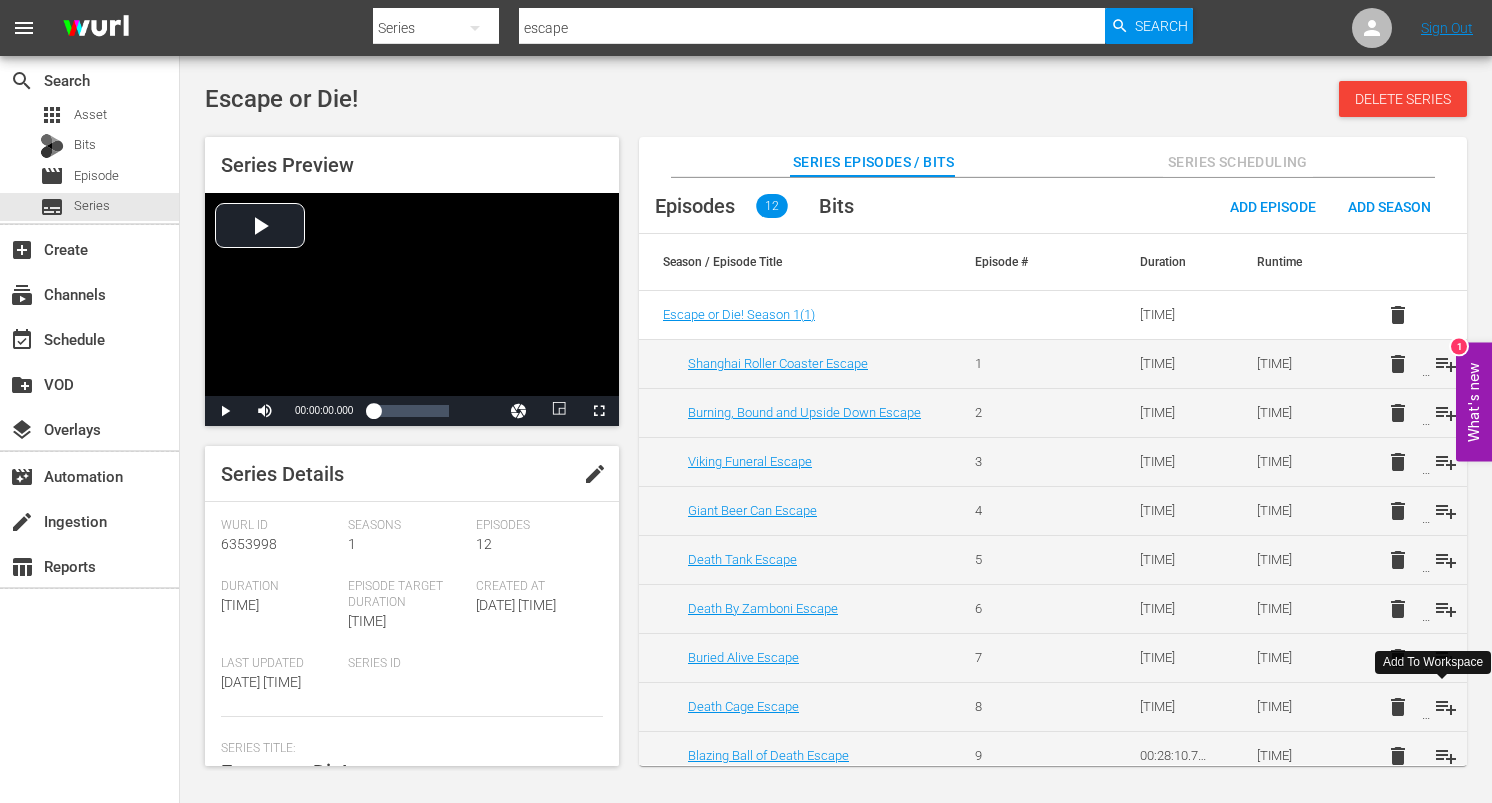 drag, startPoint x: 1434, startPoint y: 706, endPoint x: 1429, endPoint y: 680, distance: 26.476404 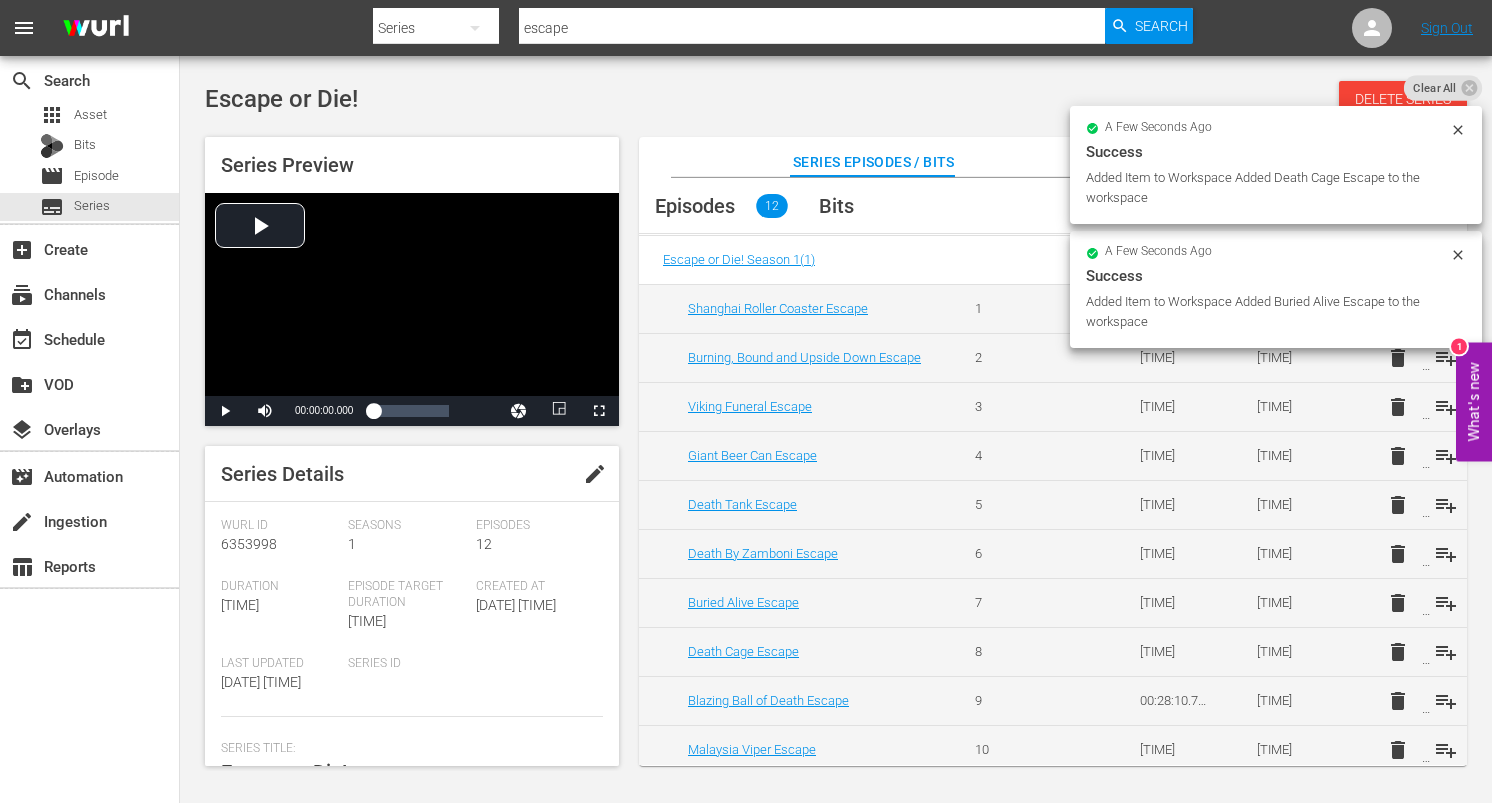 scroll, scrollTop: 85, scrollLeft: 0, axis: vertical 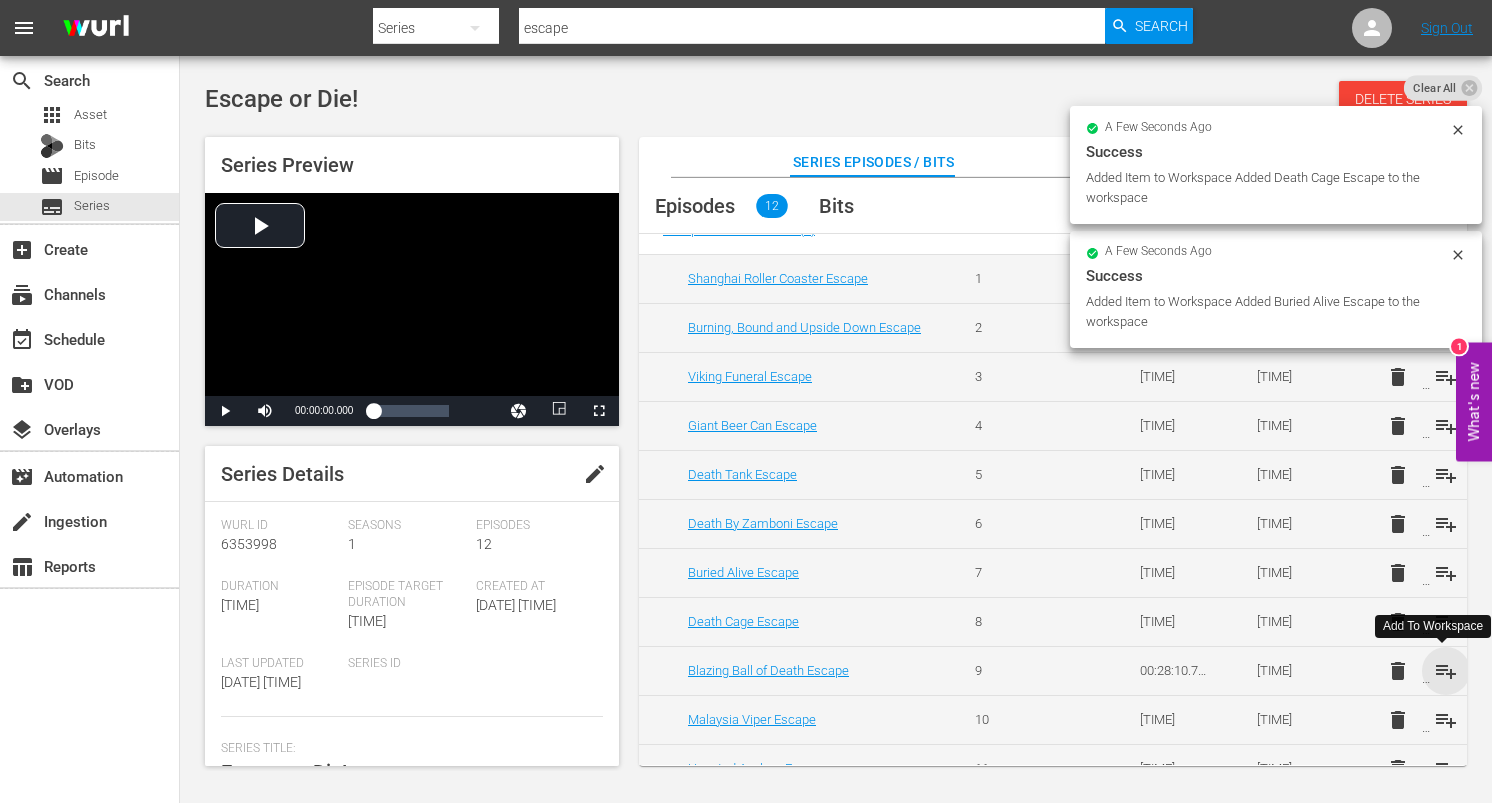 click on "playlist_add" at bounding box center (1446, 671) 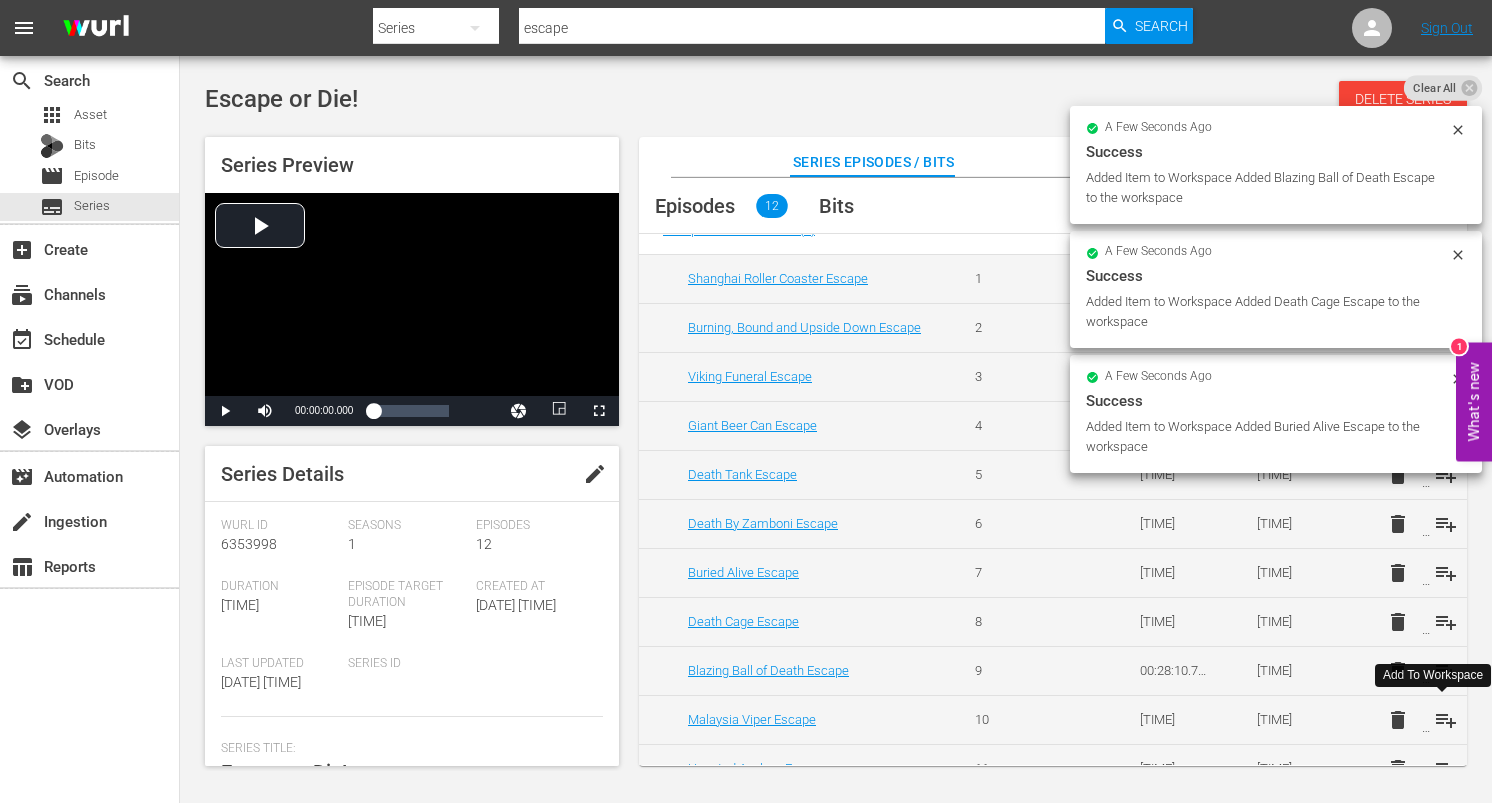 click on "playlist_add" at bounding box center [1446, 720] 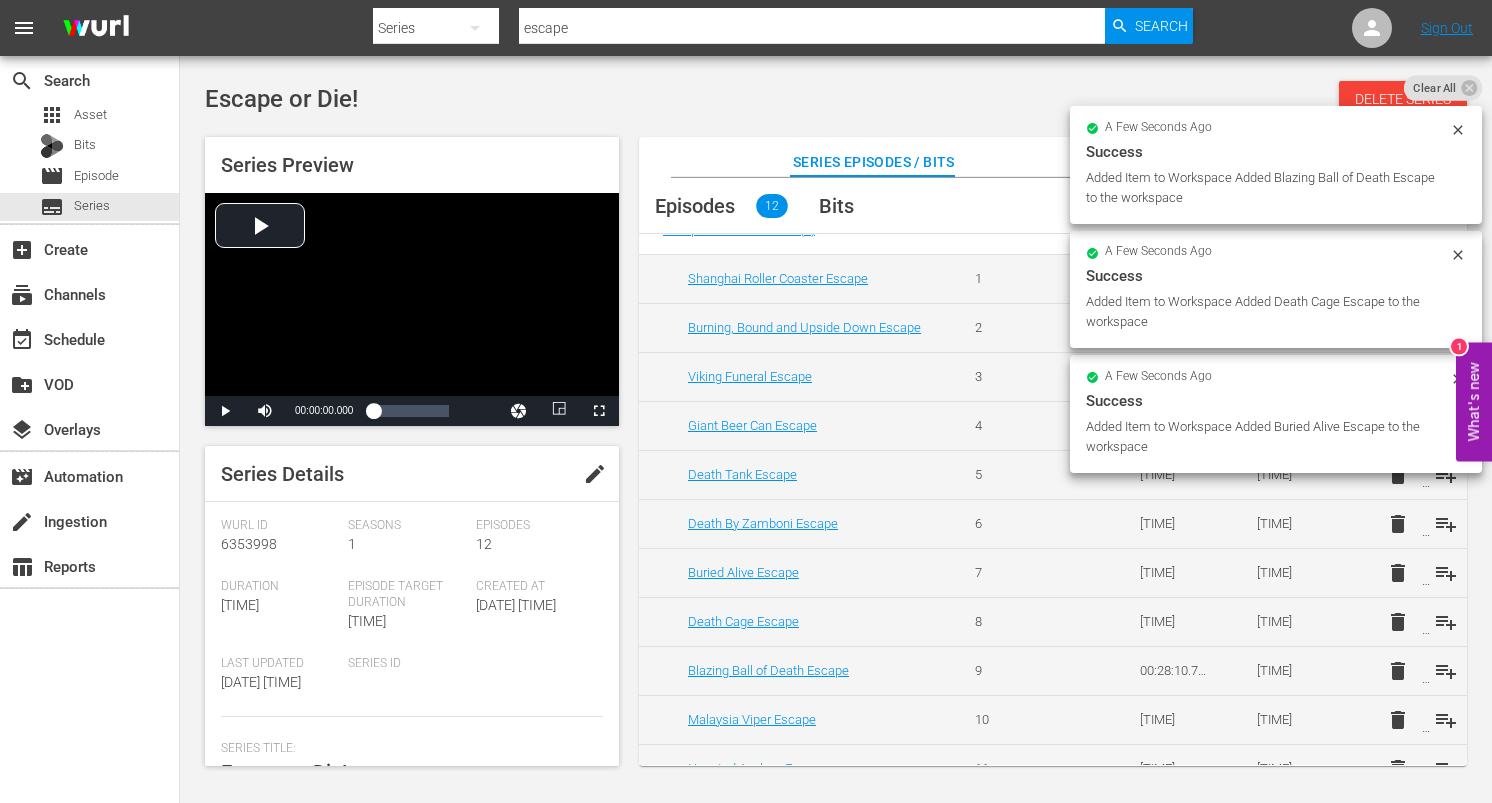 scroll, scrollTop: 162, scrollLeft: 0, axis: vertical 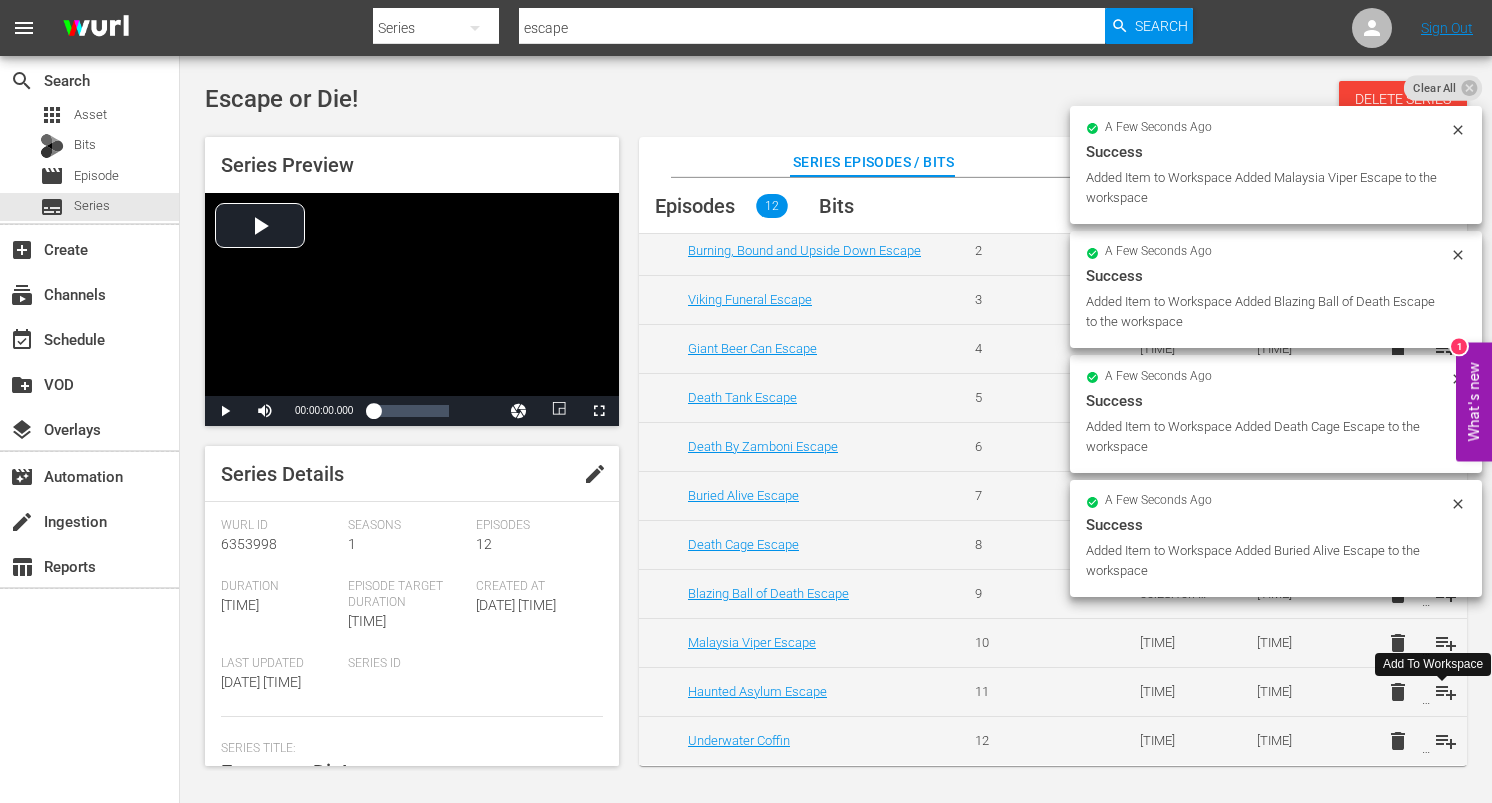 click on "playlist_add" at bounding box center (1446, 692) 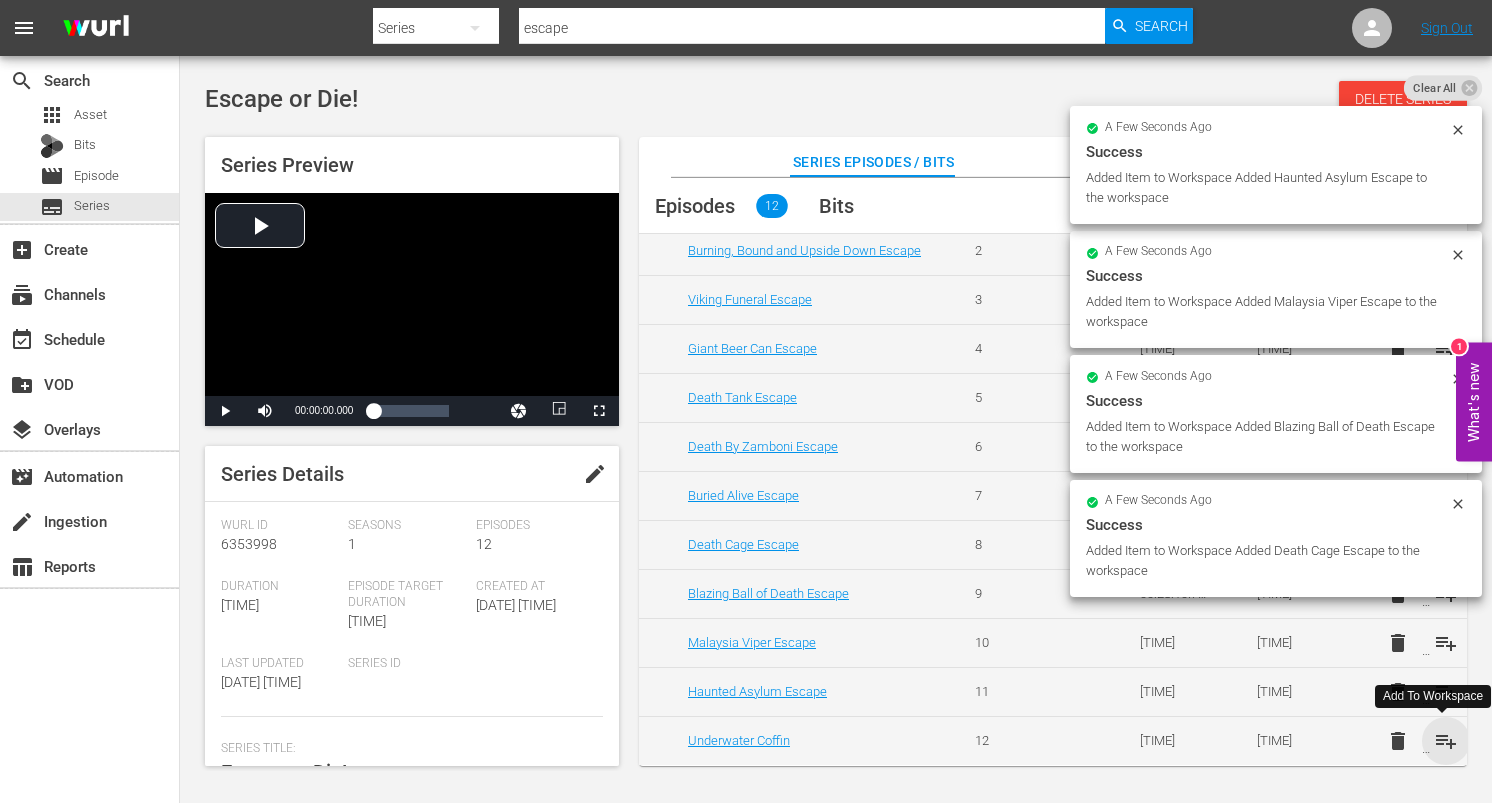 click on "playlist_add" at bounding box center [1446, 741] 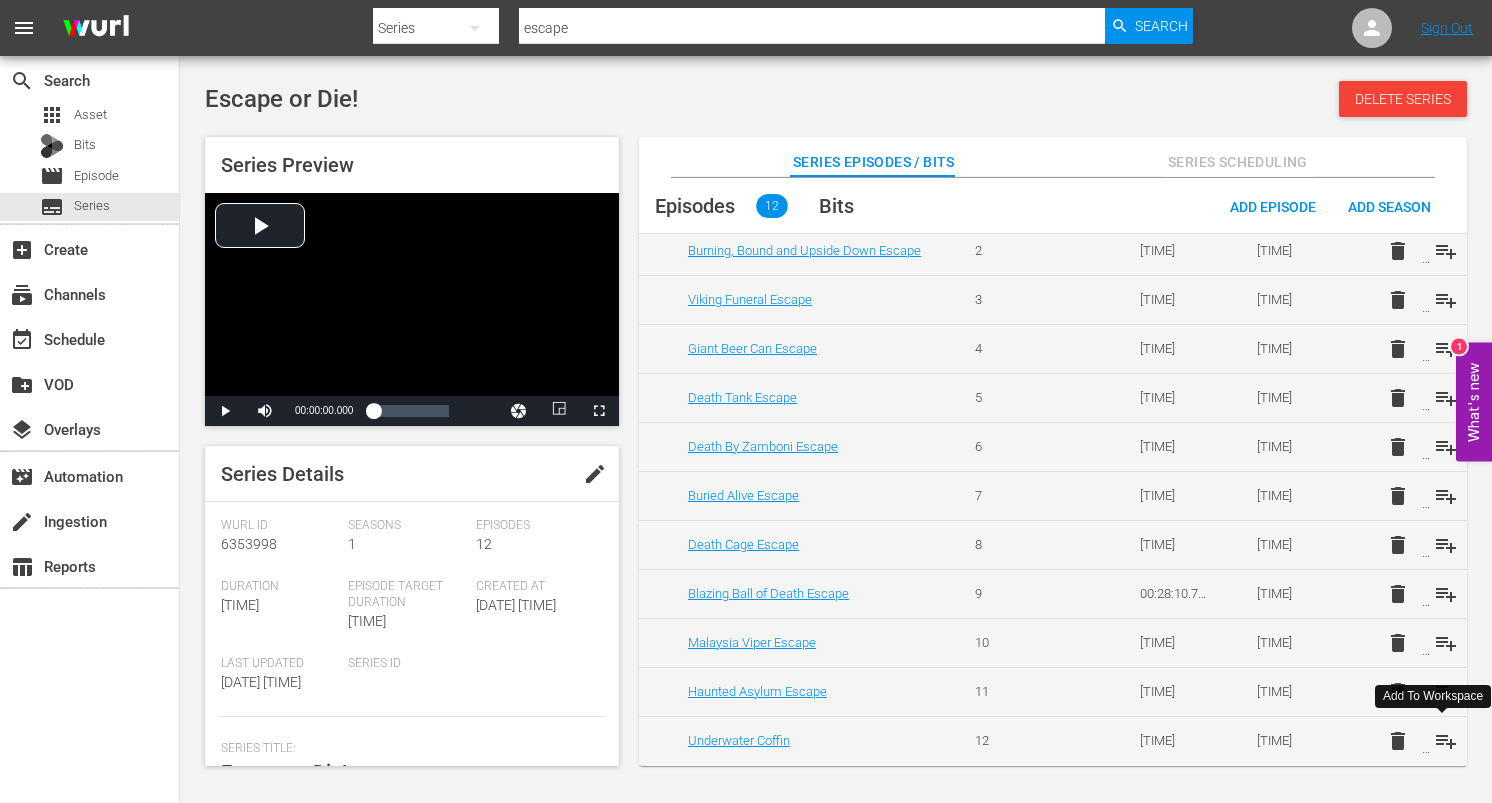 scroll, scrollTop: 0, scrollLeft: 0, axis: both 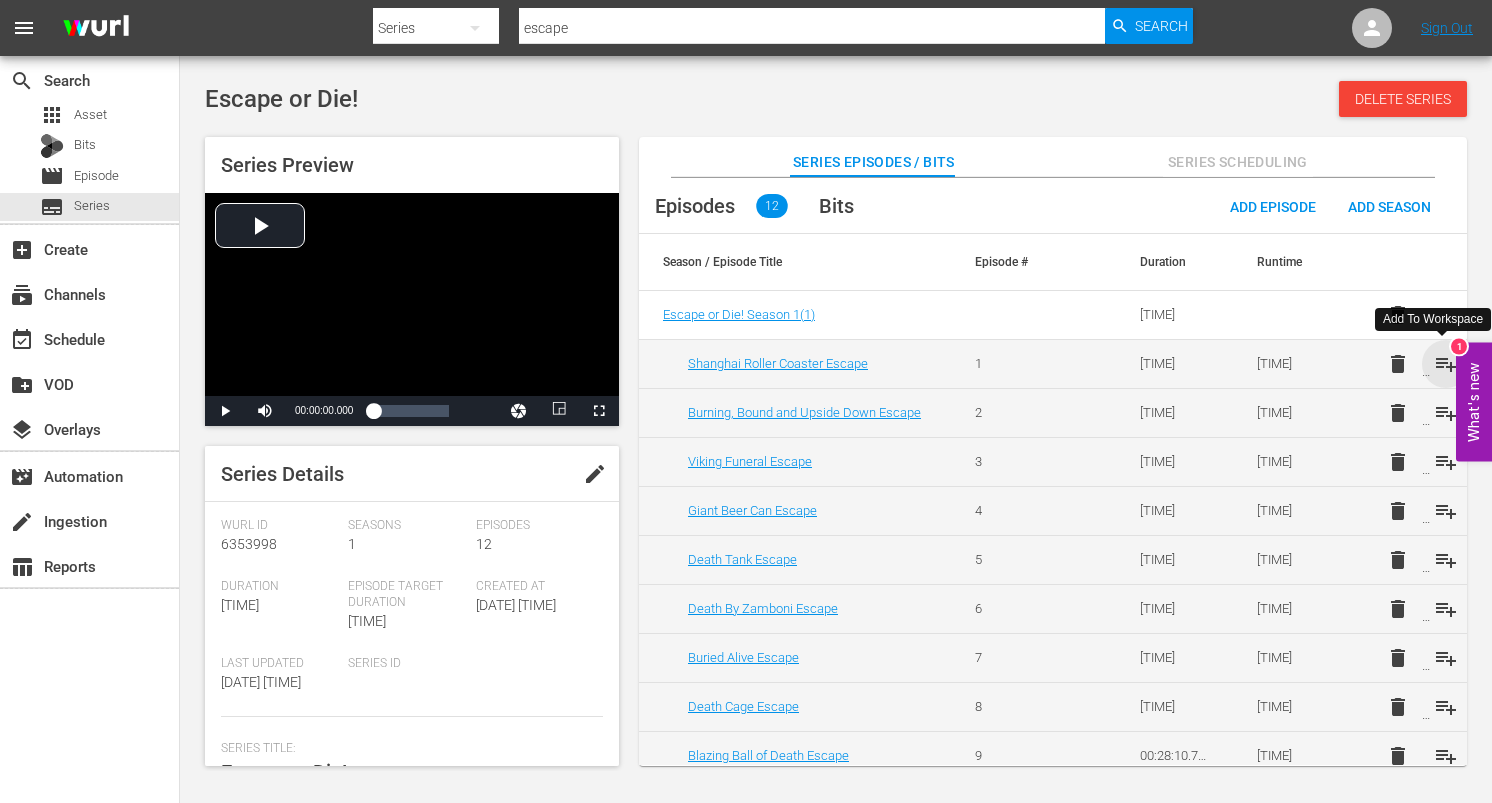 click on "playlist_add" at bounding box center [1446, 364] 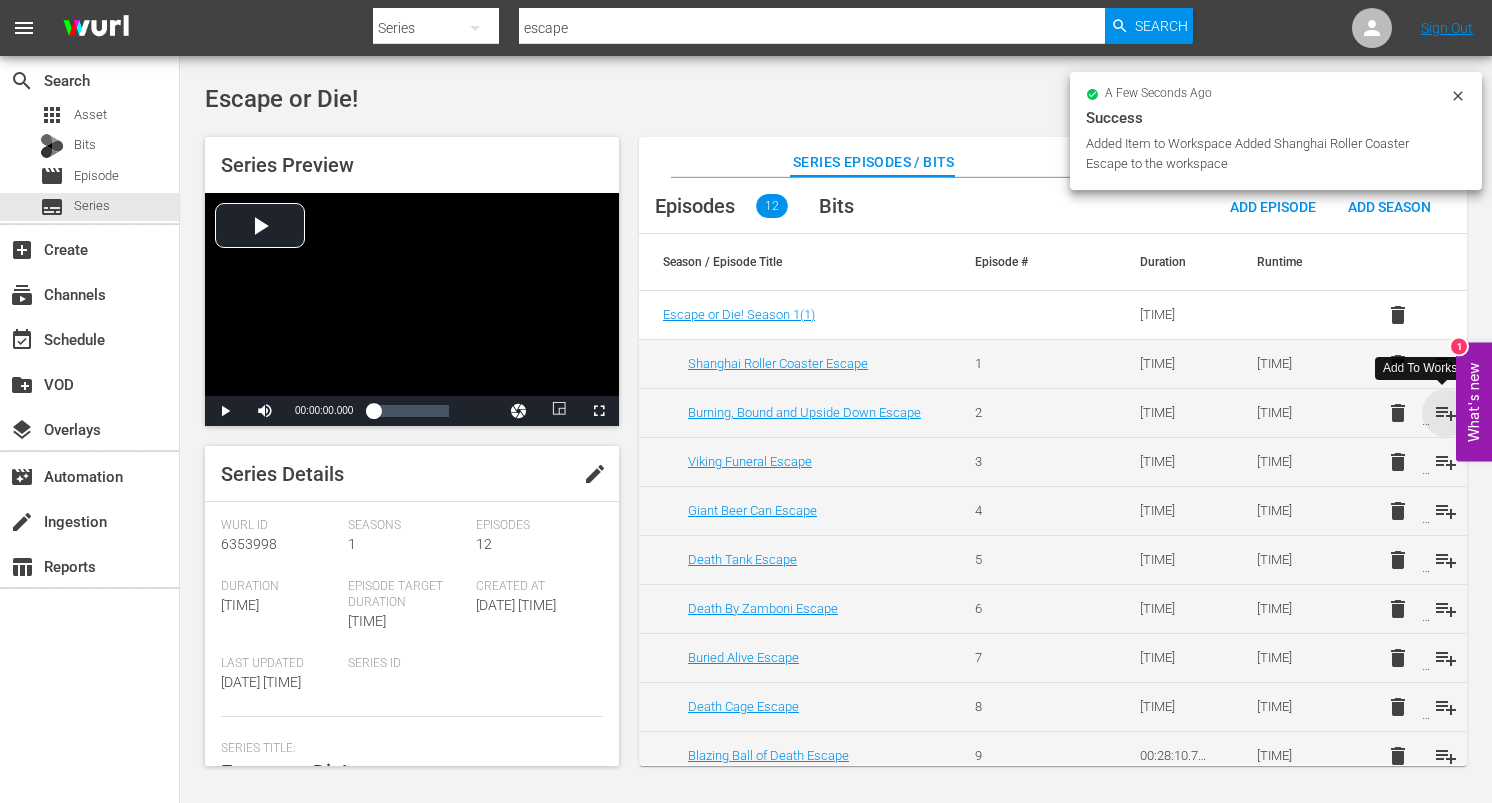 click on "playlist_add" at bounding box center [1446, 413] 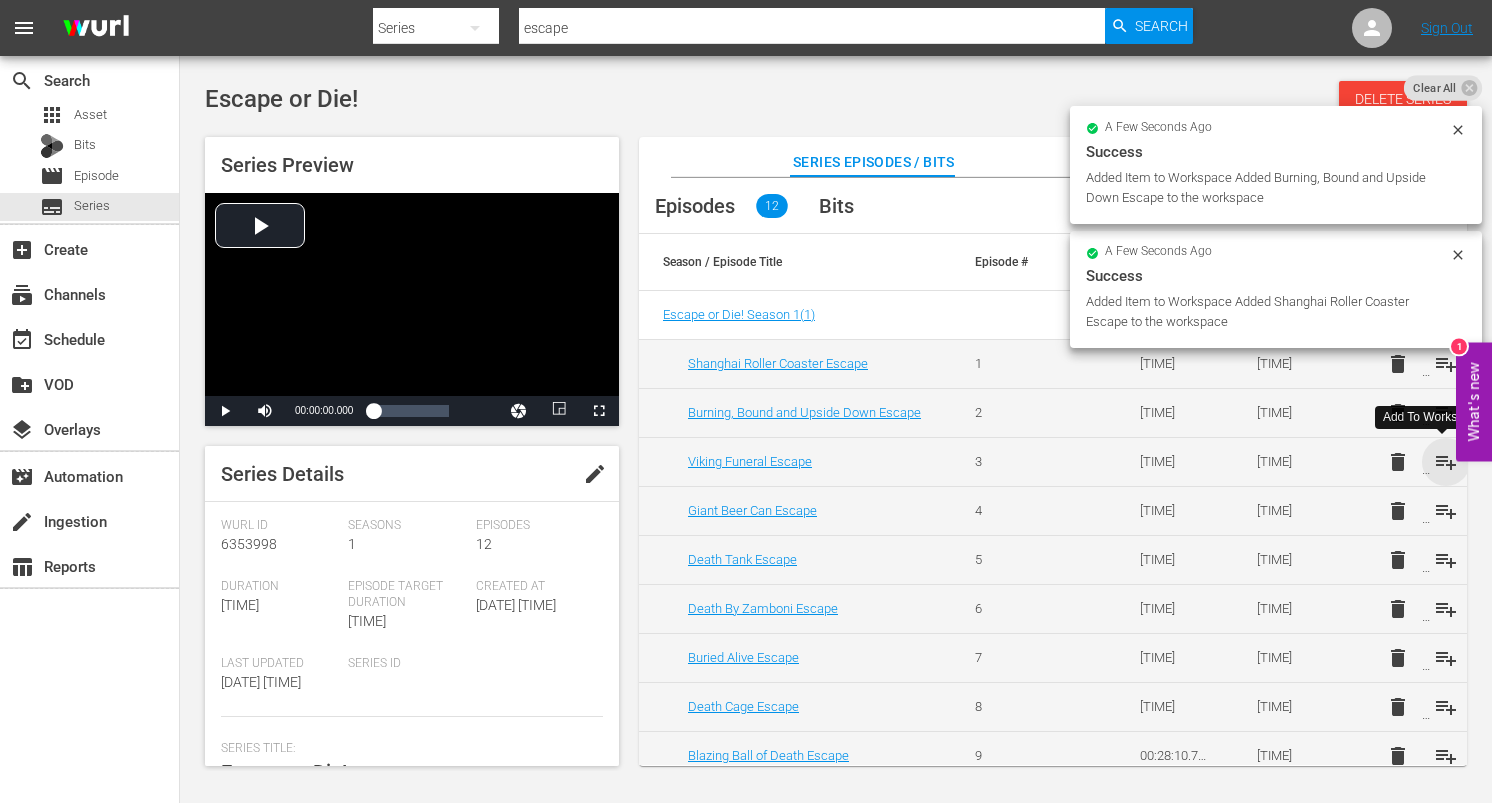 click on "playlist_add" at bounding box center (1446, 462) 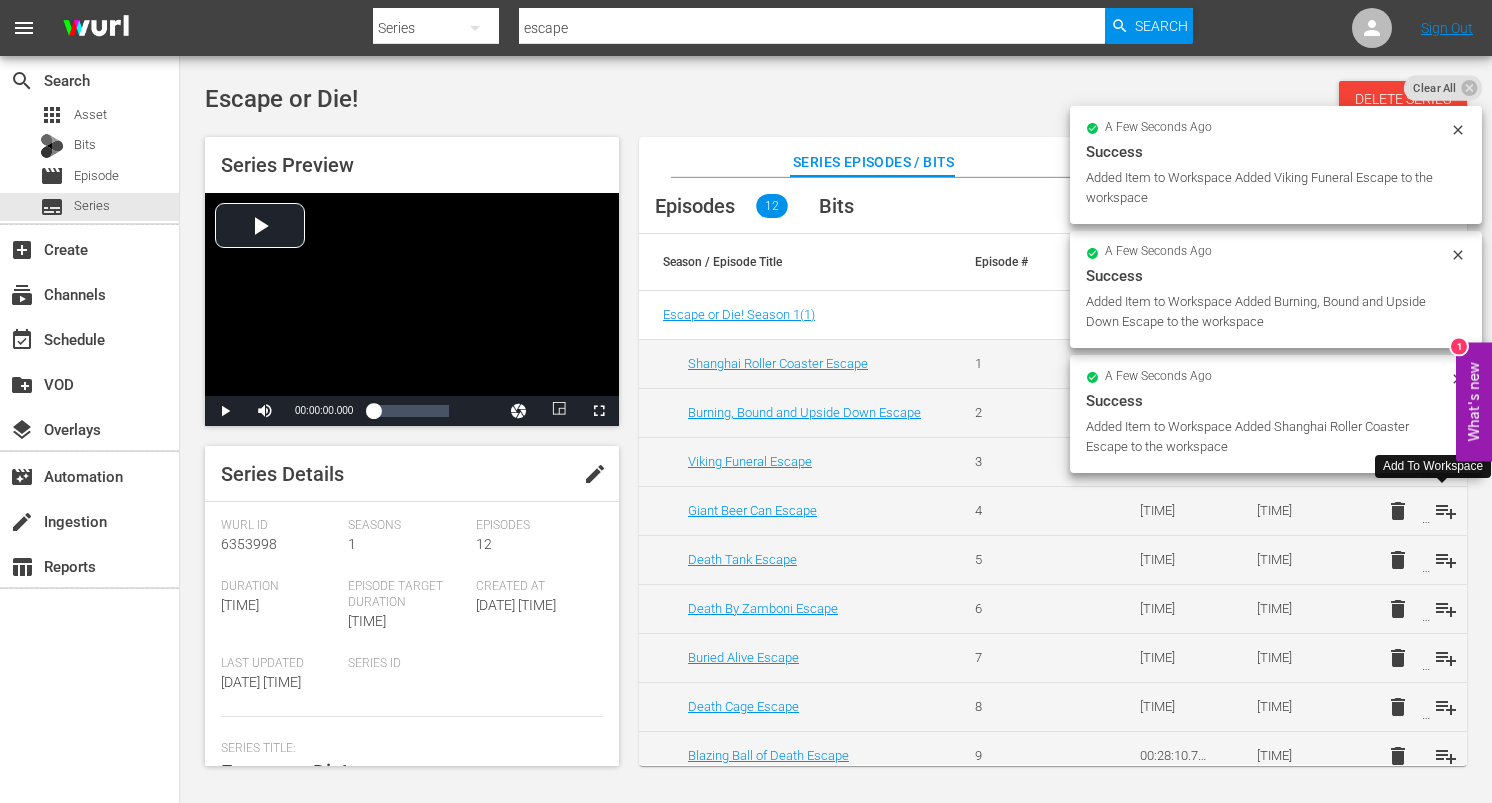 click on "playlist_add" at bounding box center (1446, 511) 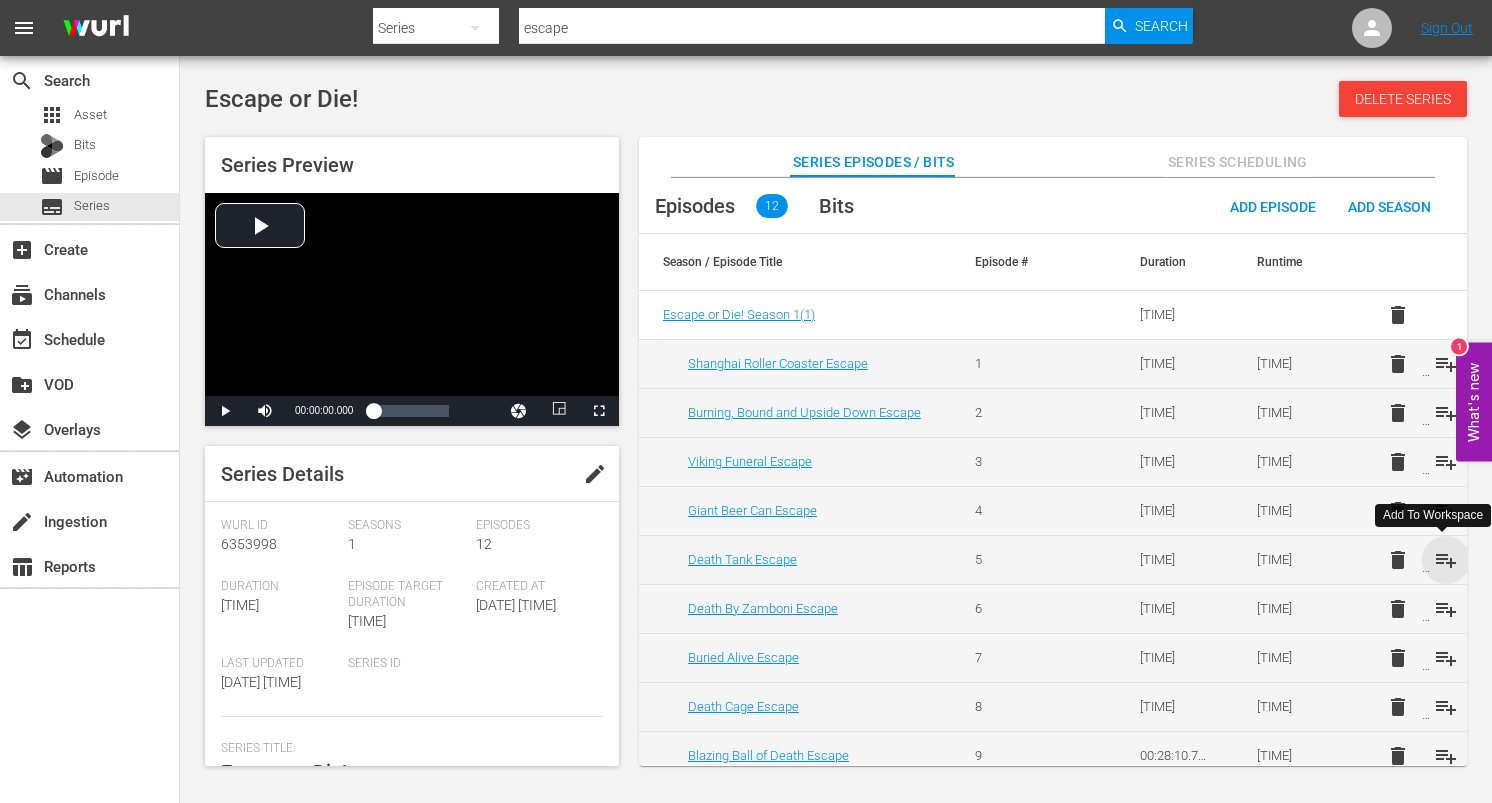 click on "playlist_add" at bounding box center [1446, 560] 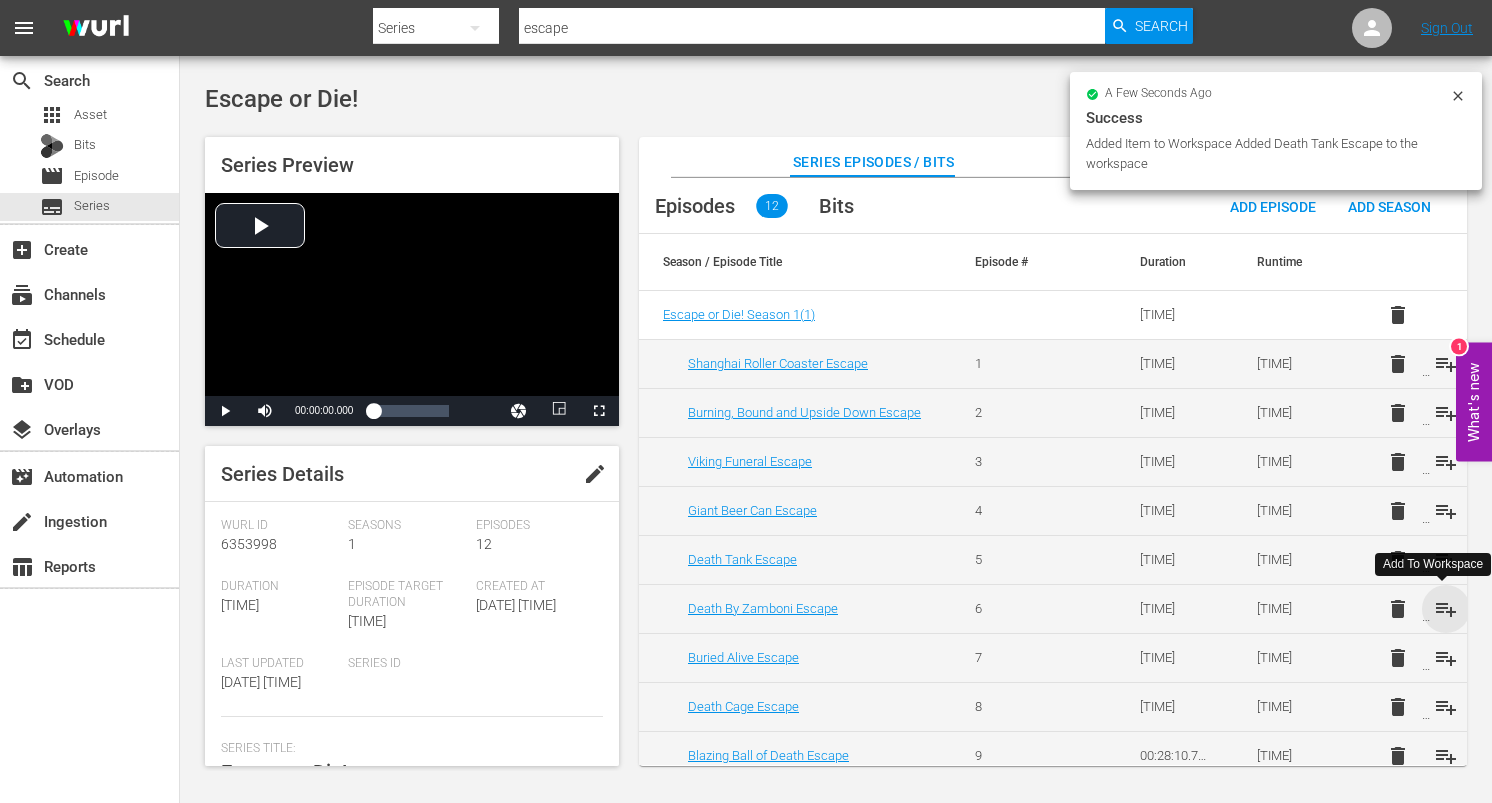 click on "playlist_add" at bounding box center (1446, 609) 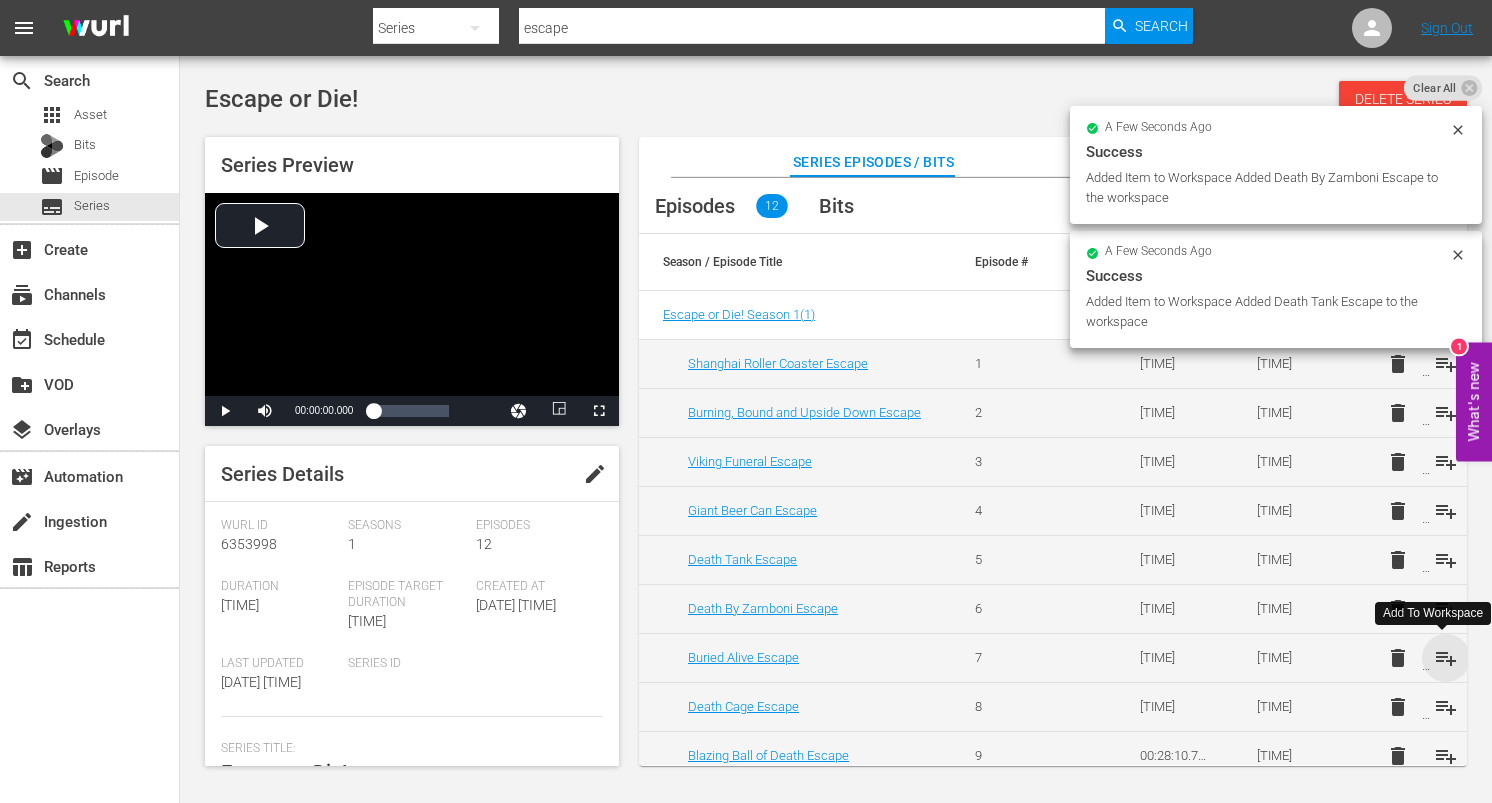 click on "playlist_add" at bounding box center (1446, 658) 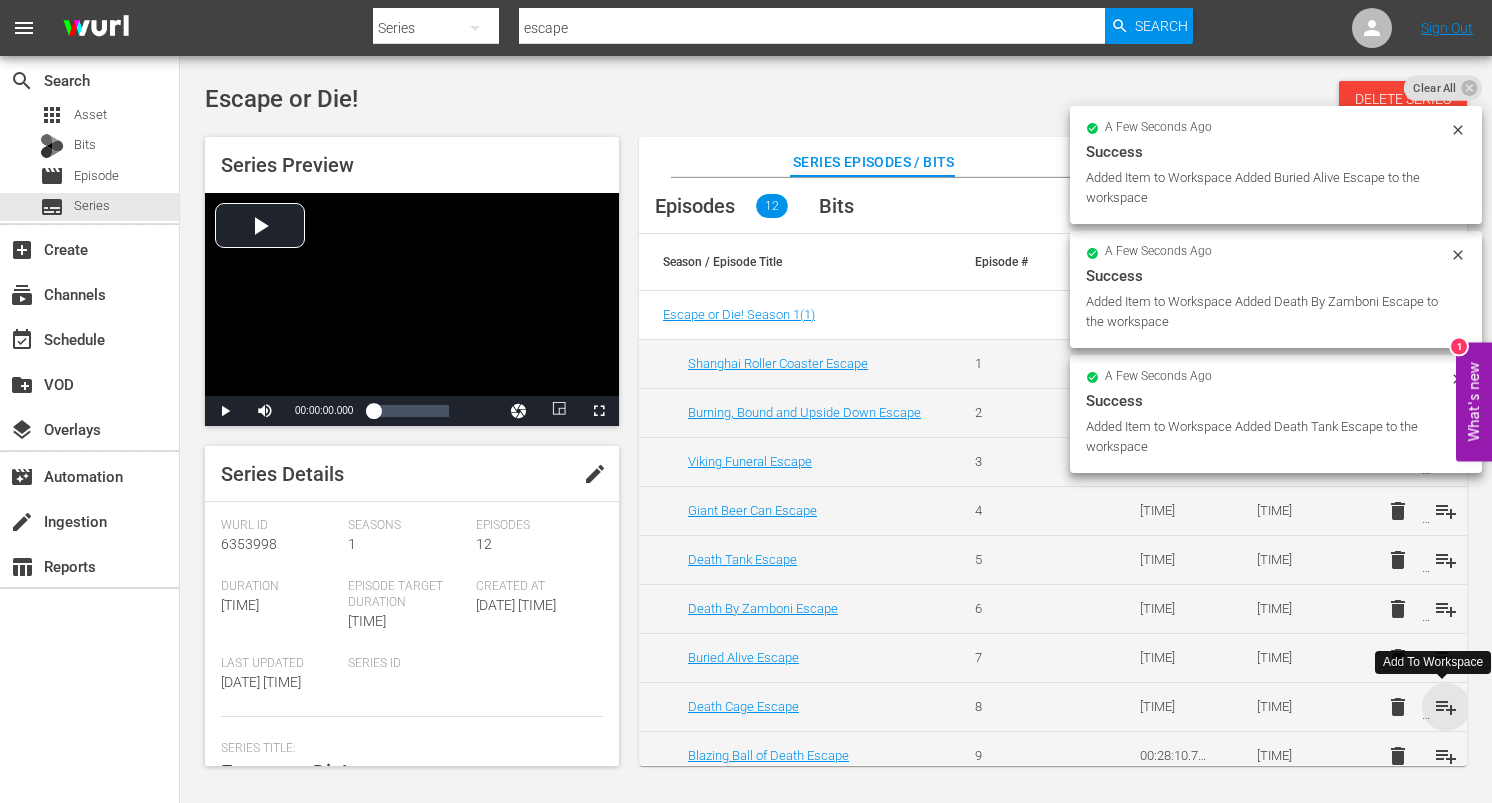 click on "playlist_add" at bounding box center (1446, 707) 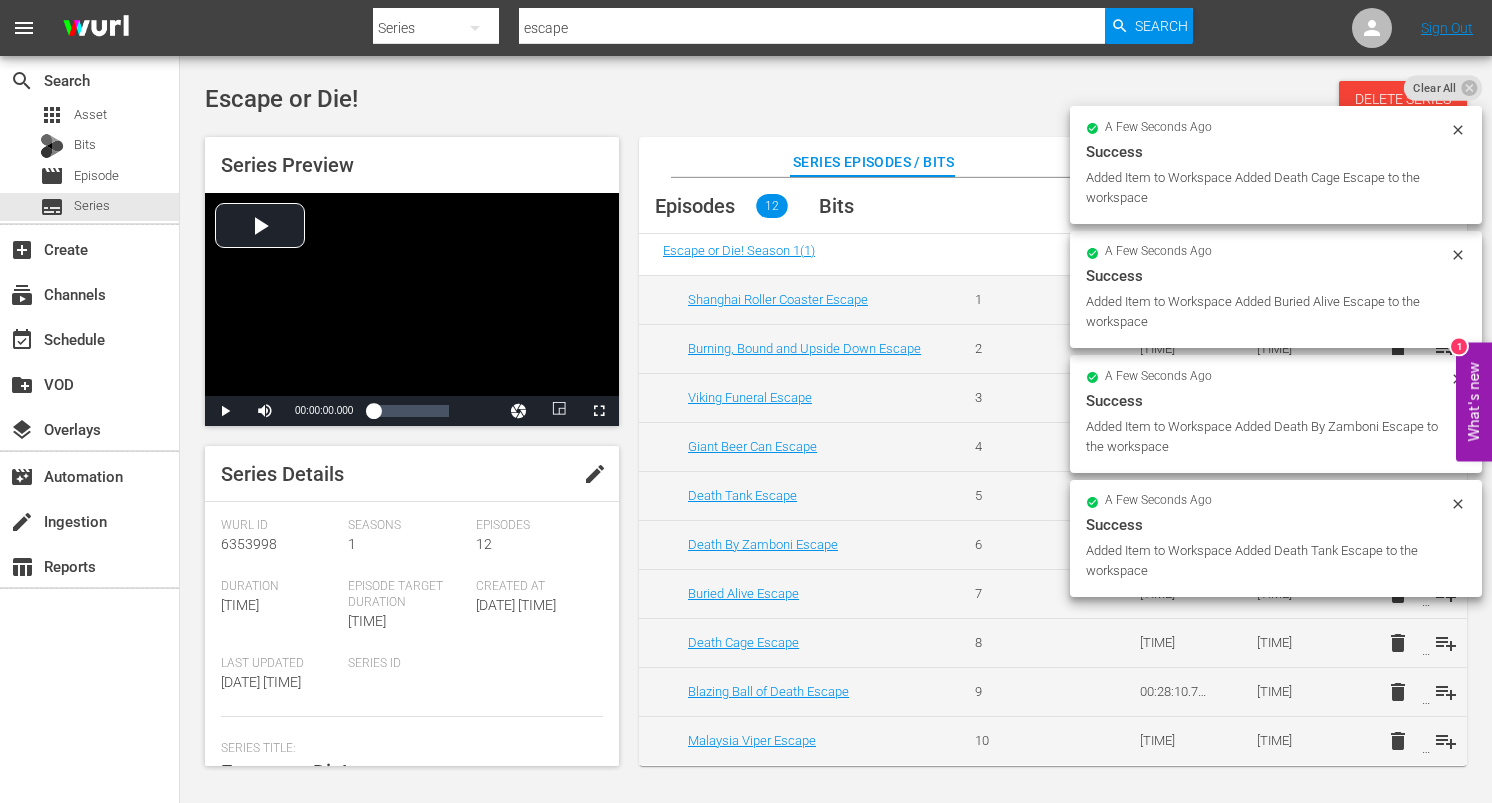 scroll, scrollTop: 86, scrollLeft: 0, axis: vertical 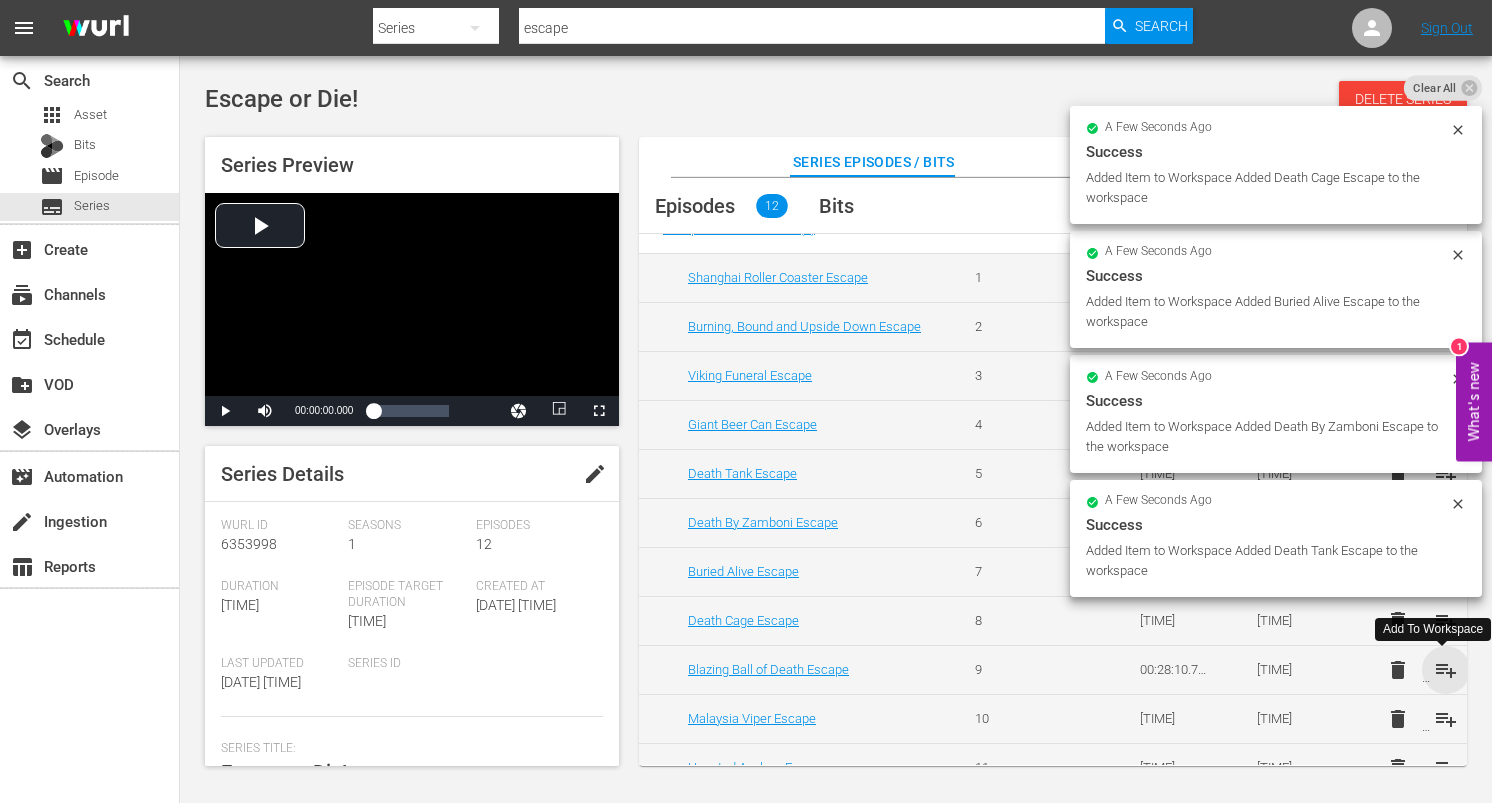 click on "playlist_add" at bounding box center [1446, 670] 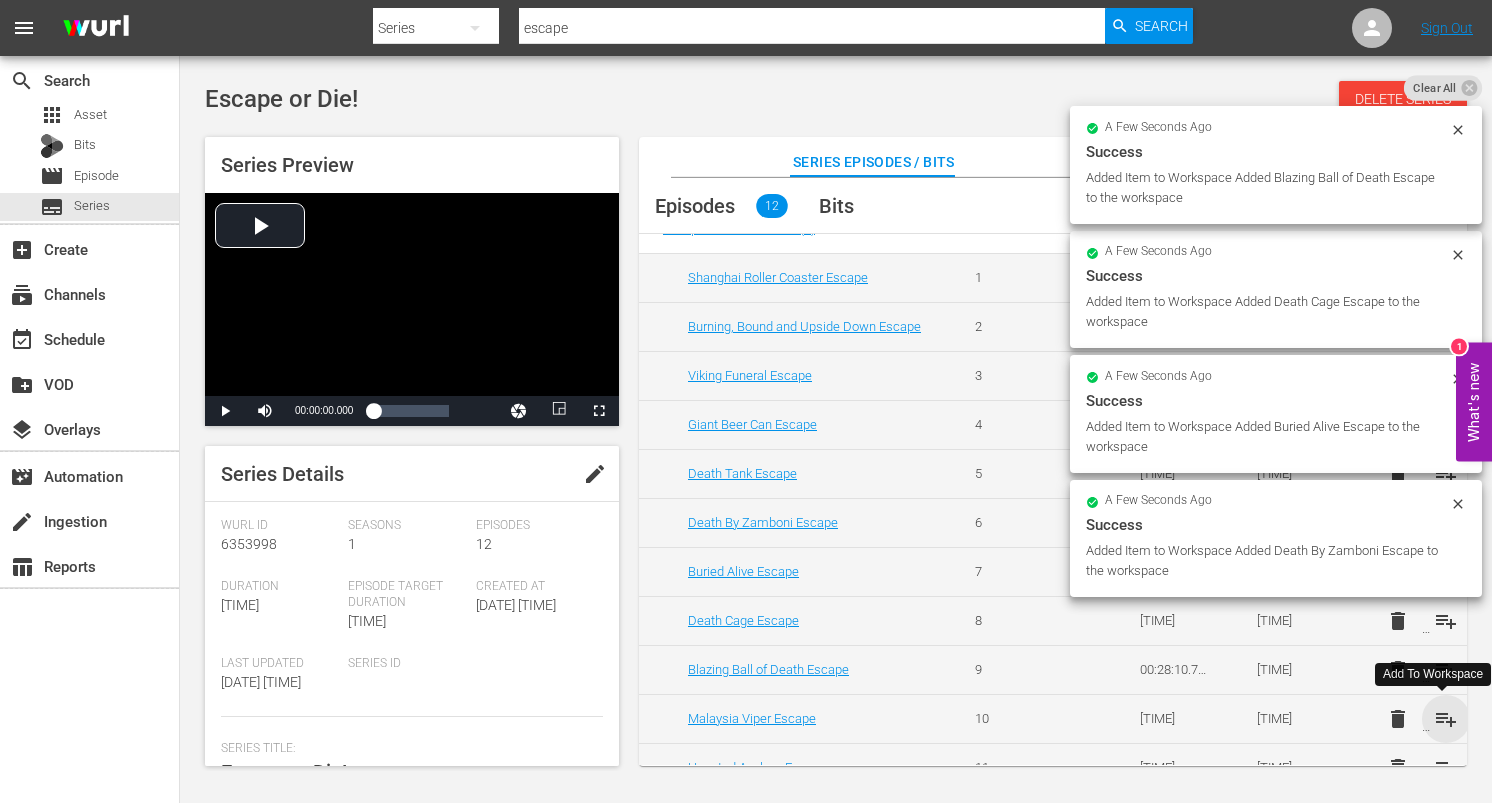 click on "playlist_add" at bounding box center [1446, 719] 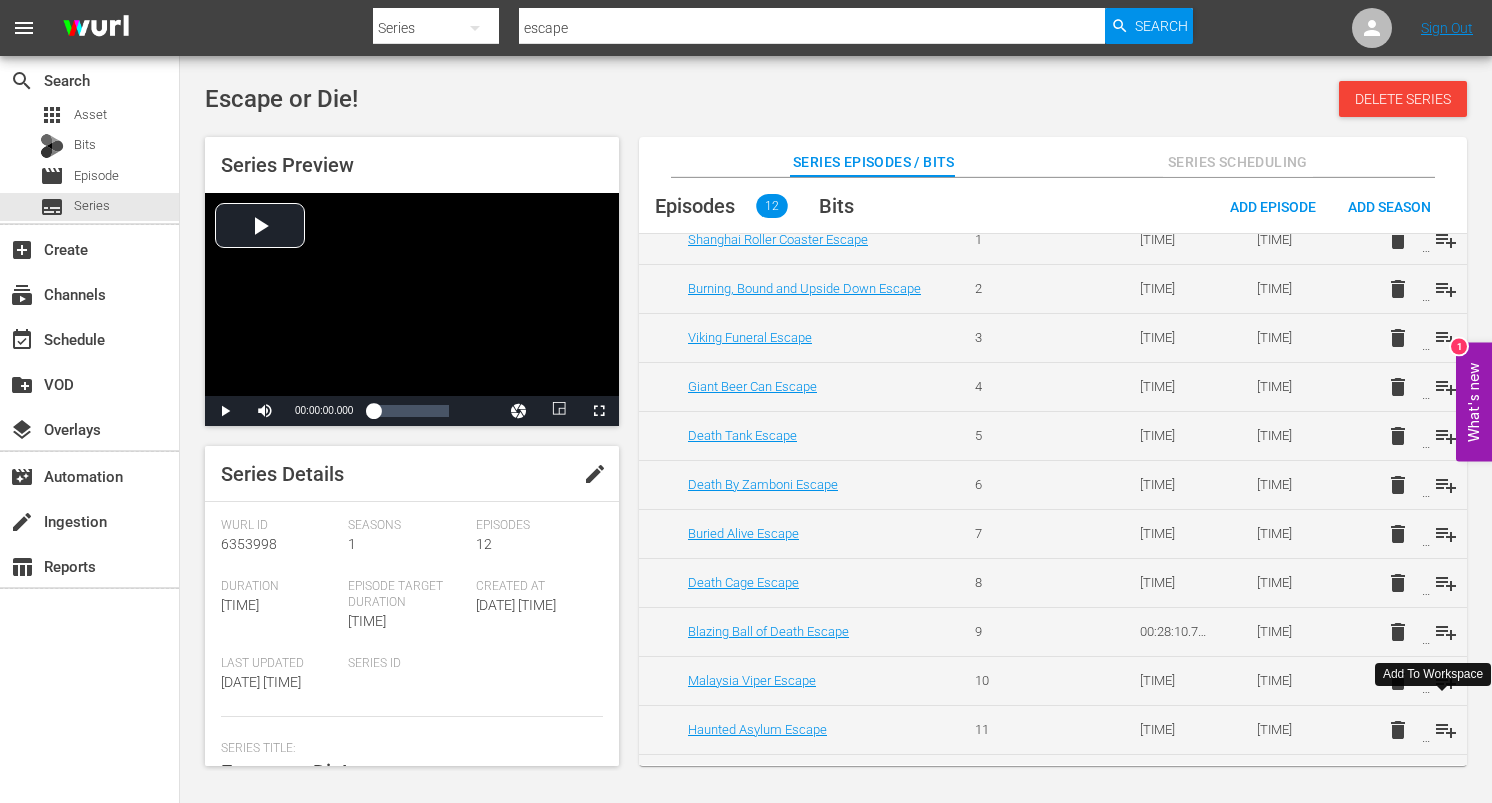 scroll, scrollTop: 162, scrollLeft: 0, axis: vertical 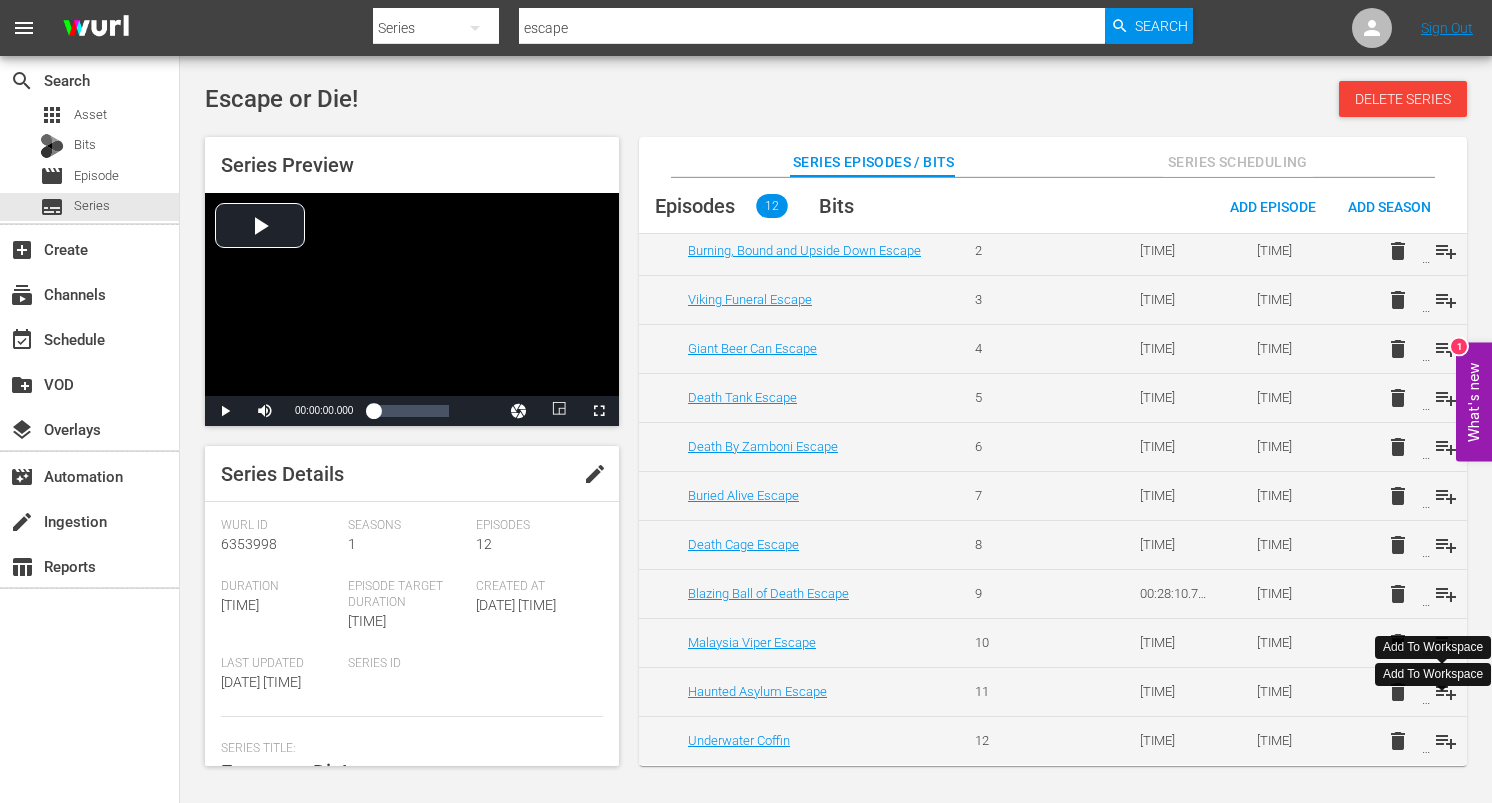 click on "playlist_add" at bounding box center (1446, 692) 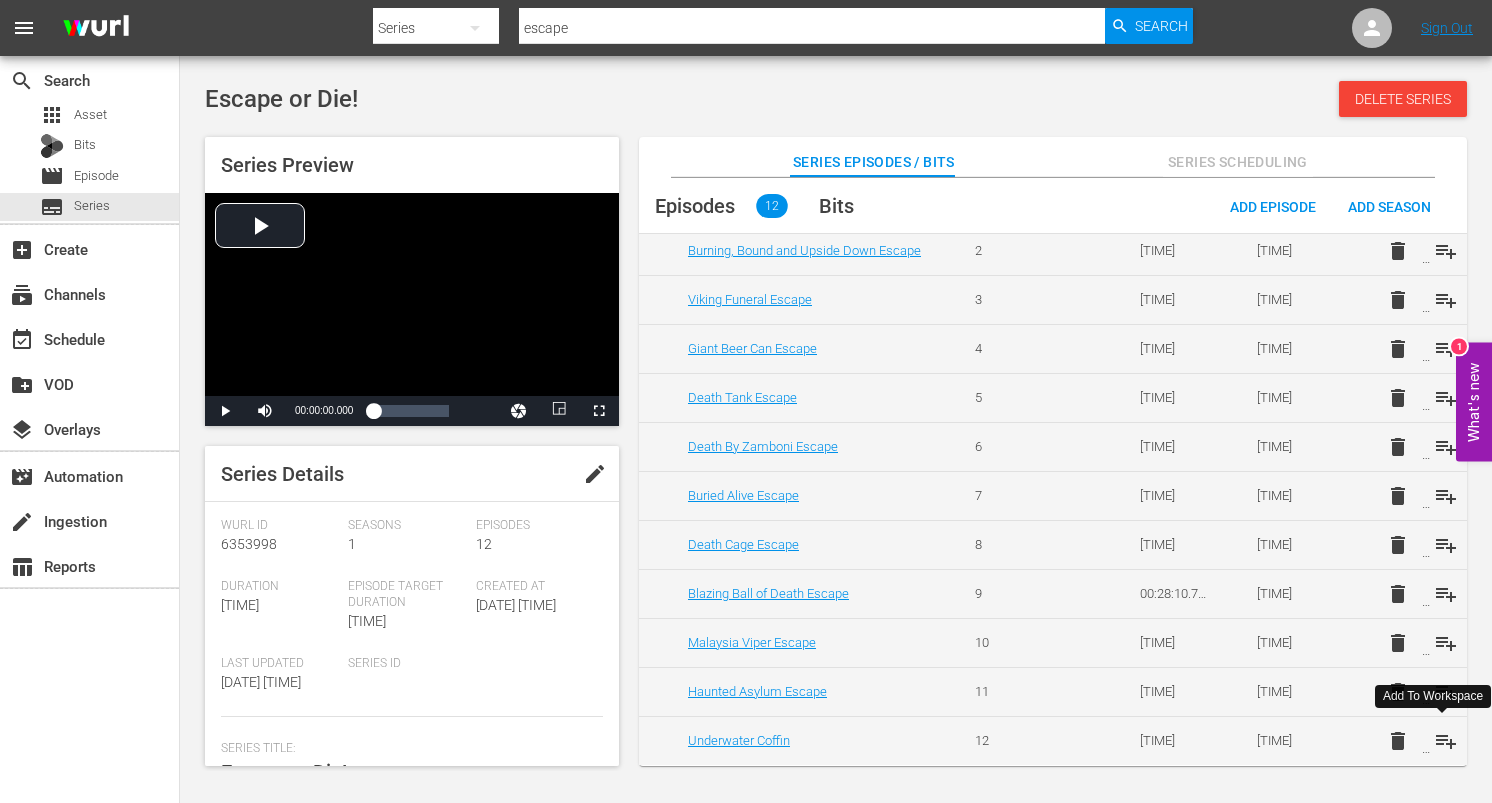 click on "playlist_add" at bounding box center [1446, 741] 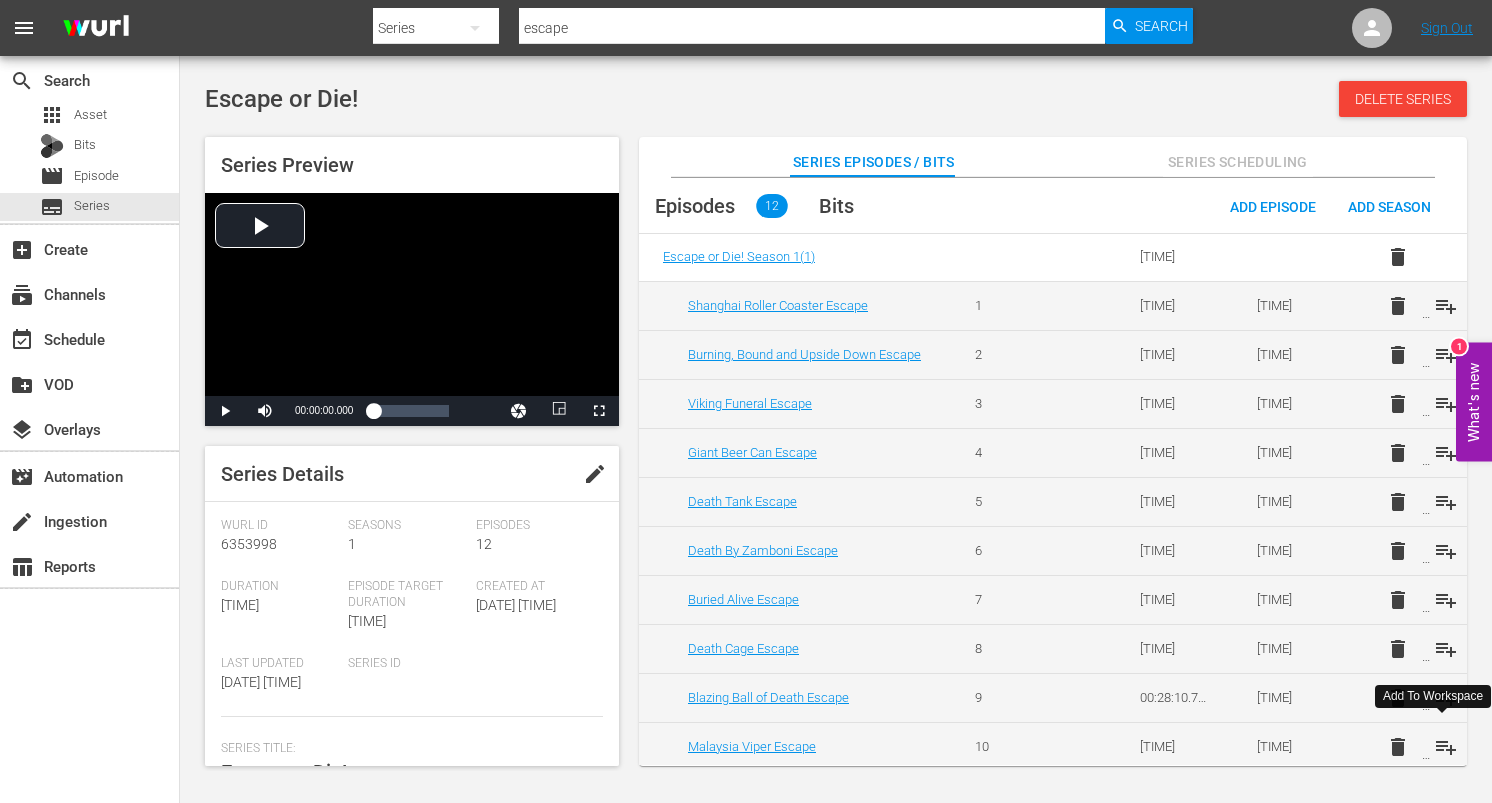 scroll, scrollTop: 0, scrollLeft: 0, axis: both 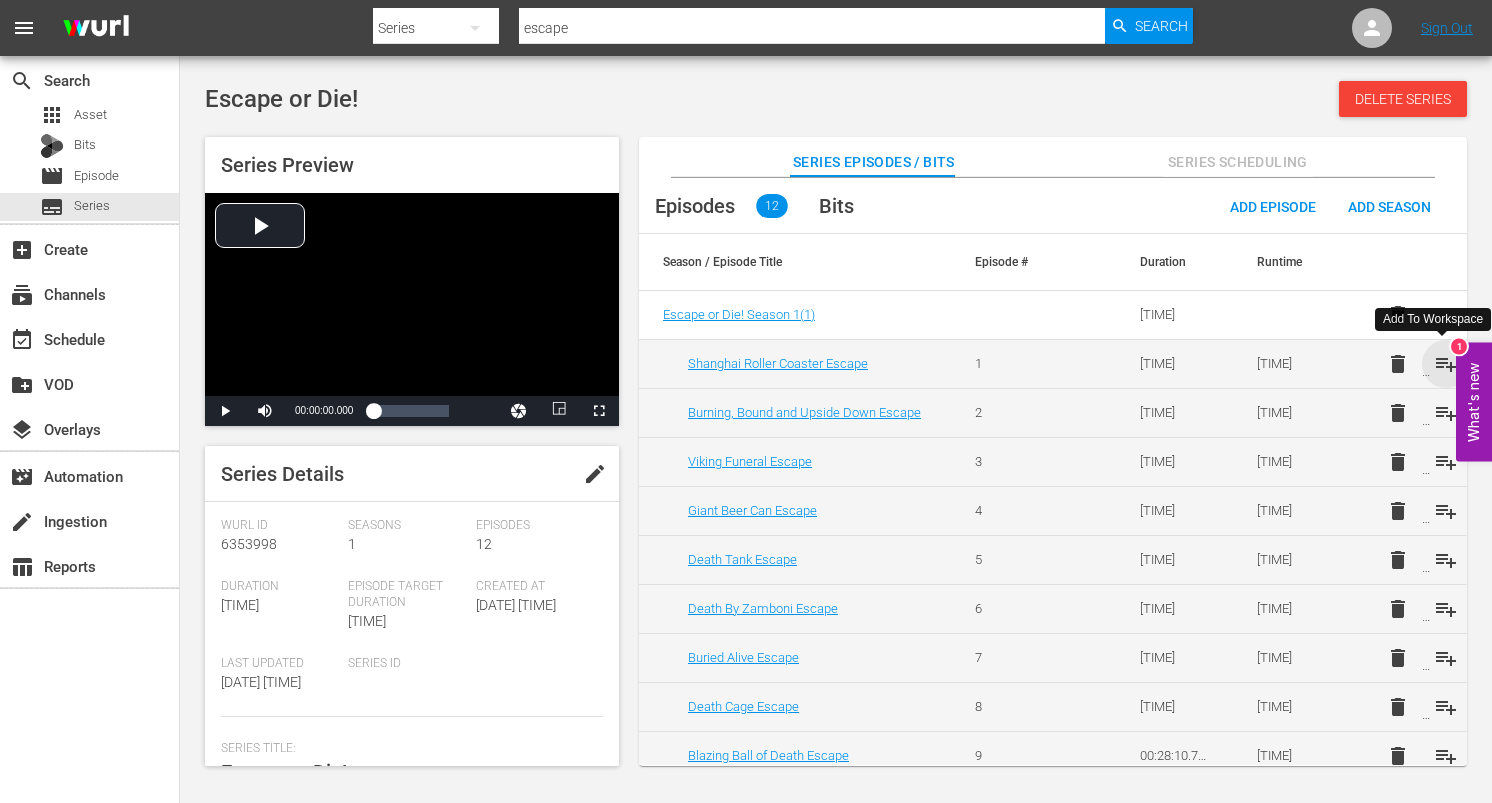 click on "playlist_add" at bounding box center [1446, 364] 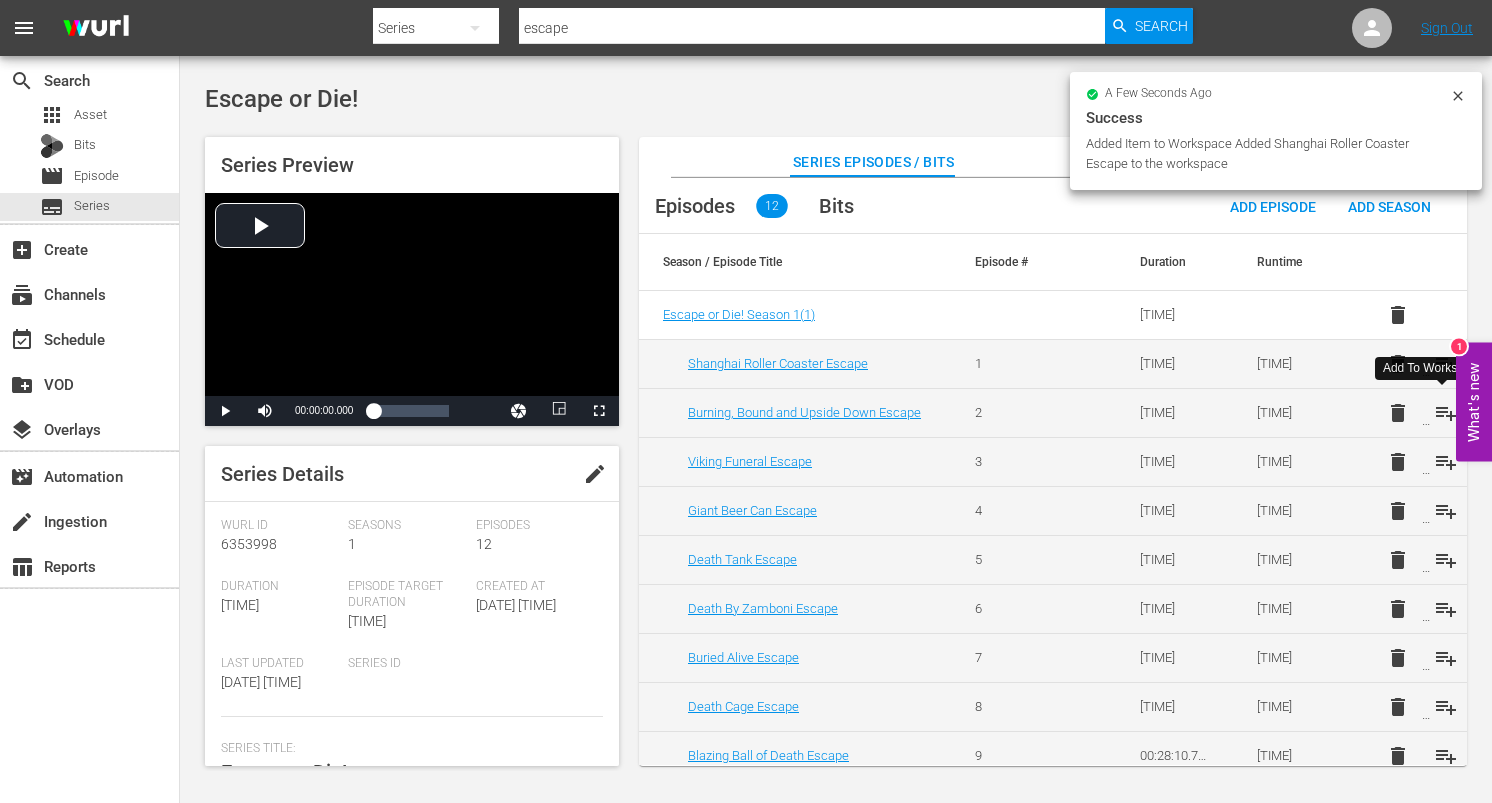 click on "playlist_add" at bounding box center (1446, 413) 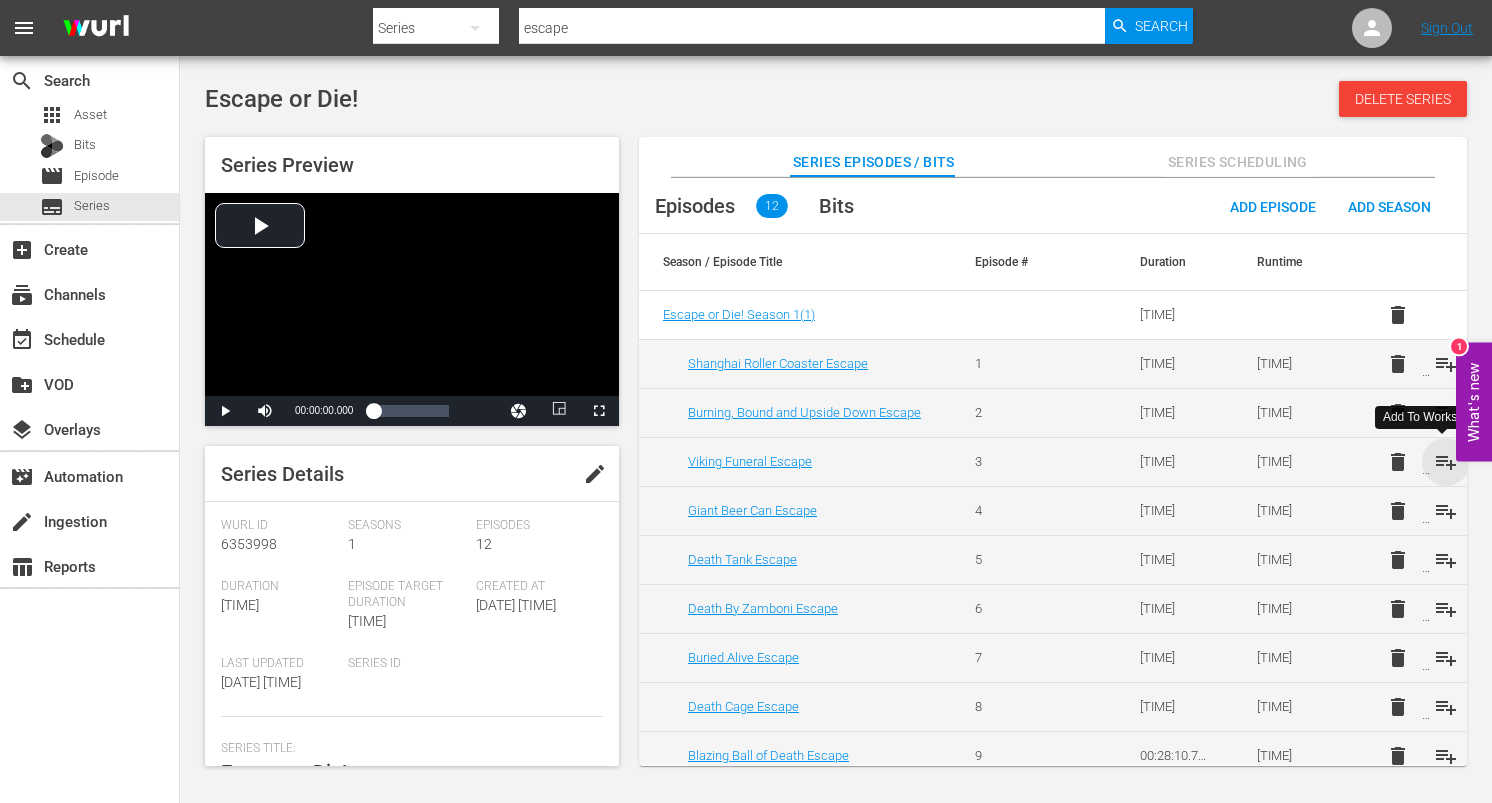 click on "playlist_add" at bounding box center [1446, 462] 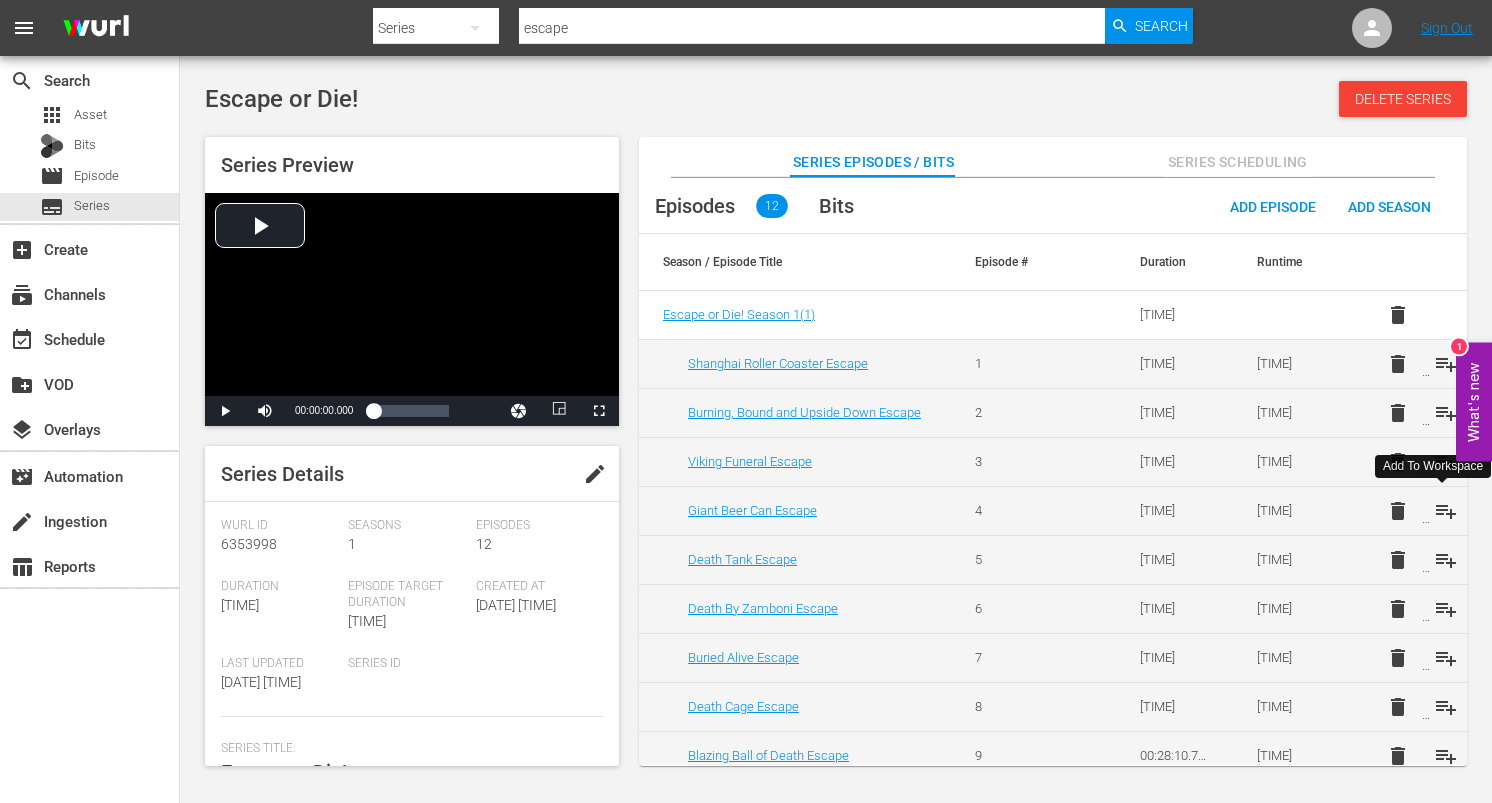 click on "playlist_add" at bounding box center (1446, 511) 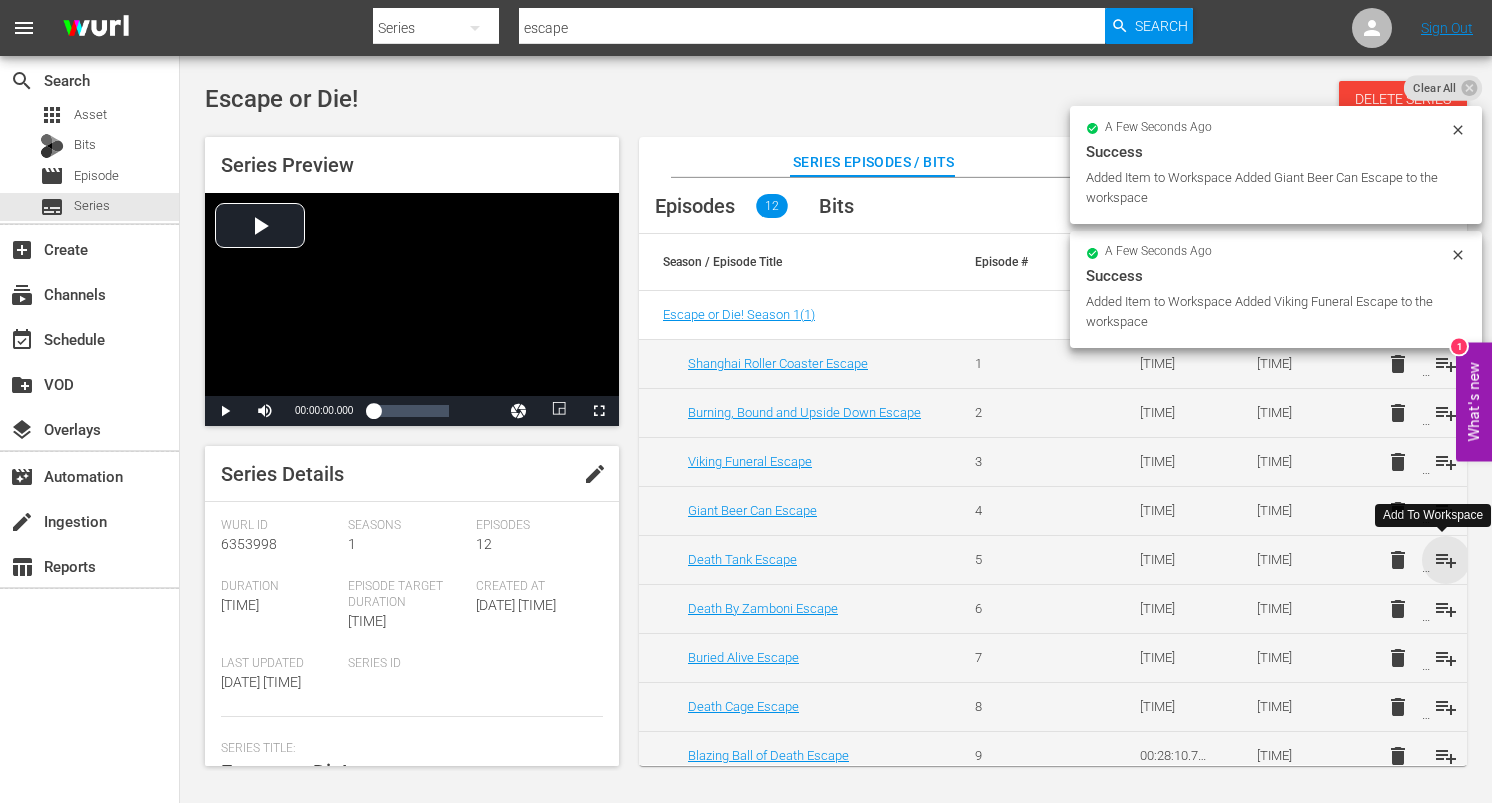 click on "playlist_add" at bounding box center [1446, 560] 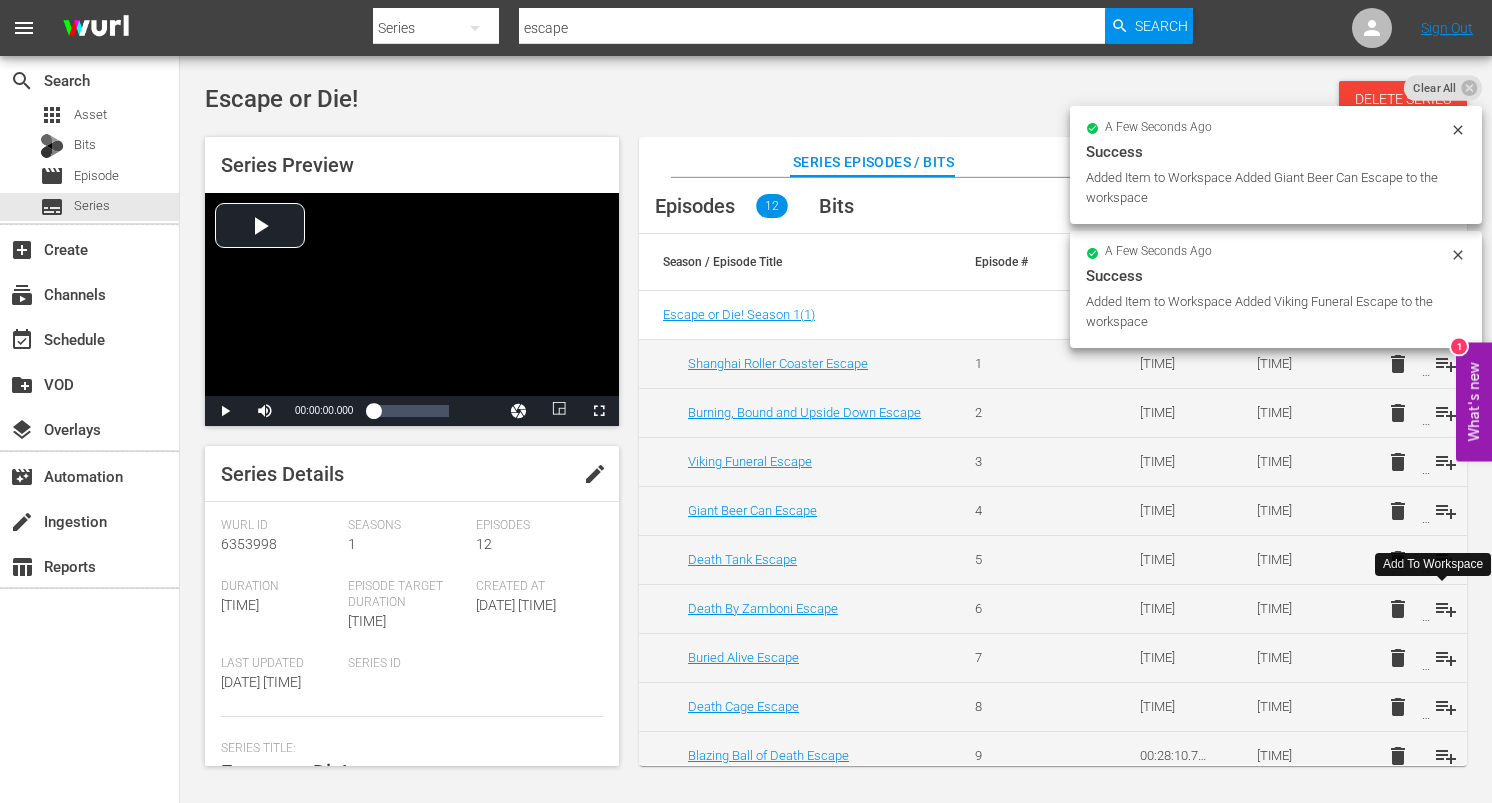 click on "playlist_add" at bounding box center (1446, 609) 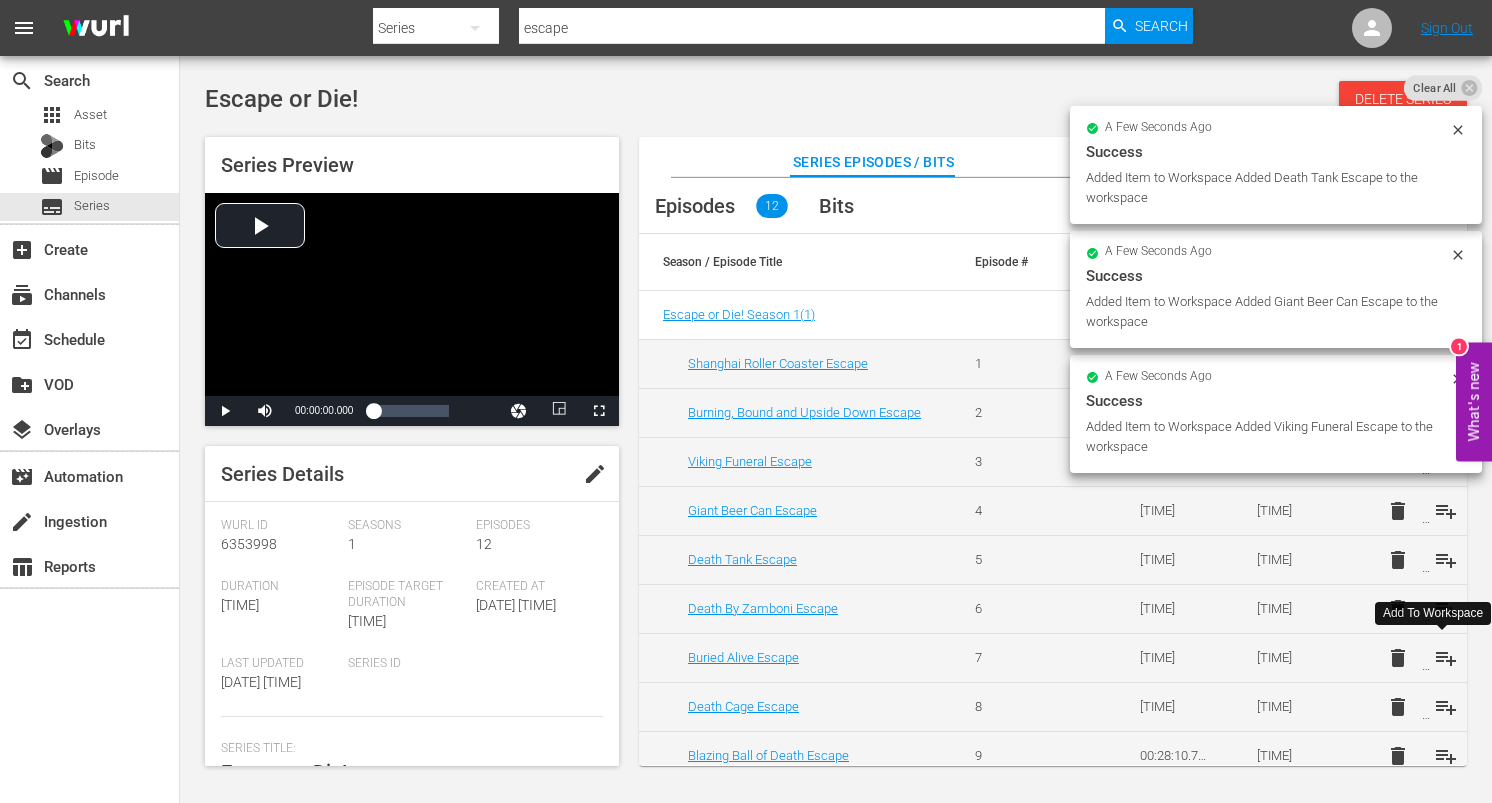 click on "playlist_add" at bounding box center [1446, 658] 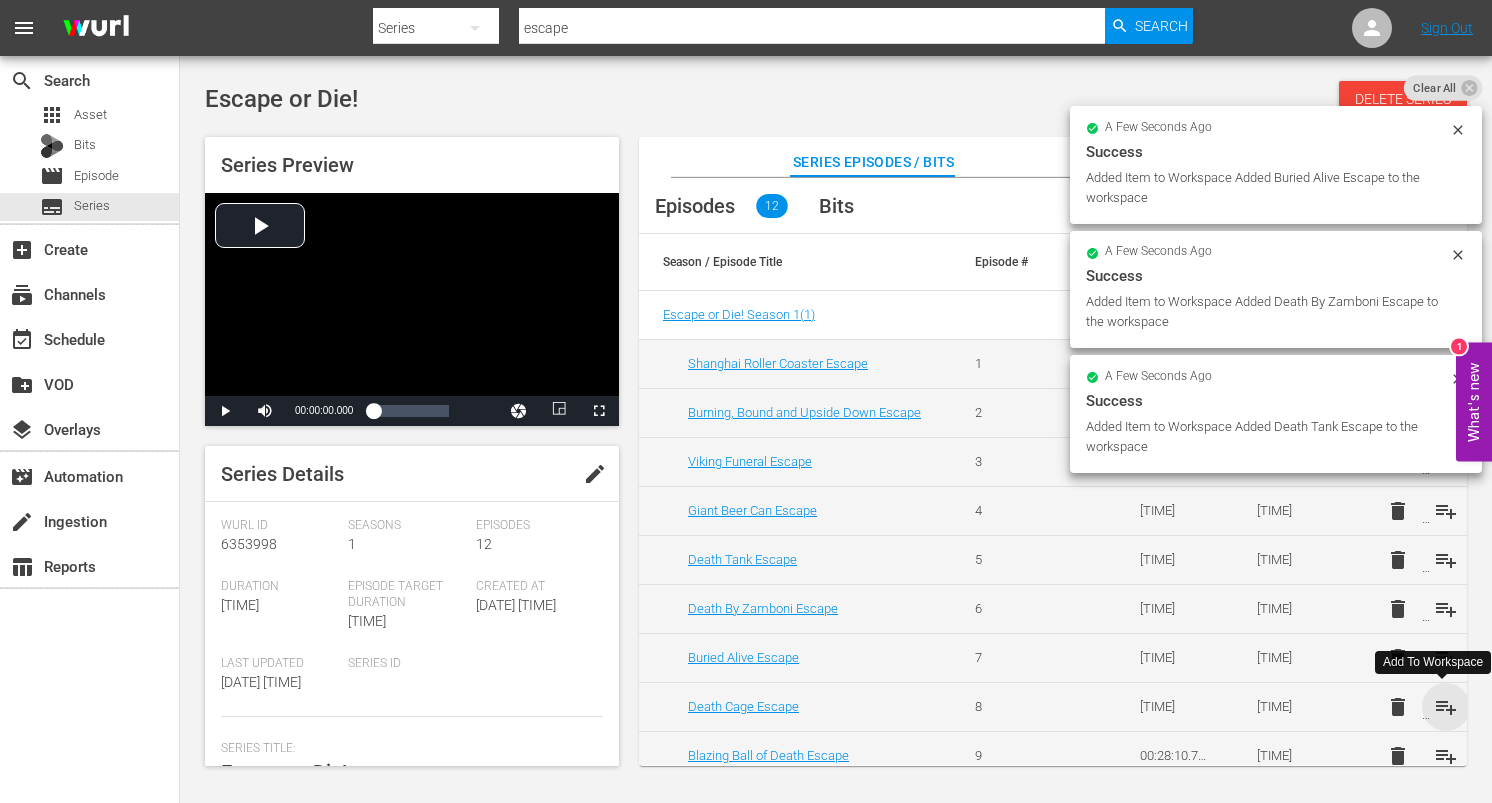 click on "playlist_add" at bounding box center [1446, 707] 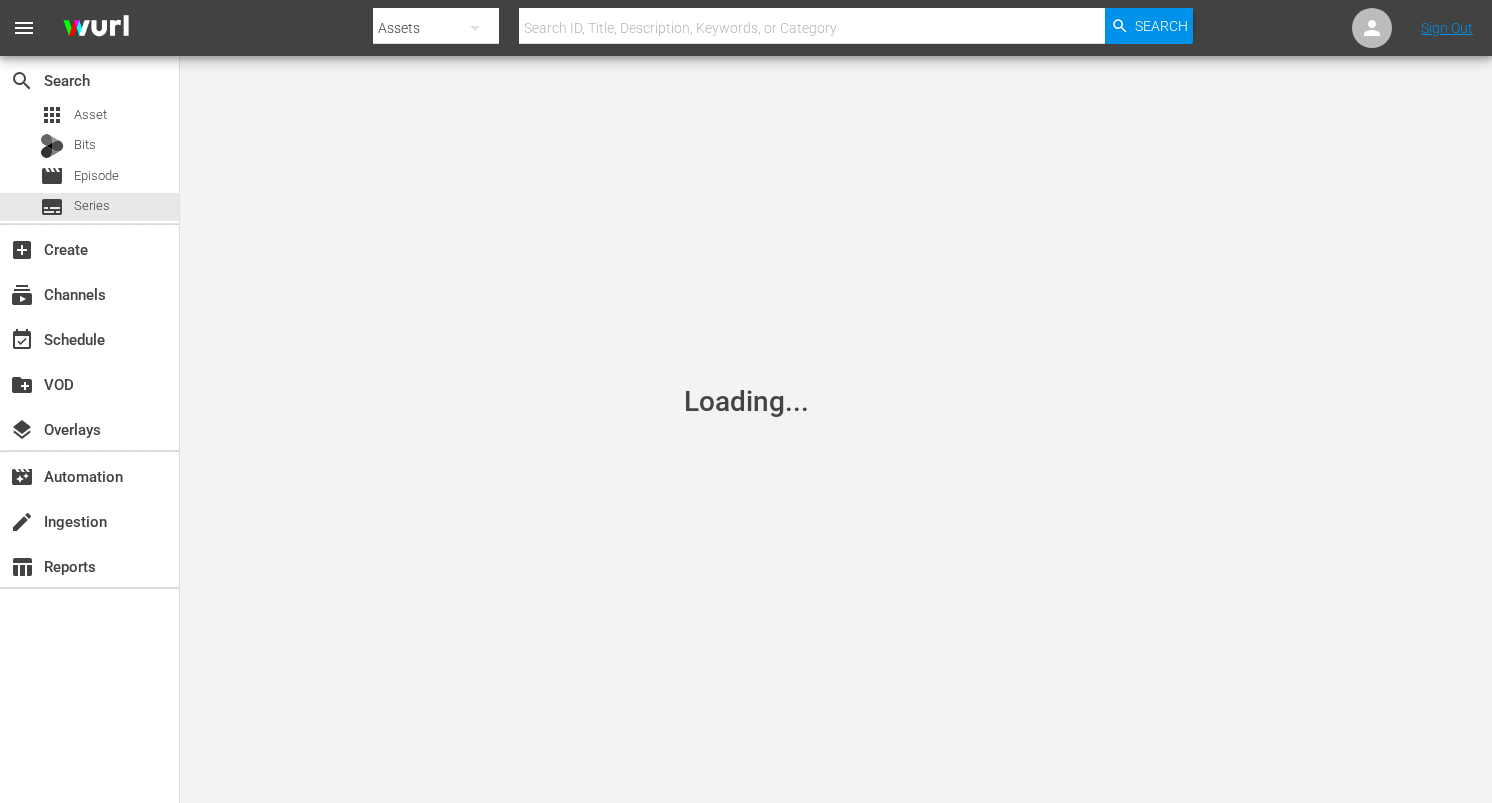 scroll, scrollTop: 0, scrollLeft: 0, axis: both 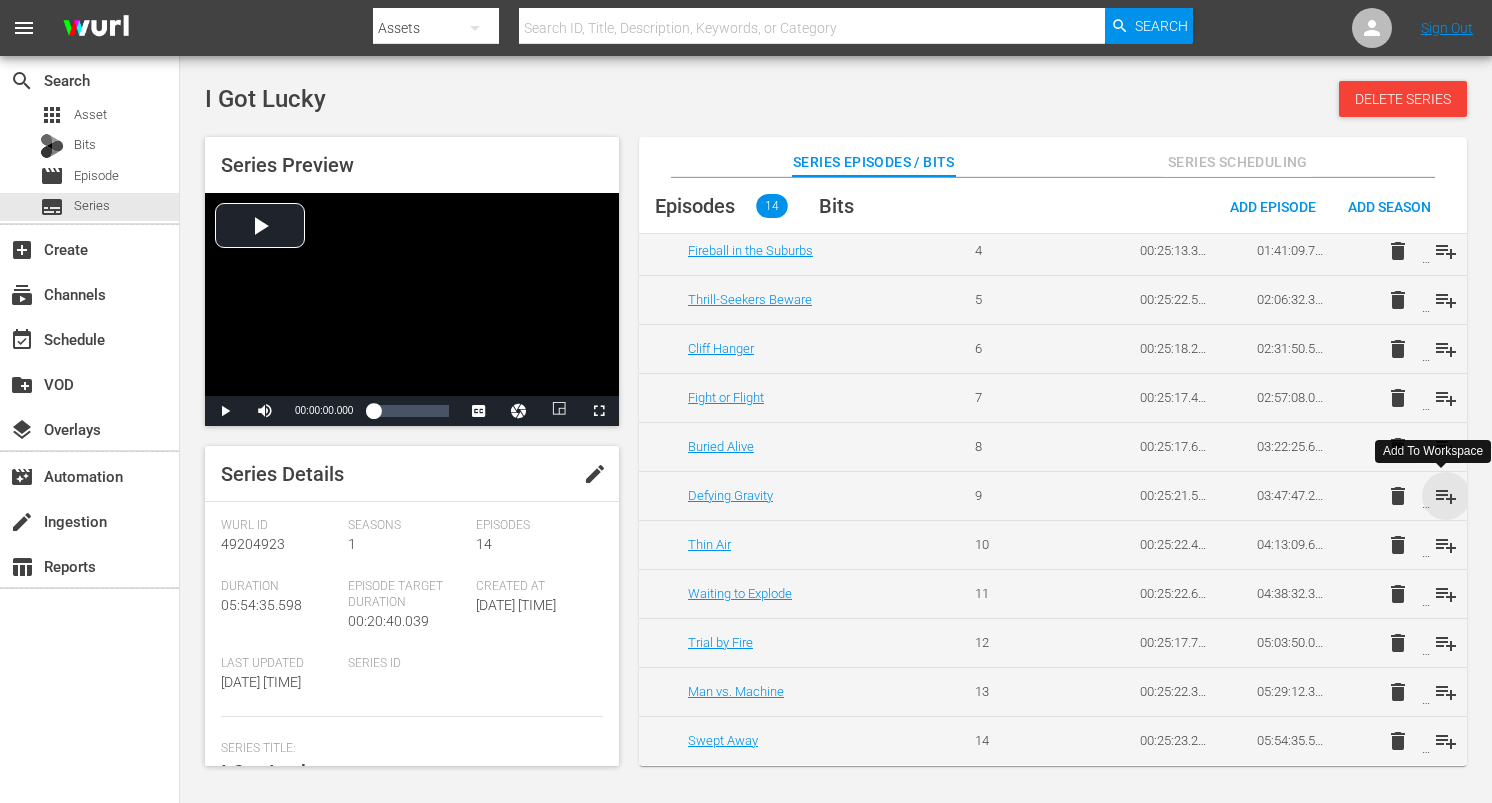click on "playlist_add" at bounding box center [1446, 496] 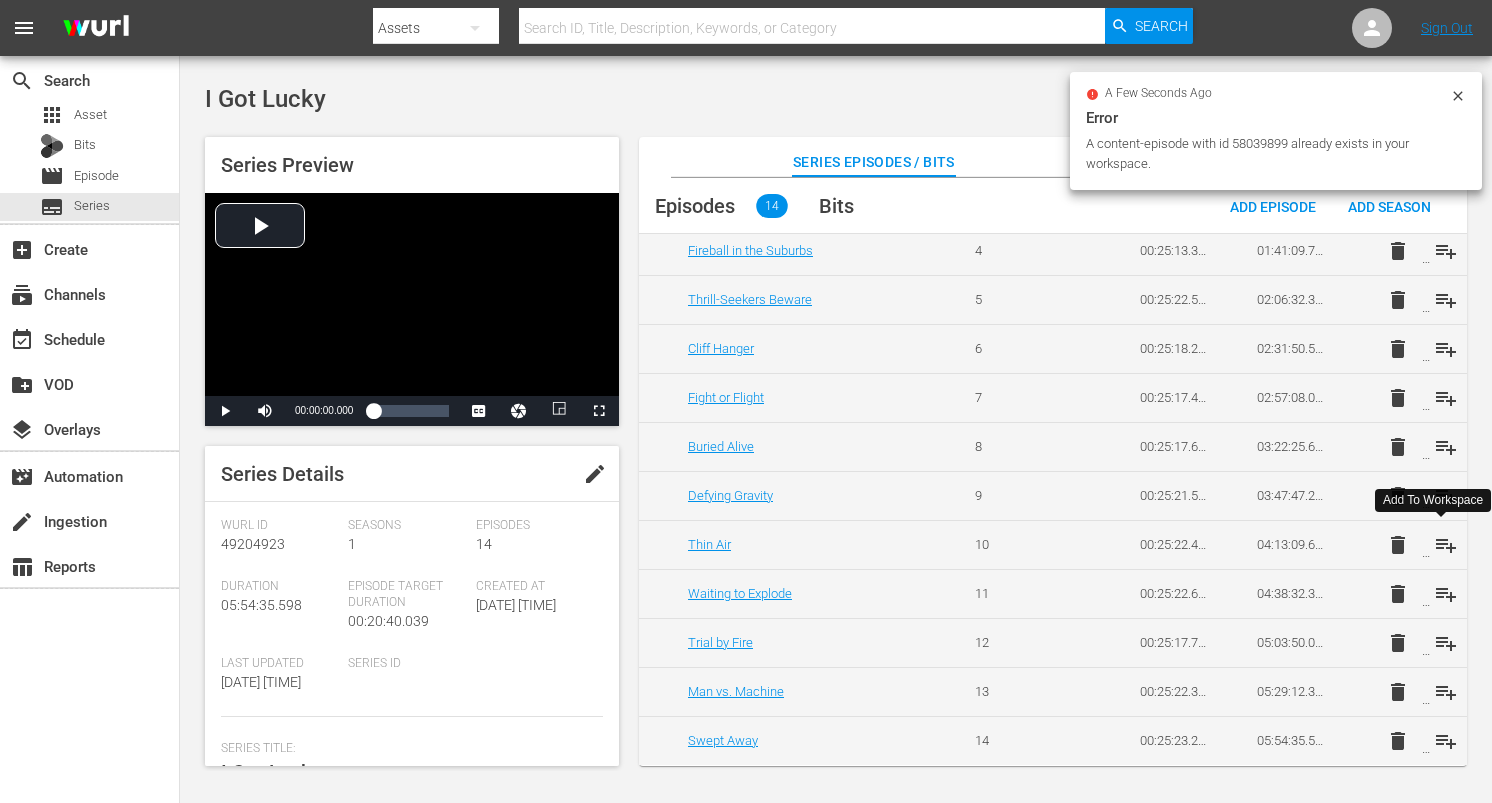 click on "playlist_add" at bounding box center [1446, 545] 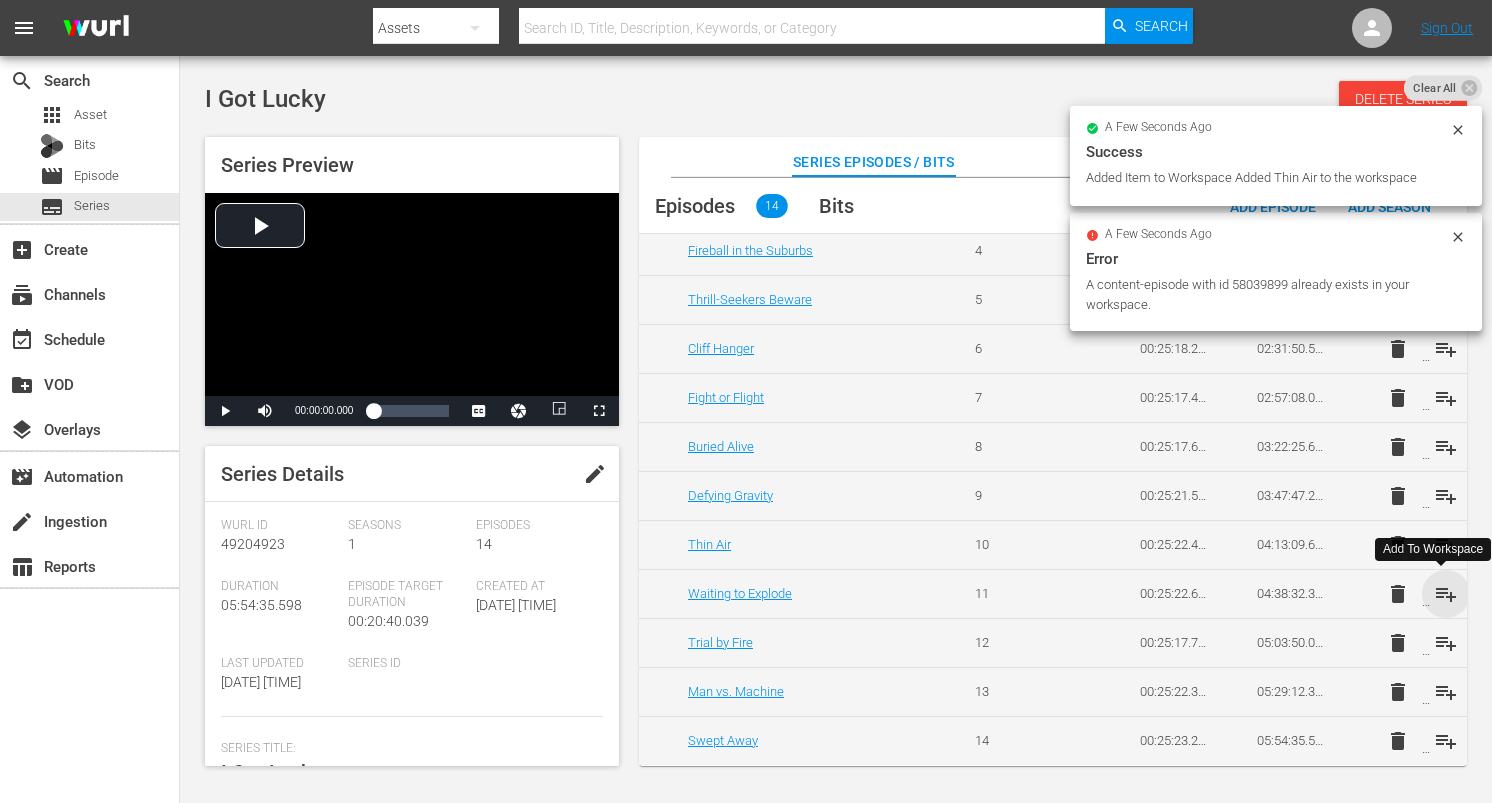 click on "playlist_add" at bounding box center (1446, 594) 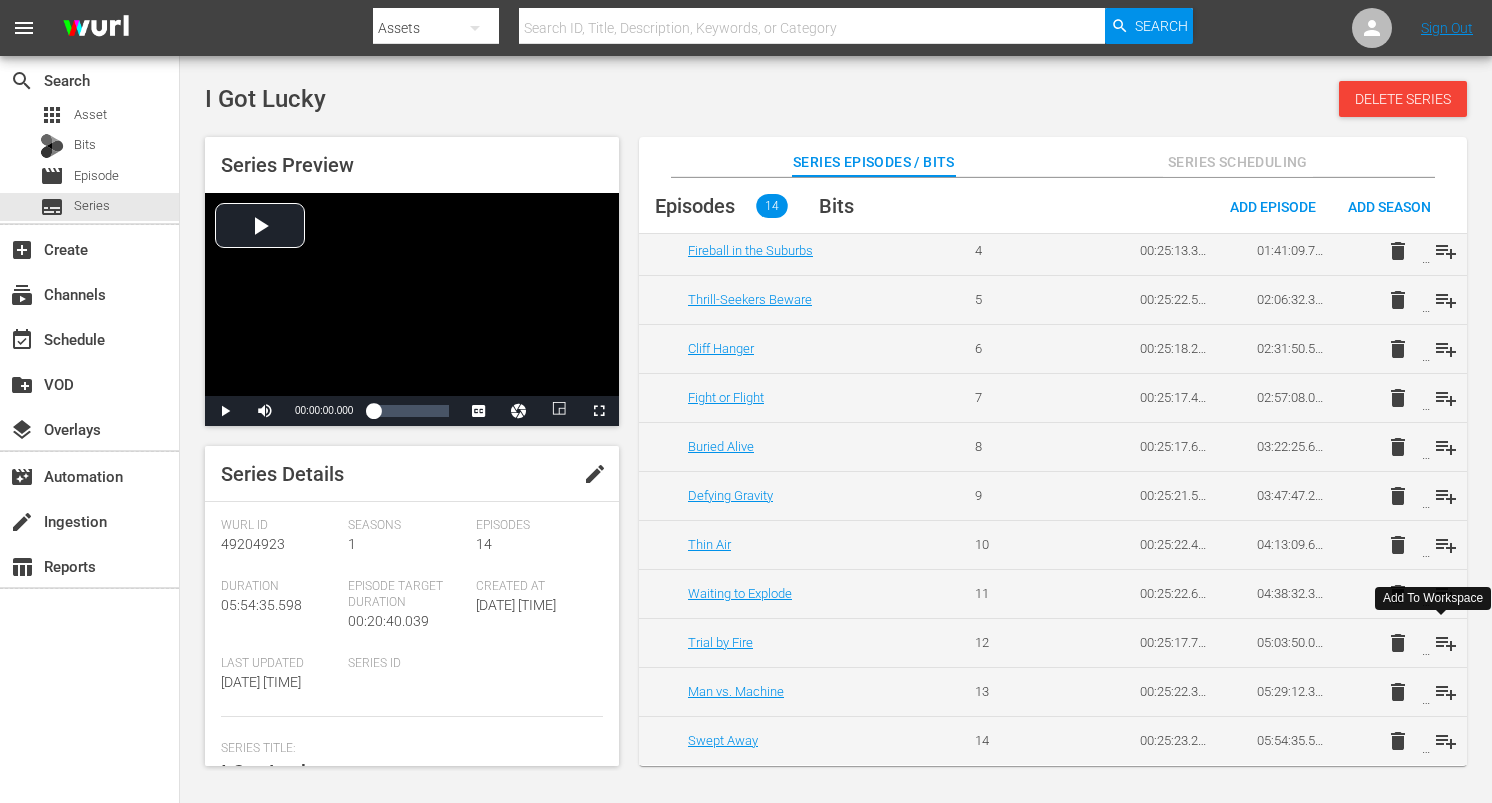 click on "playlist_add" at bounding box center (1446, 643) 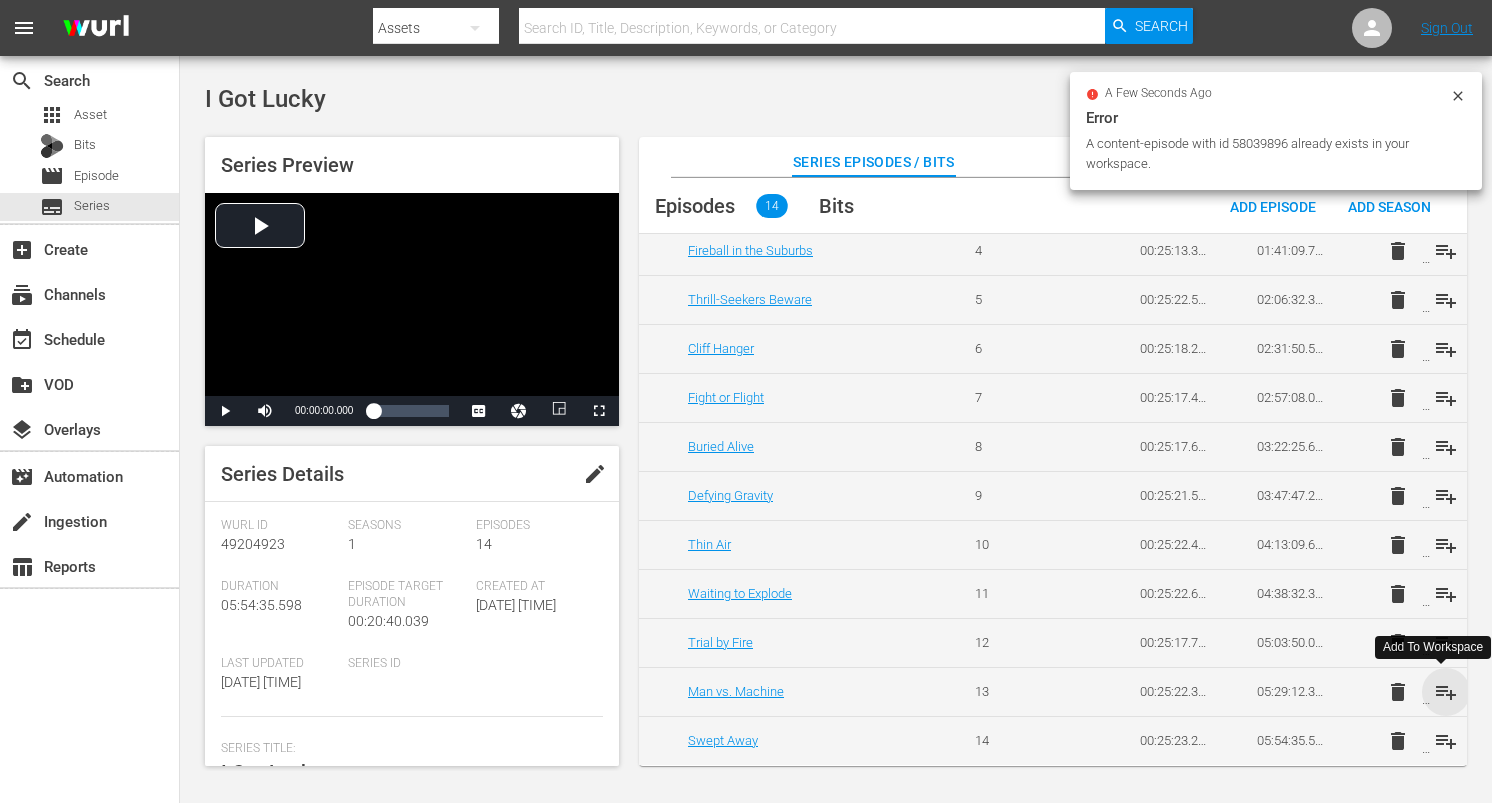 click on "playlist_add" at bounding box center (1446, 692) 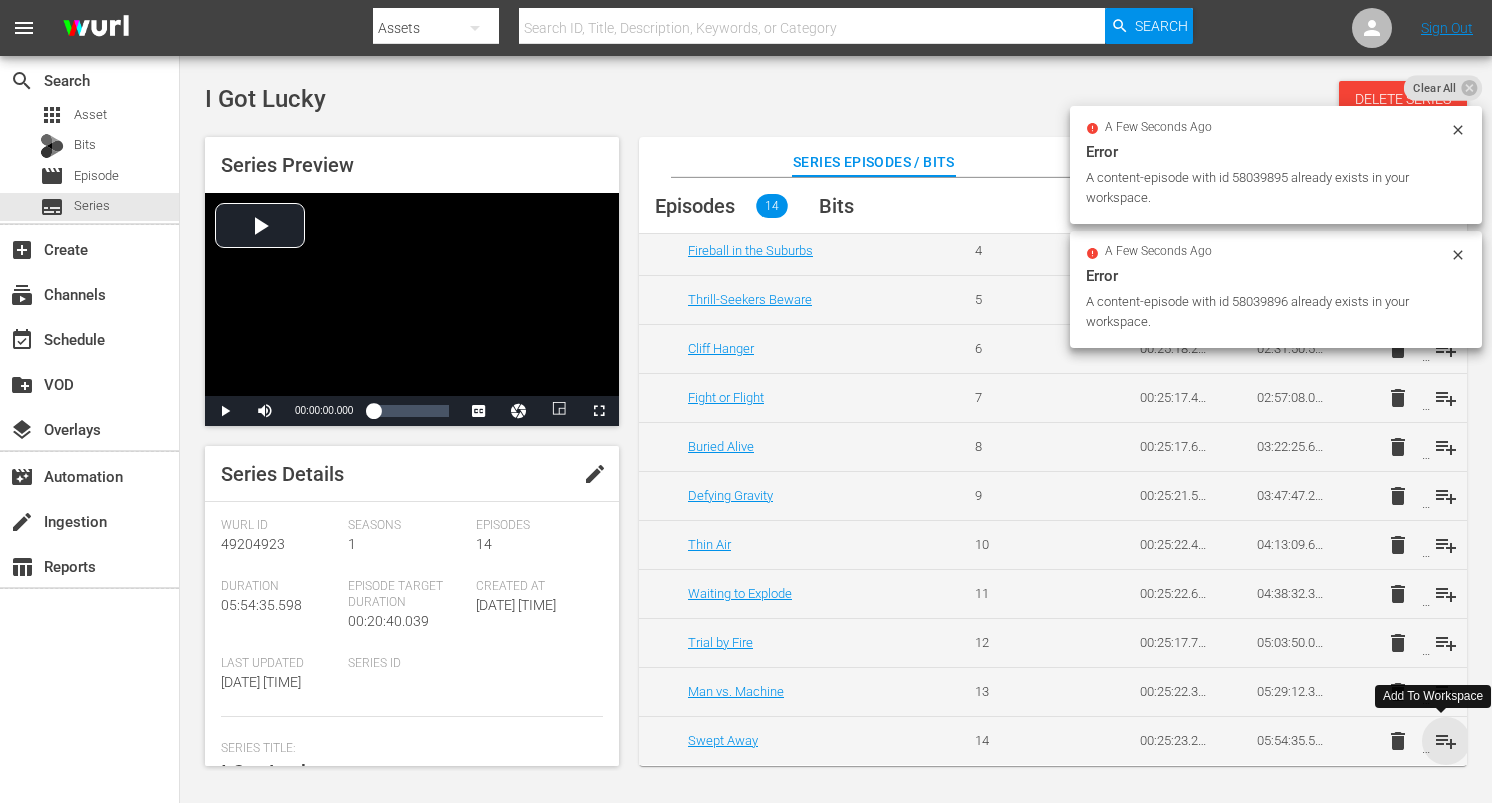 click on "playlist_add" at bounding box center [1446, 741] 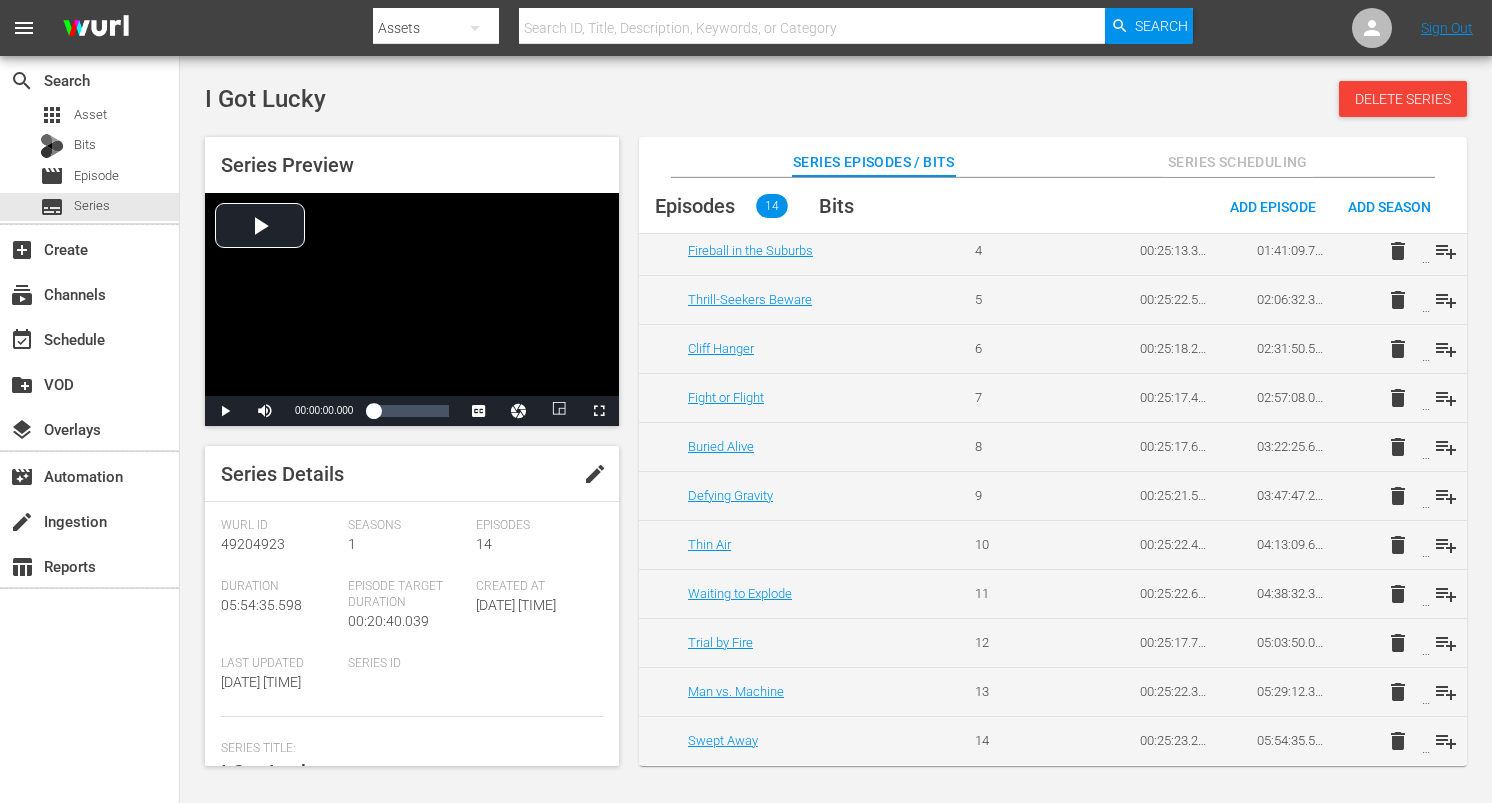 scroll, scrollTop: 0, scrollLeft: 0, axis: both 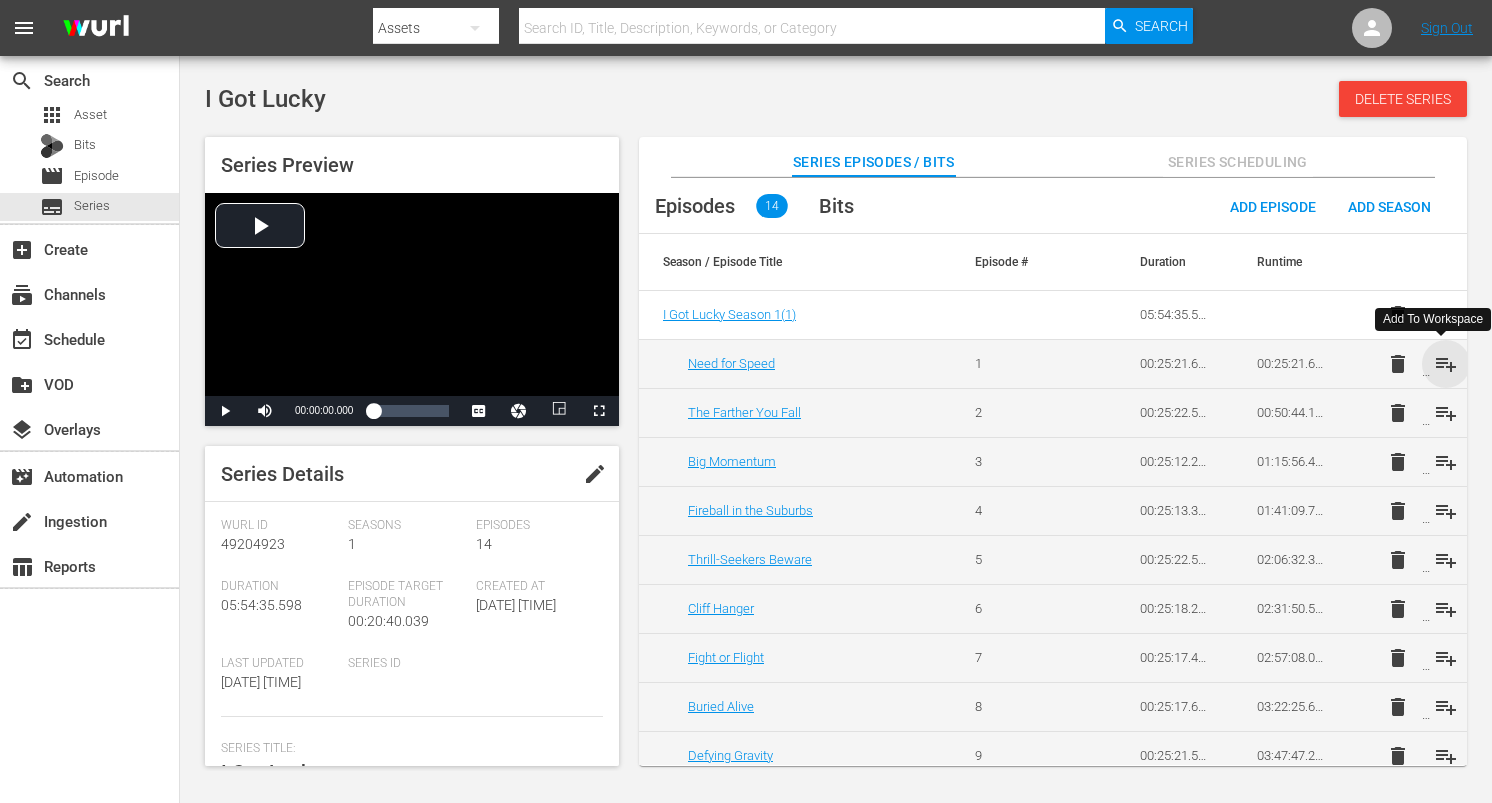 click on "playlist_add" at bounding box center (1446, 364) 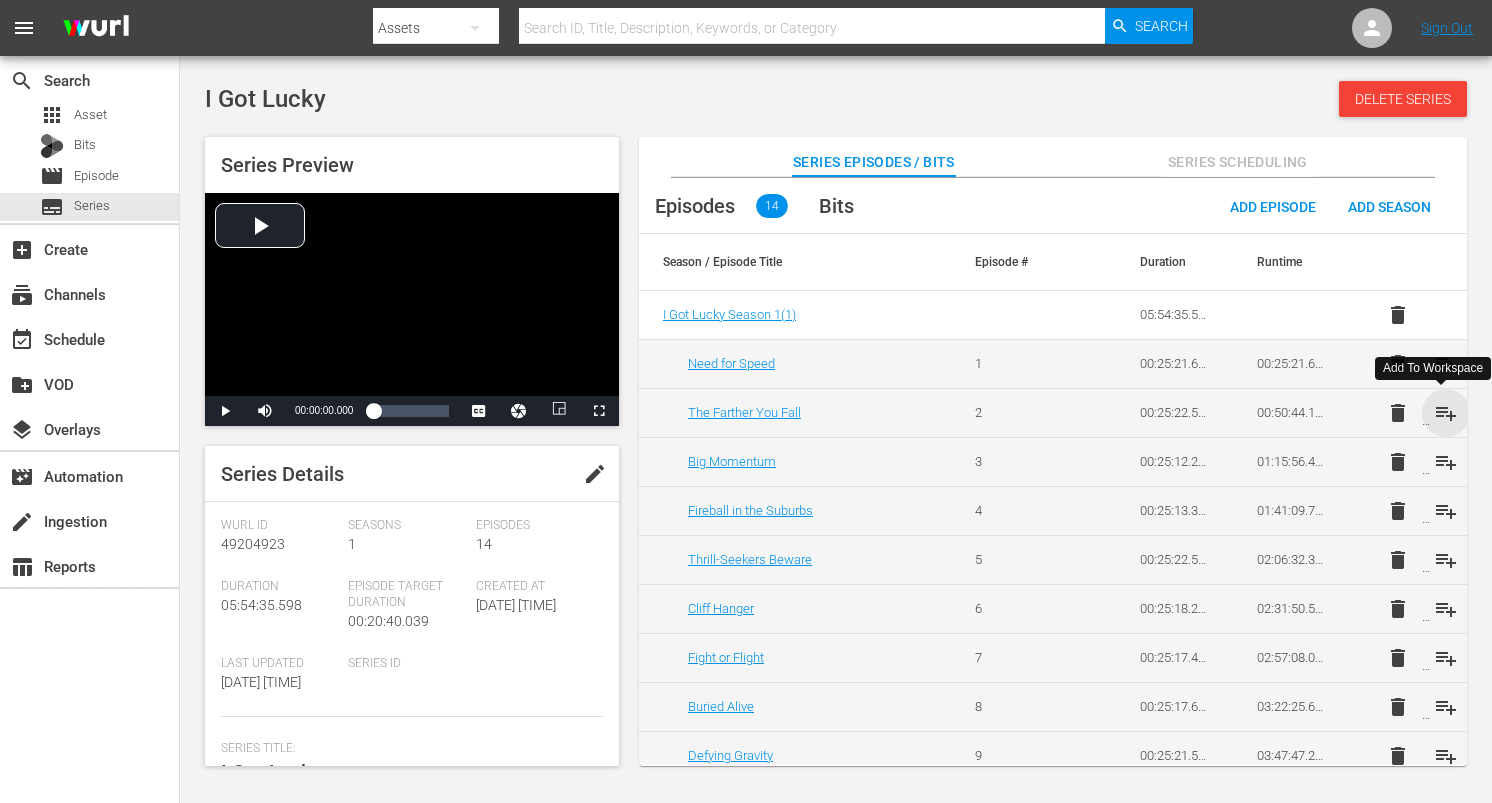 click on "playlist_add" at bounding box center (1446, 413) 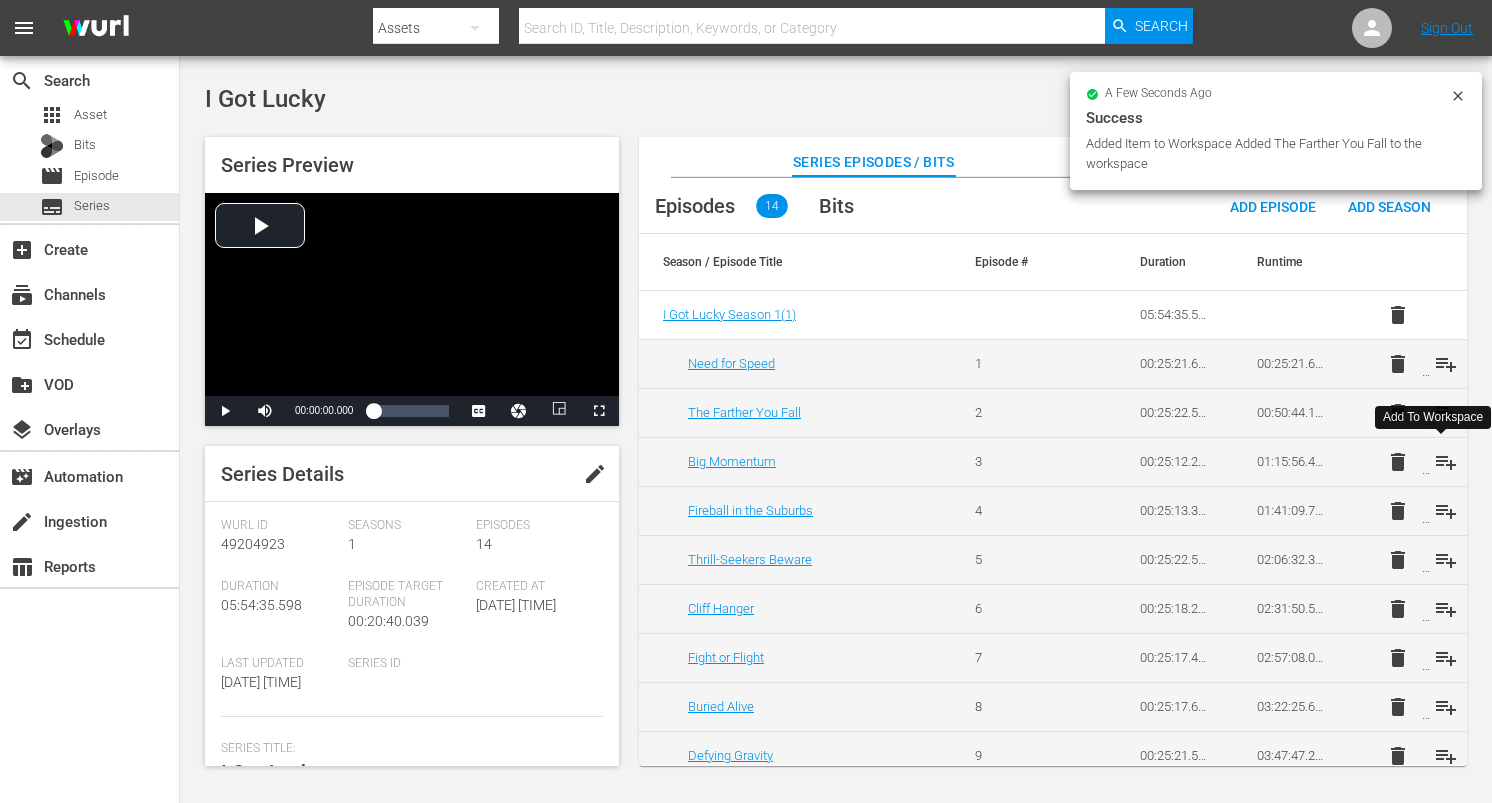 click on "playlist_add" at bounding box center [1446, 462] 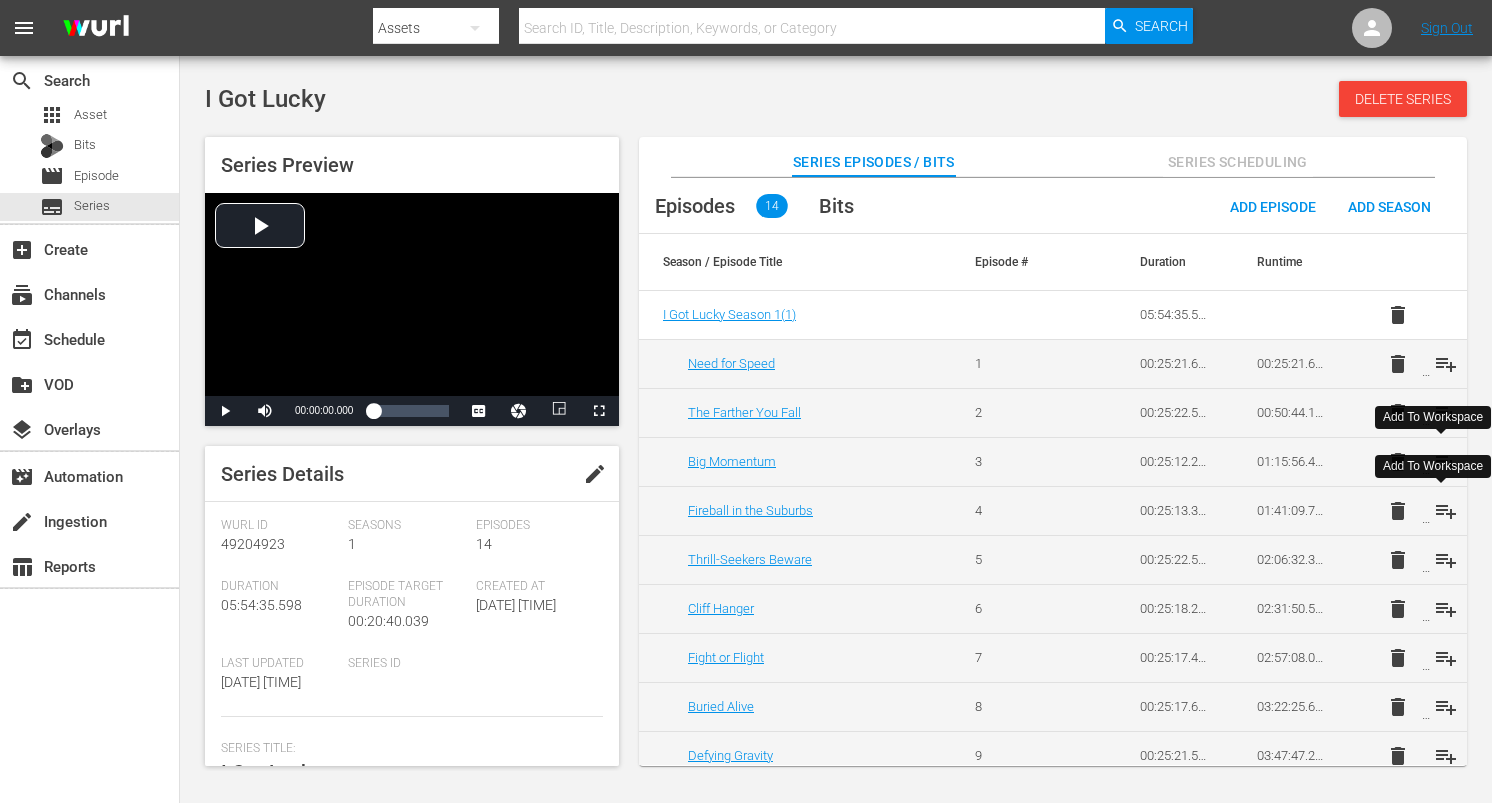 click on "playlist_add" at bounding box center [1446, 511] 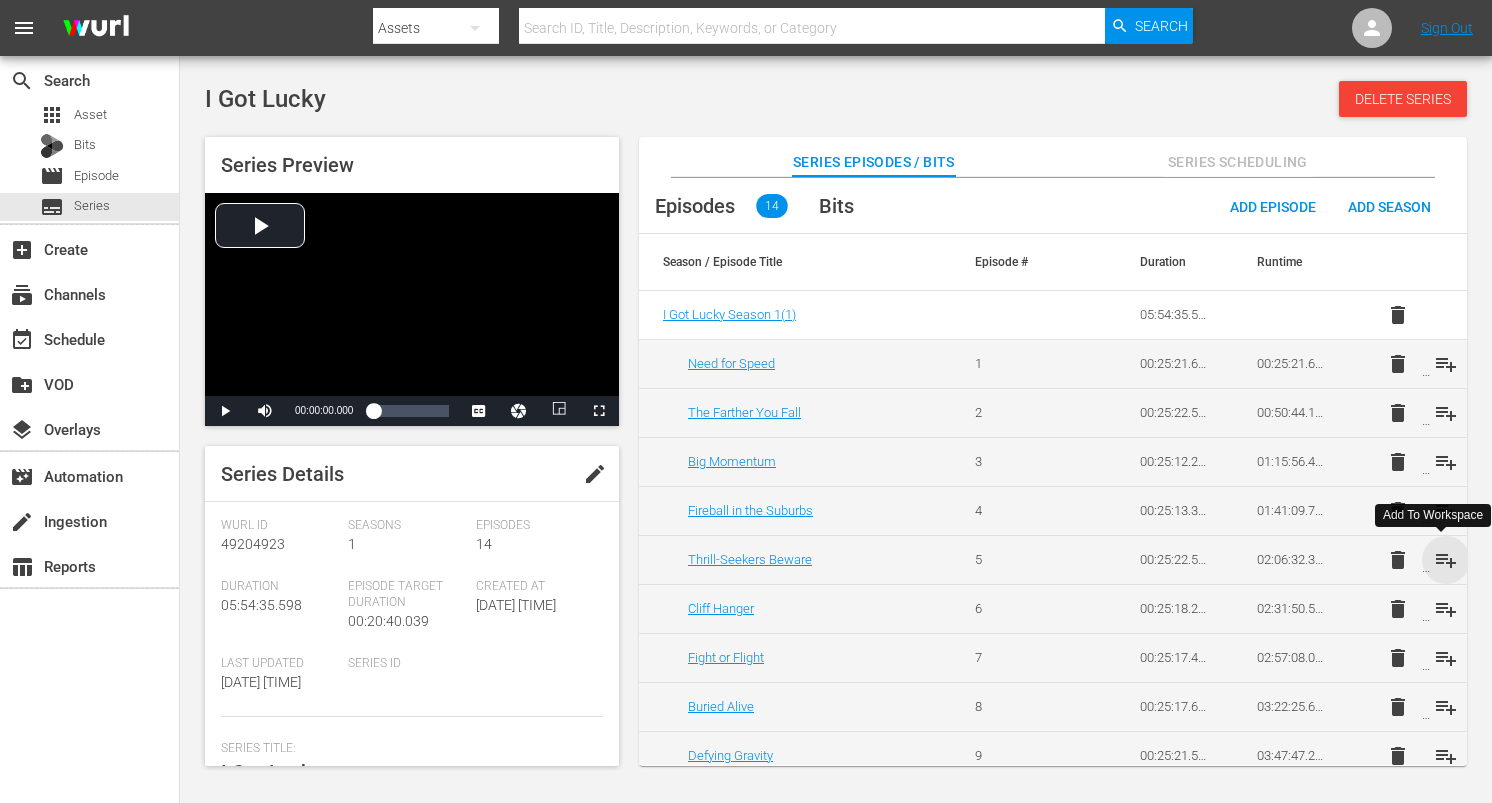click on "playlist_add" at bounding box center [1446, 560] 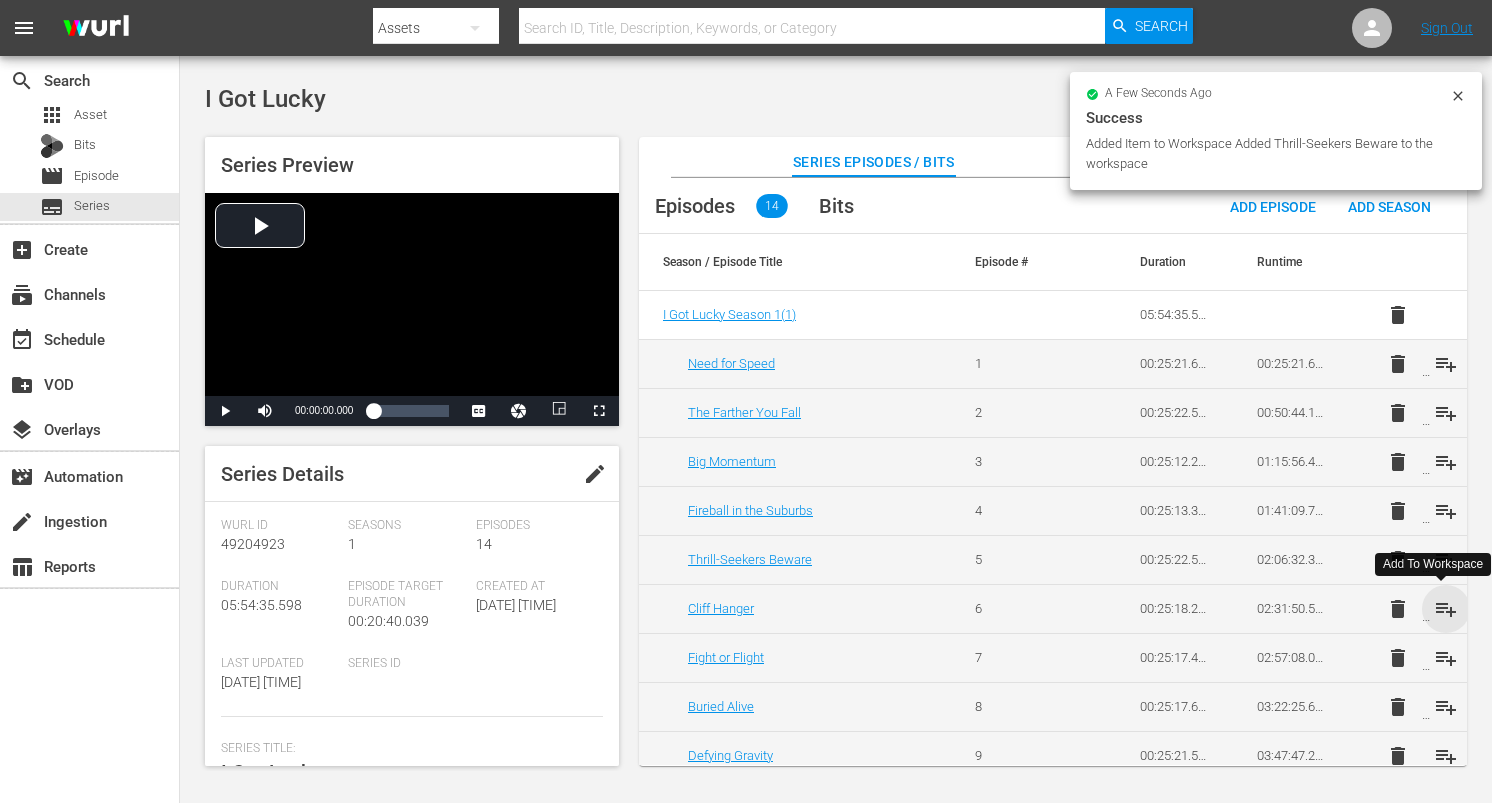 click on "playlist_add" at bounding box center [1446, 609] 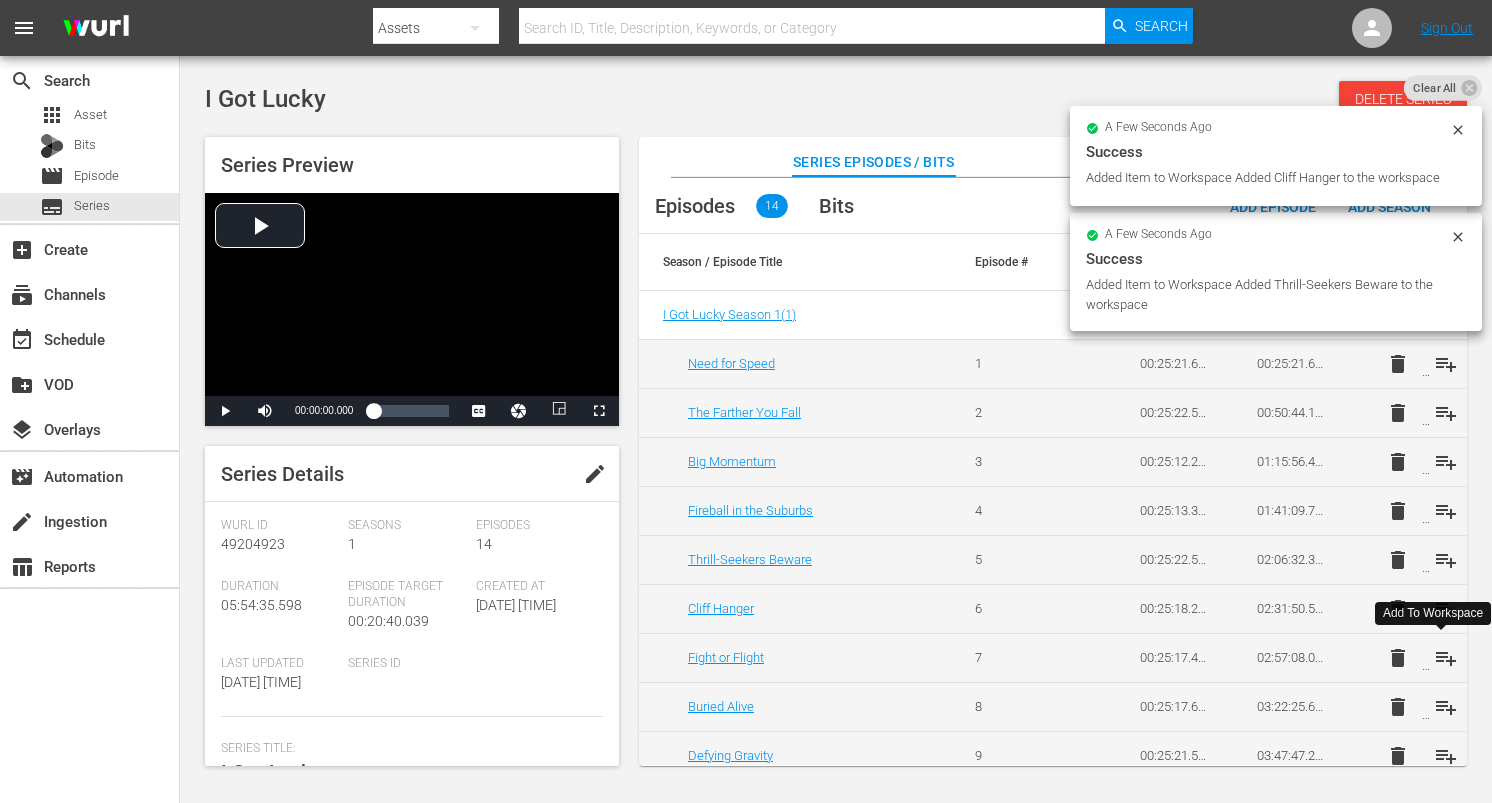 click on "playlist_add" at bounding box center (1446, 658) 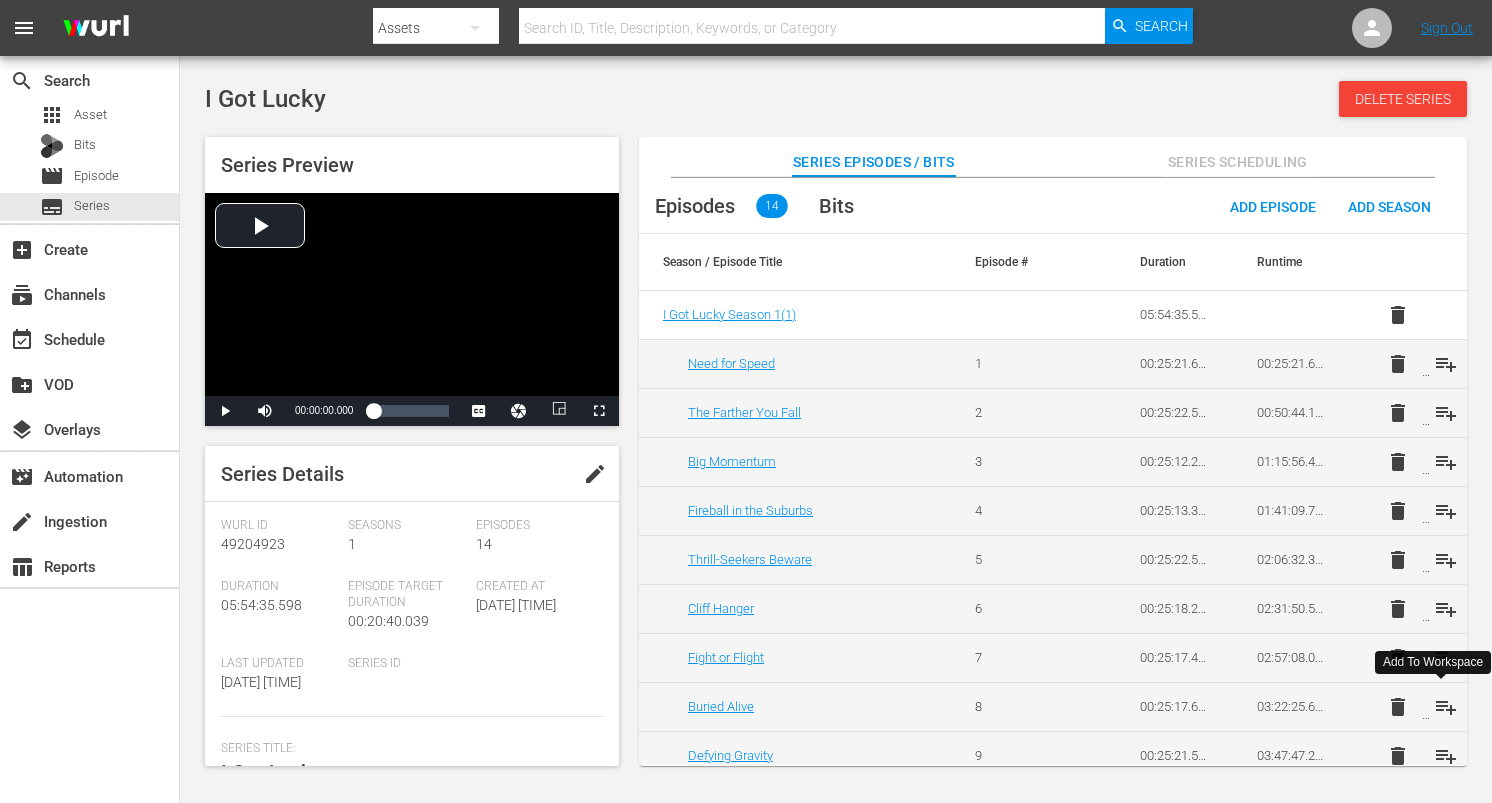 click on "playlist_add" at bounding box center (1446, 707) 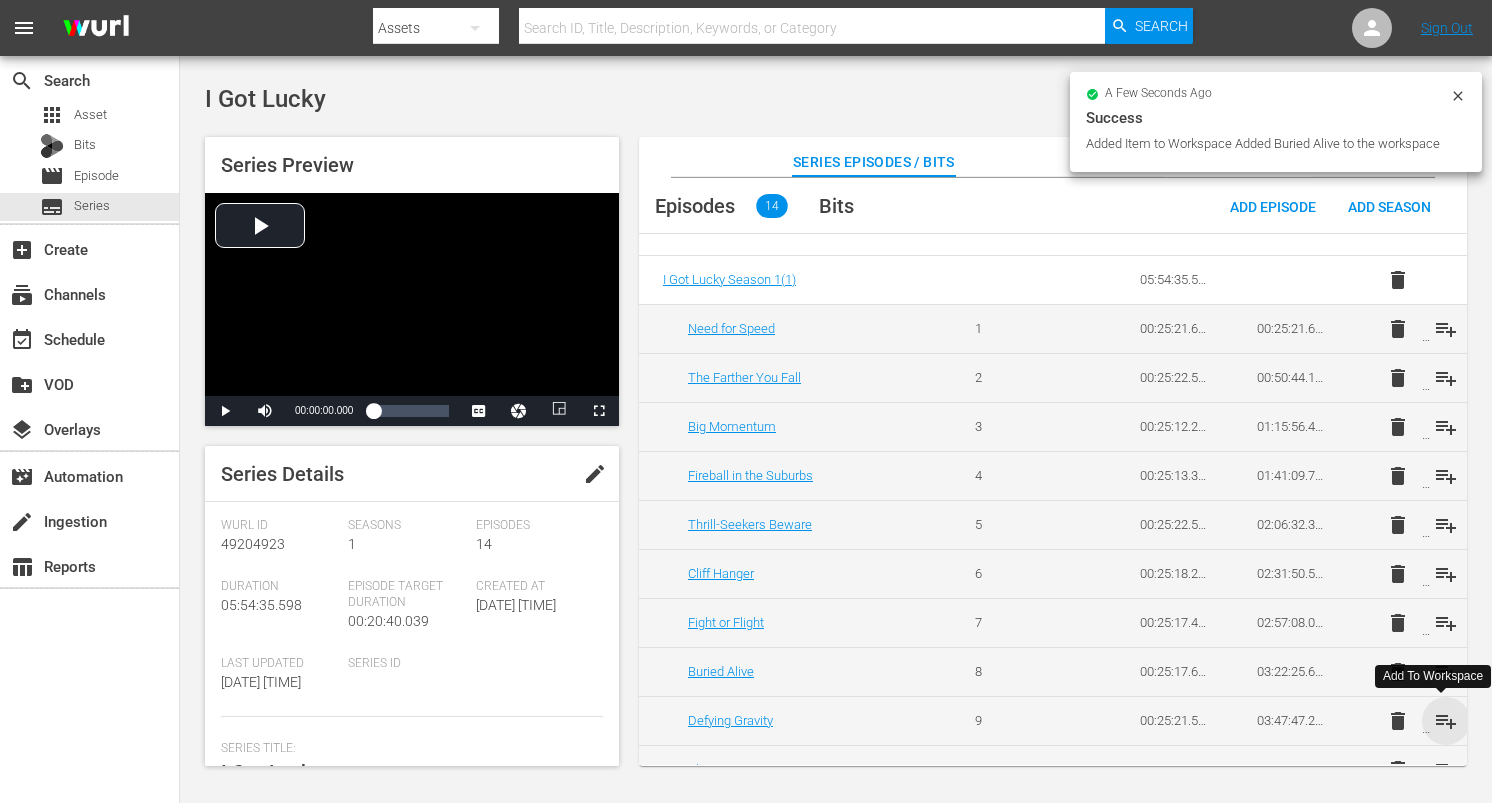 scroll, scrollTop: 37, scrollLeft: 0, axis: vertical 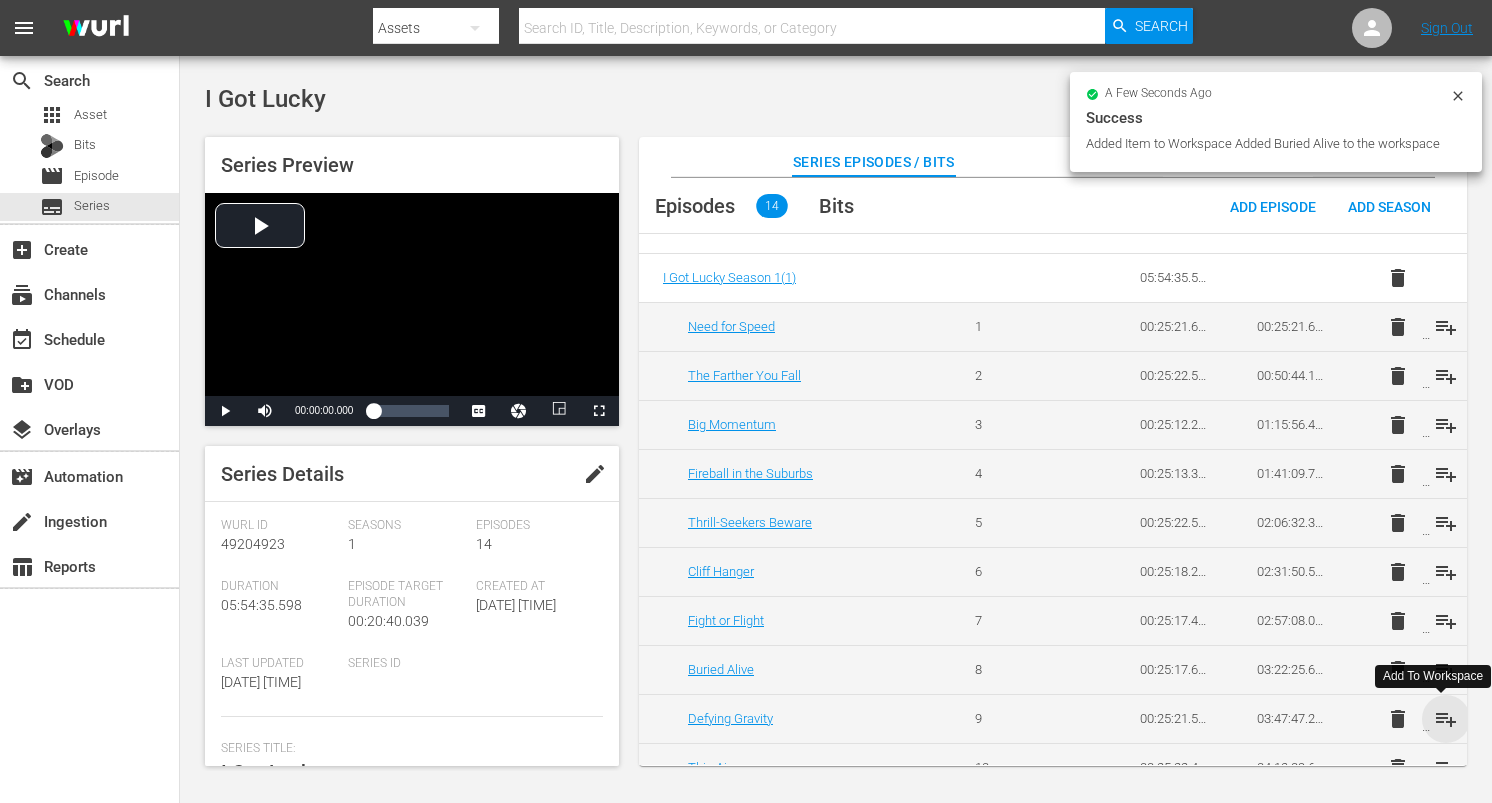 click on "playlist_add" at bounding box center [1446, 719] 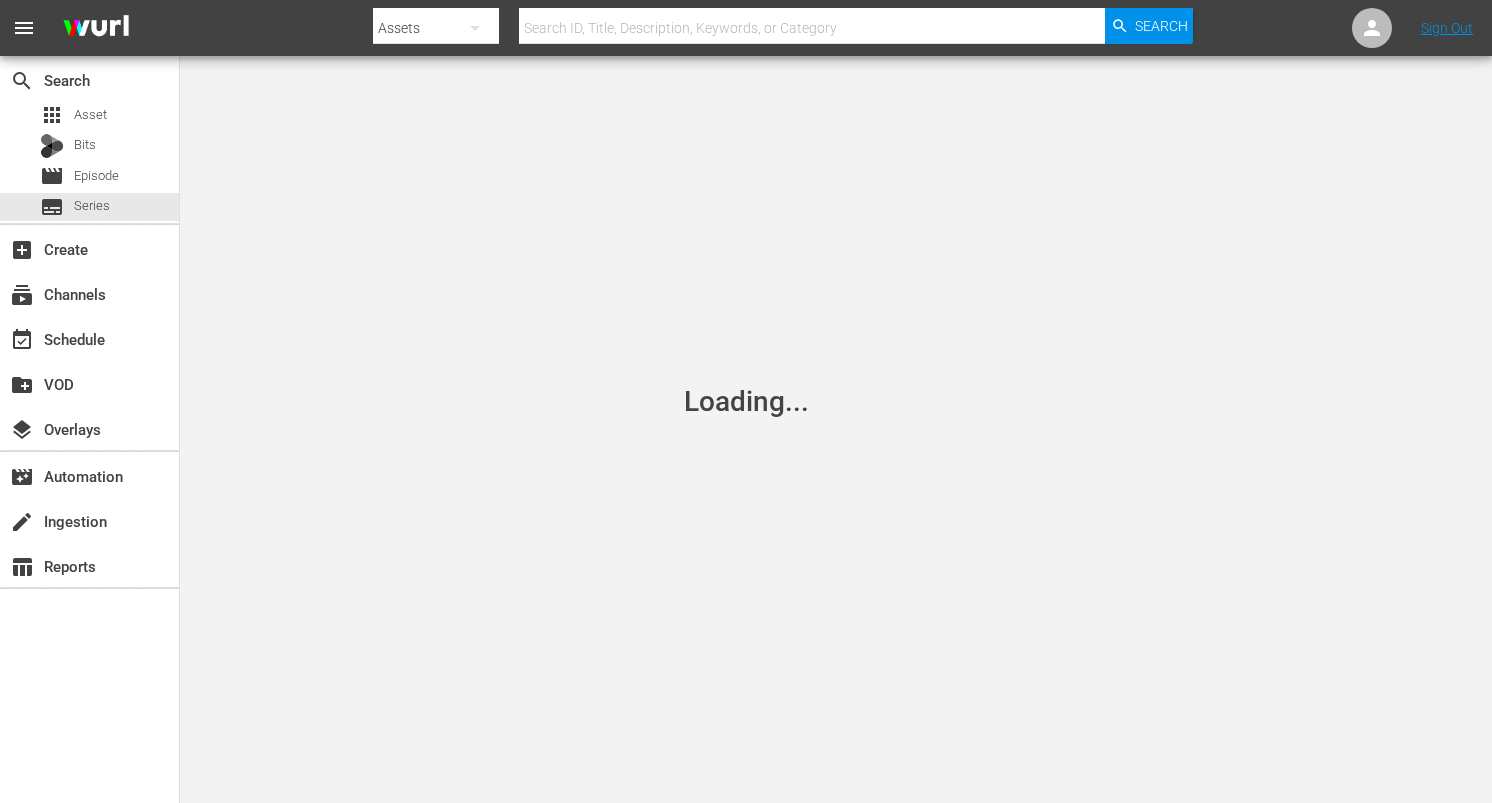 scroll, scrollTop: 0, scrollLeft: 0, axis: both 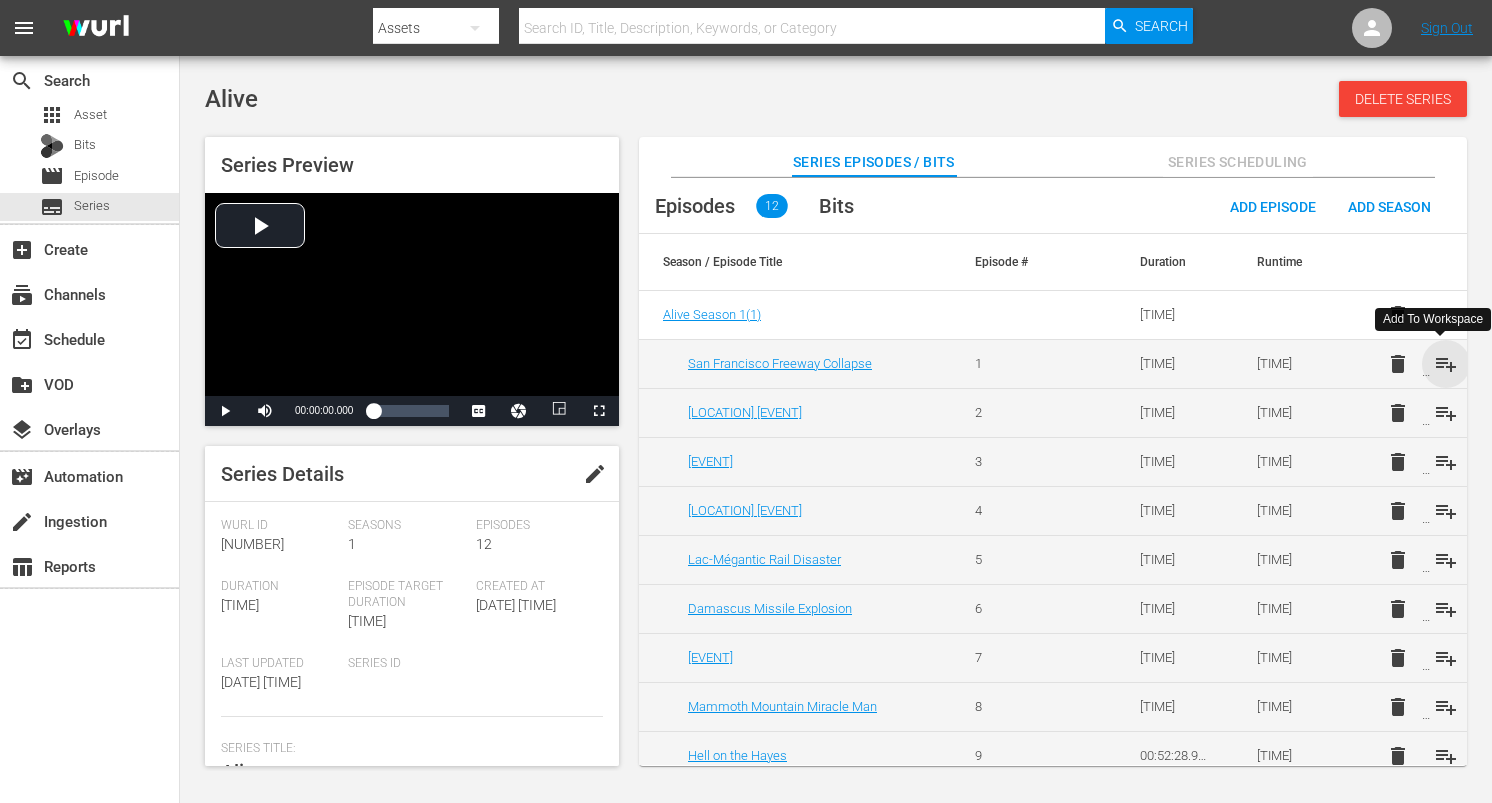 click on "playlist_add" at bounding box center [1446, 364] 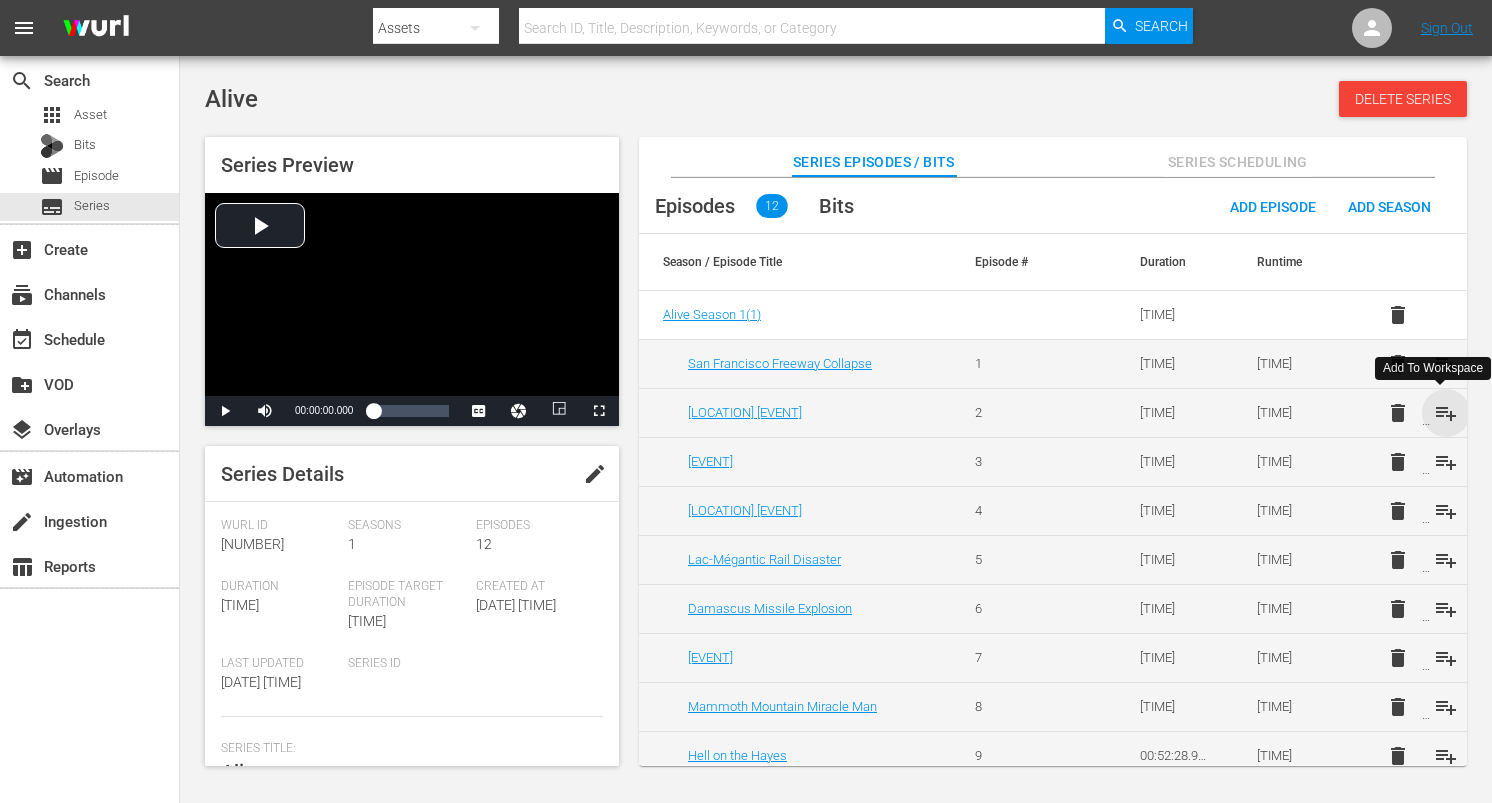 click on "playlist_add" at bounding box center [1446, 413] 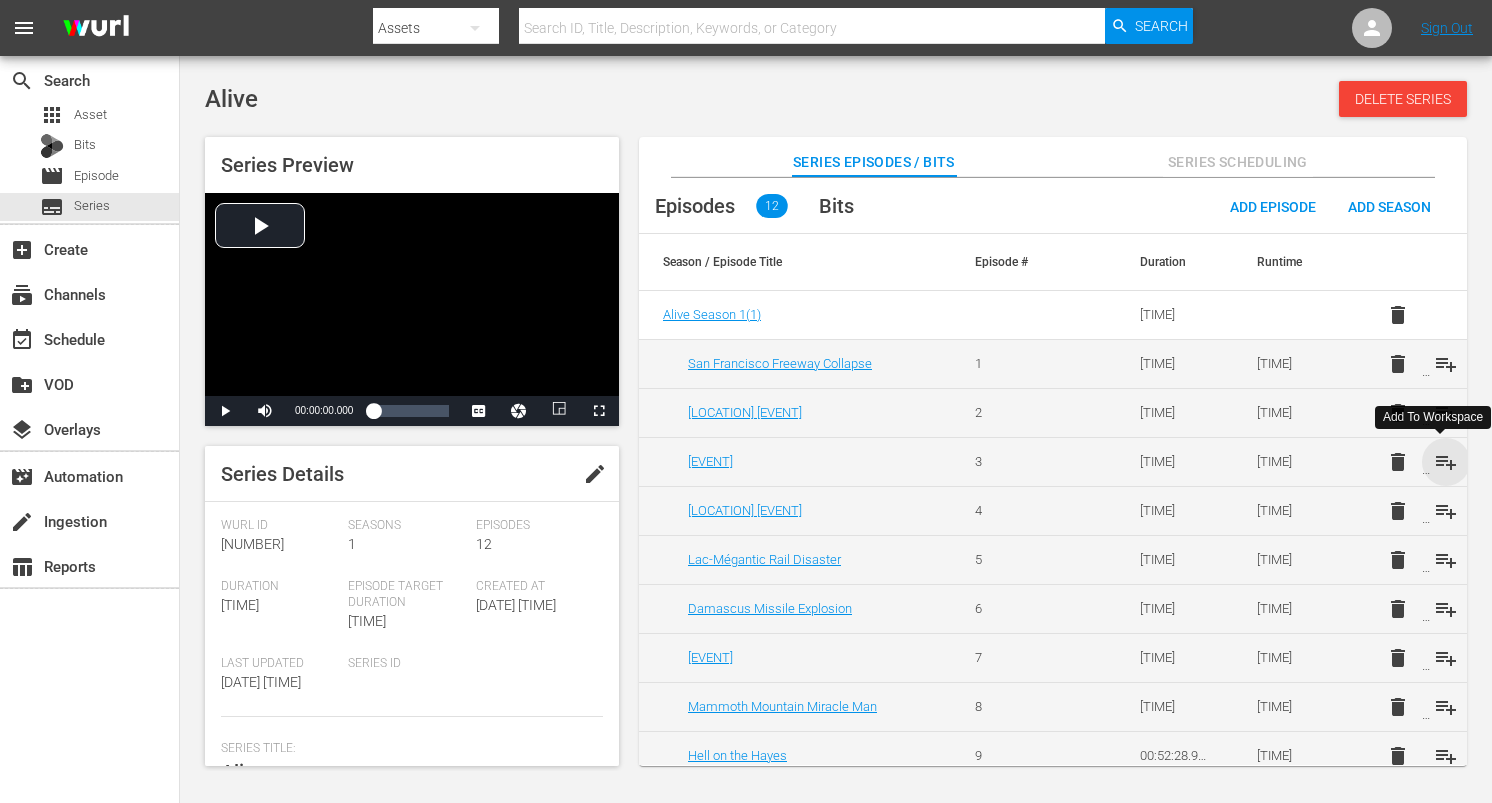 click on "playlist_add" at bounding box center [1446, 462] 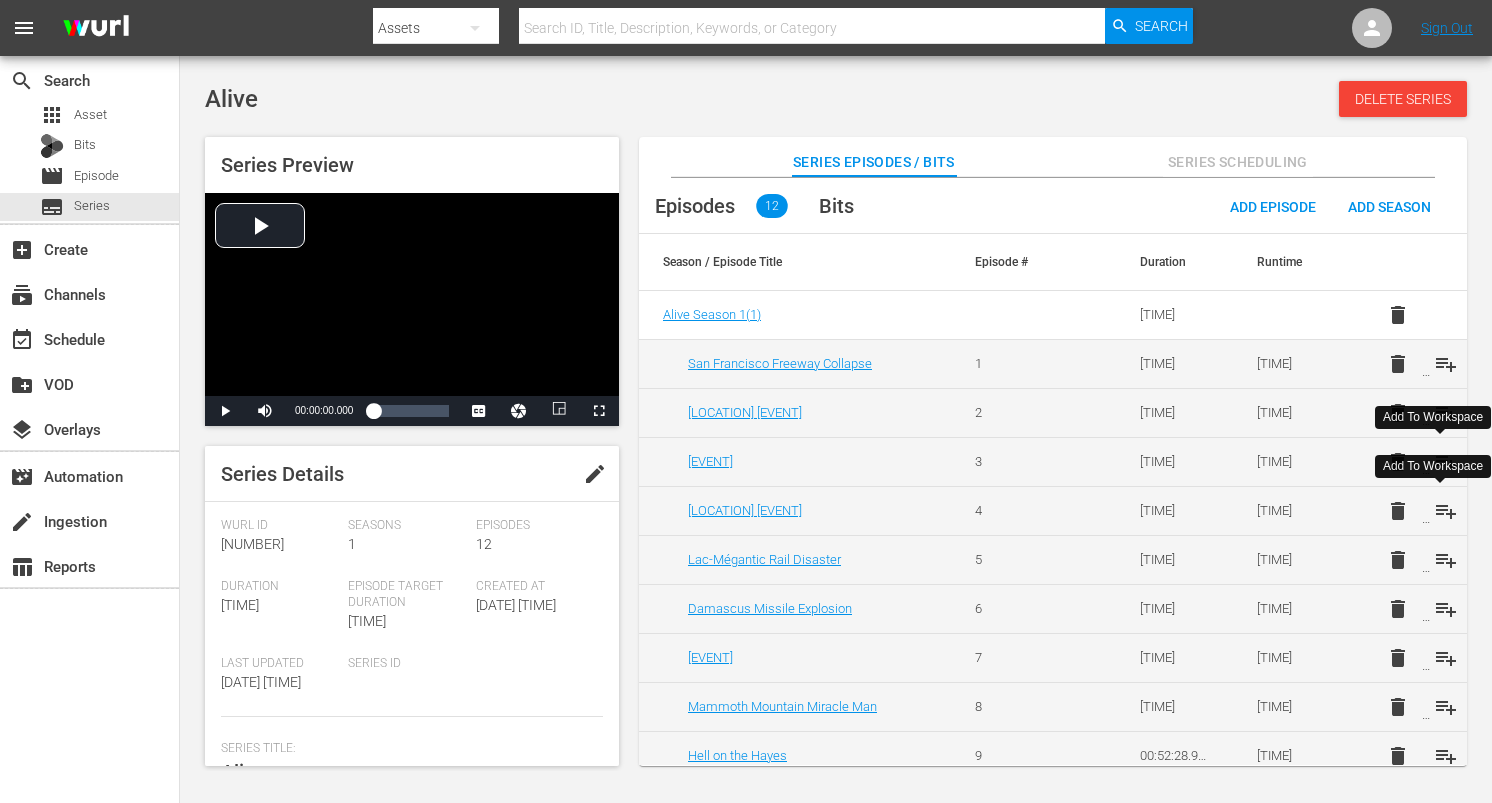 click on "playlist_add" at bounding box center (1446, 511) 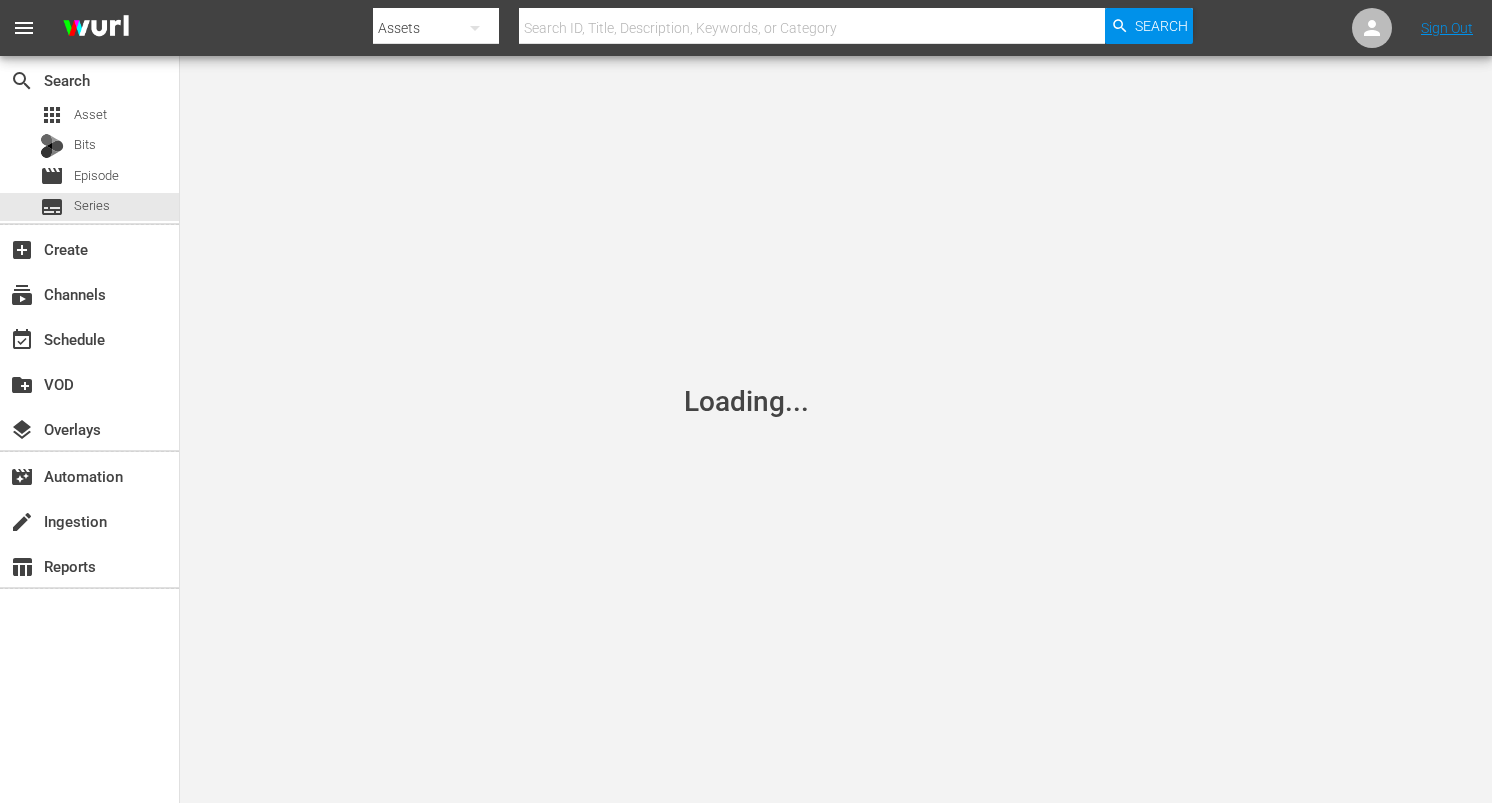 scroll, scrollTop: 0, scrollLeft: 0, axis: both 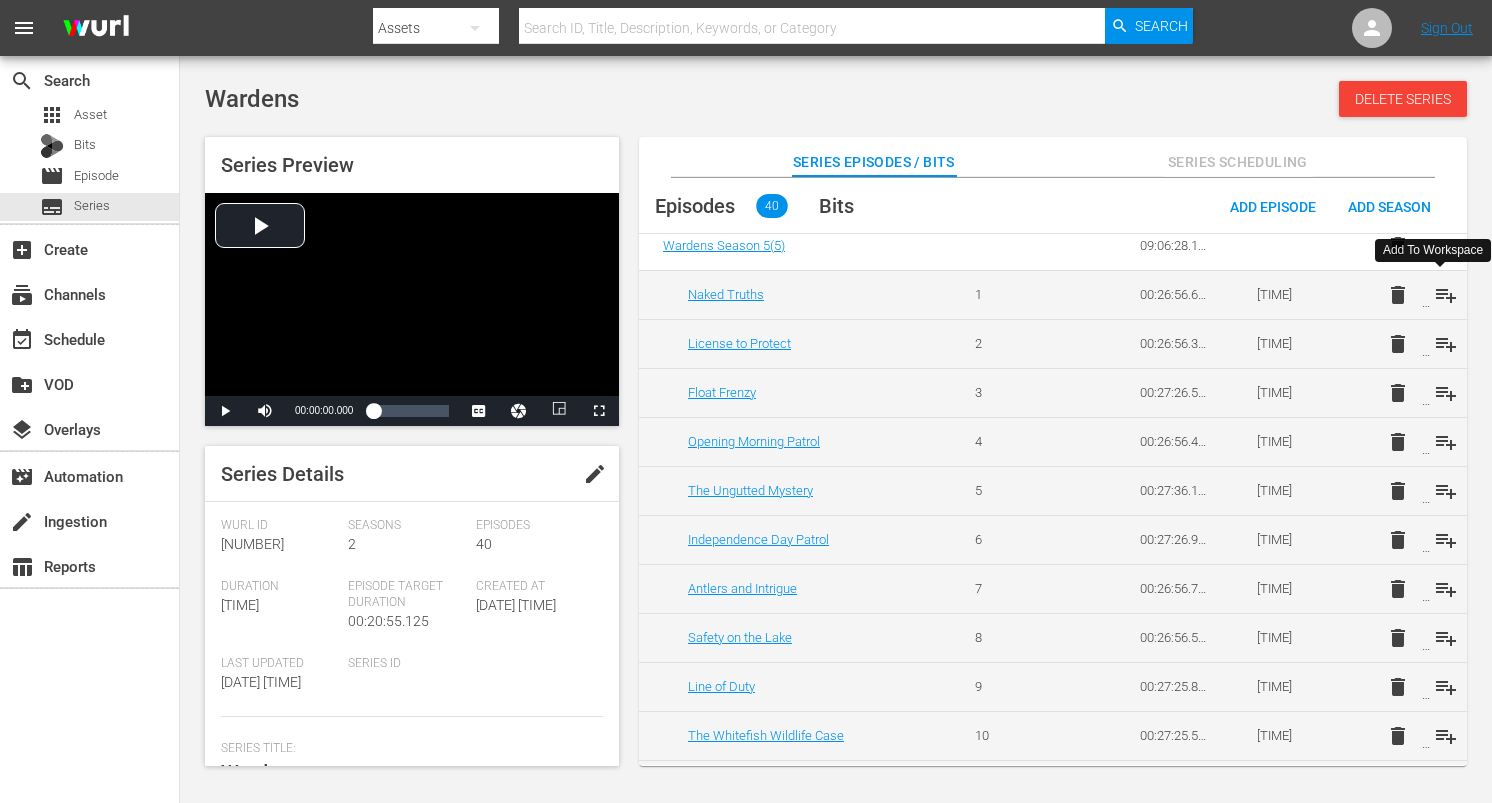 click on "playlist_add" at bounding box center (1446, 295) 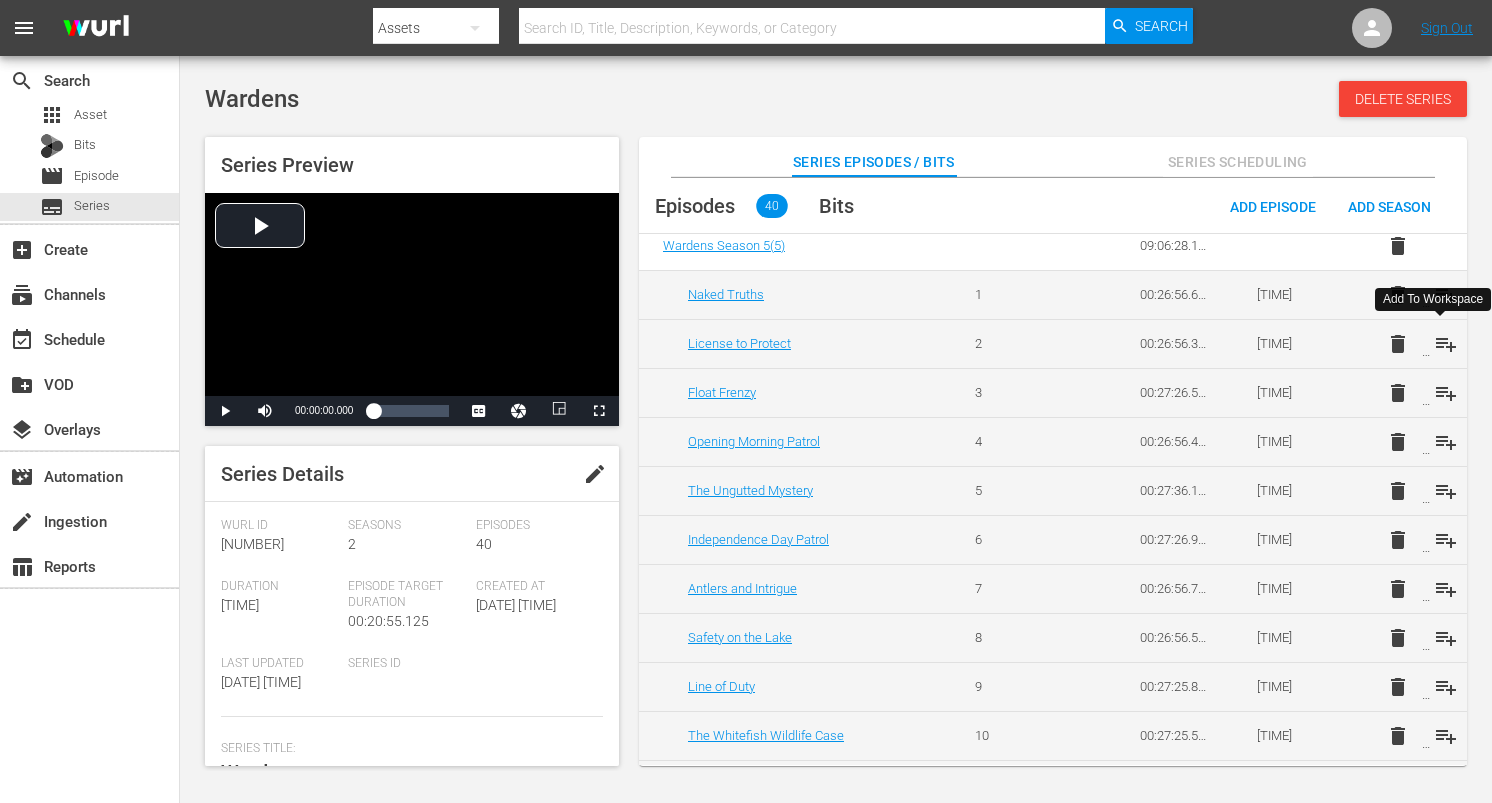 click on "playlist_add" at bounding box center [1446, 344] 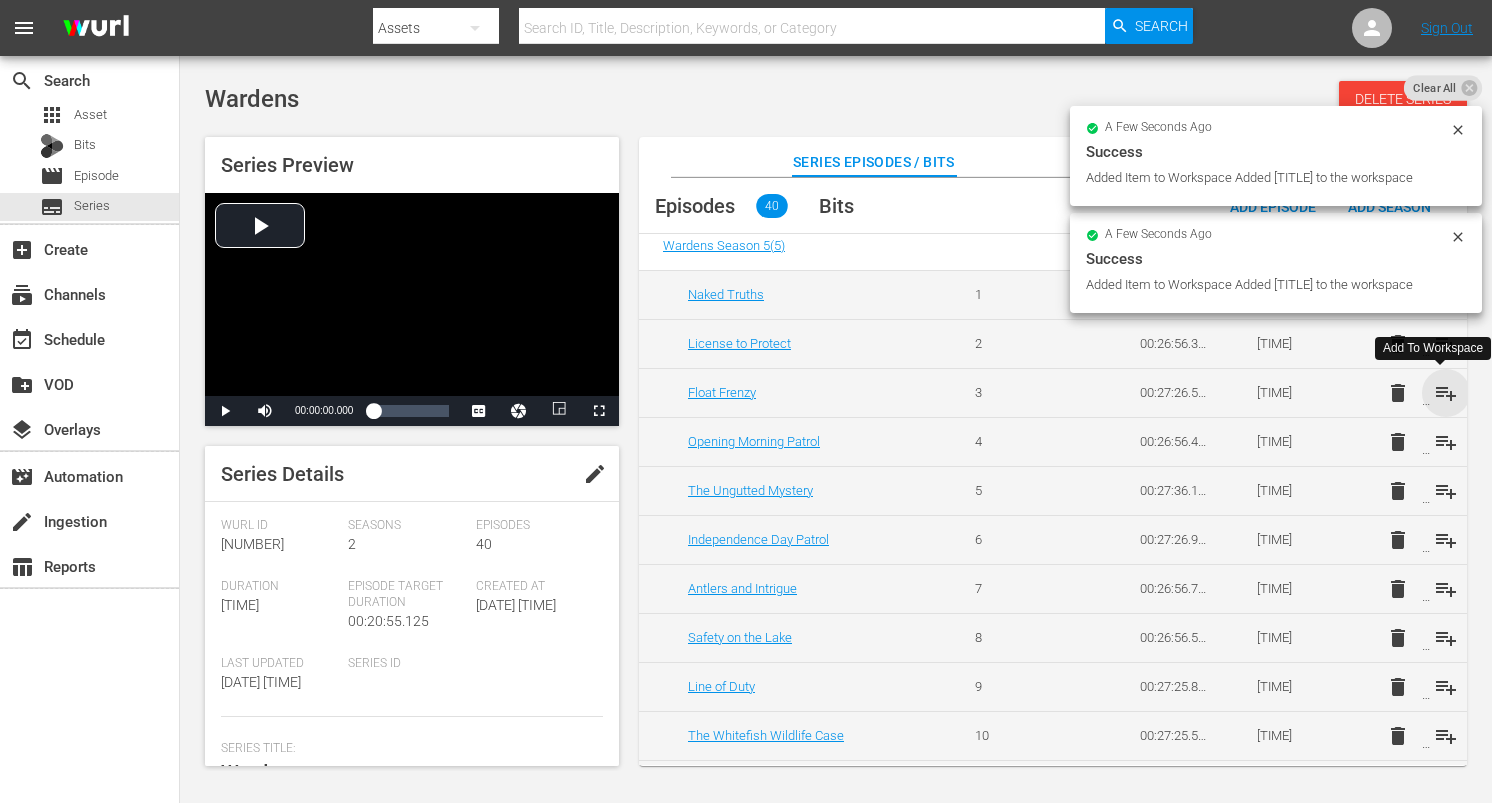 click on "playlist_add" at bounding box center (1446, 393) 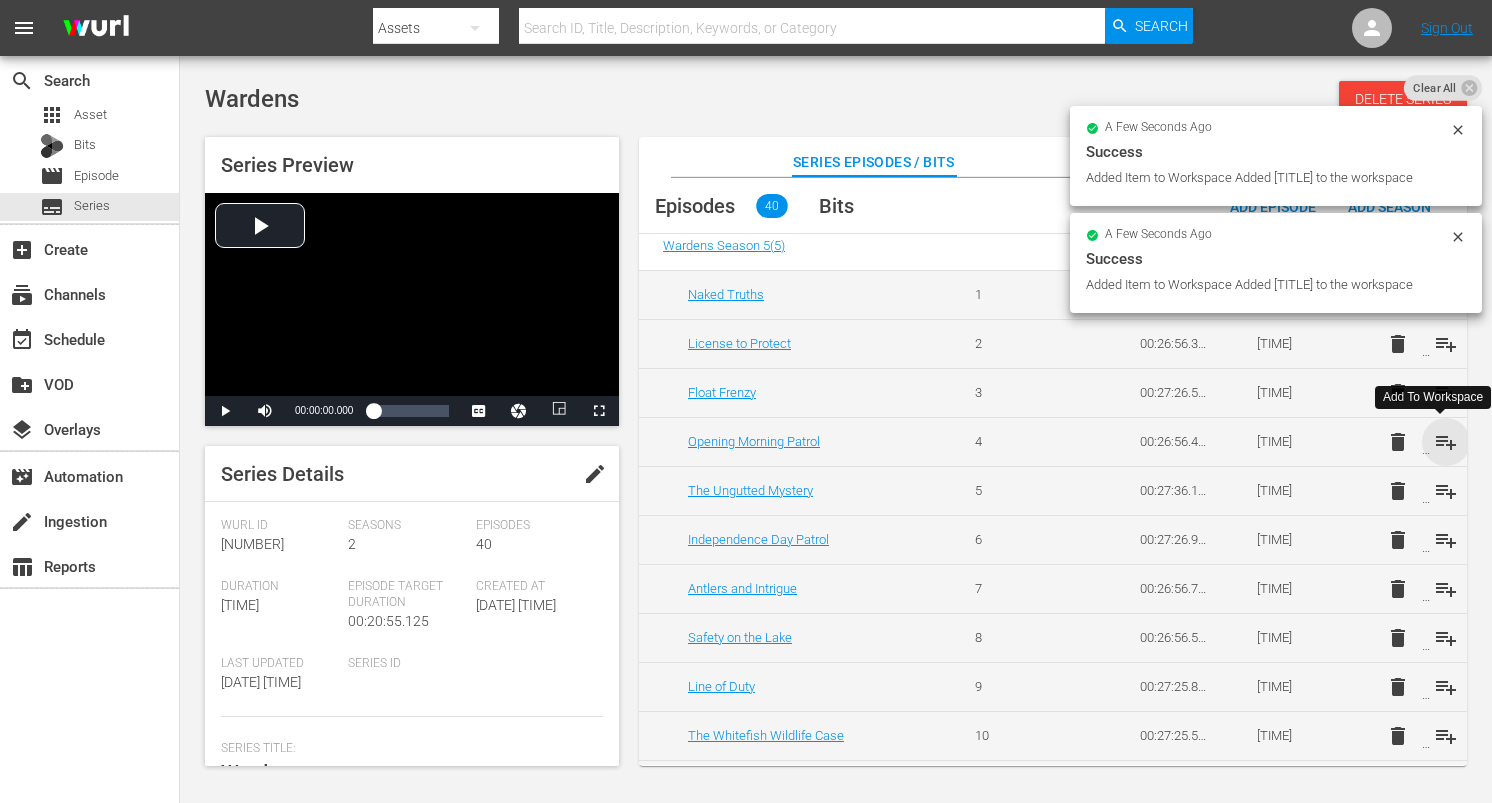 click on "playlist_add" at bounding box center (1446, 442) 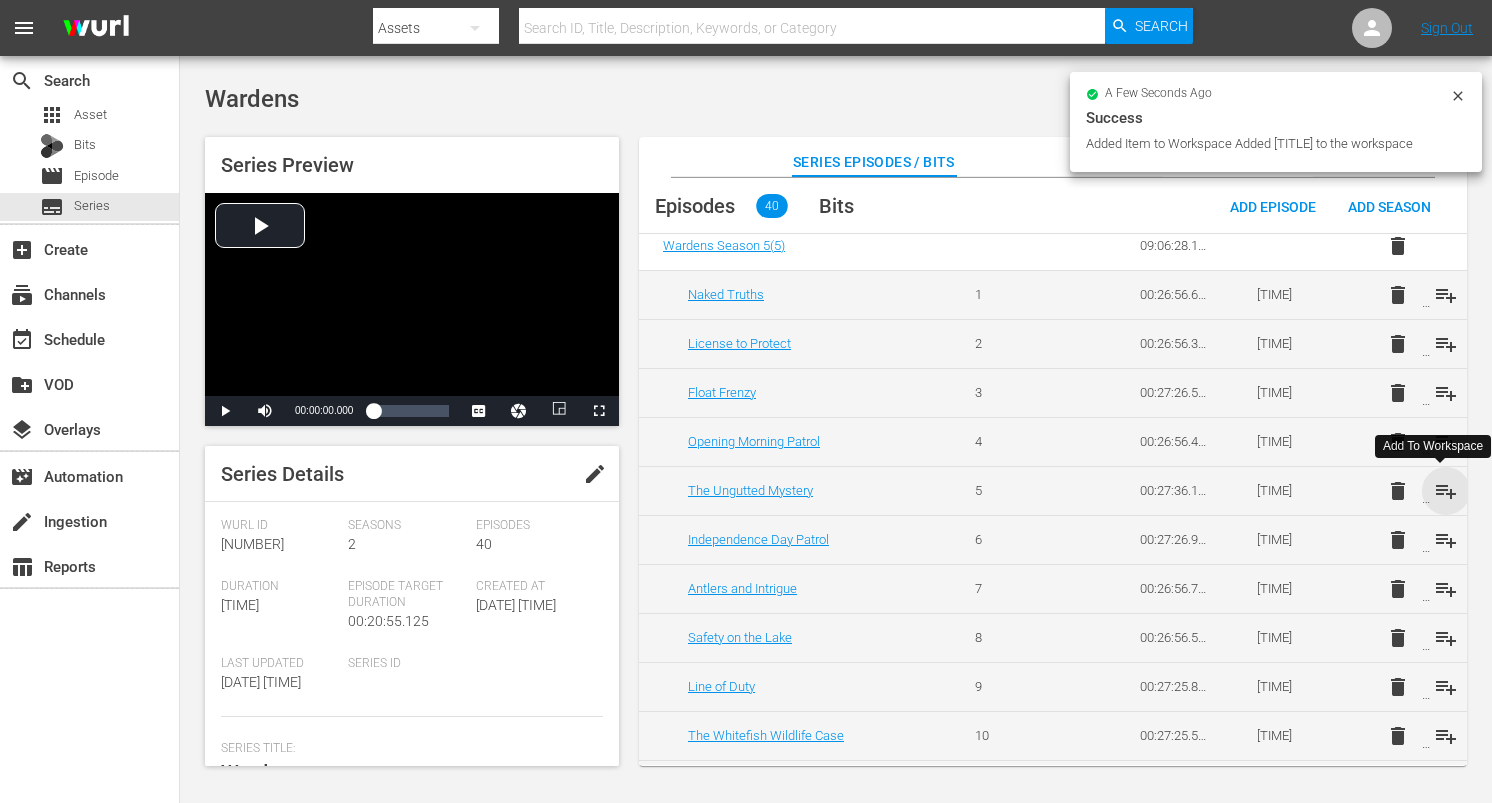 click on "playlist_add" at bounding box center (1446, 491) 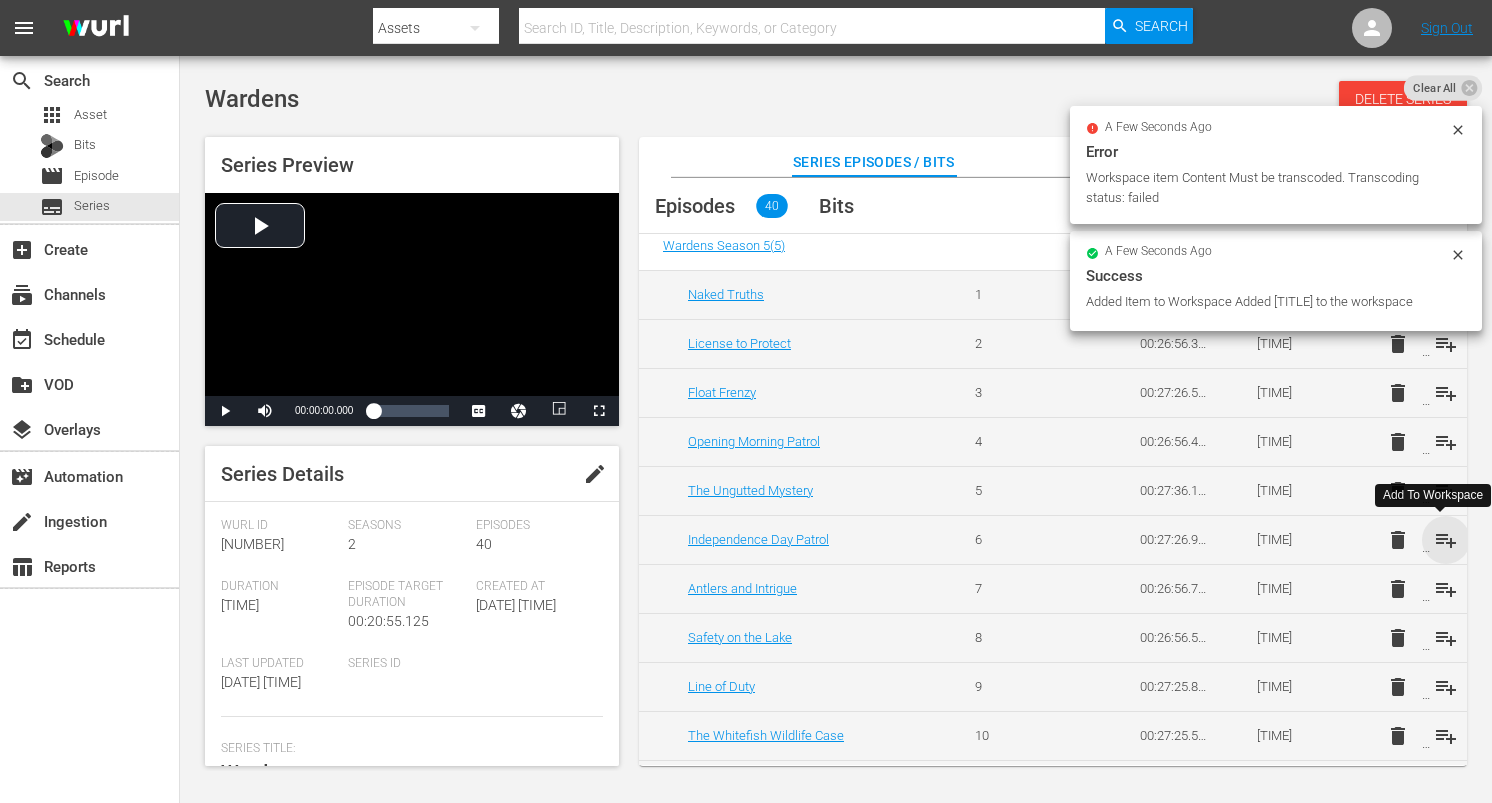 click on "playlist_add" at bounding box center (1446, 540) 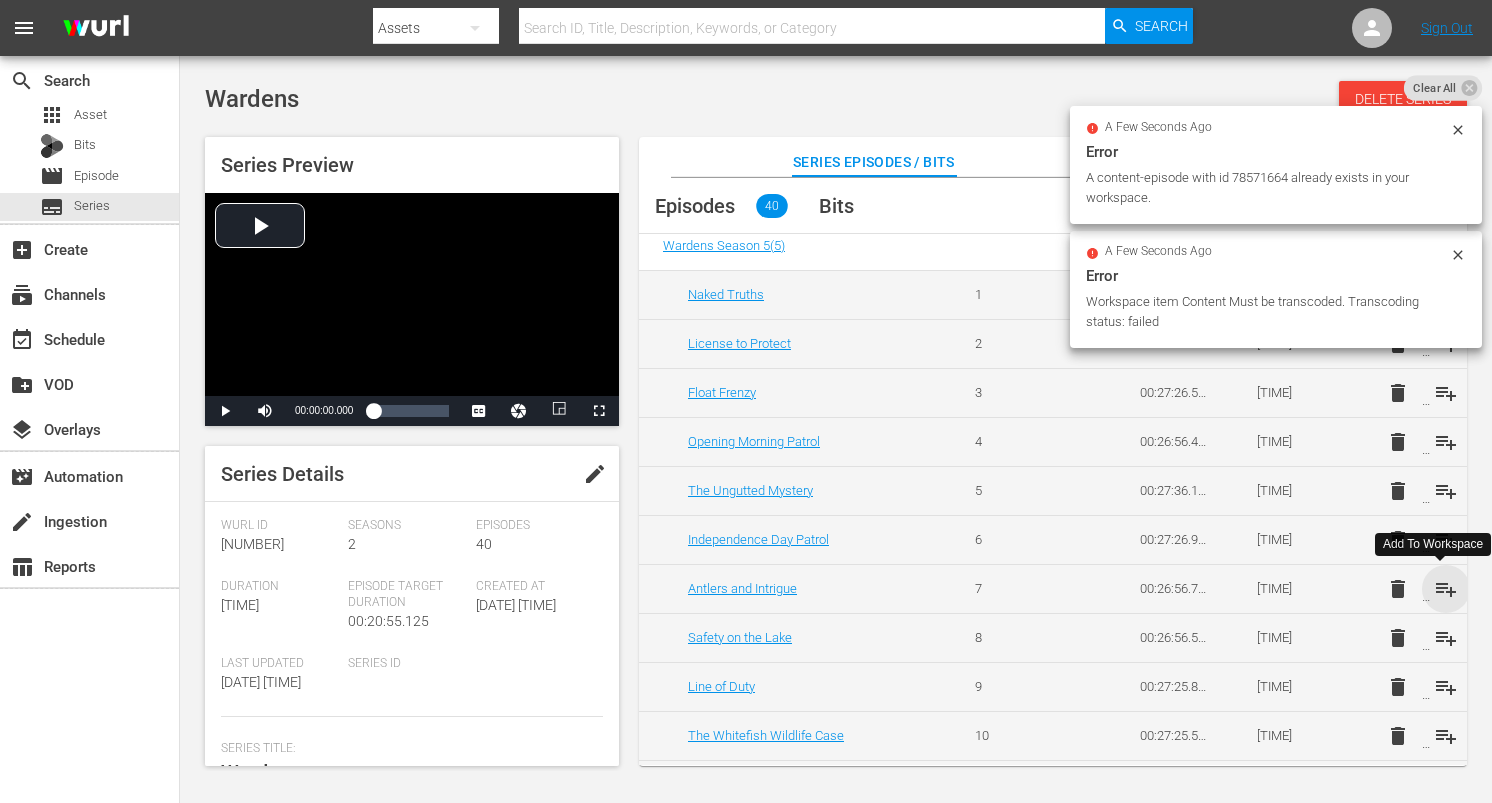 click on "playlist_add" at bounding box center (1446, 589) 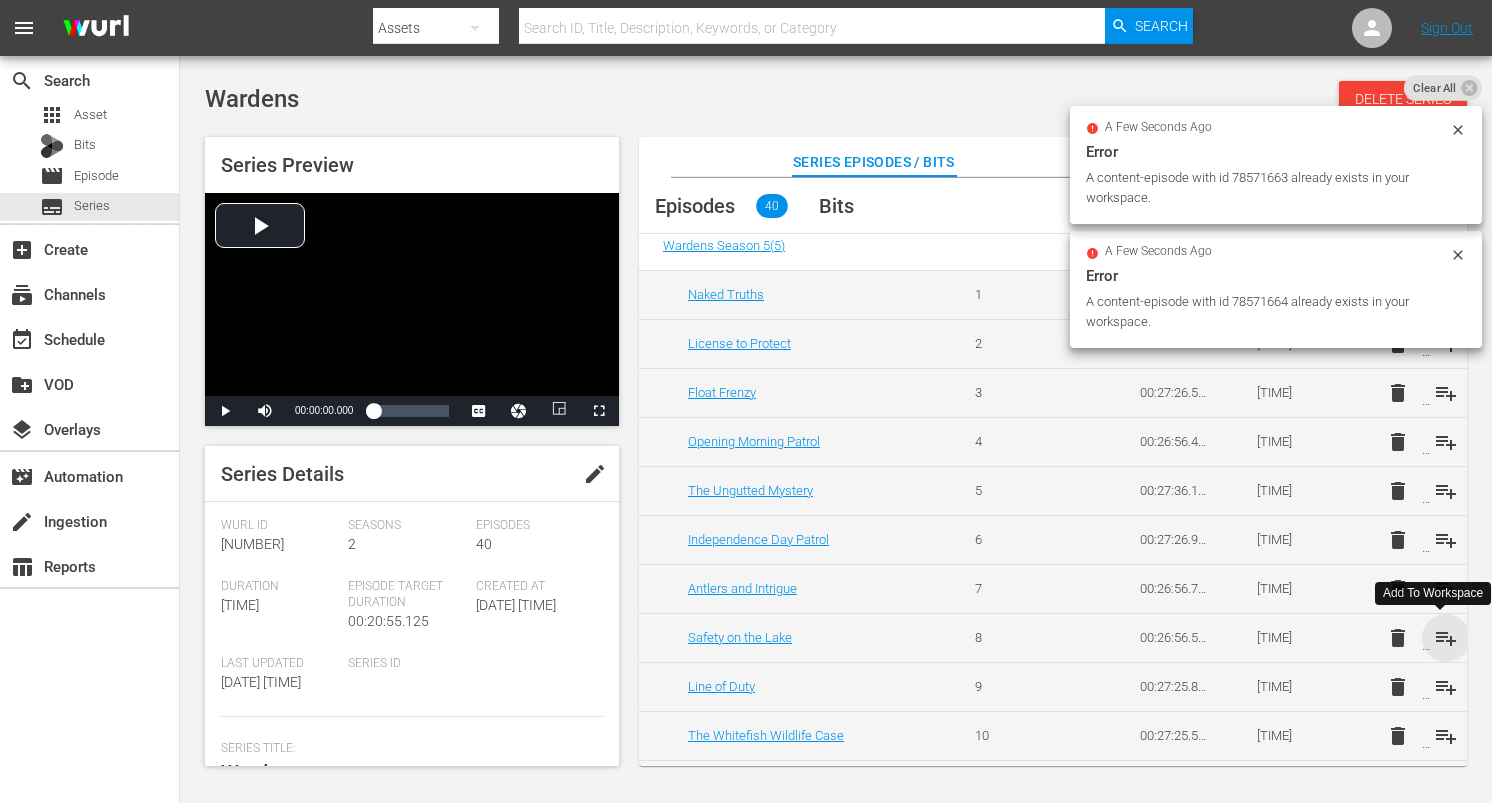 click on "playlist_add" at bounding box center [1446, 638] 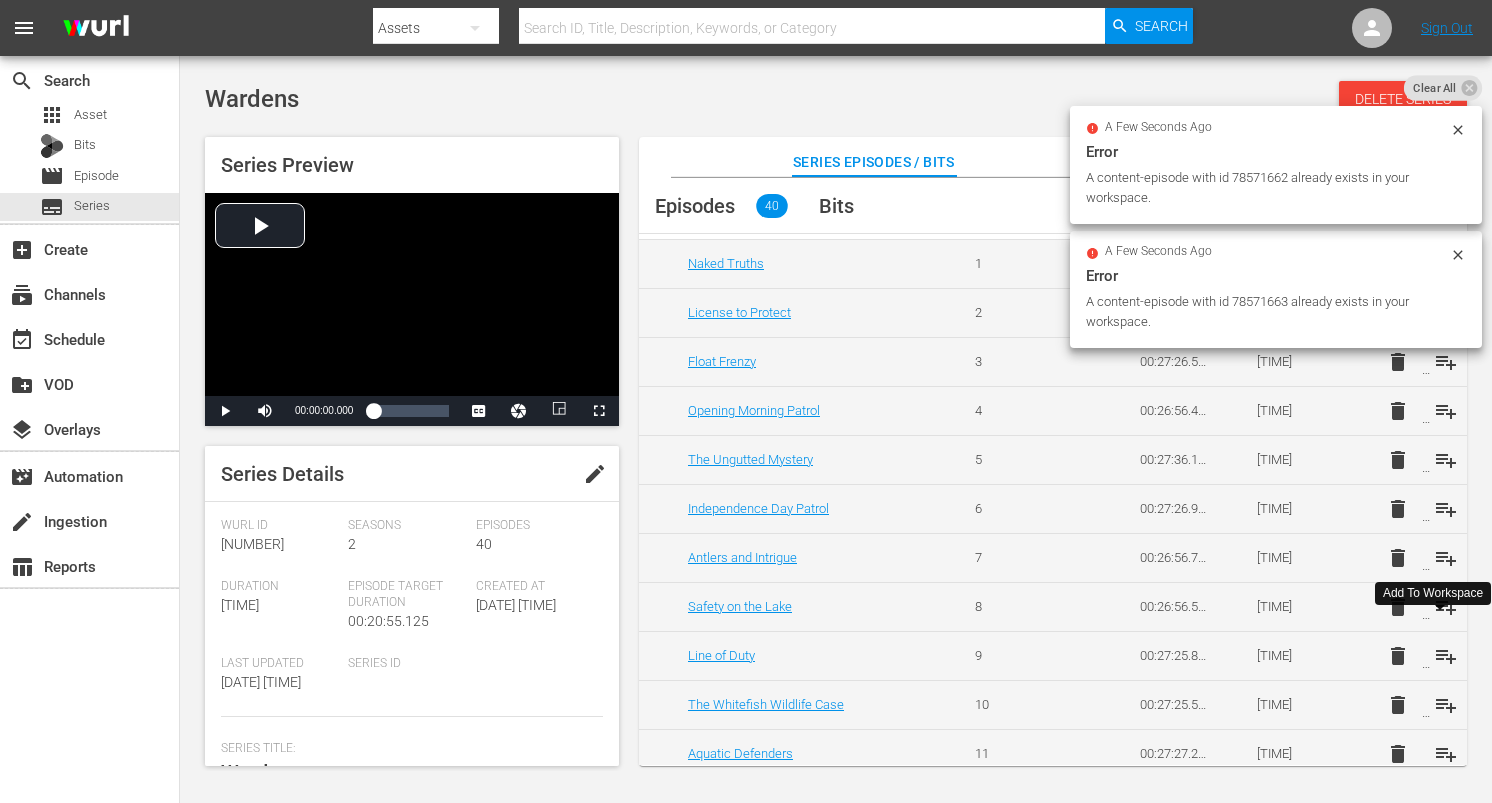 scroll, scrollTop: 1131, scrollLeft: 0, axis: vertical 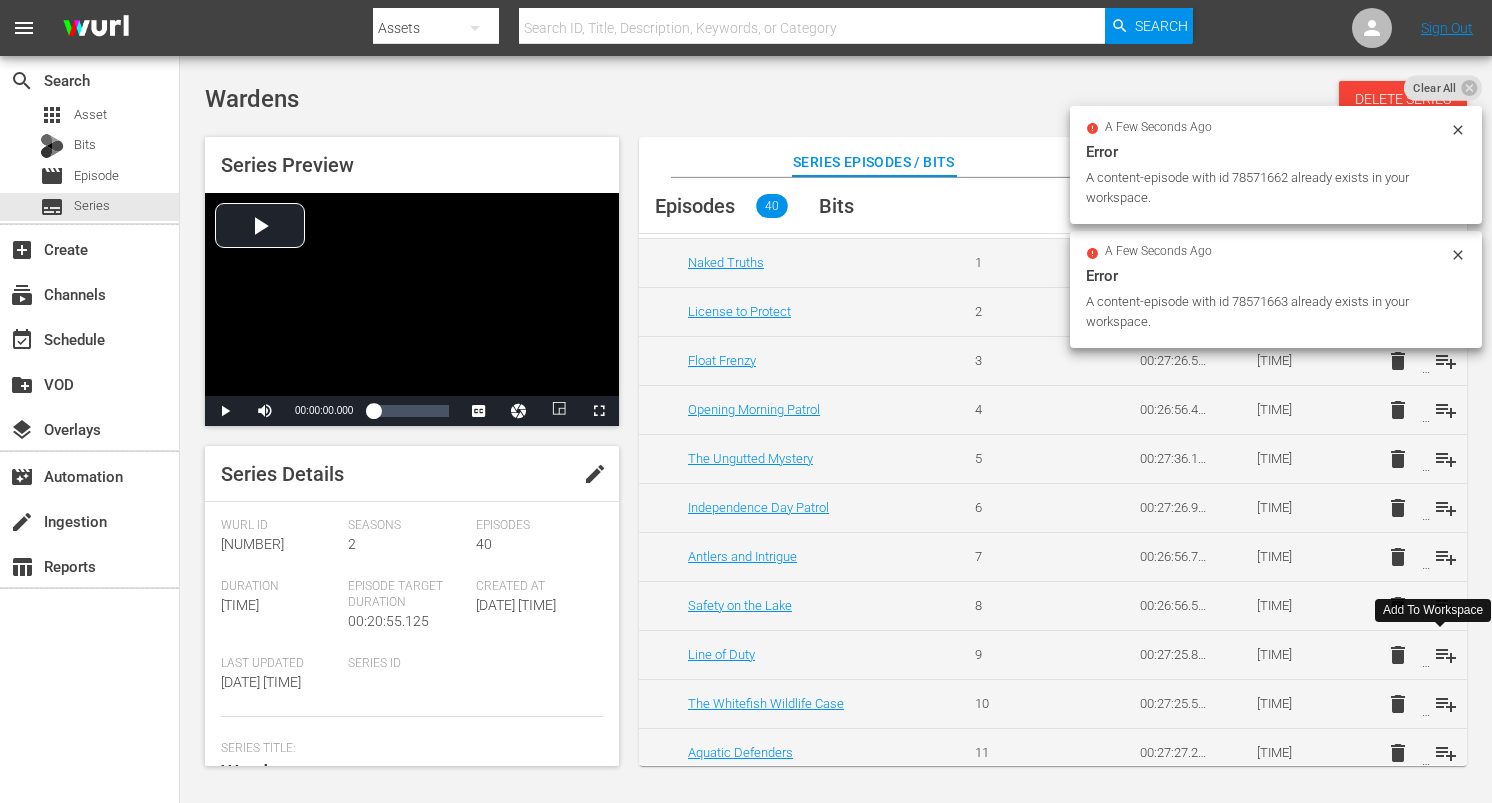 click on "playlist_add" at bounding box center [1446, 655] 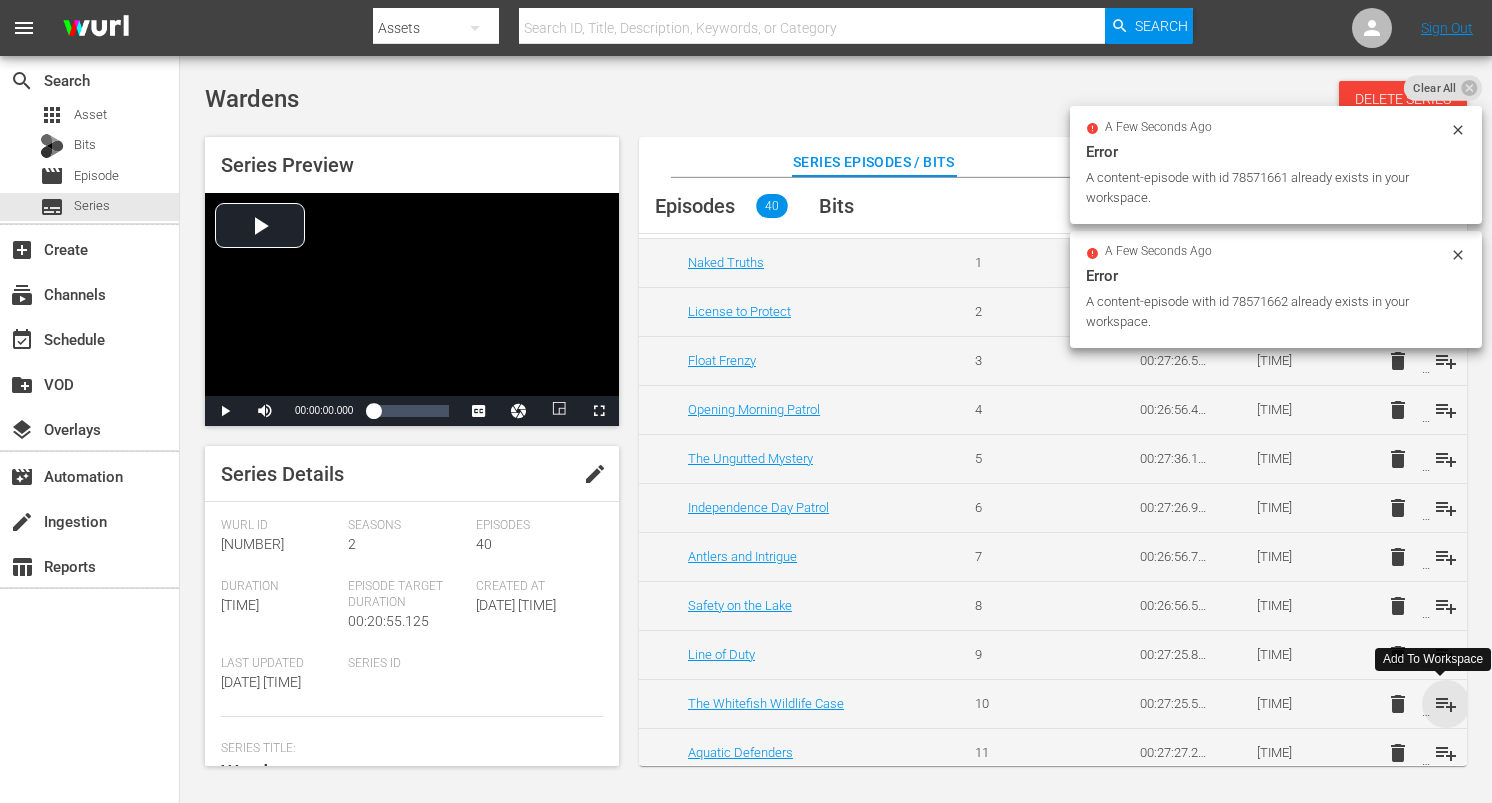 click on "playlist_add" at bounding box center [1446, 704] 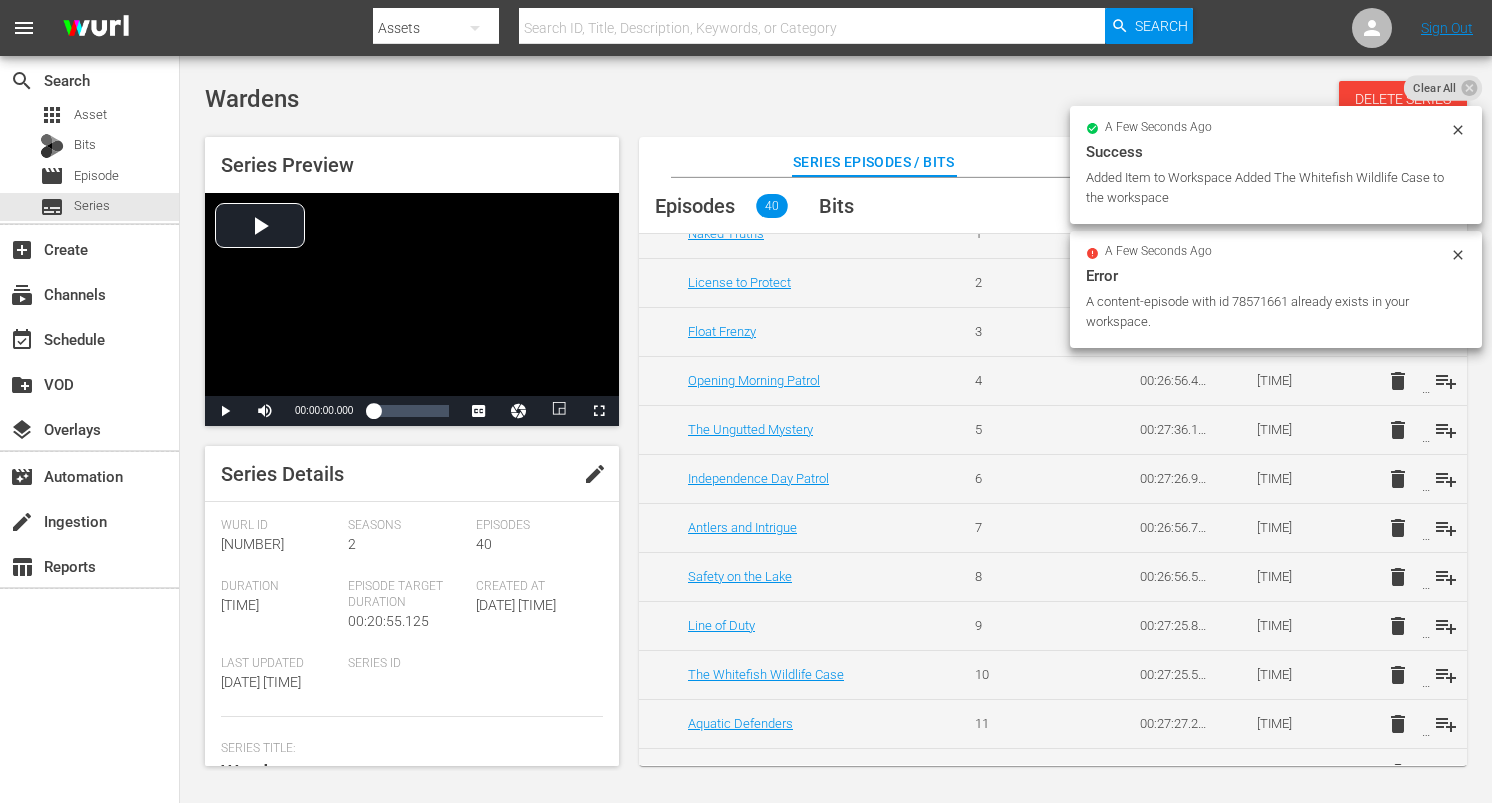 scroll, scrollTop: 1182, scrollLeft: 0, axis: vertical 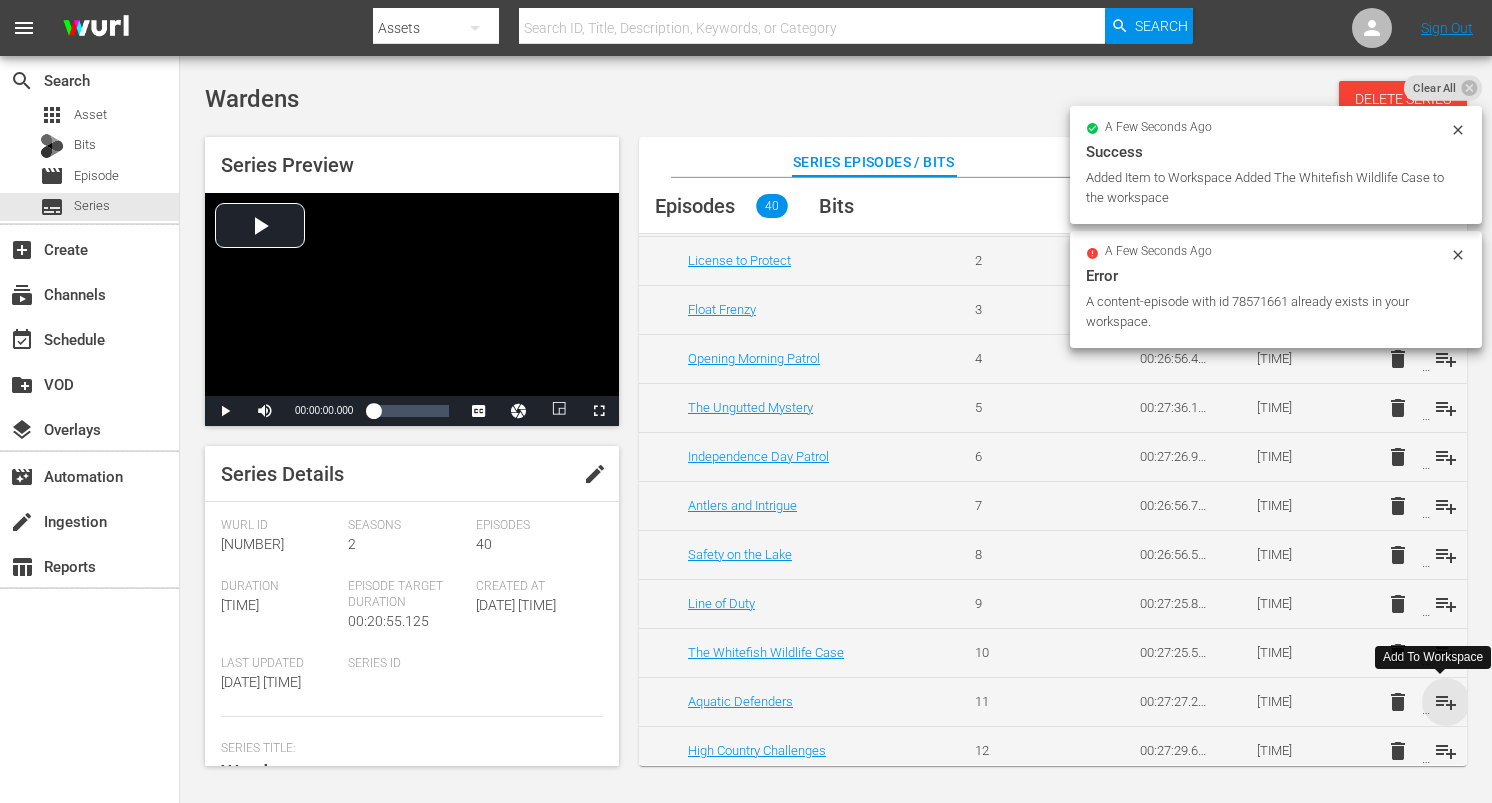 click on "playlist_add" at bounding box center [1446, 702] 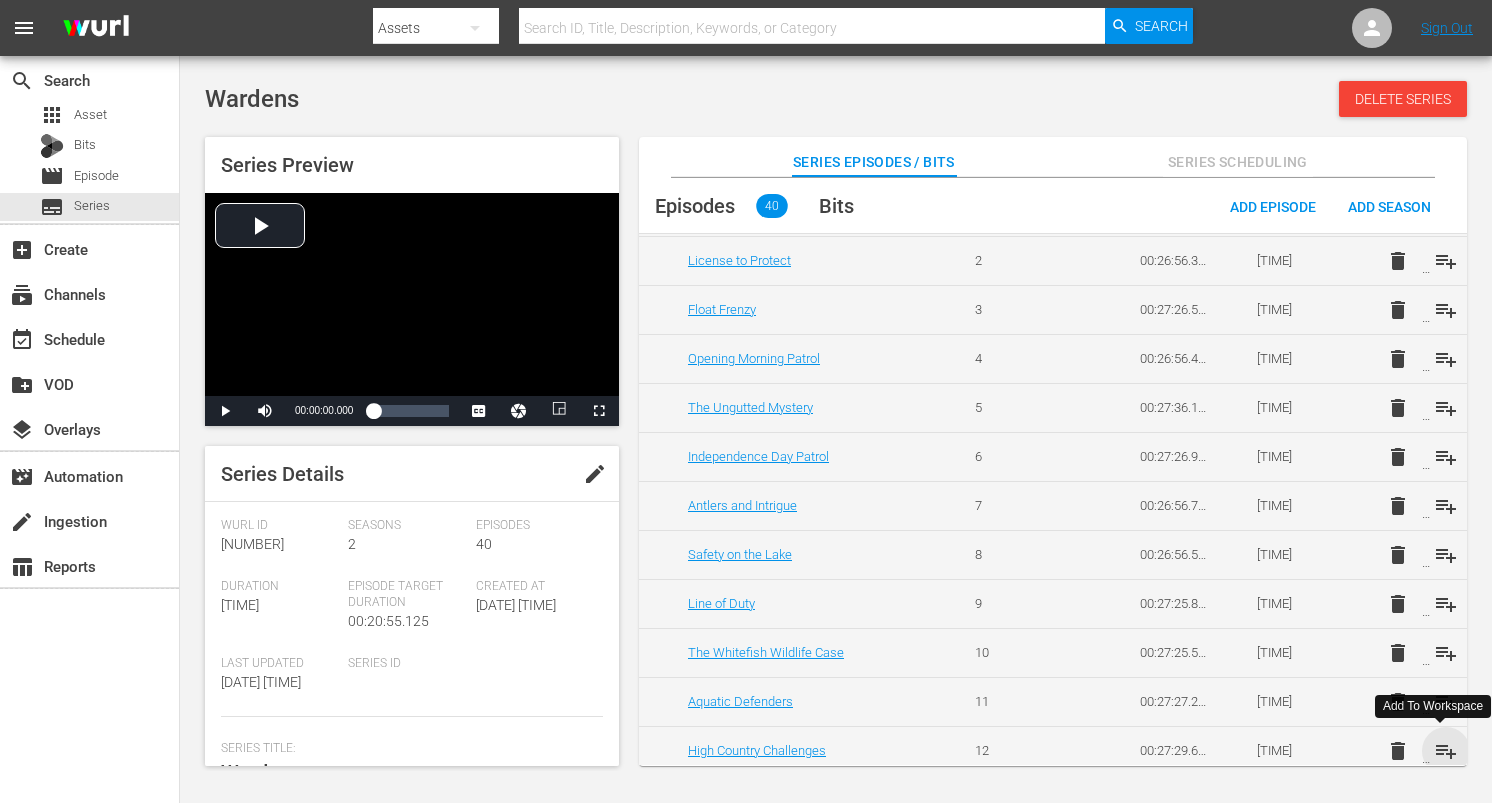 click on "playlist_add" at bounding box center (1446, 751) 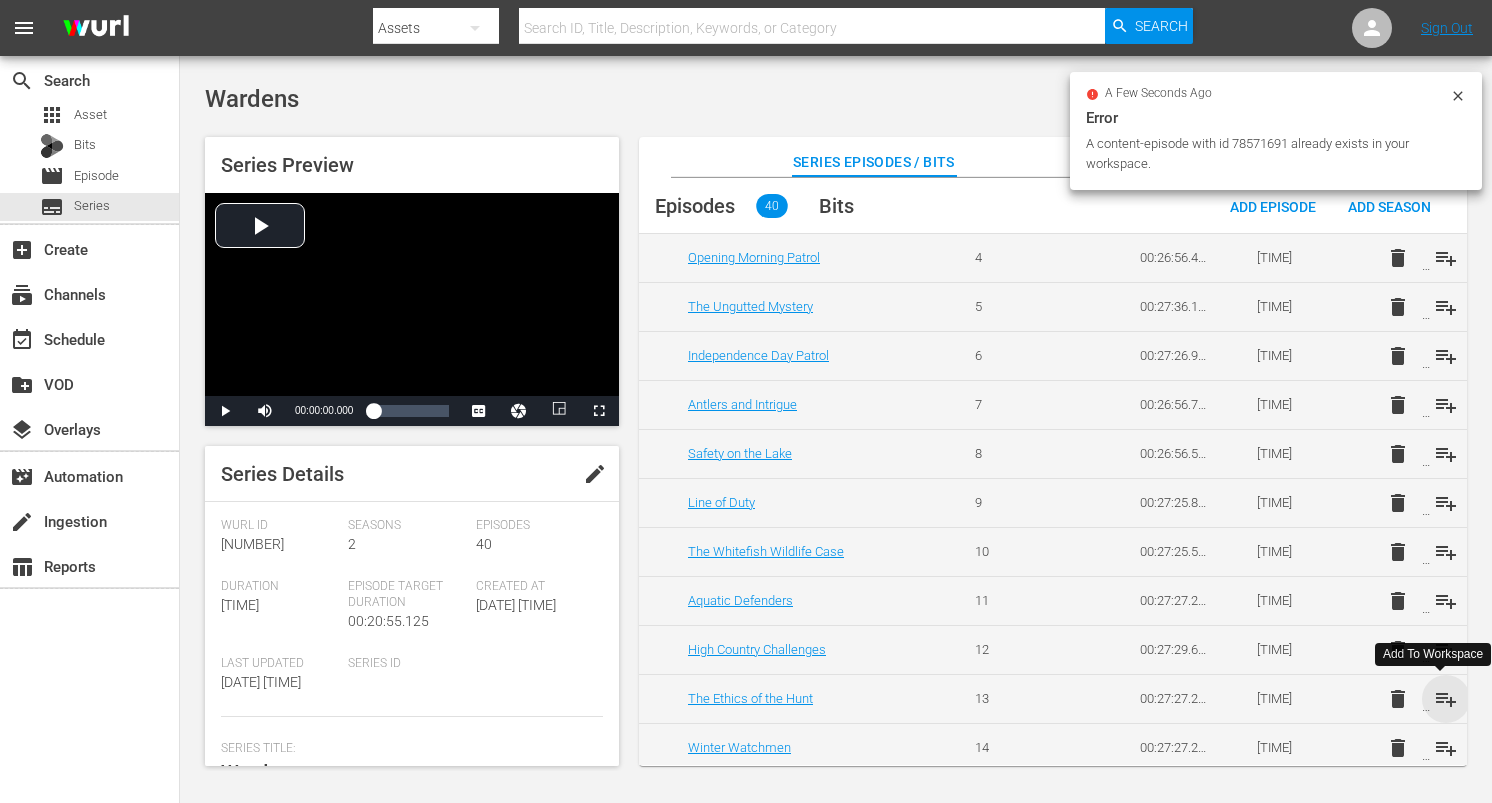 click on "playlist_add" at bounding box center [1446, 699] 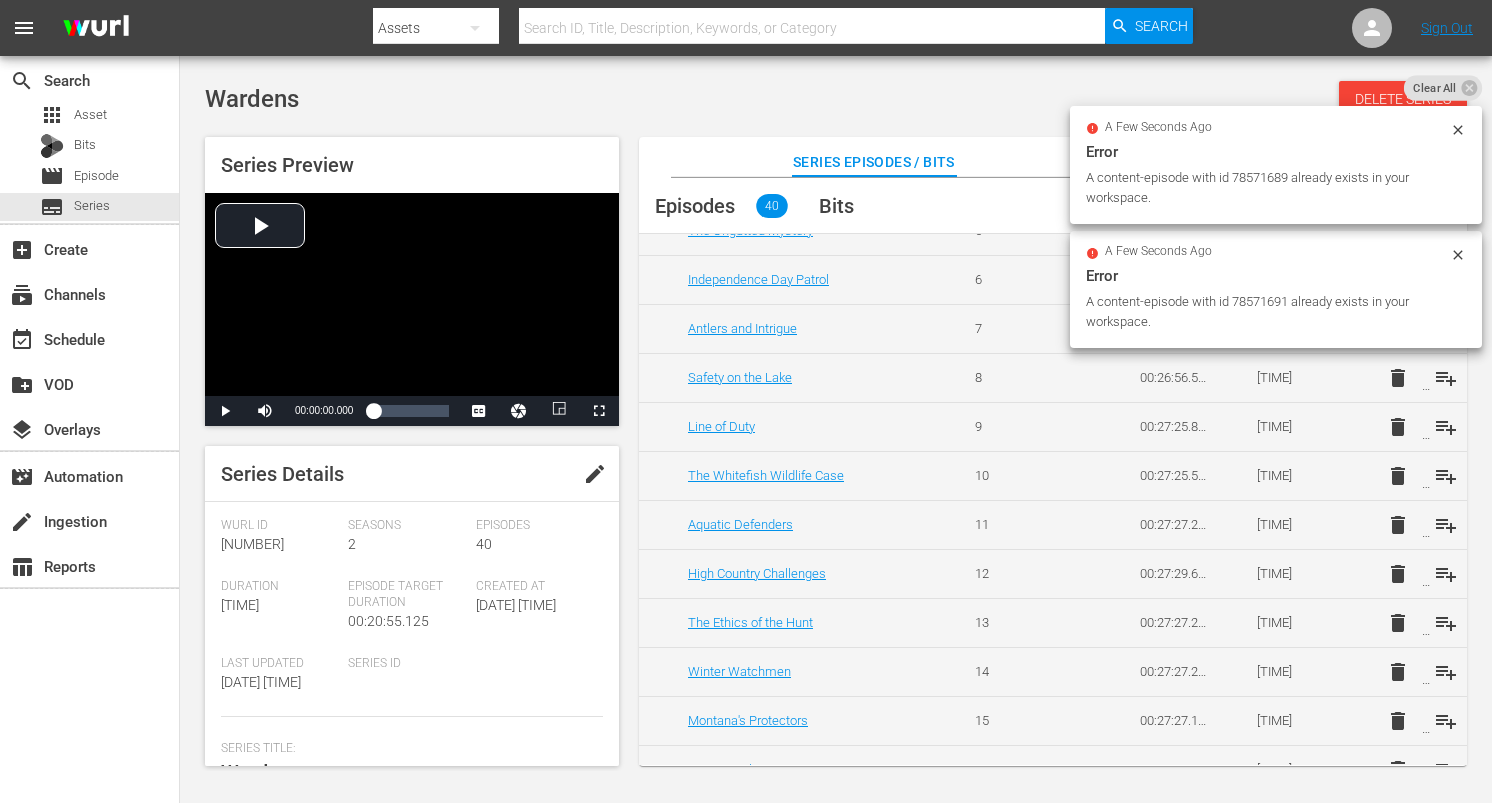 scroll, scrollTop: 1429, scrollLeft: 0, axis: vertical 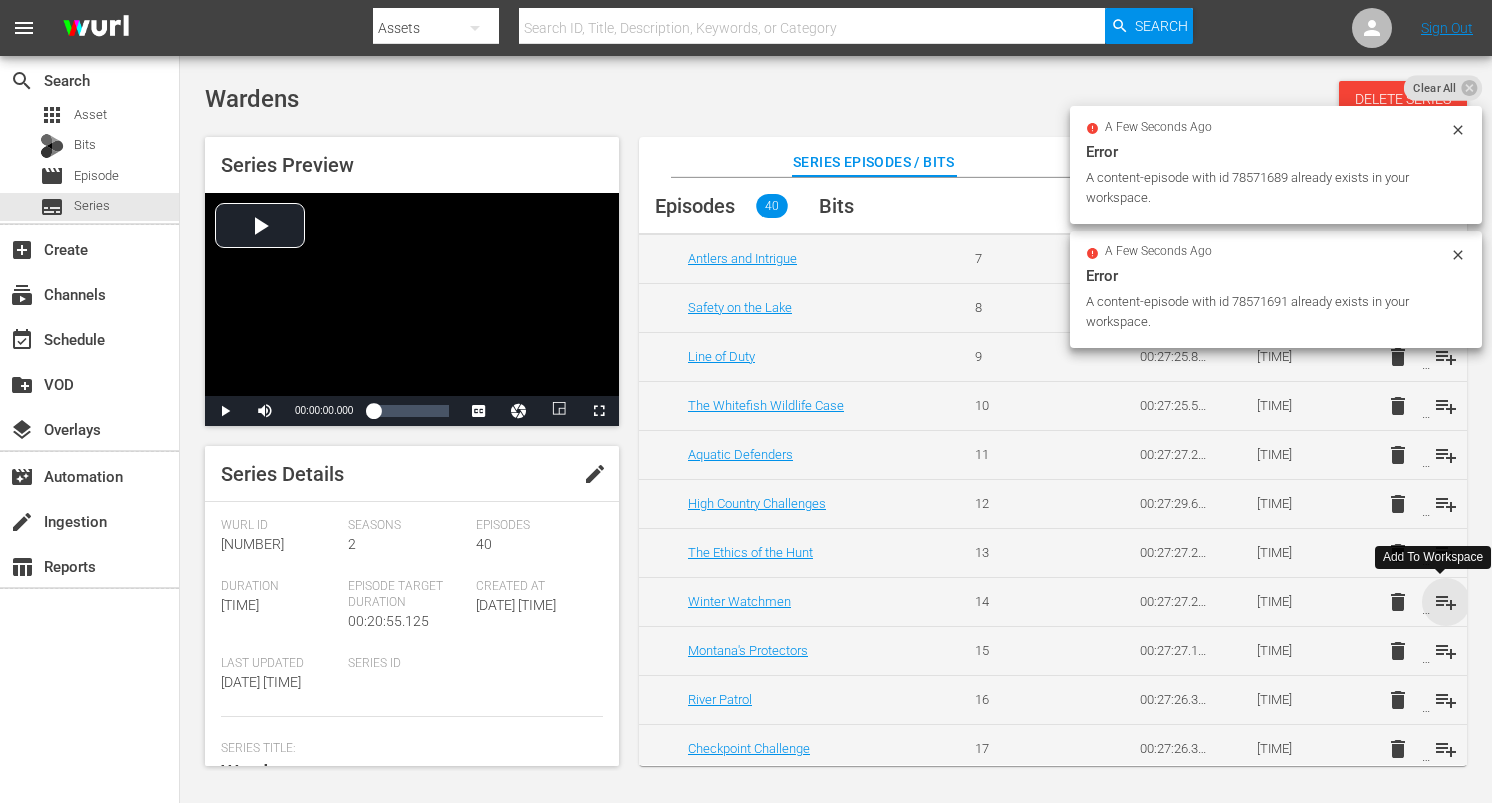 click on "playlist_add" at bounding box center (1446, 602) 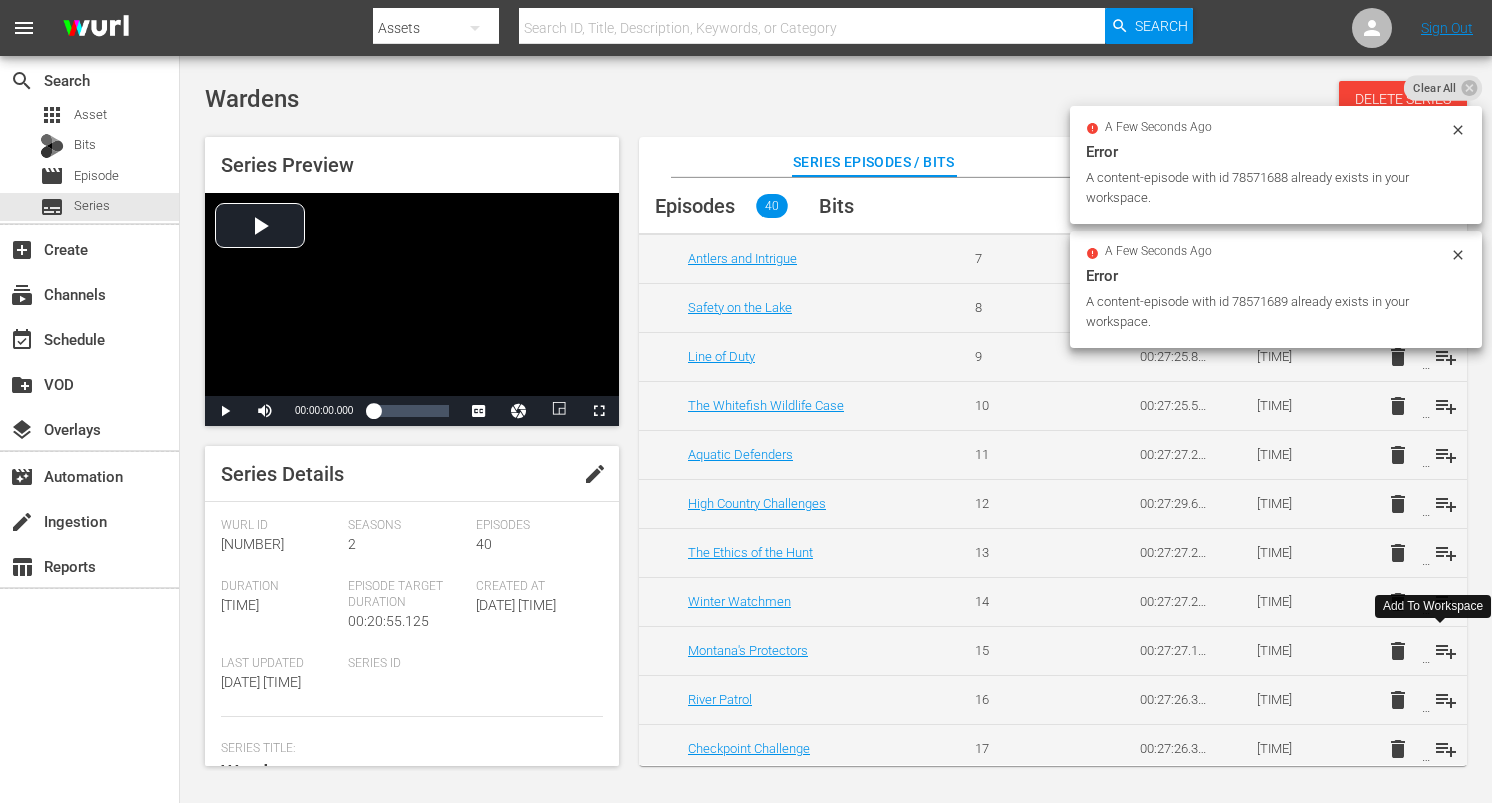 click on "playlist_add" at bounding box center [1446, 651] 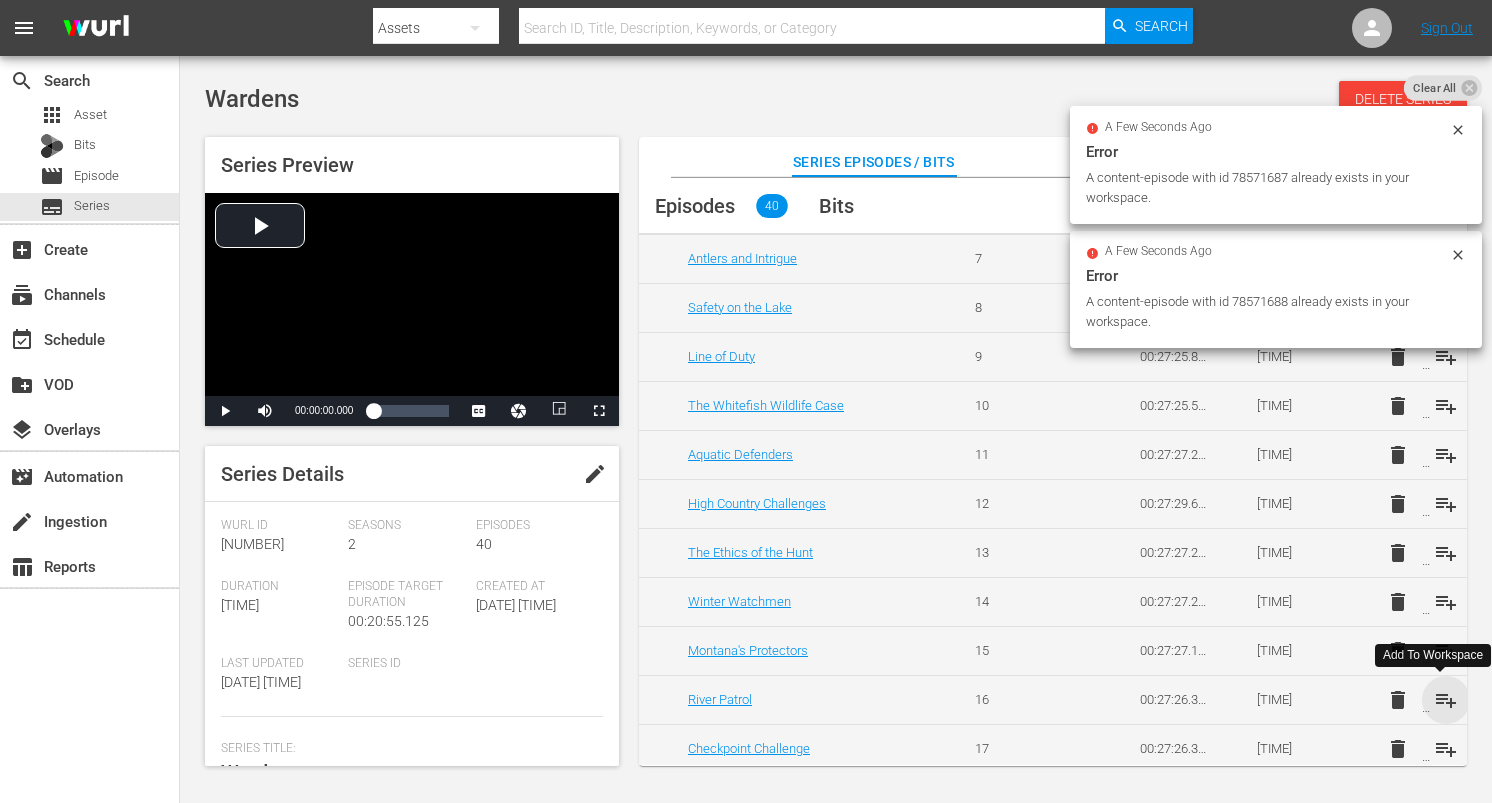 click on "playlist_add" at bounding box center (1446, 700) 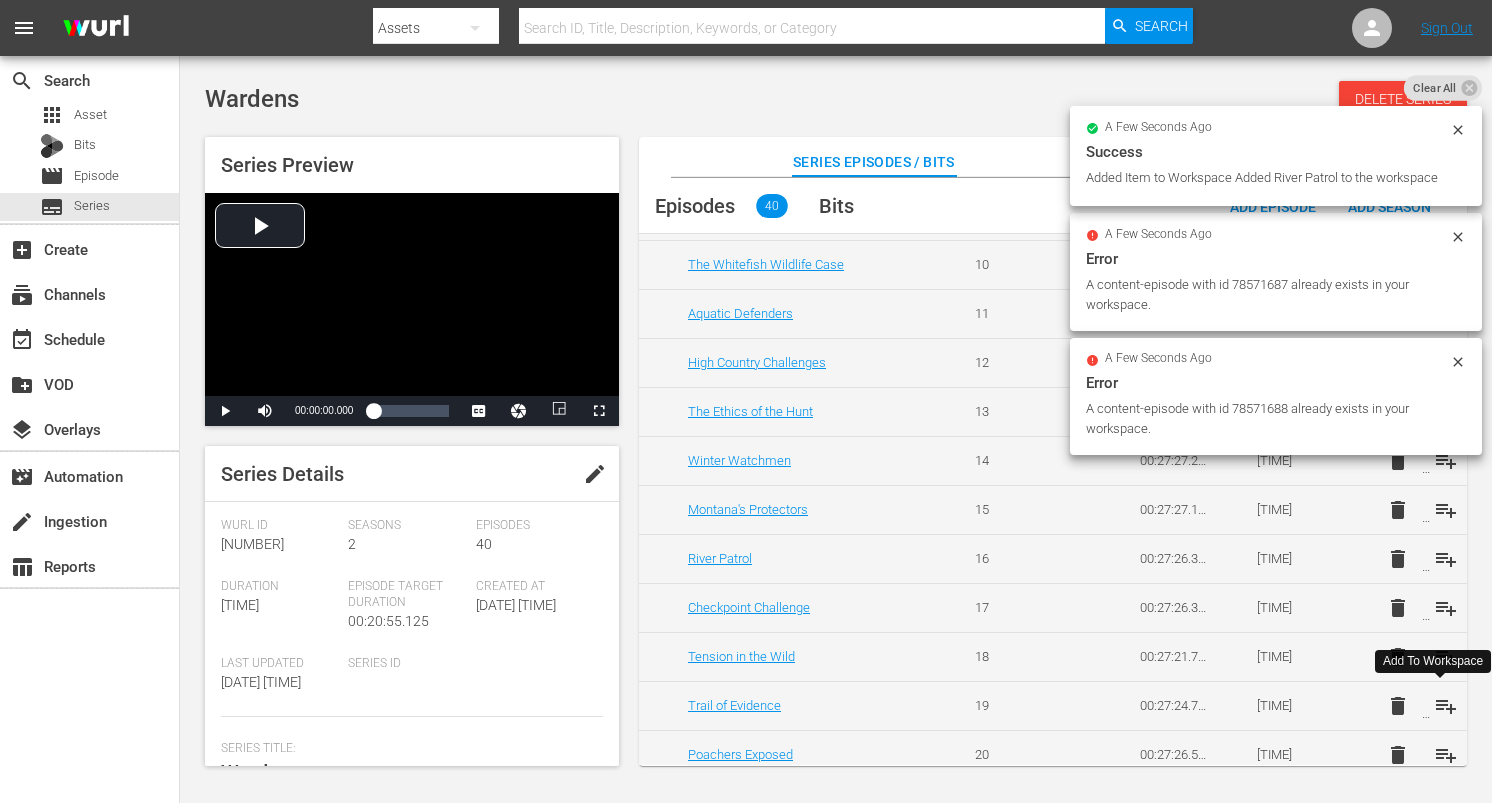scroll, scrollTop: 1584, scrollLeft: 0, axis: vertical 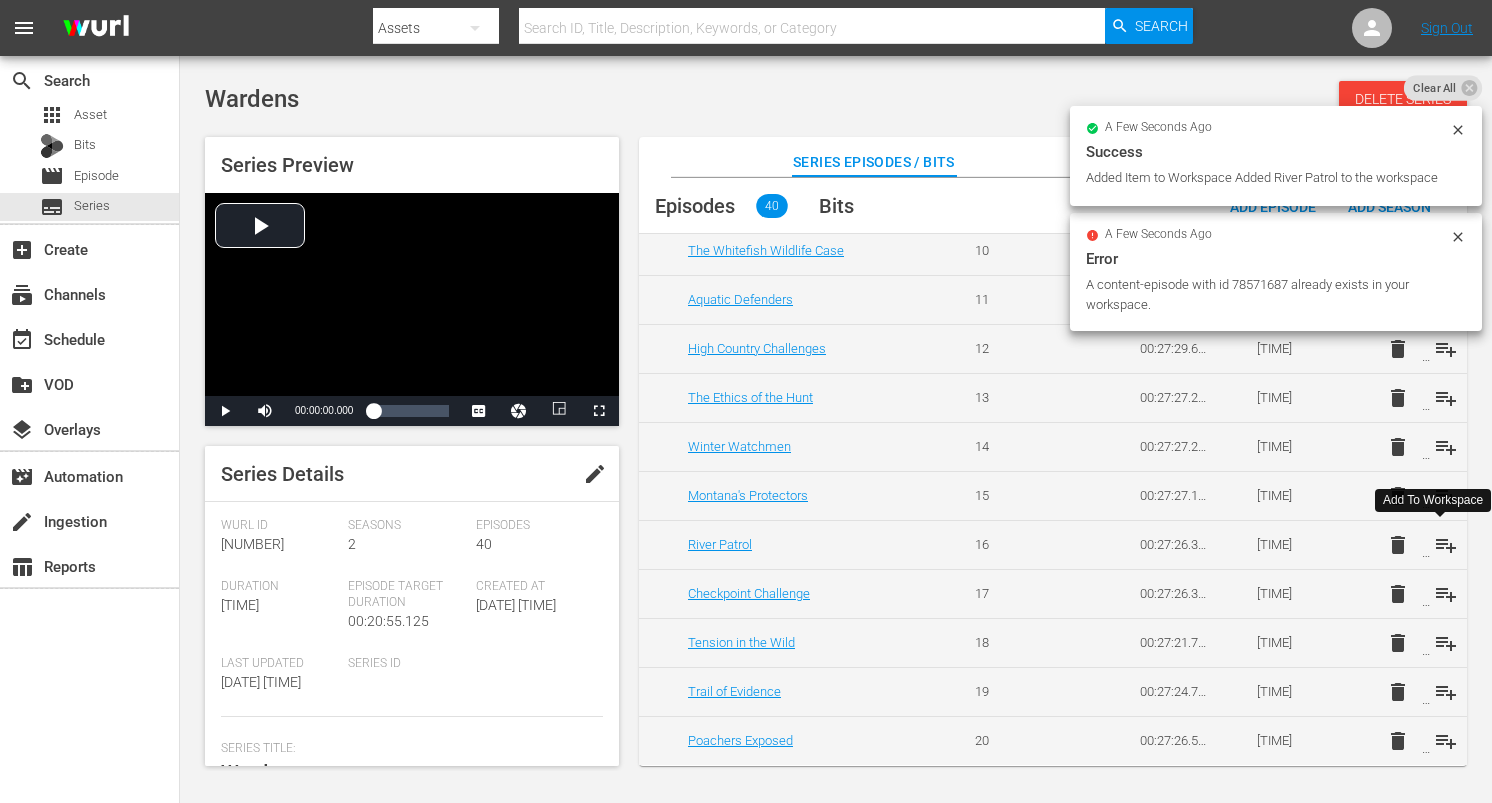 click on "playlist_add" at bounding box center (1446, 545) 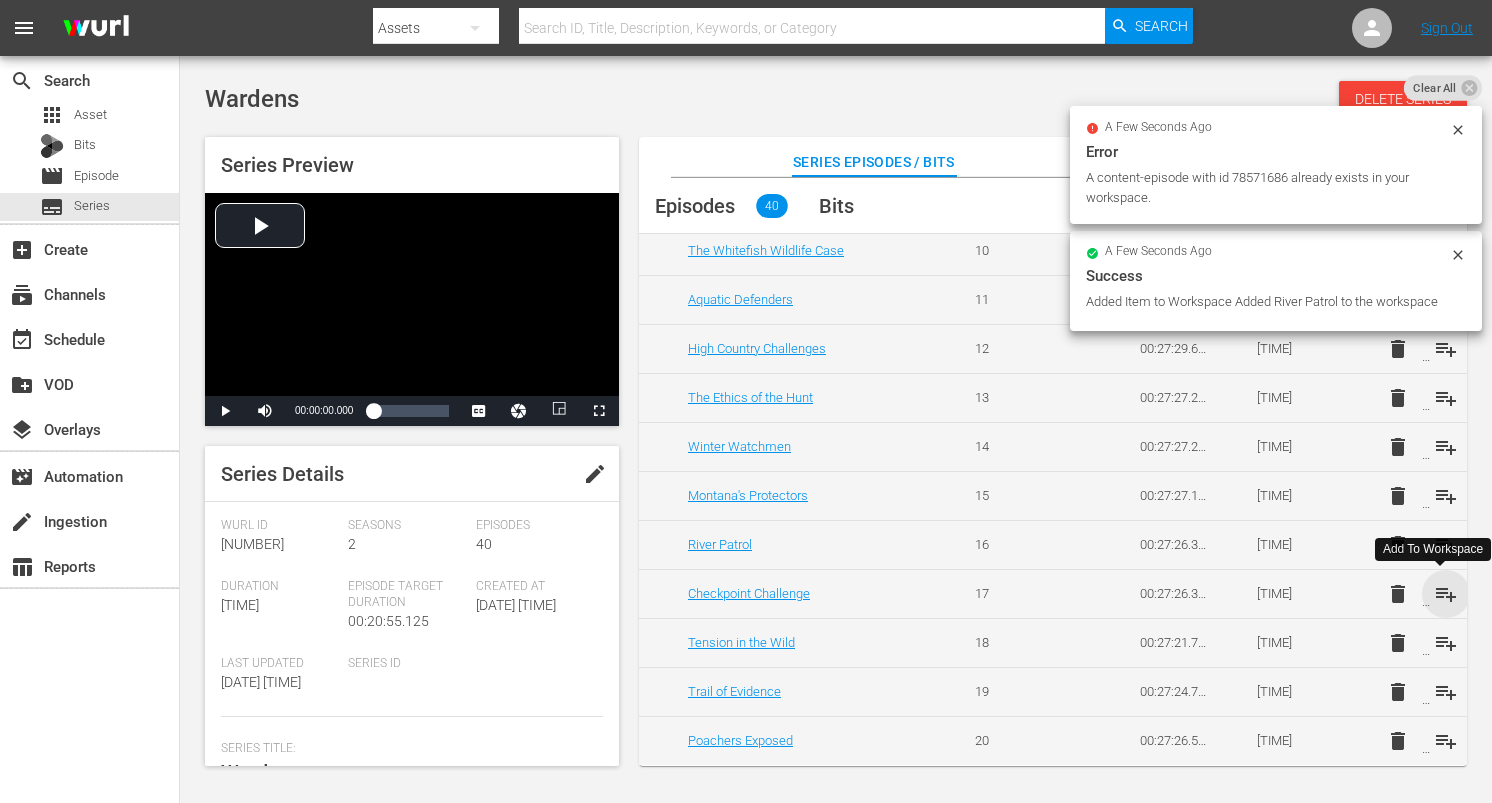 click on "playlist_add" at bounding box center (1446, 594) 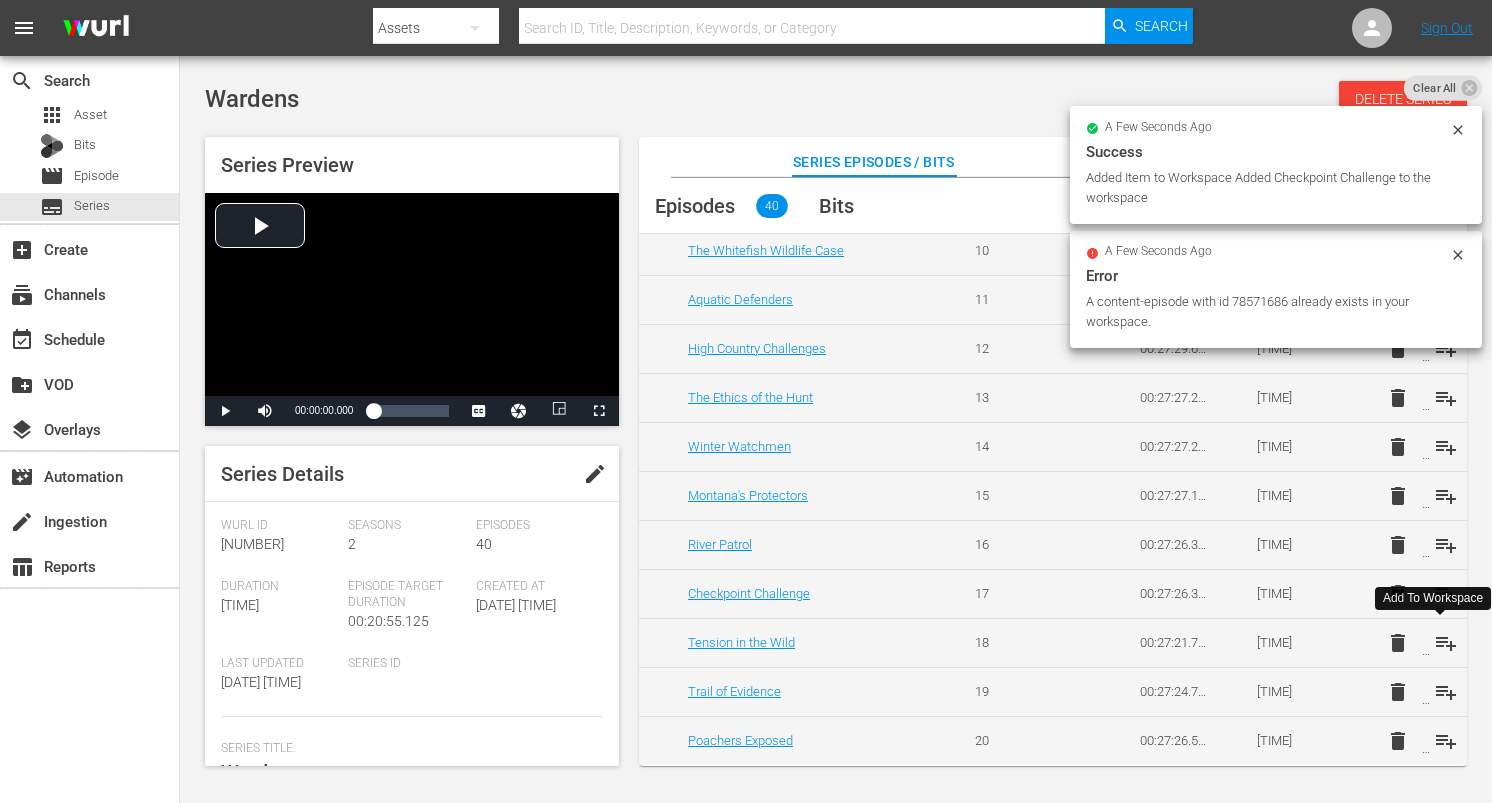 click on "playlist_add" at bounding box center (1446, 643) 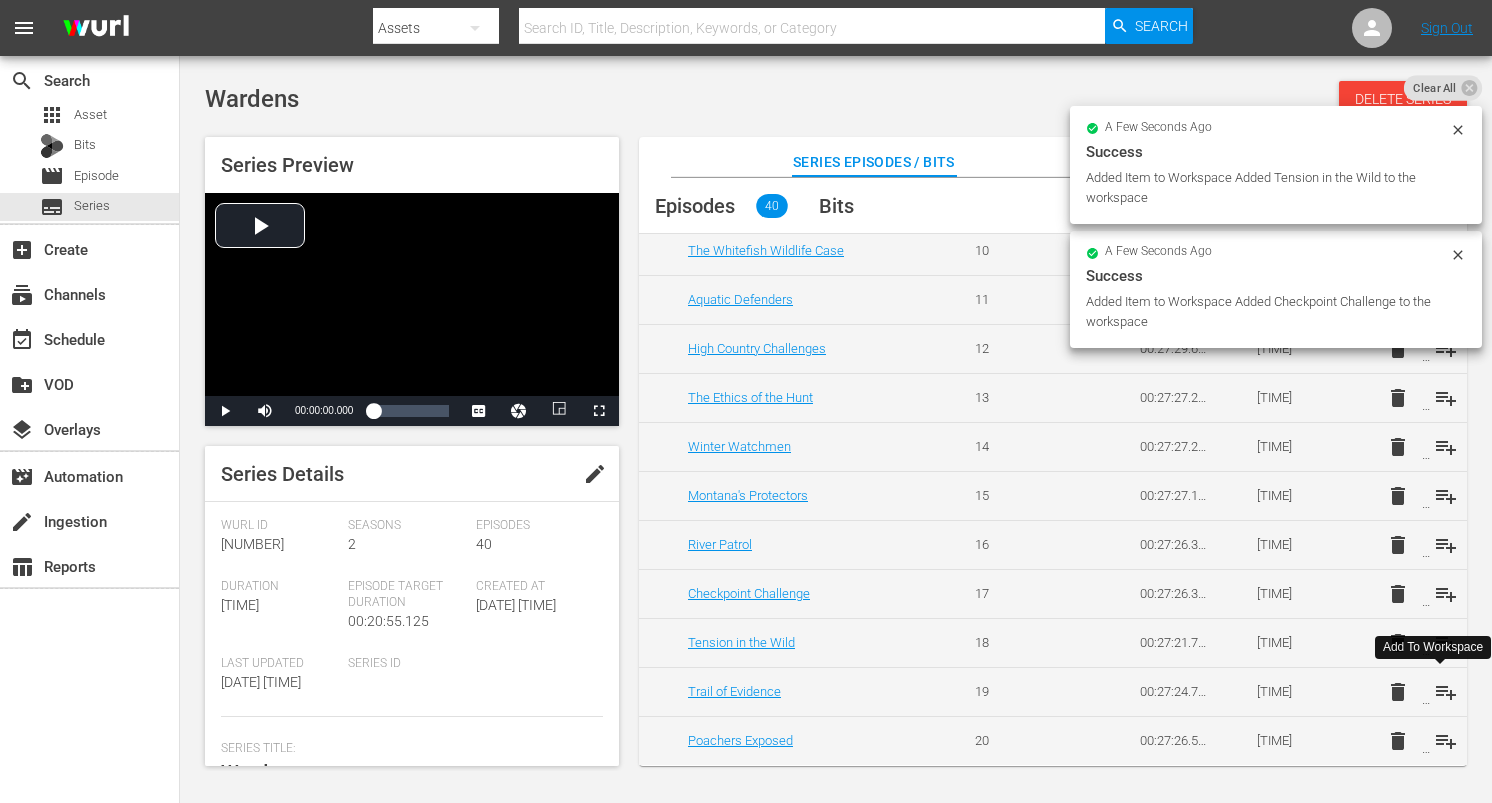 click on "playlist_add" at bounding box center [1446, 692] 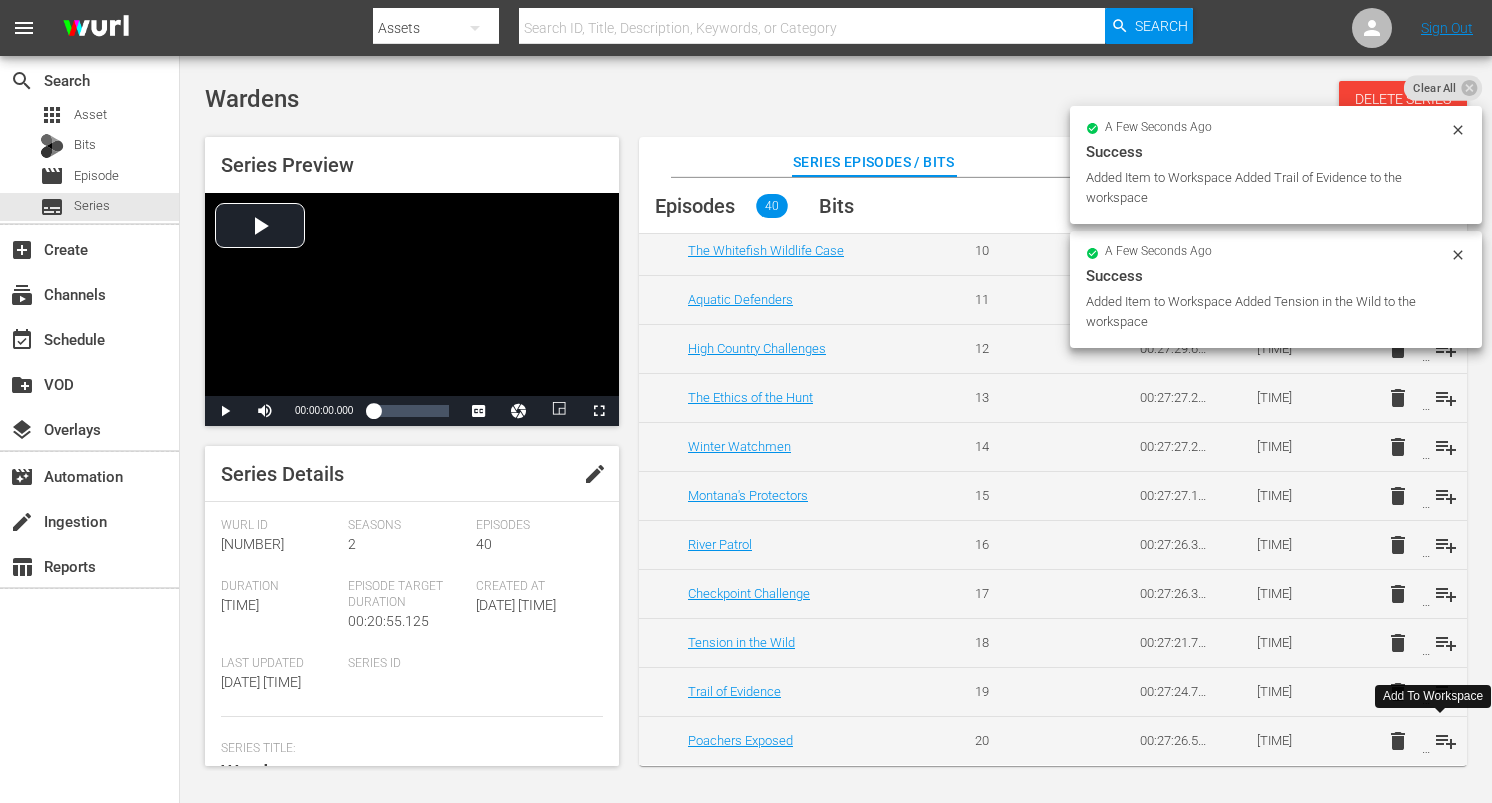 click on "playlist_add" at bounding box center (1446, 741) 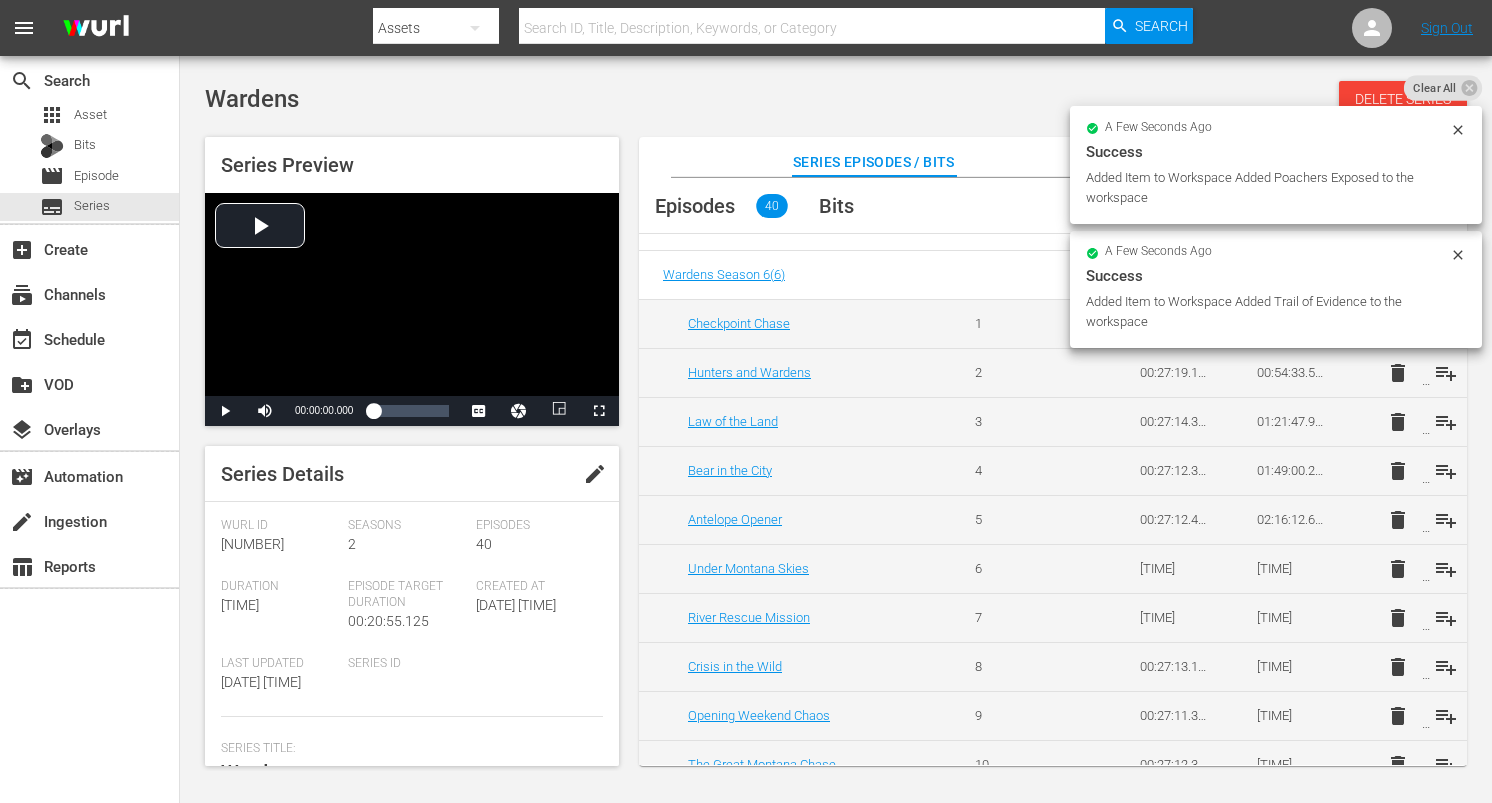 scroll, scrollTop: 0, scrollLeft: 0, axis: both 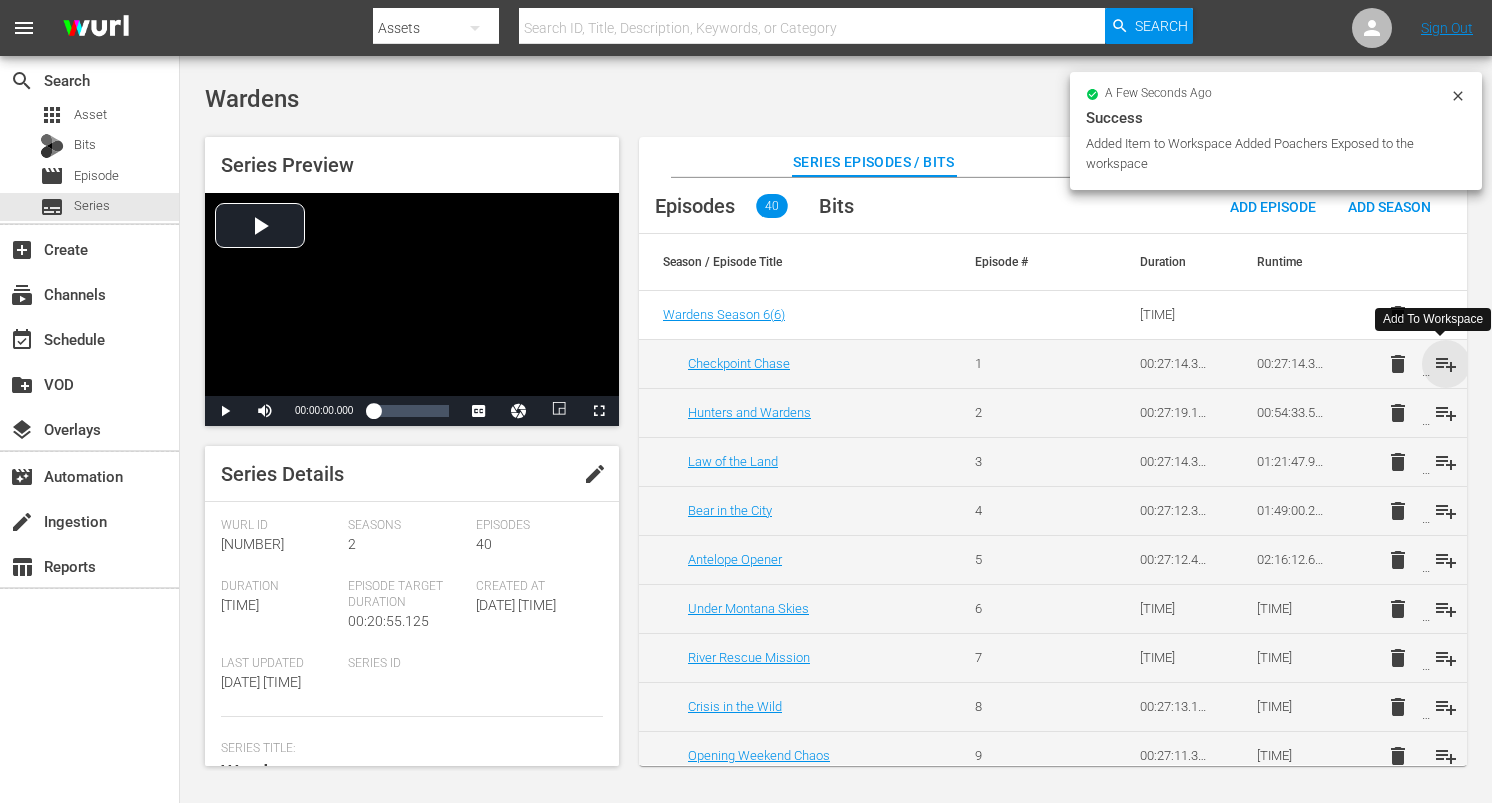 click on "playlist_add" at bounding box center [1446, 364] 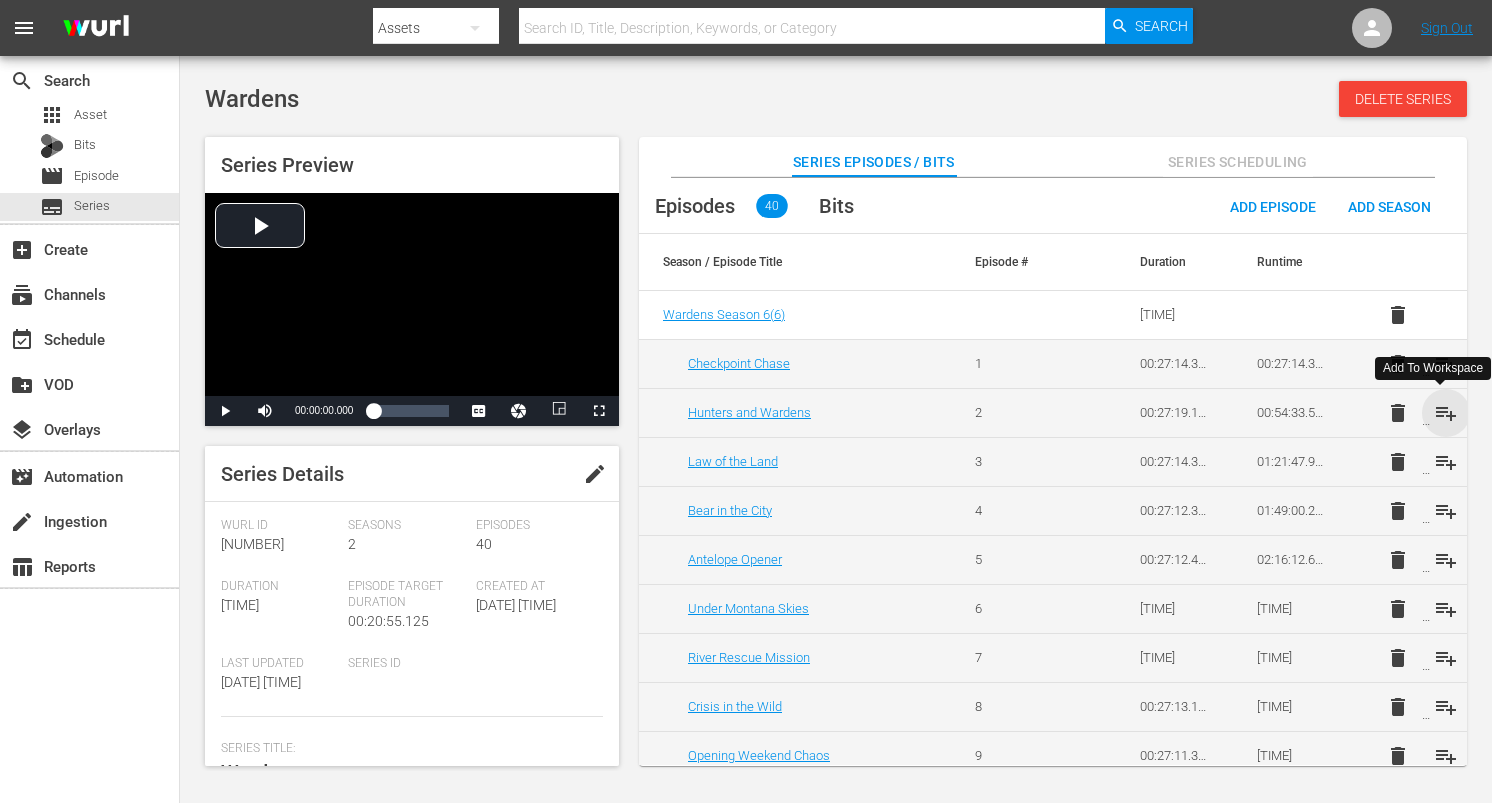 click on "playlist_add" at bounding box center [1446, 413] 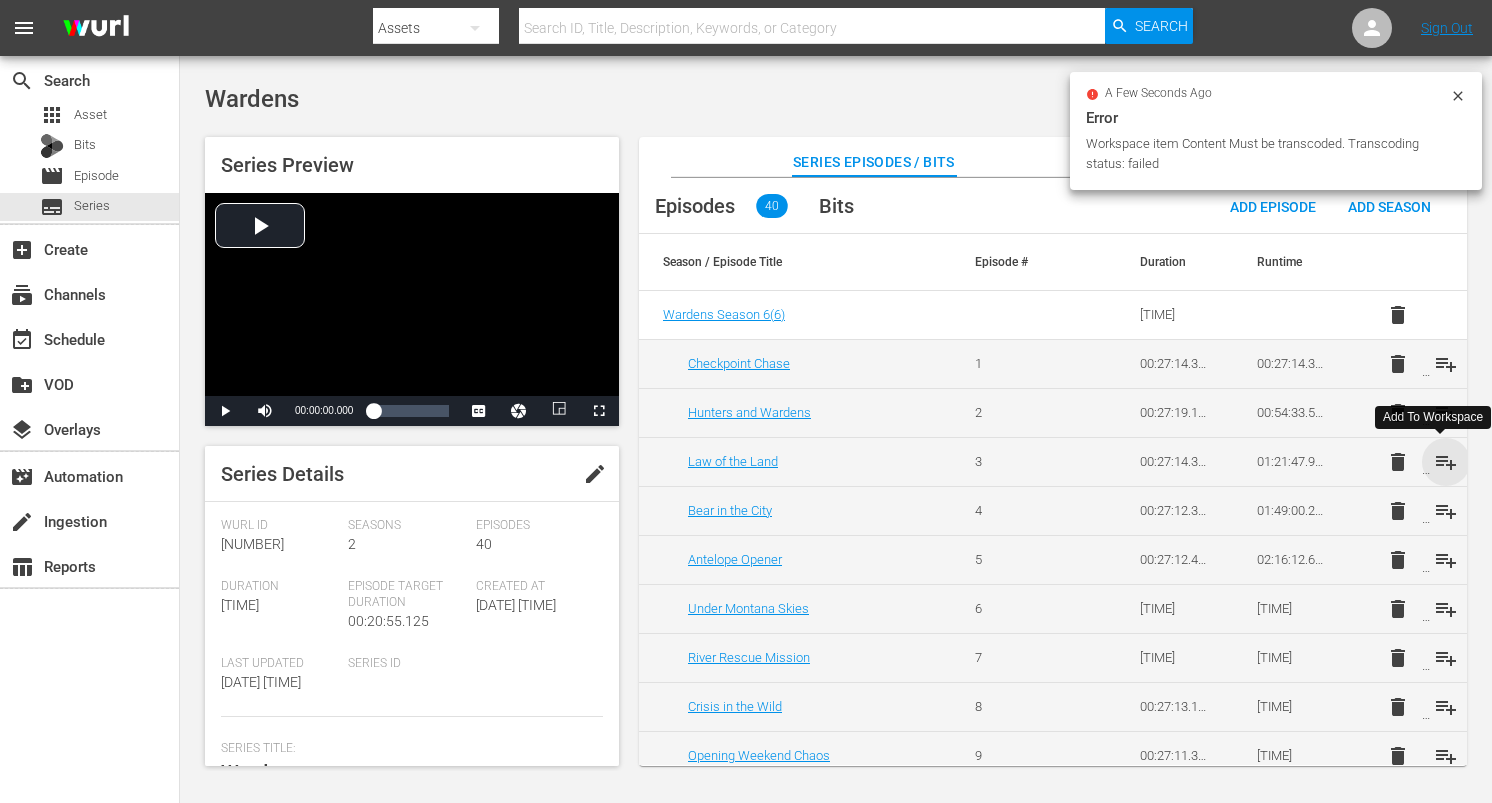 click on "playlist_add" at bounding box center [1446, 462] 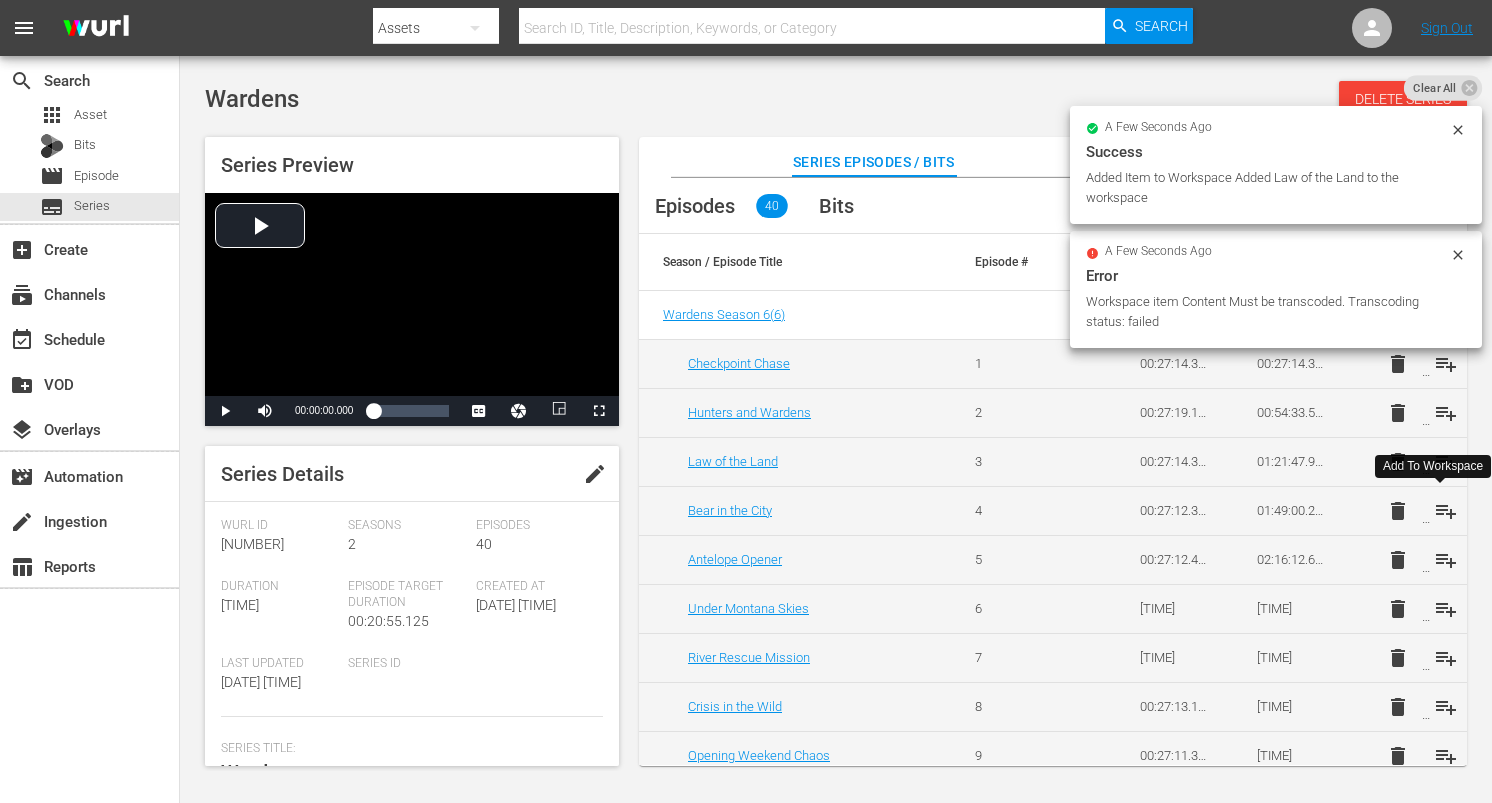 click on "playlist_add" at bounding box center (1446, 511) 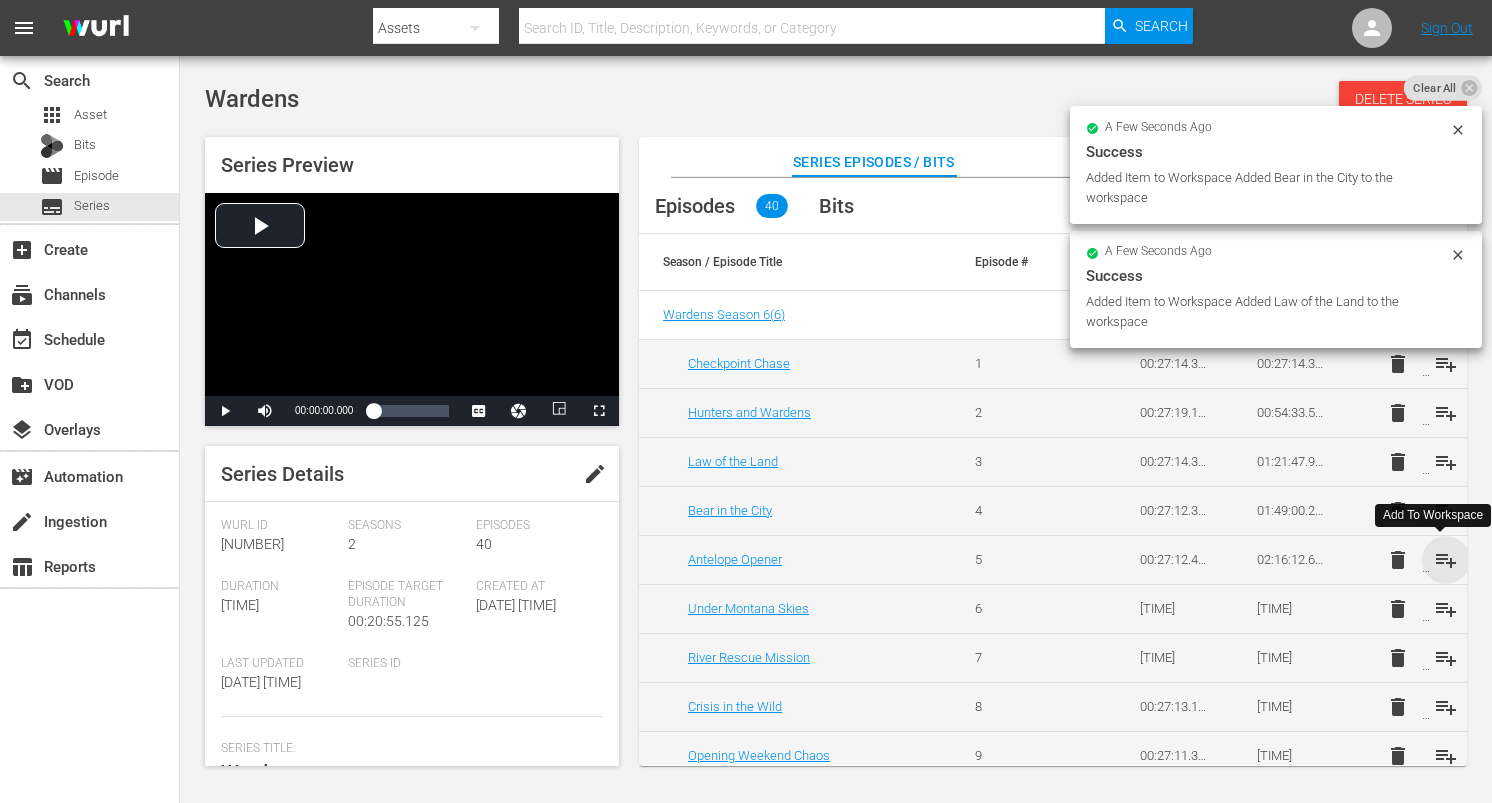 click on "playlist_add" at bounding box center [1446, 560] 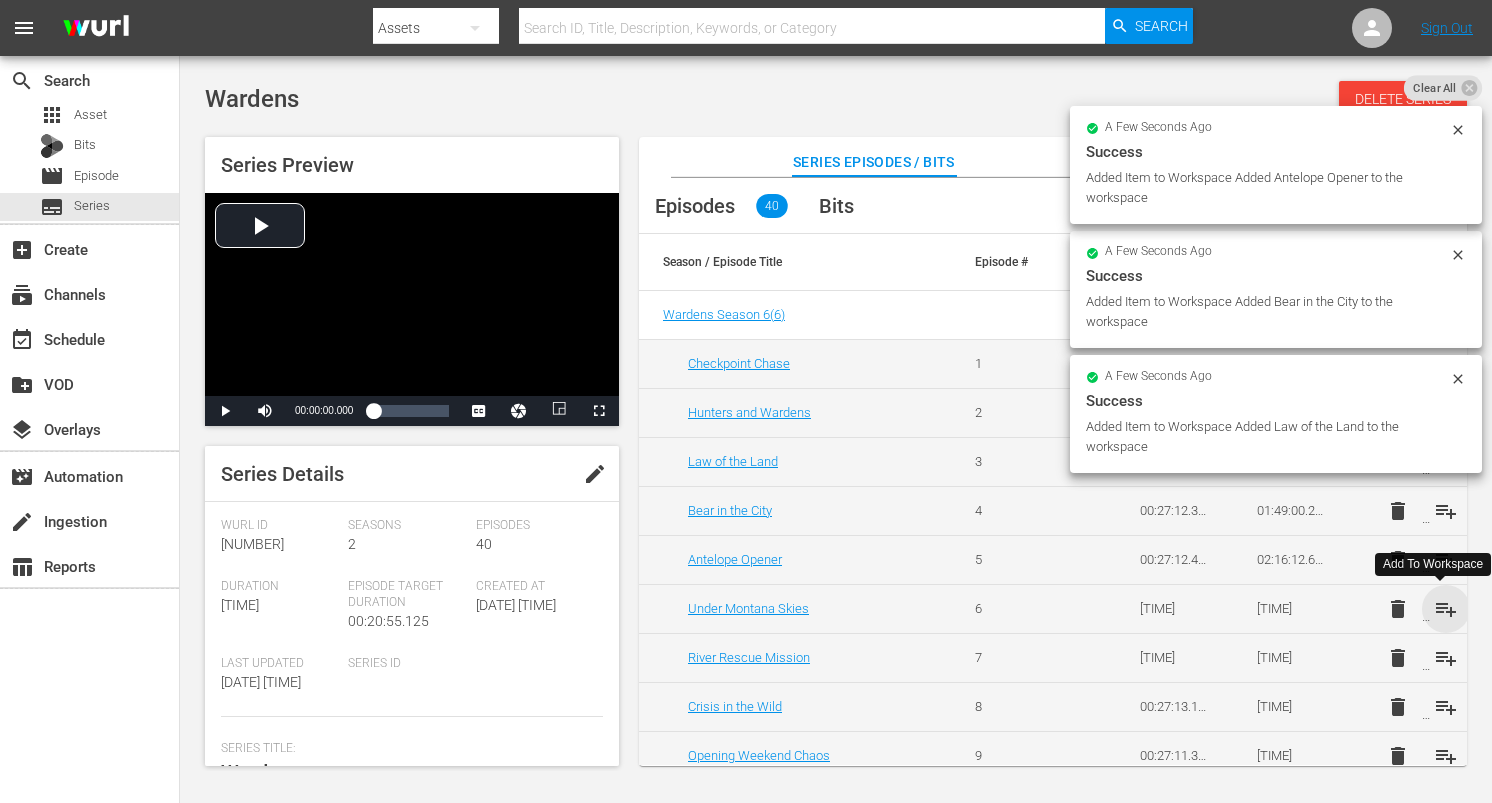 click on "playlist_add" at bounding box center (1446, 609) 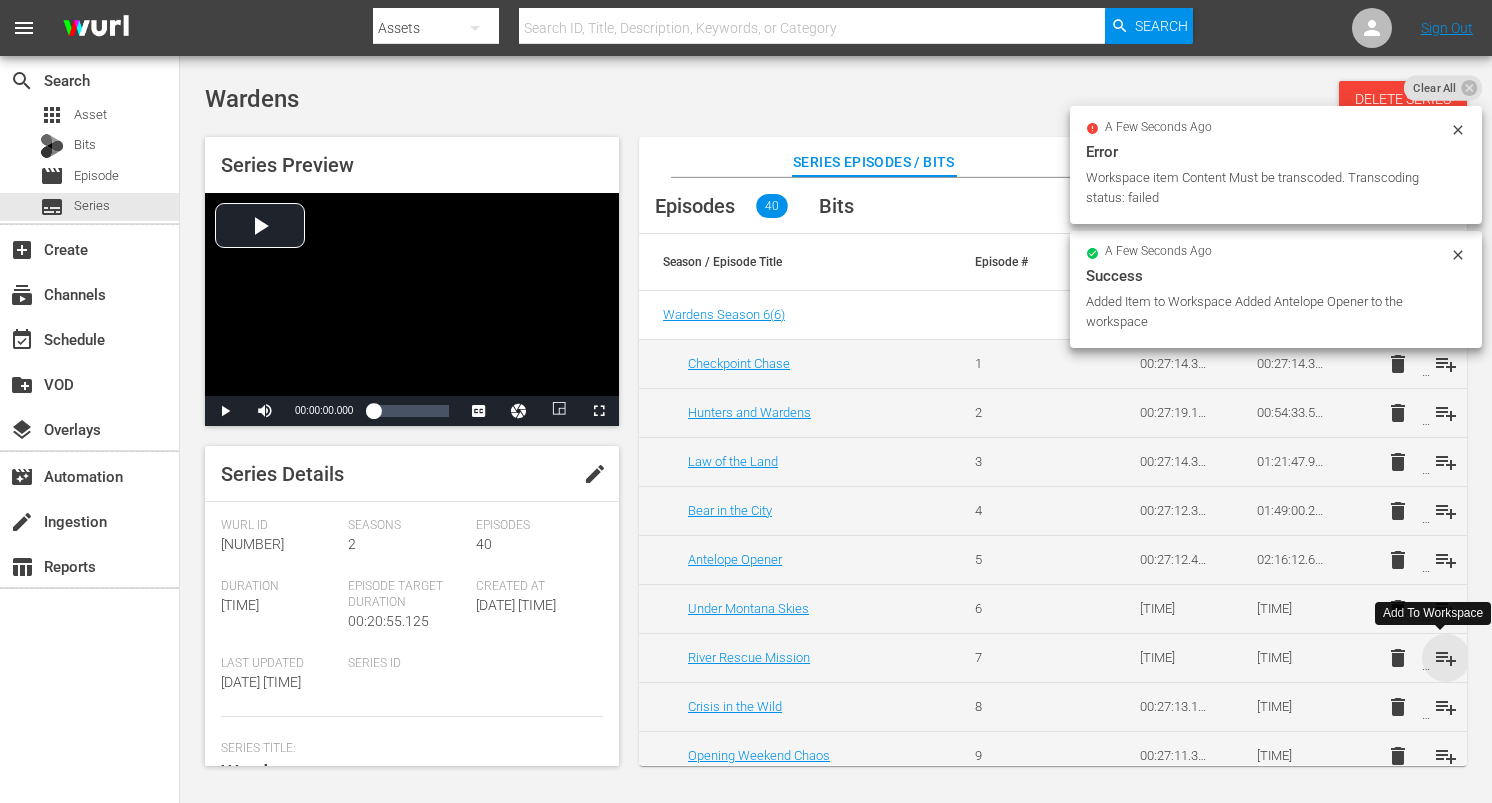 click on "playlist_add" at bounding box center (1446, 658) 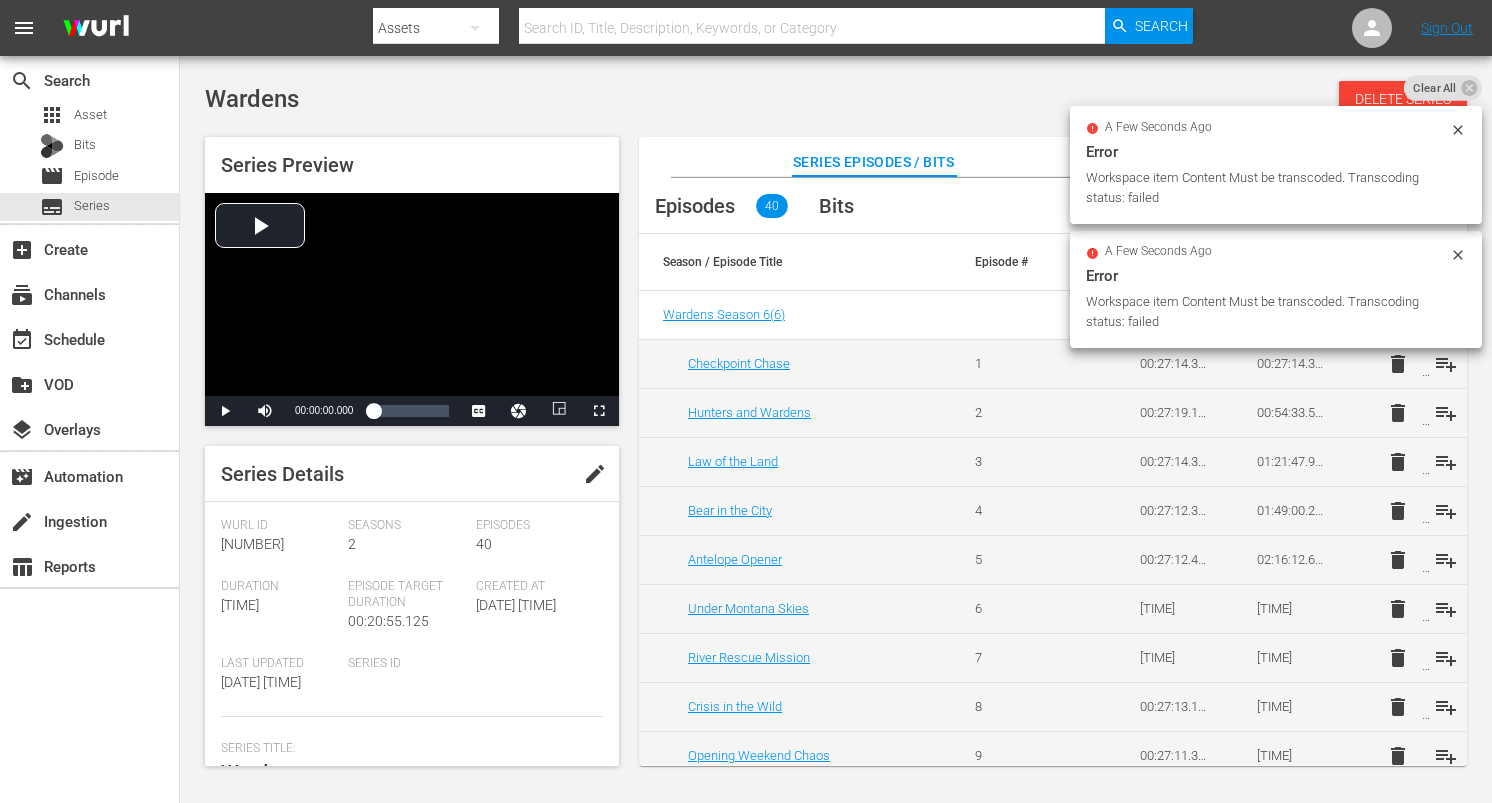 click on "delete playlist_add" at bounding box center (1408, 706) 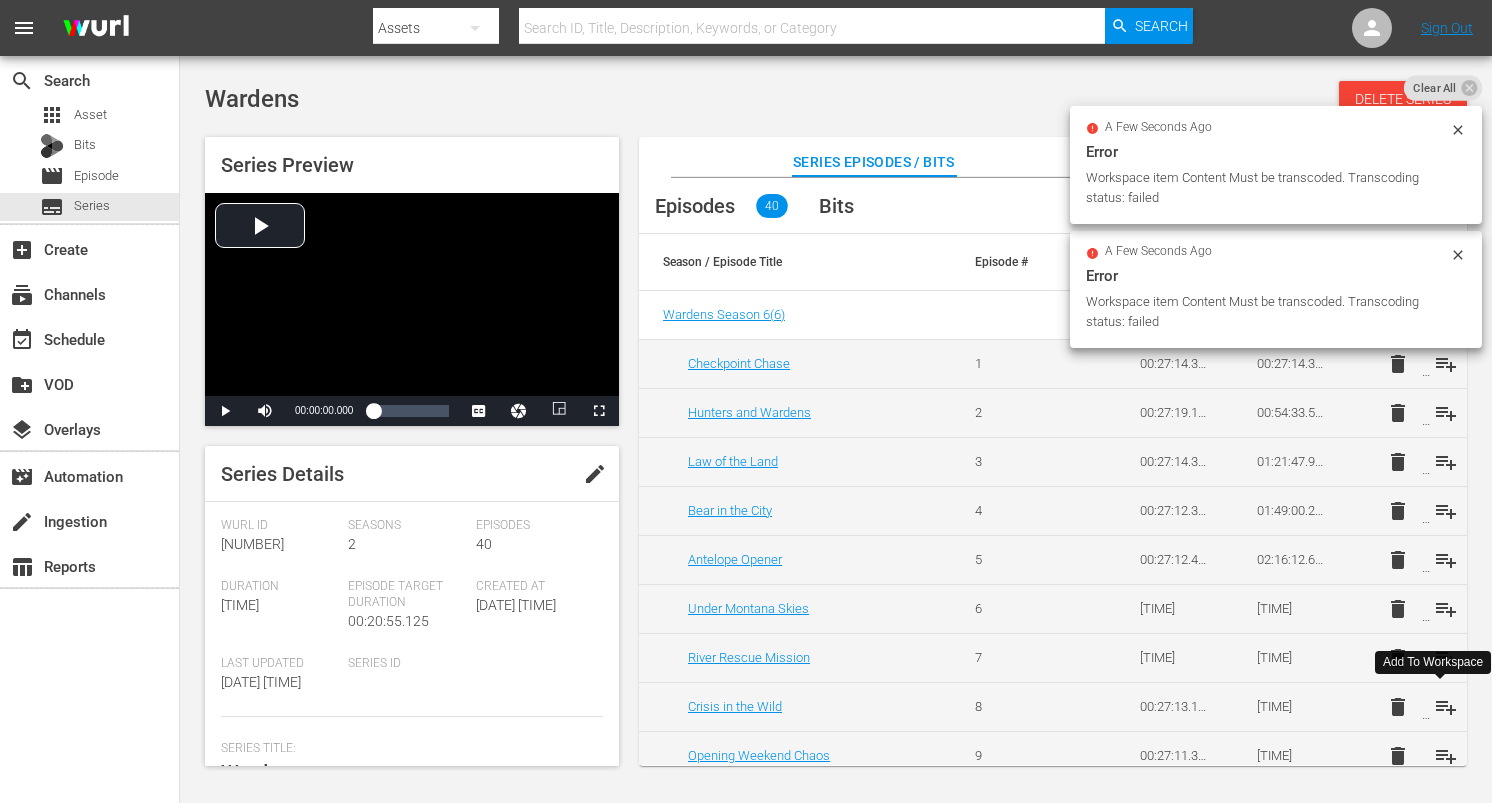 click on "playlist_add" at bounding box center [1446, 707] 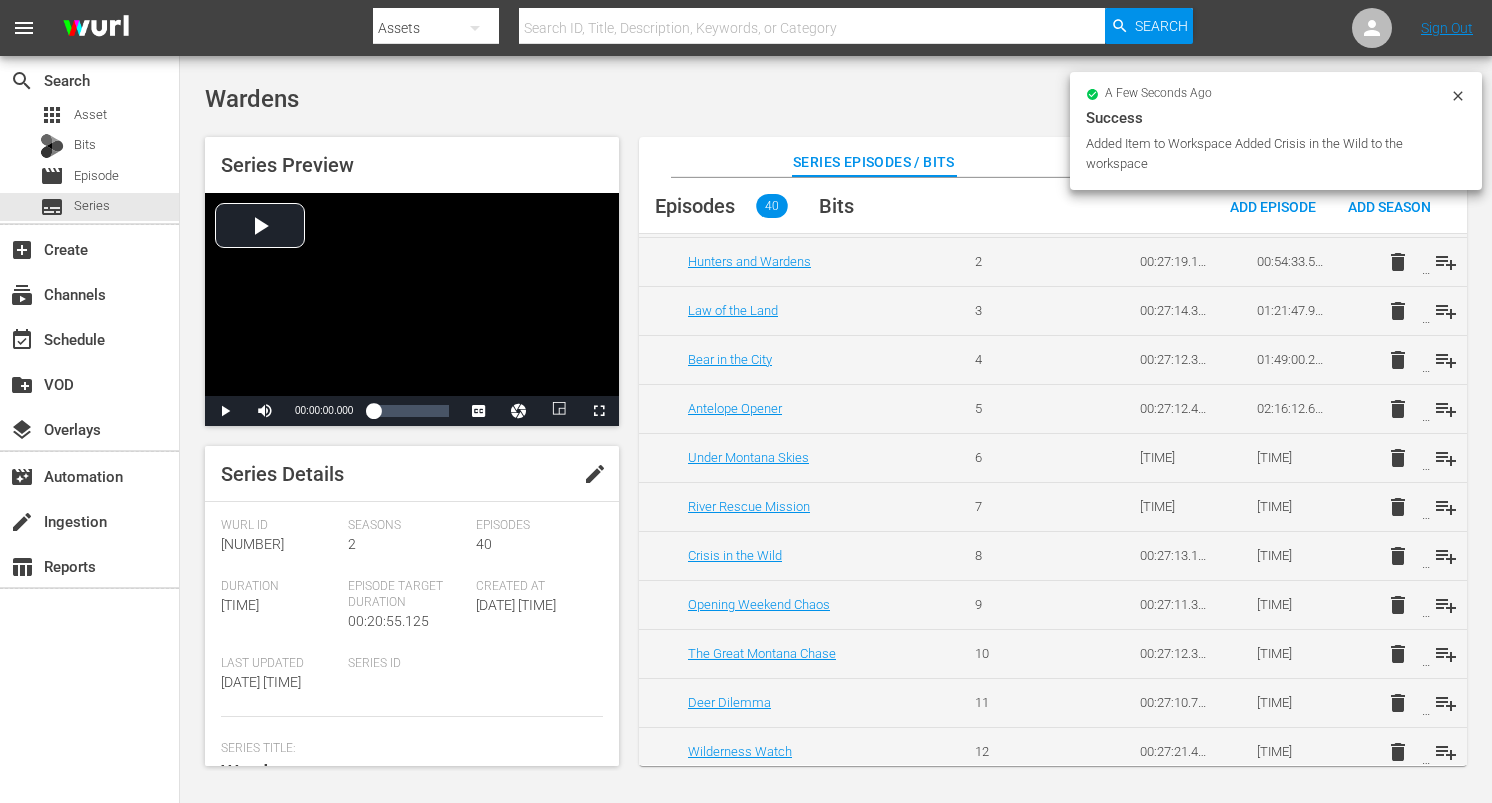 scroll, scrollTop: 155, scrollLeft: 0, axis: vertical 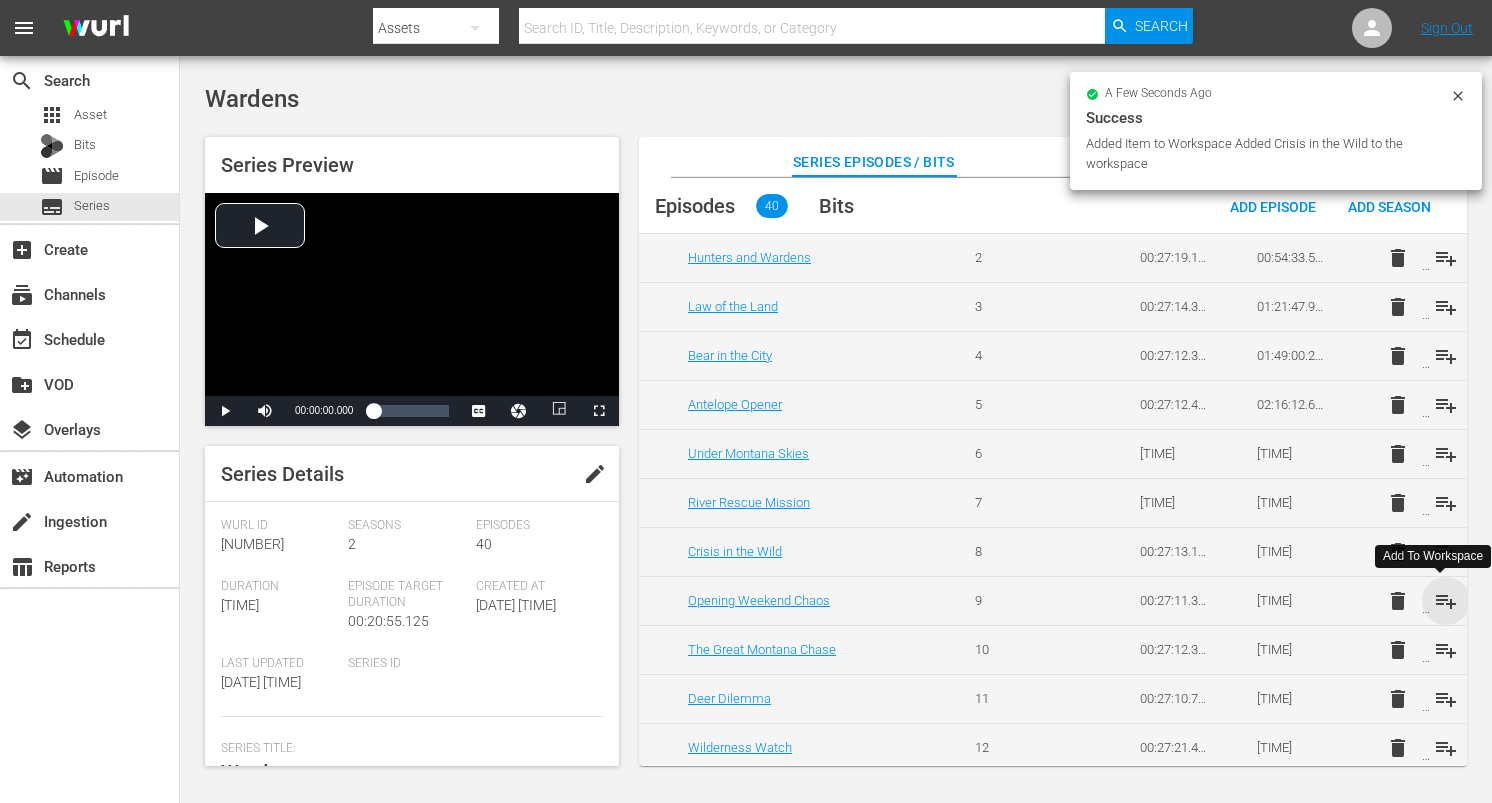 click on "playlist_add" at bounding box center [1446, 601] 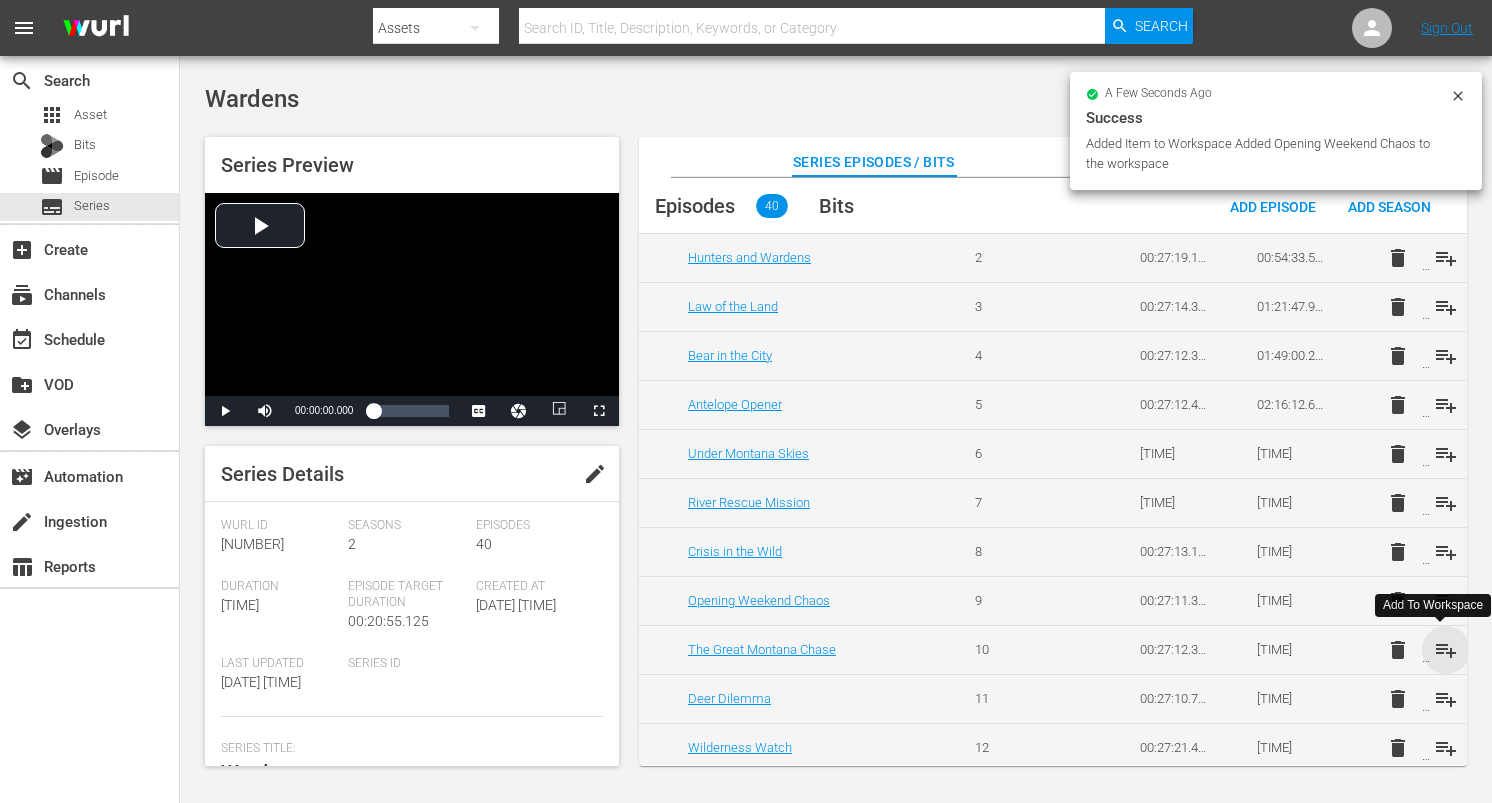 click on "playlist_add" at bounding box center [1446, 650] 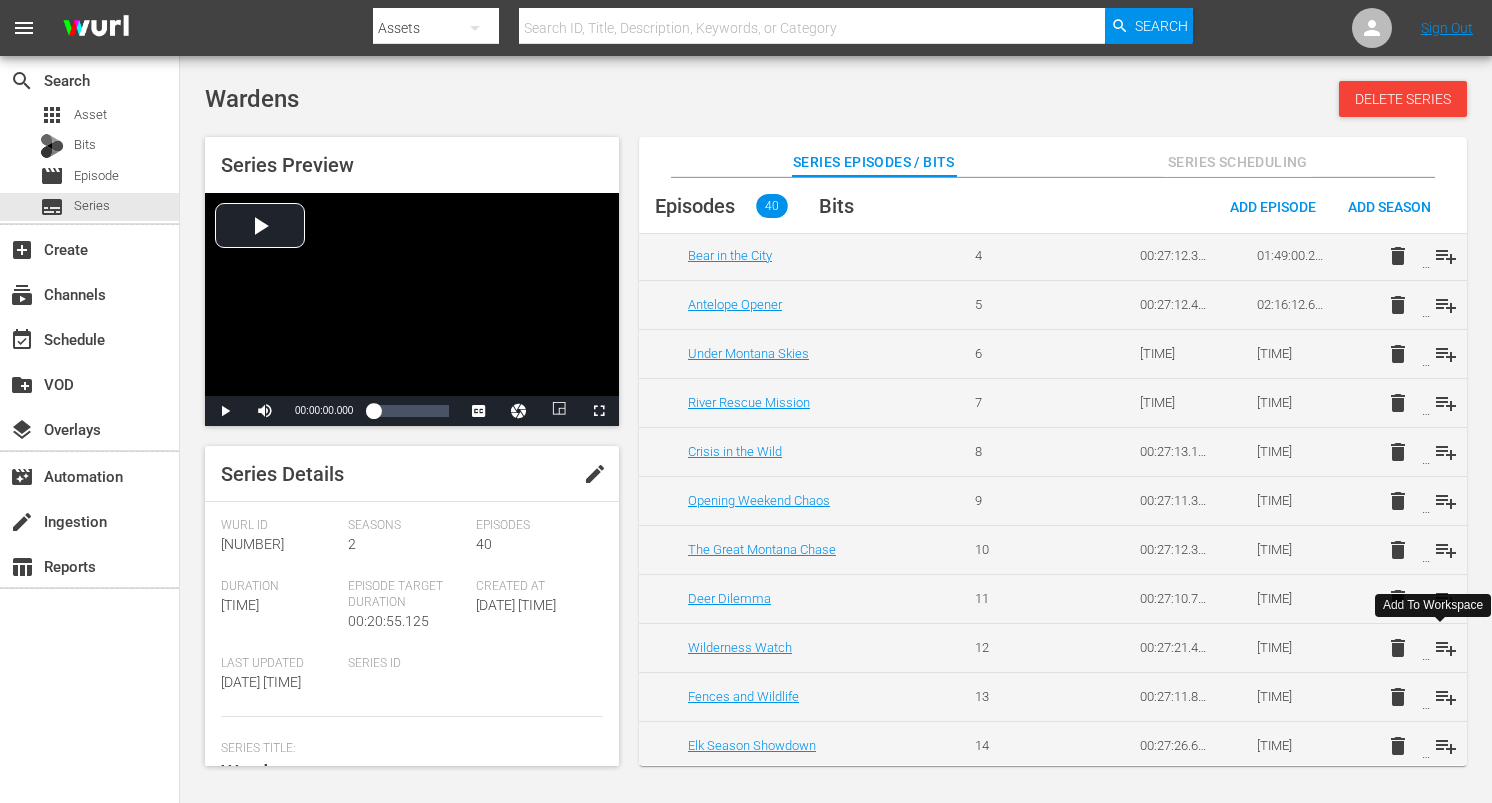 scroll, scrollTop: 215, scrollLeft: 0, axis: vertical 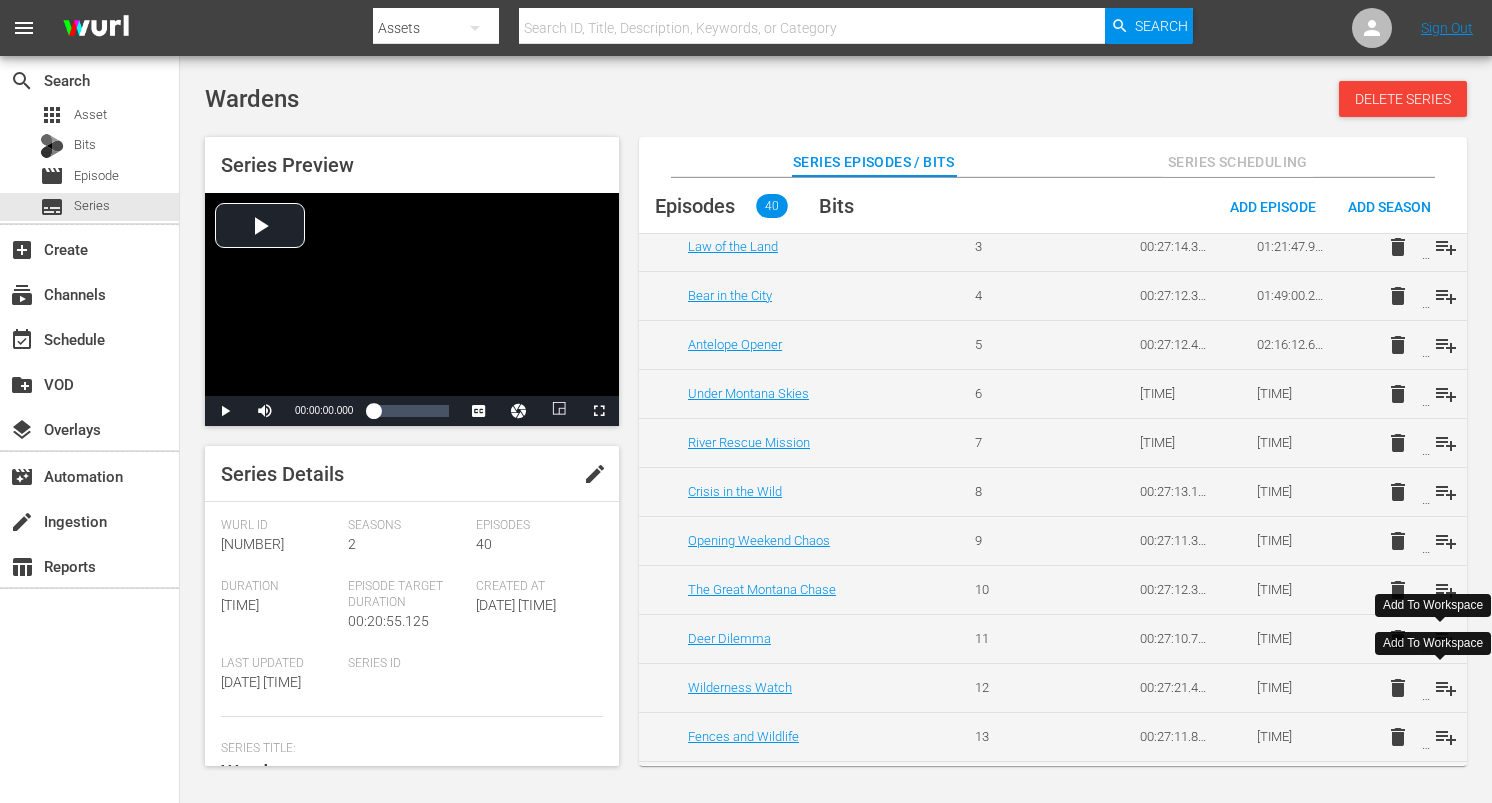 click on "playlist_add" at bounding box center [1446, 688] 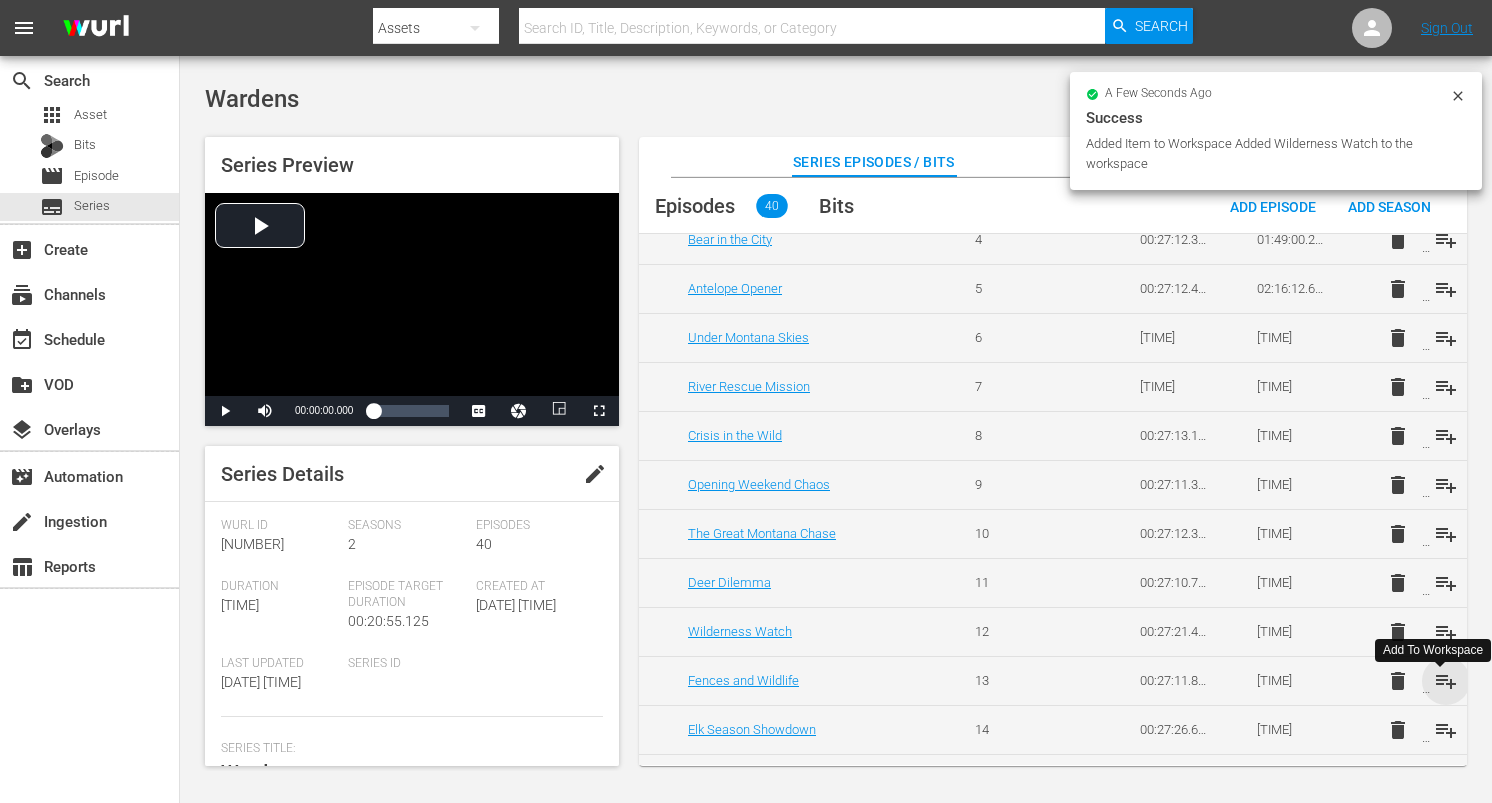 click on "playlist_add" at bounding box center [1446, 681] 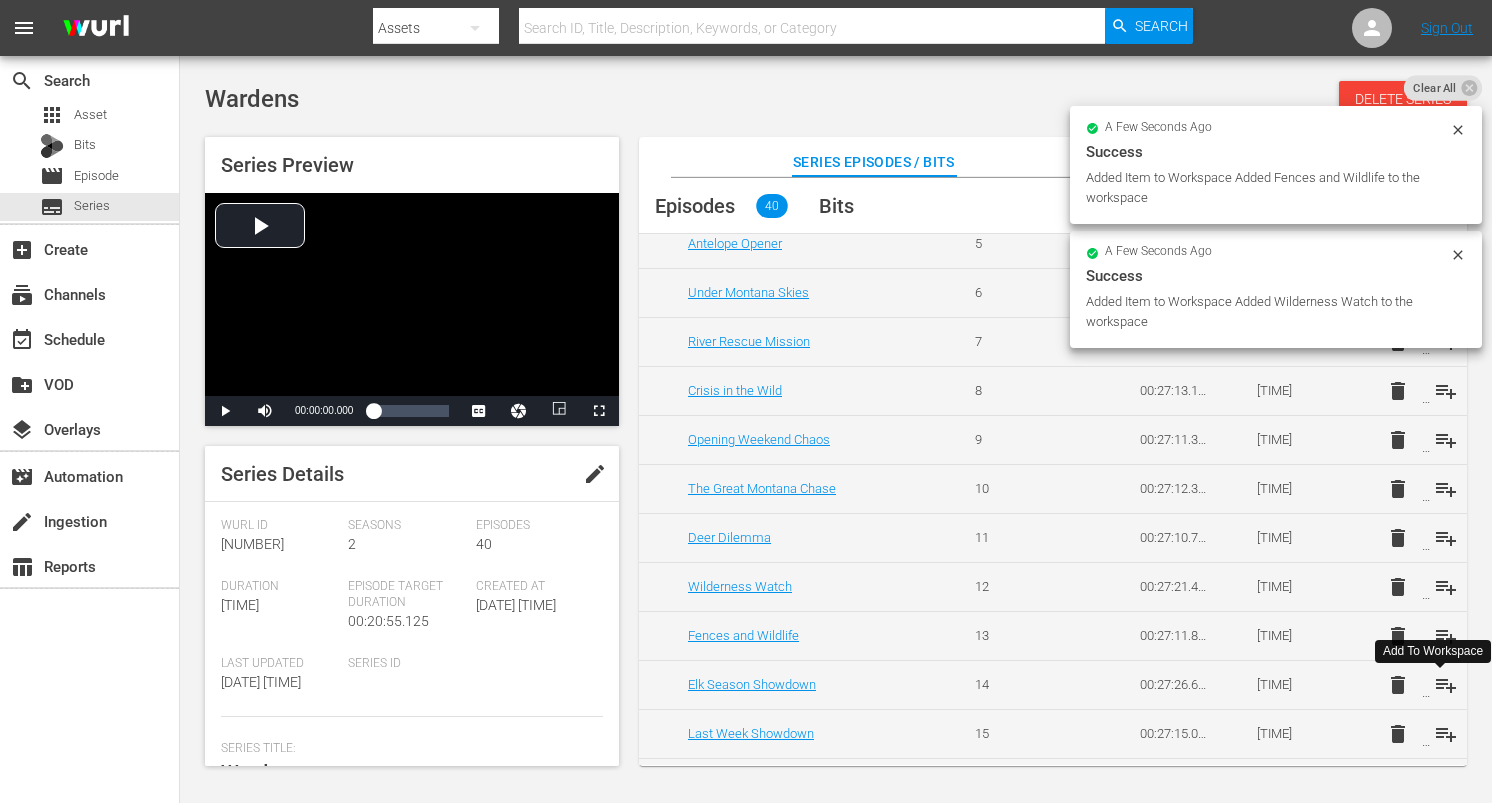 click on "playlist_add" at bounding box center [1446, 685] 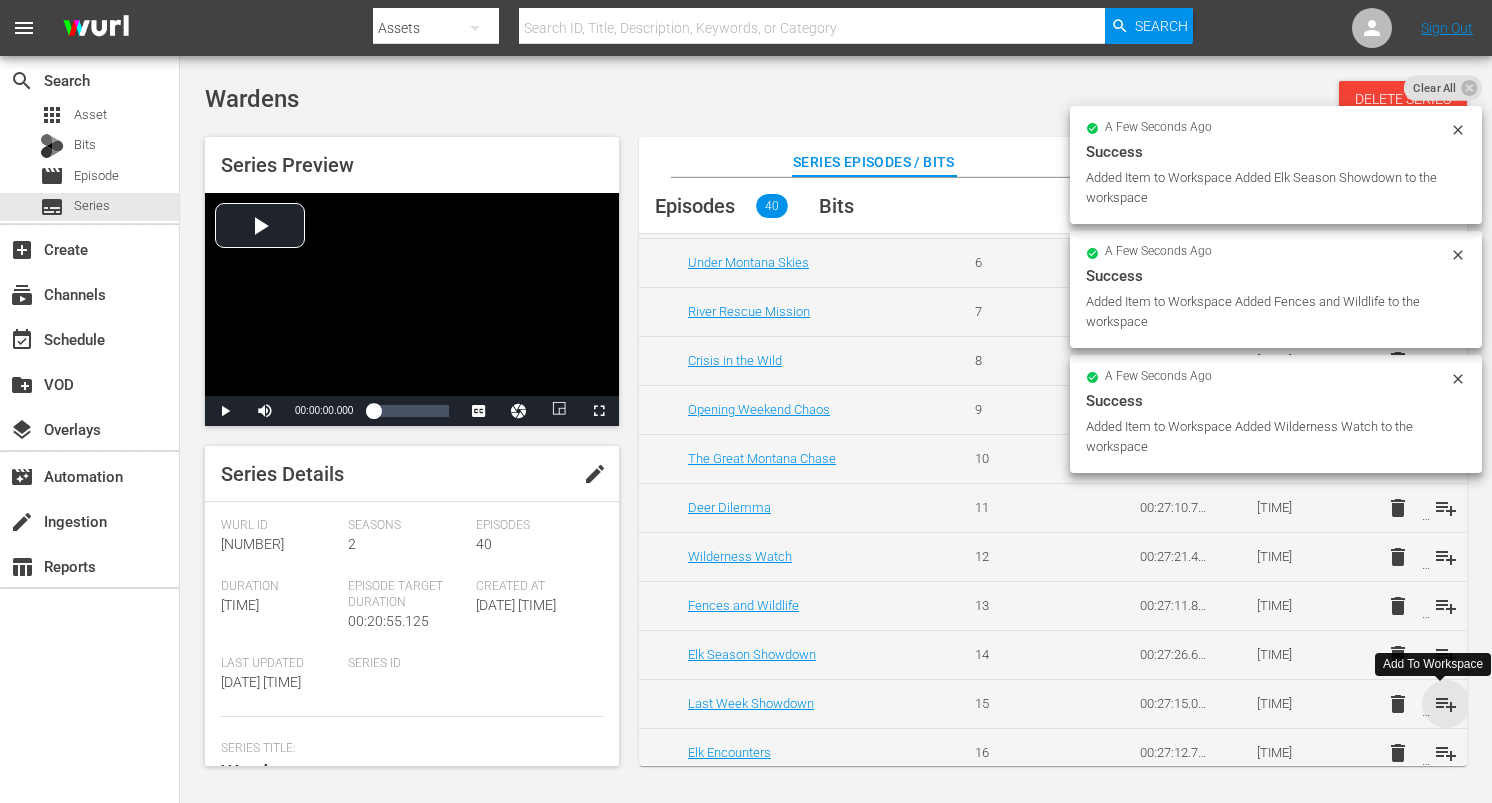 click on "playlist_add" at bounding box center (1446, 704) 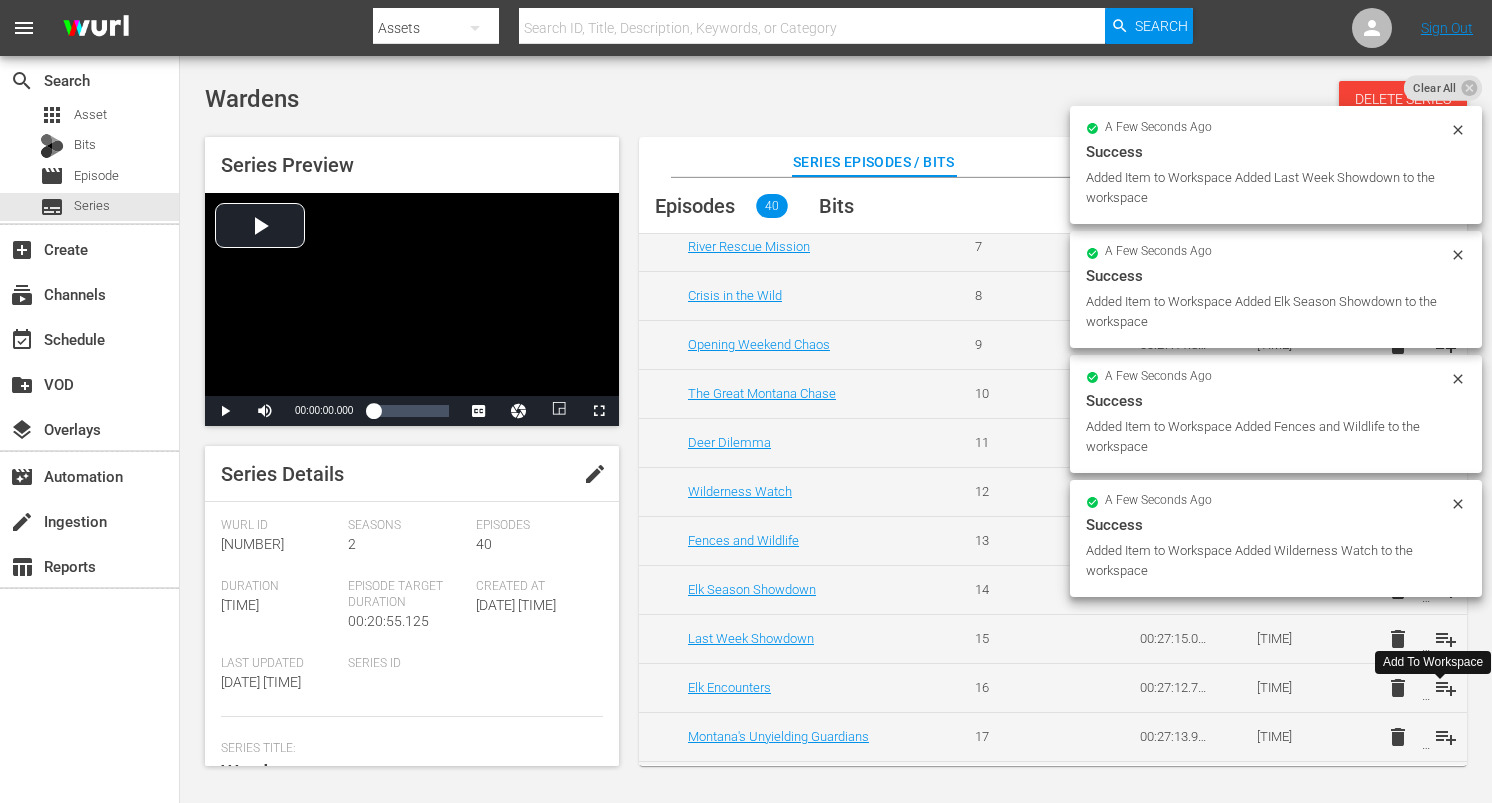 scroll, scrollTop: 416, scrollLeft: 0, axis: vertical 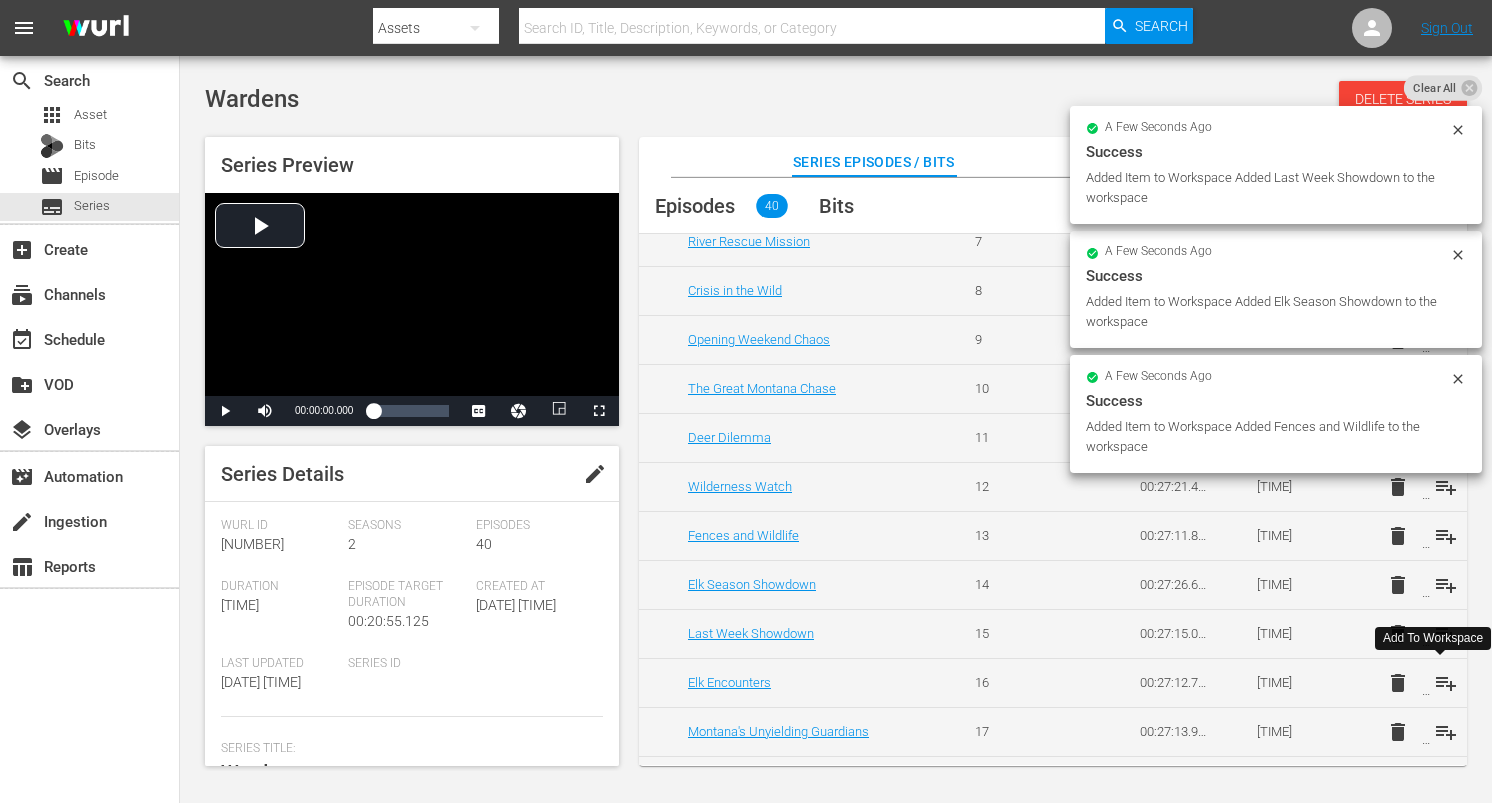 click on "playlist_add" at bounding box center (1446, 683) 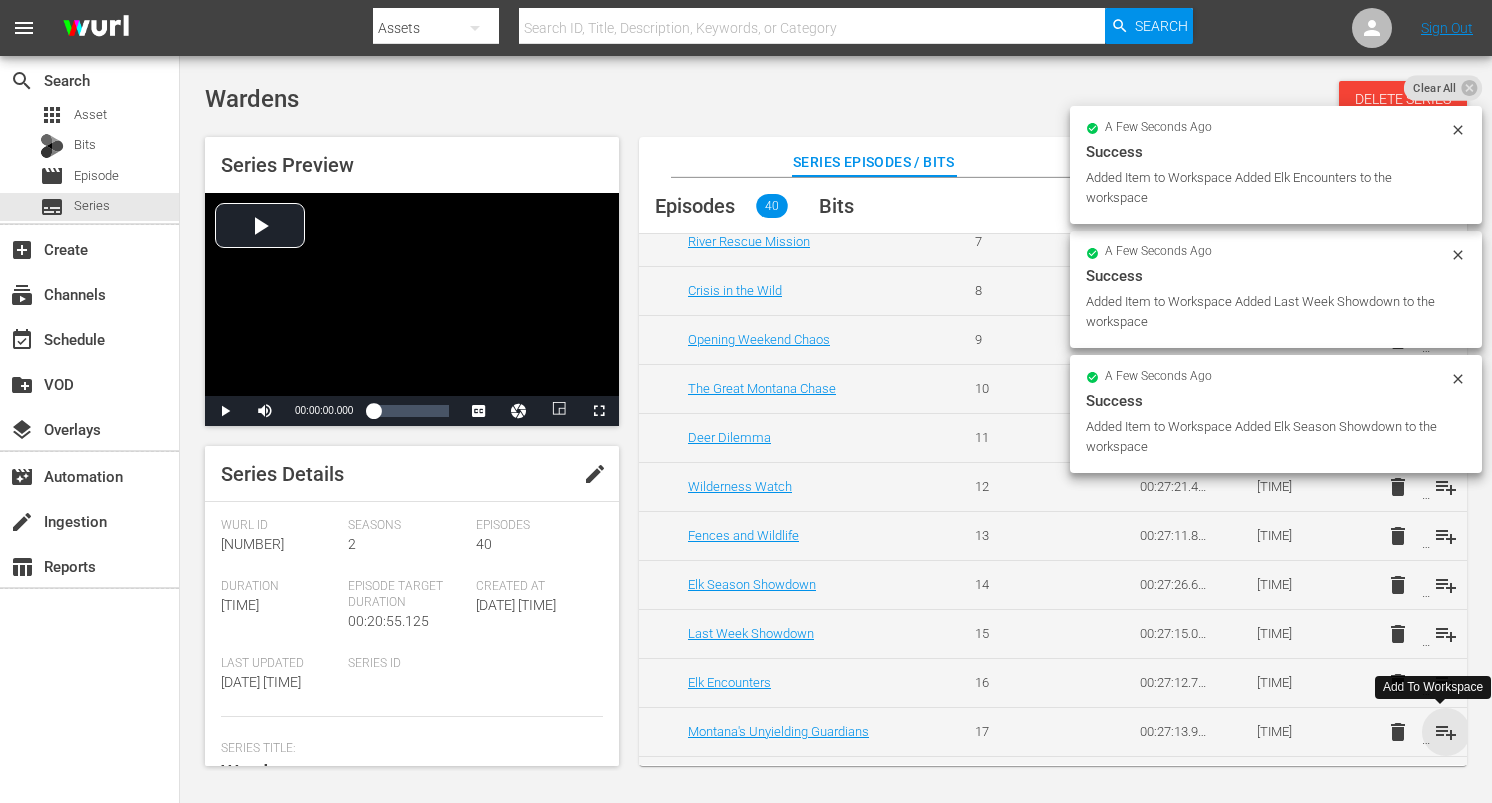 click on "playlist_add" at bounding box center (1446, 732) 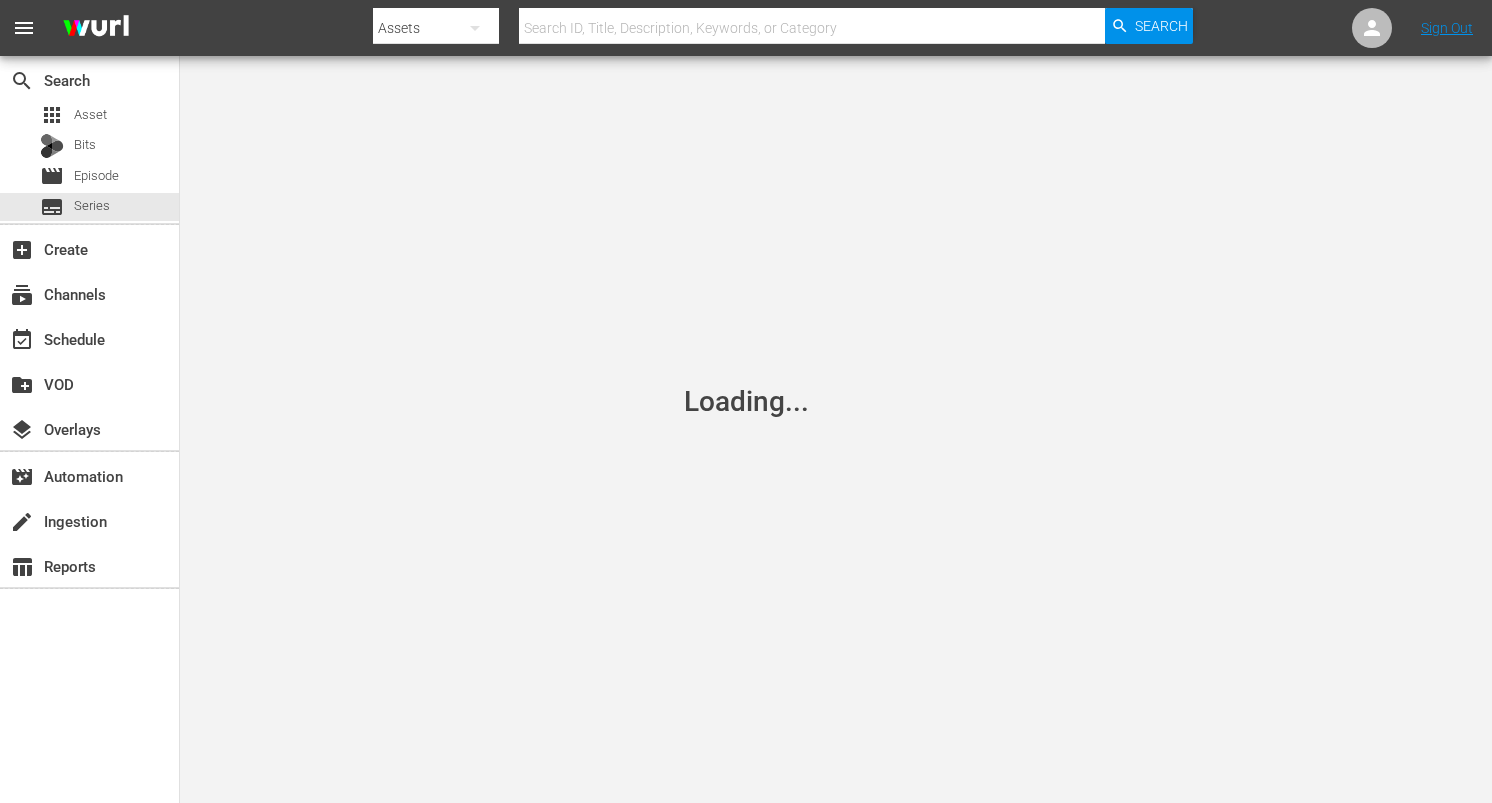 scroll, scrollTop: 0, scrollLeft: 0, axis: both 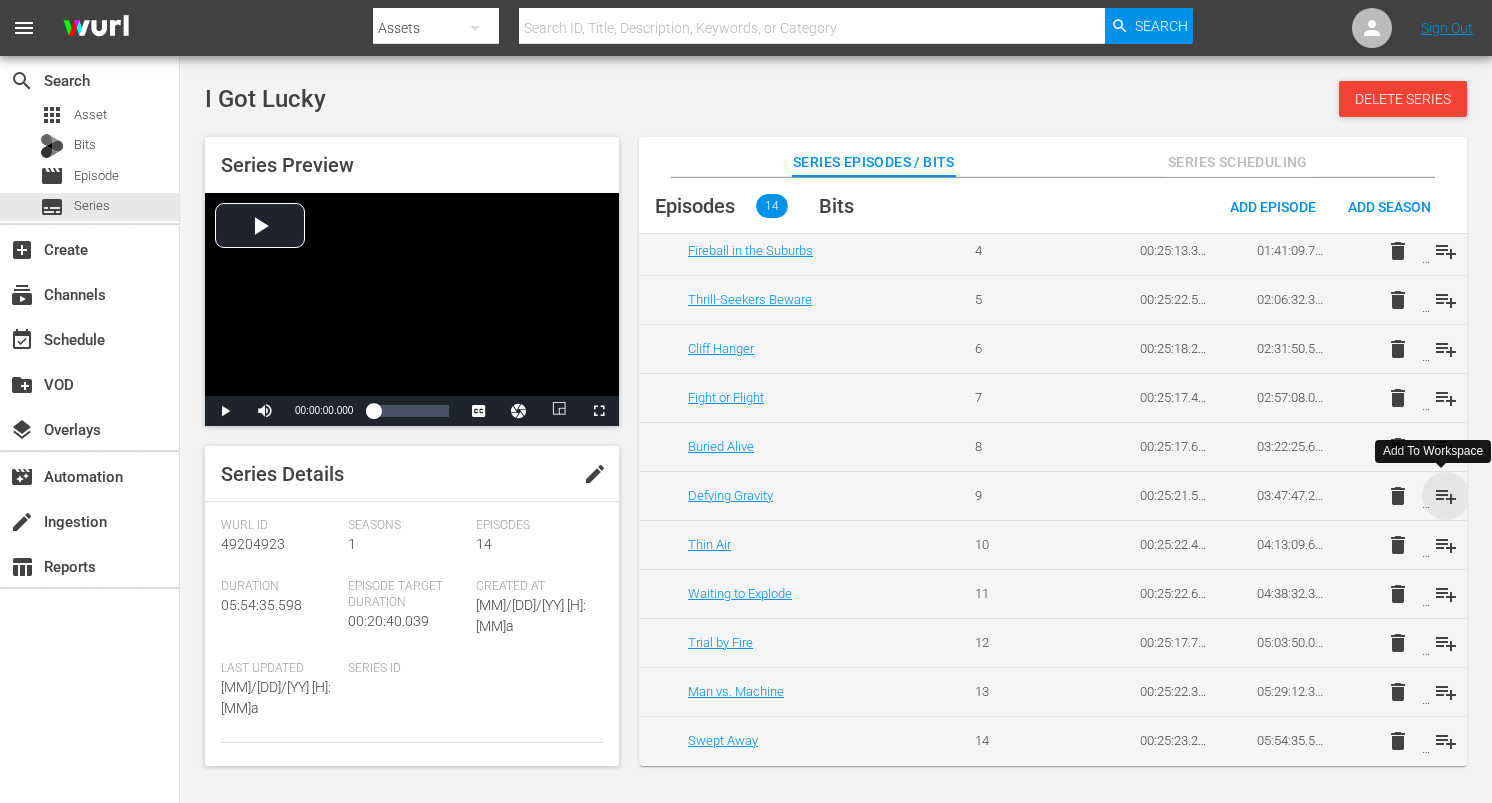 click on "playlist_add" at bounding box center [1446, 496] 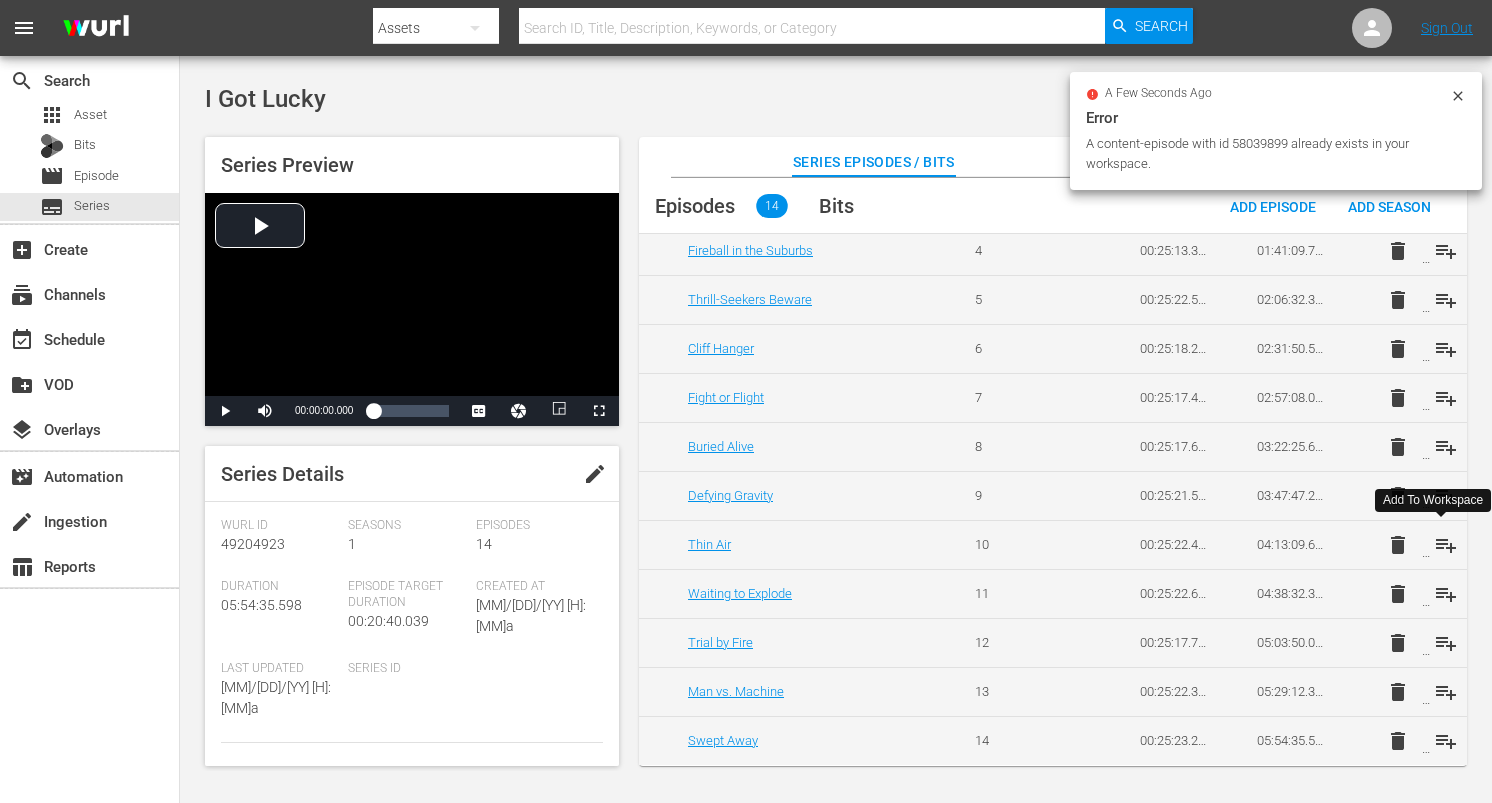 click on "playlist_add" at bounding box center [1446, 545] 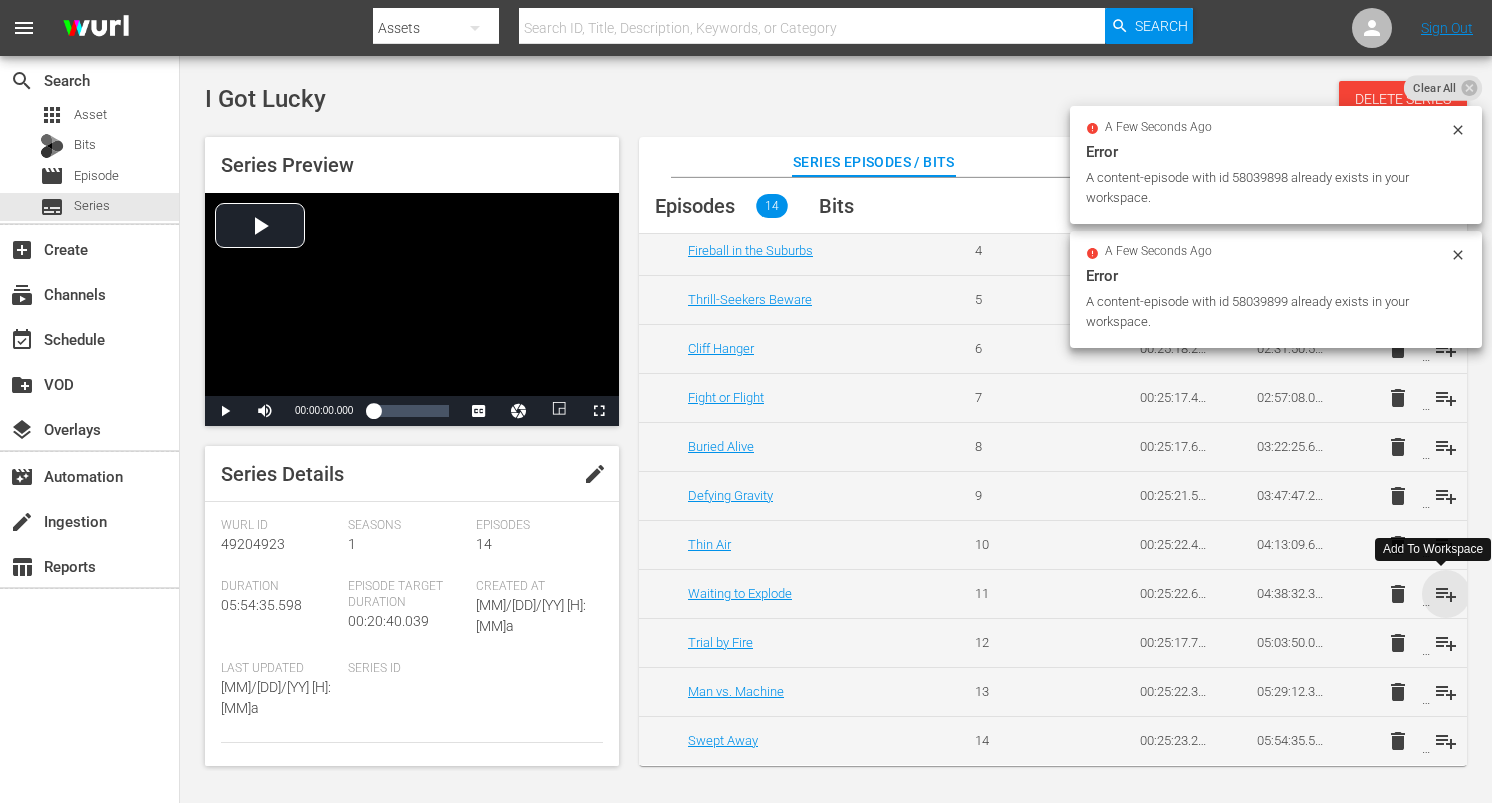 click on "playlist_add" at bounding box center [1446, 594] 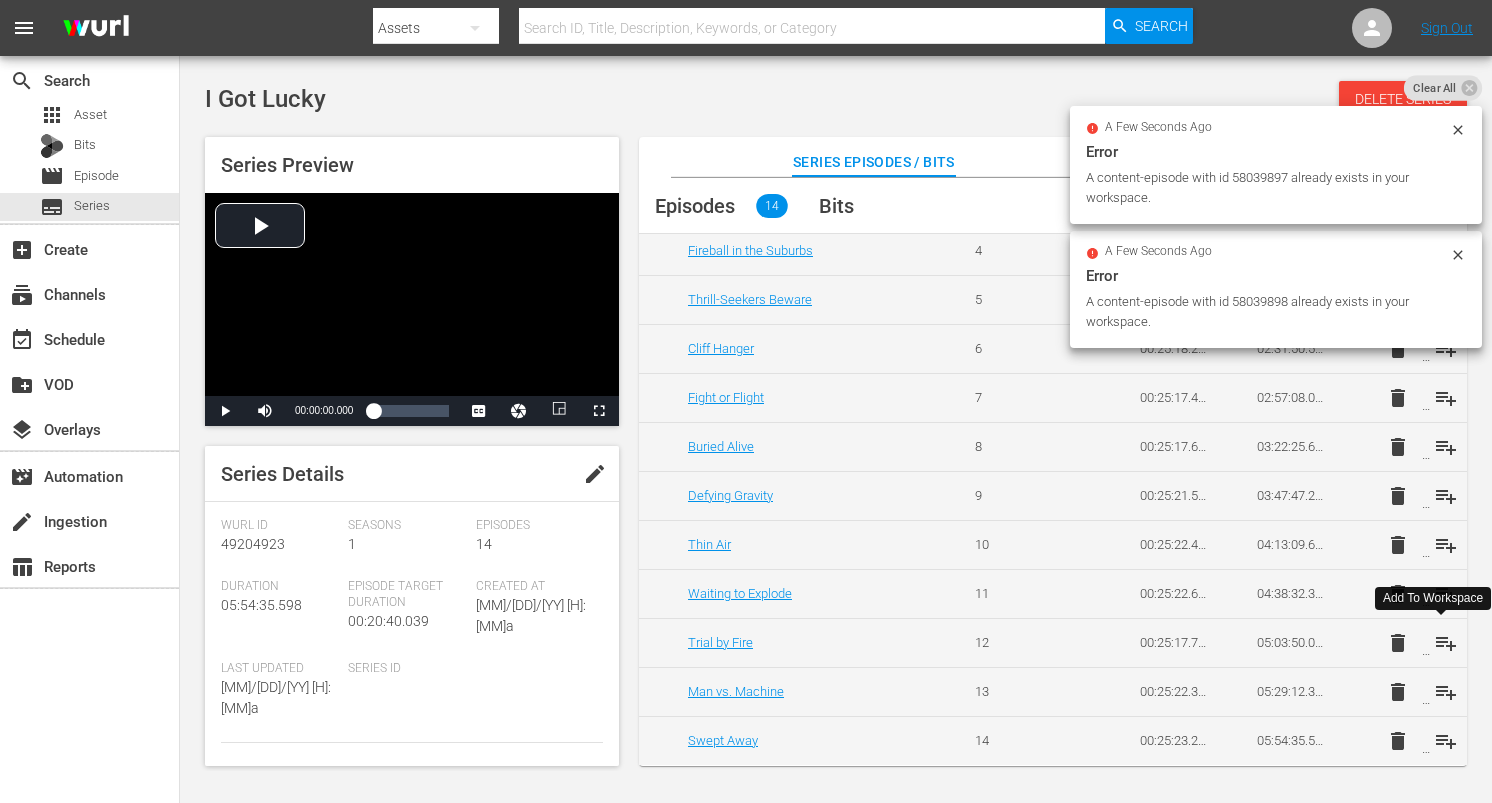click on "playlist_add" at bounding box center [1446, 643] 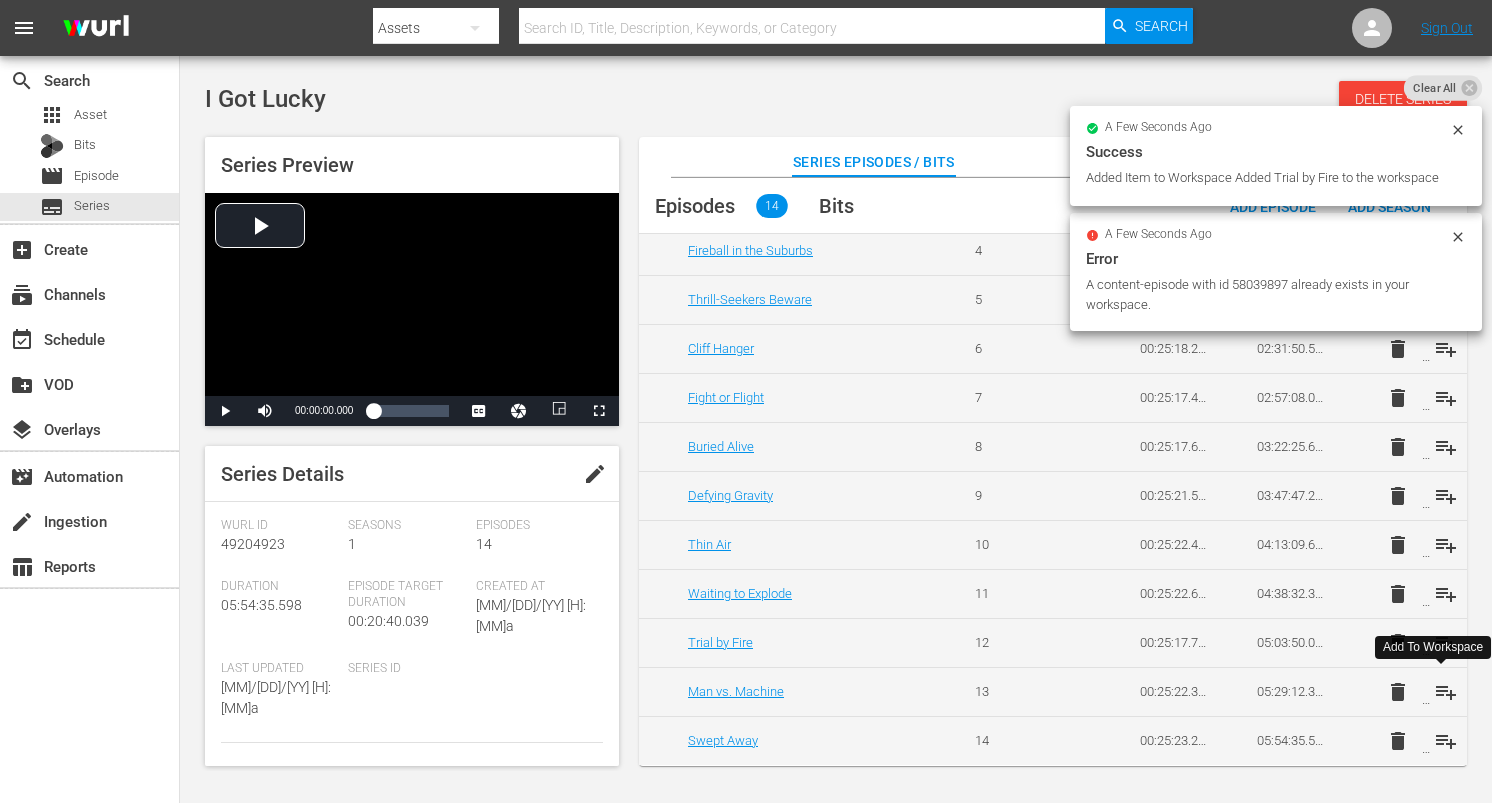 click on "playlist_add" at bounding box center (1446, 692) 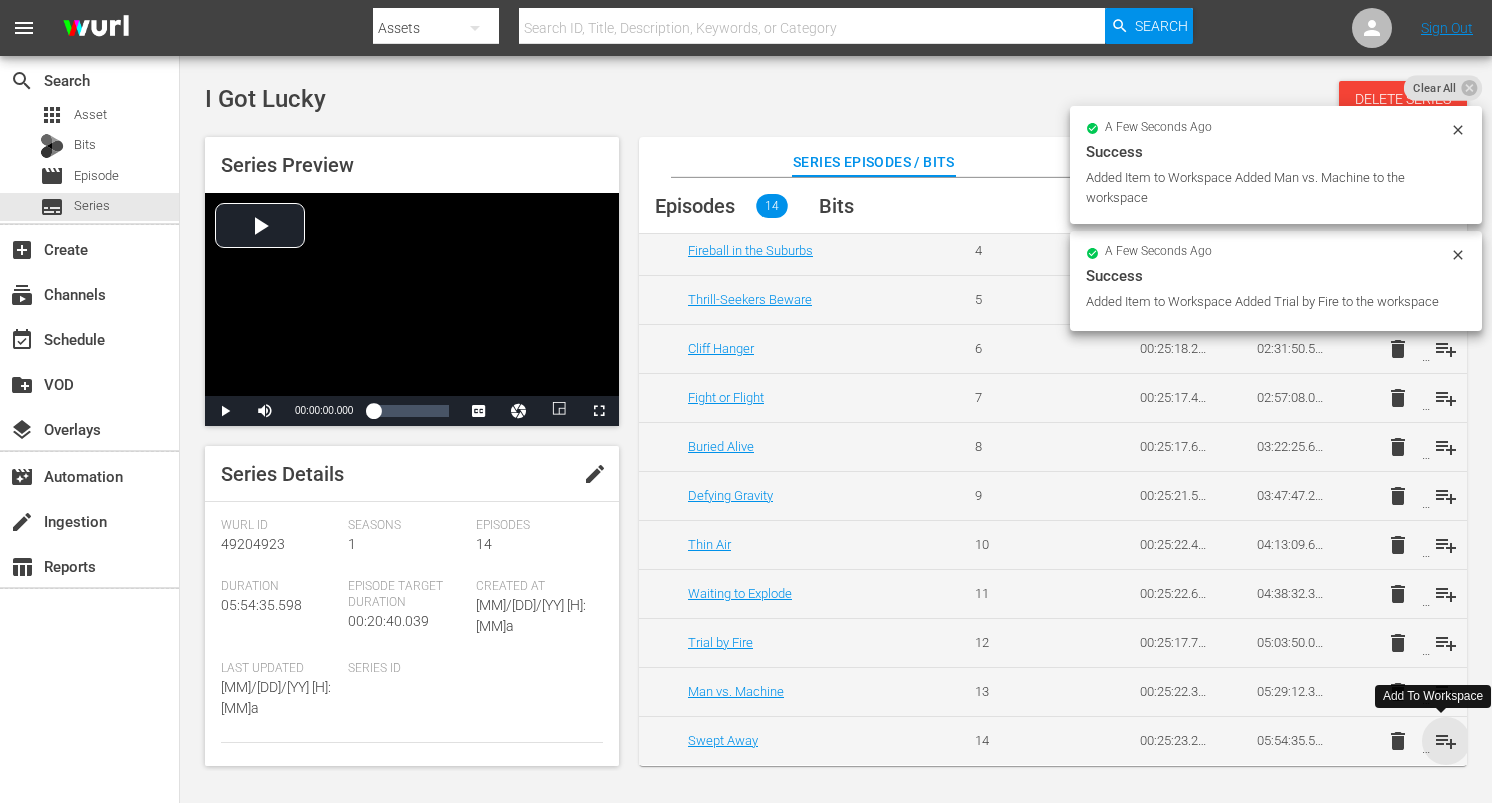drag, startPoint x: 1442, startPoint y: 739, endPoint x: 1436, endPoint y: 727, distance: 13.416408 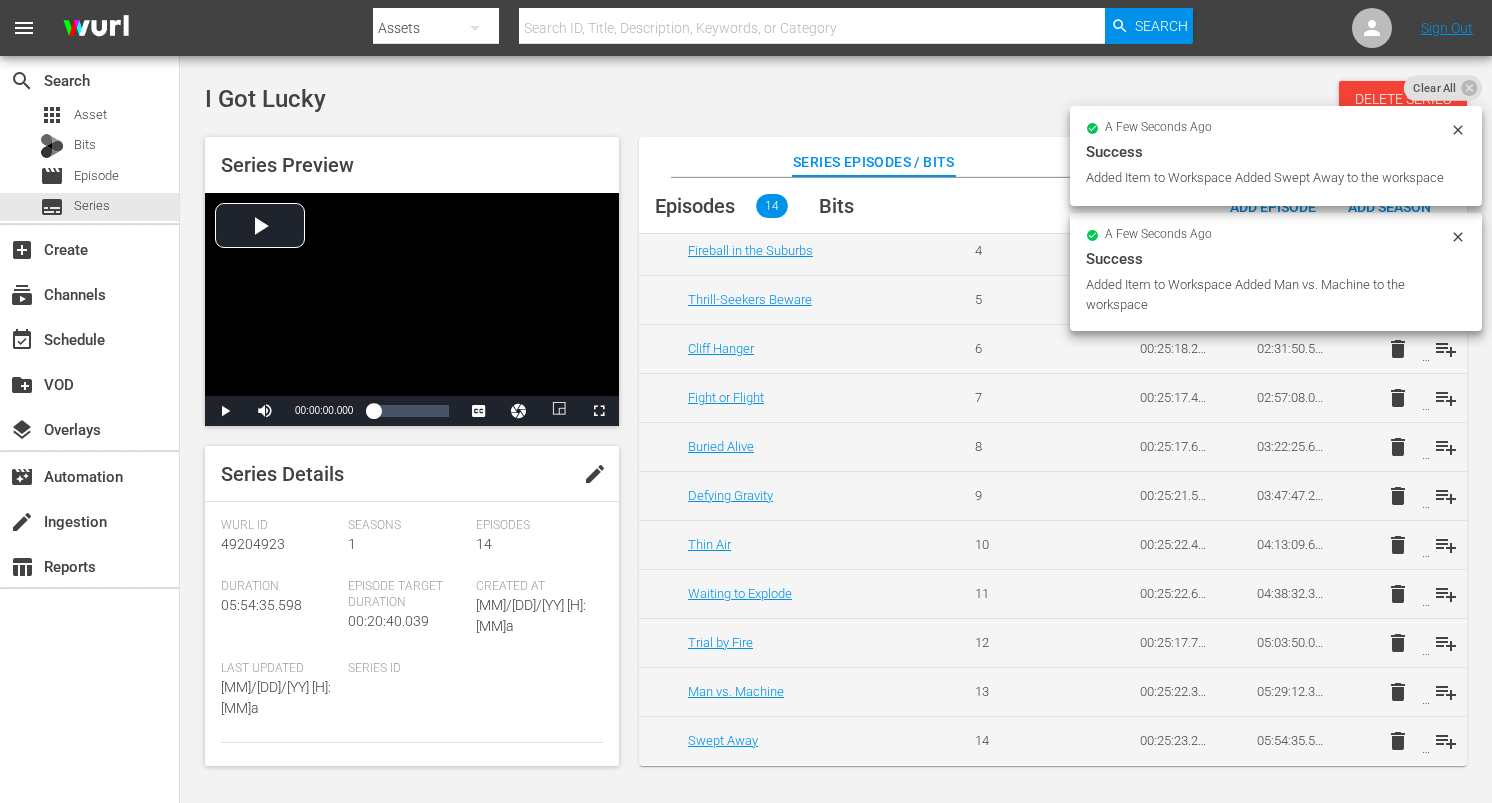 scroll, scrollTop: 0, scrollLeft: 0, axis: both 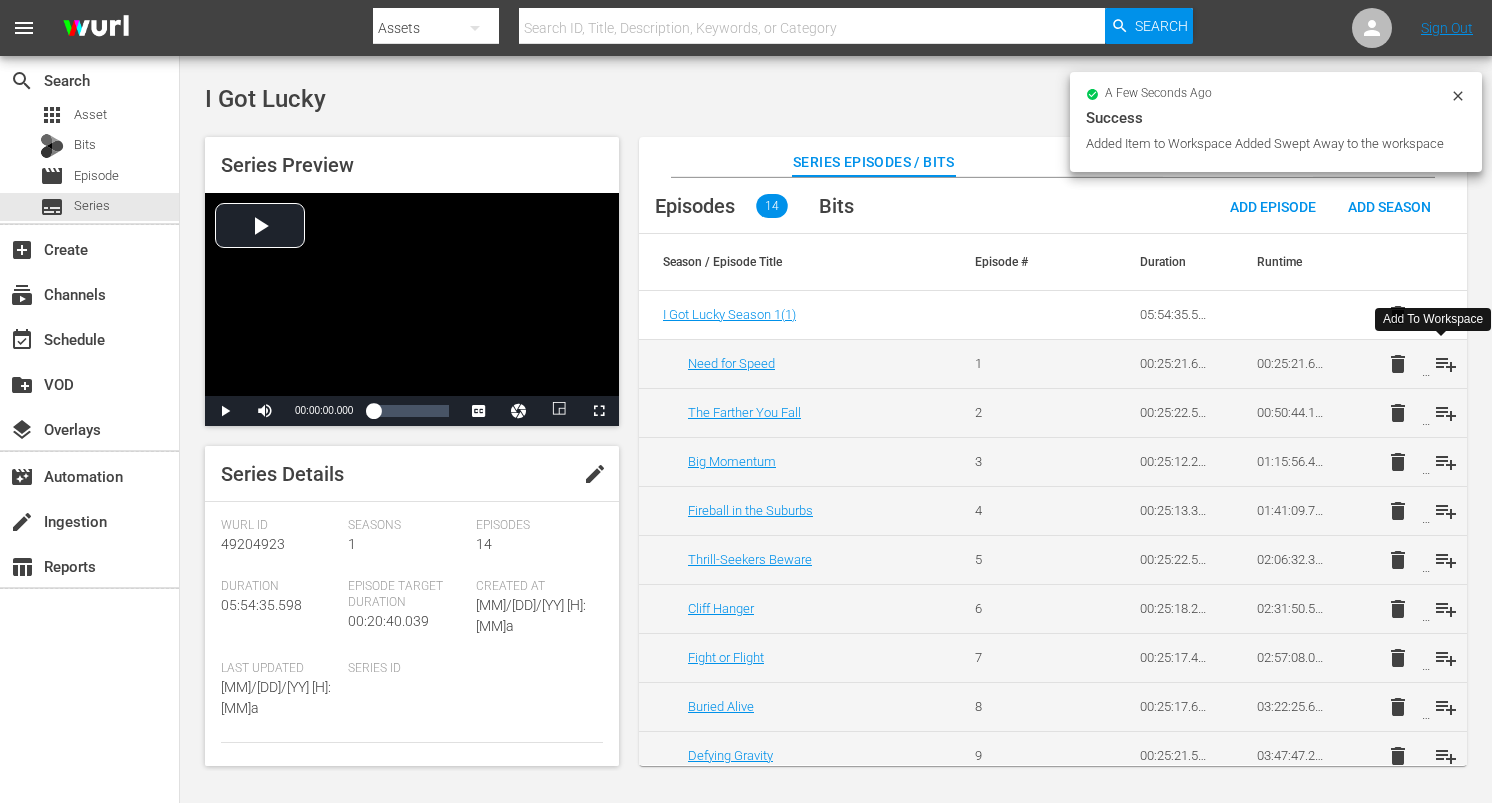 click on "playlist_add" at bounding box center (1446, 364) 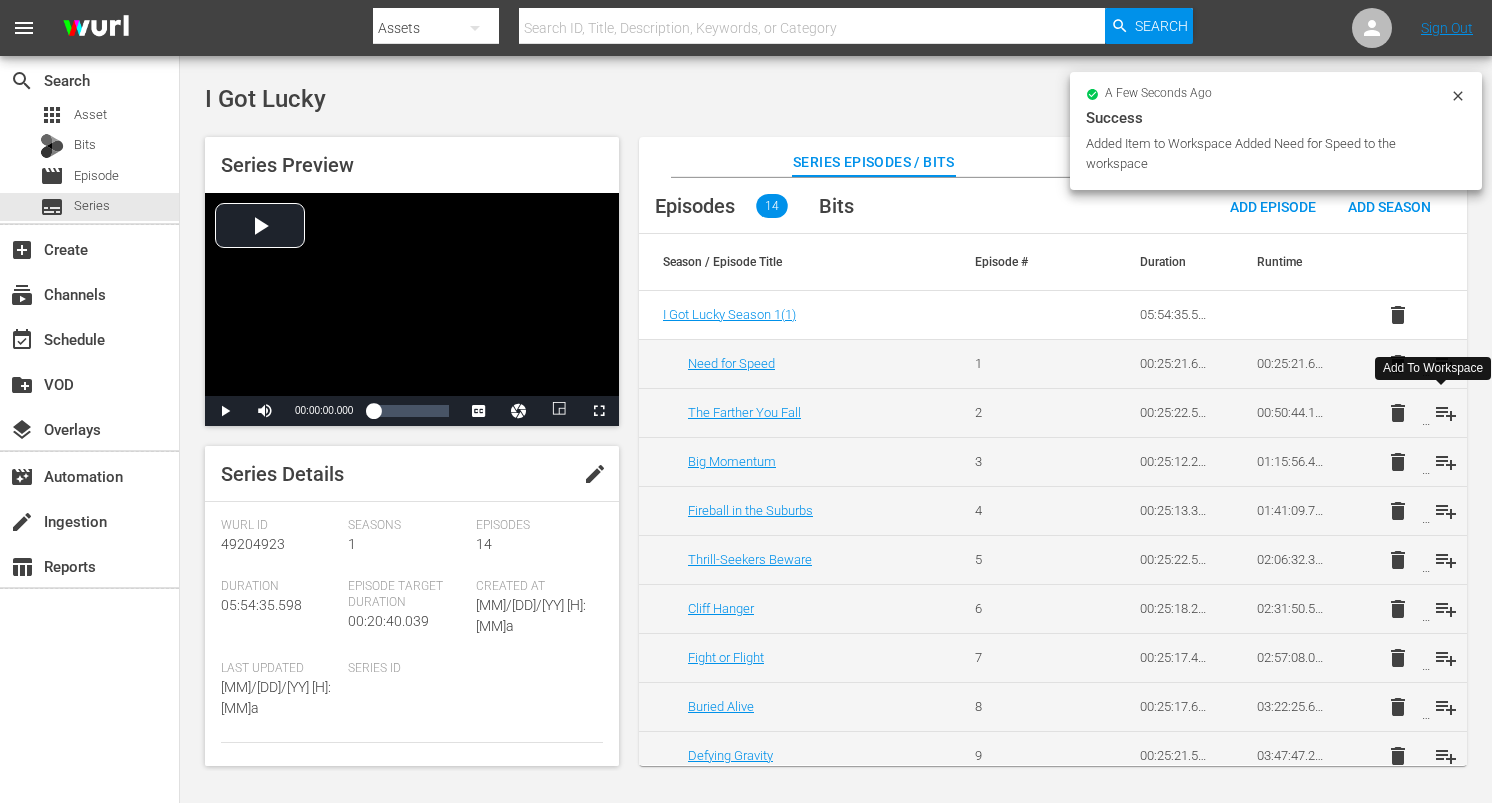 click on "playlist_add" at bounding box center [1446, 413] 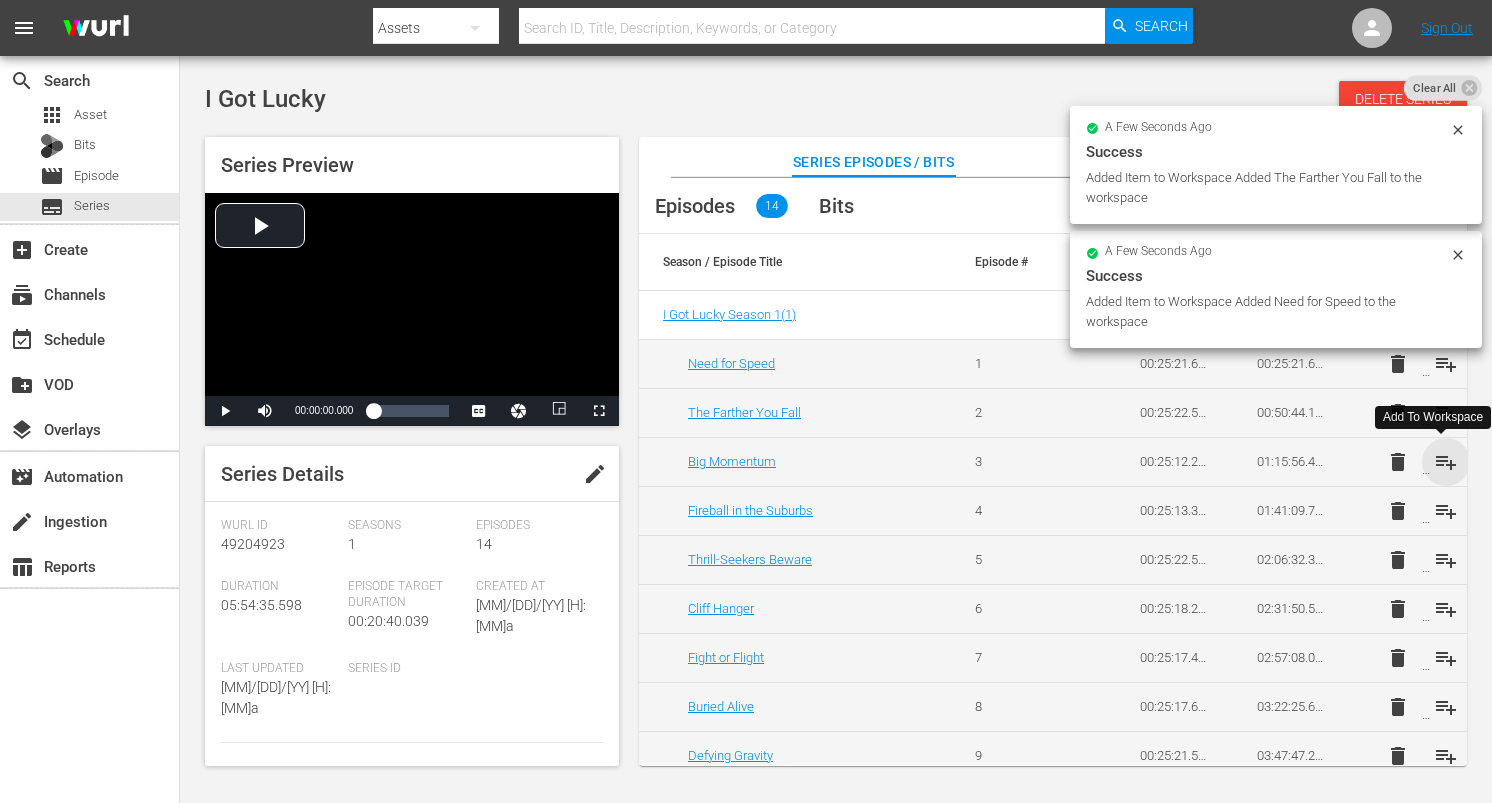 click on "playlist_add" at bounding box center (1446, 462) 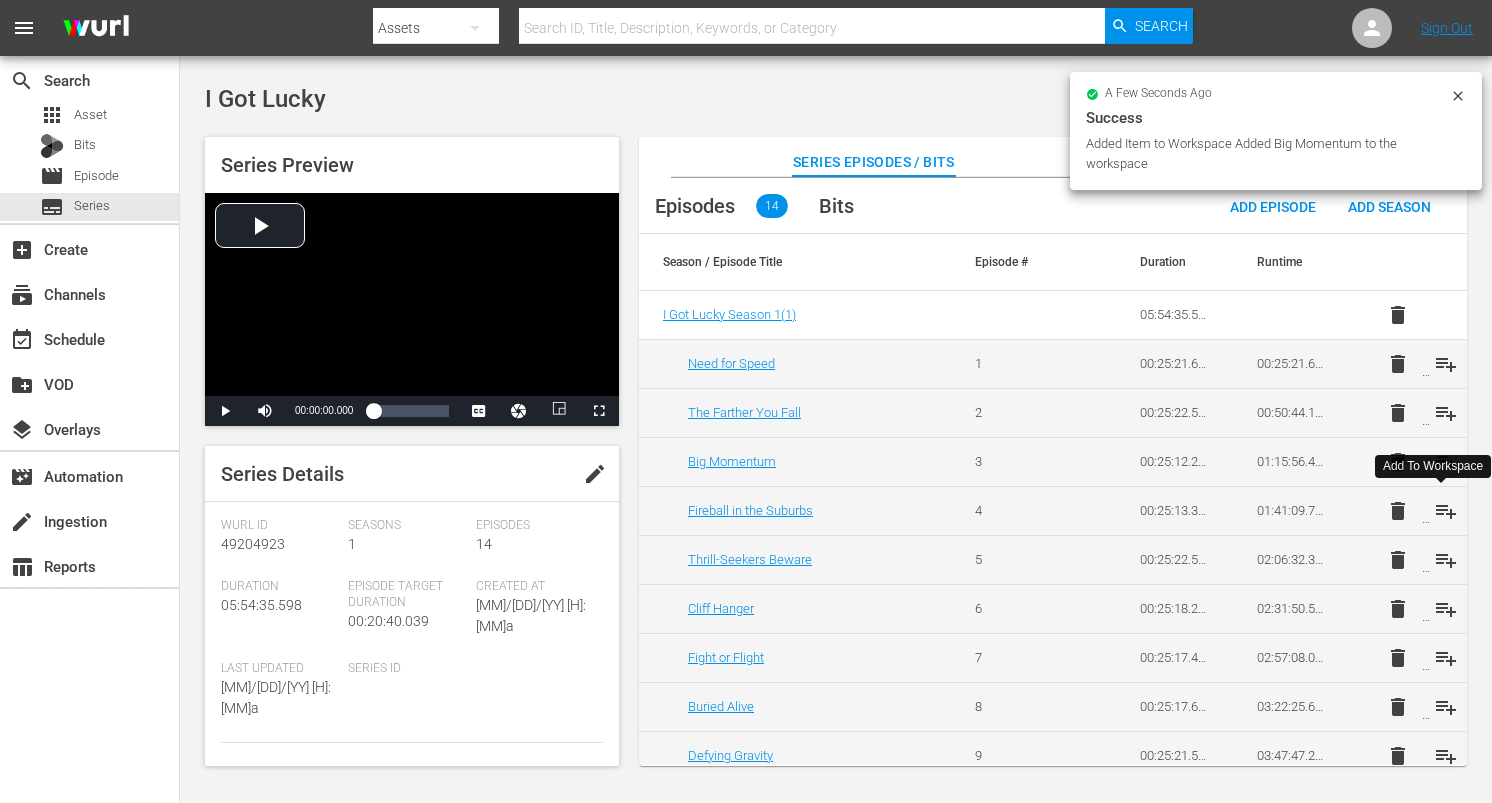 click on "playlist_add" at bounding box center [1446, 511] 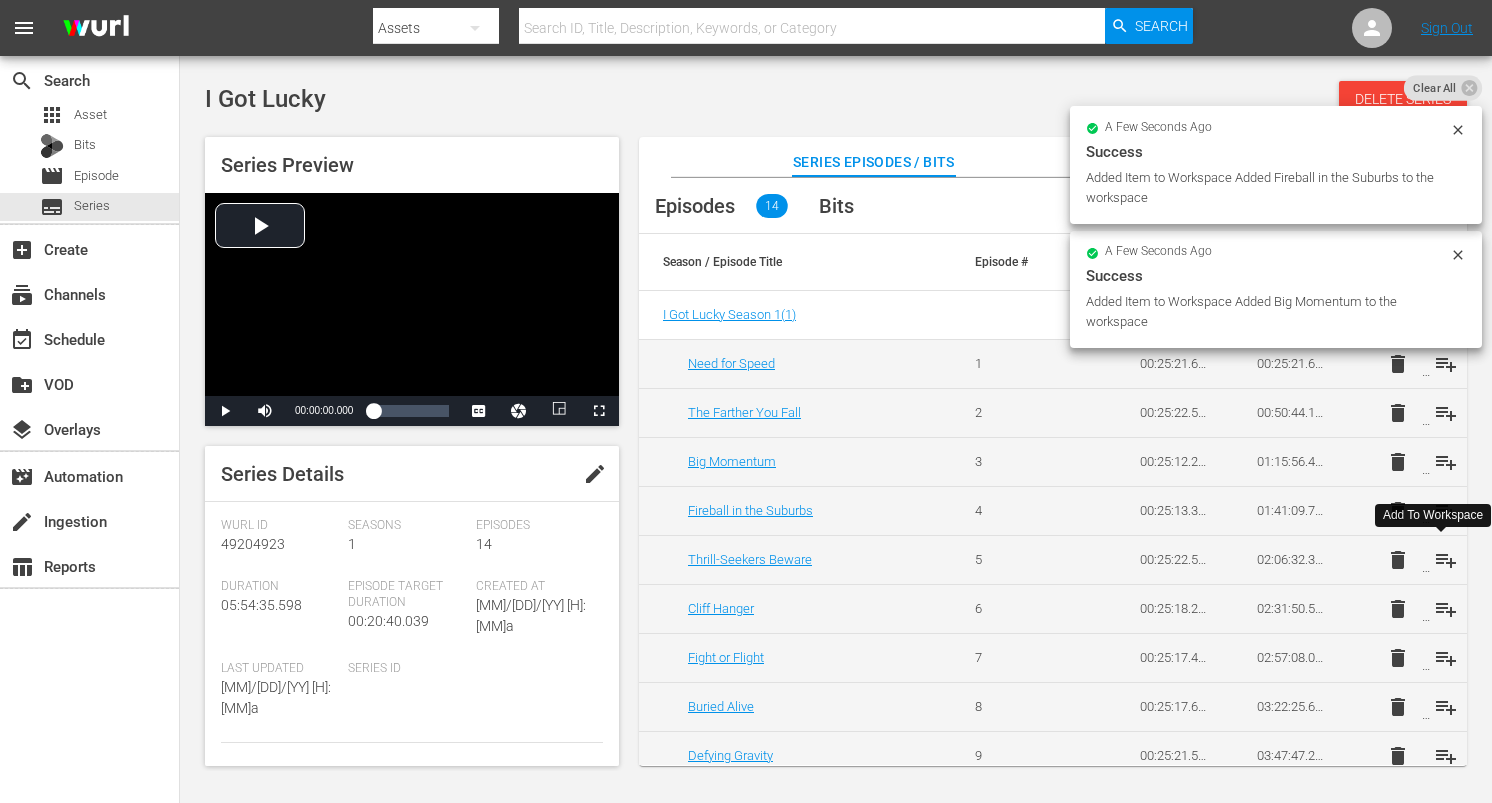 click on "playlist_add" at bounding box center (1446, 560) 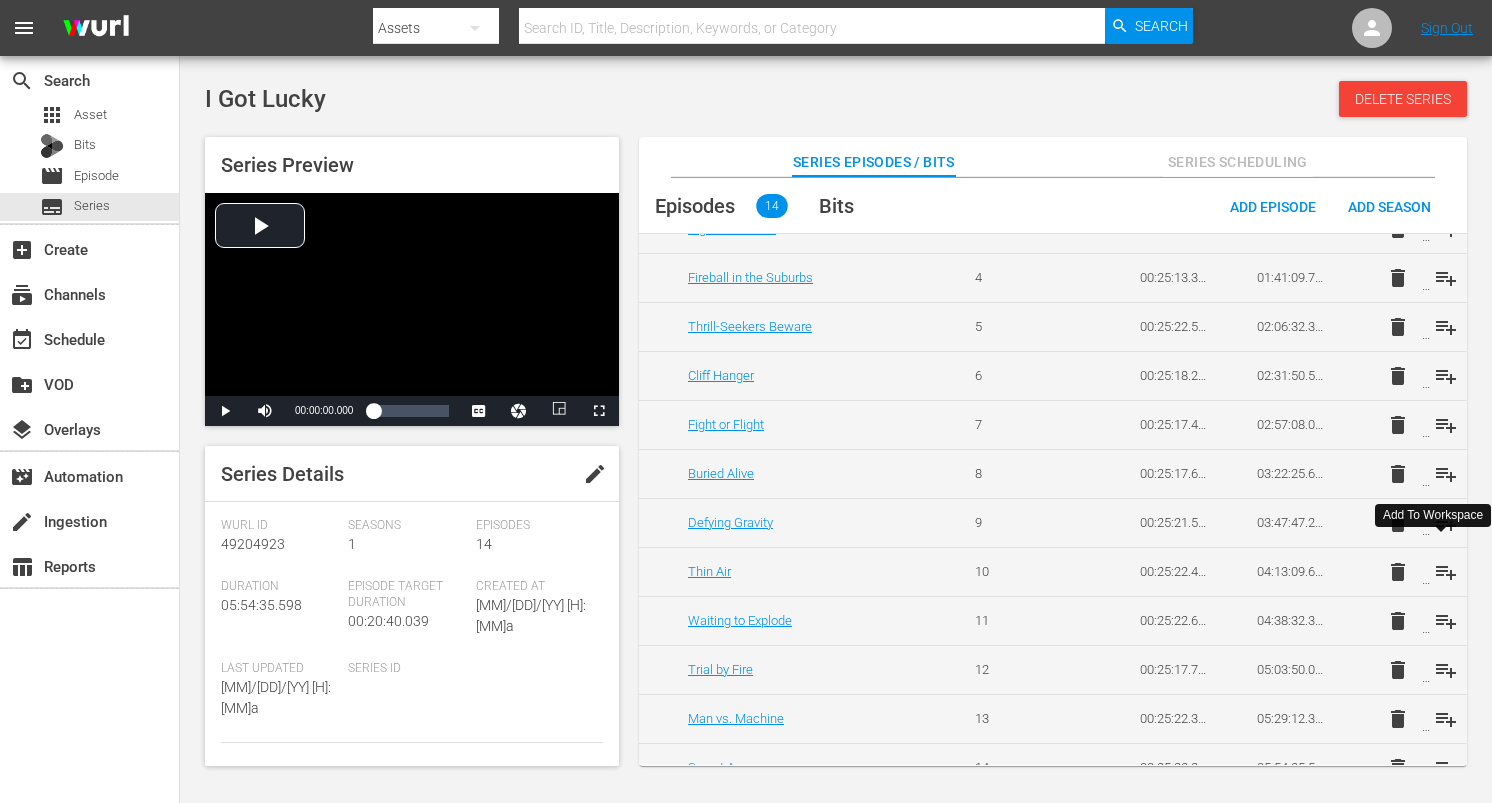 scroll, scrollTop: 259, scrollLeft: 0, axis: vertical 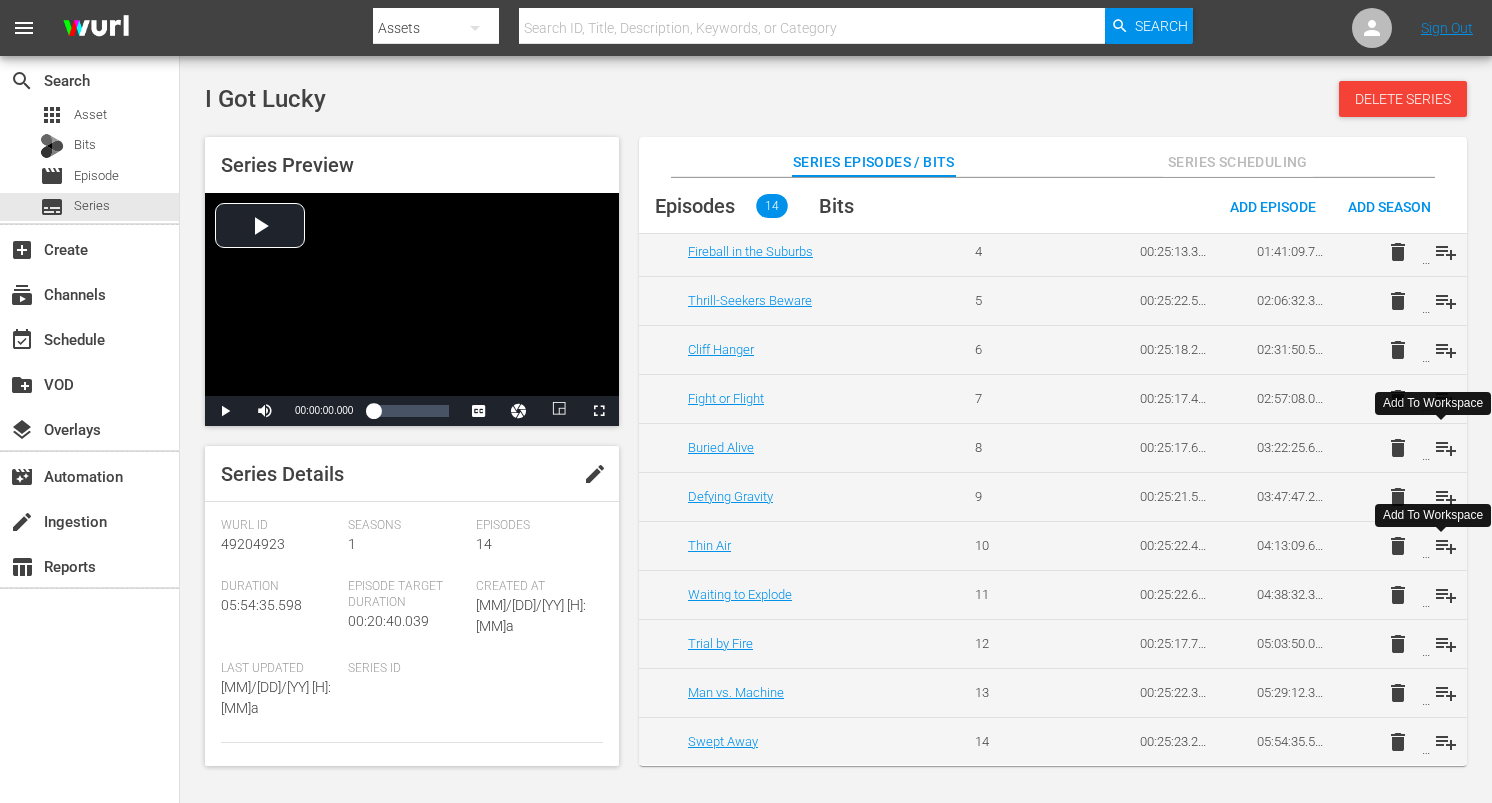 click on "playlist_add" at bounding box center (1446, 448) 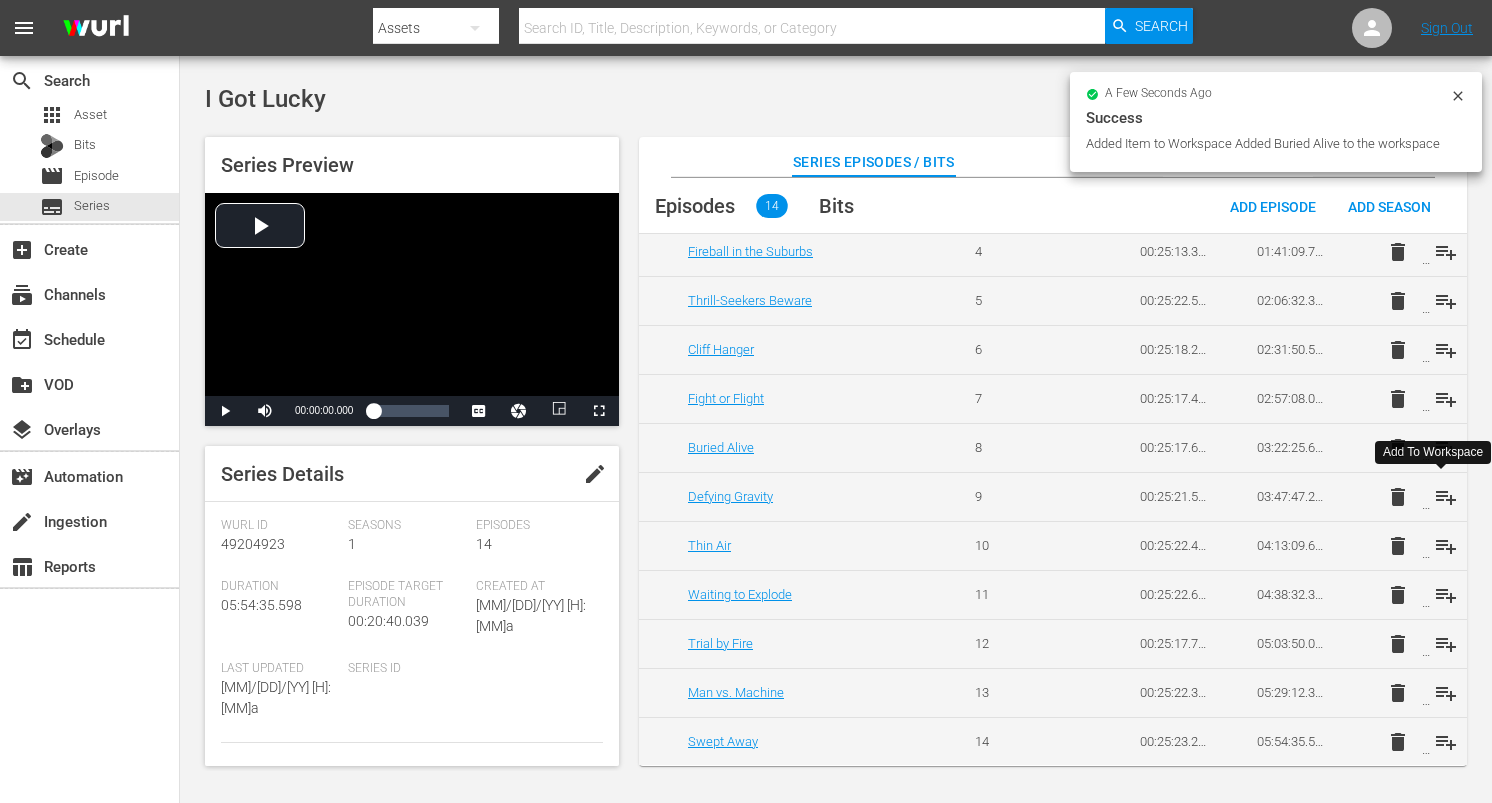 click on "playlist_add" at bounding box center (1446, 497) 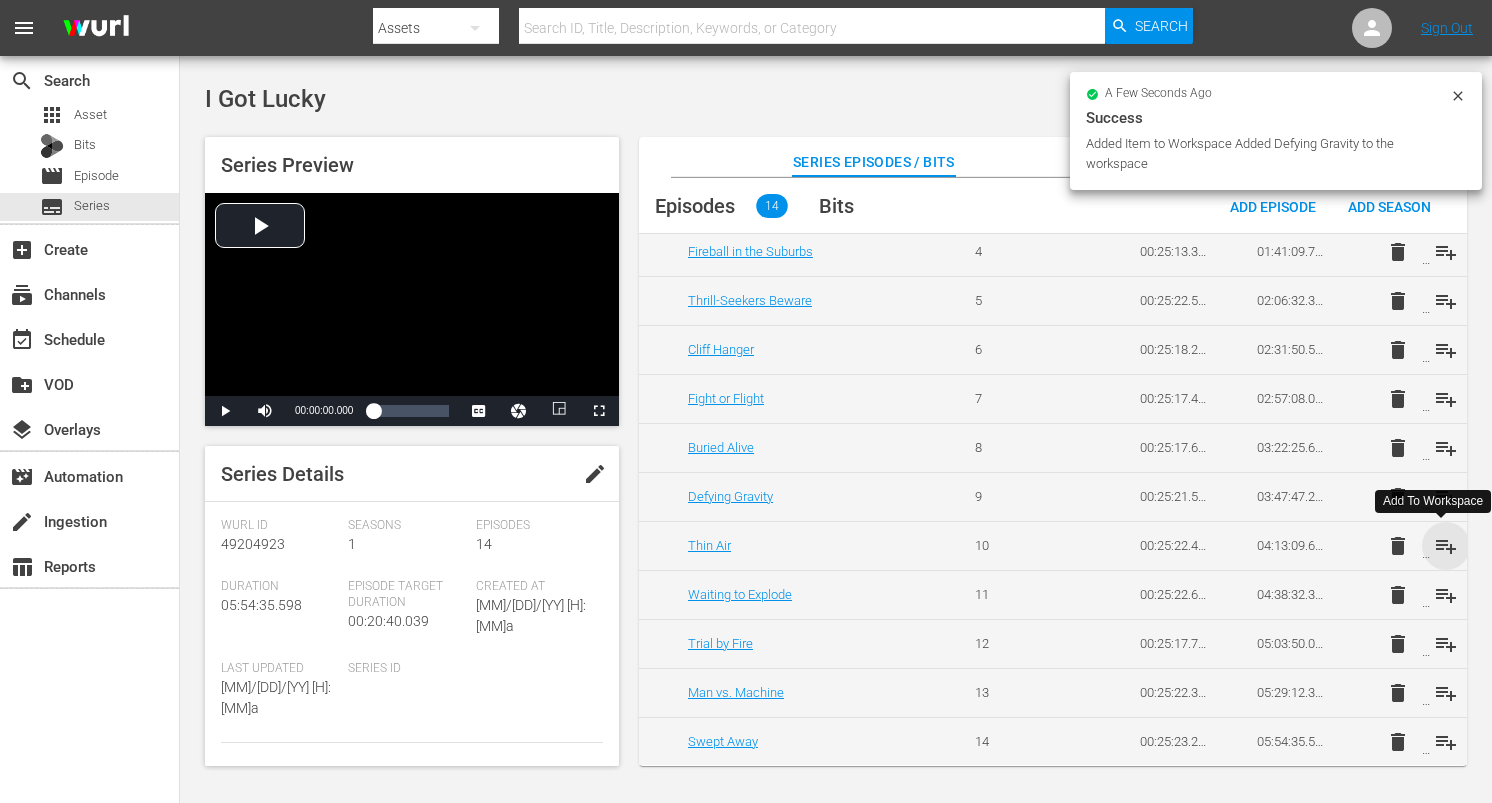 click on "playlist_add" at bounding box center [1446, 546] 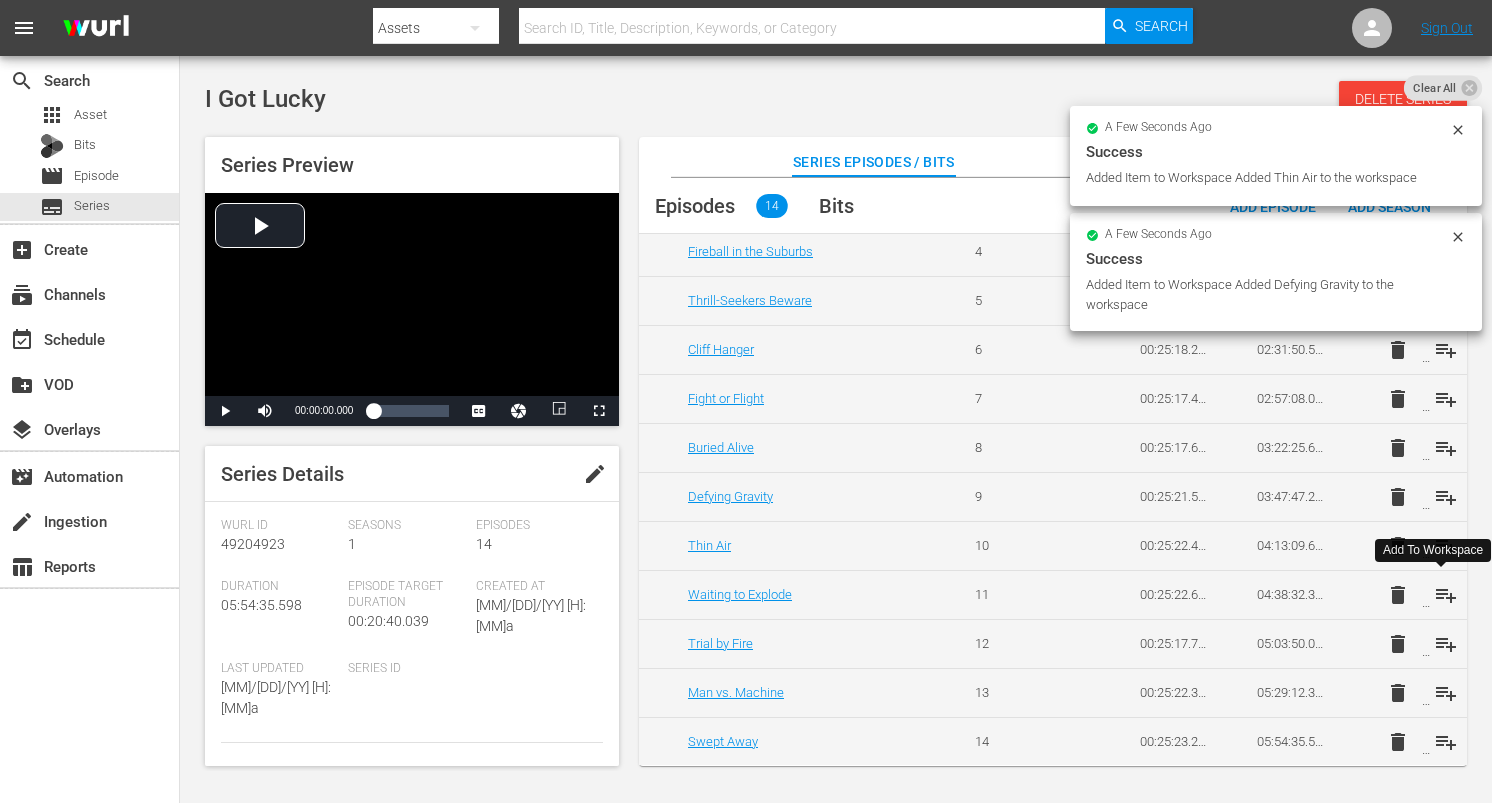 click on "playlist_add" at bounding box center [1446, 595] 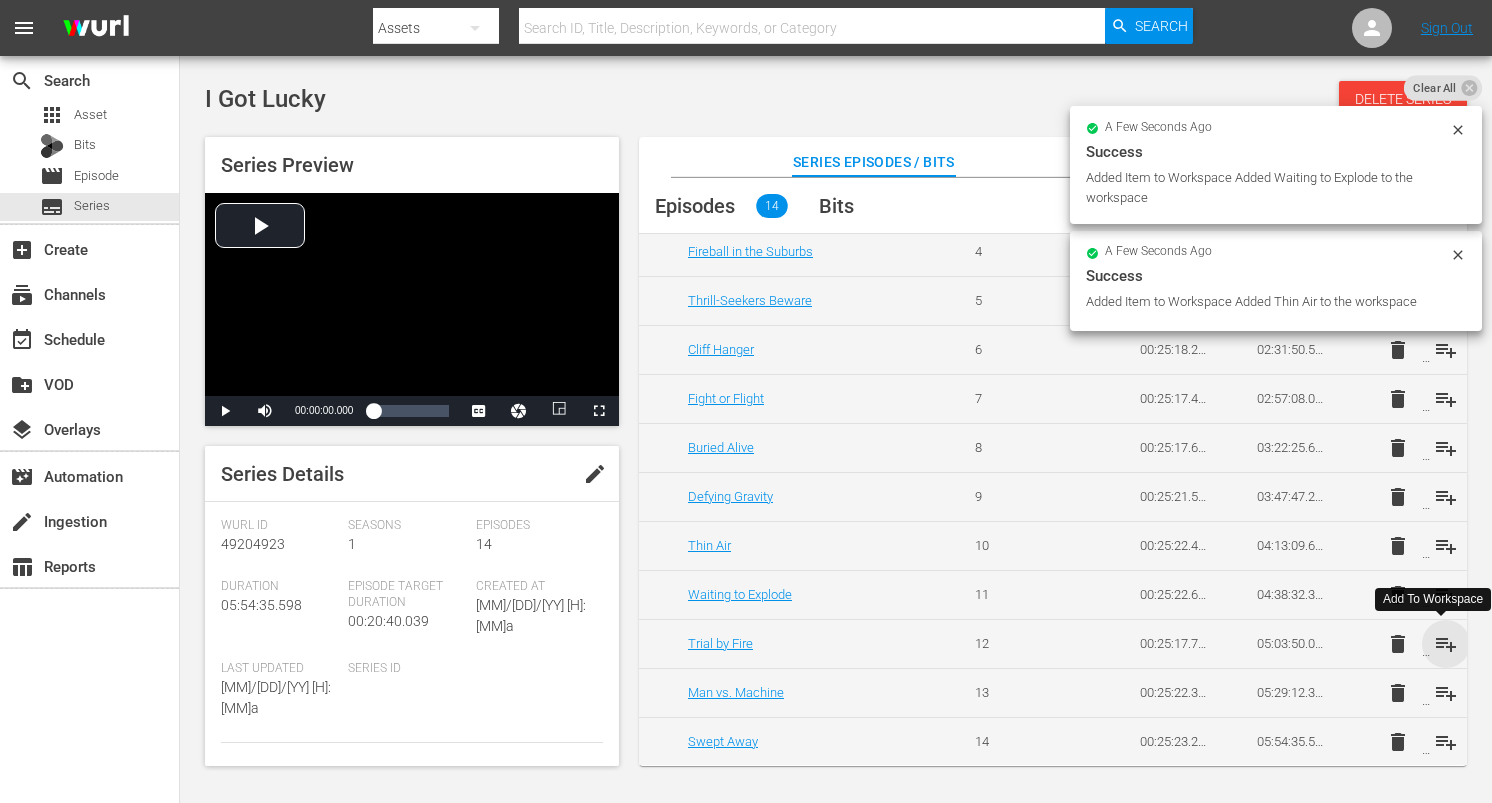 click on "playlist_add" at bounding box center [1446, 644] 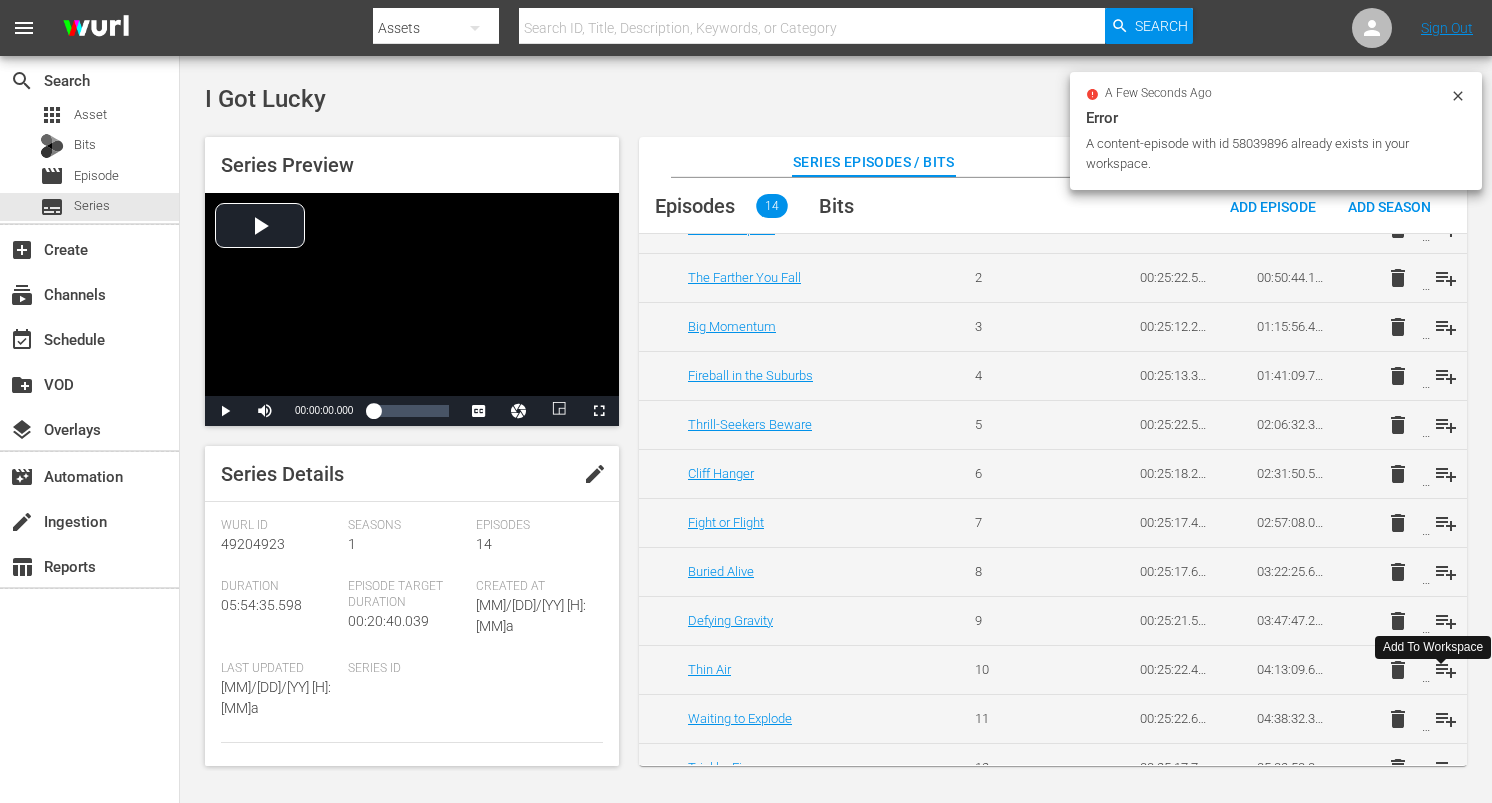 scroll, scrollTop: 0, scrollLeft: 0, axis: both 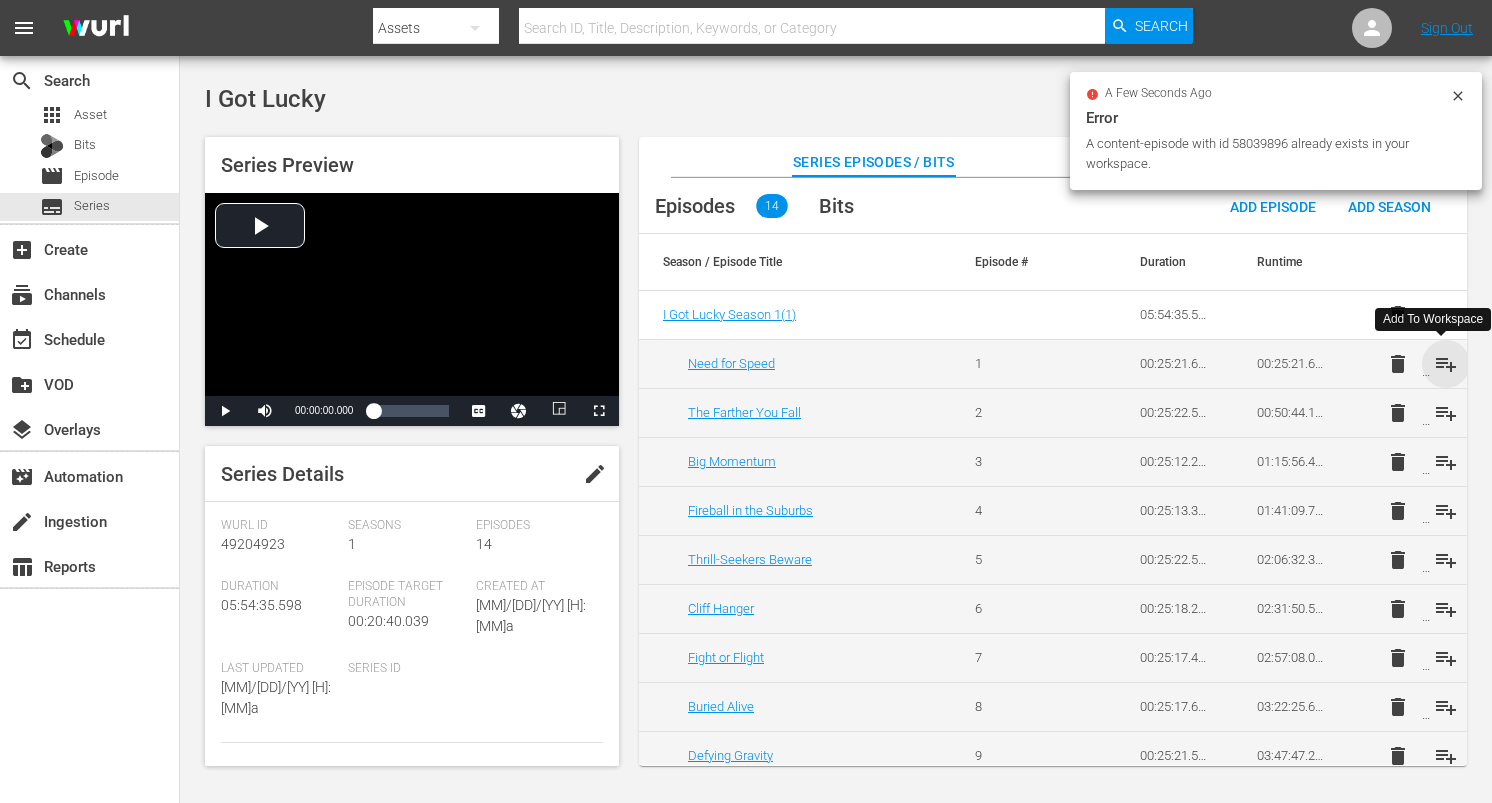 click on "playlist_add" at bounding box center (1446, 364) 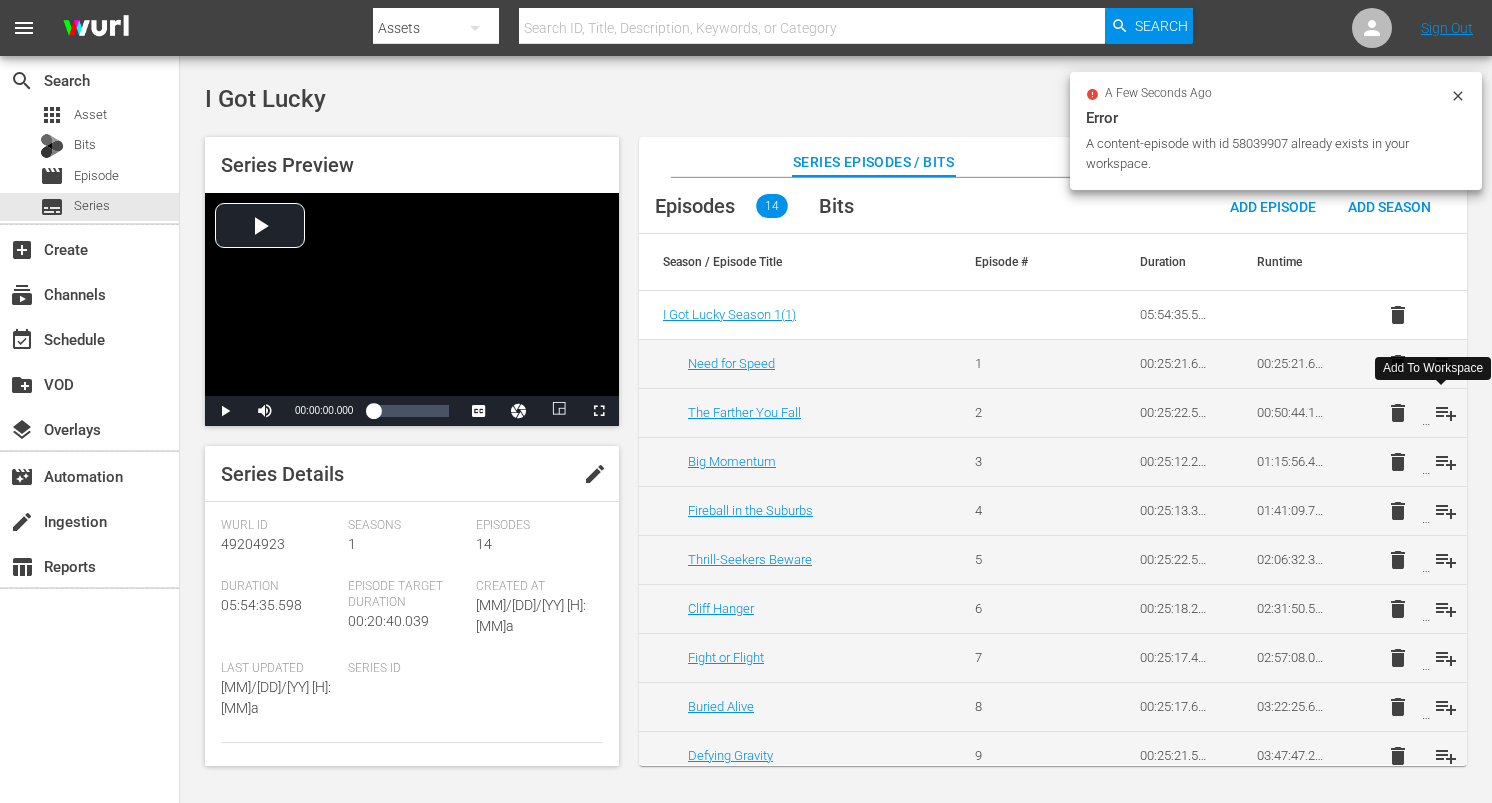 click on "playlist_add" at bounding box center (1446, 413) 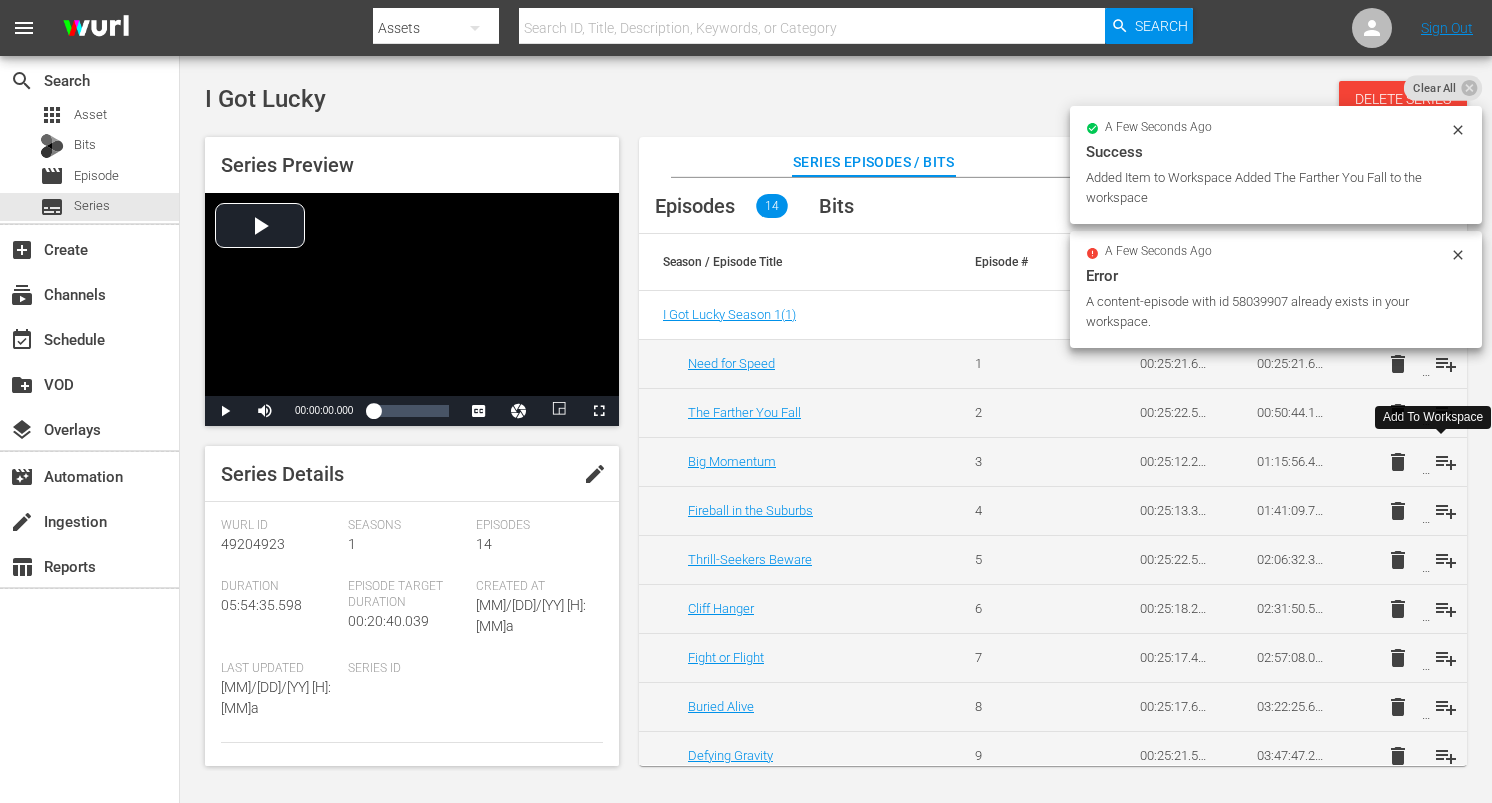 click on "playlist_add" at bounding box center [1446, 462] 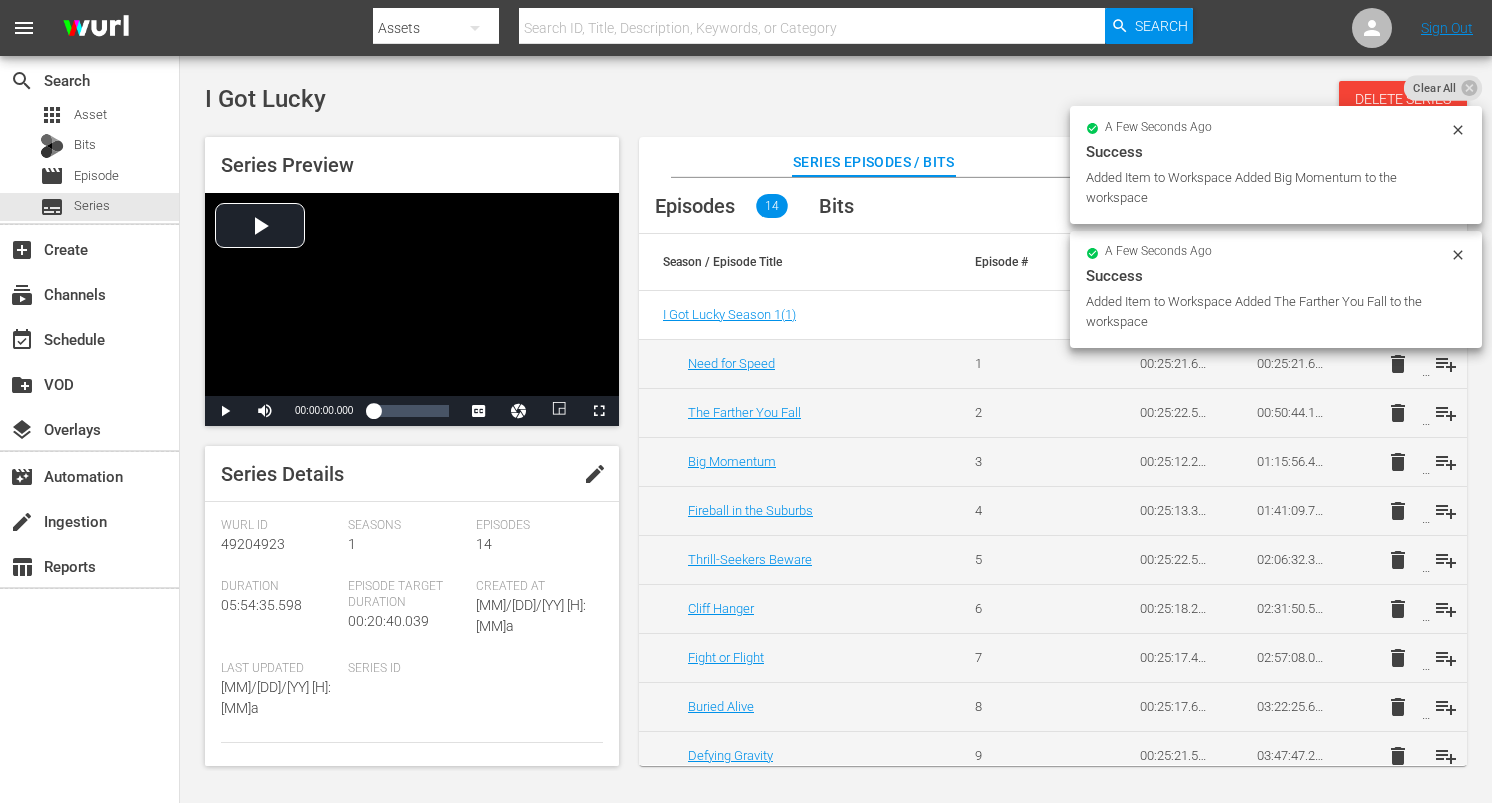 click on "playlist_add" at bounding box center (1446, 511) 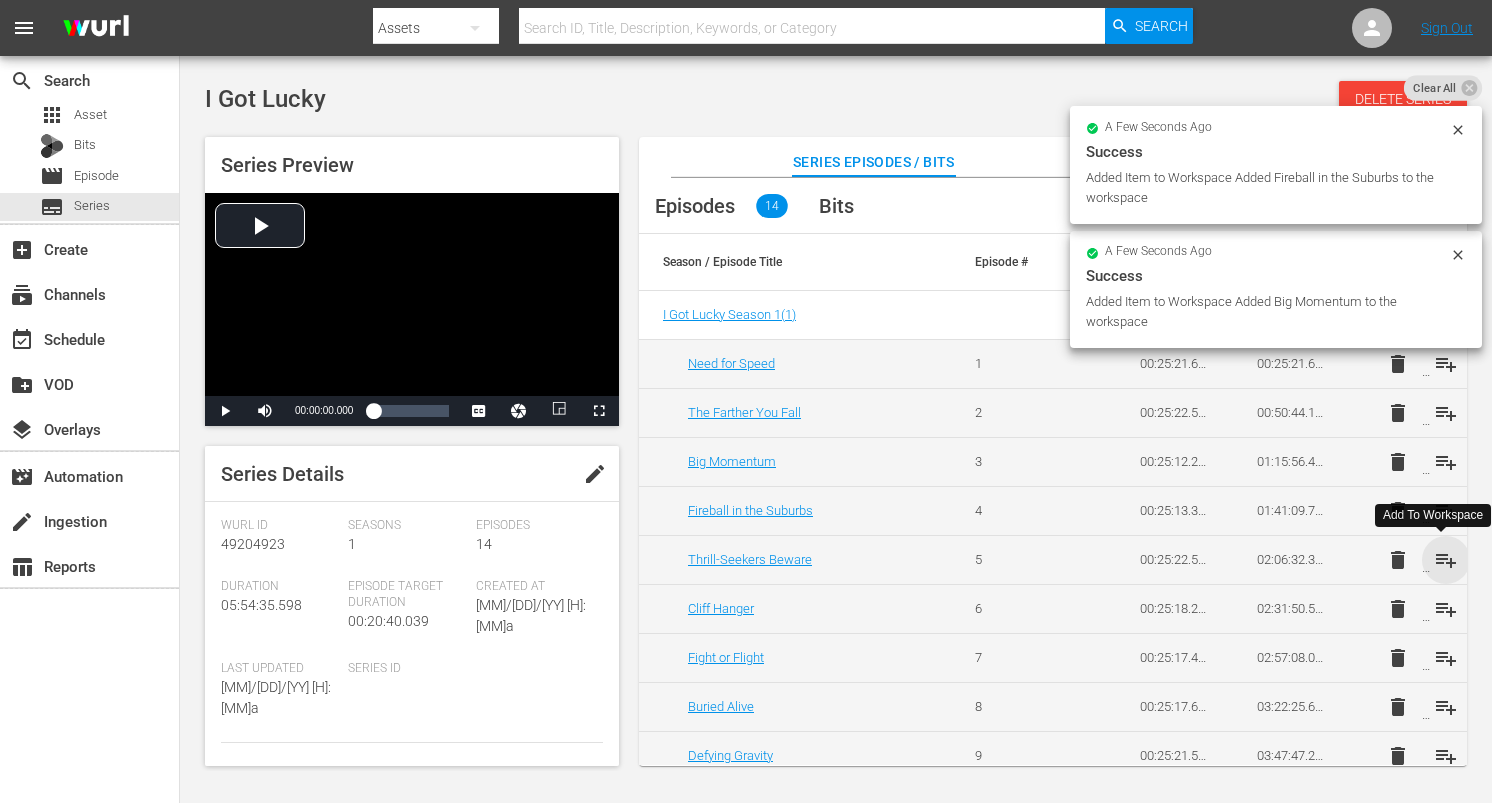 click on "playlist_add" at bounding box center (1446, 560) 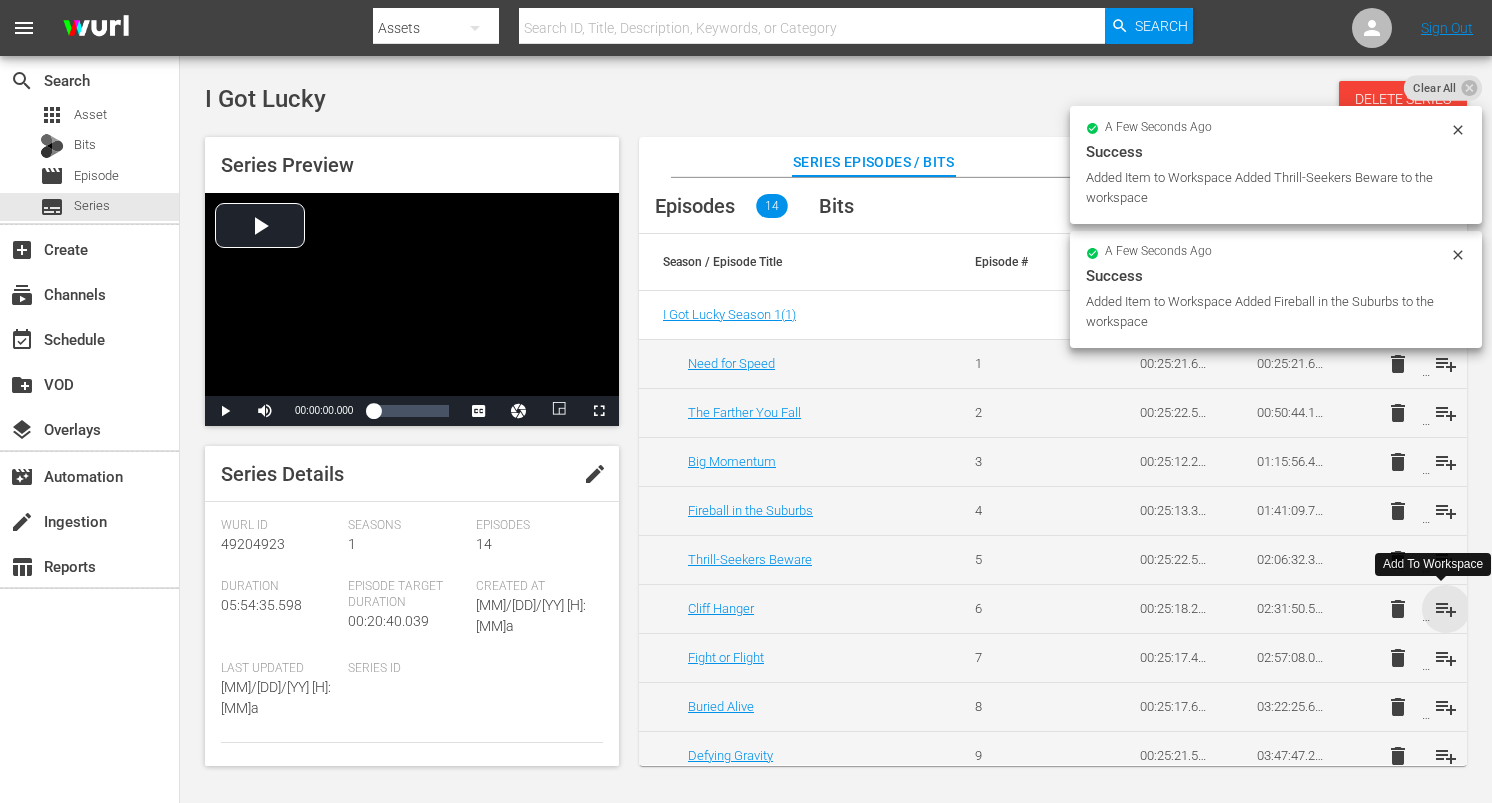 click on "playlist_add" at bounding box center (1446, 609) 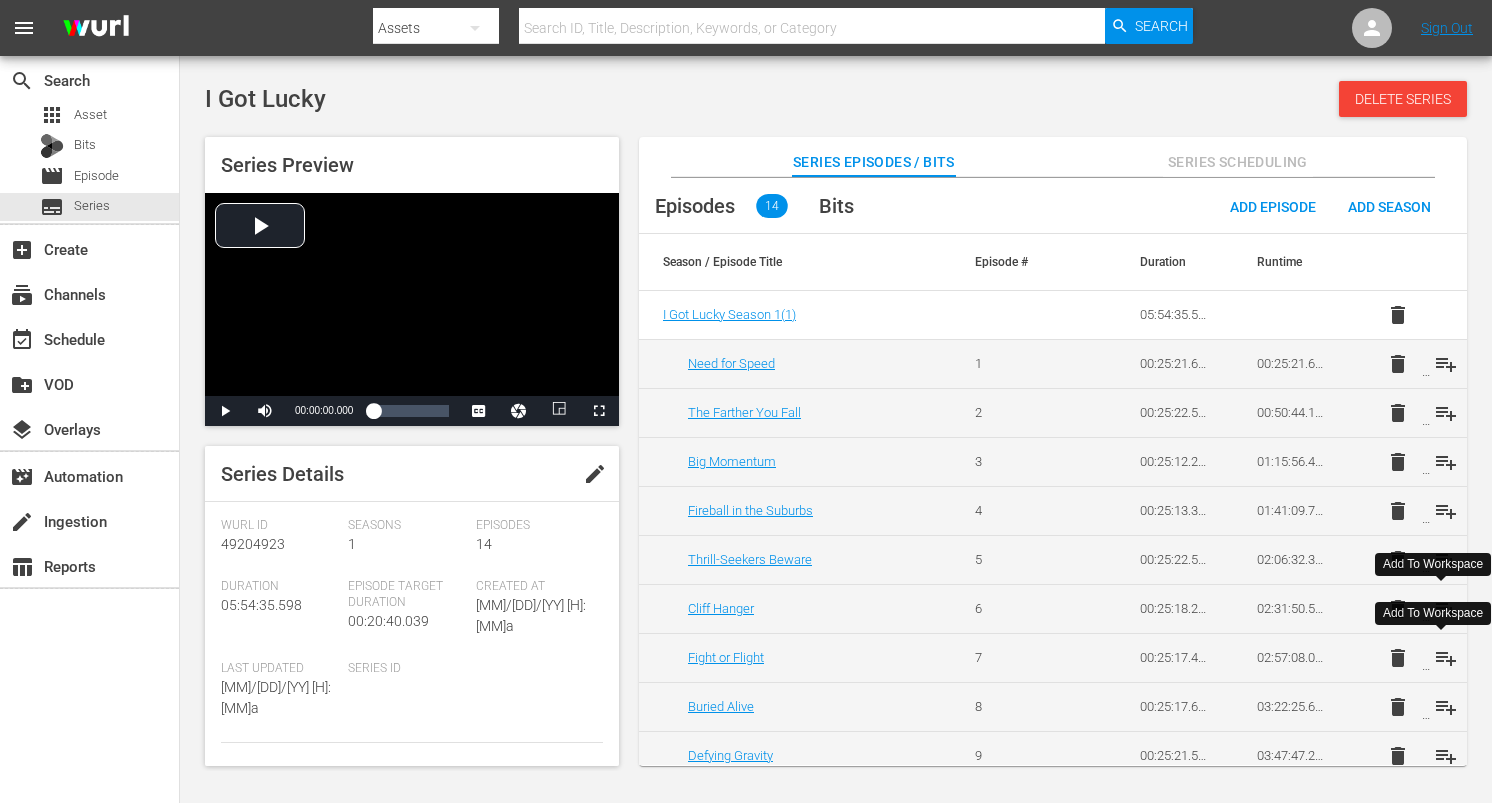 click on "playlist_add" at bounding box center (1446, 658) 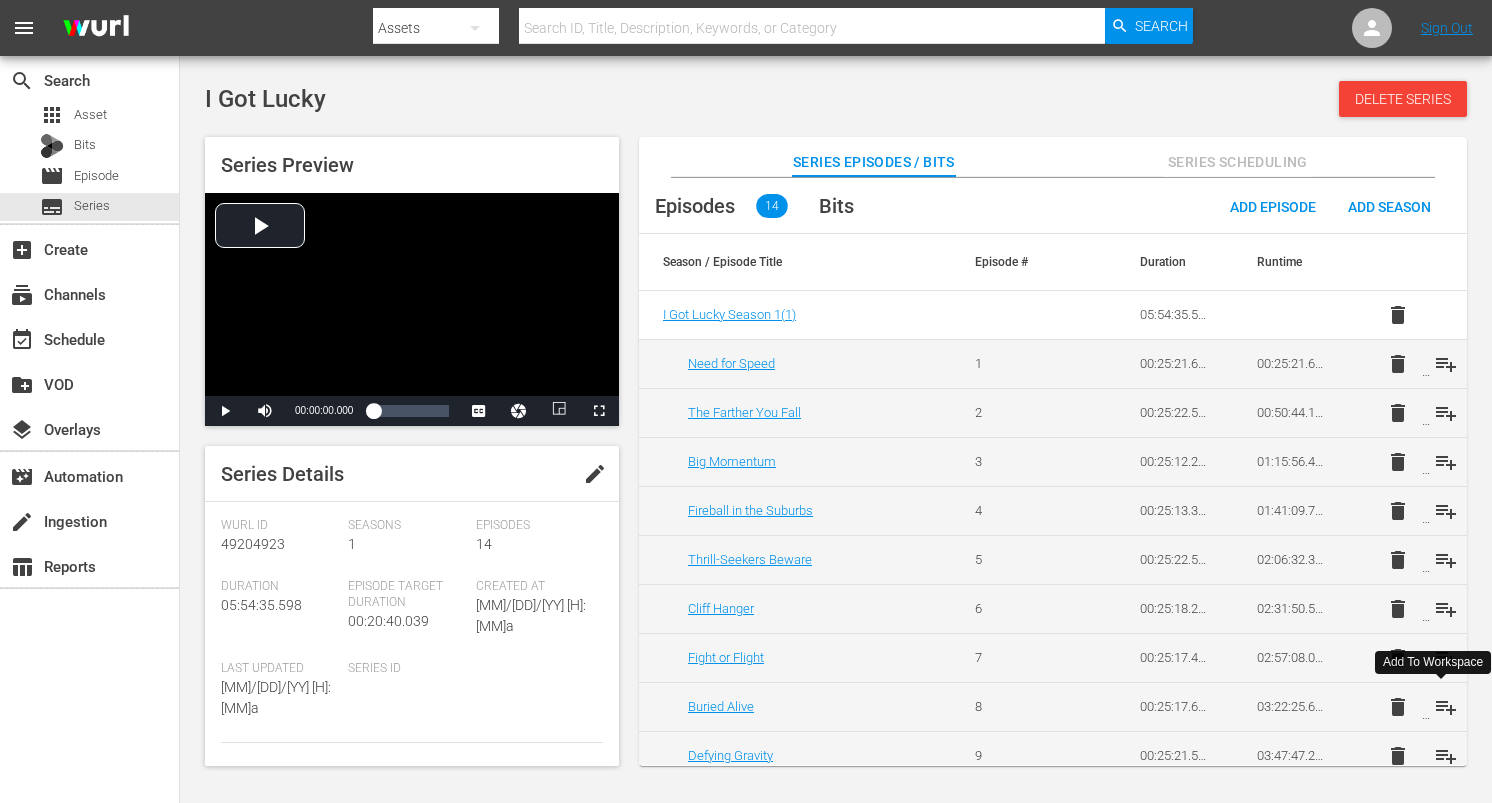 click on "playlist_add" at bounding box center [1446, 707] 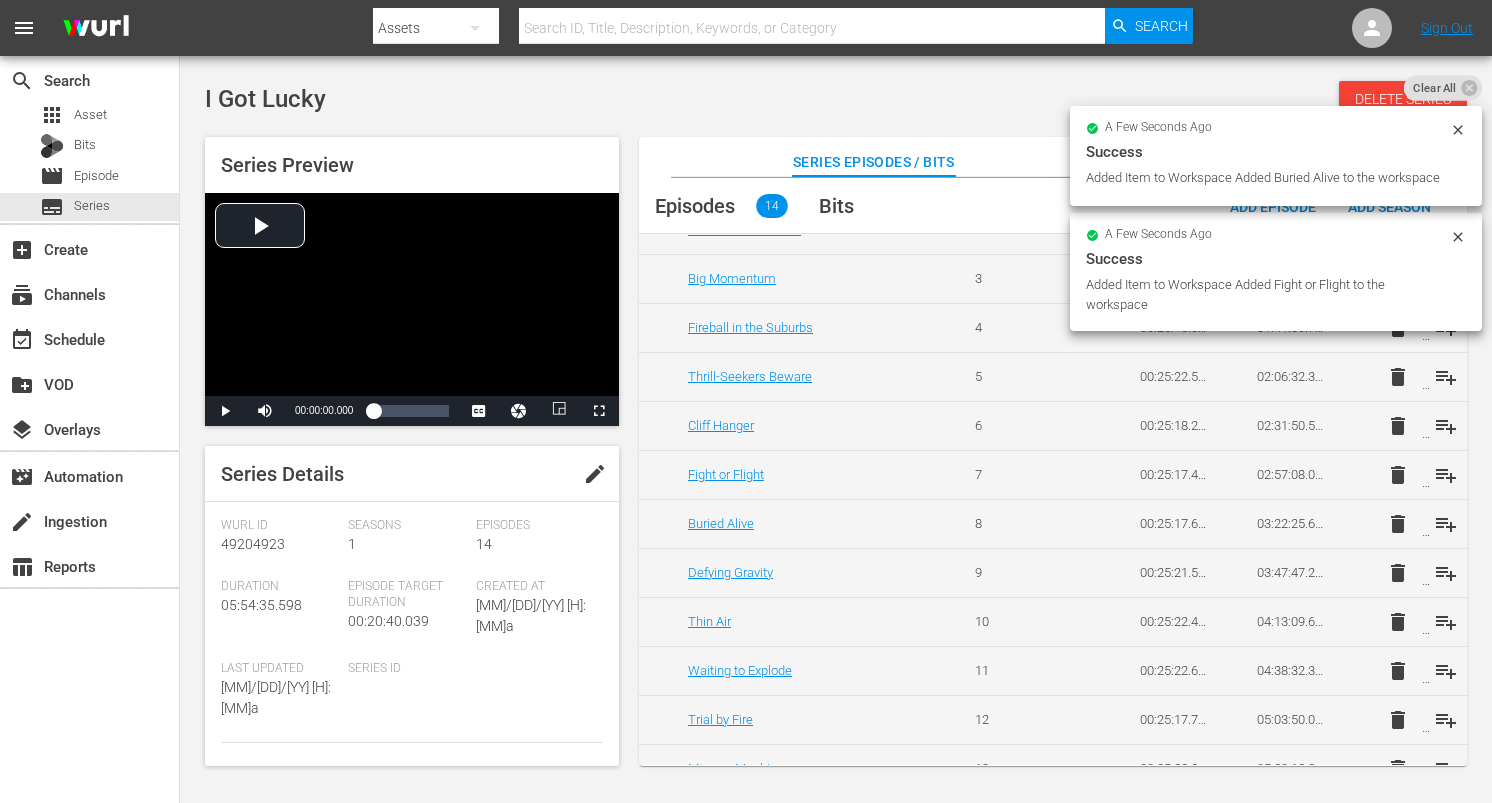 scroll, scrollTop: 190, scrollLeft: 0, axis: vertical 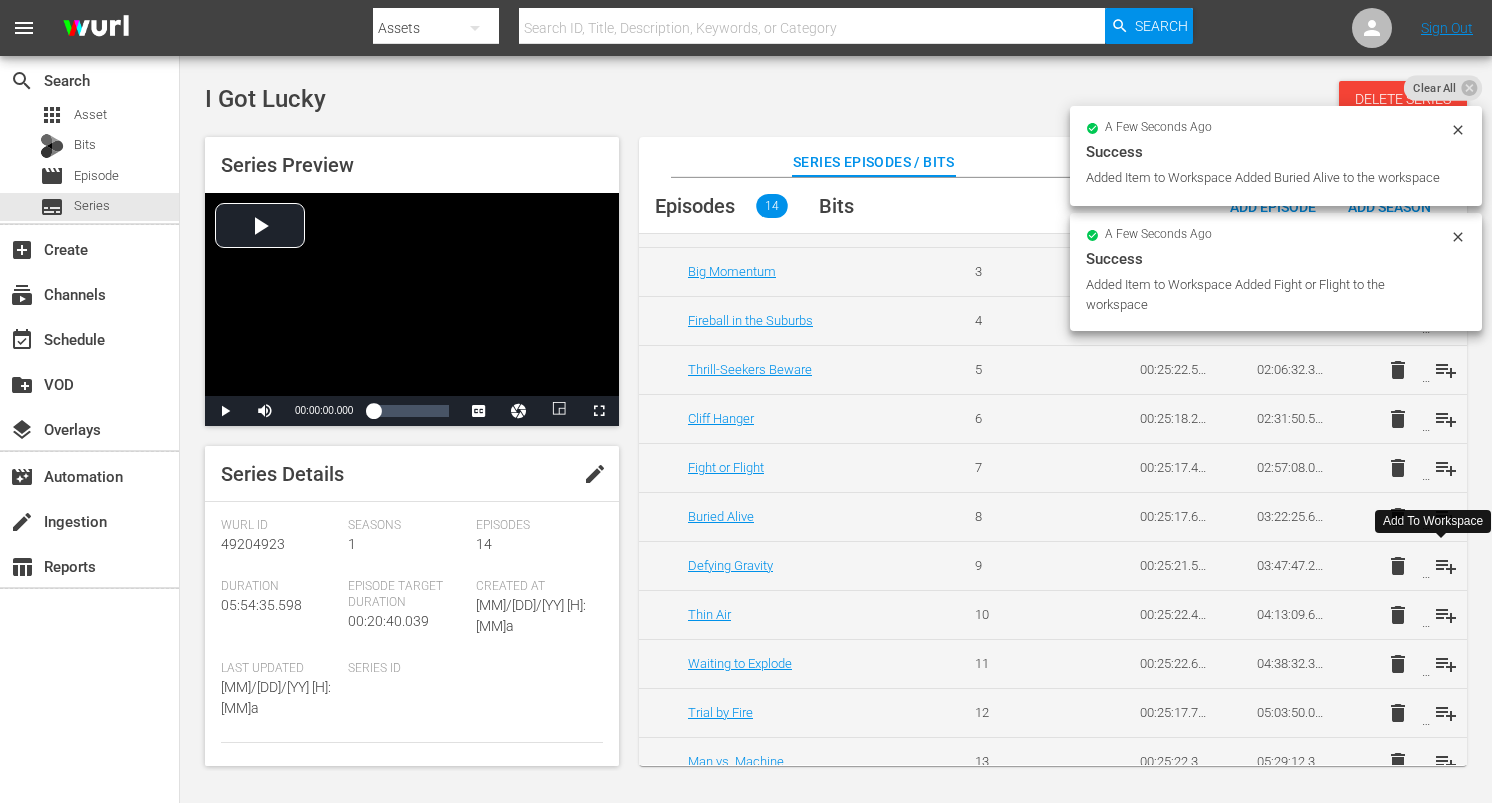 click on "playlist_add" at bounding box center (1446, 566) 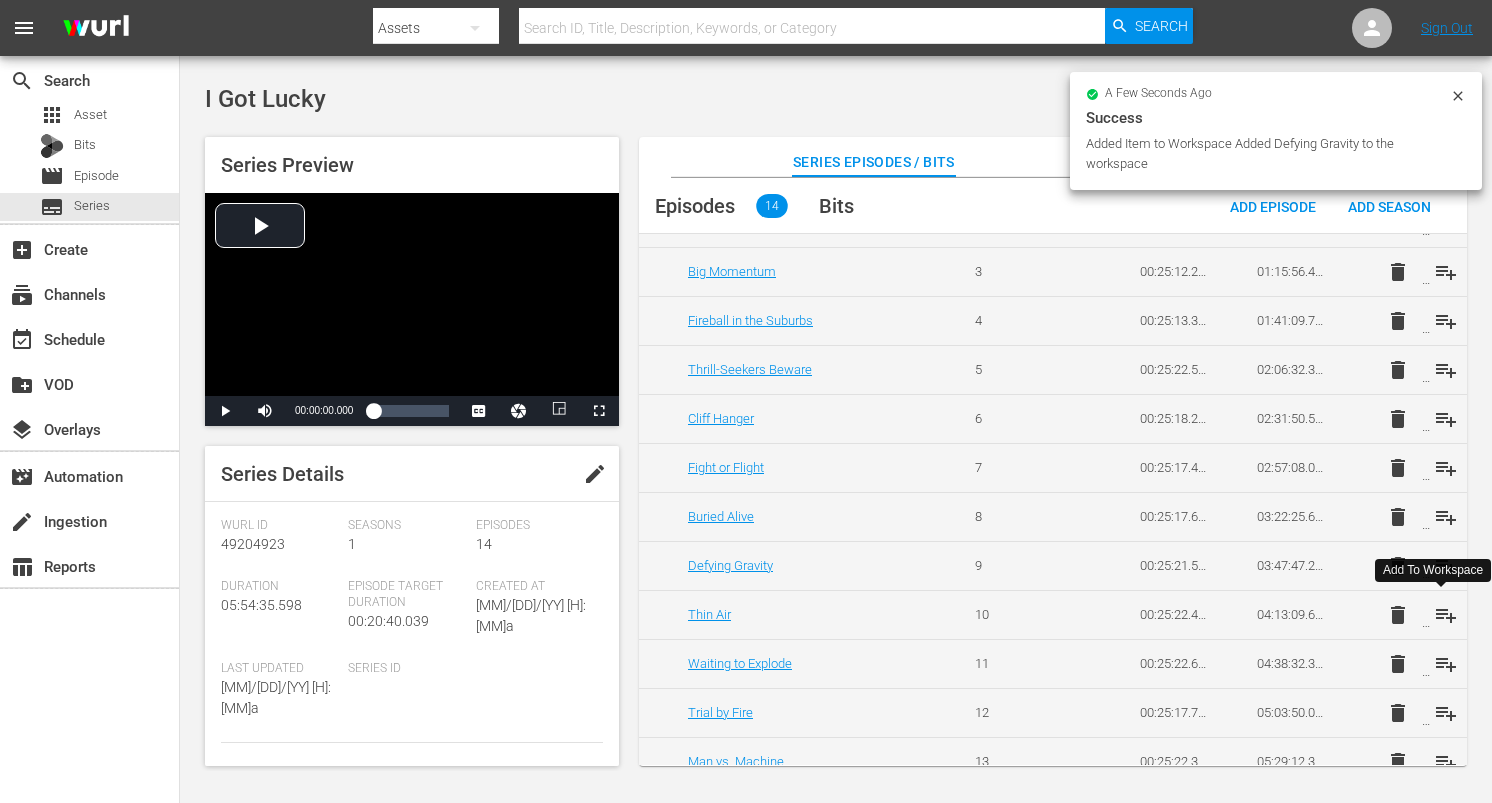 click on "playlist_add" at bounding box center (1446, 615) 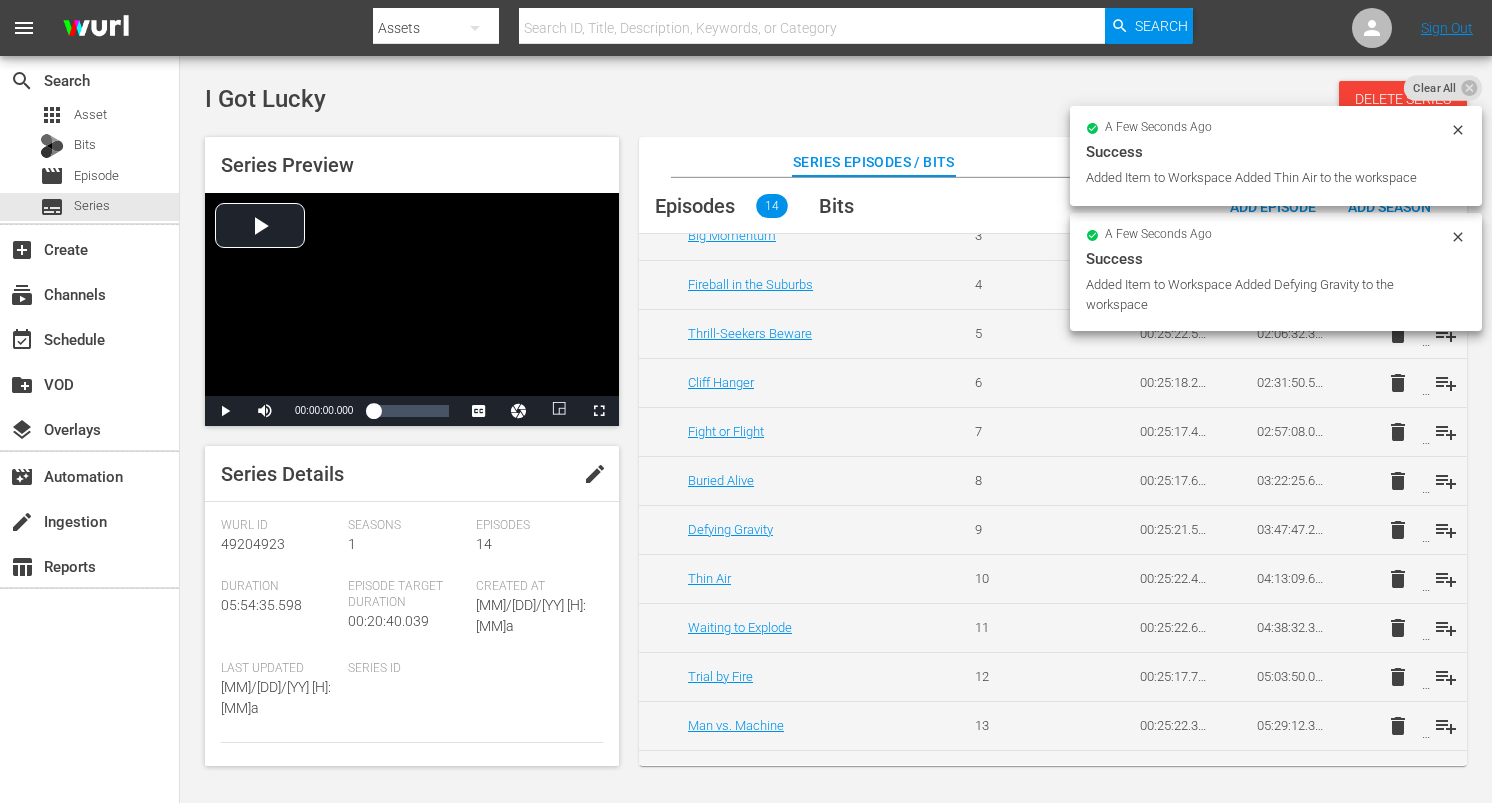 scroll, scrollTop: 253, scrollLeft: 0, axis: vertical 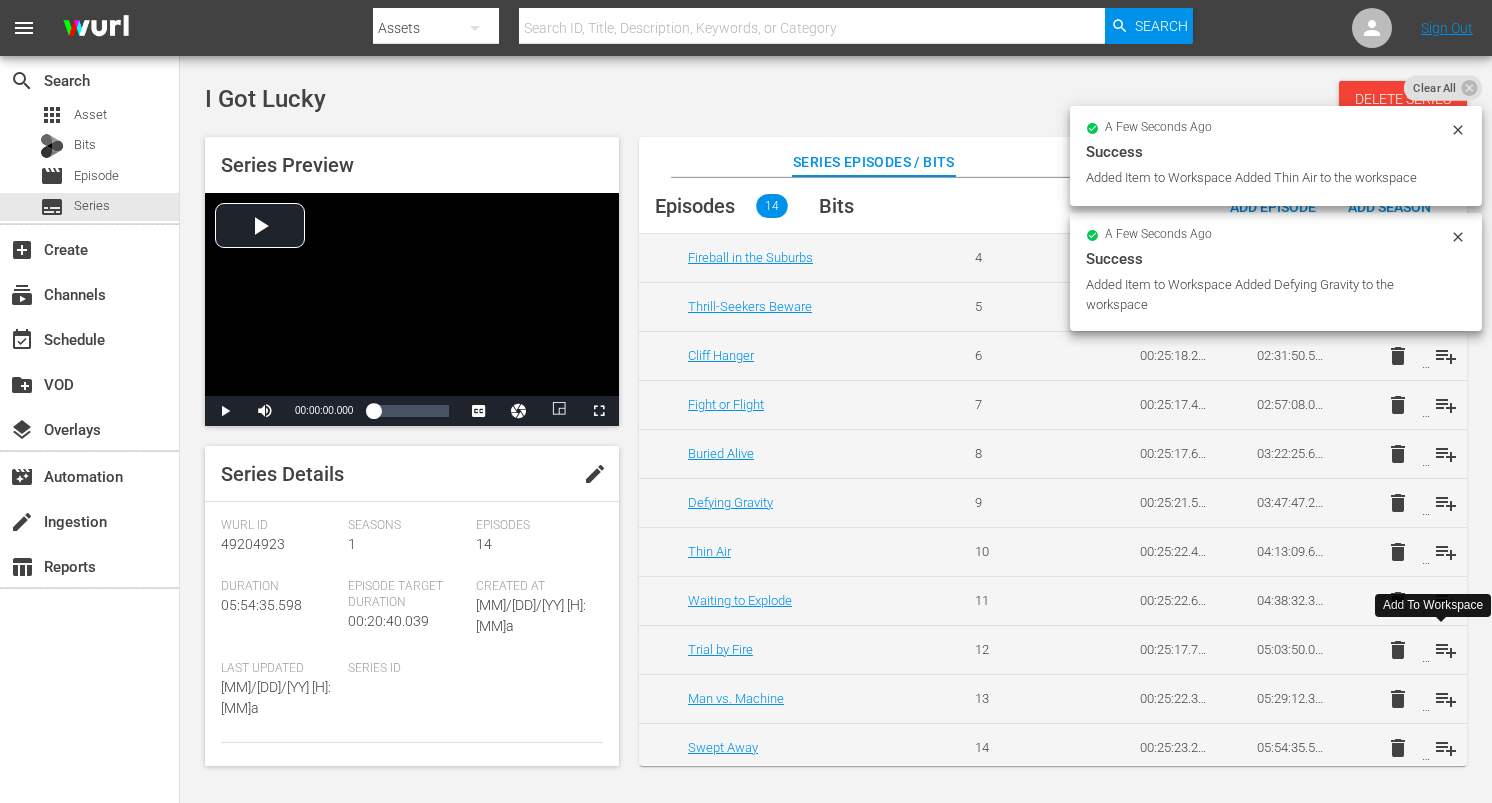 click on "playlist_add" at bounding box center [1446, 650] 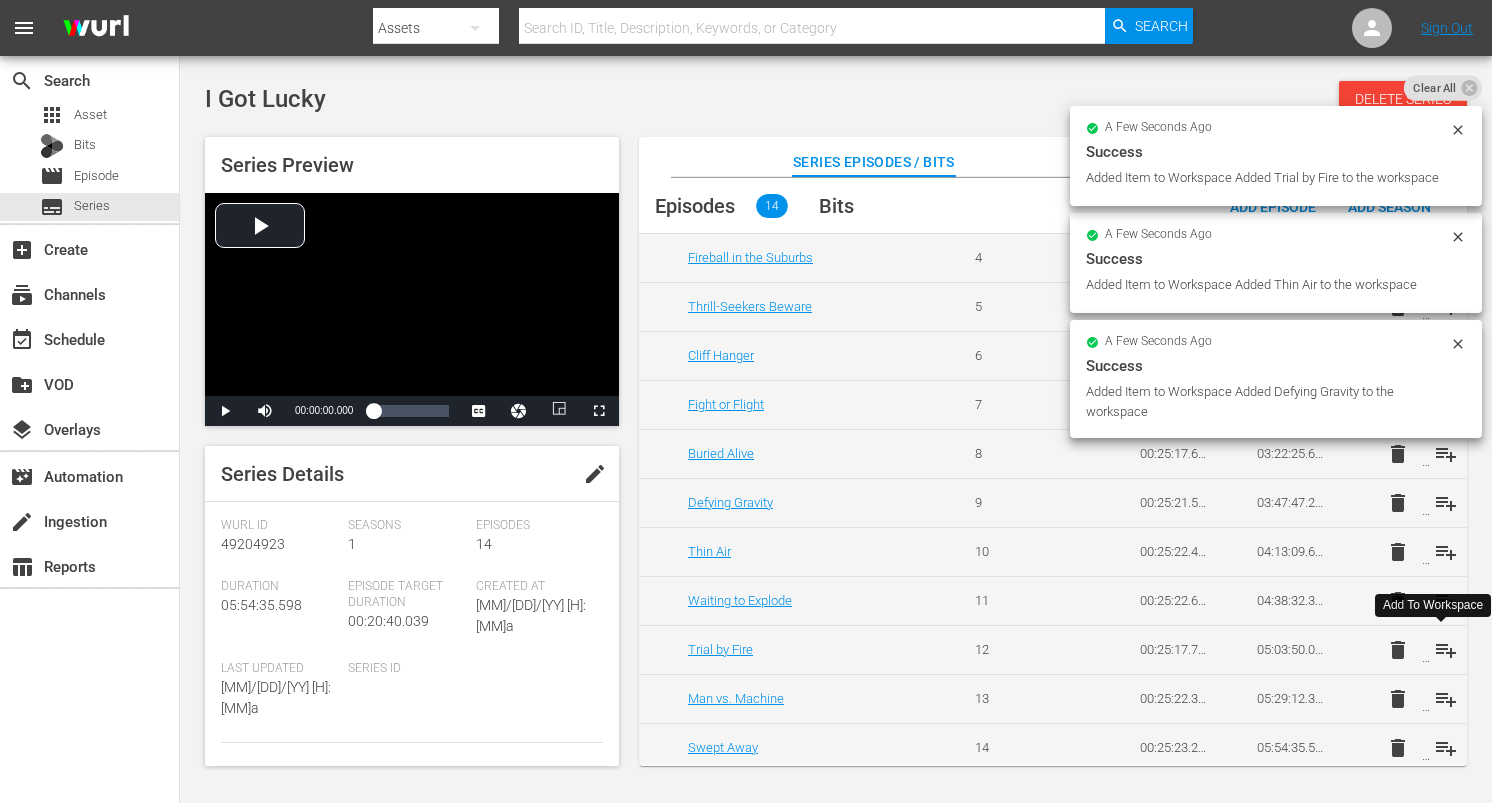scroll, scrollTop: 260, scrollLeft: 0, axis: vertical 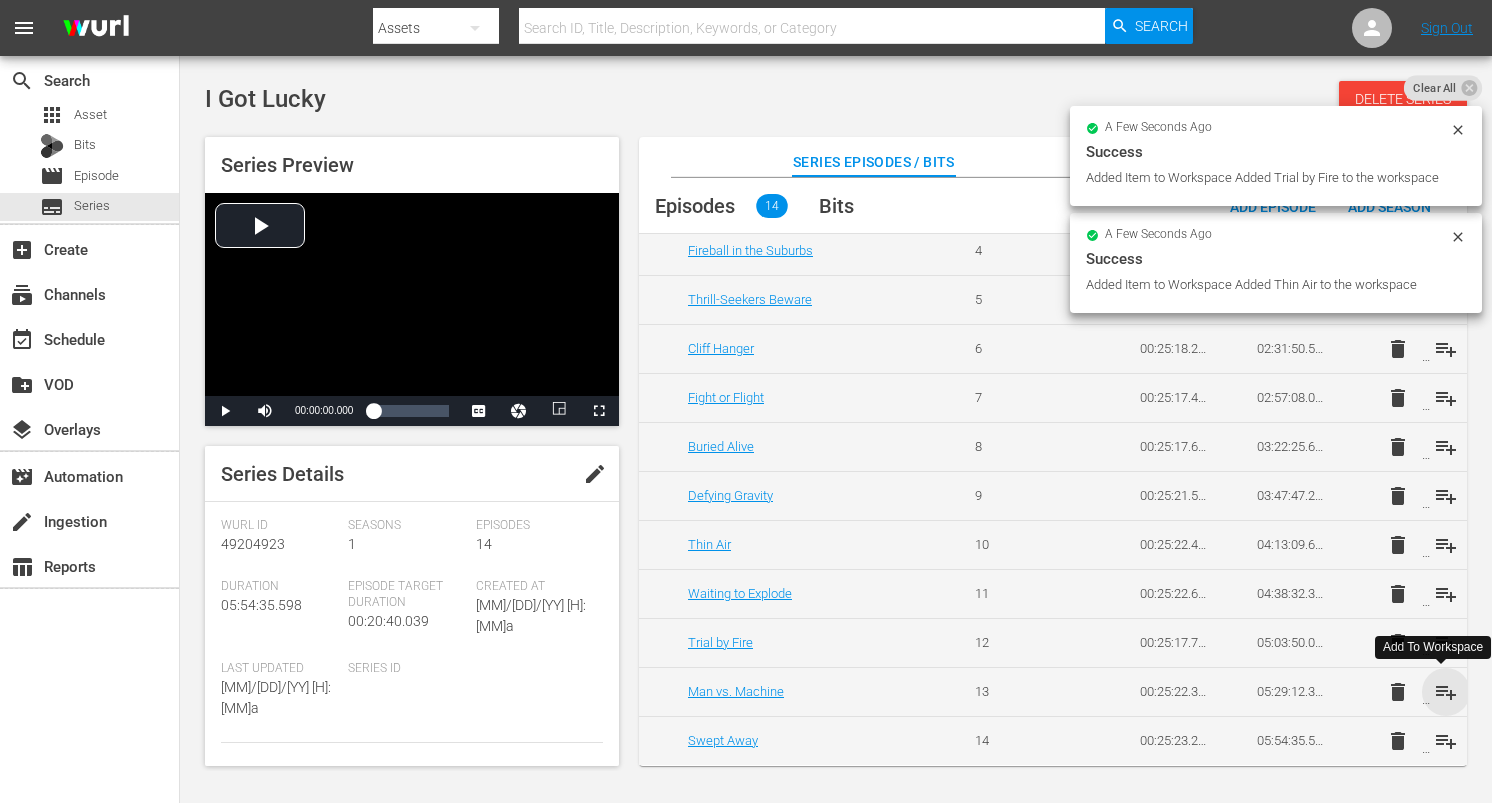 click on "playlist_add" at bounding box center (1446, 692) 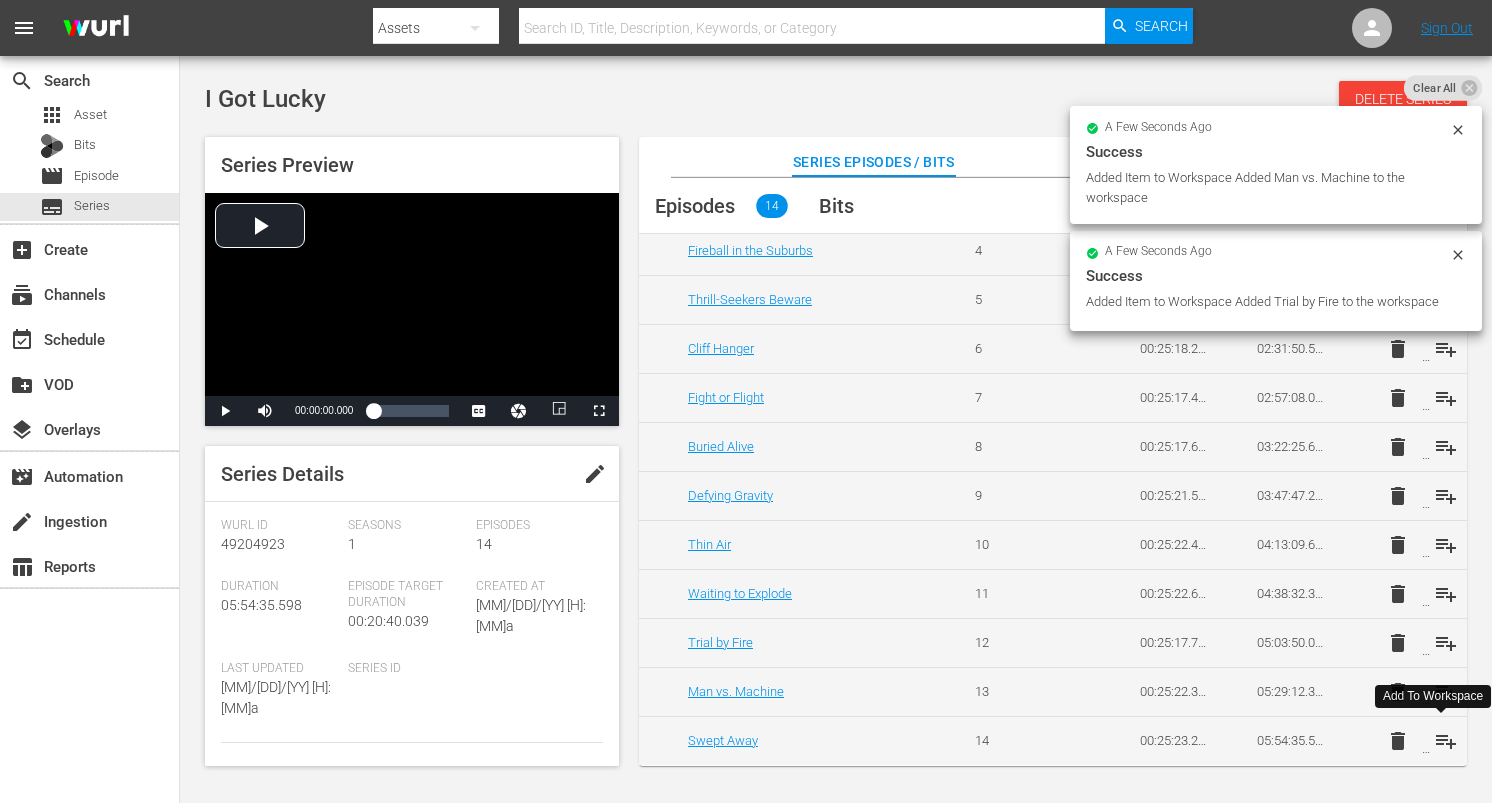 click on "playlist_add" at bounding box center (1446, 741) 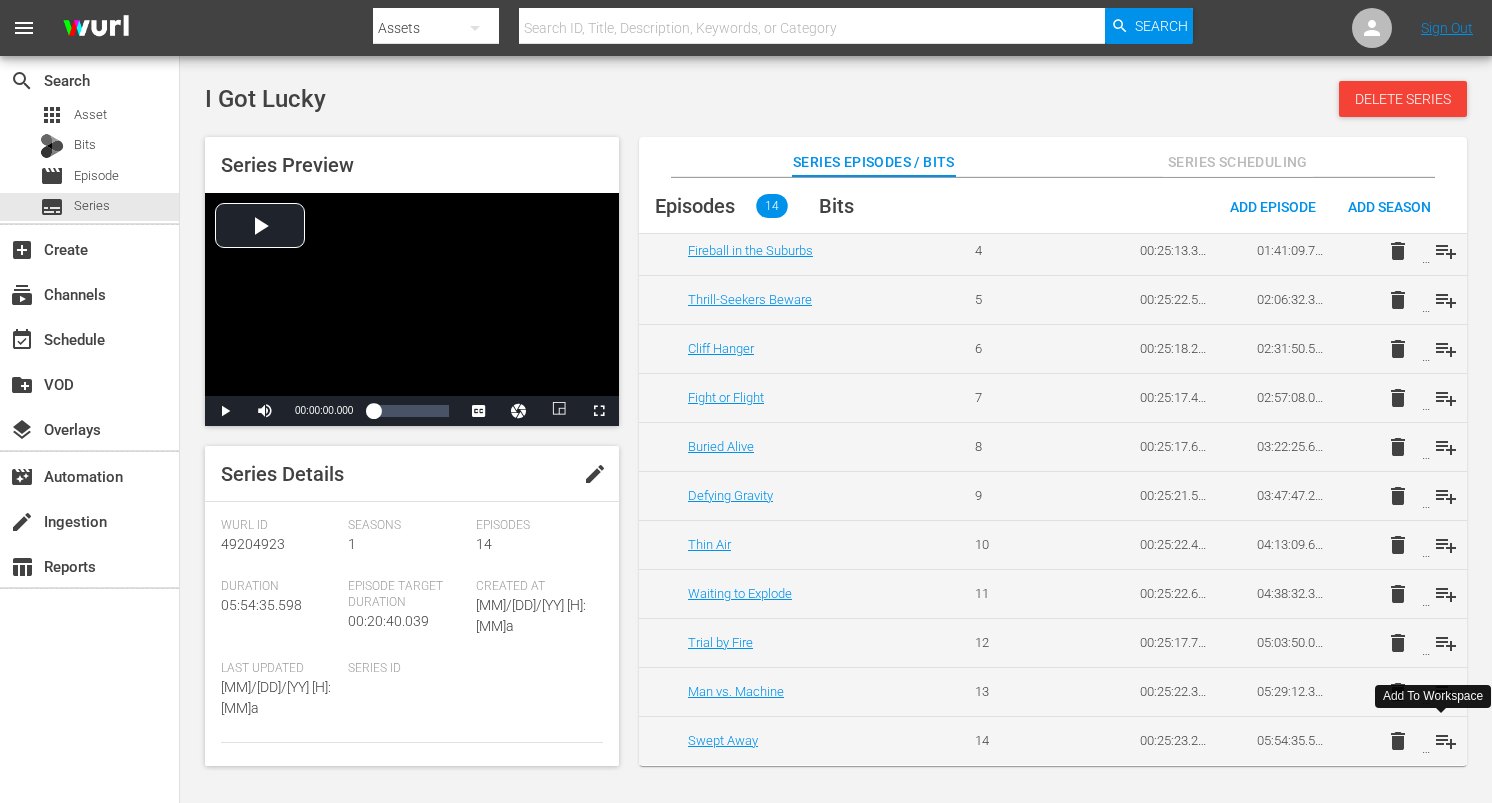 scroll, scrollTop: 0, scrollLeft: 0, axis: both 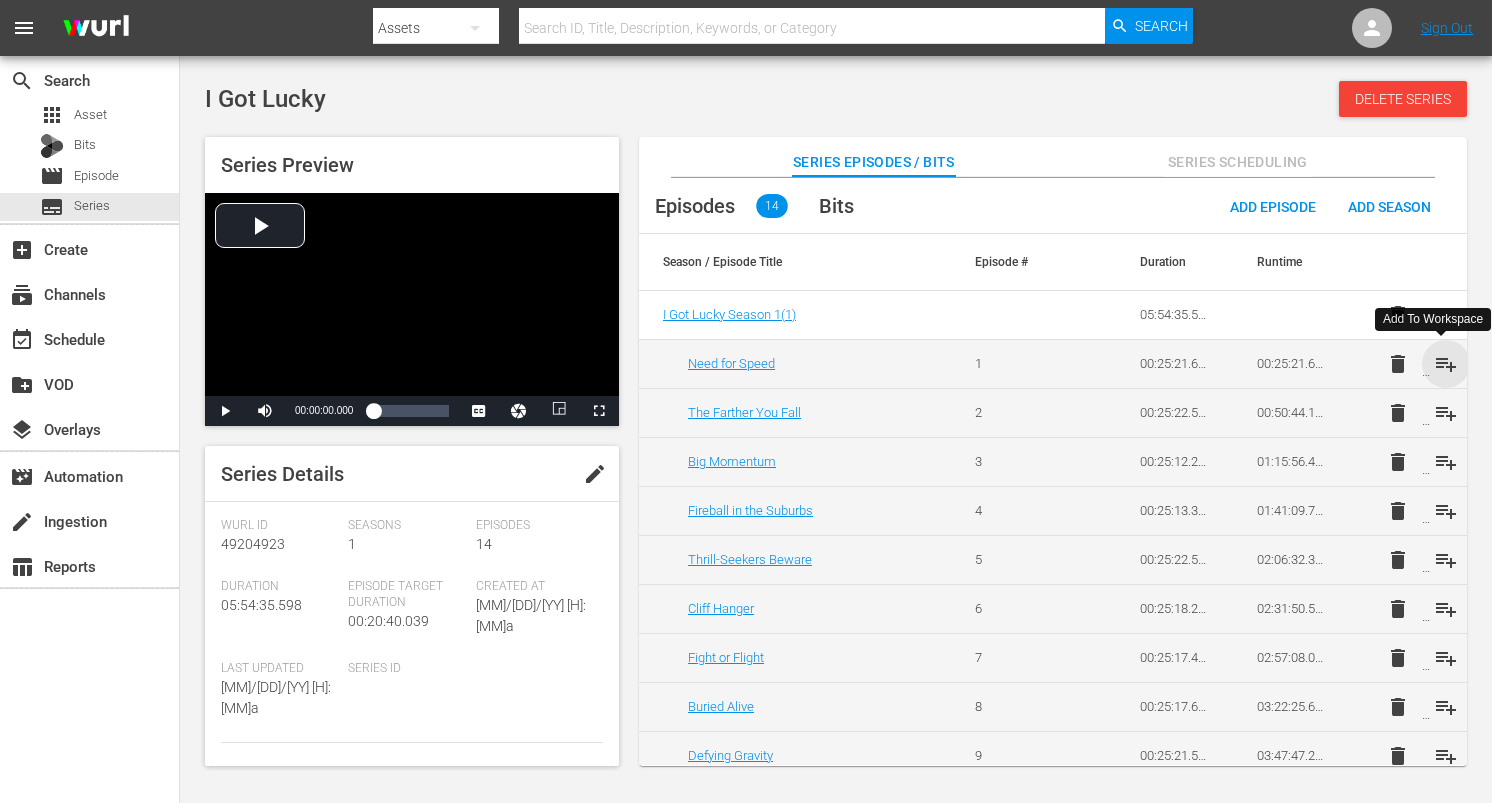 click on "playlist_add" at bounding box center (1446, 364) 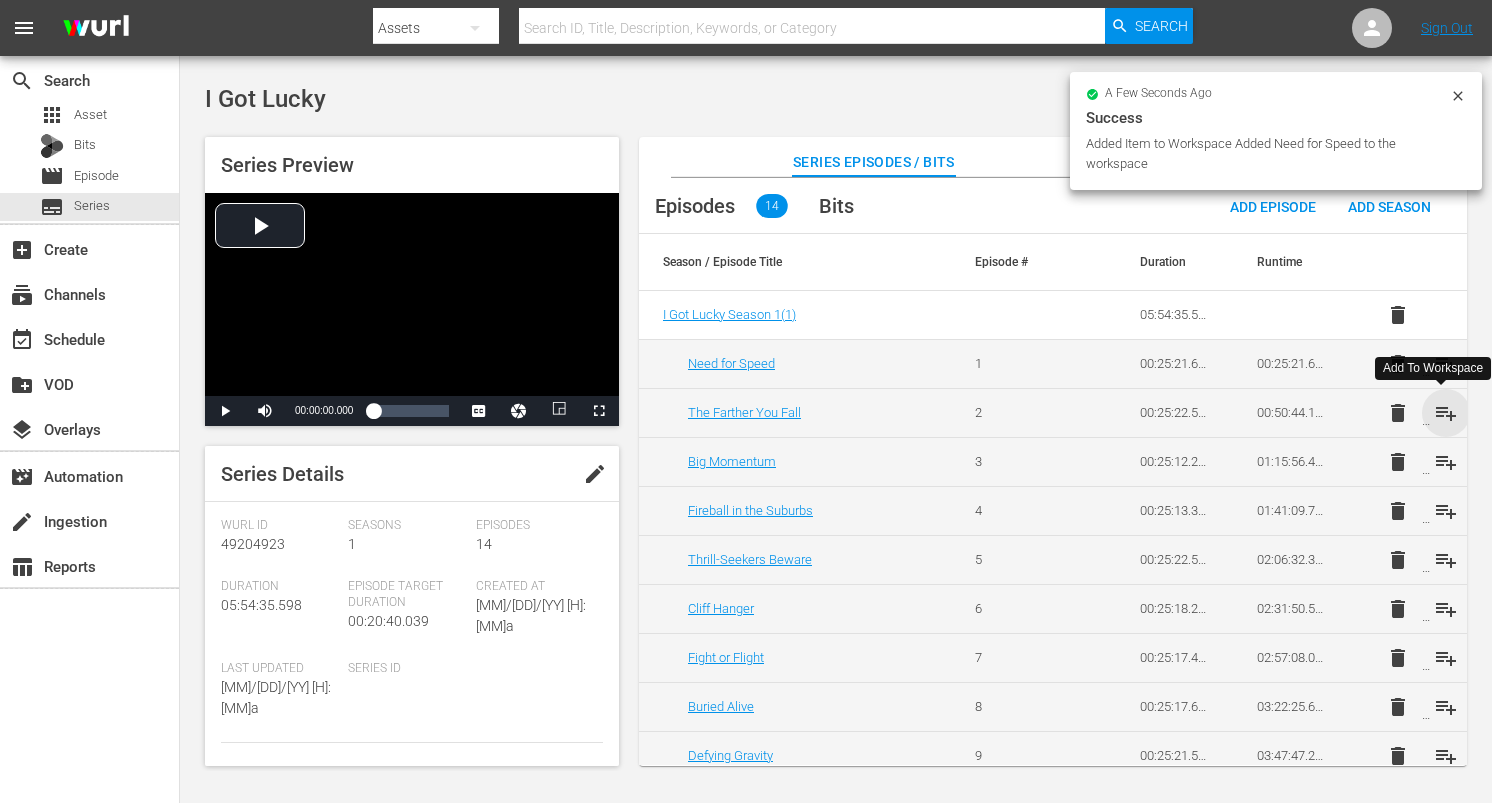 click on "playlist_add" at bounding box center [1446, 413] 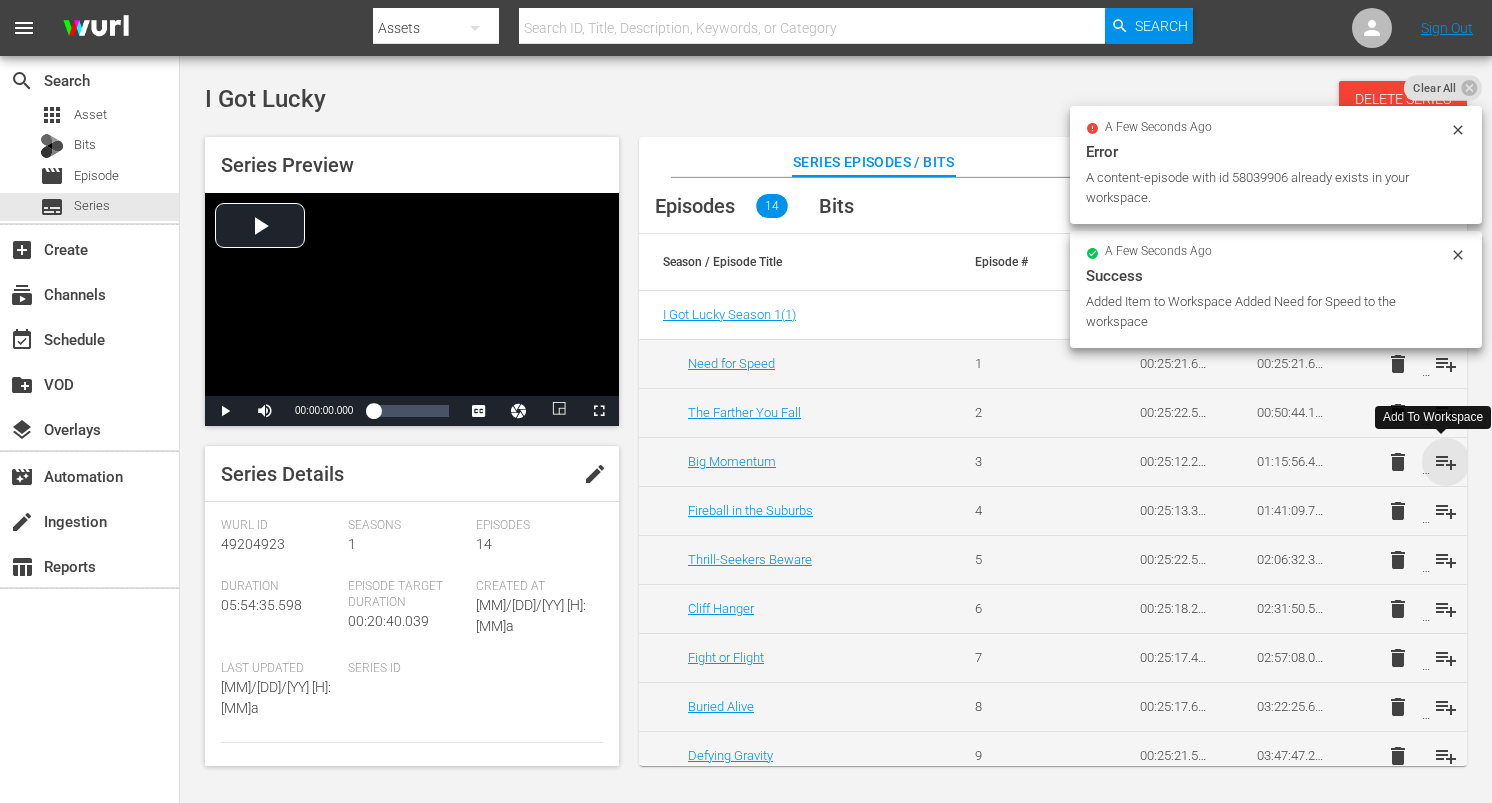 click on "playlist_add" at bounding box center [1446, 462] 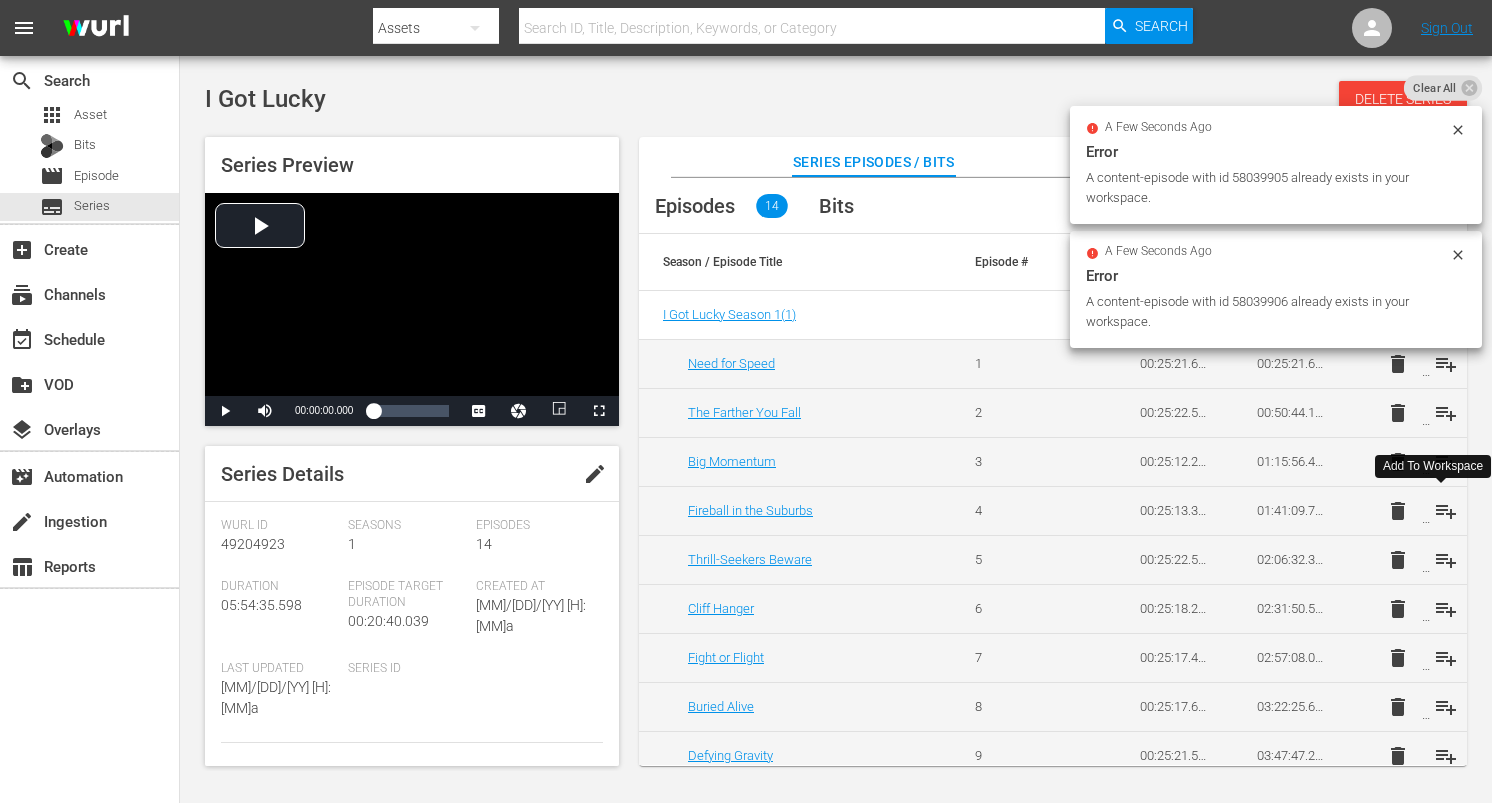 click on "playlist_add" at bounding box center (1446, 511) 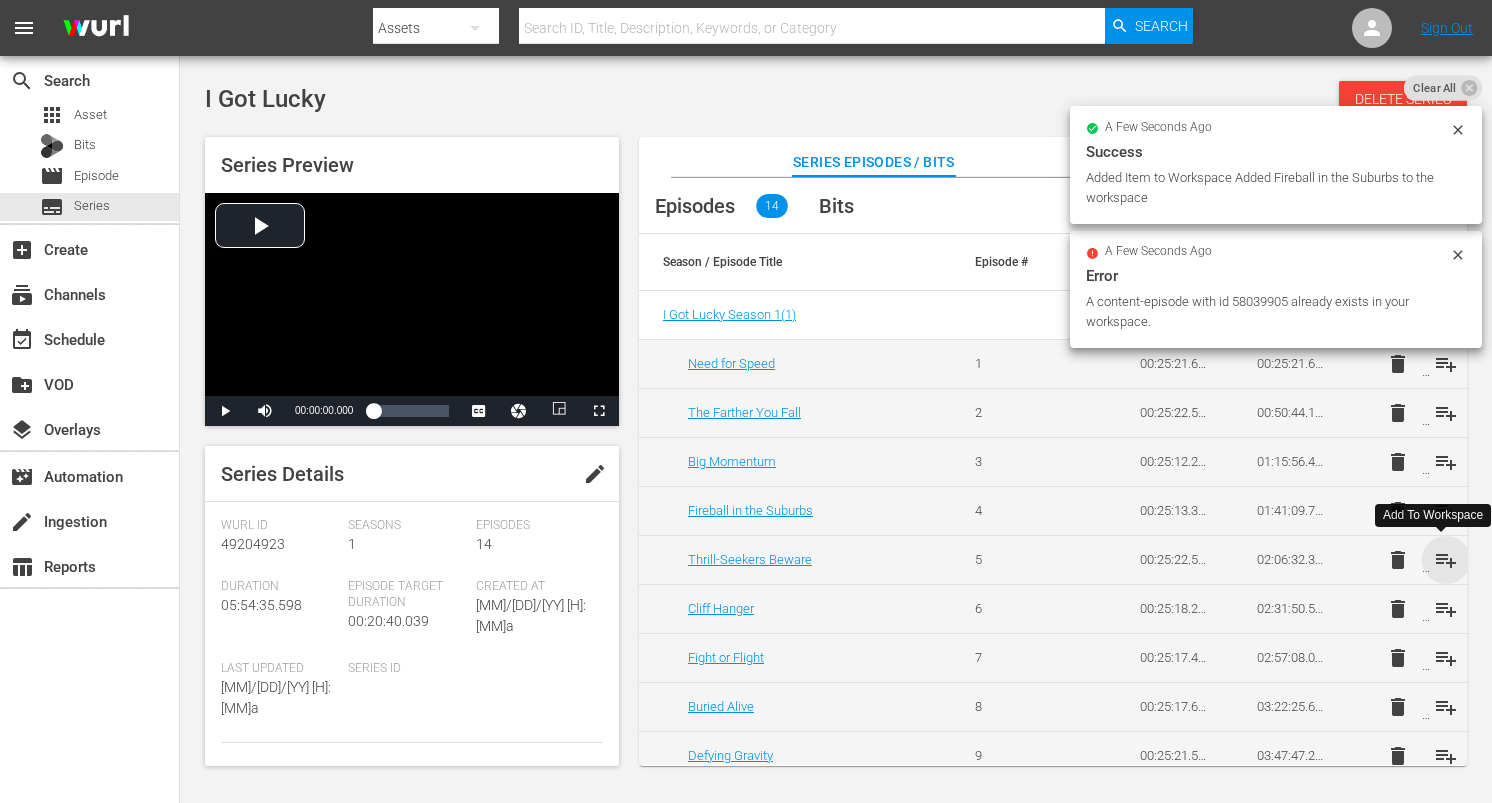 click on "playlist_add" at bounding box center (1446, 560) 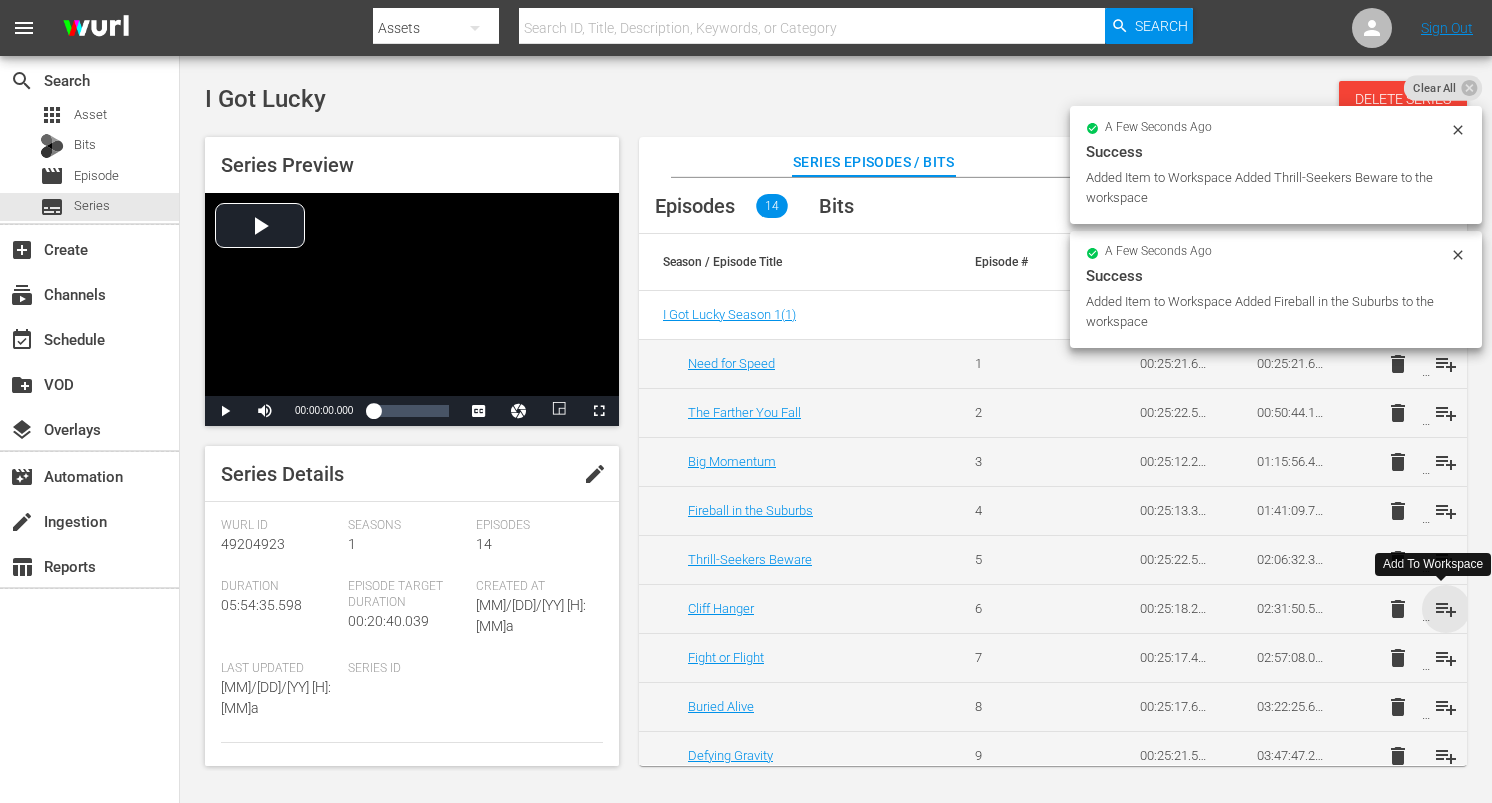 click on "playlist_add" at bounding box center (1446, 609) 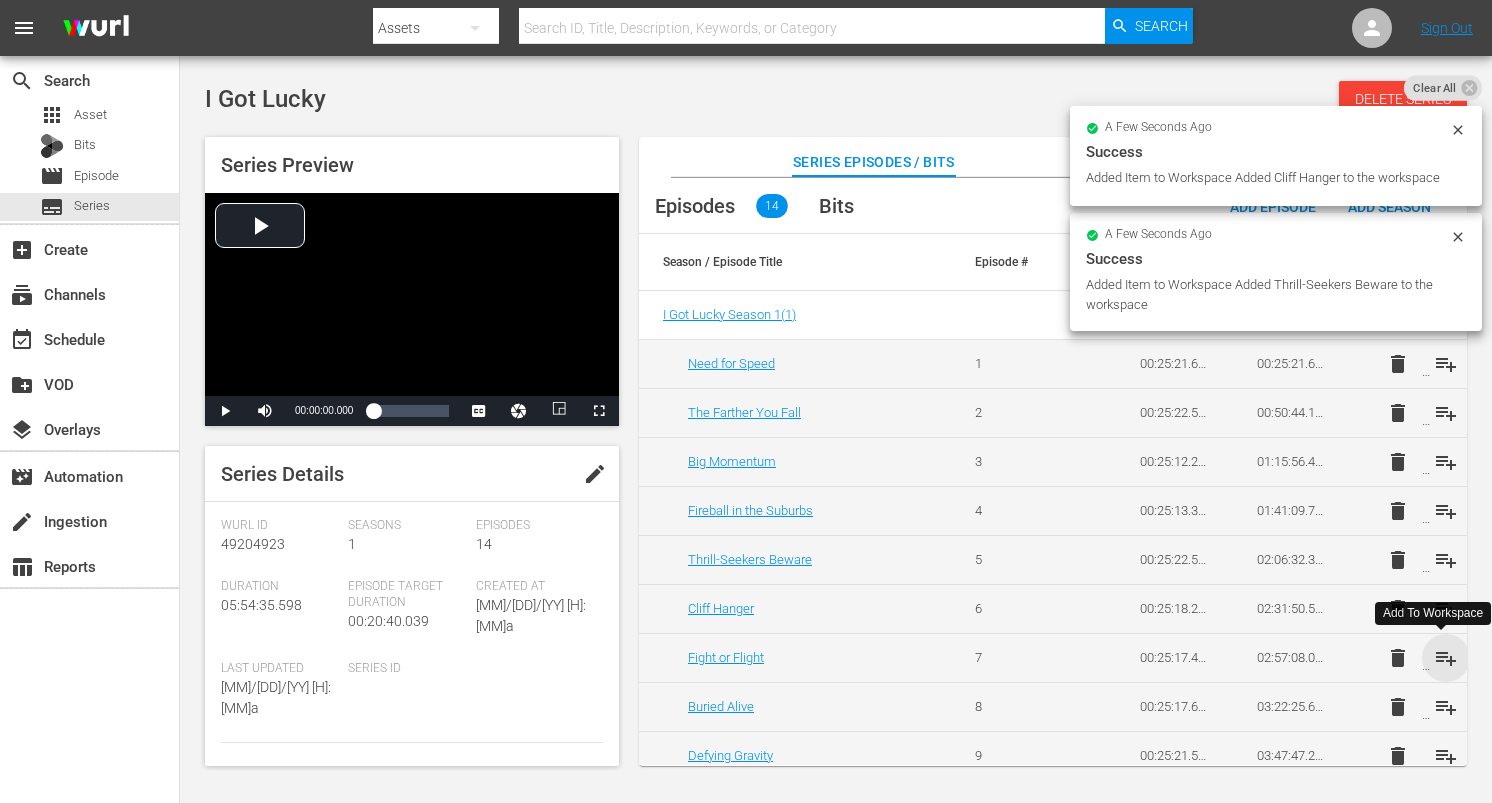 click on "playlist_add" at bounding box center [1446, 658] 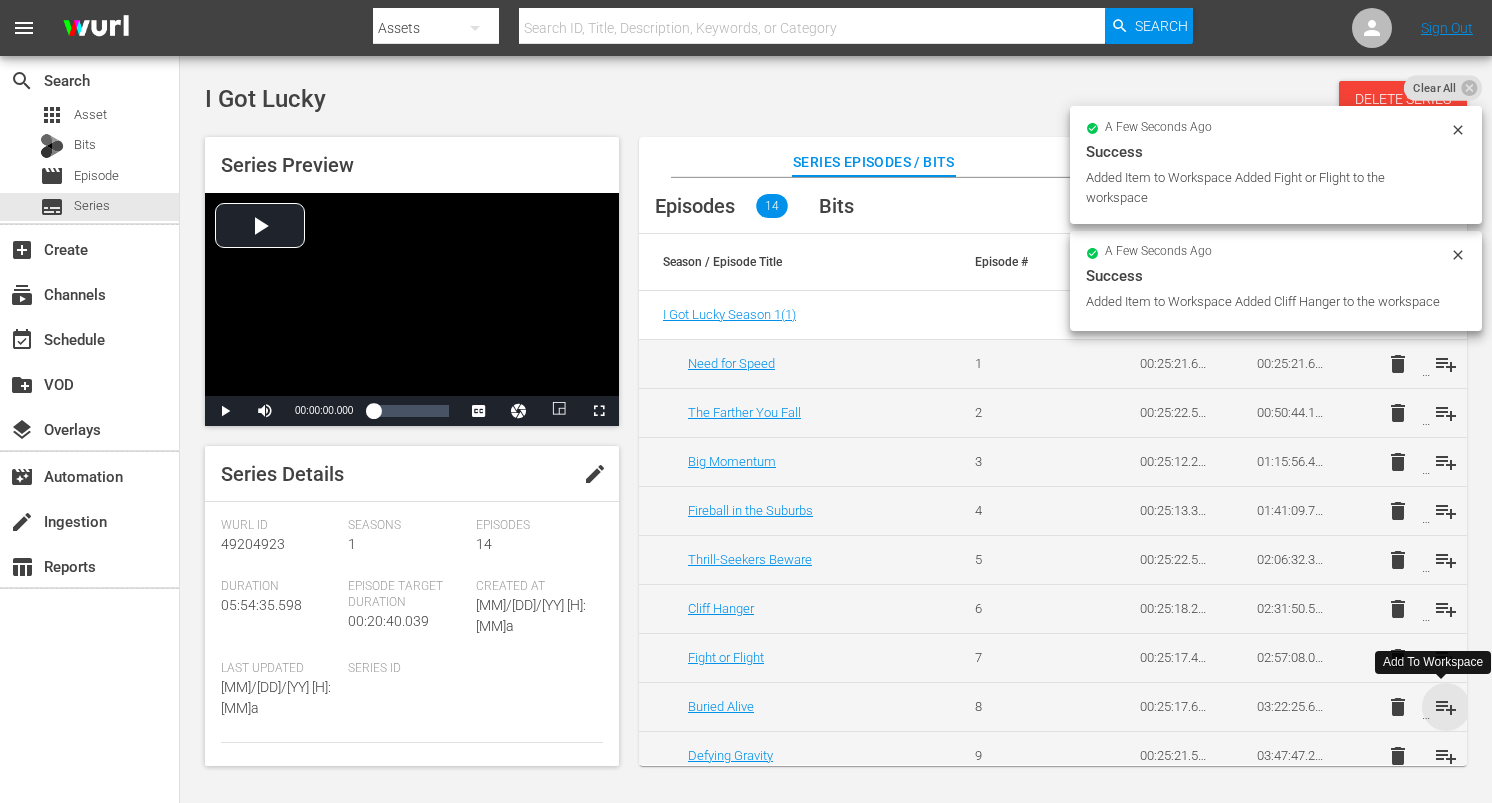 click on "playlist_add" at bounding box center (1446, 707) 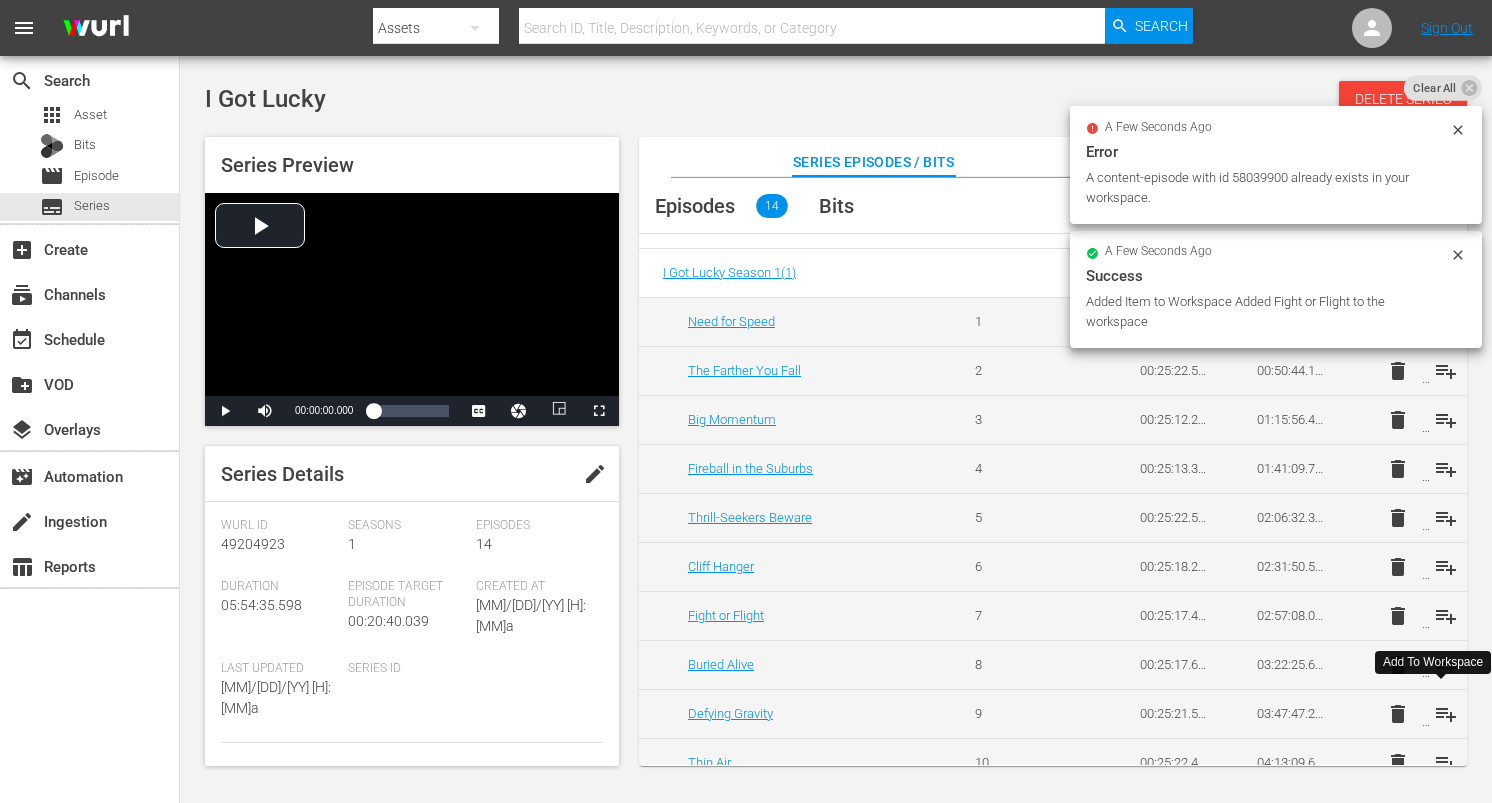 scroll, scrollTop: 66, scrollLeft: 0, axis: vertical 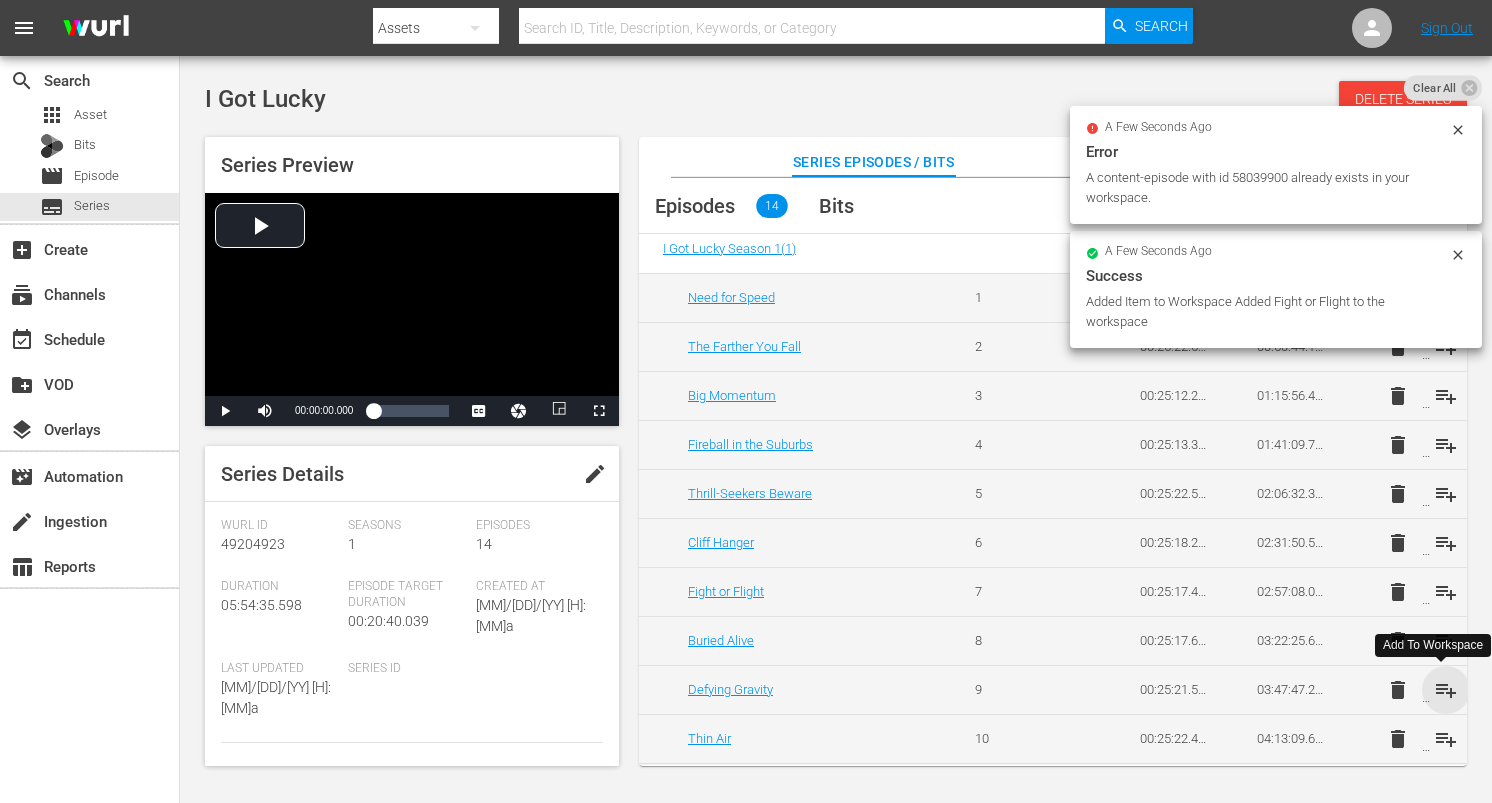 click on "playlist_add" at bounding box center (1446, 690) 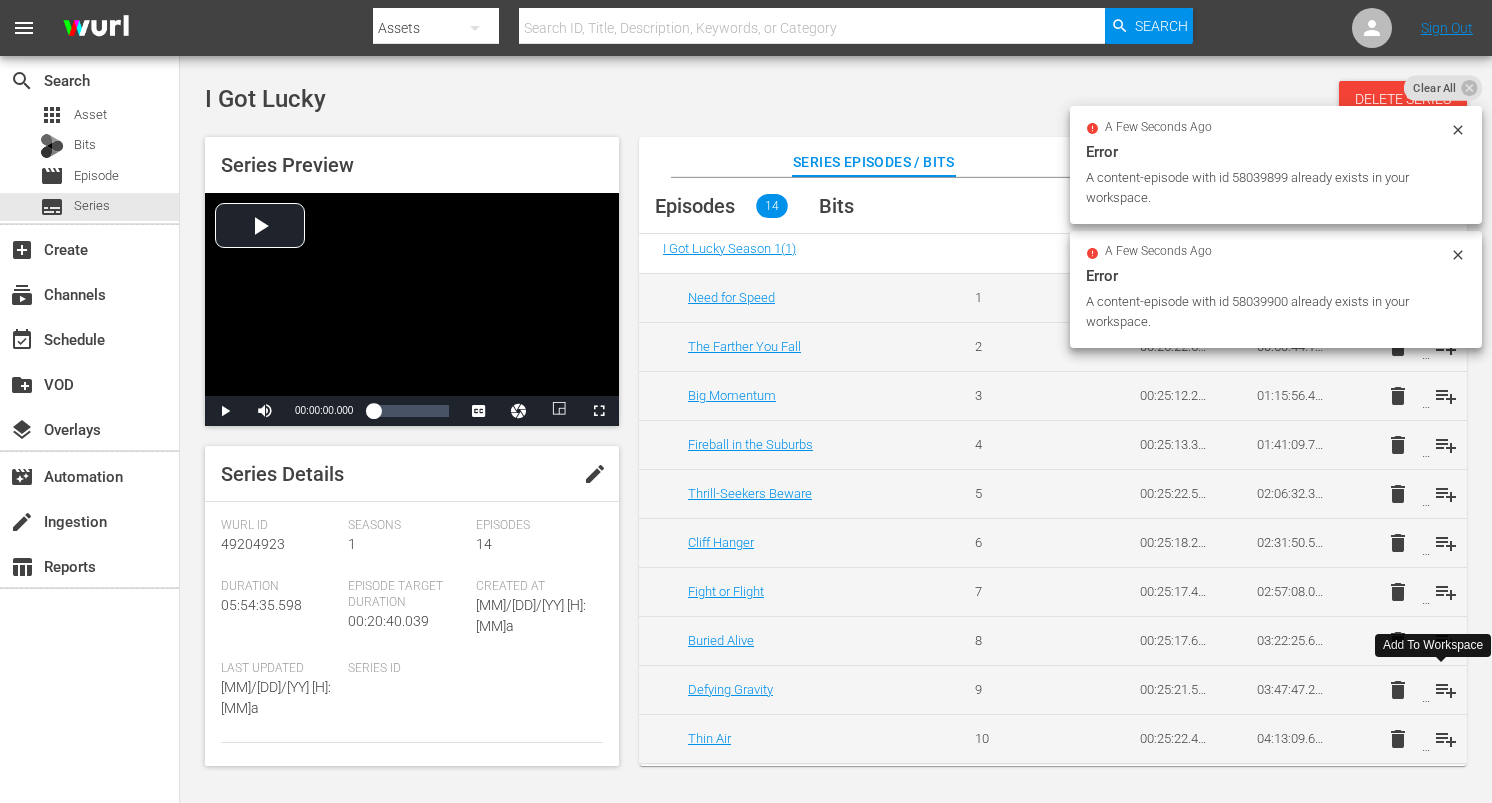 scroll, scrollTop: 81, scrollLeft: 0, axis: vertical 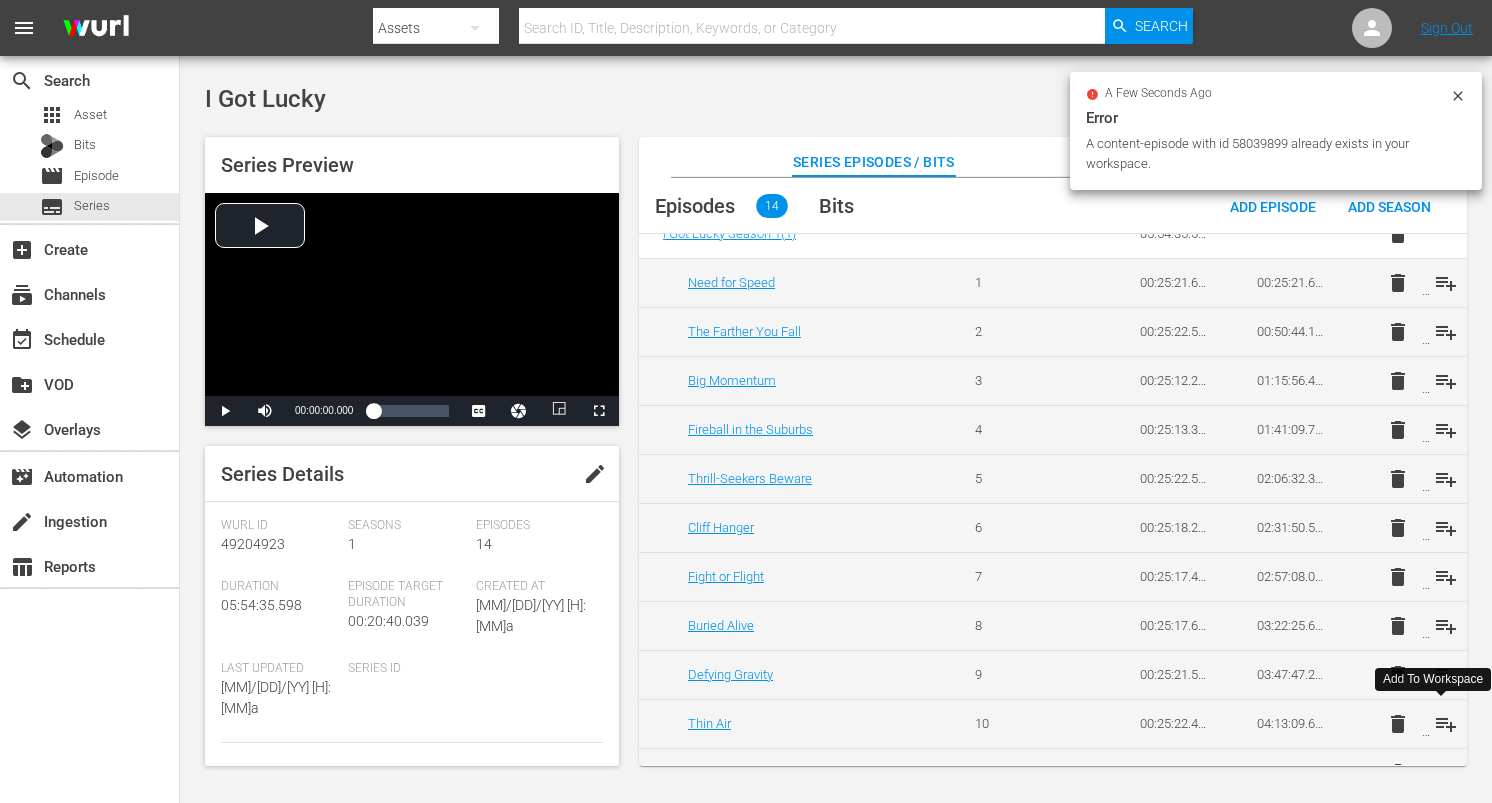 click on "playlist_add" at bounding box center [1446, 724] 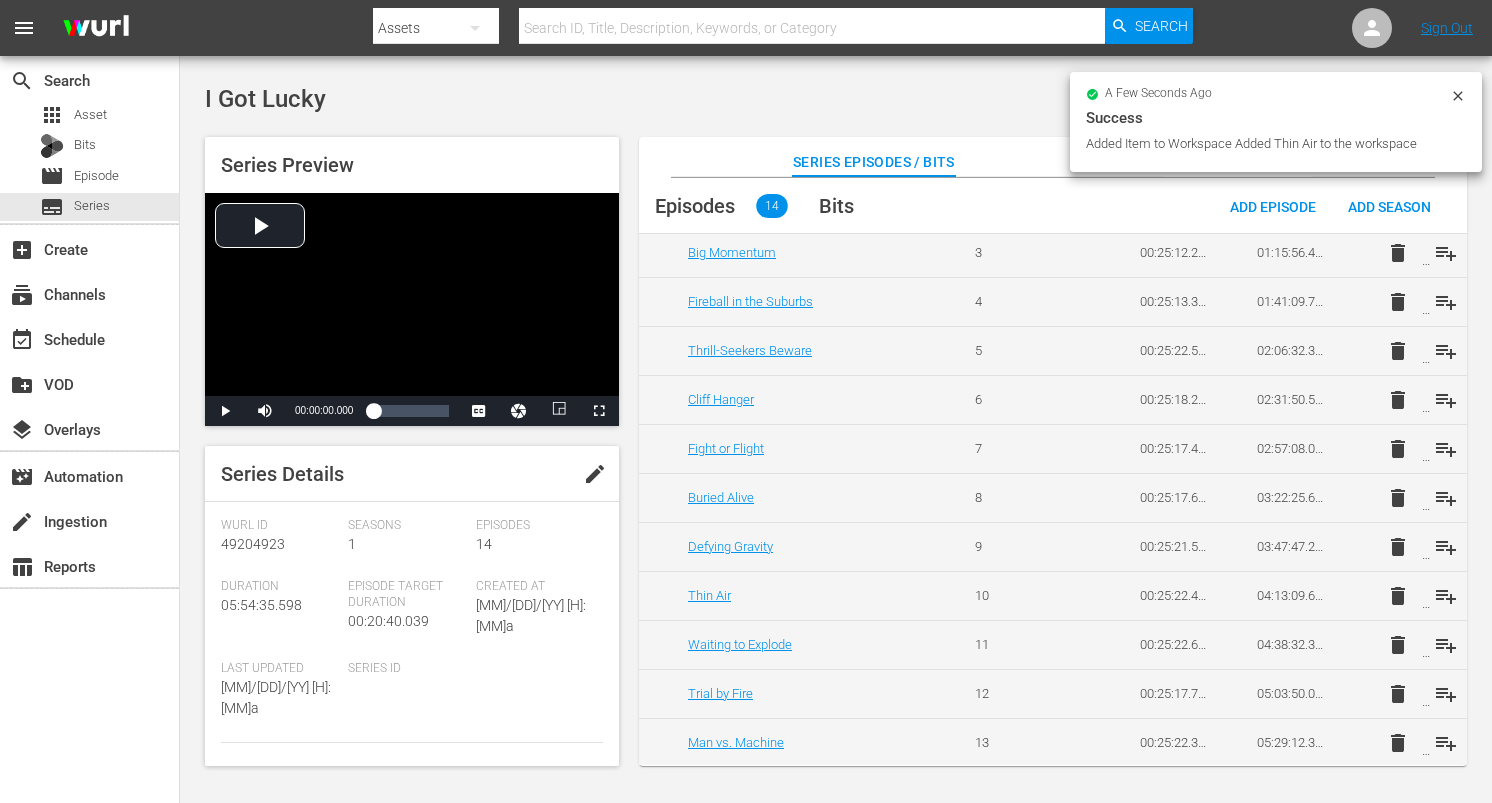 scroll, scrollTop: 239, scrollLeft: 0, axis: vertical 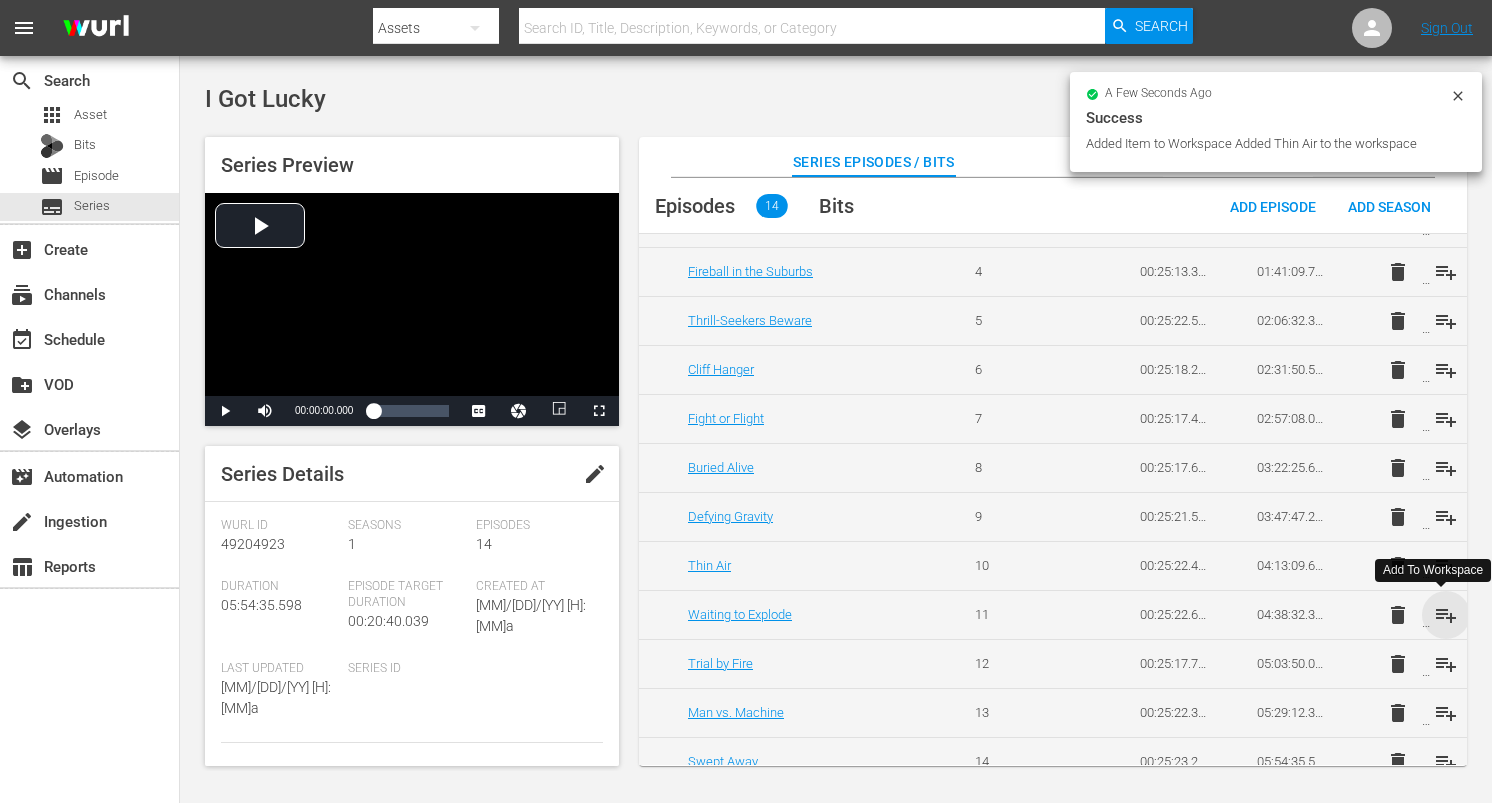 click on "playlist_add" at bounding box center [1446, 615] 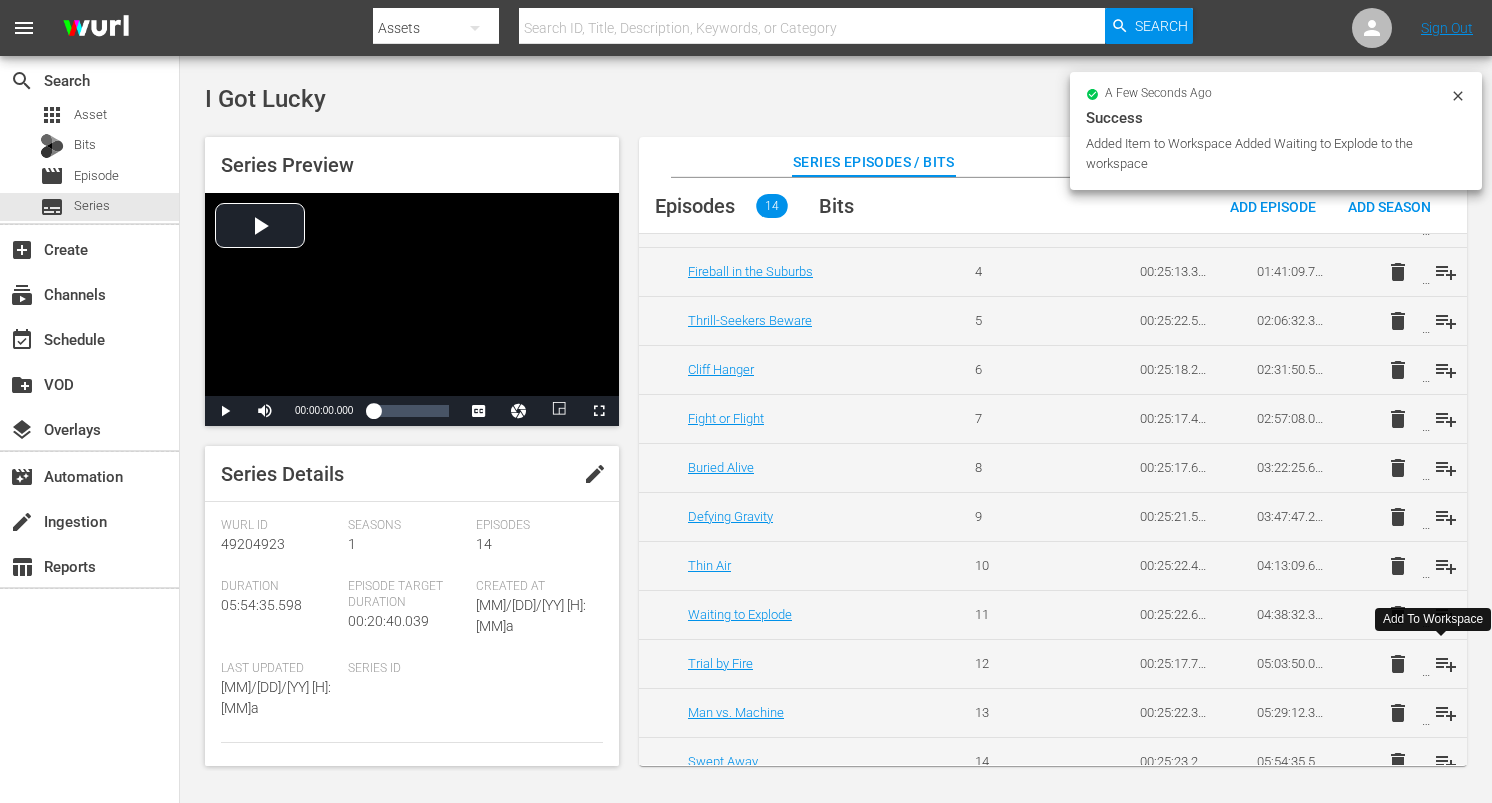 click on "playlist_add" at bounding box center [1446, 664] 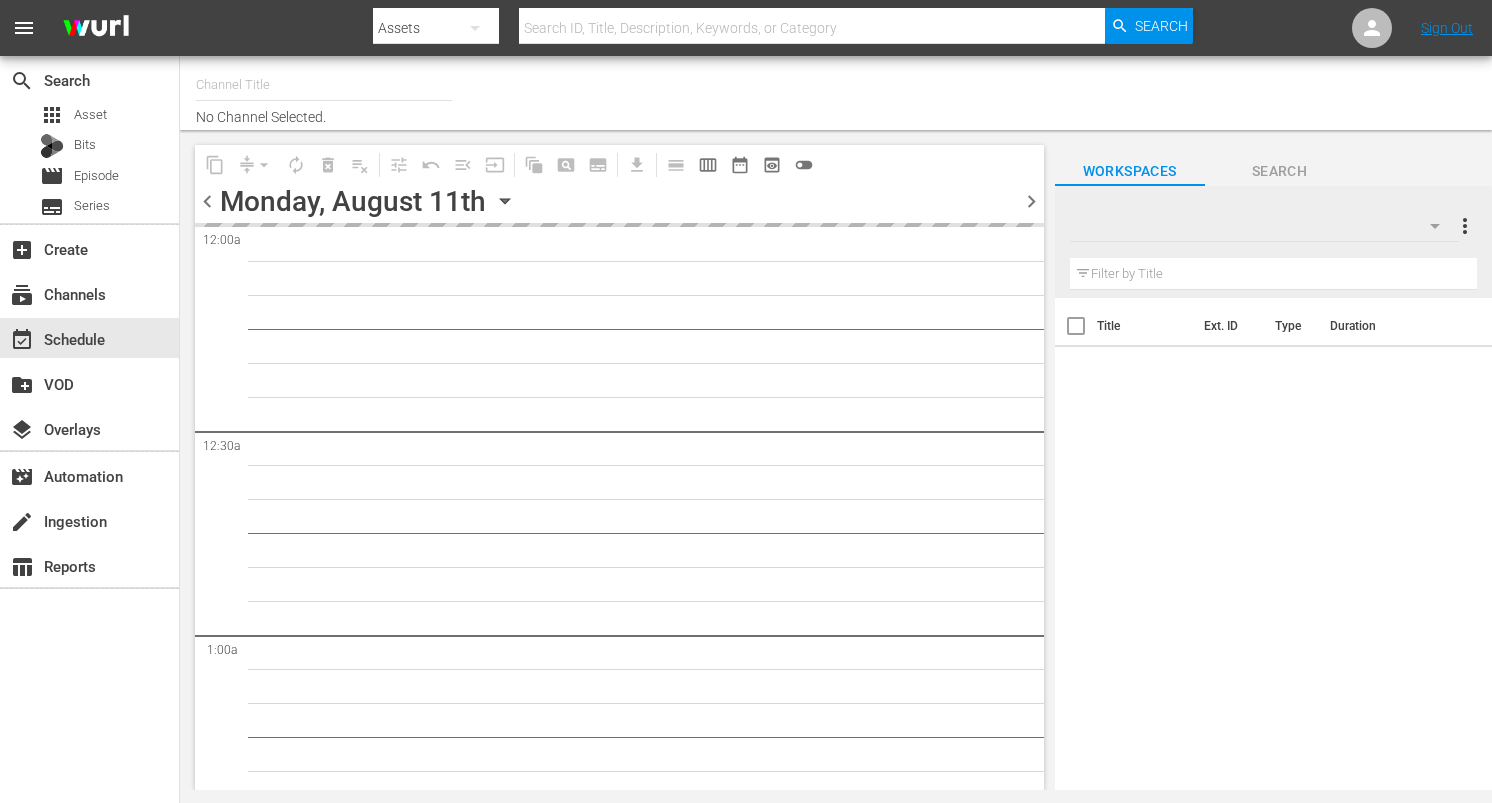 scroll, scrollTop: 0, scrollLeft: 0, axis: both 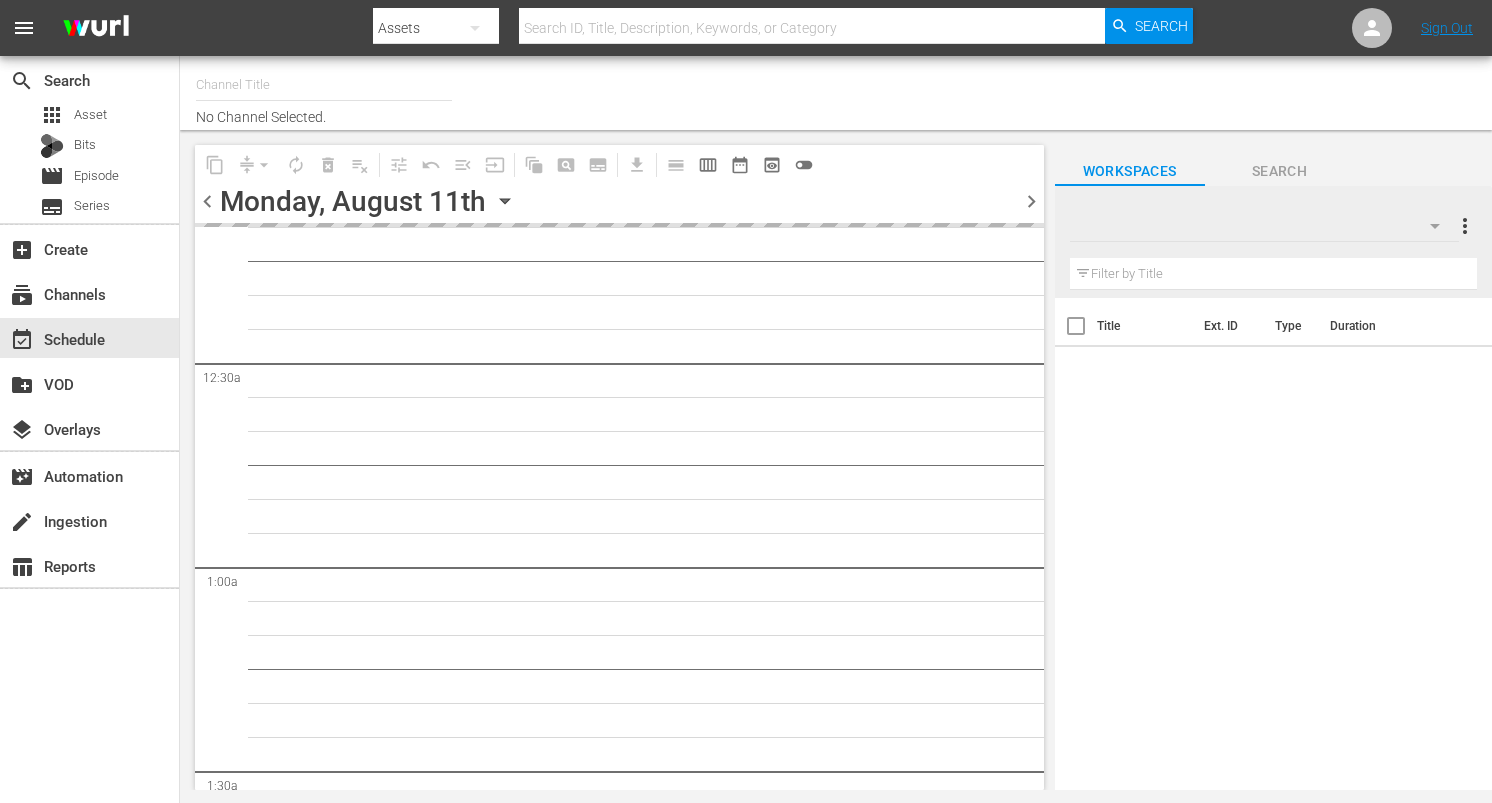 type on "DangerTV (161)" 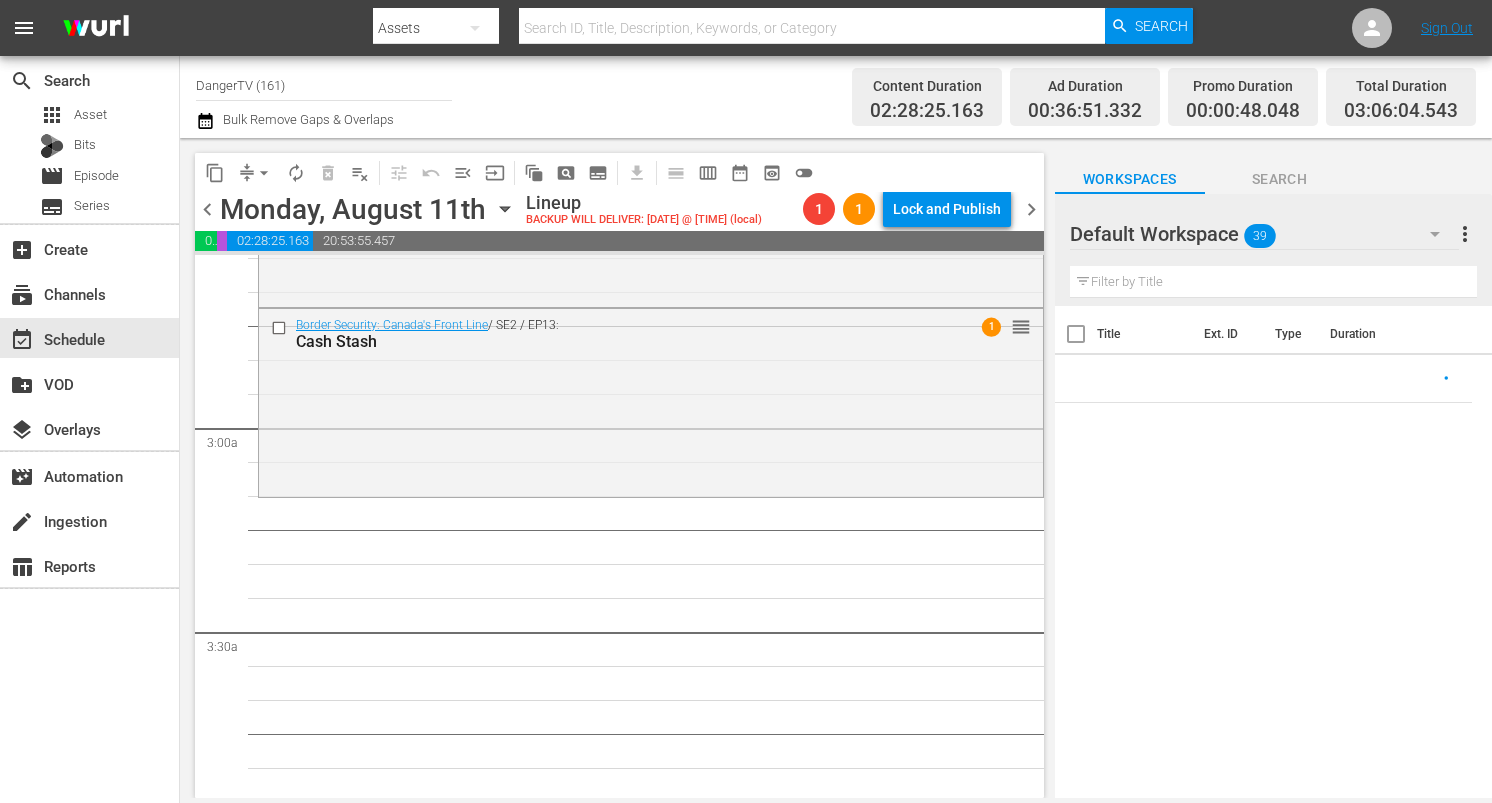 scroll, scrollTop: 1052, scrollLeft: 0, axis: vertical 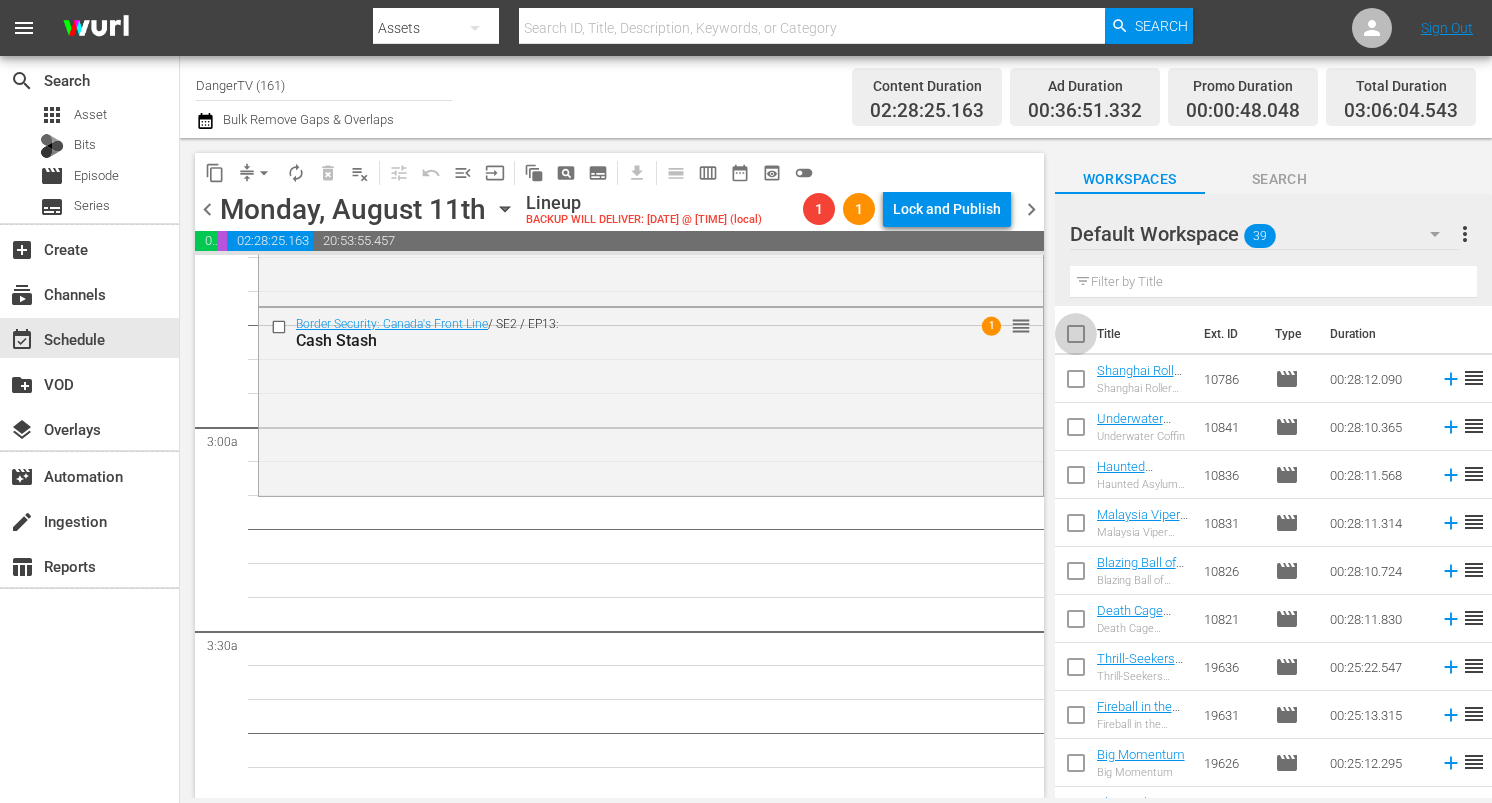 click at bounding box center [1076, 338] 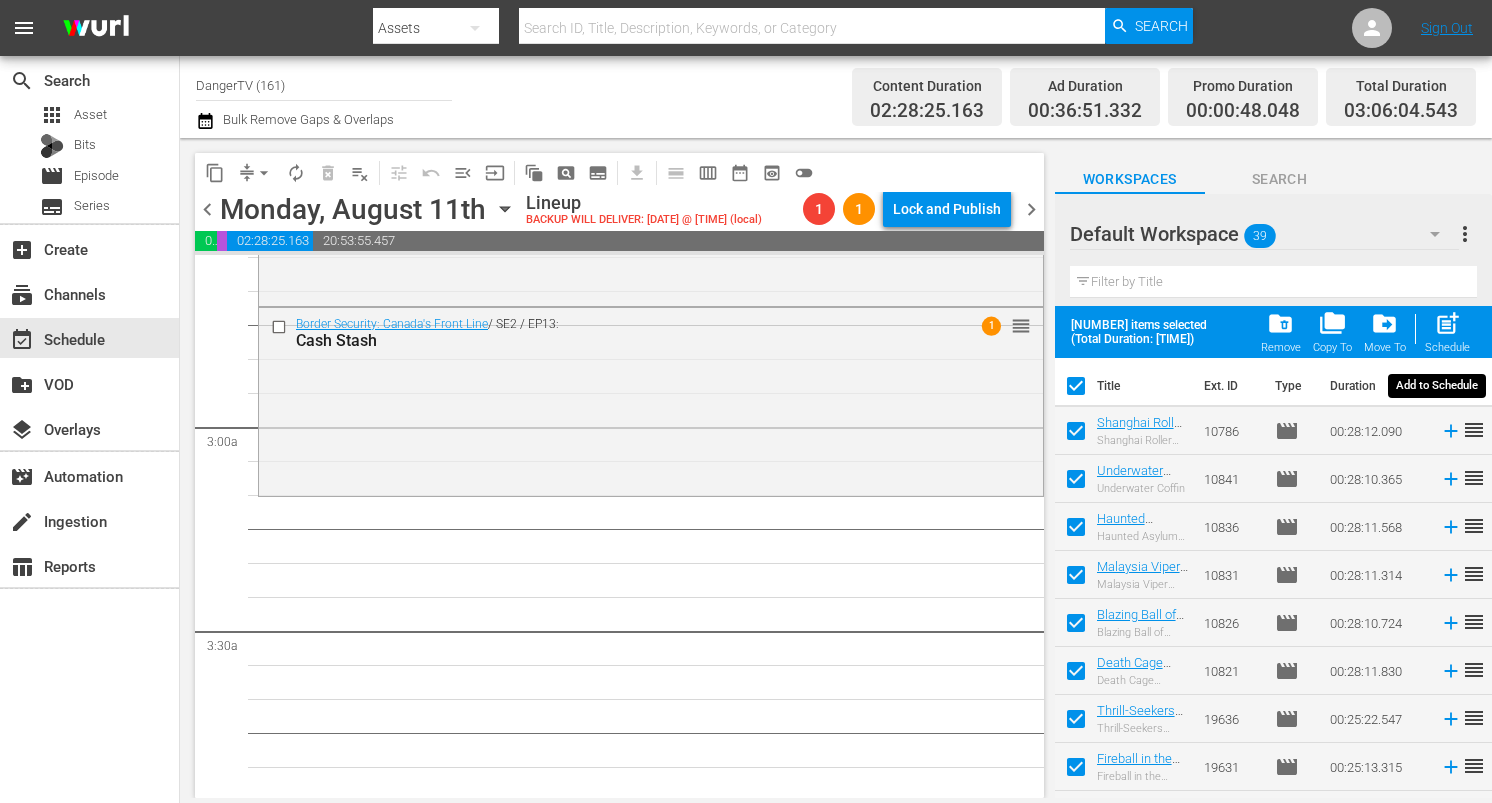 click on "post_add" at bounding box center (1447, 323) 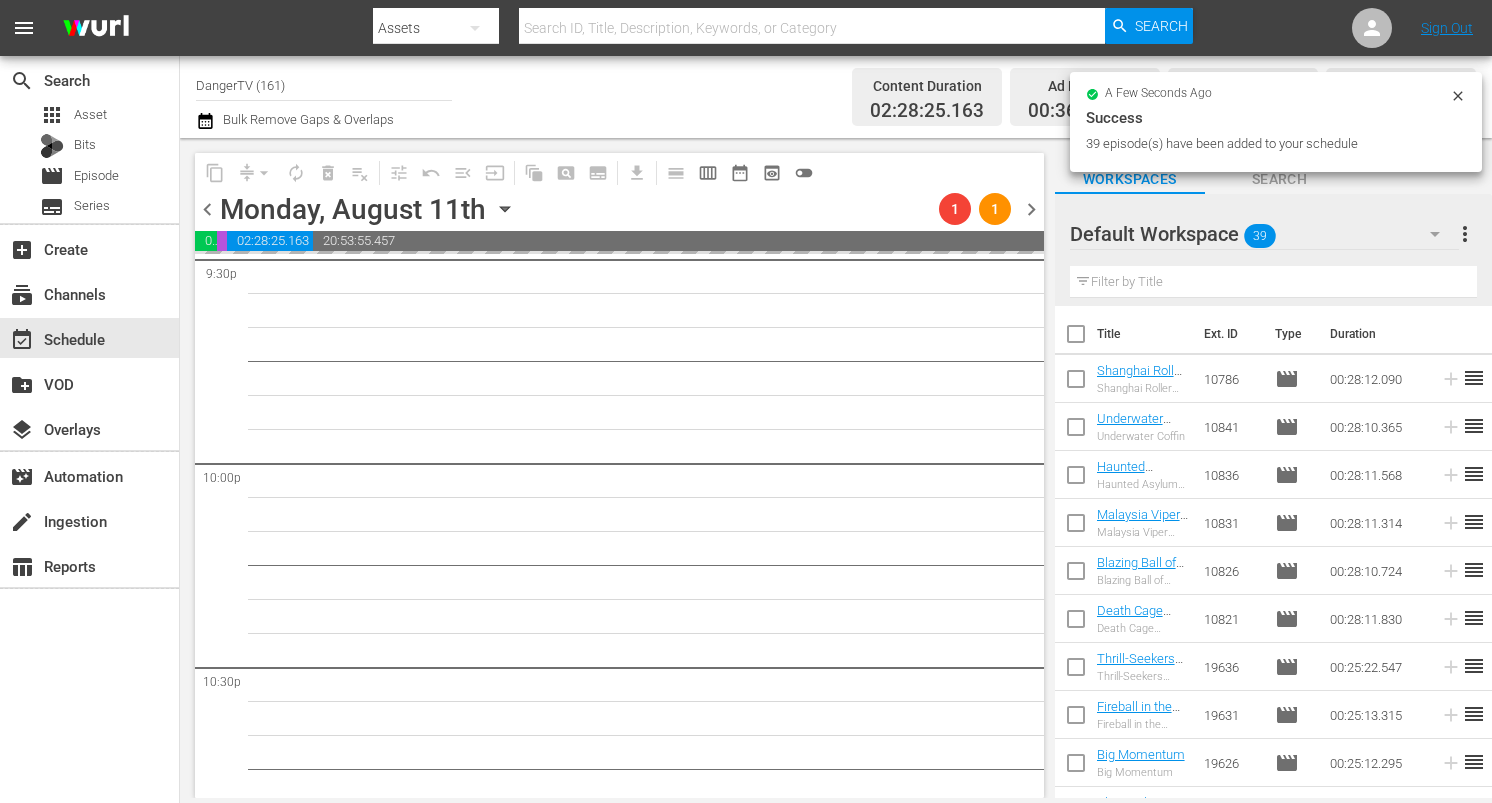 scroll, scrollTop: 9248, scrollLeft: 0, axis: vertical 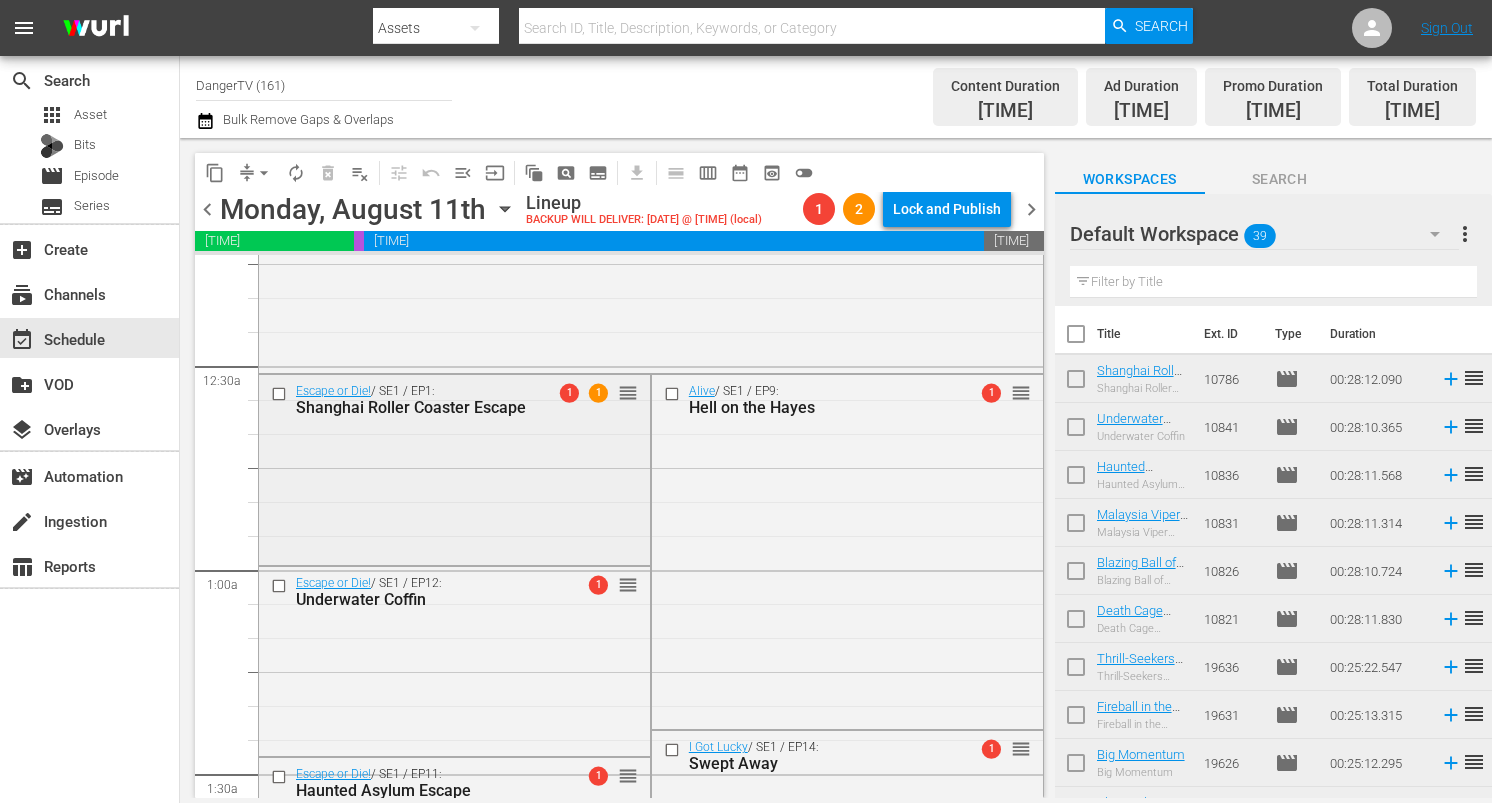 click at bounding box center (281, 394) 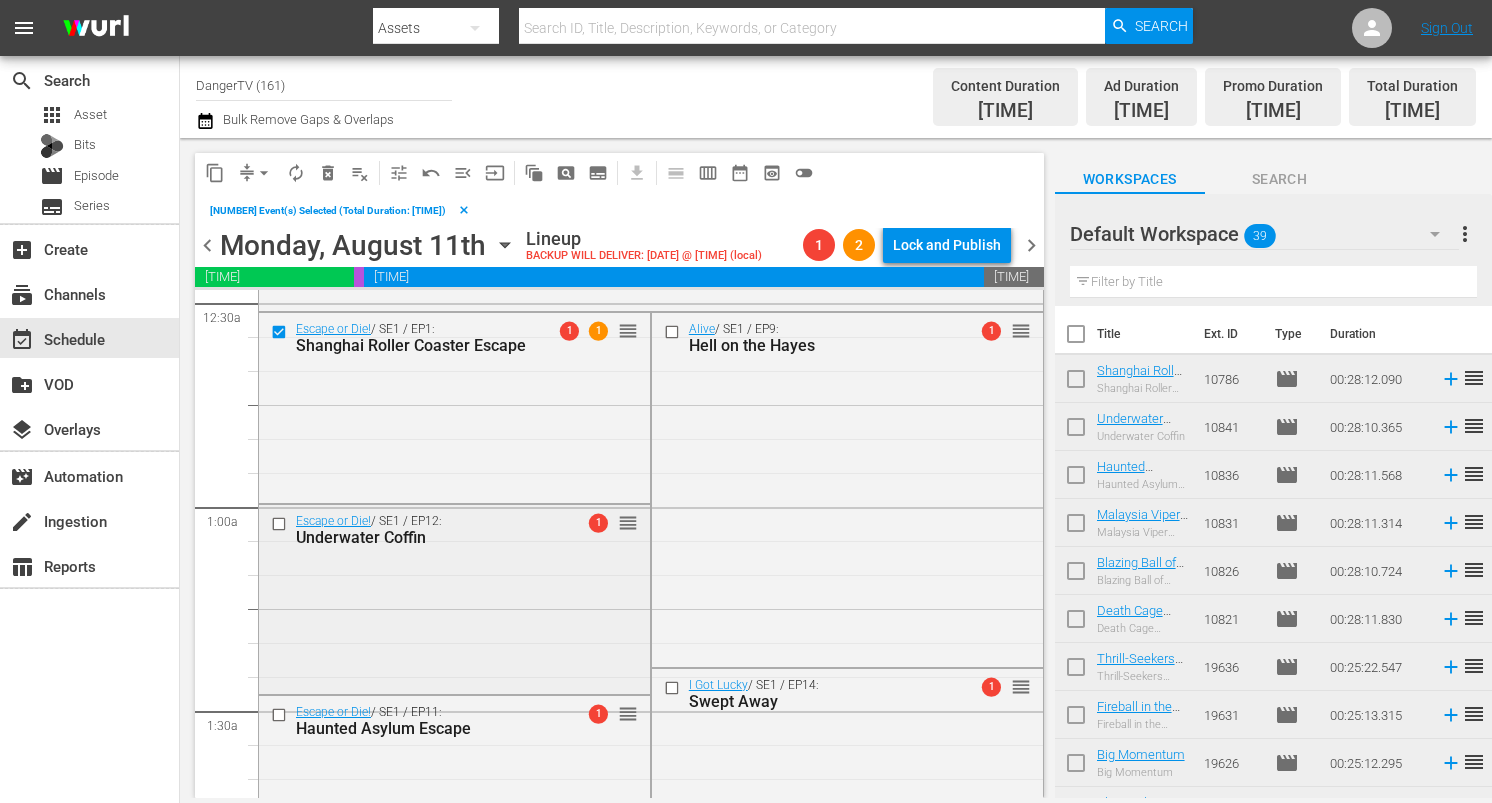 click at bounding box center [281, 523] 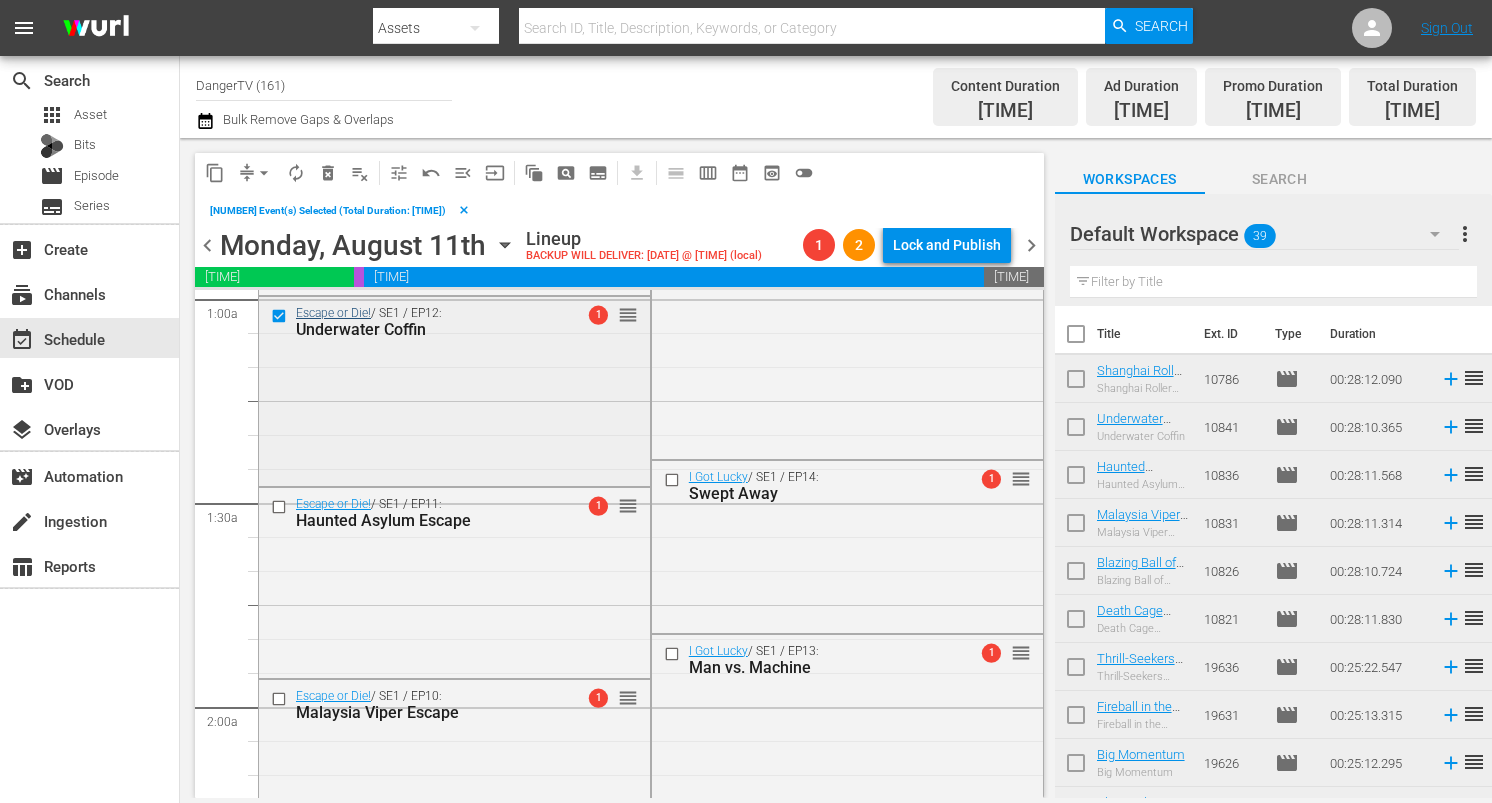 scroll, scrollTop: 417, scrollLeft: 0, axis: vertical 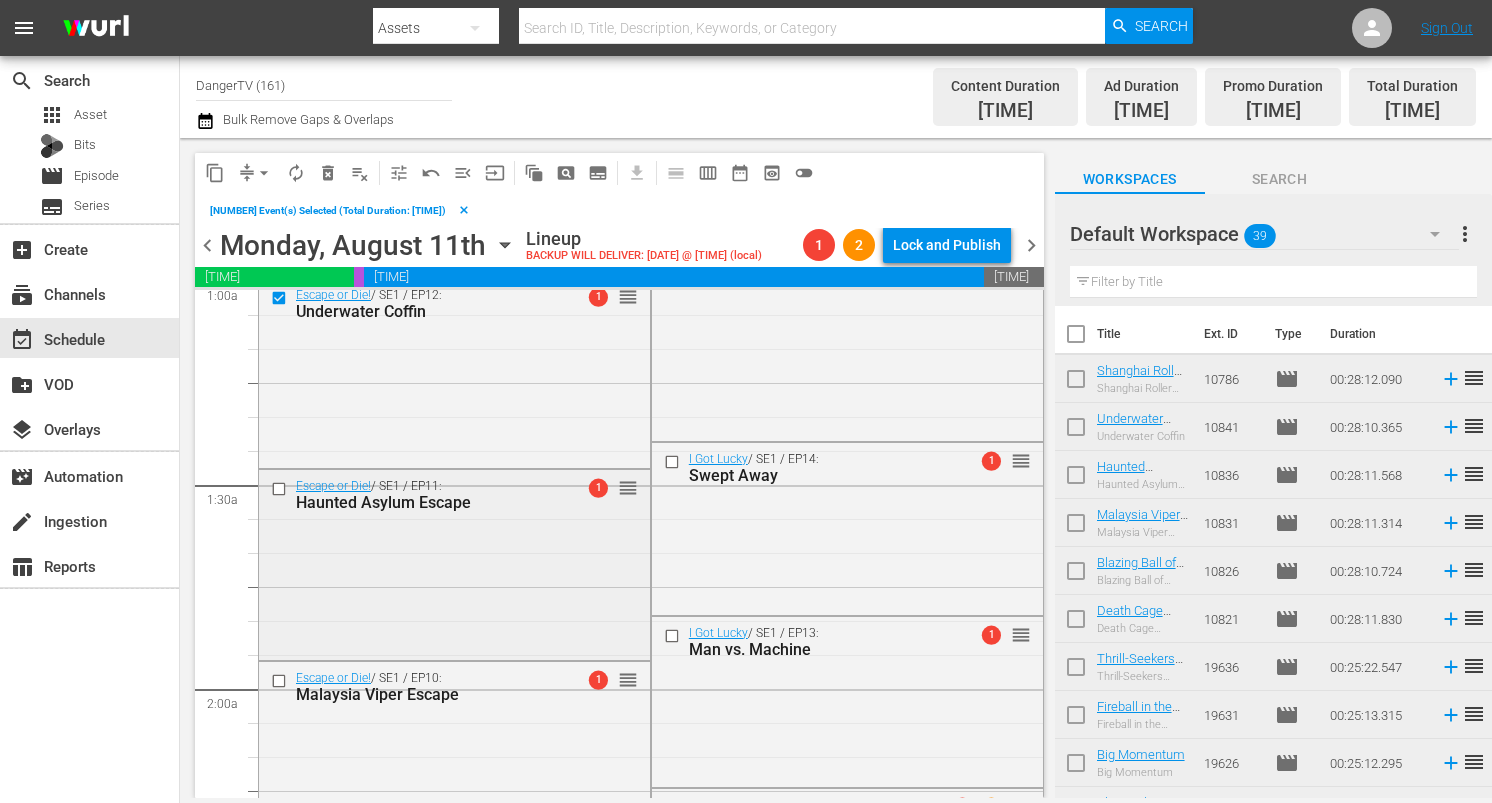 click at bounding box center [281, 488] 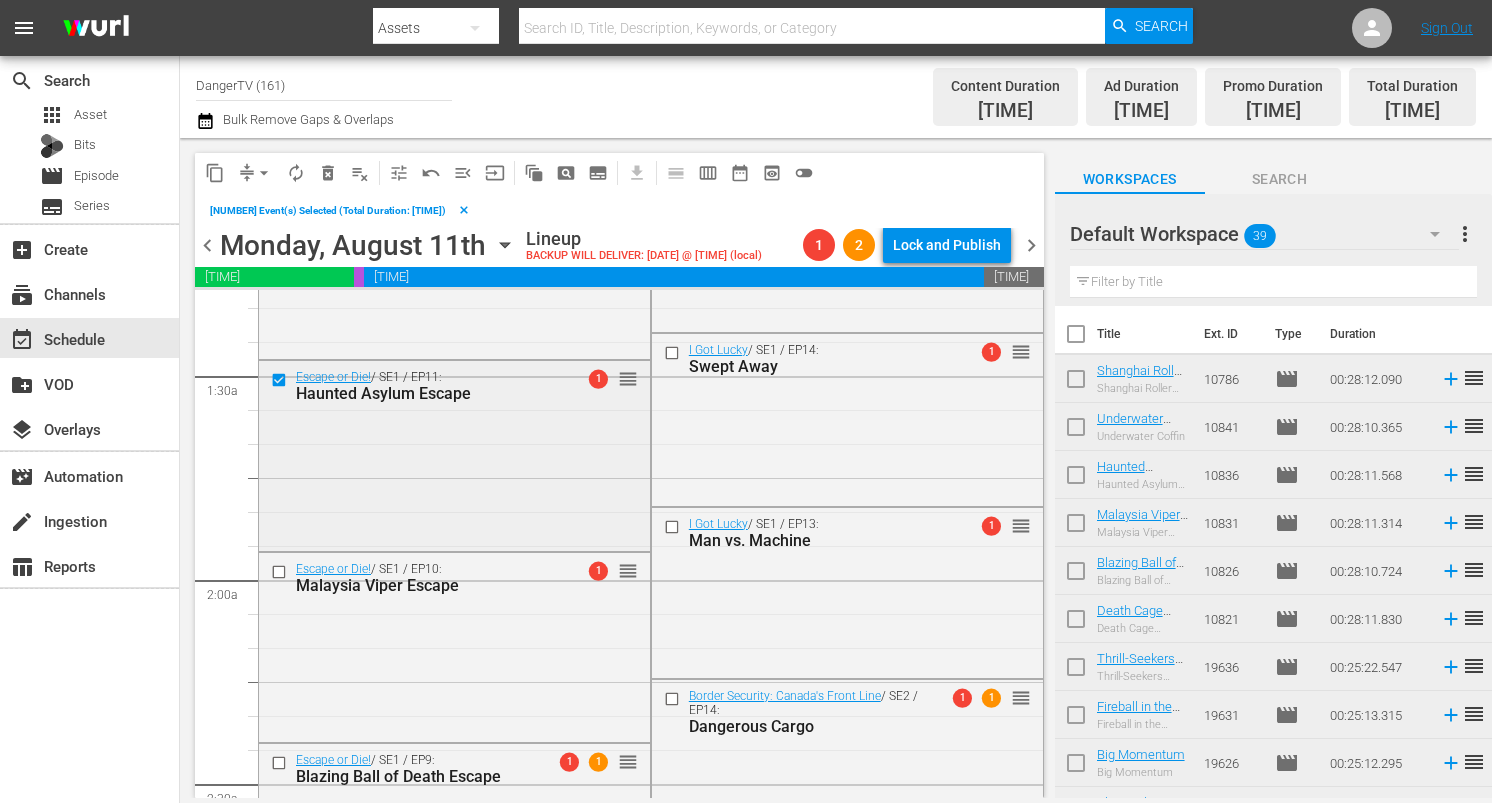 scroll, scrollTop: 591, scrollLeft: 0, axis: vertical 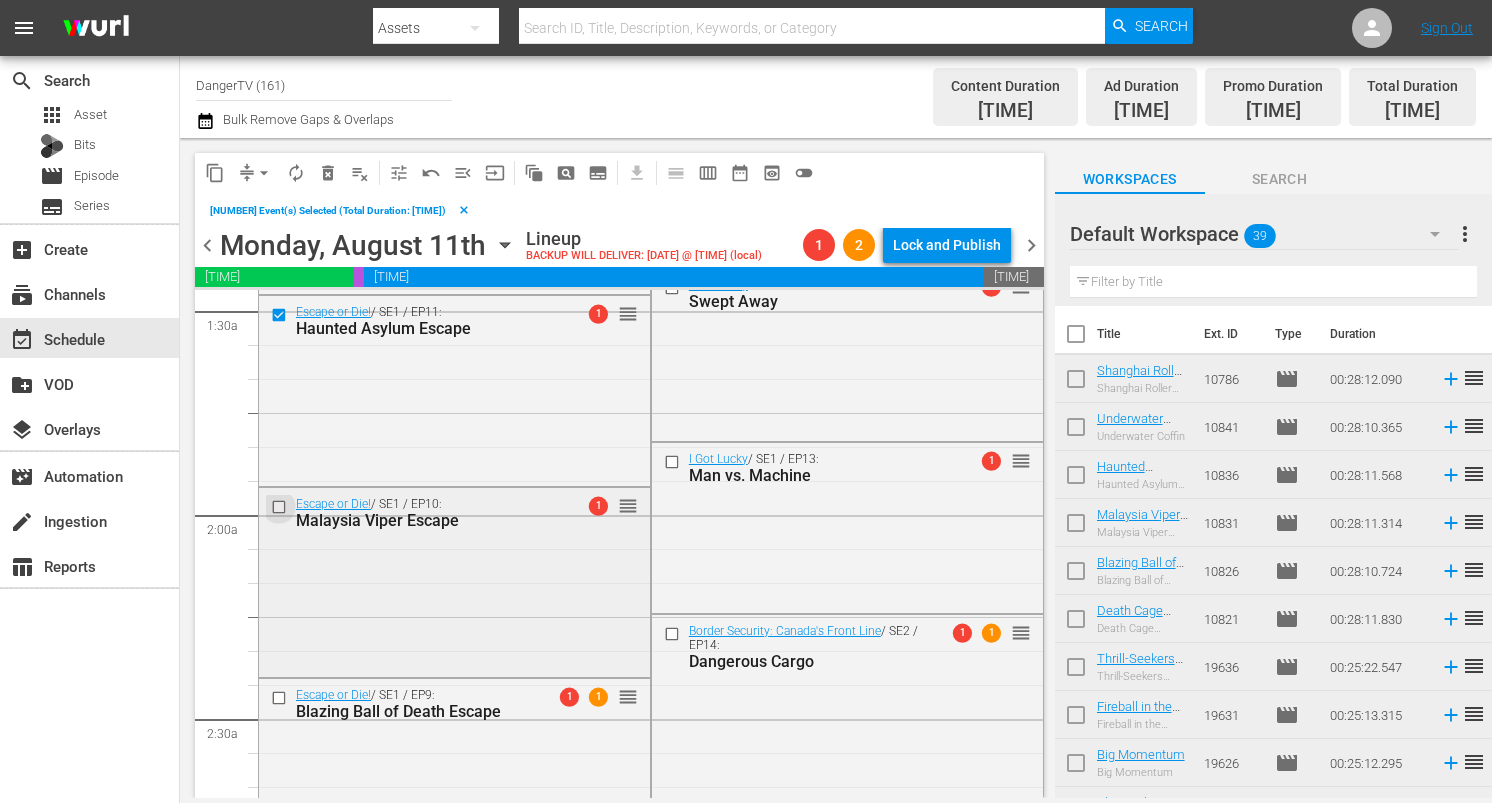click at bounding box center [281, 506] 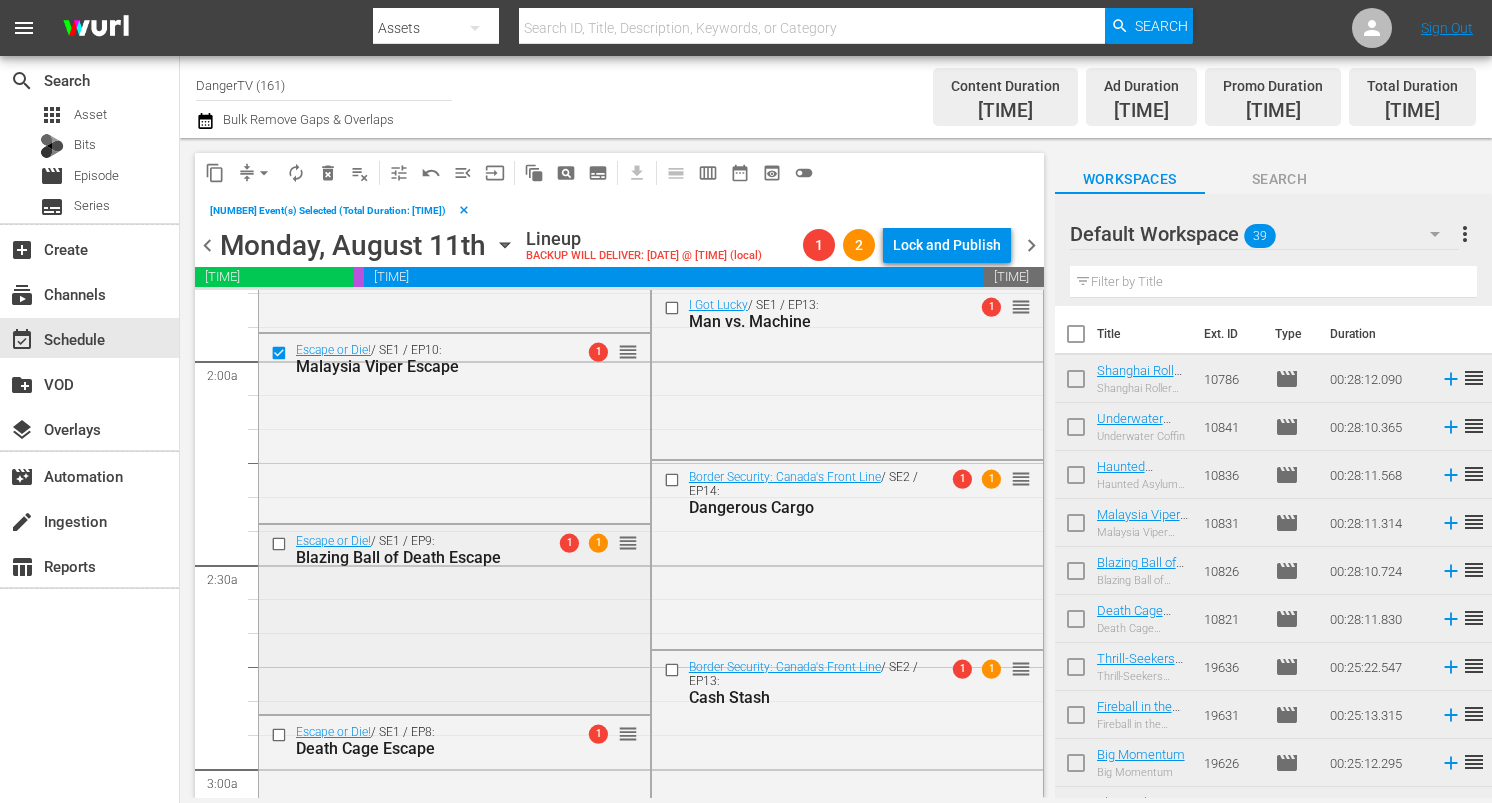 click at bounding box center [281, 544] 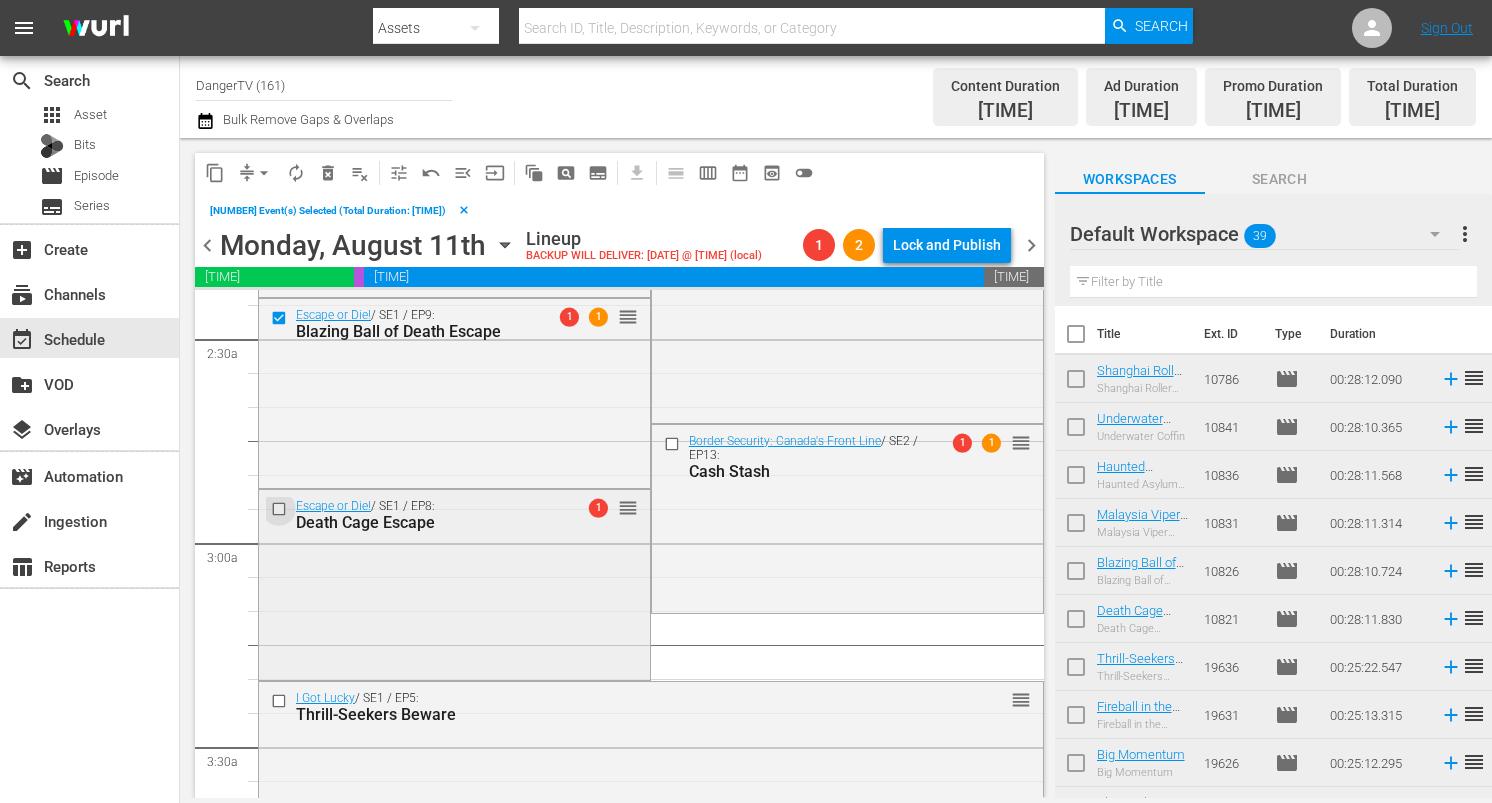 click at bounding box center (281, 509) 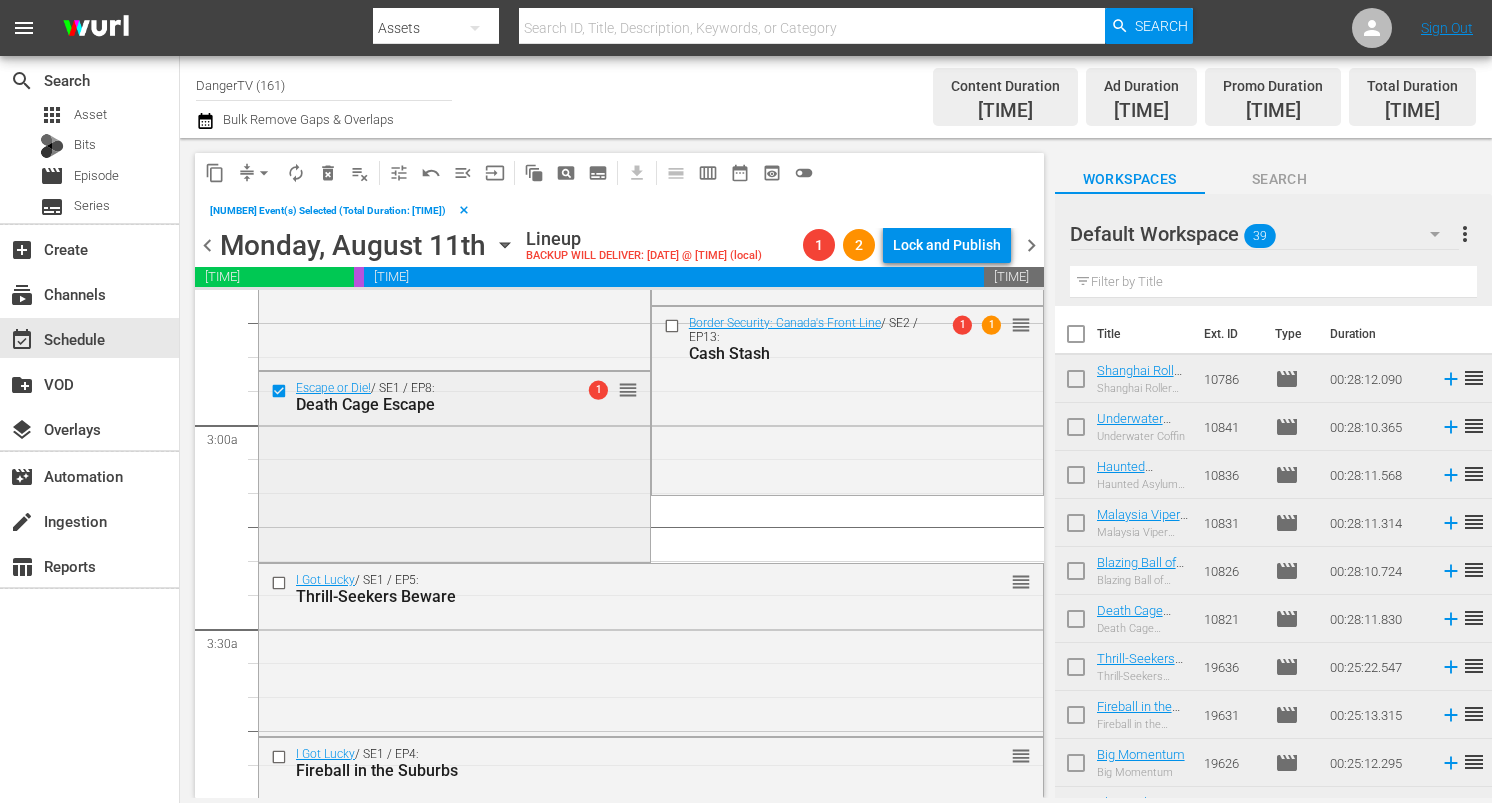 scroll, scrollTop: 1090, scrollLeft: 0, axis: vertical 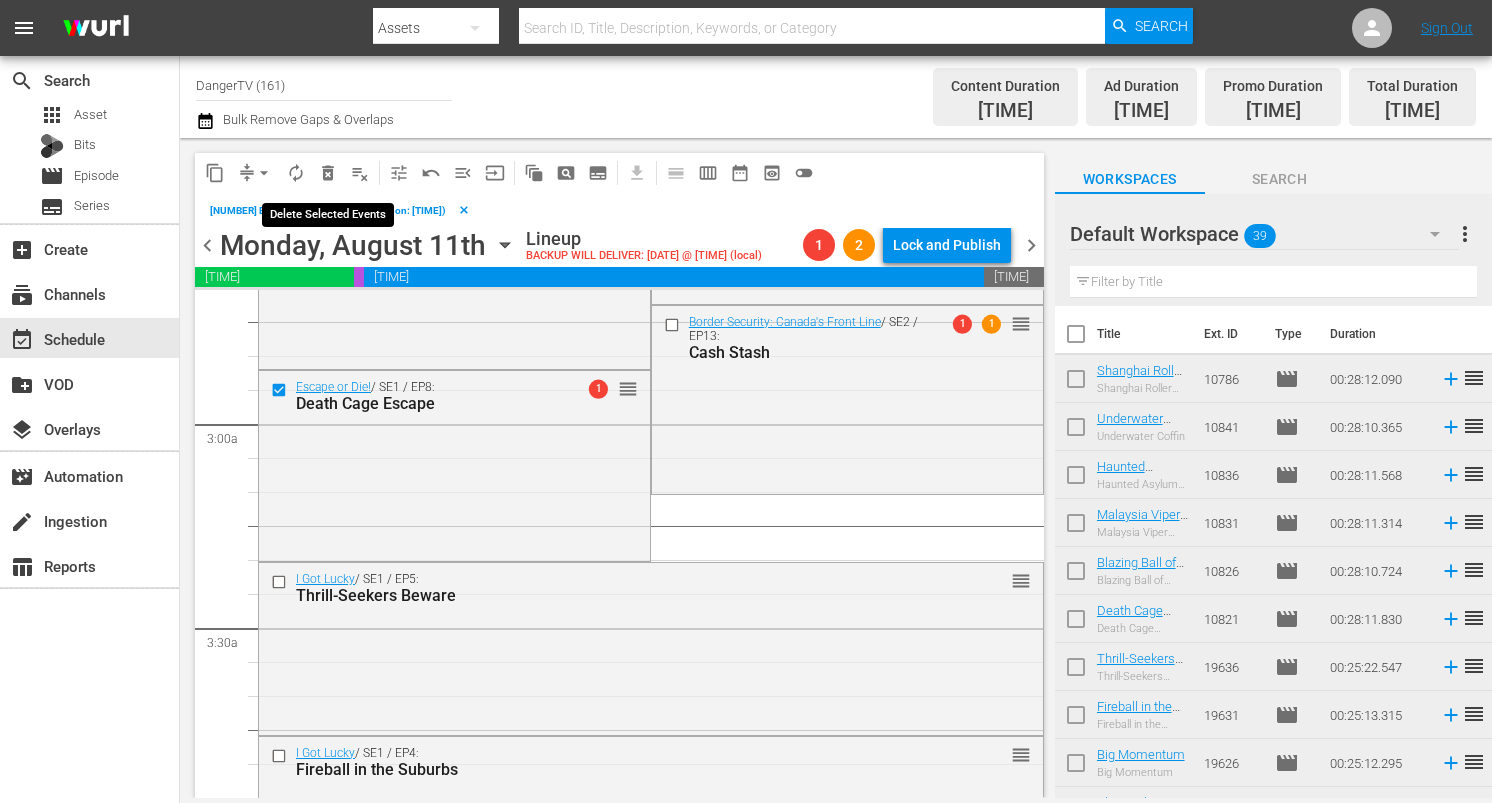 click on "delete_forever_outlined" at bounding box center [328, 173] 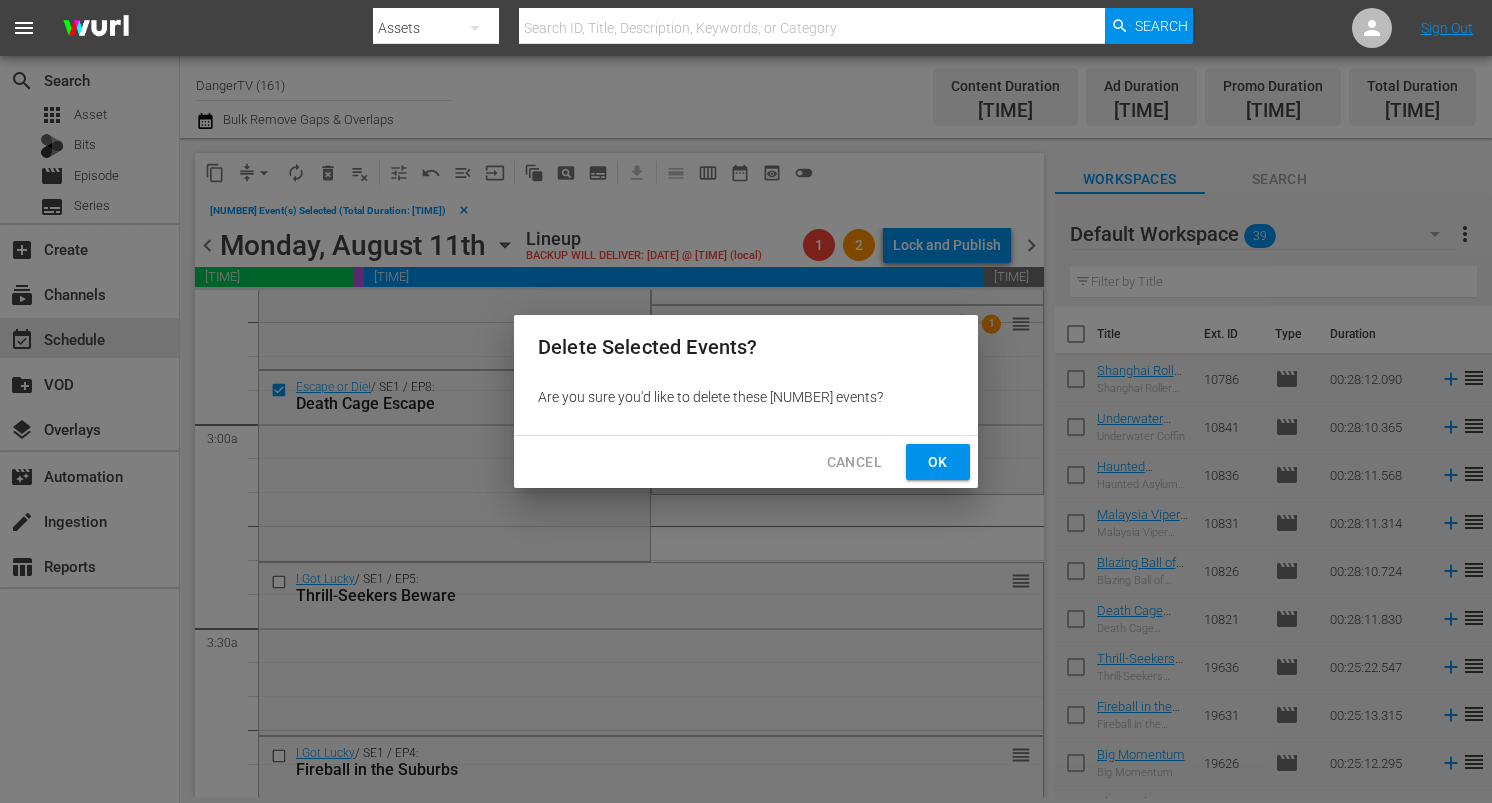 click on "Ok" at bounding box center [938, 462] 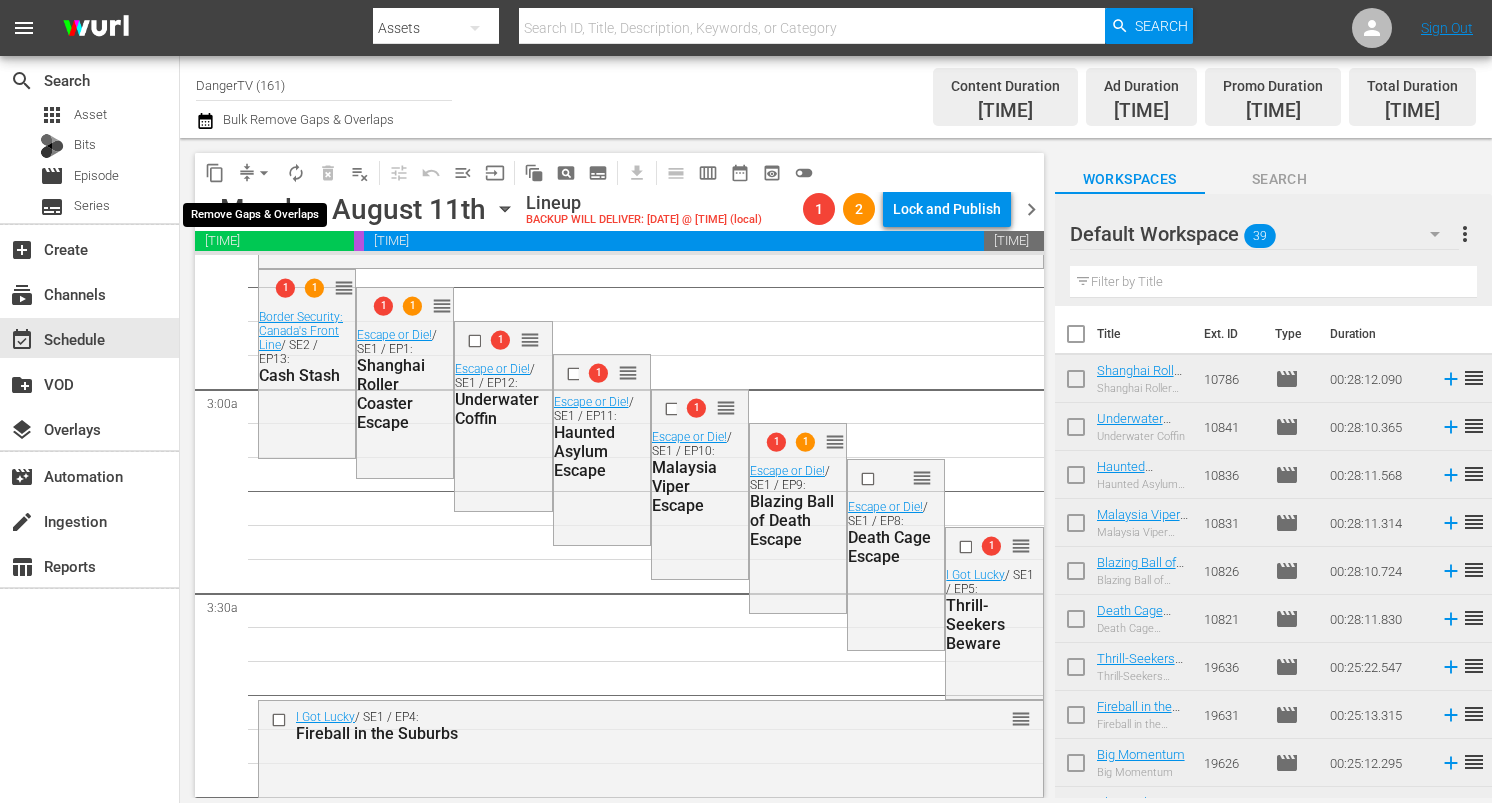 click on "arrow_drop_down" at bounding box center (264, 173) 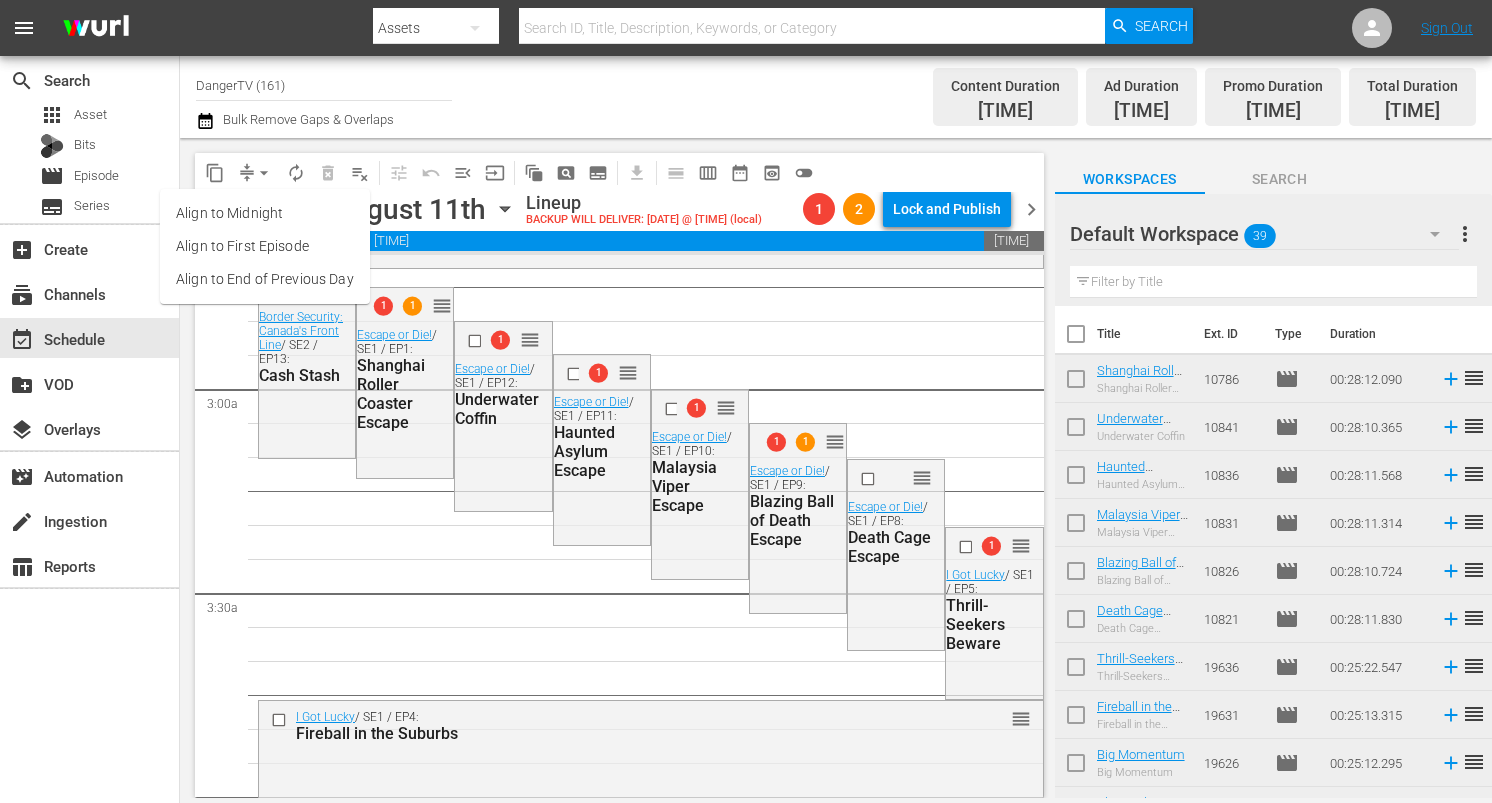 click on "Align to End of Previous Day" at bounding box center [265, 279] 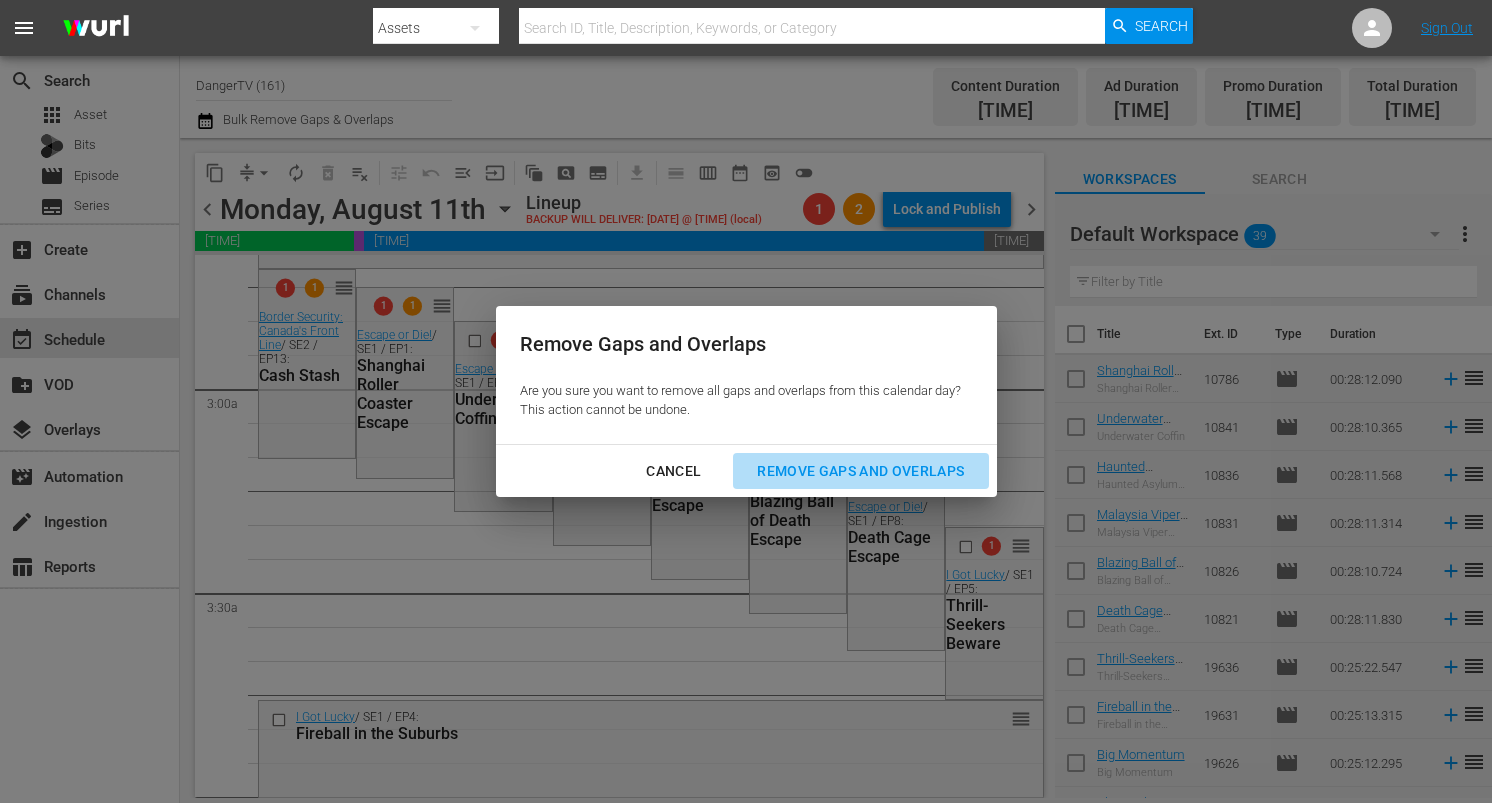 click on "Remove Gaps and Overlaps" at bounding box center (860, 471) 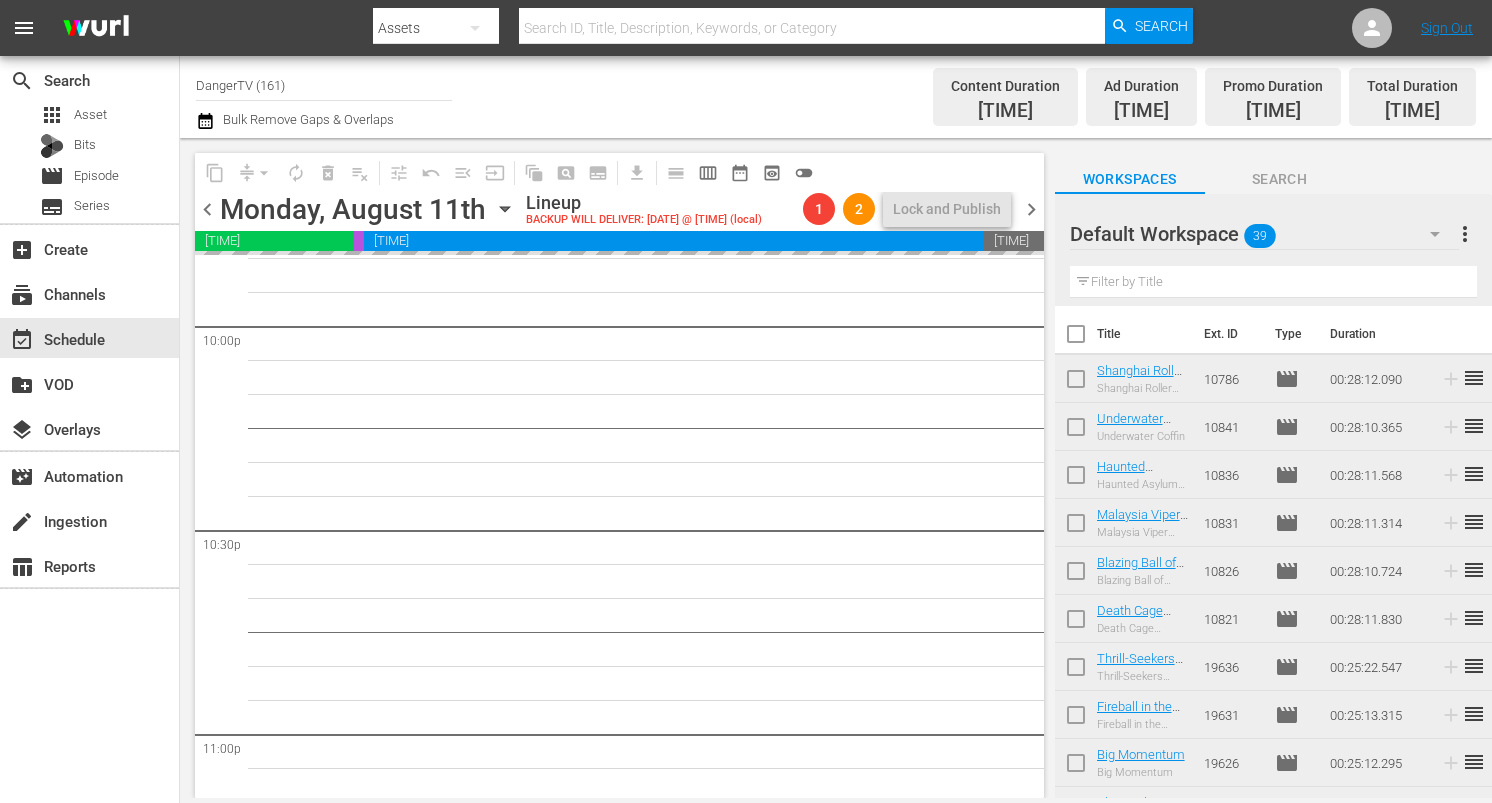 scroll, scrollTop: 9248, scrollLeft: 0, axis: vertical 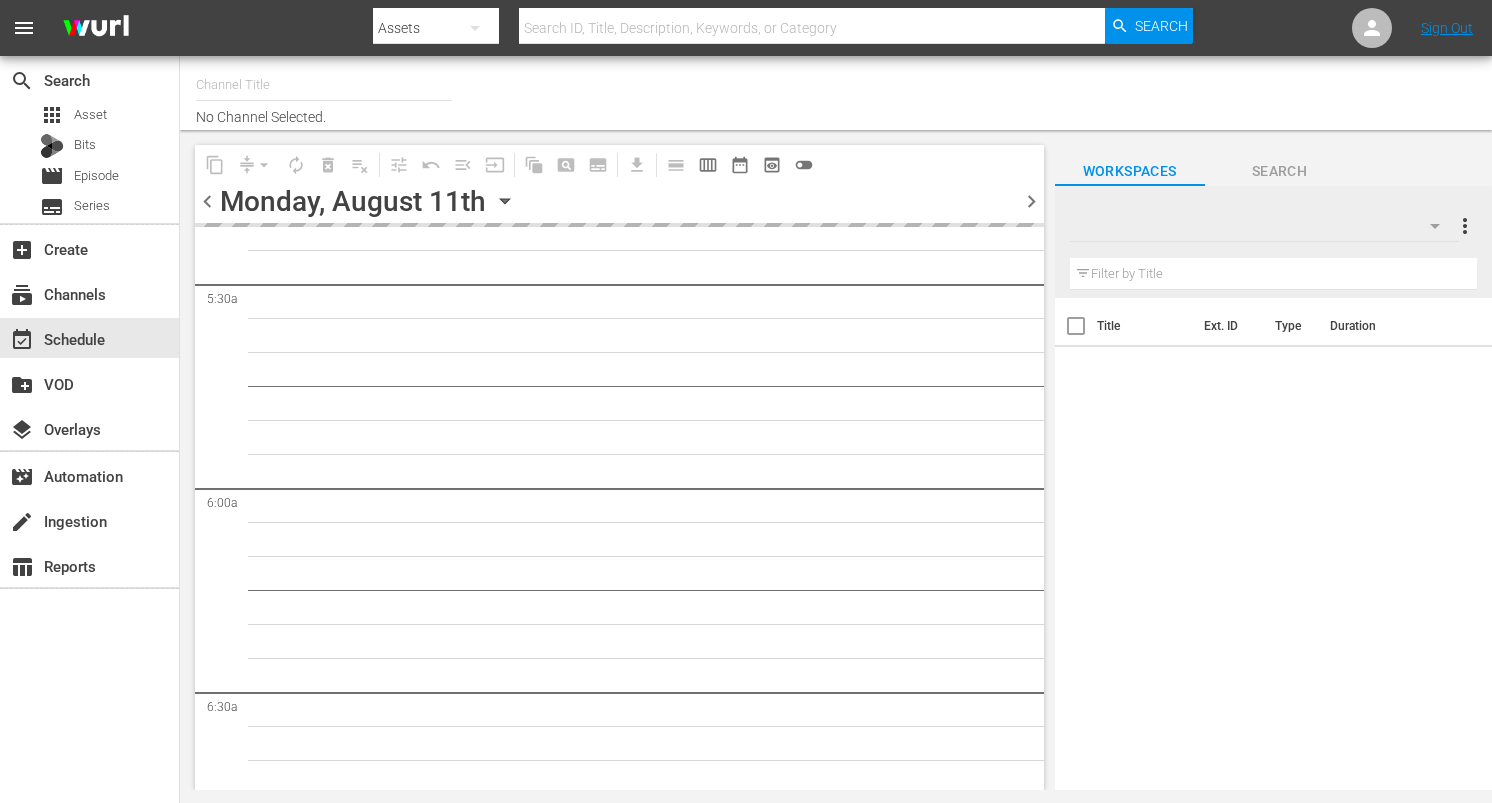 type on "DangerTV (161)" 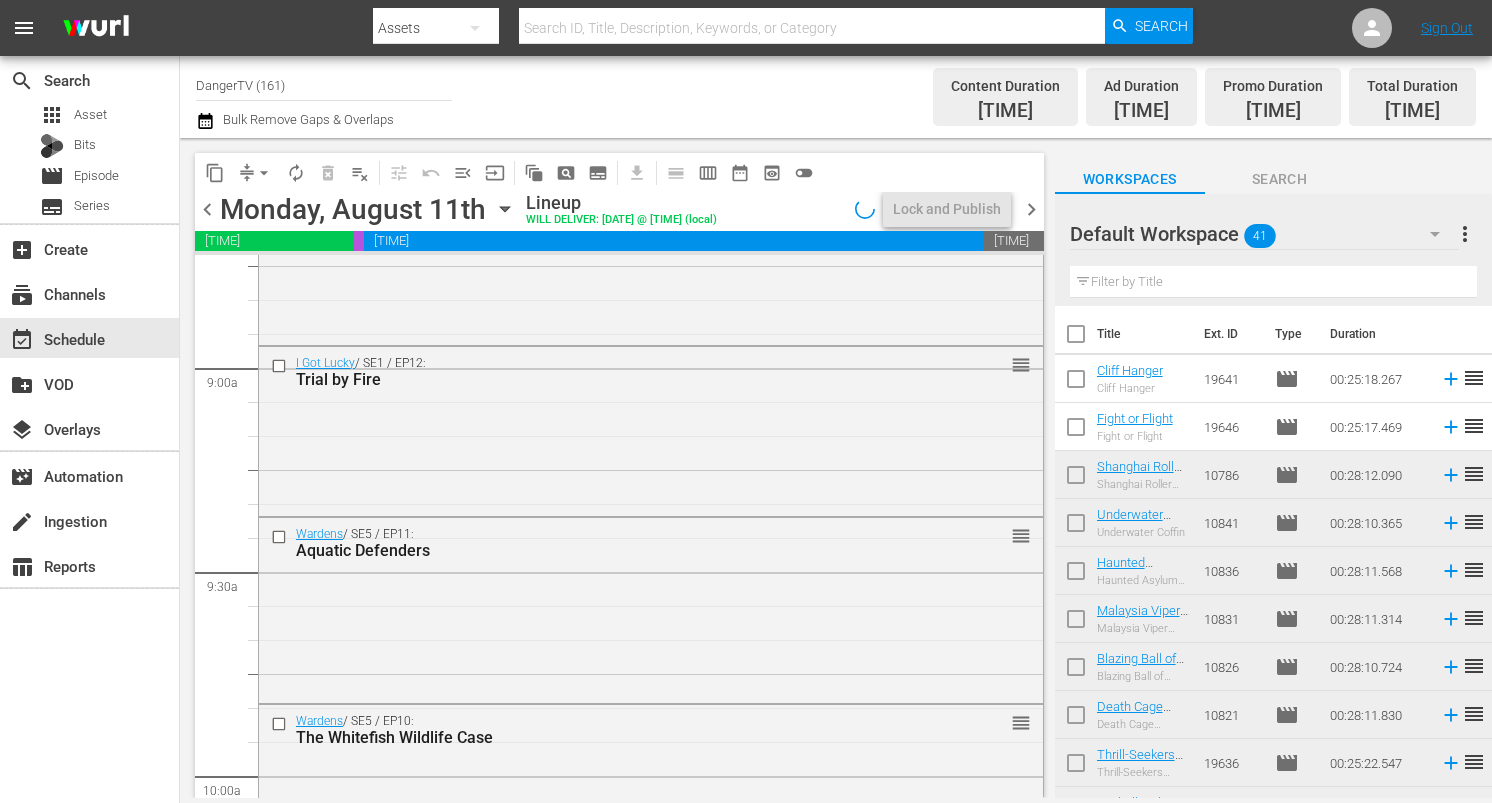 scroll, scrollTop: 3566, scrollLeft: 0, axis: vertical 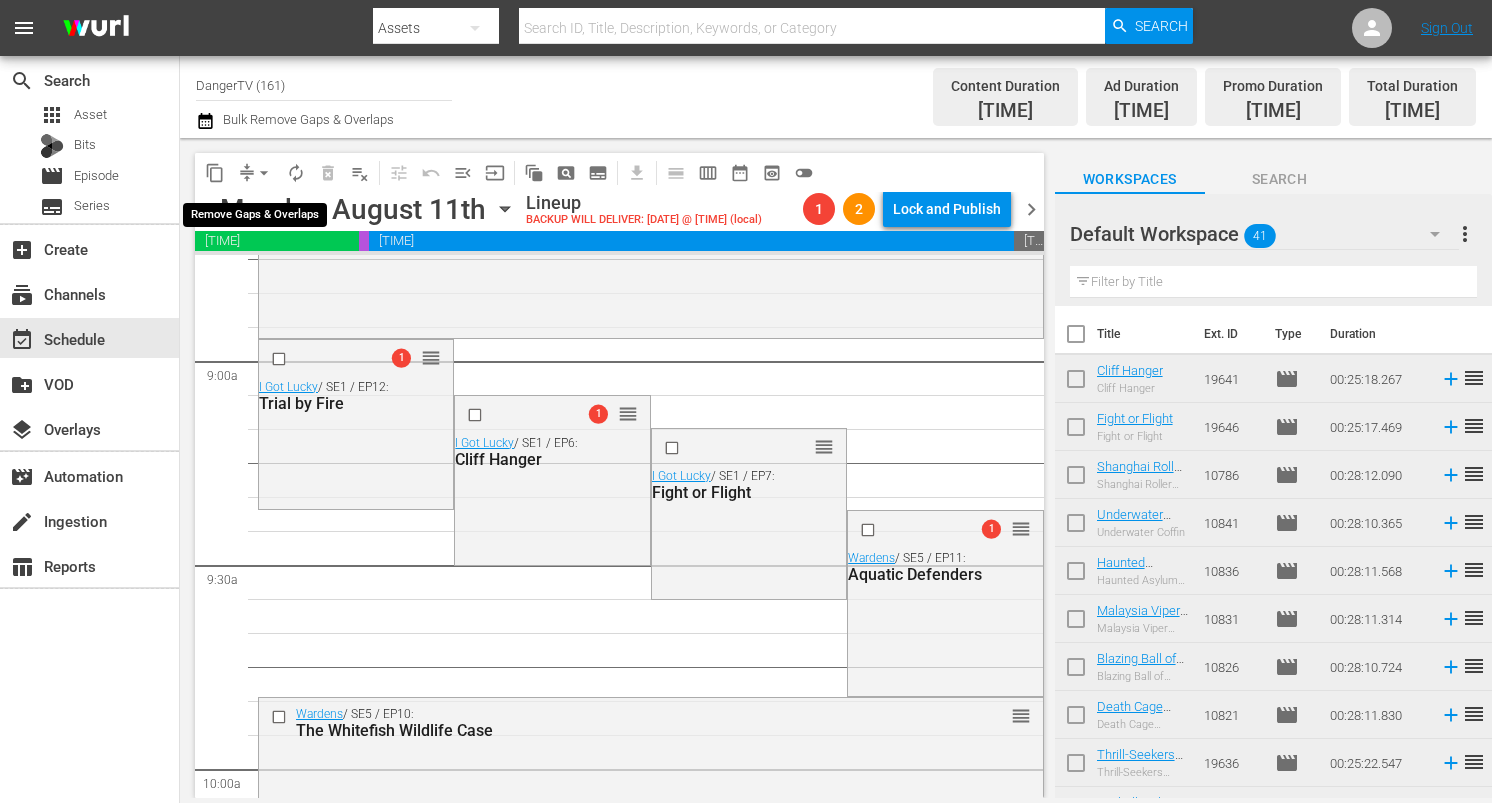 click on "arrow_drop_down" at bounding box center (264, 173) 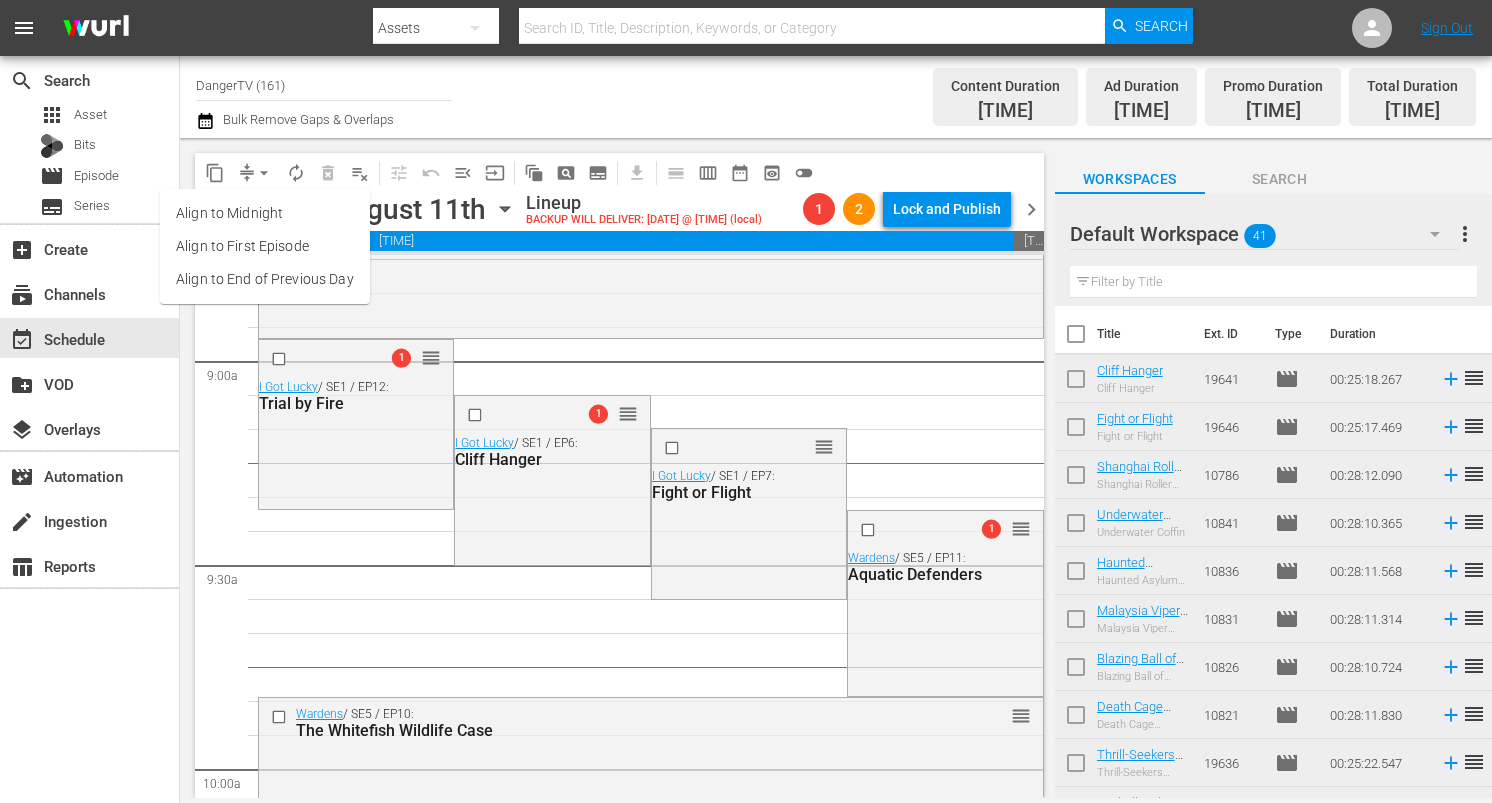click on "Align to End of Previous Day" at bounding box center [265, 279] 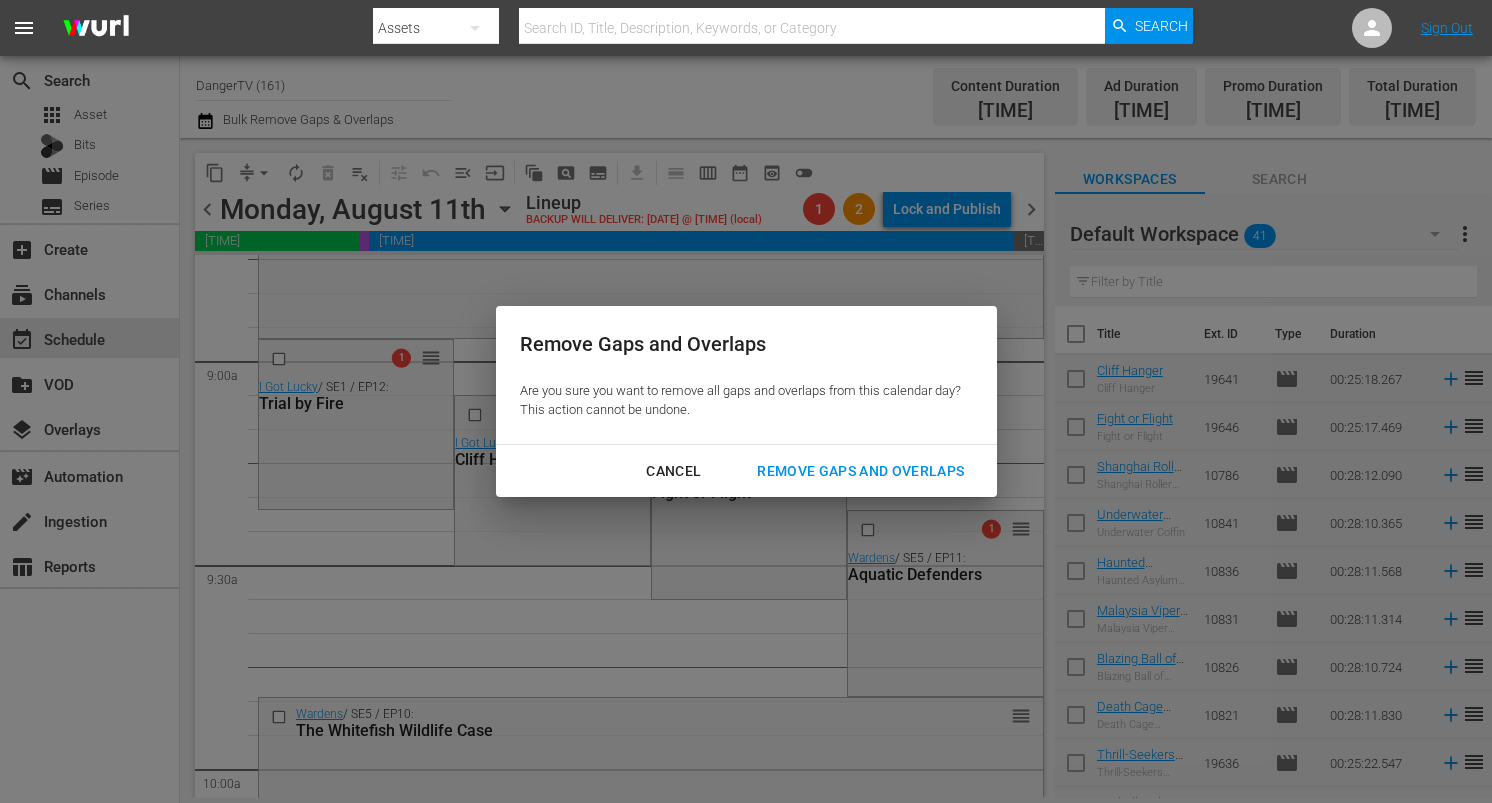 click on "Remove Gaps and Overlaps" at bounding box center (860, 471) 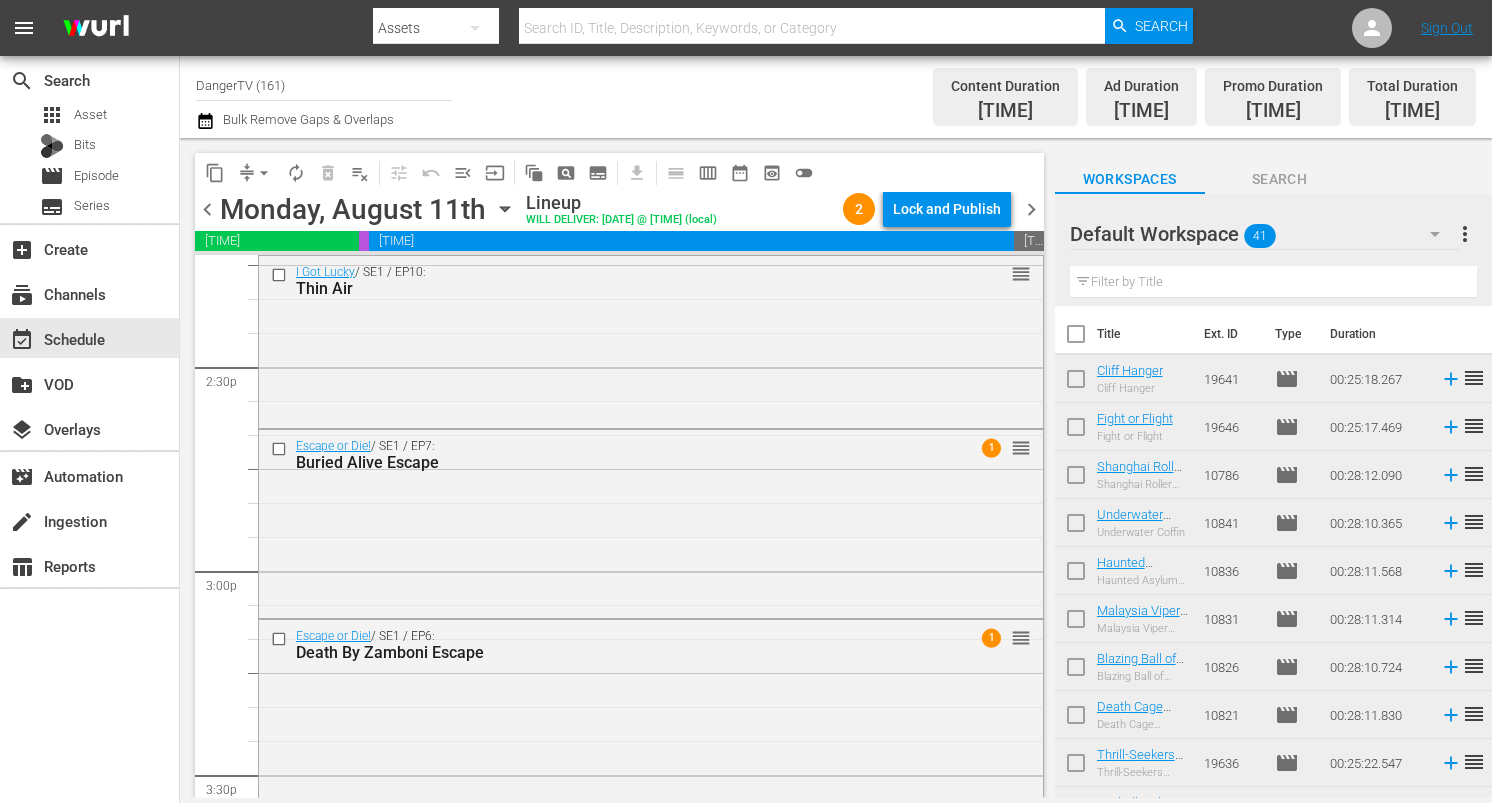 scroll, scrollTop: 5762, scrollLeft: 0, axis: vertical 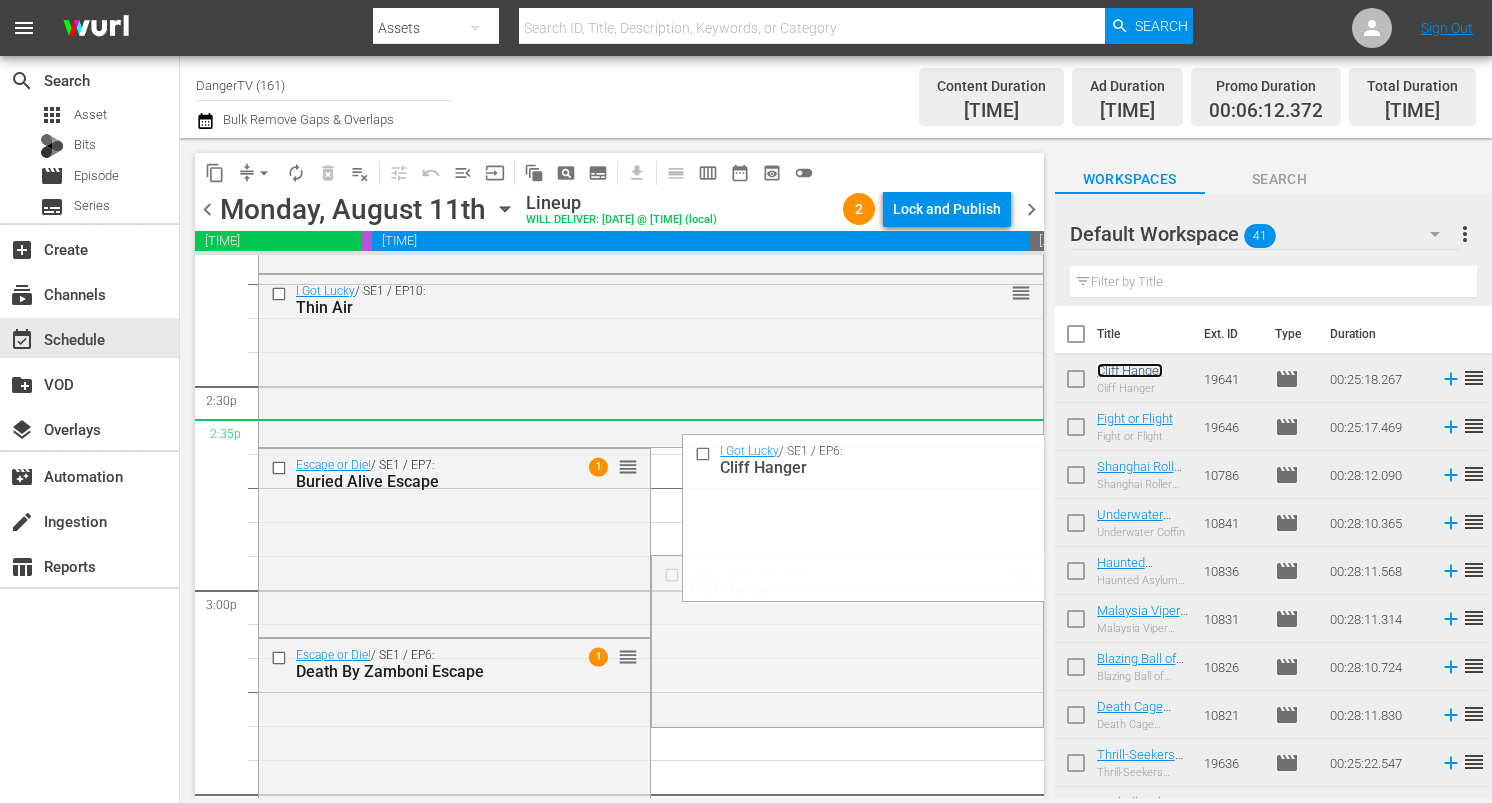 drag, startPoint x: 1006, startPoint y: 575, endPoint x: 985, endPoint y: 426, distance: 150.4726 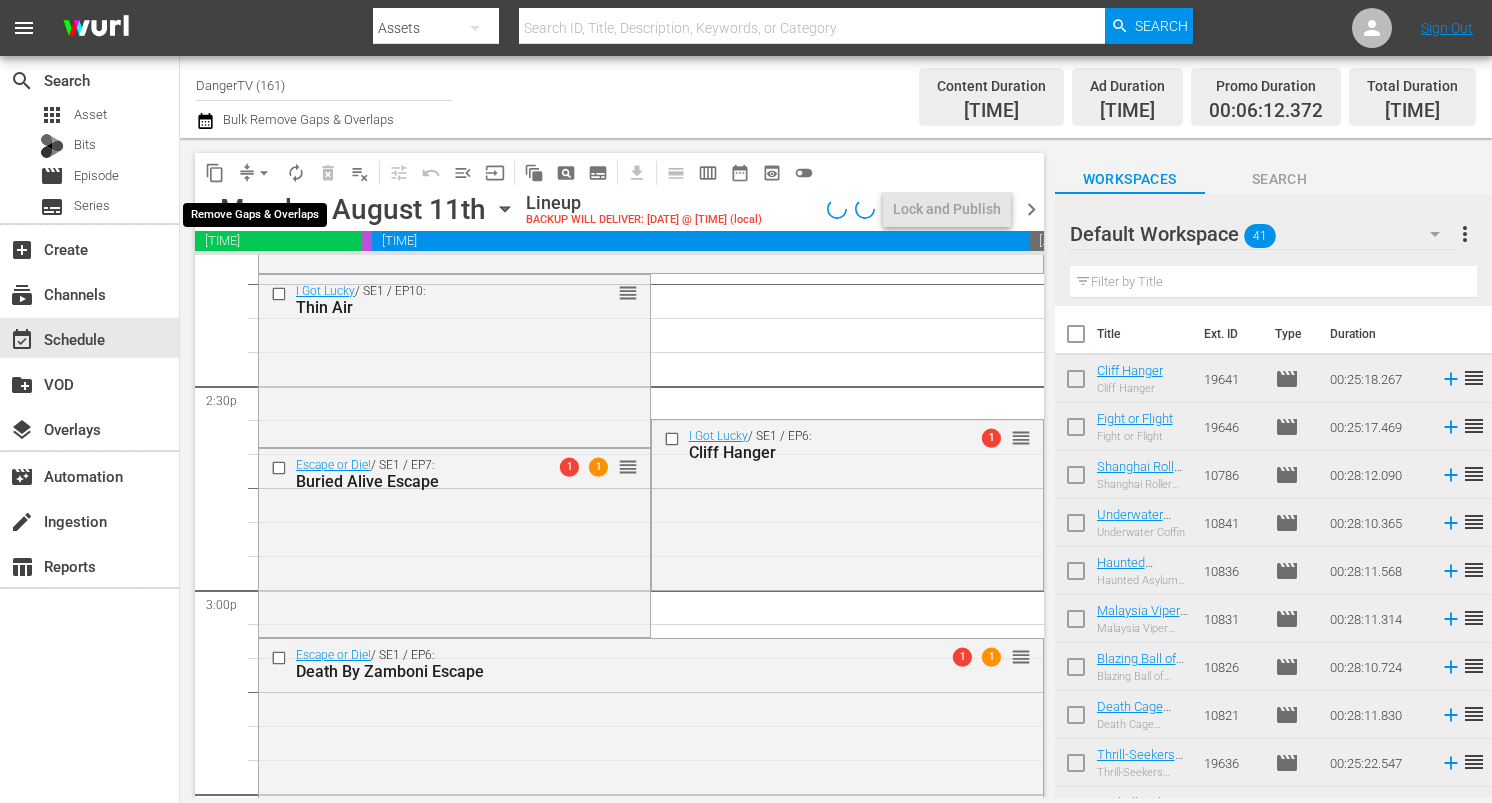 click on "arrow_drop_down" at bounding box center (264, 173) 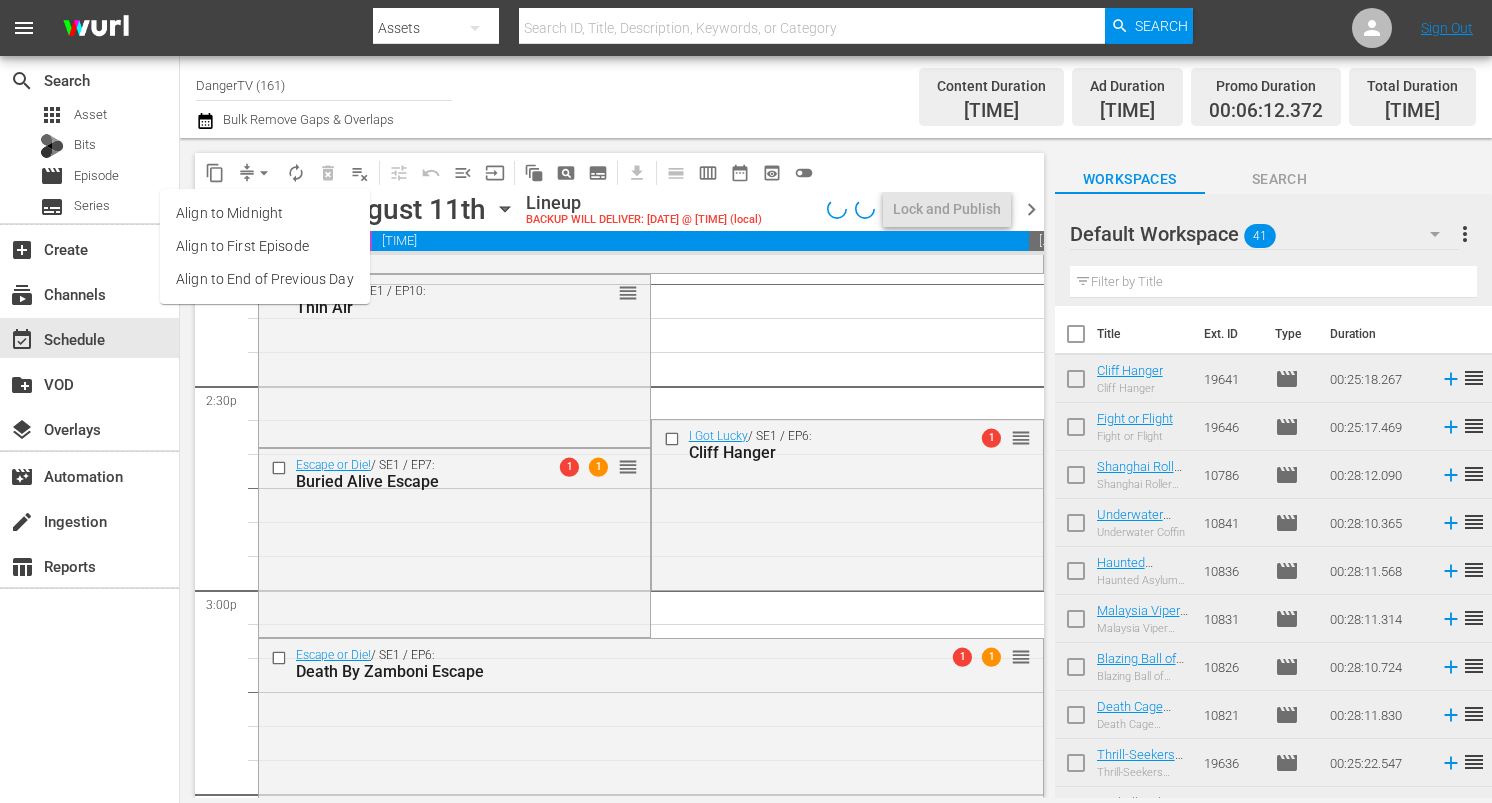 click on "Align to End of Previous Day" at bounding box center [265, 279] 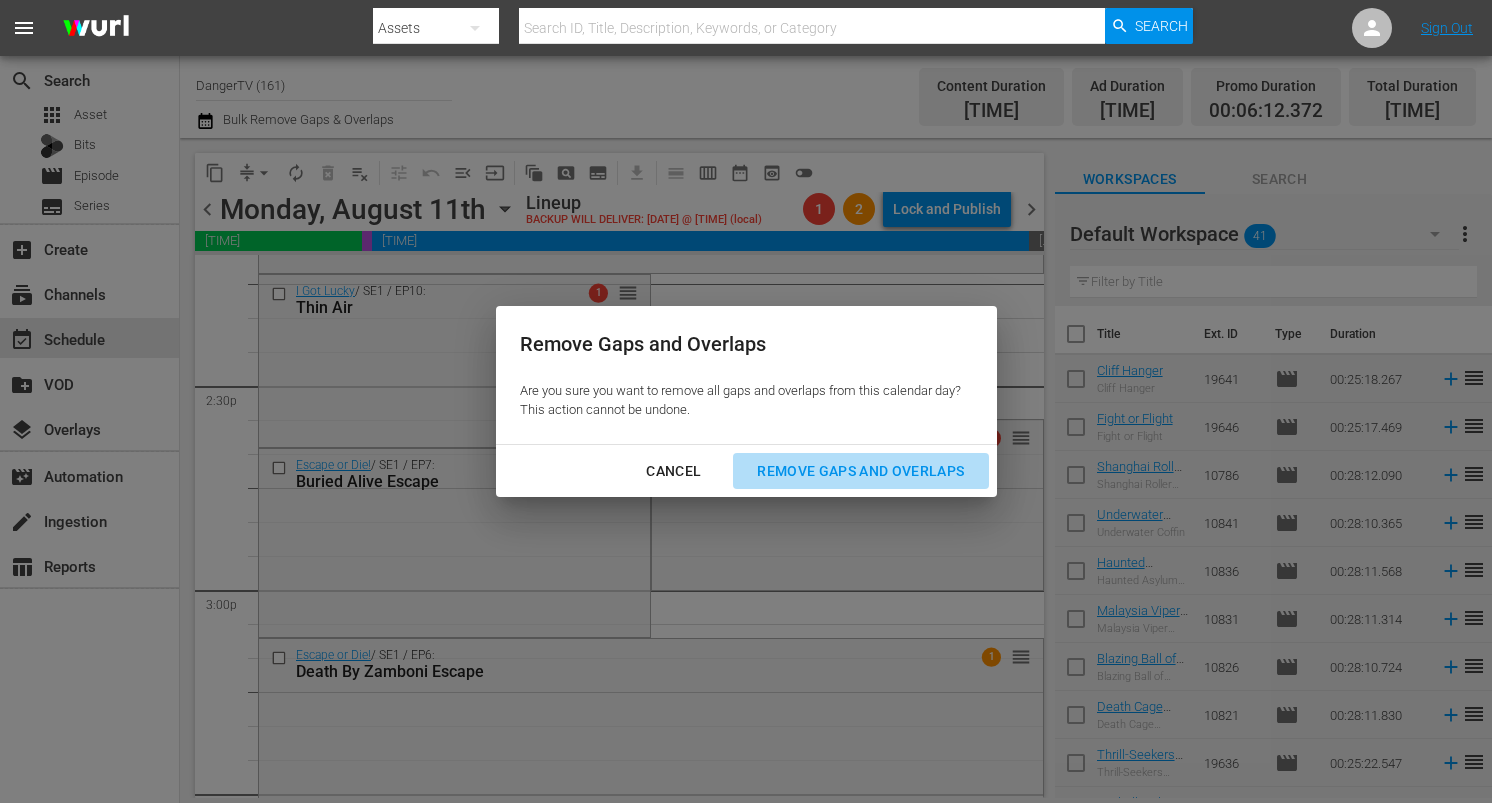 click on "Remove Gaps and Overlaps" at bounding box center [860, 471] 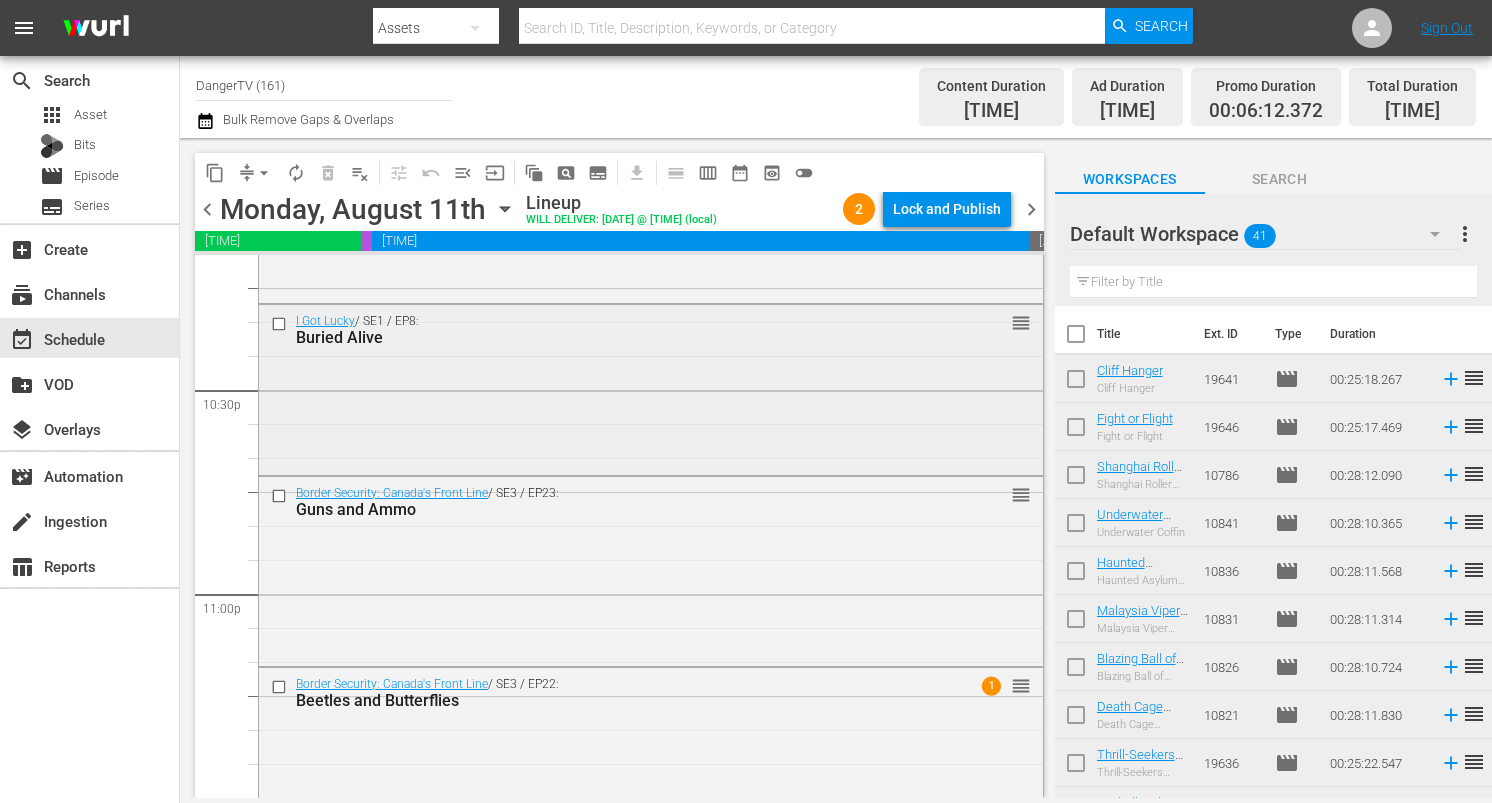 scroll, scrollTop: 9044, scrollLeft: 0, axis: vertical 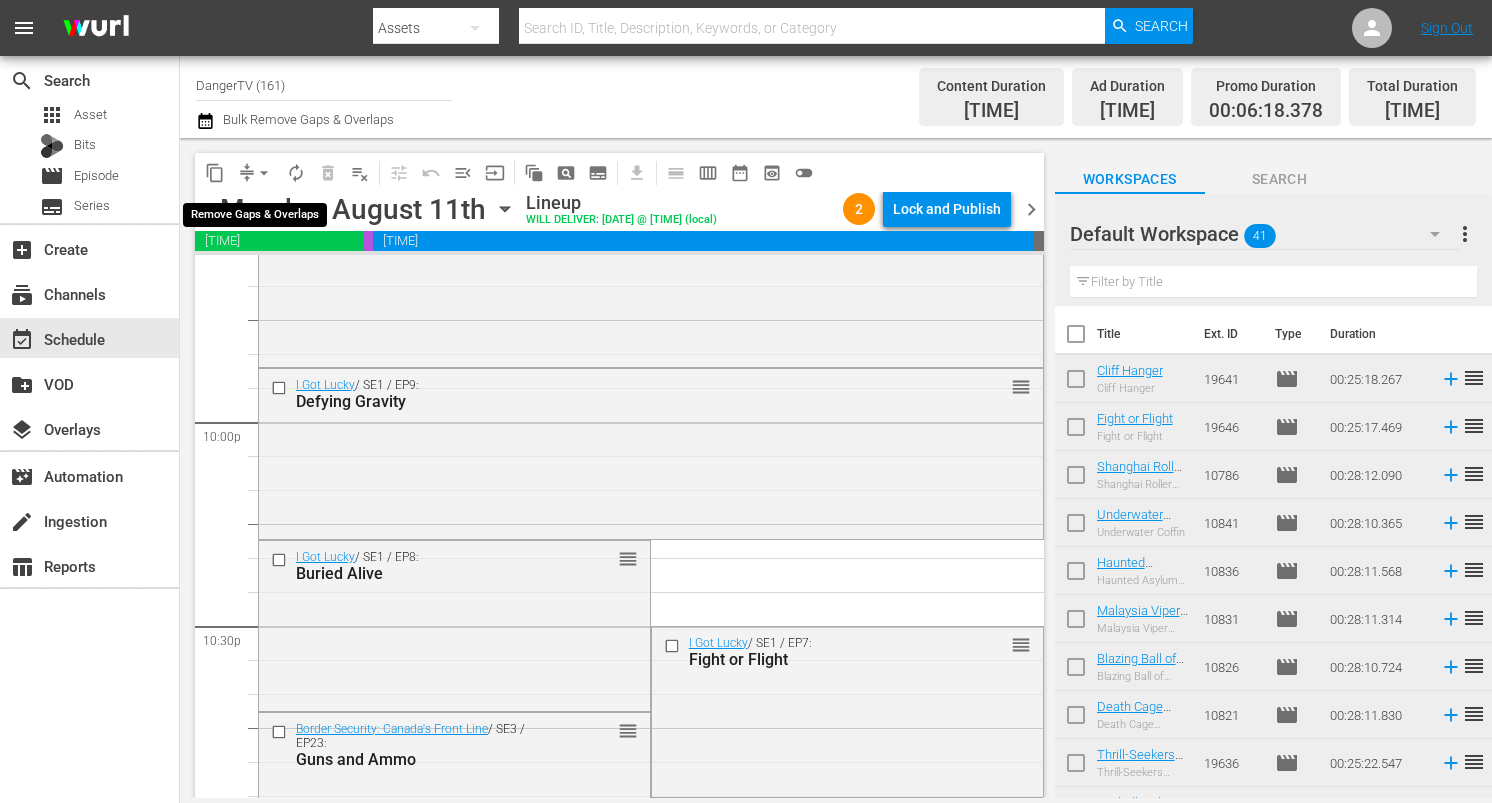 click on "arrow_drop_down" at bounding box center [264, 173] 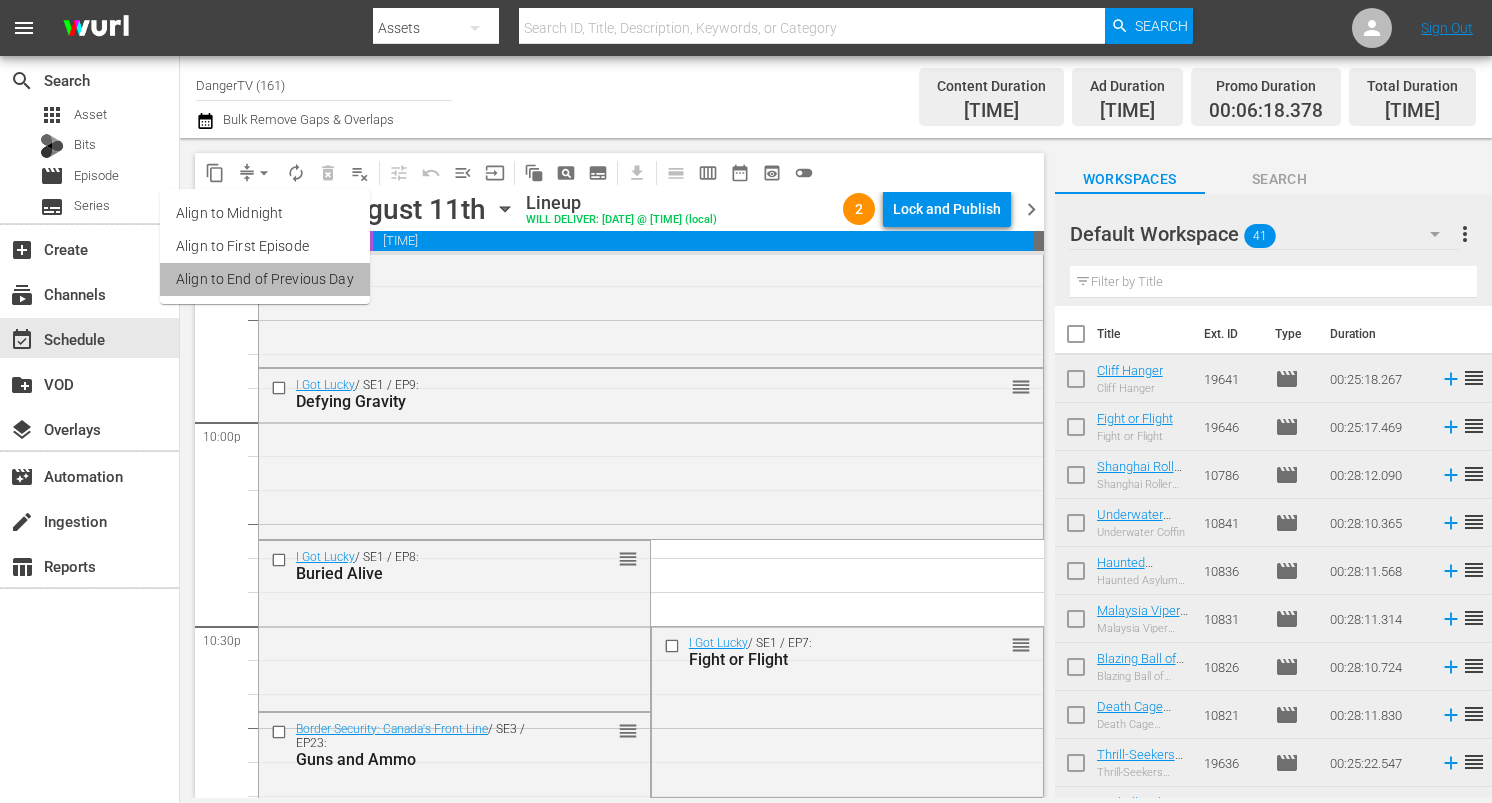 click on "Align to End of Previous Day" at bounding box center [265, 279] 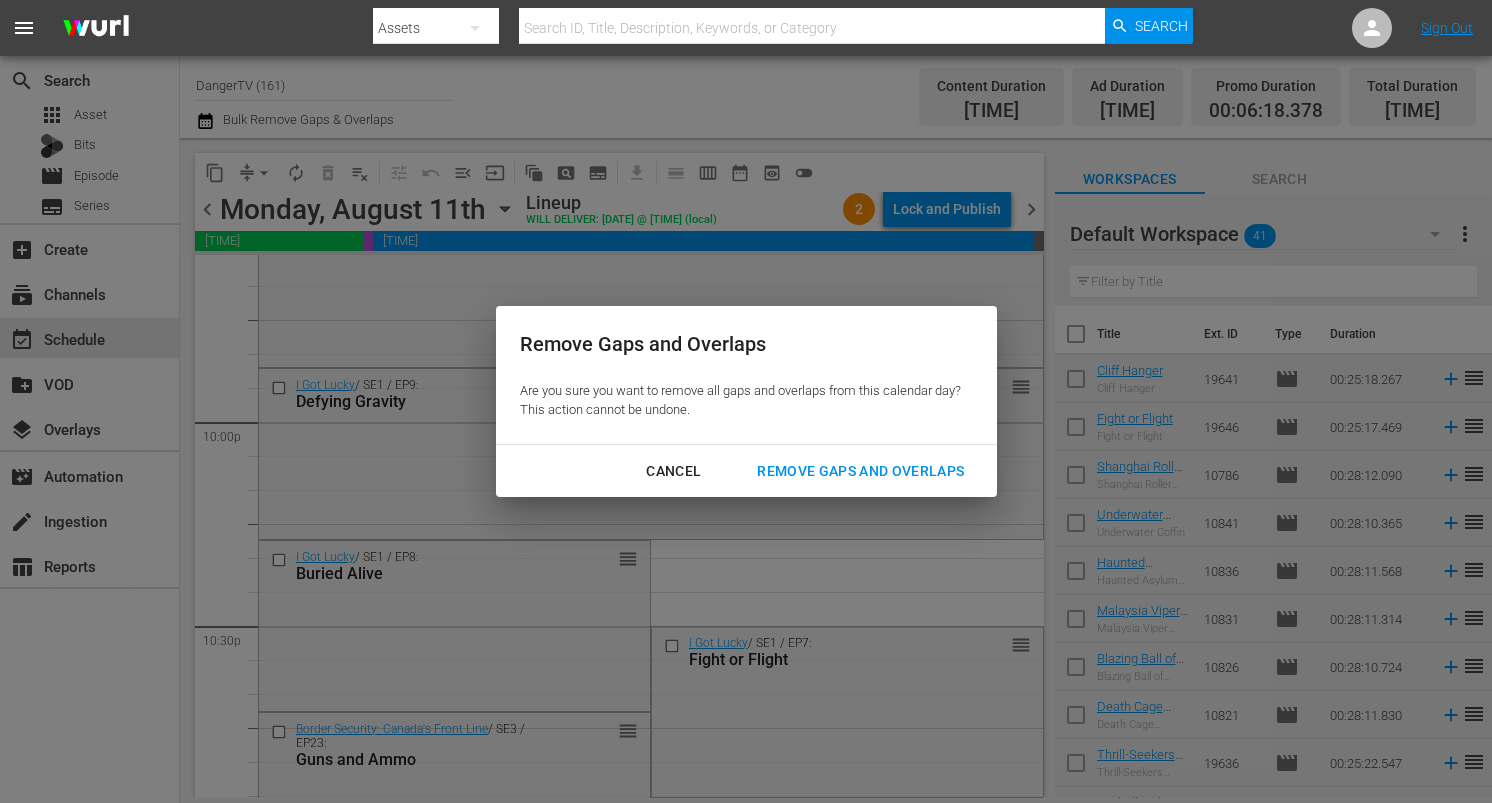 click on "Remove Gaps and Overlaps" at bounding box center [860, 471] 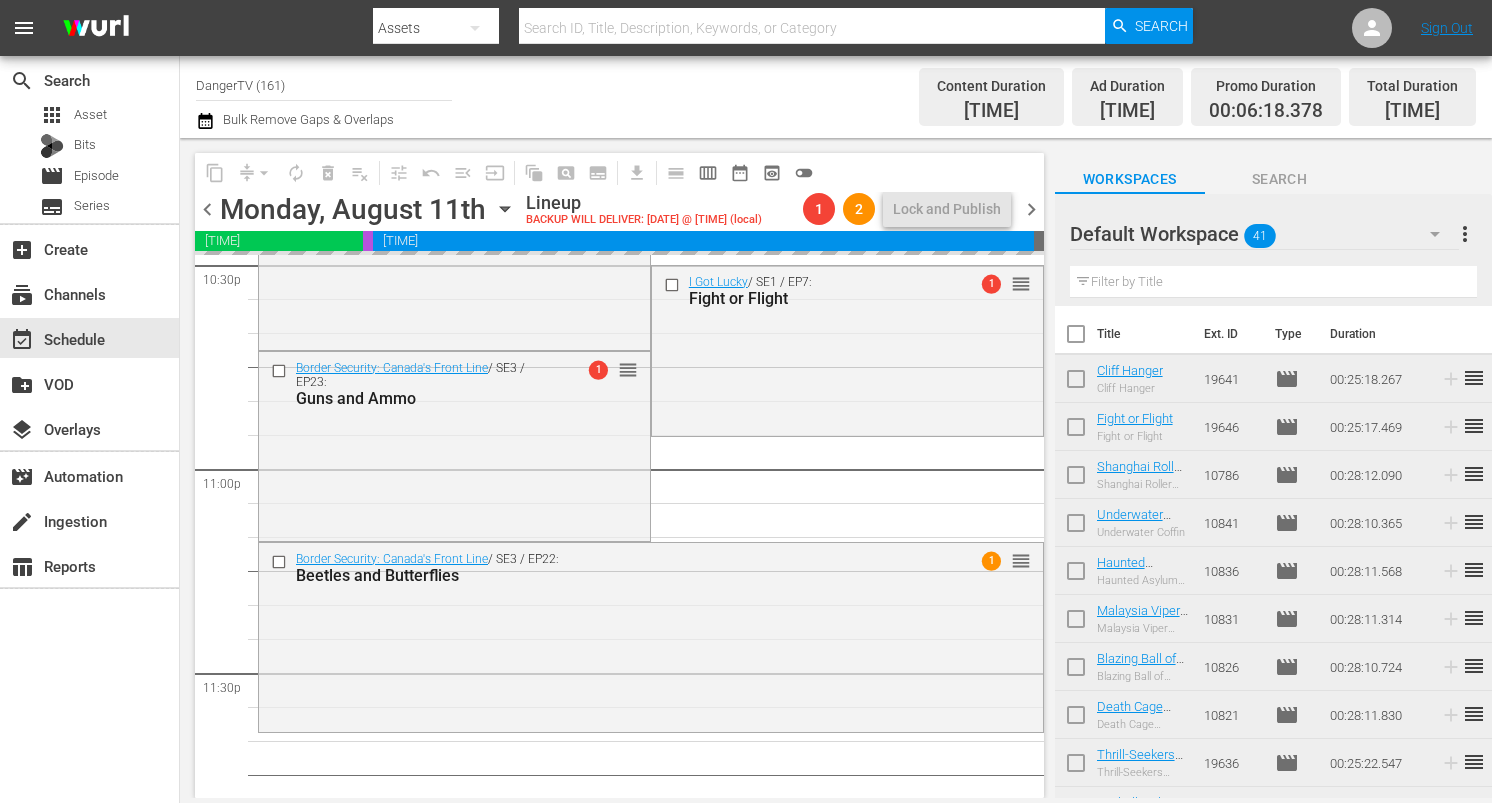 scroll, scrollTop: 9248, scrollLeft: 0, axis: vertical 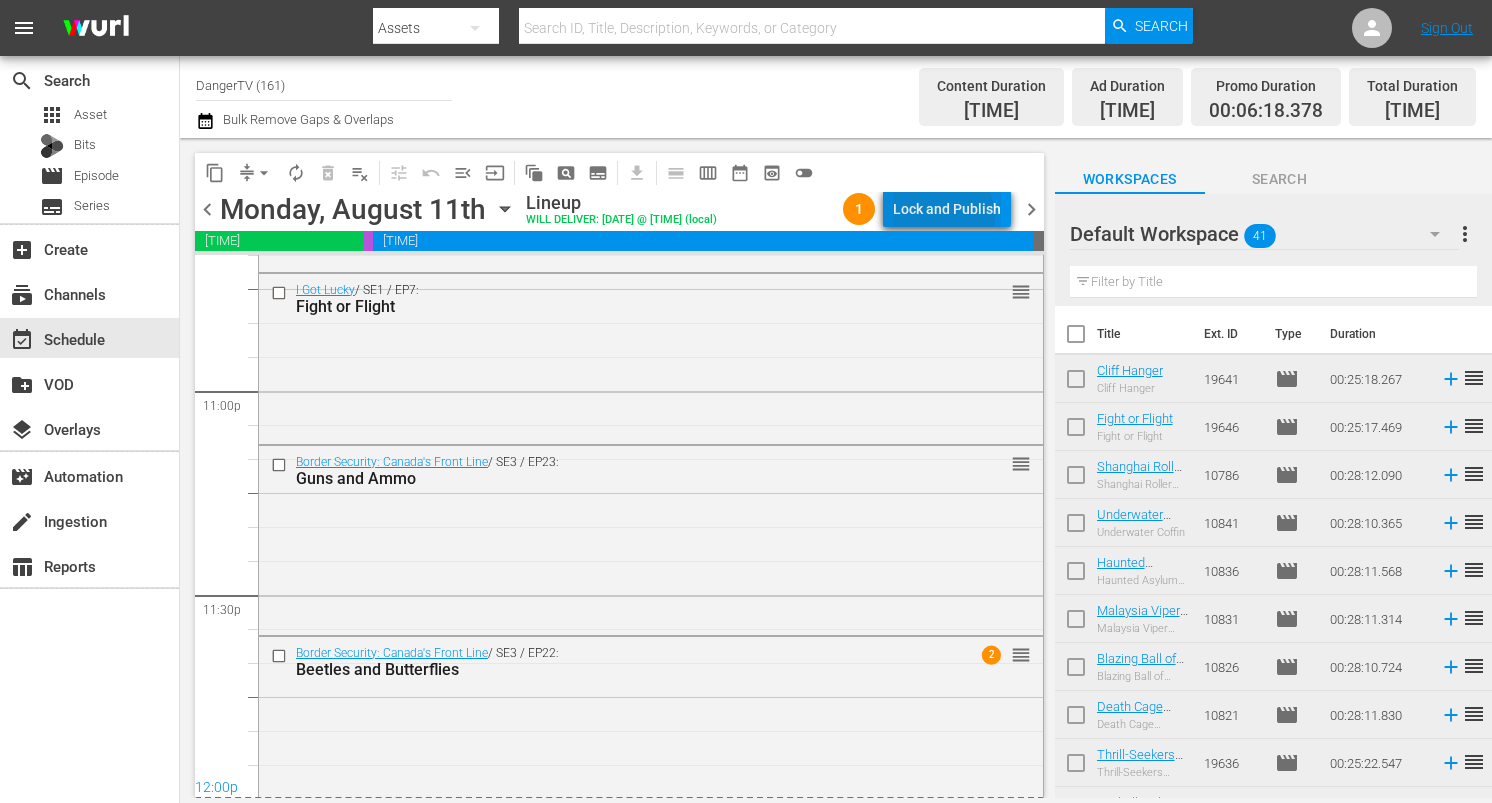 click on "Lock and Publish" at bounding box center (947, 209) 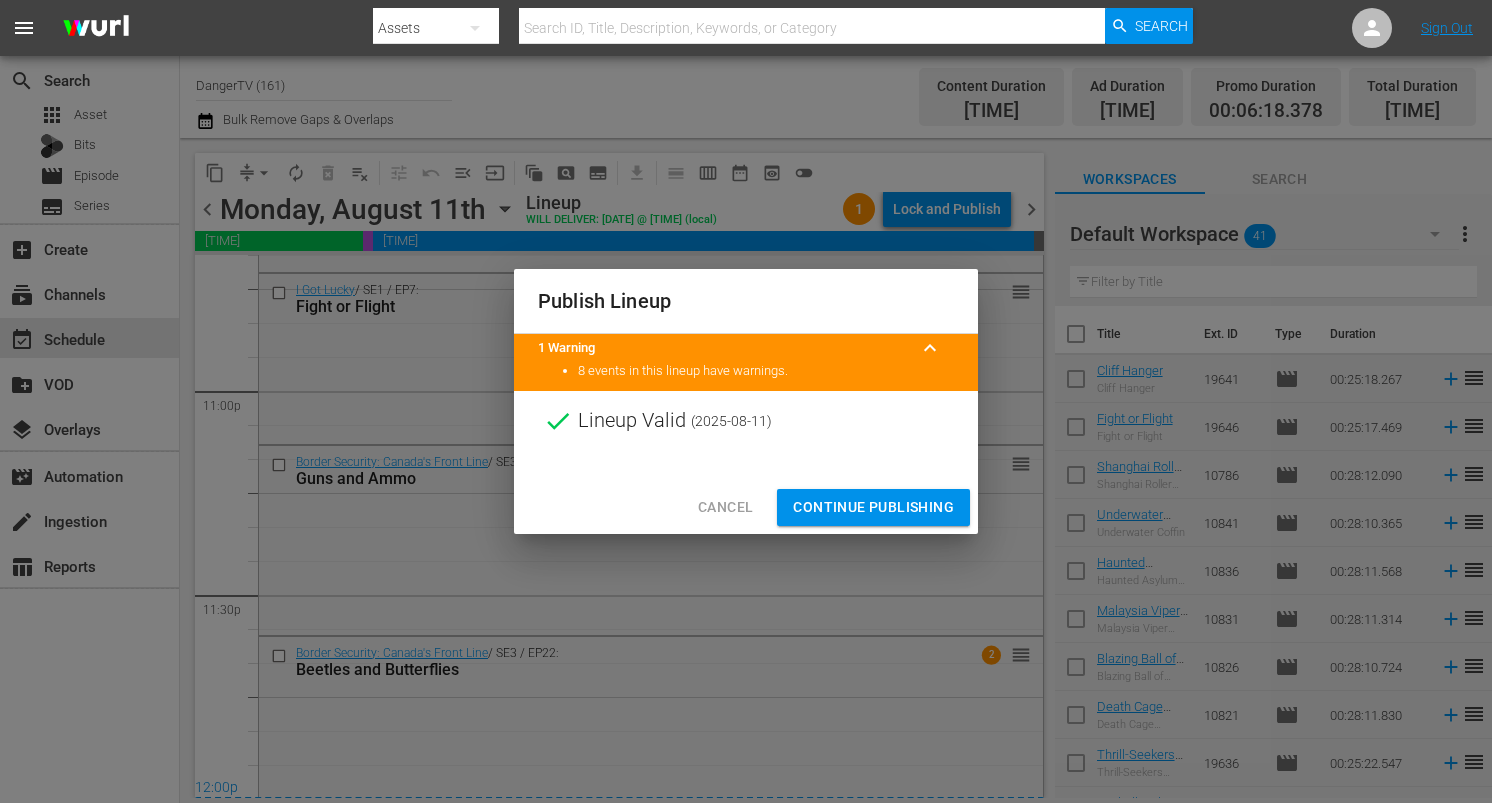 click on "Continue Publishing" at bounding box center (873, 507) 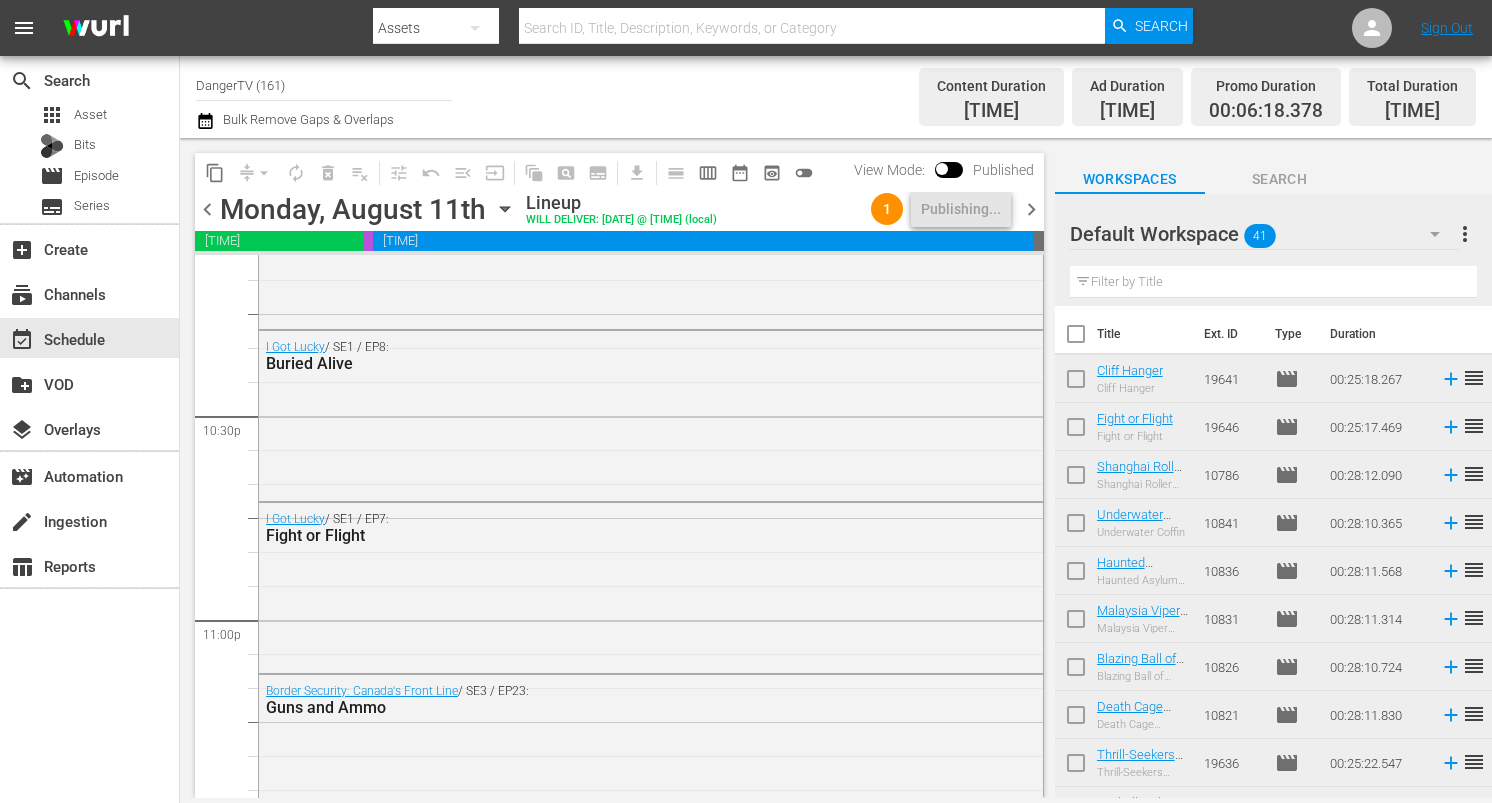 scroll, scrollTop: 9276, scrollLeft: 0, axis: vertical 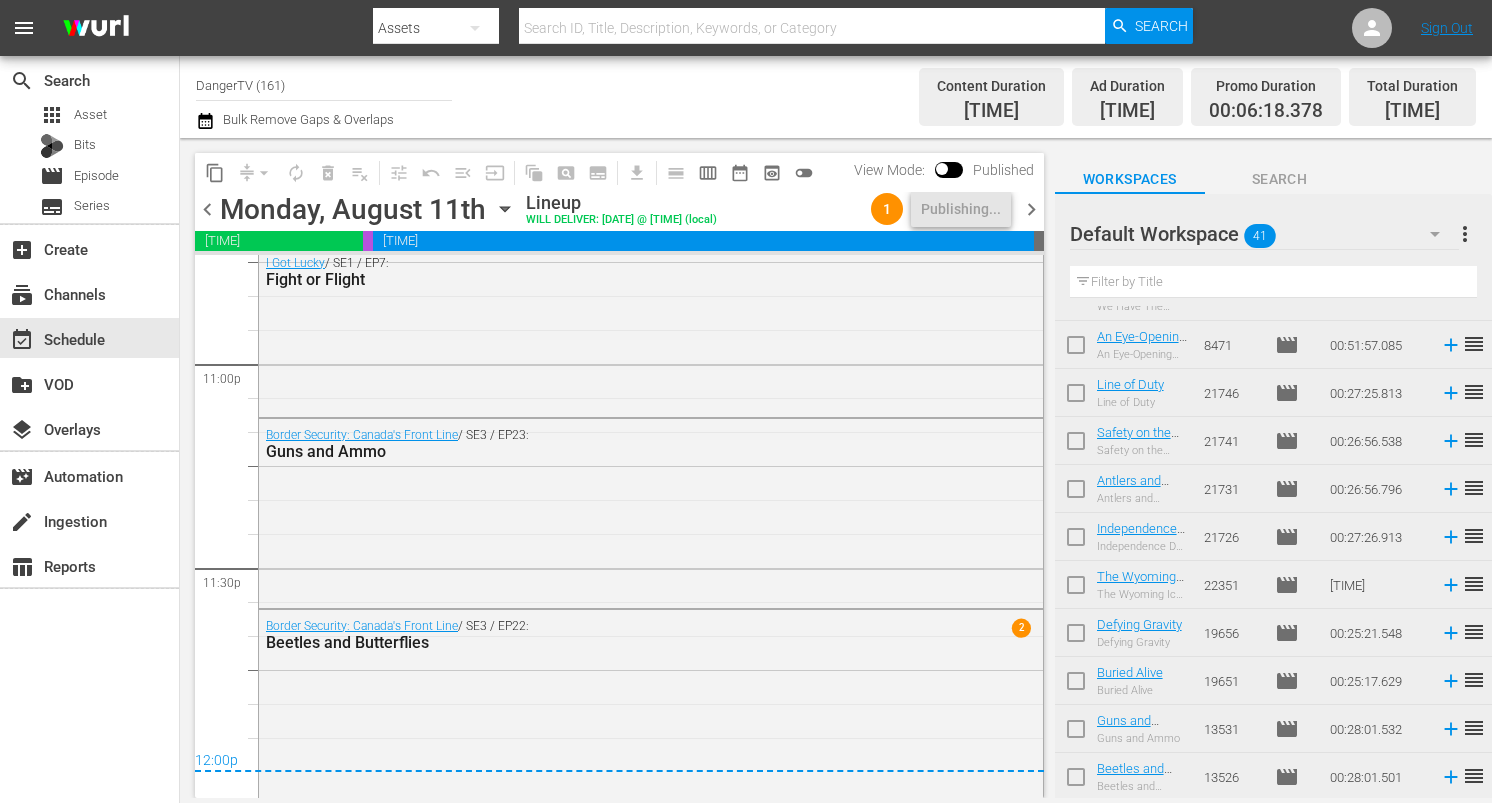 click on "chevron_right" at bounding box center (1031, 209) 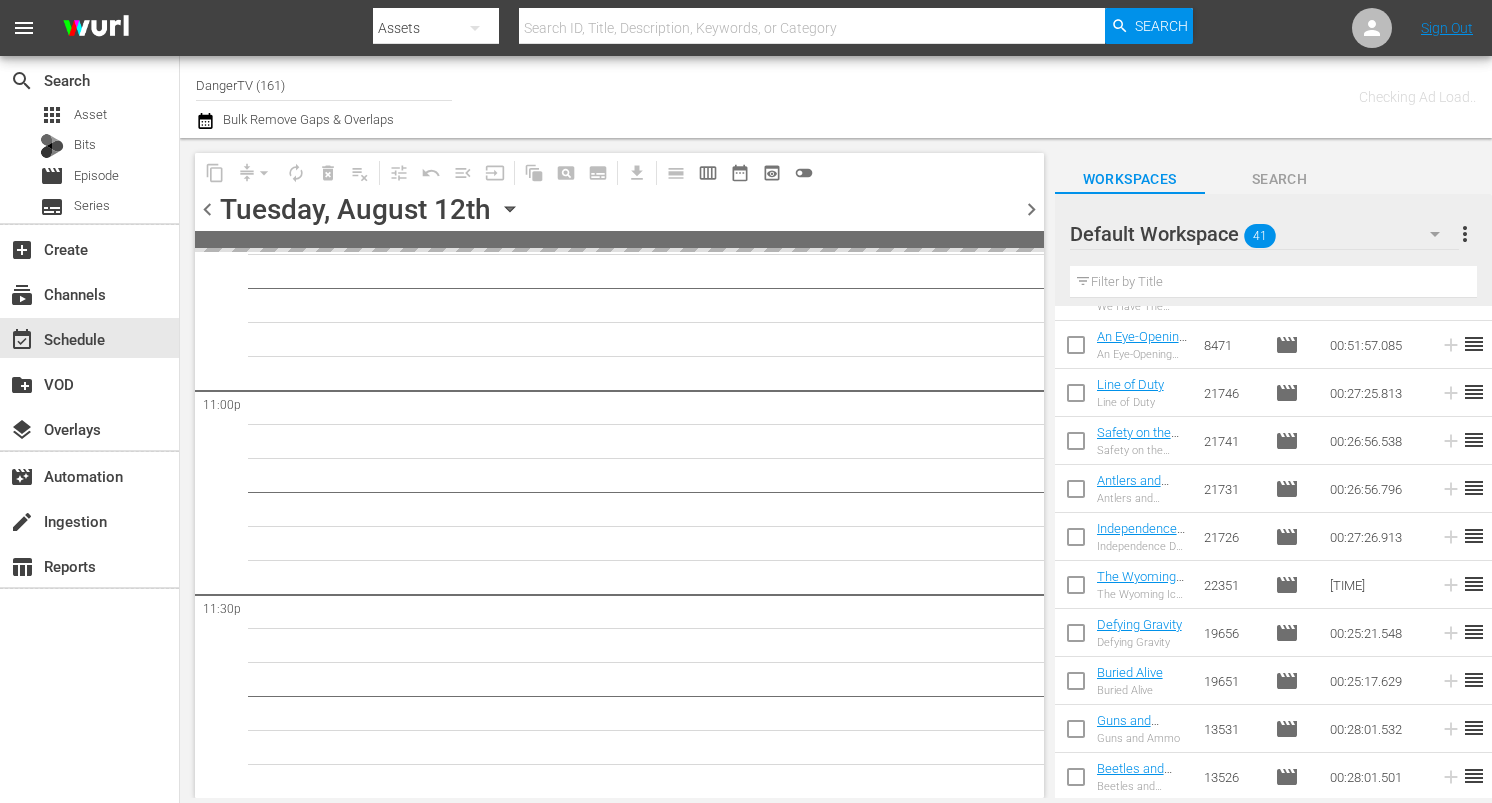 scroll, scrollTop: 9245, scrollLeft: 0, axis: vertical 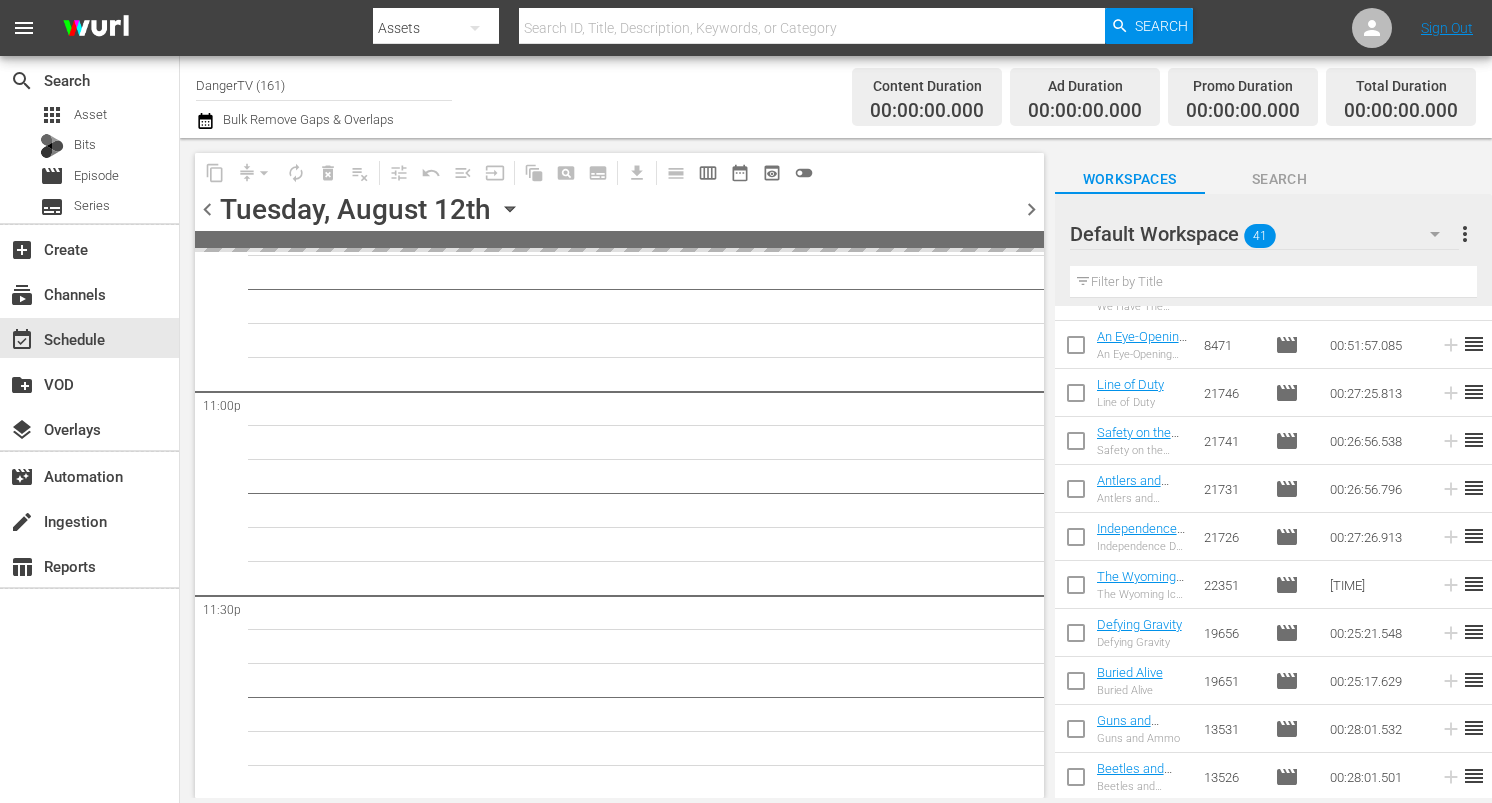 click at bounding box center (1076, 589) 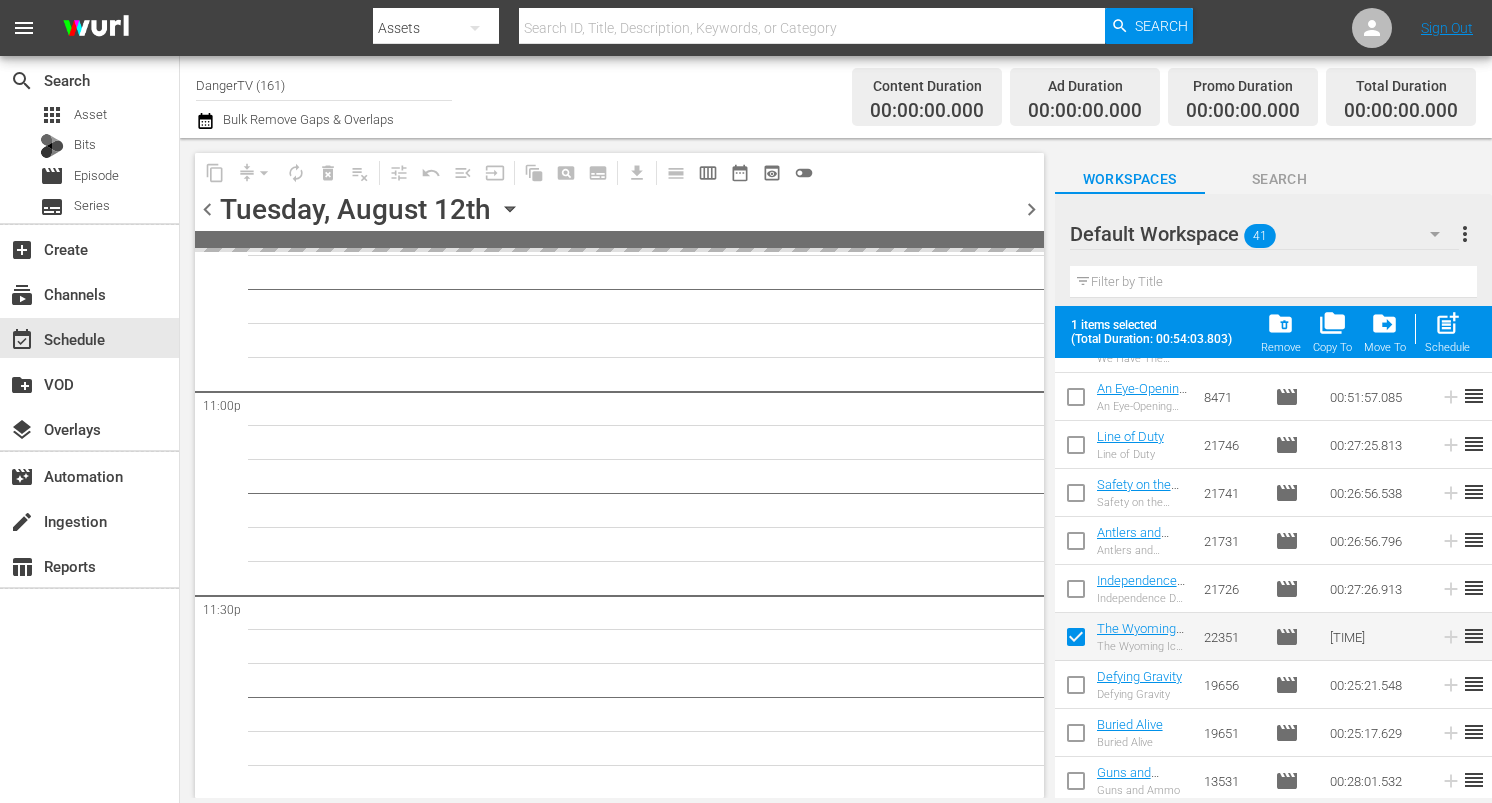 scroll, scrollTop: 1574, scrollLeft: 0, axis: vertical 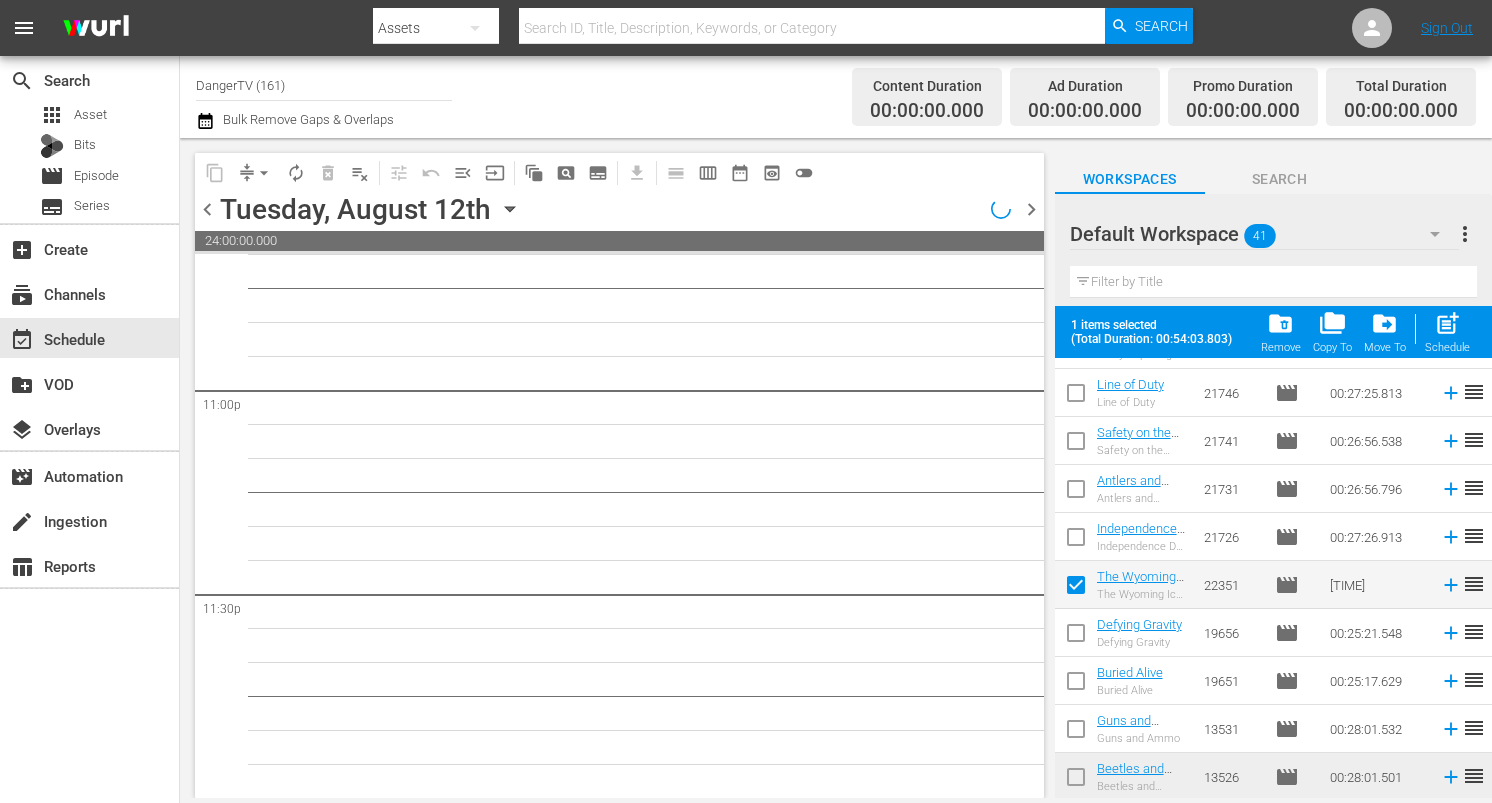 click at bounding box center [1076, 637] 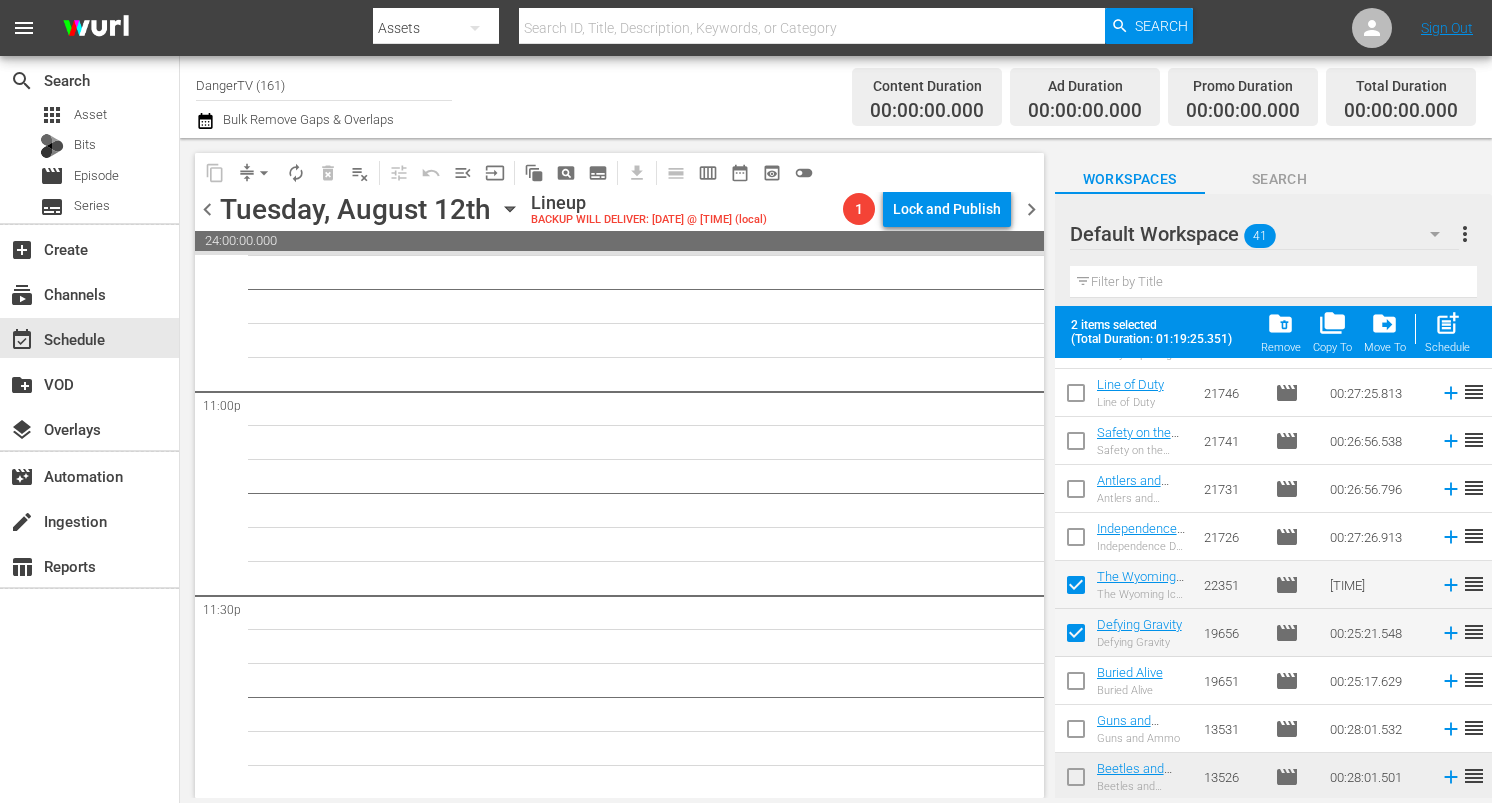 click at bounding box center (1076, 685) 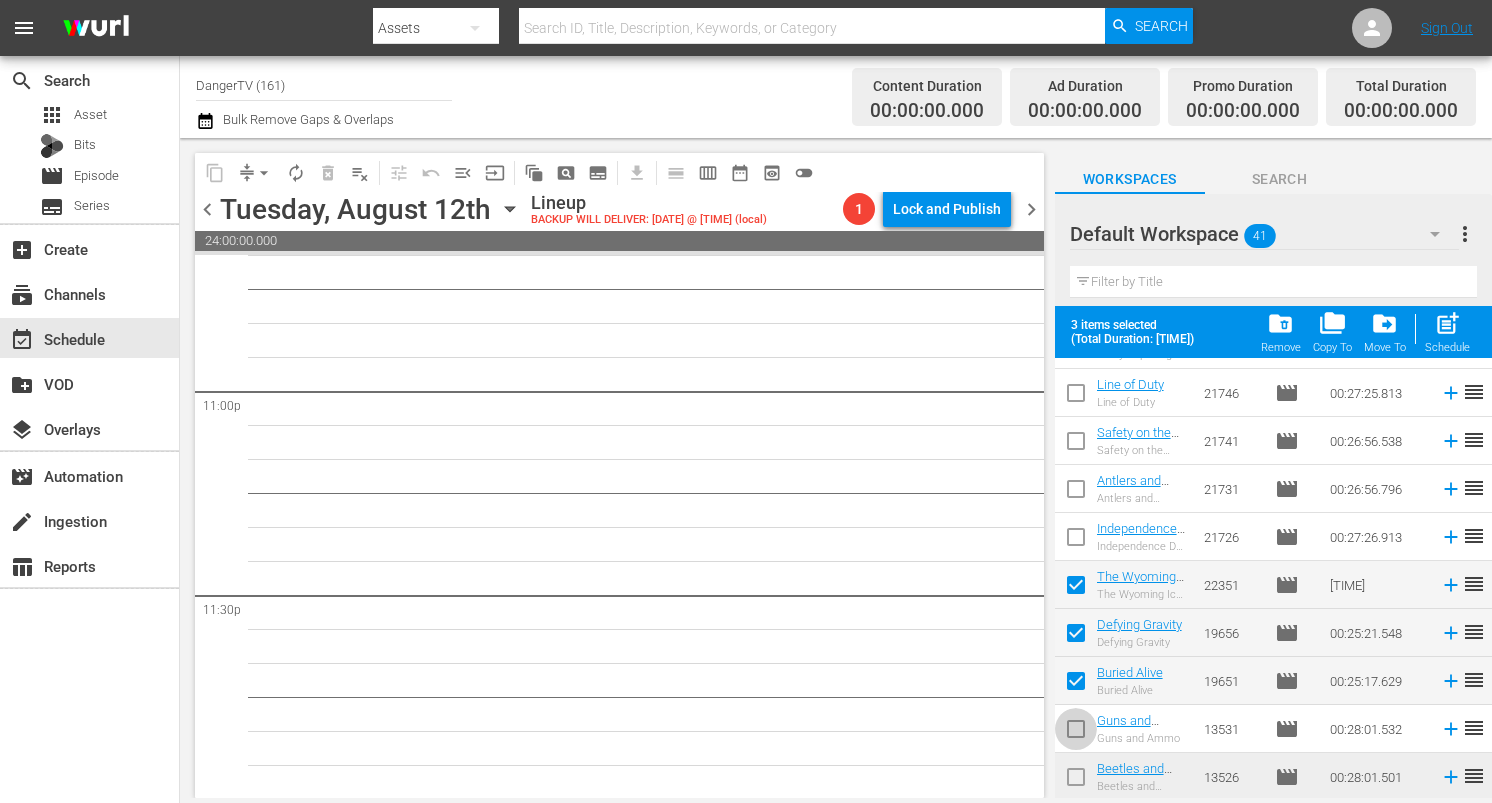 click at bounding box center [1076, 733] 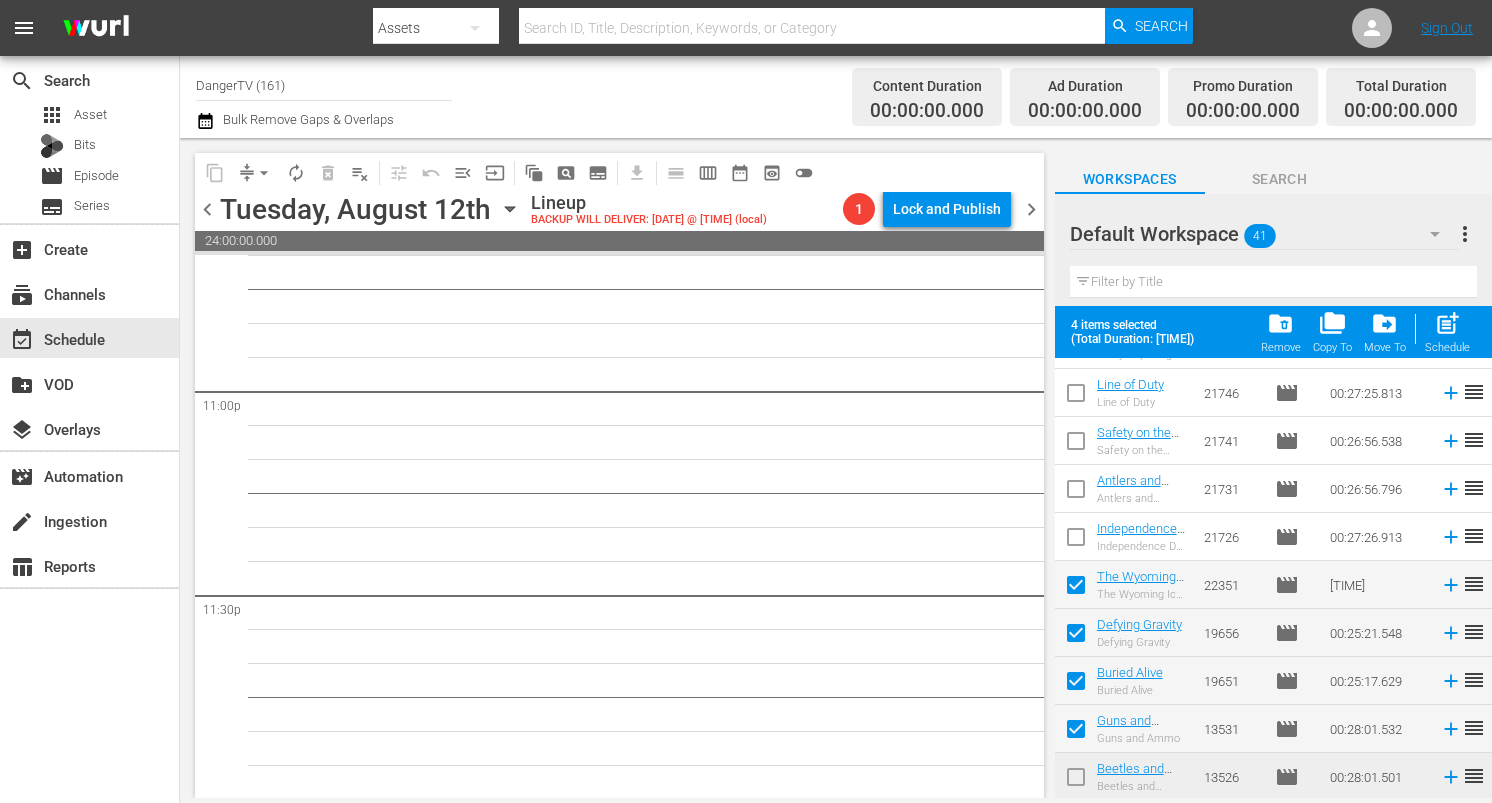 click at bounding box center [1076, 781] 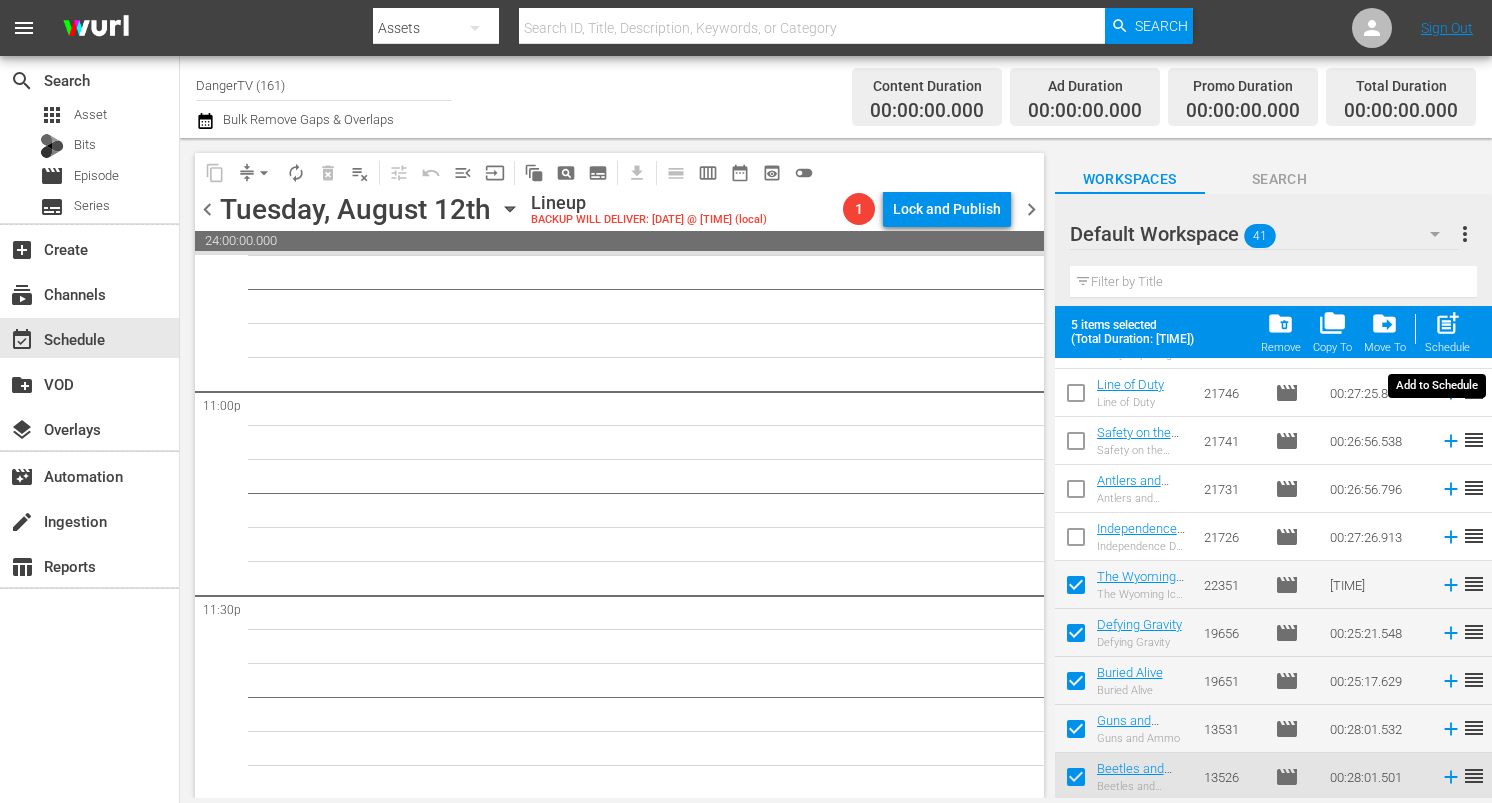 click on "post_add" at bounding box center [1447, 323] 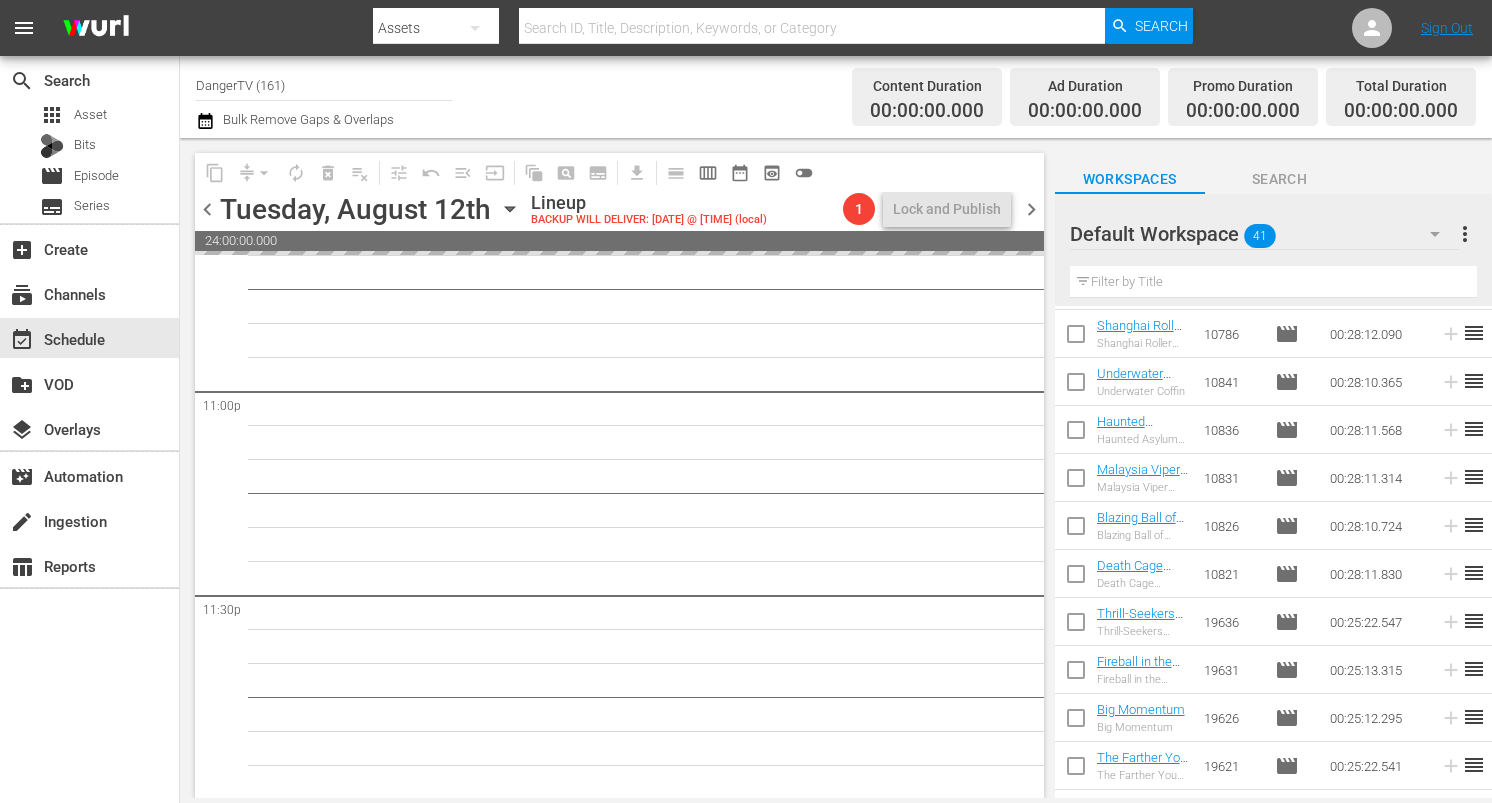scroll, scrollTop: 0, scrollLeft: 0, axis: both 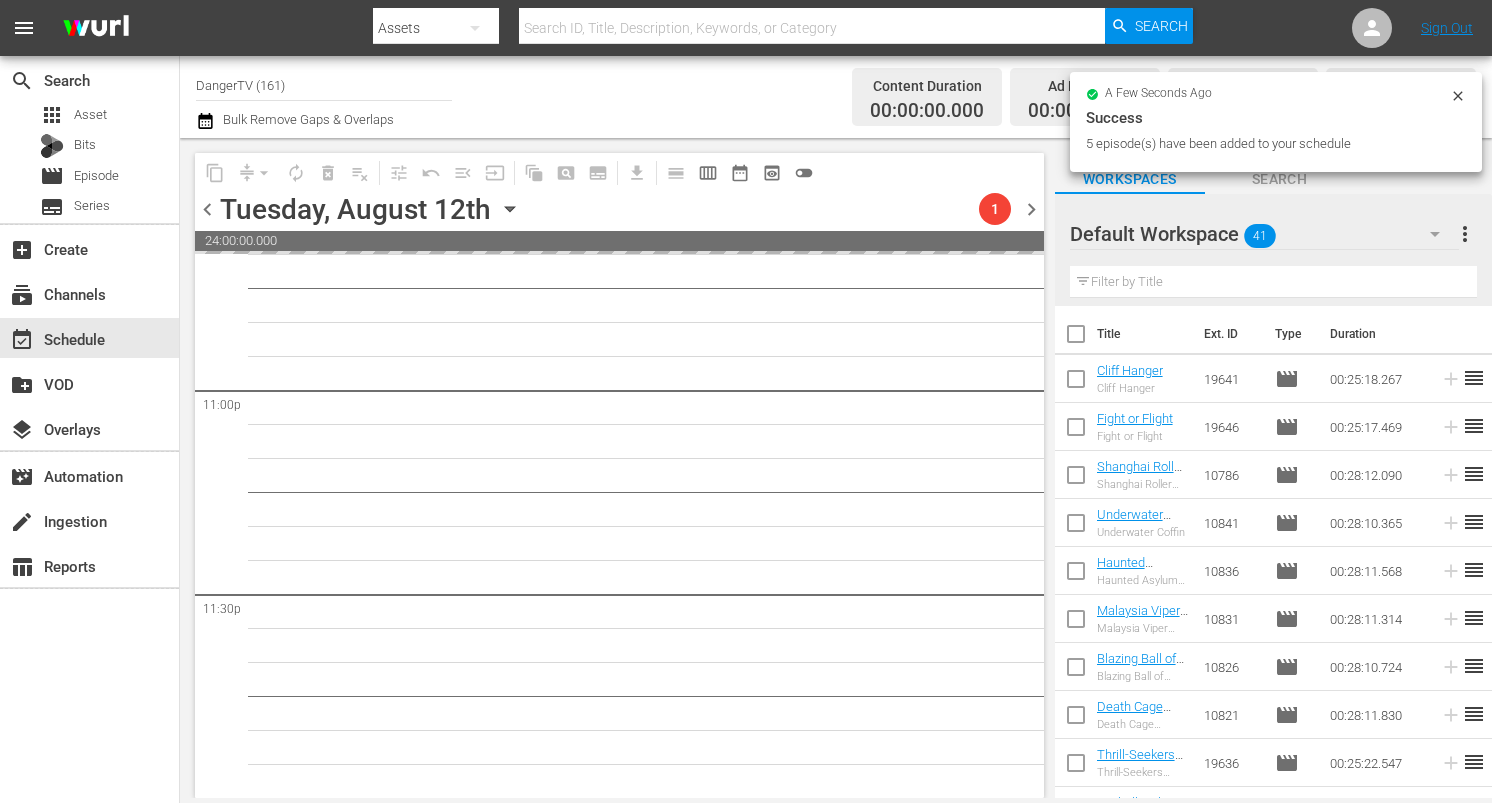 click at bounding box center (1076, 338) 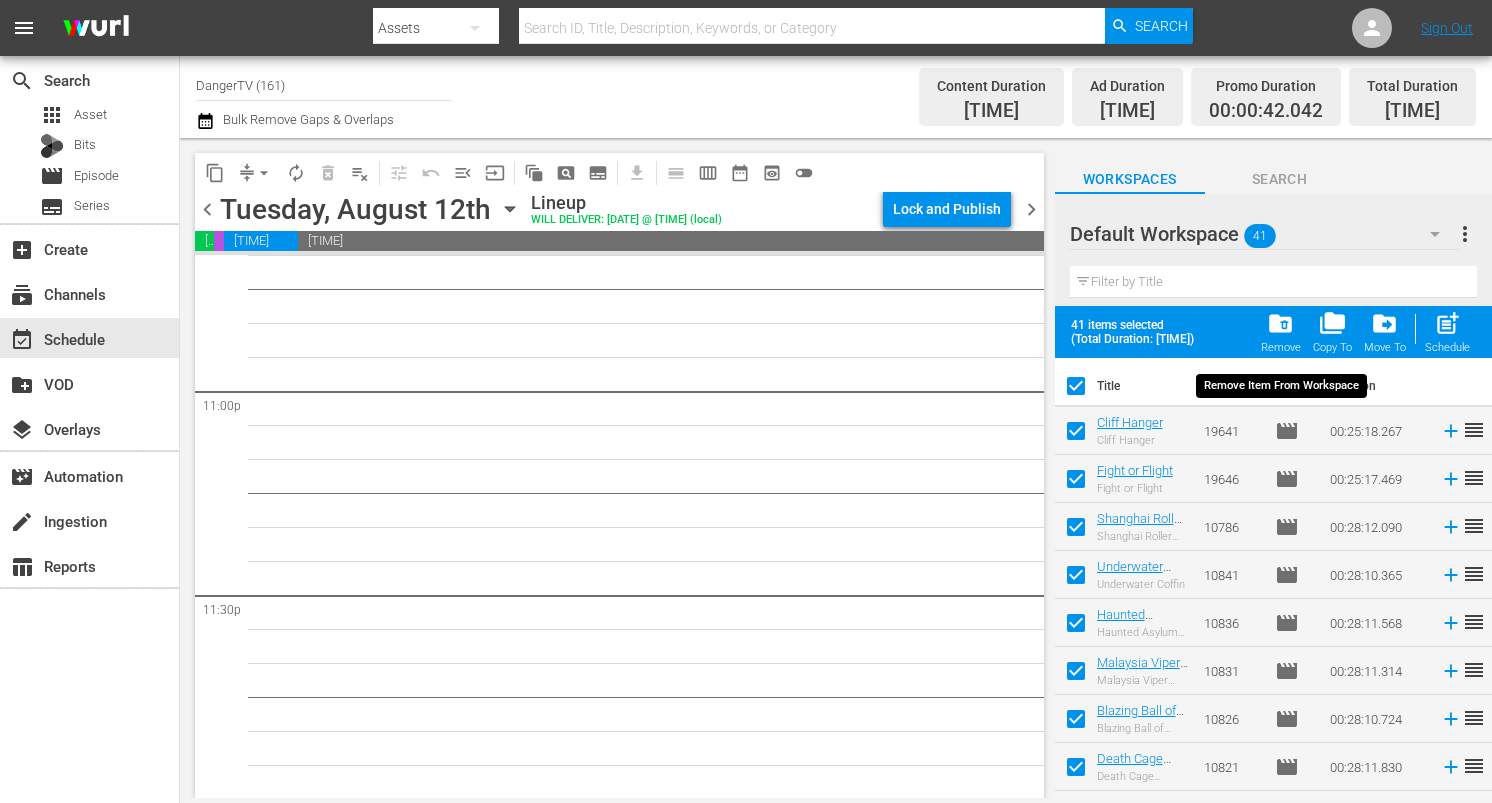 click on "folder_delete" at bounding box center [1280, 323] 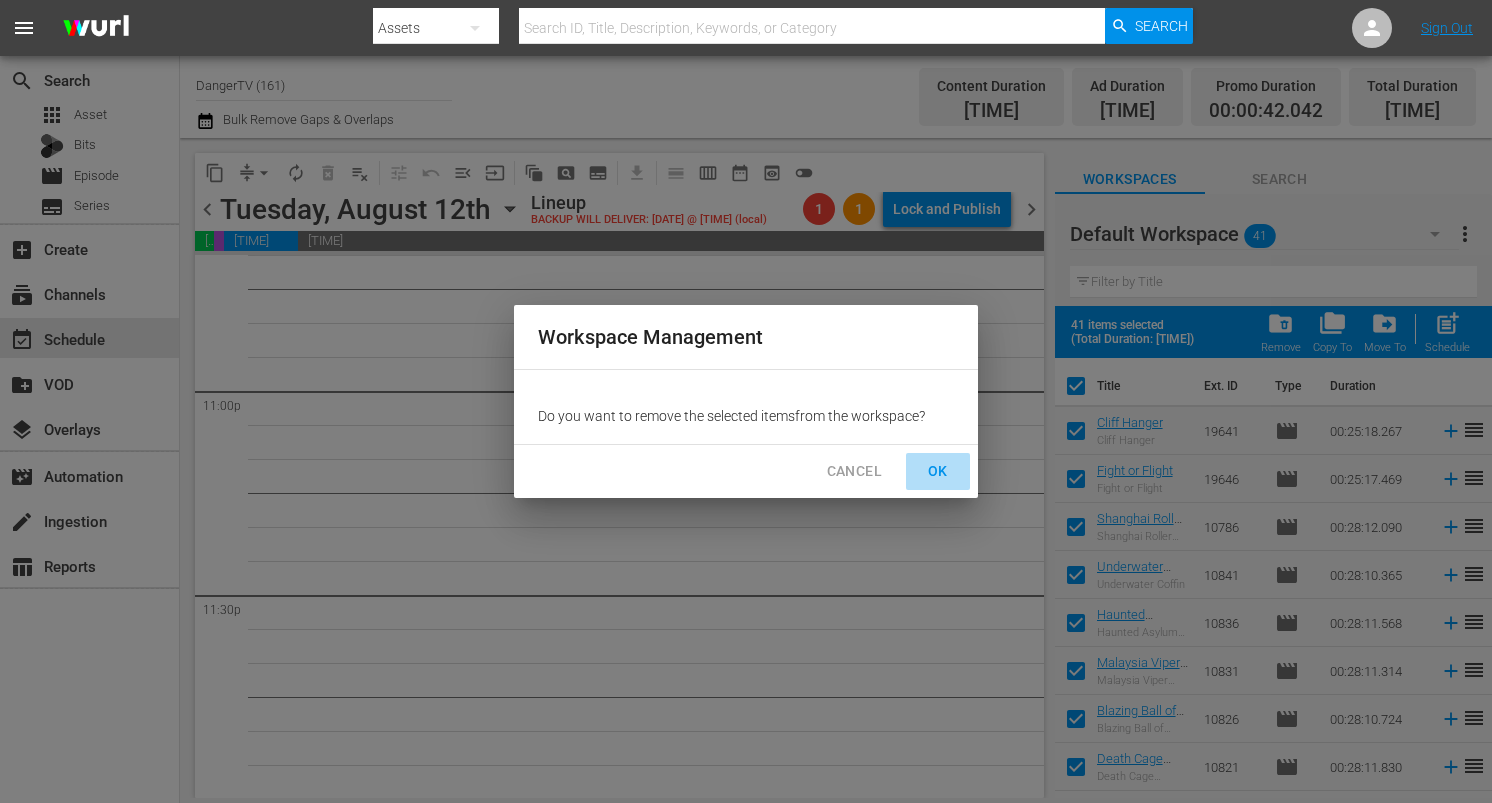 click on "OK" at bounding box center (938, 471) 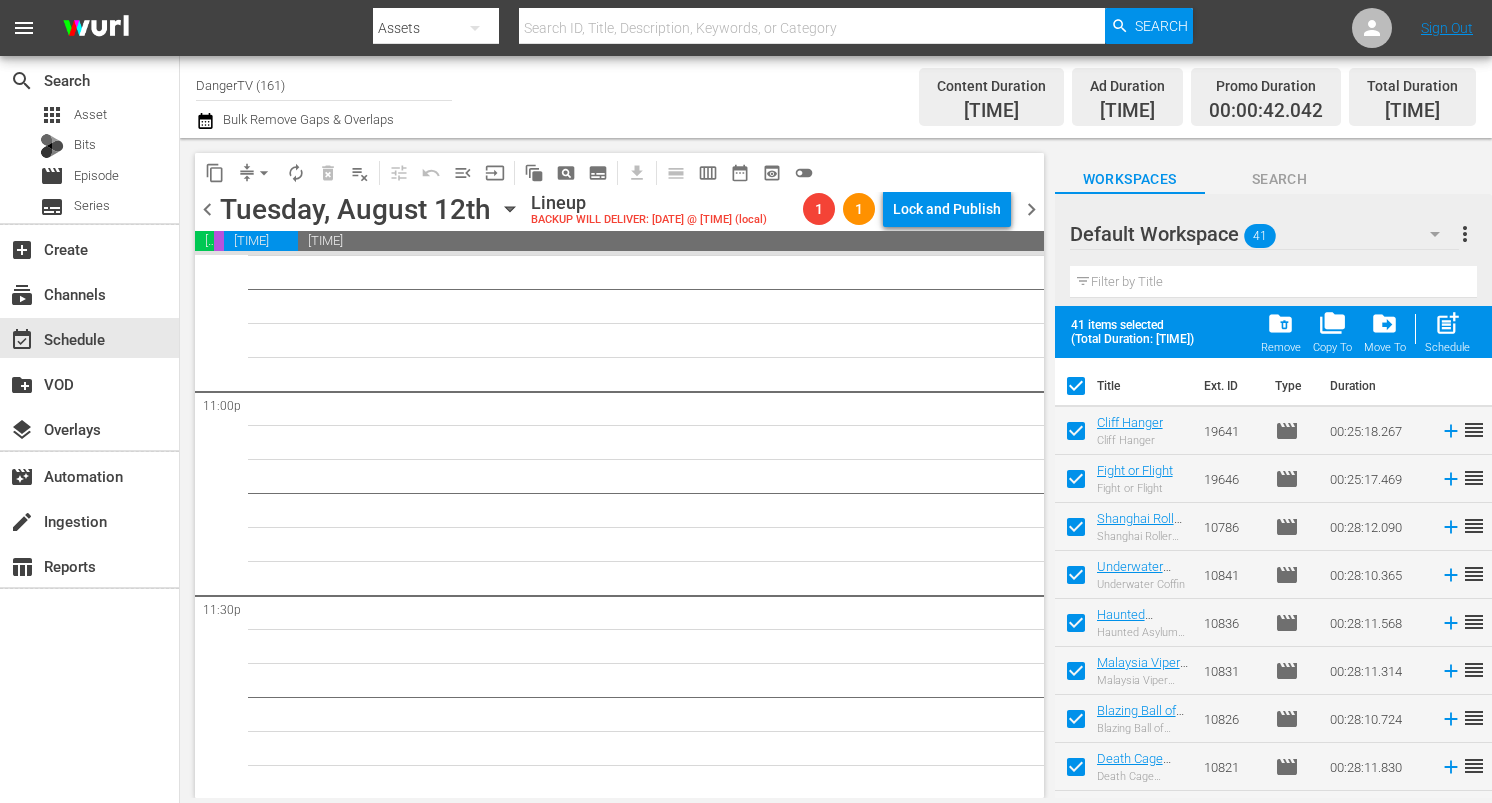 checkbox on "false" 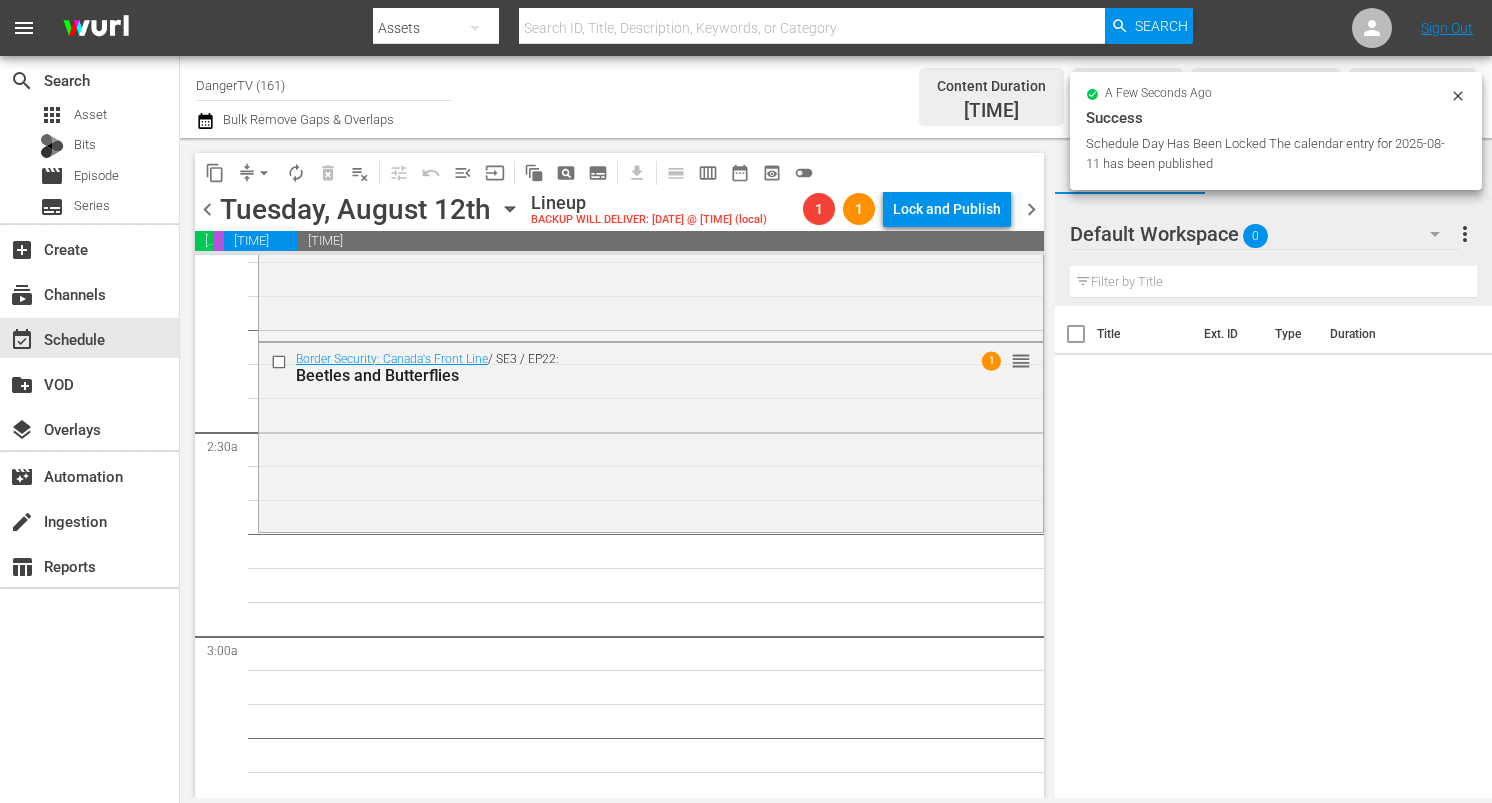 scroll, scrollTop: 844, scrollLeft: 0, axis: vertical 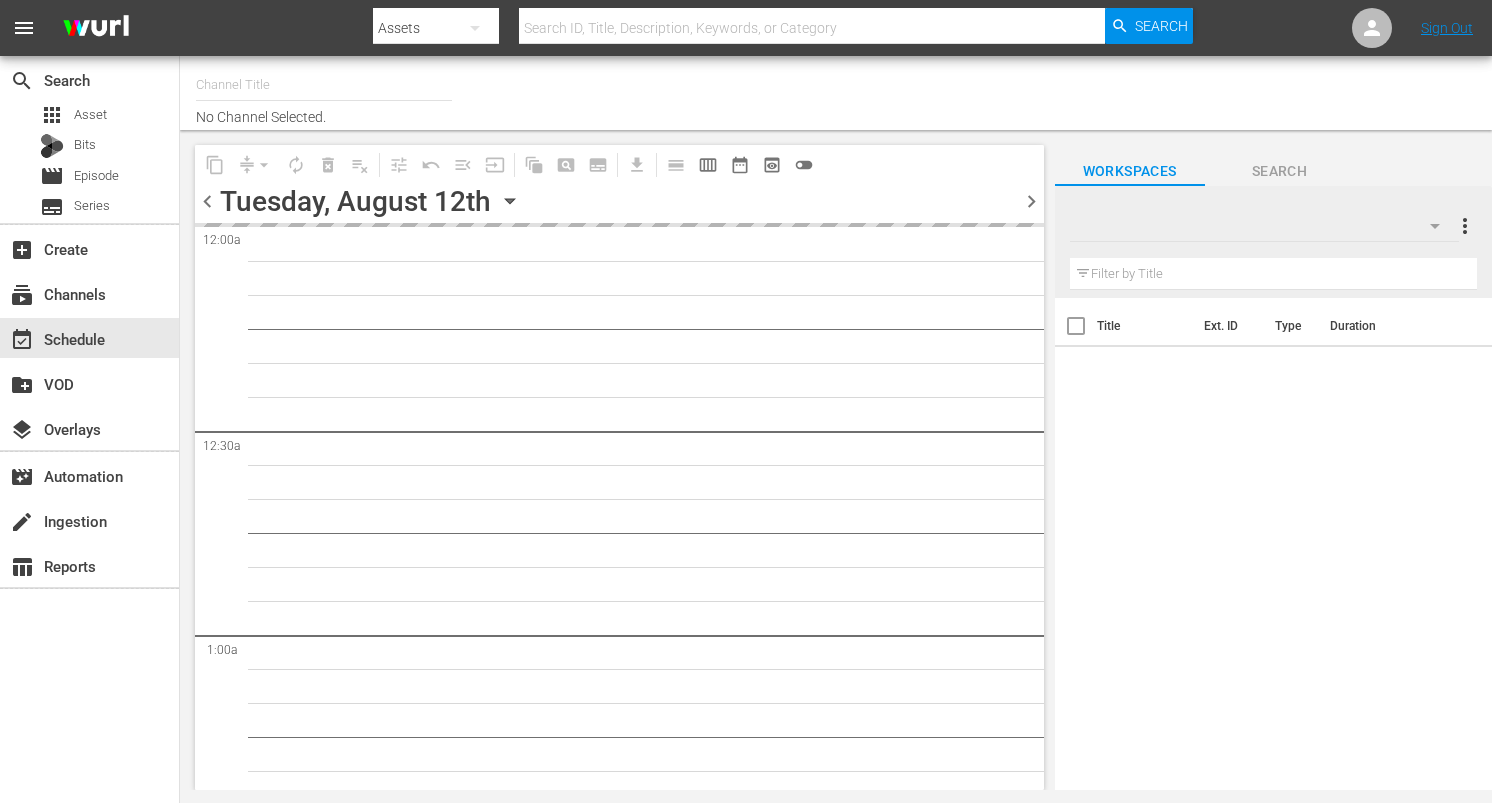 type on "DangerTV (161)" 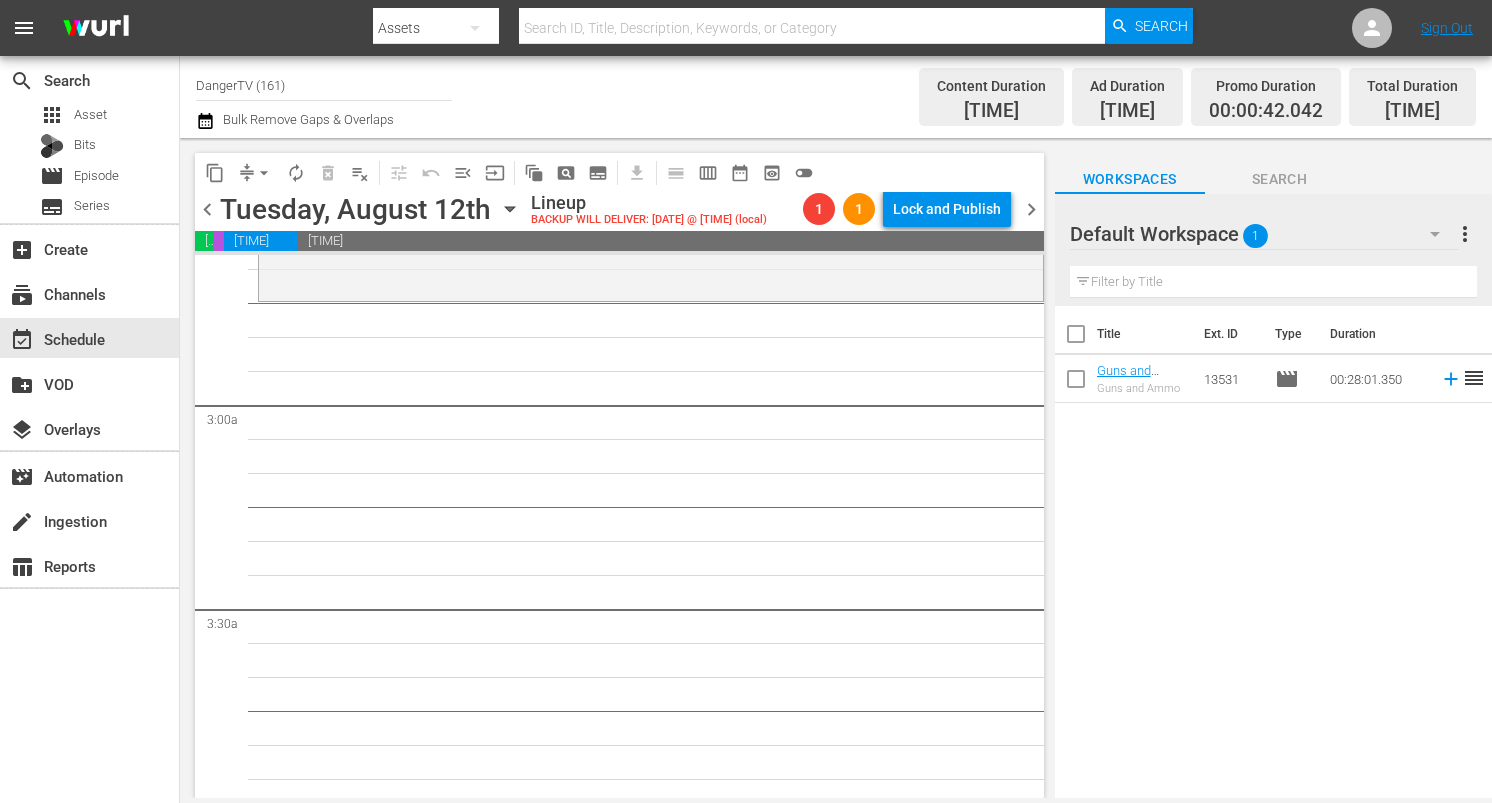 scroll, scrollTop: 1041, scrollLeft: 0, axis: vertical 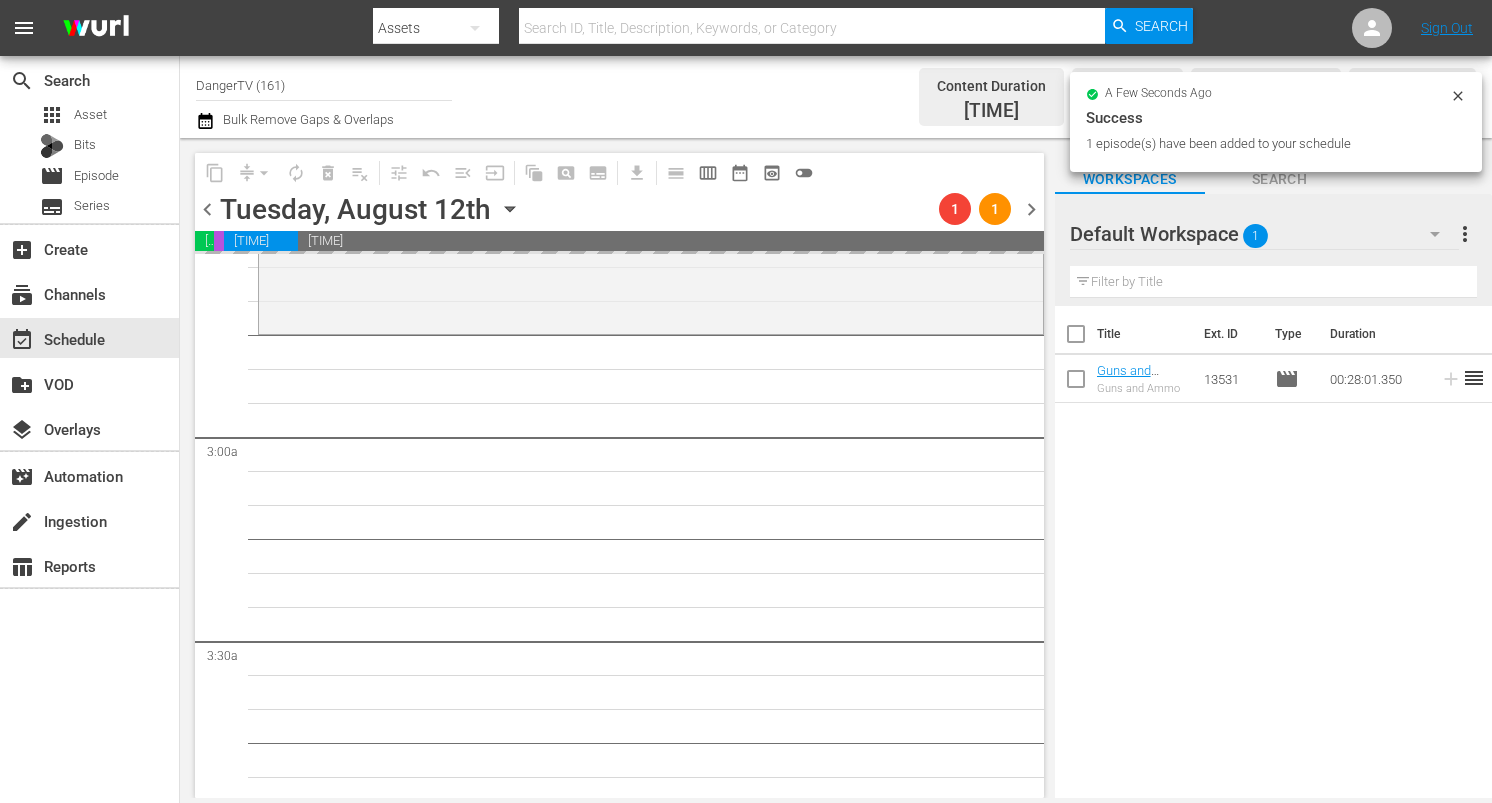 click at bounding box center (1076, 383) 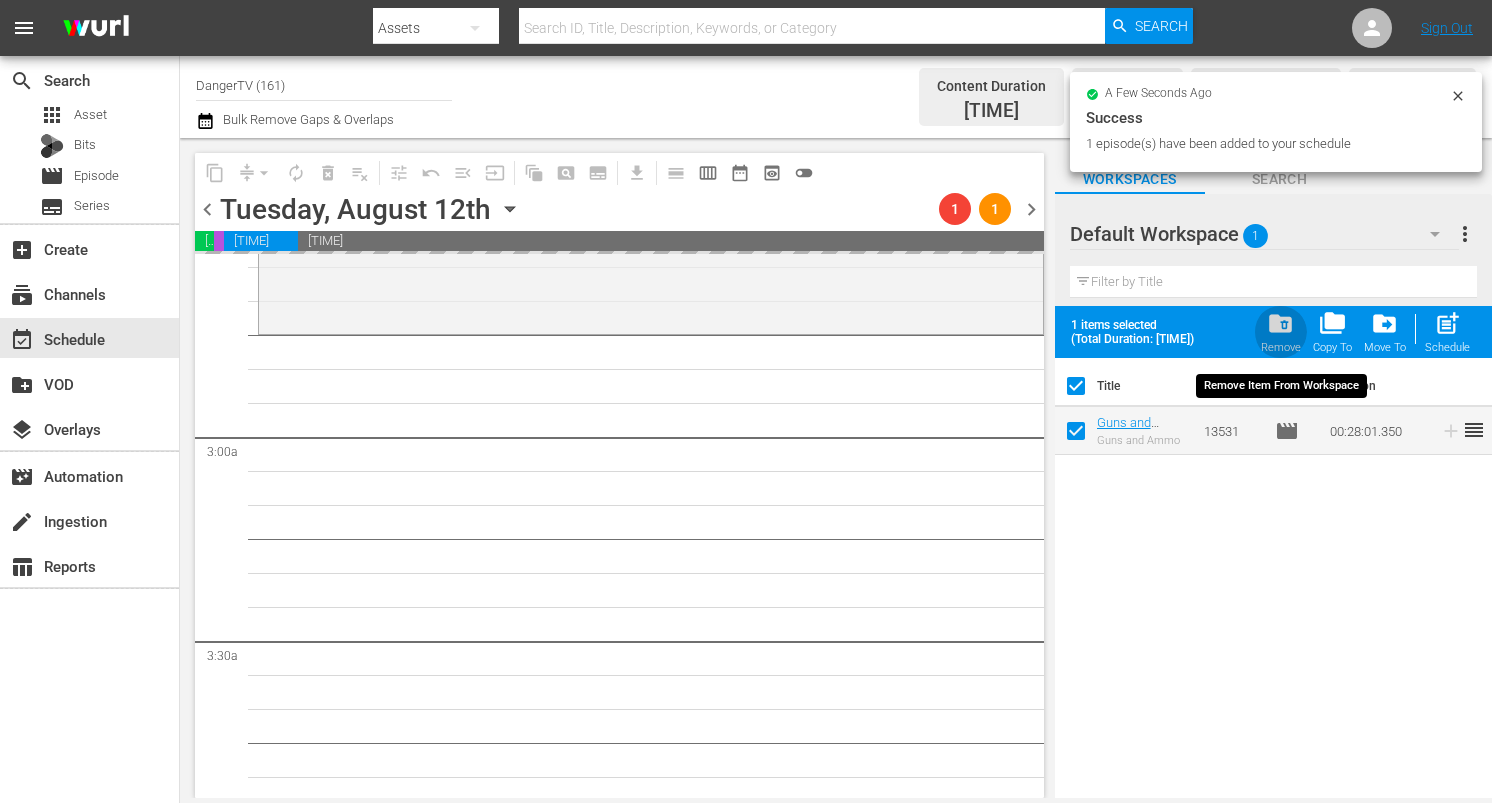 click on "folder_delete" at bounding box center [1280, 323] 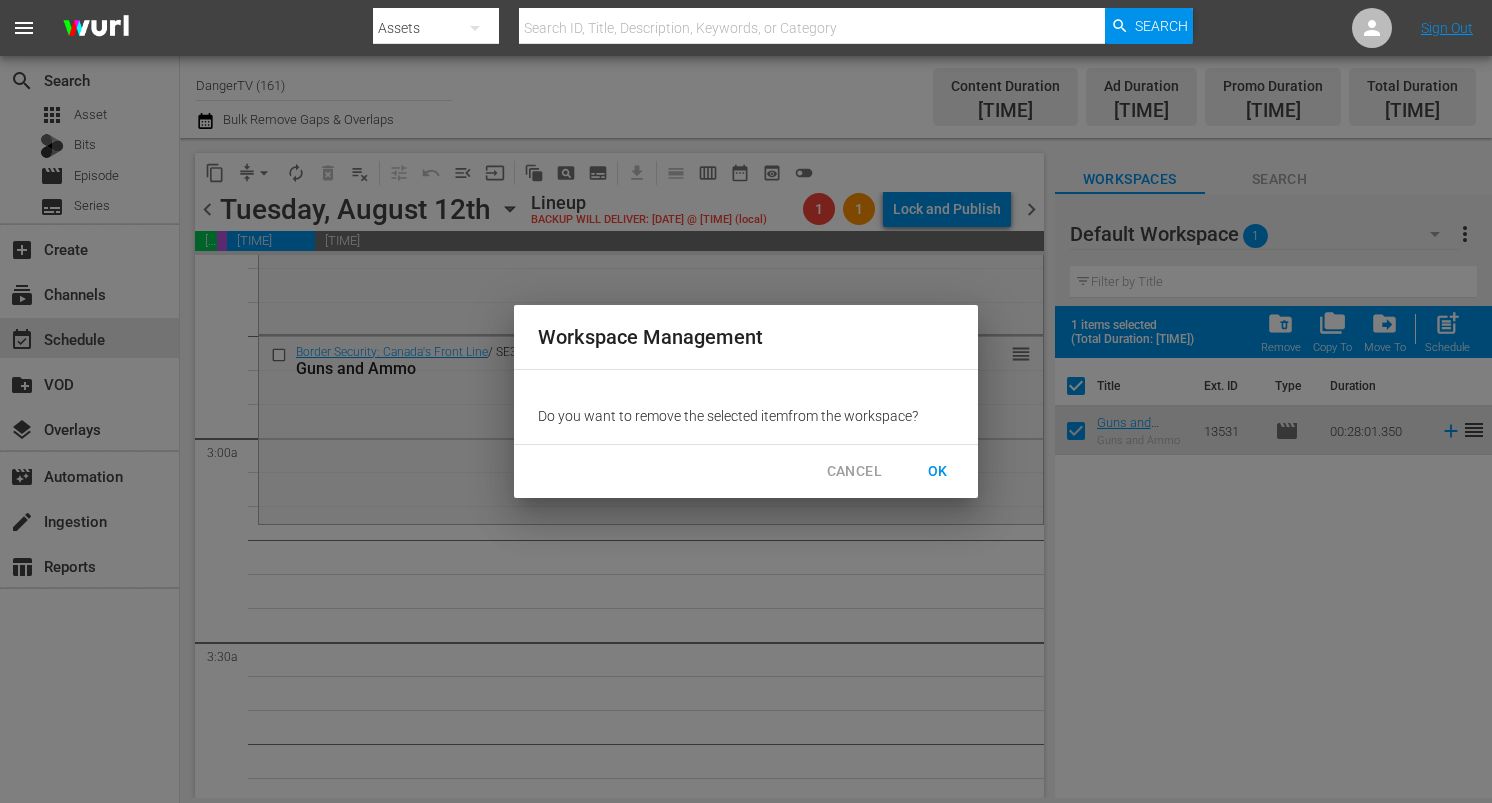 click on "OK" at bounding box center (938, 471) 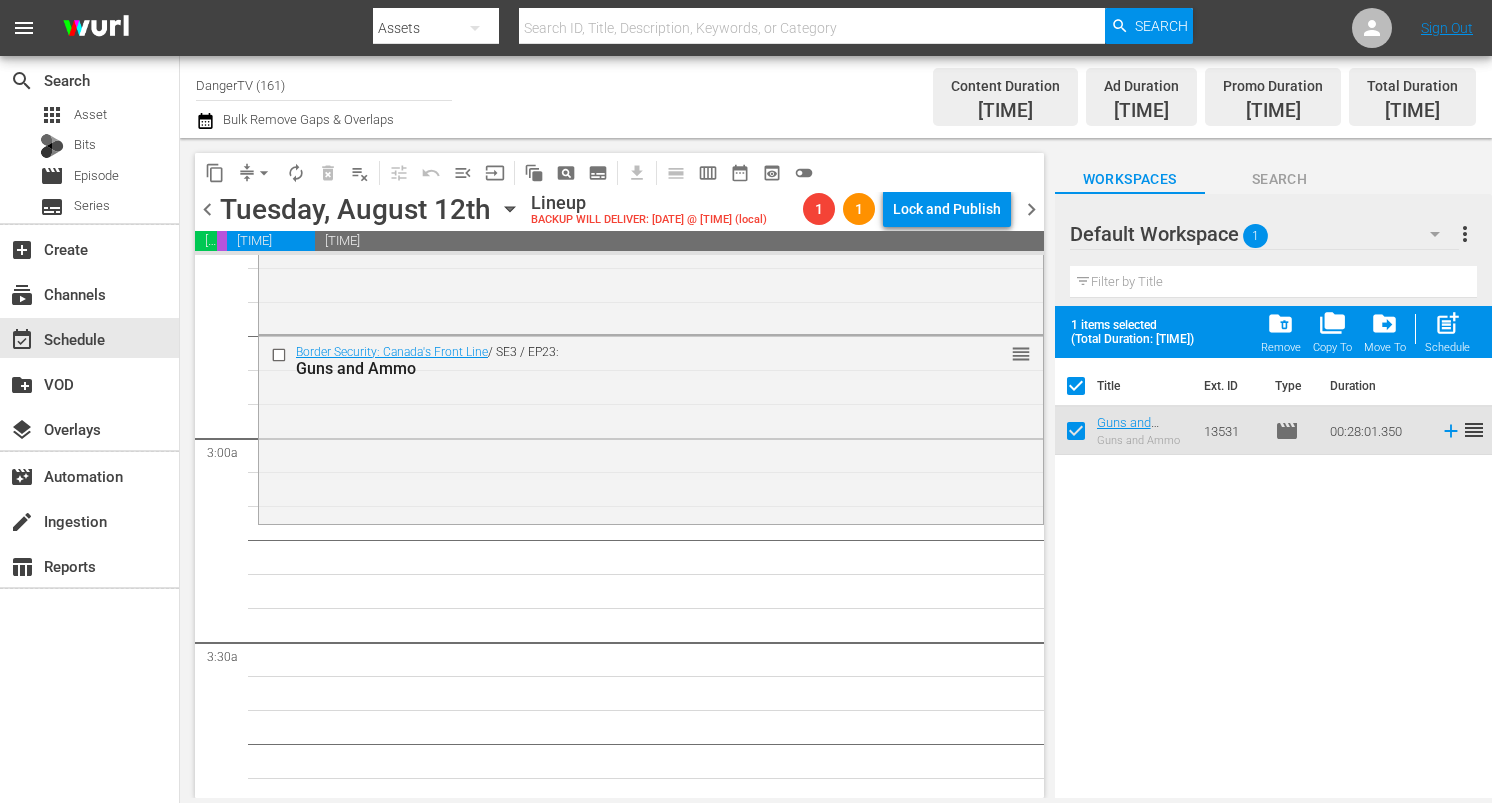 checkbox on "false" 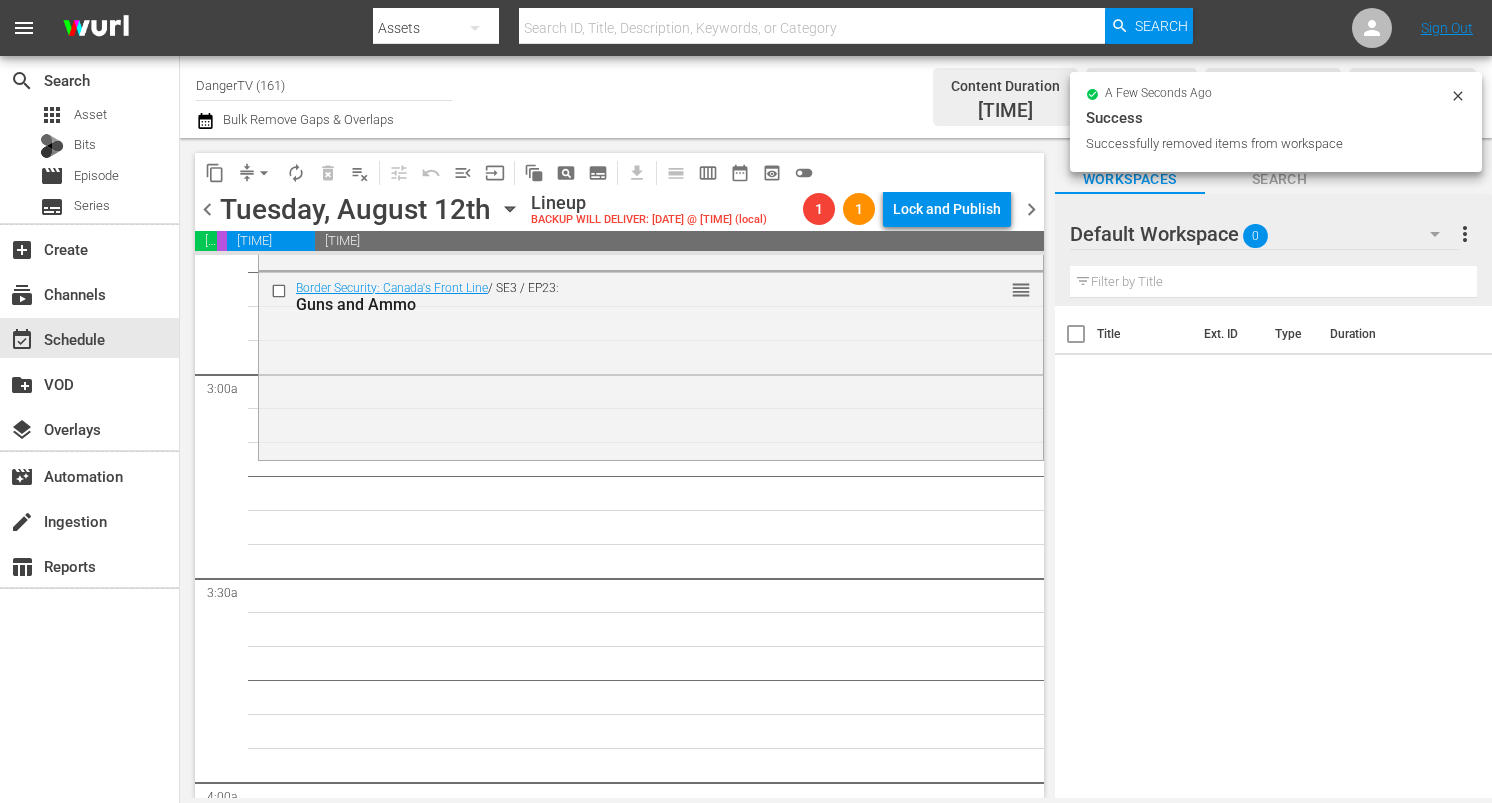 scroll, scrollTop: 1122, scrollLeft: 0, axis: vertical 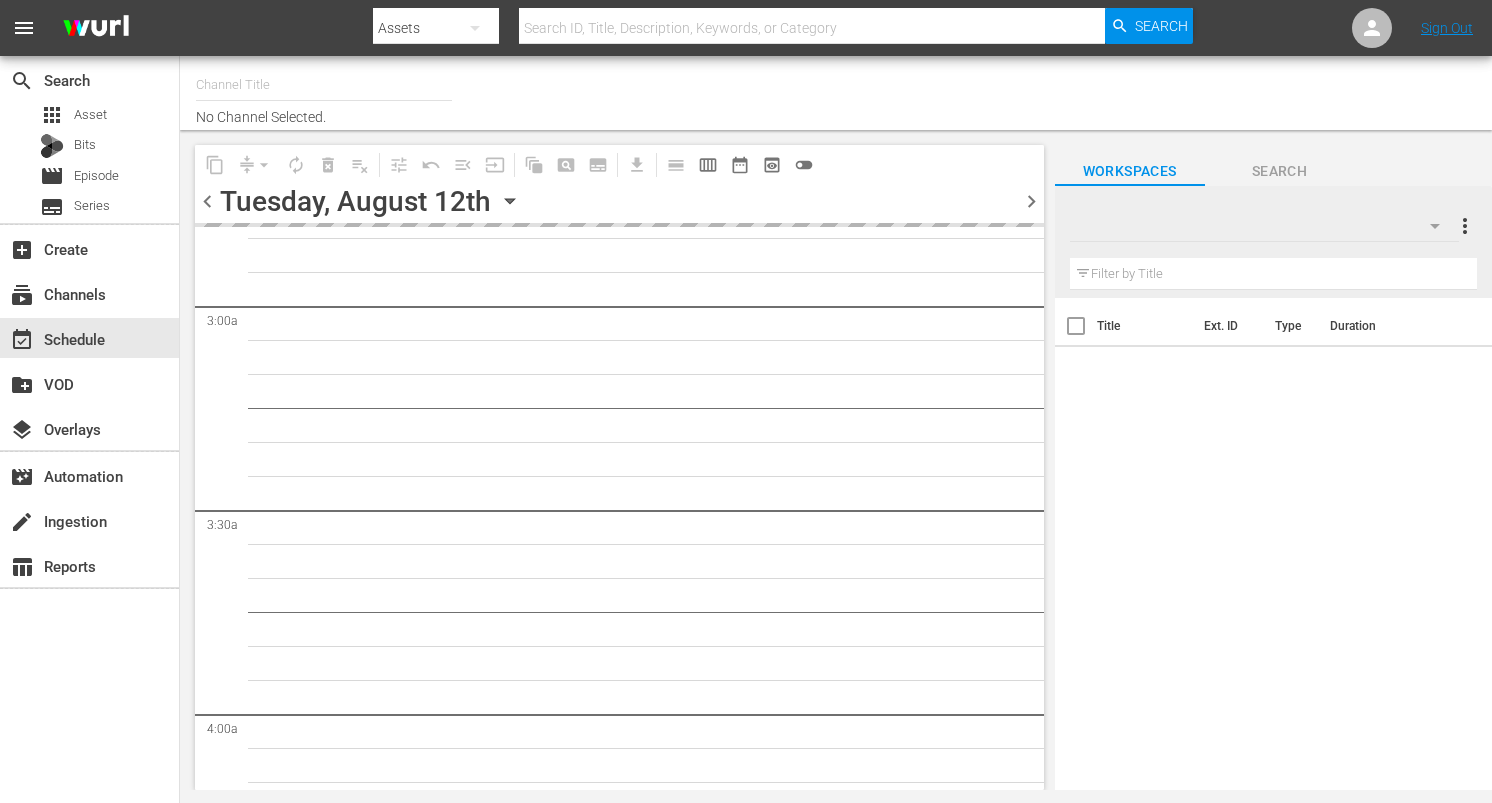 type on "DangerTV (161)" 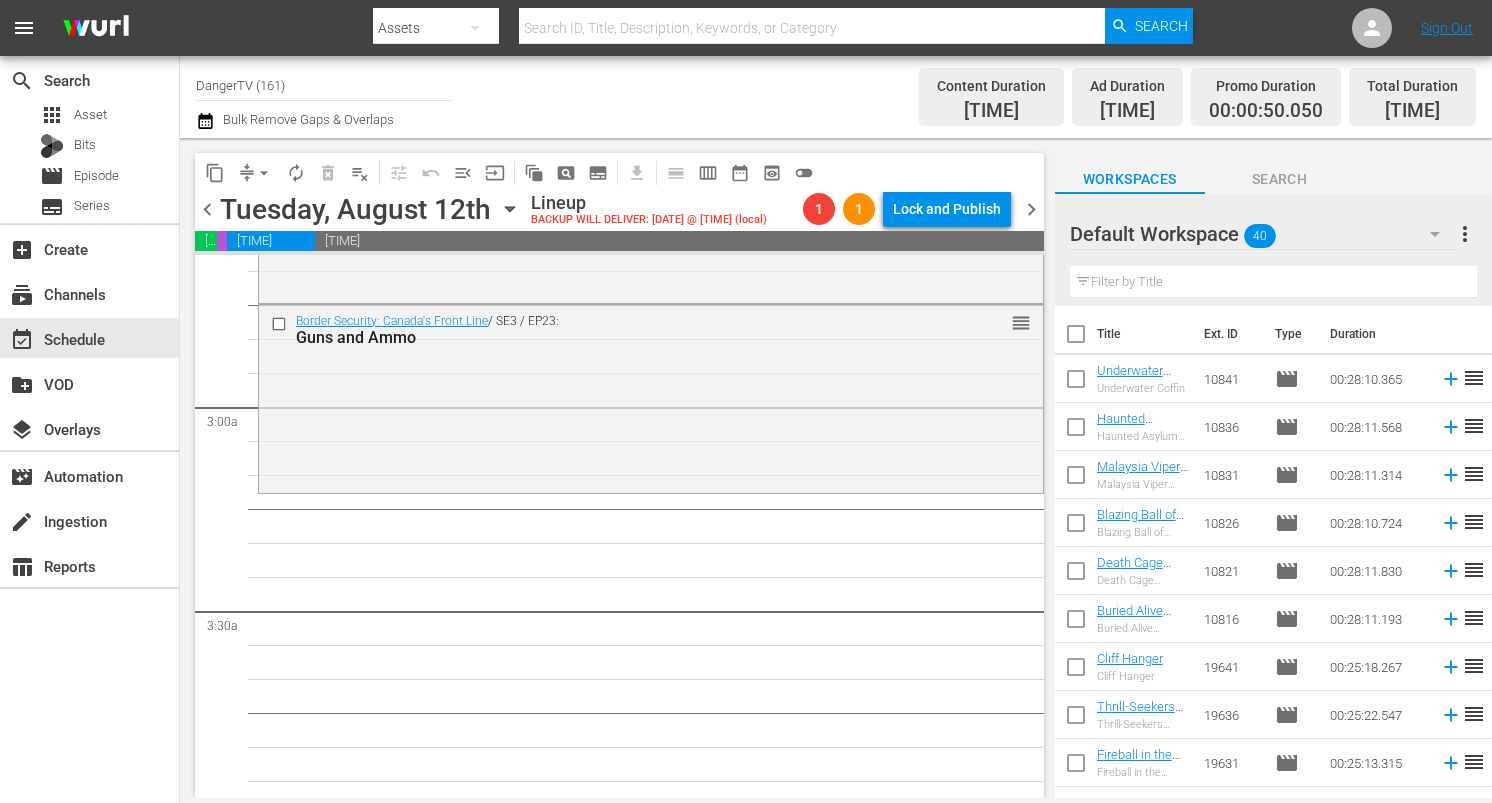 scroll, scrollTop: 1077, scrollLeft: 0, axis: vertical 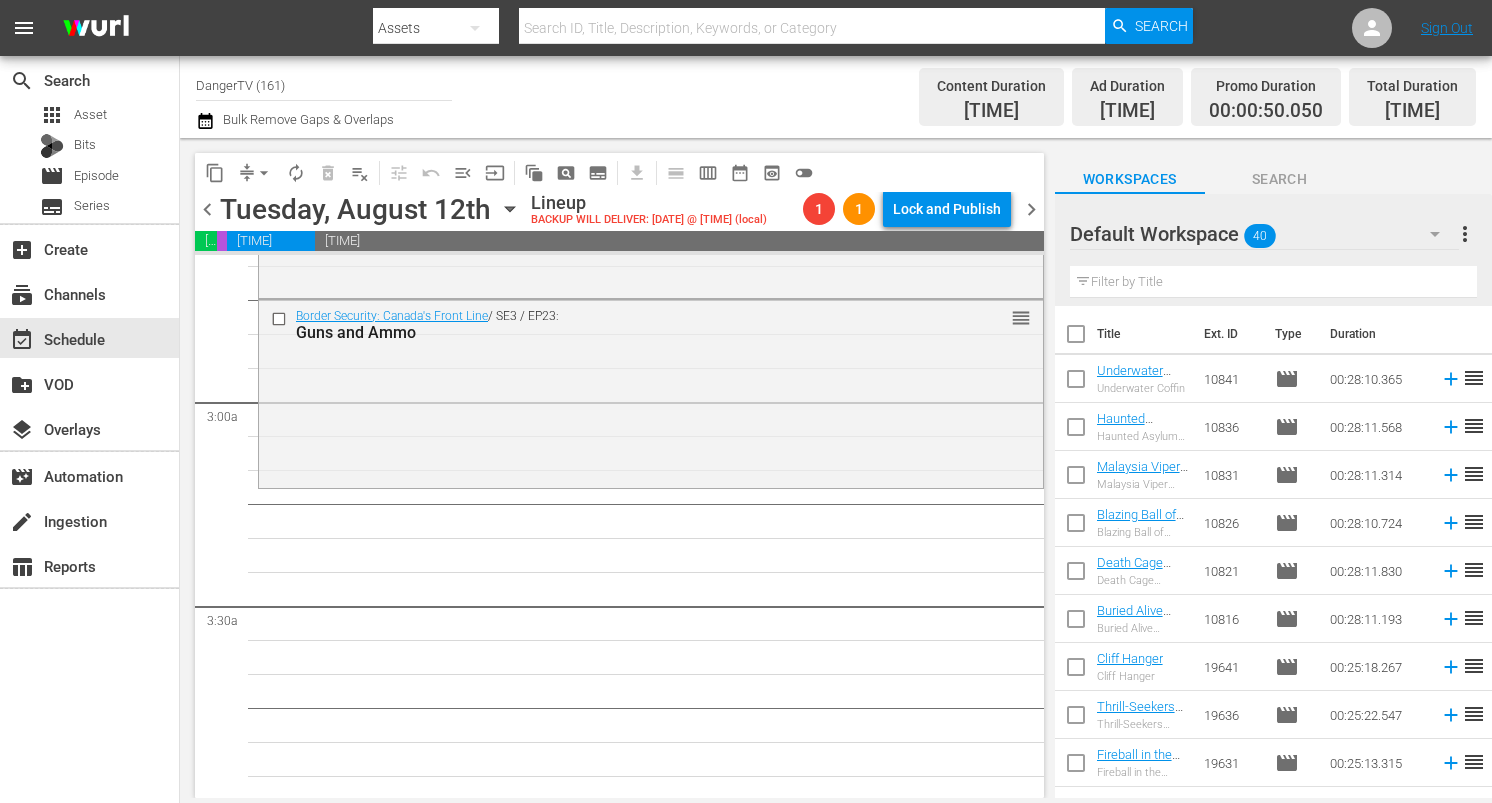 click at bounding box center (1076, 338) 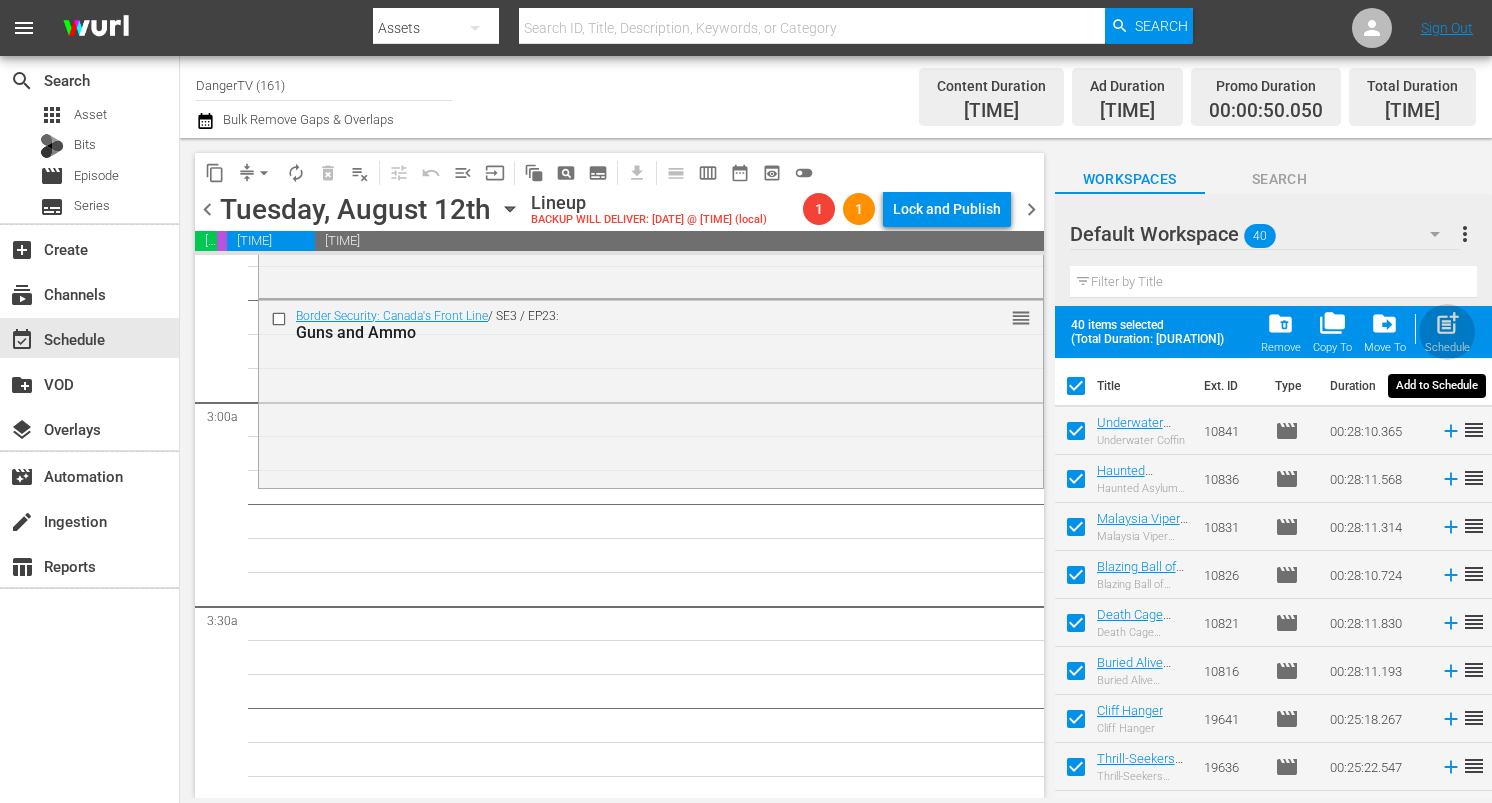 click on "post_add" at bounding box center [1447, 323] 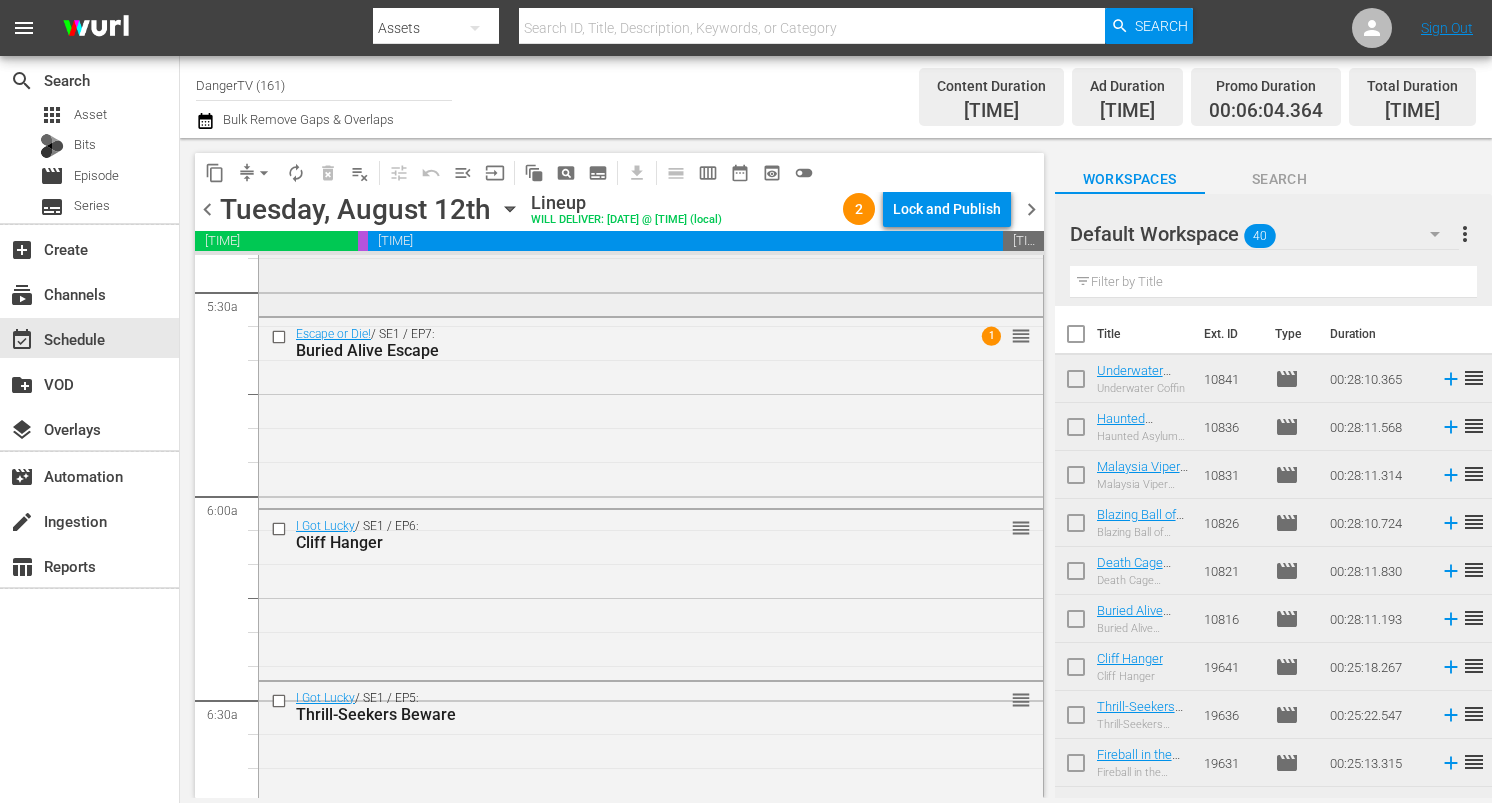 scroll, scrollTop: 2203, scrollLeft: 0, axis: vertical 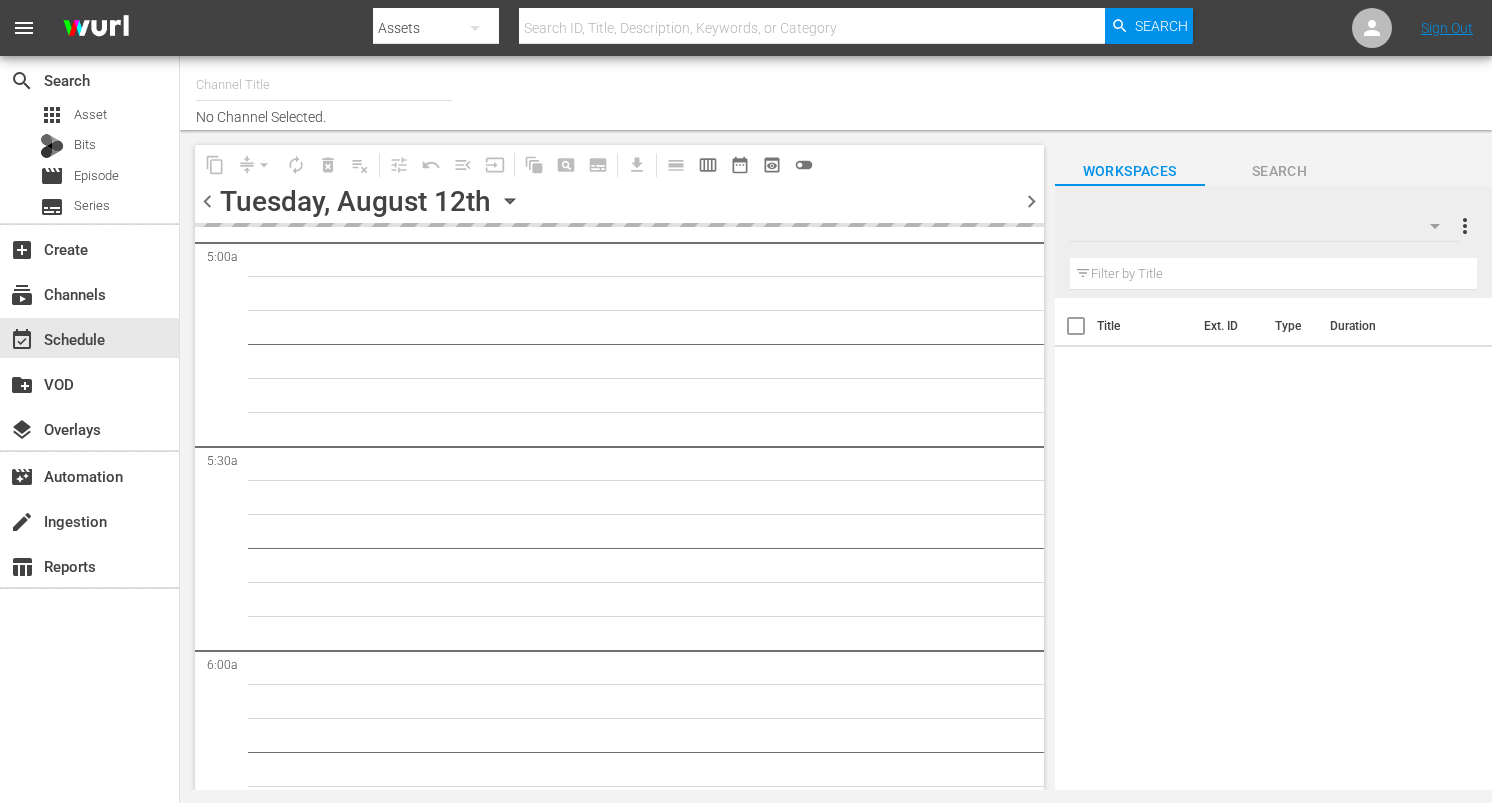 type on "DangerTV (161)" 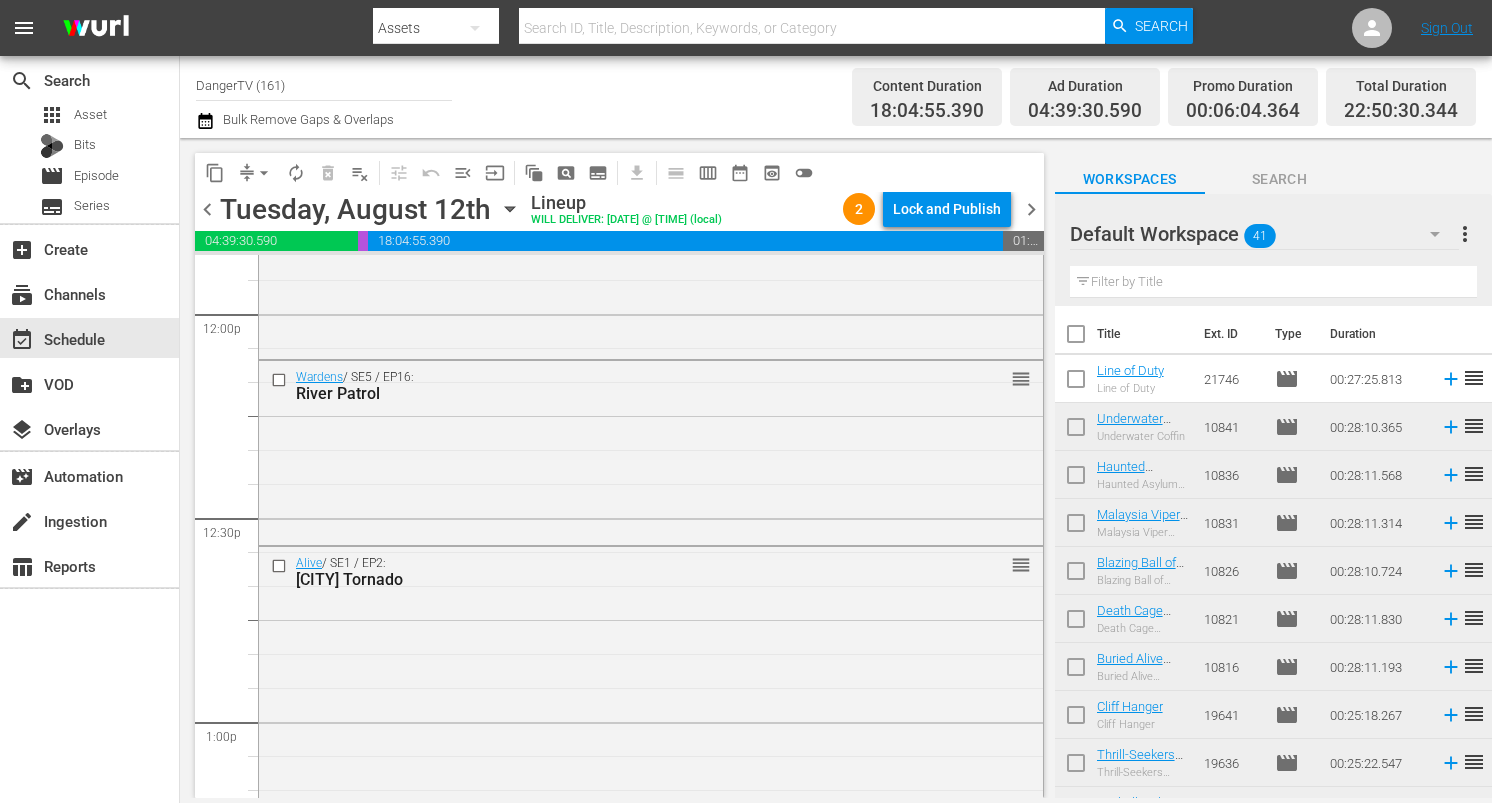scroll, scrollTop: 4842, scrollLeft: 0, axis: vertical 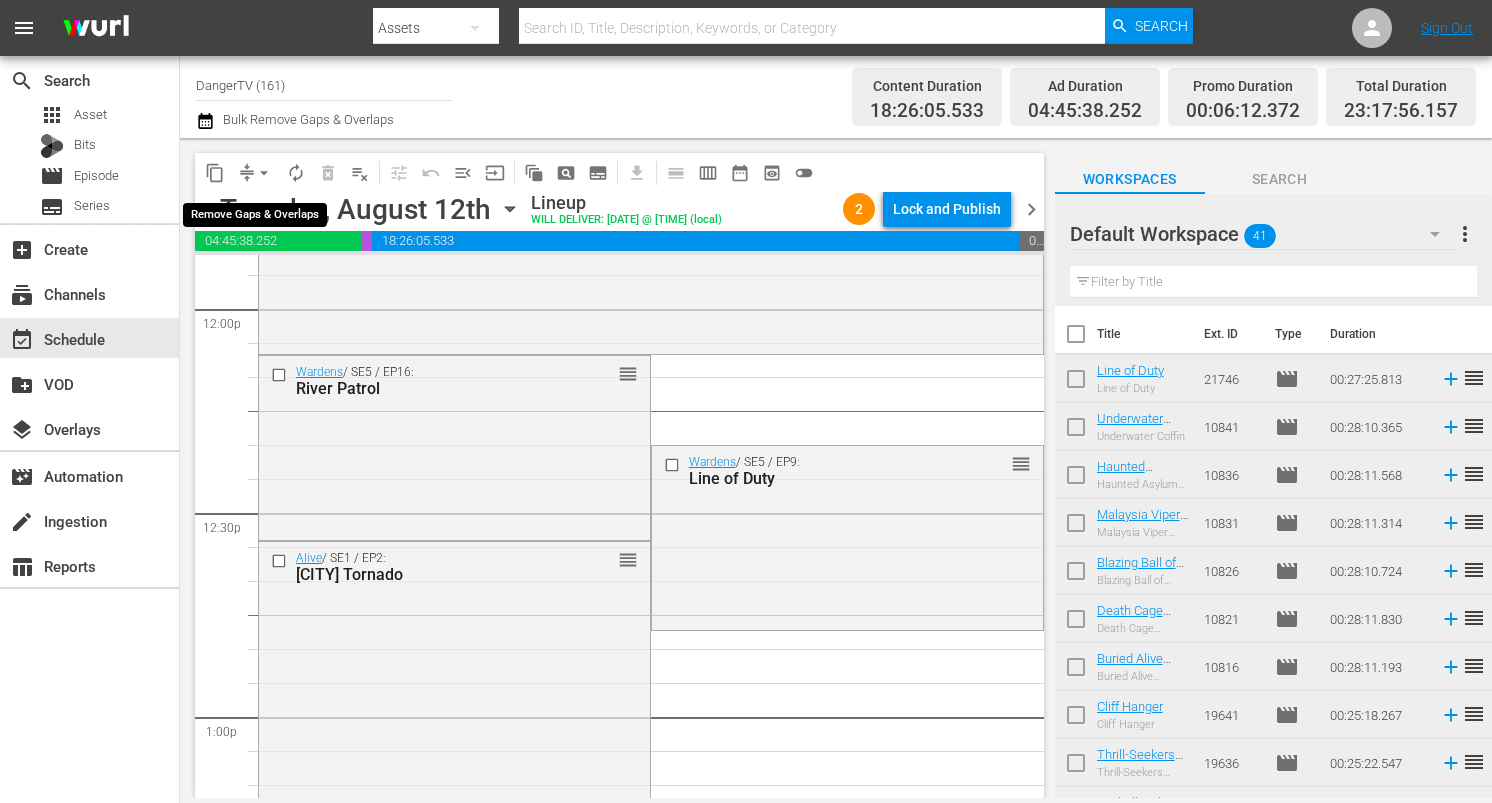 click on "arrow_drop_down" at bounding box center (264, 173) 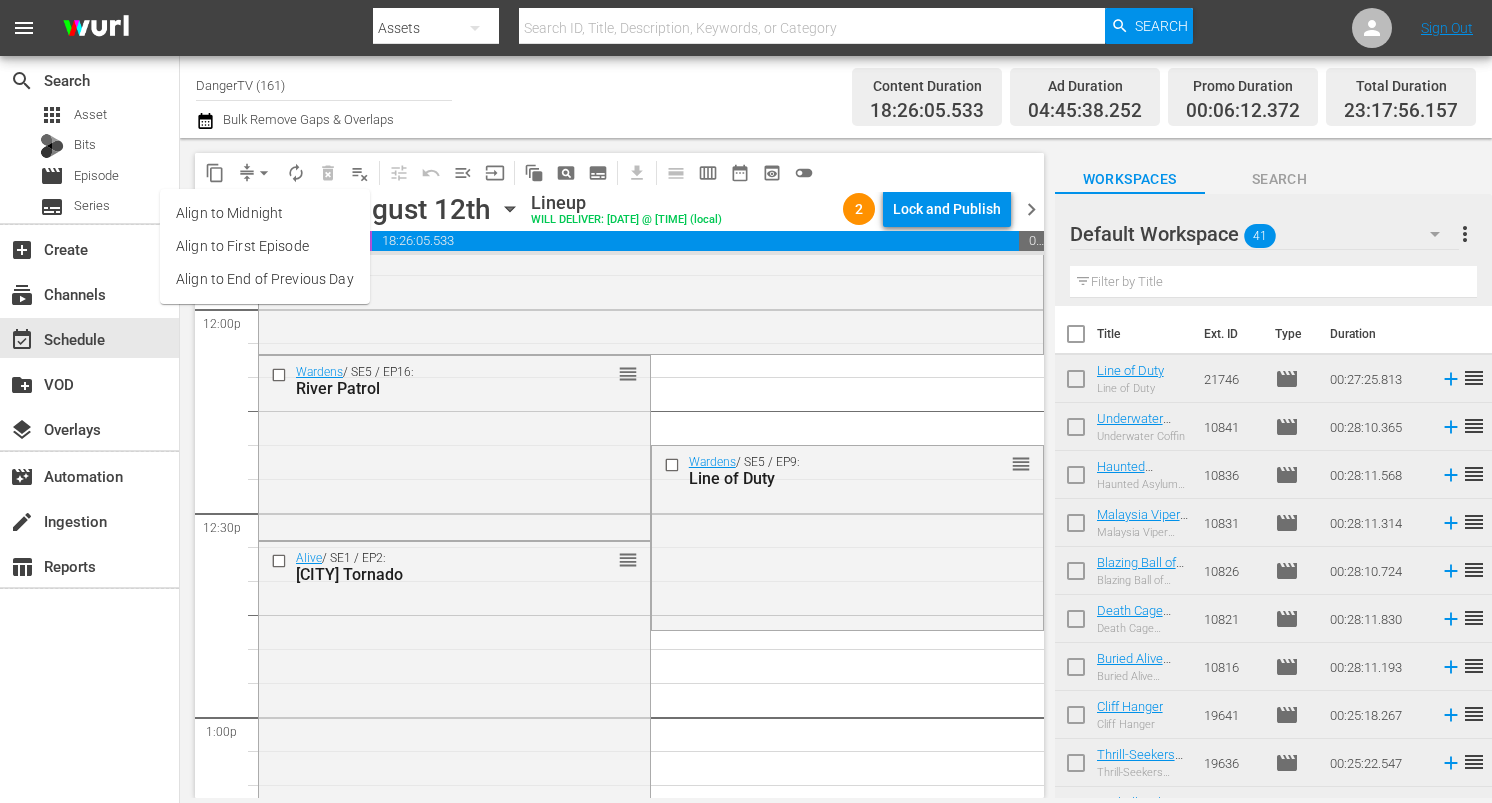 click on "Align to End of Previous Day" at bounding box center [265, 279] 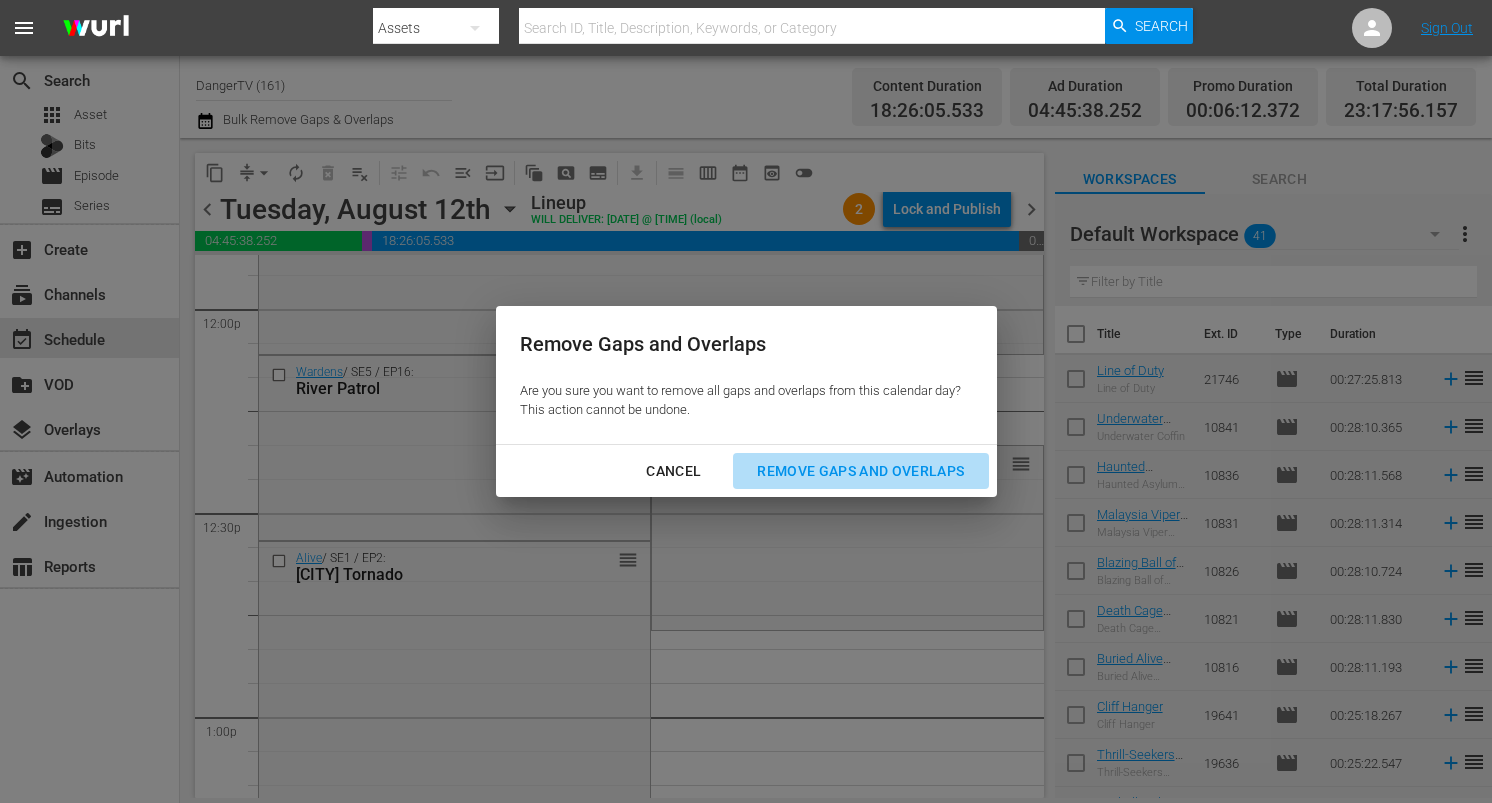 click on "Remove Gaps and Overlaps" at bounding box center (860, 471) 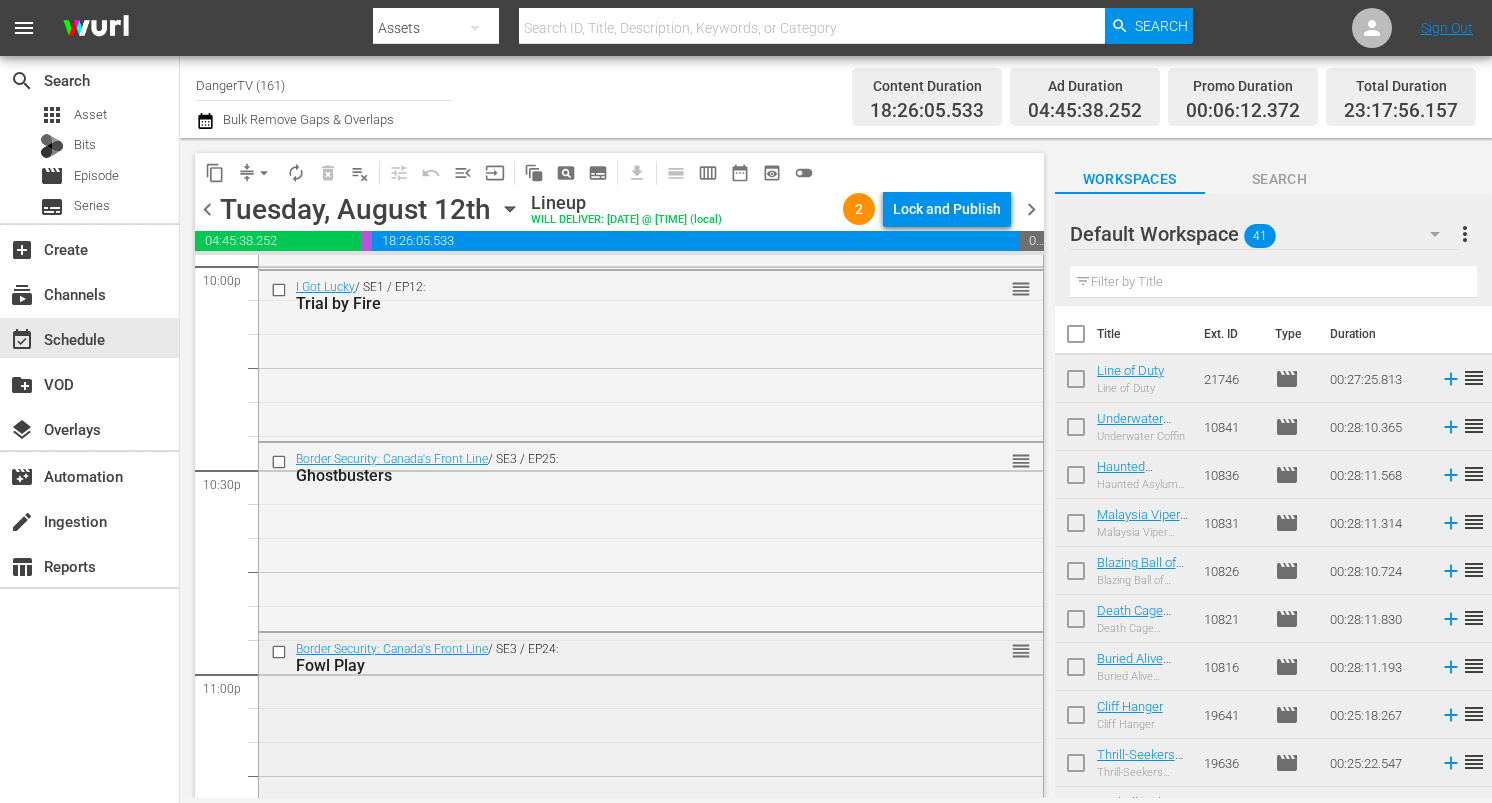 scroll, scrollTop: 8909, scrollLeft: 0, axis: vertical 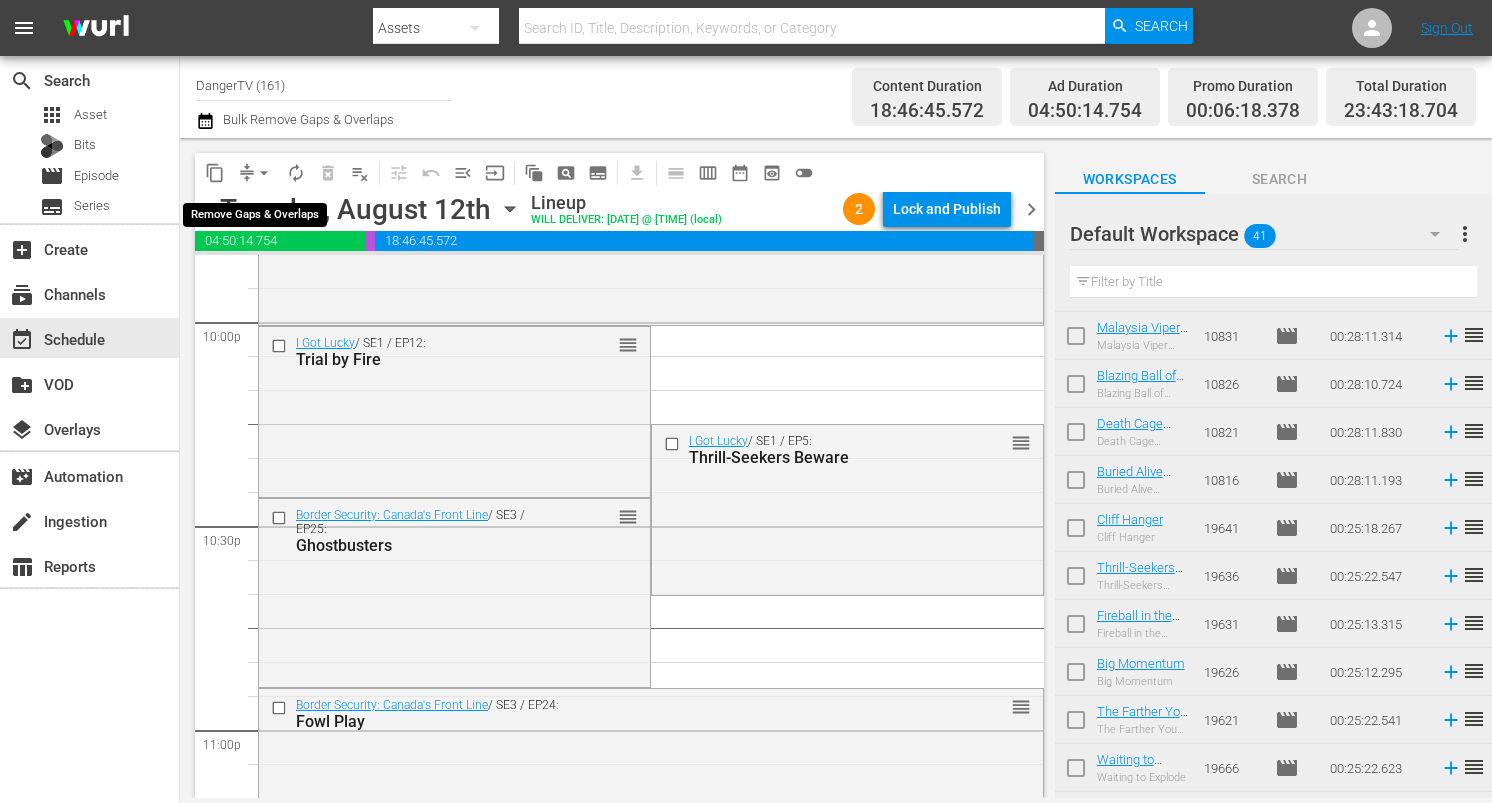 click on "arrow_drop_down" at bounding box center [264, 173] 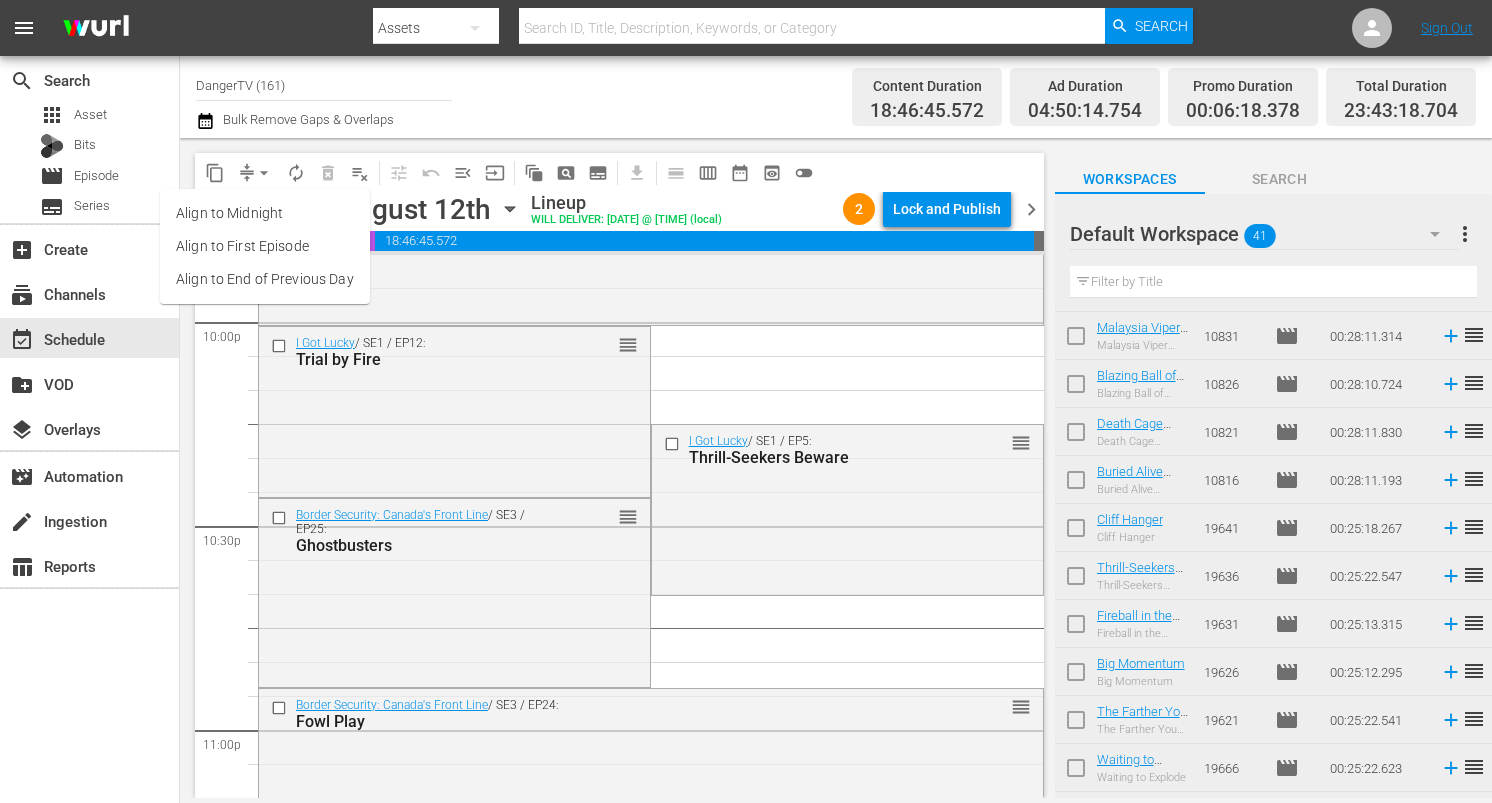 click on "Align to End of Previous Day" at bounding box center [265, 279] 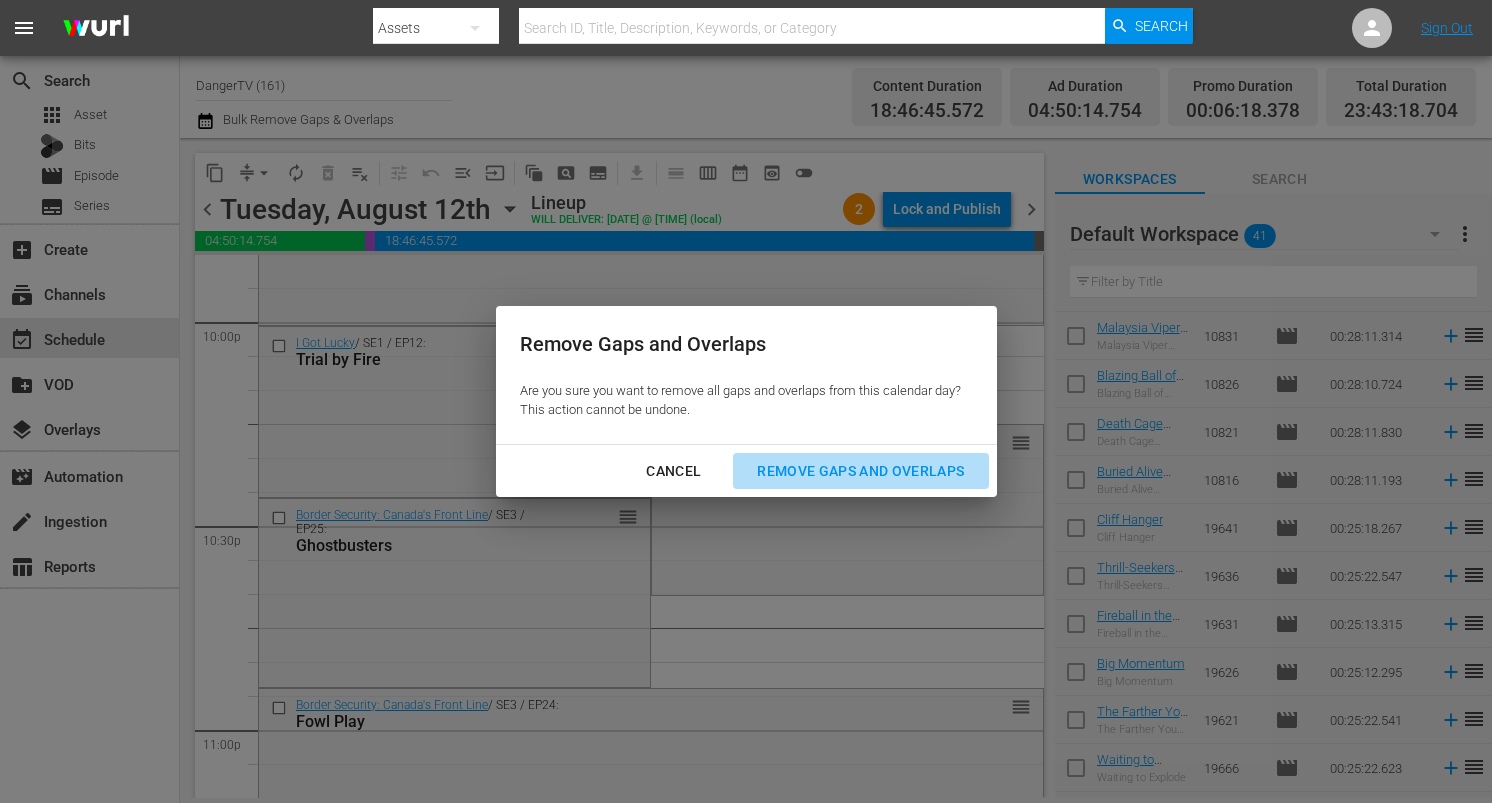 click on "Remove Gaps and Overlaps" at bounding box center [860, 471] 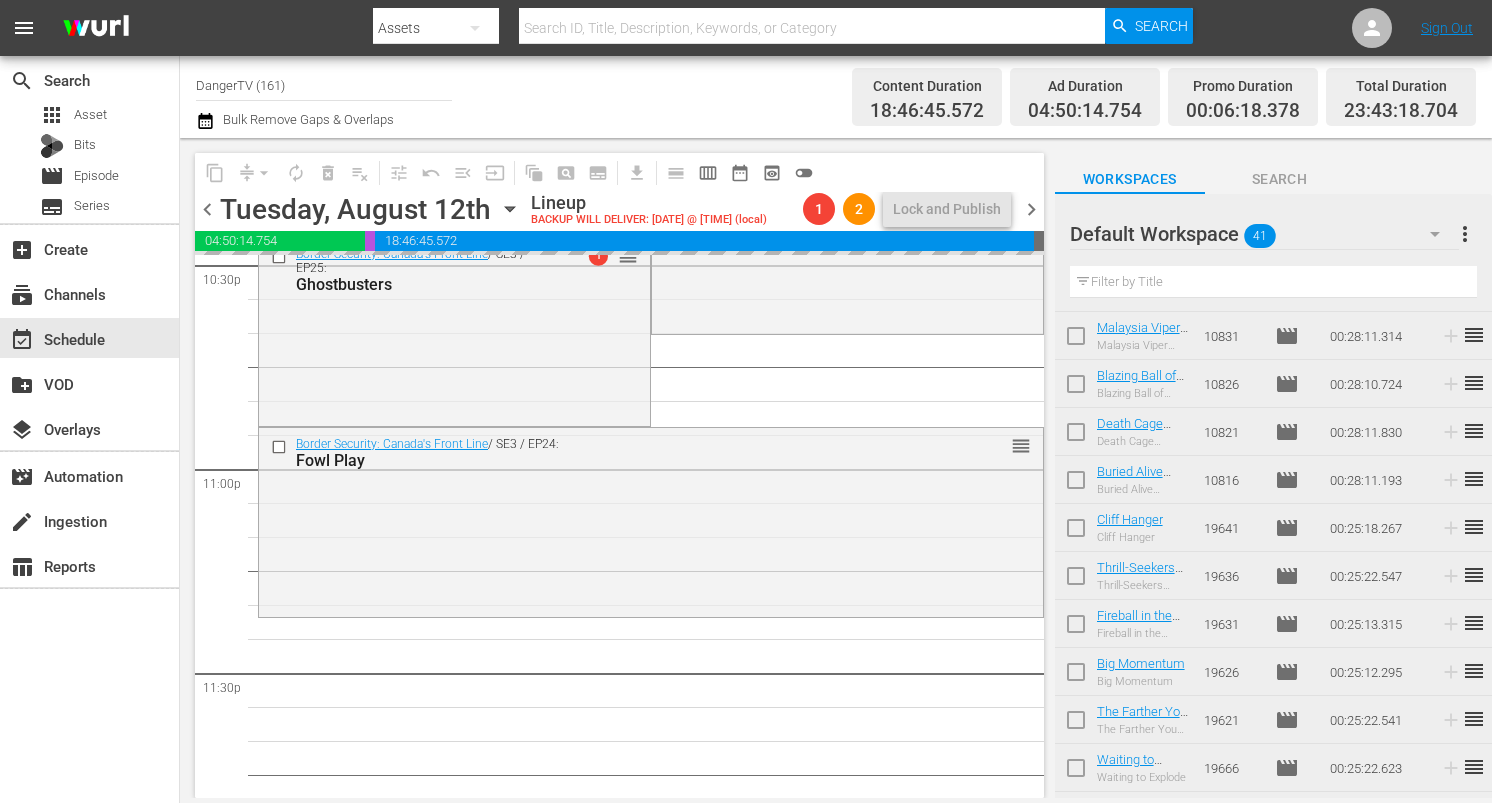 scroll, scrollTop: 9248, scrollLeft: 0, axis: vertical 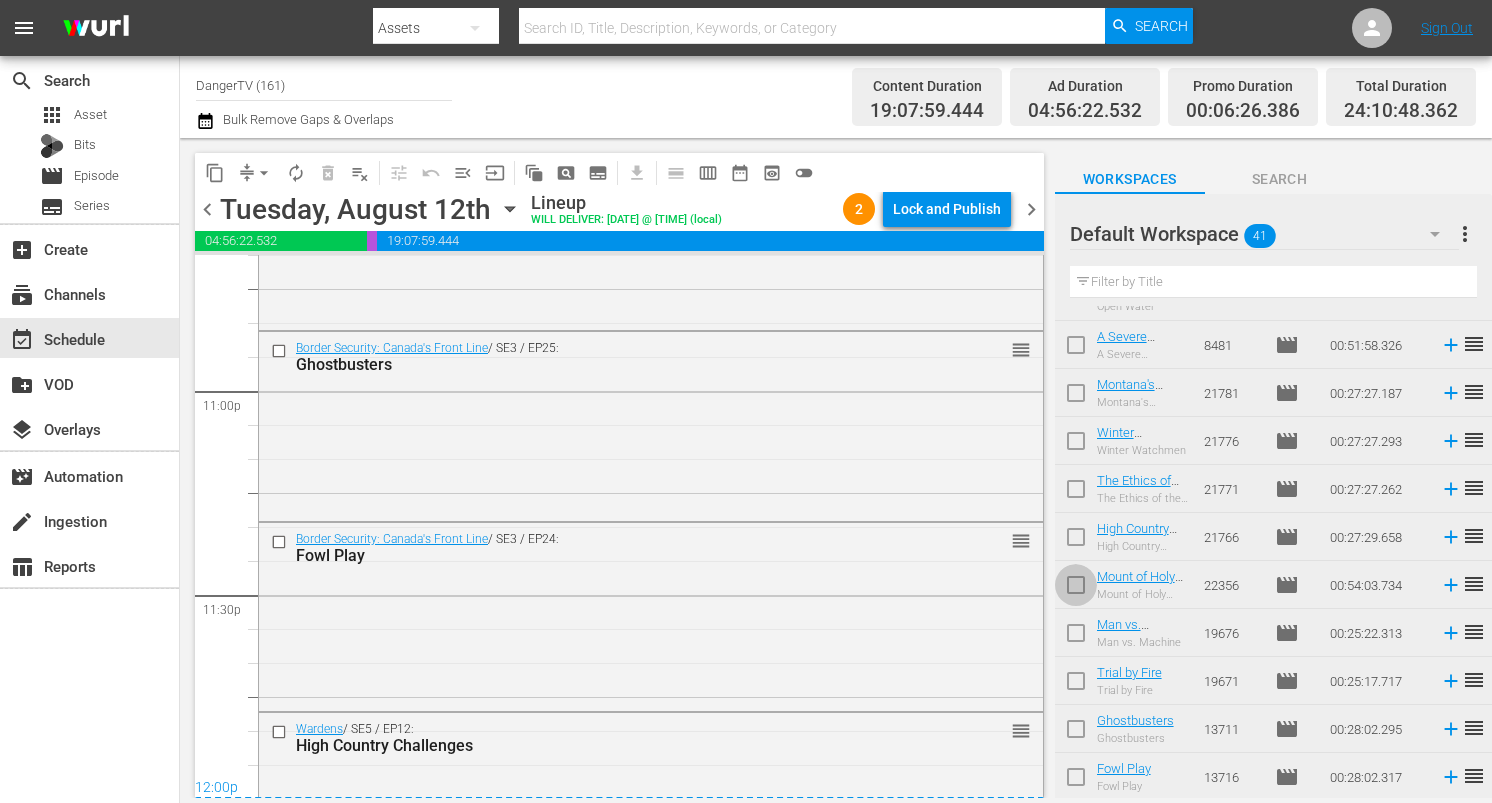 click at bounding box center (1076, 589) 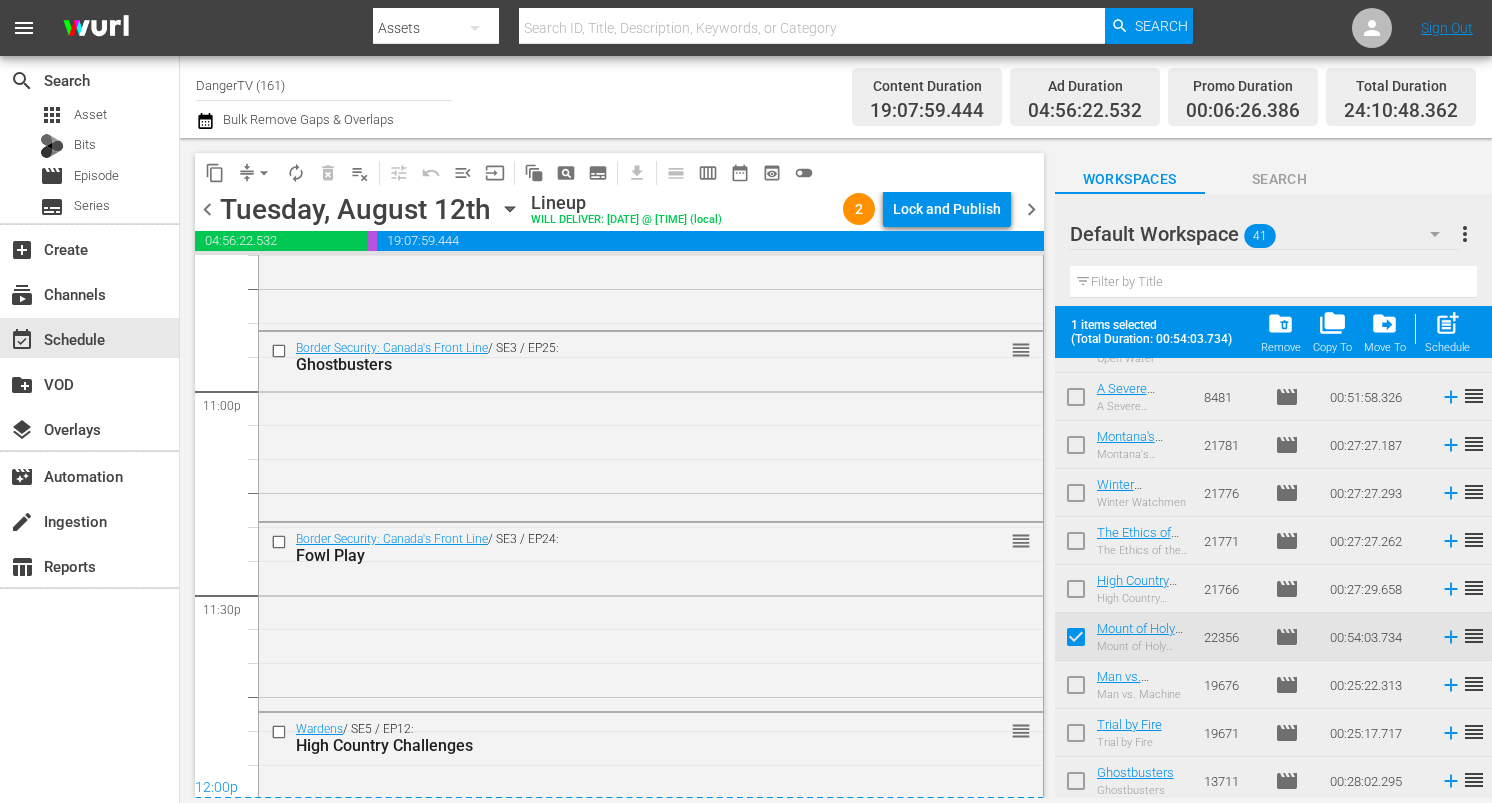 scroll, scrollTop: 1574, scrollLeft: 0, axis: vertical 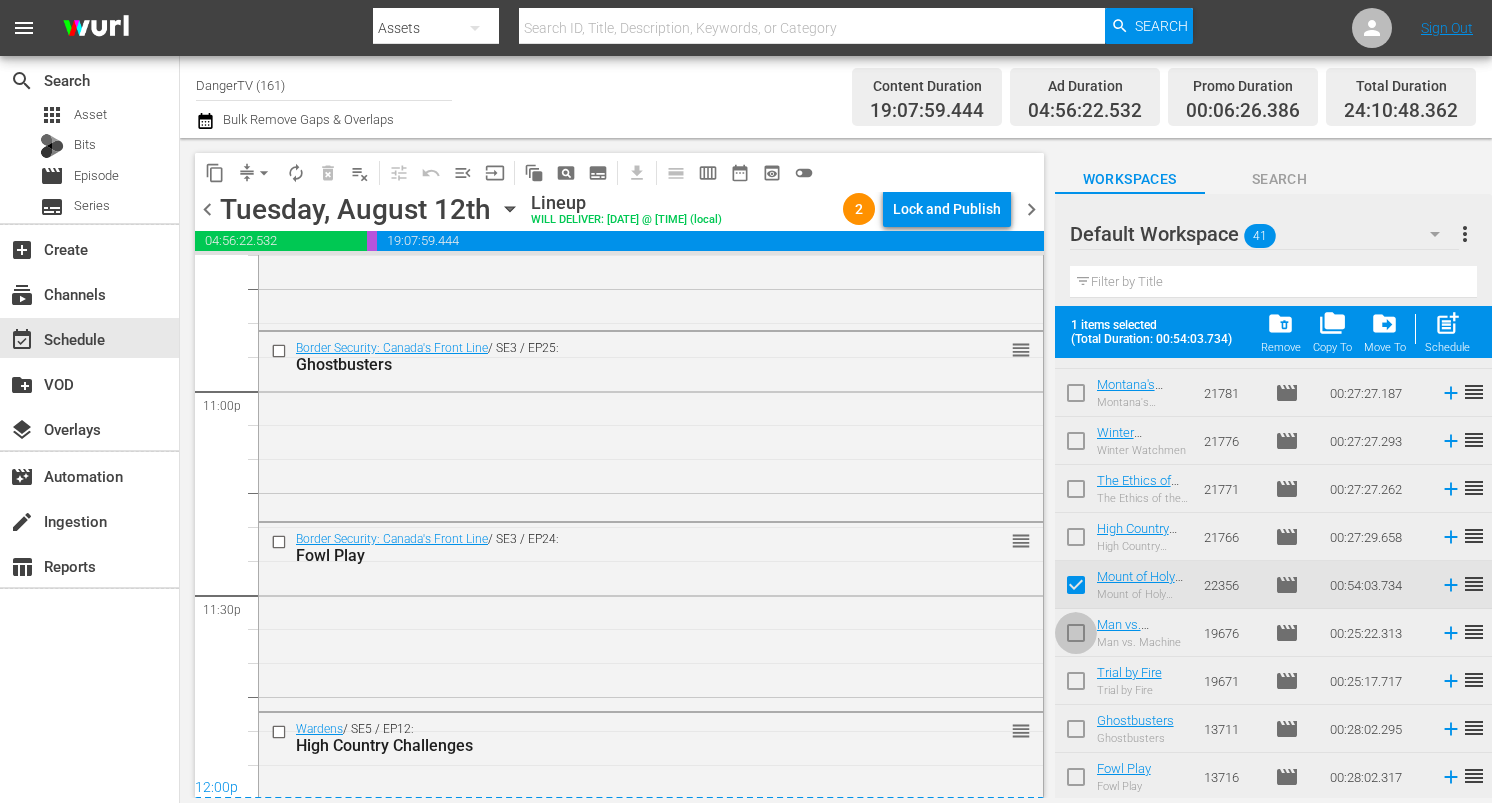 click at bounding box center (1076, 637) 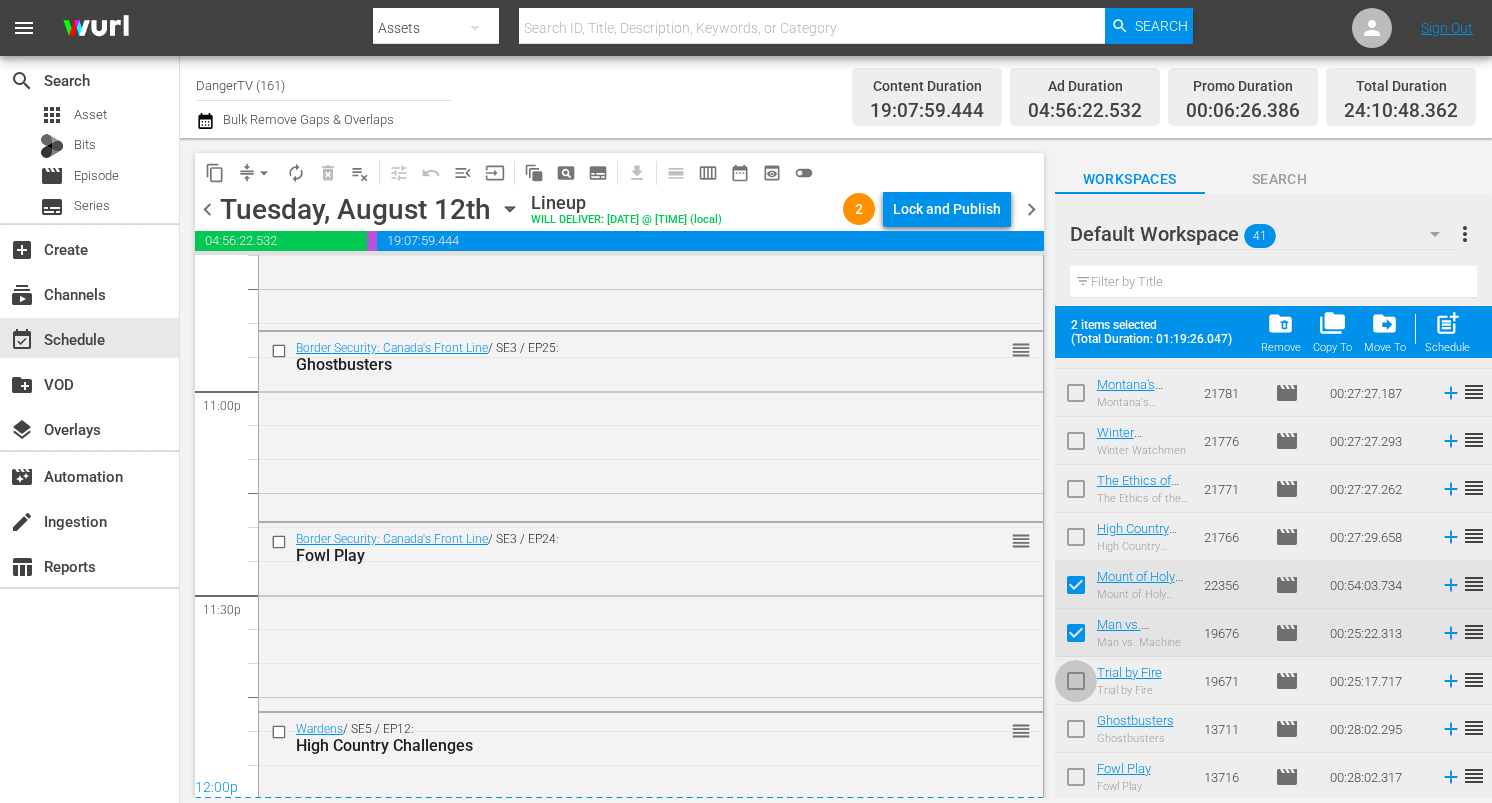 click at bounding box center [1076, 685] 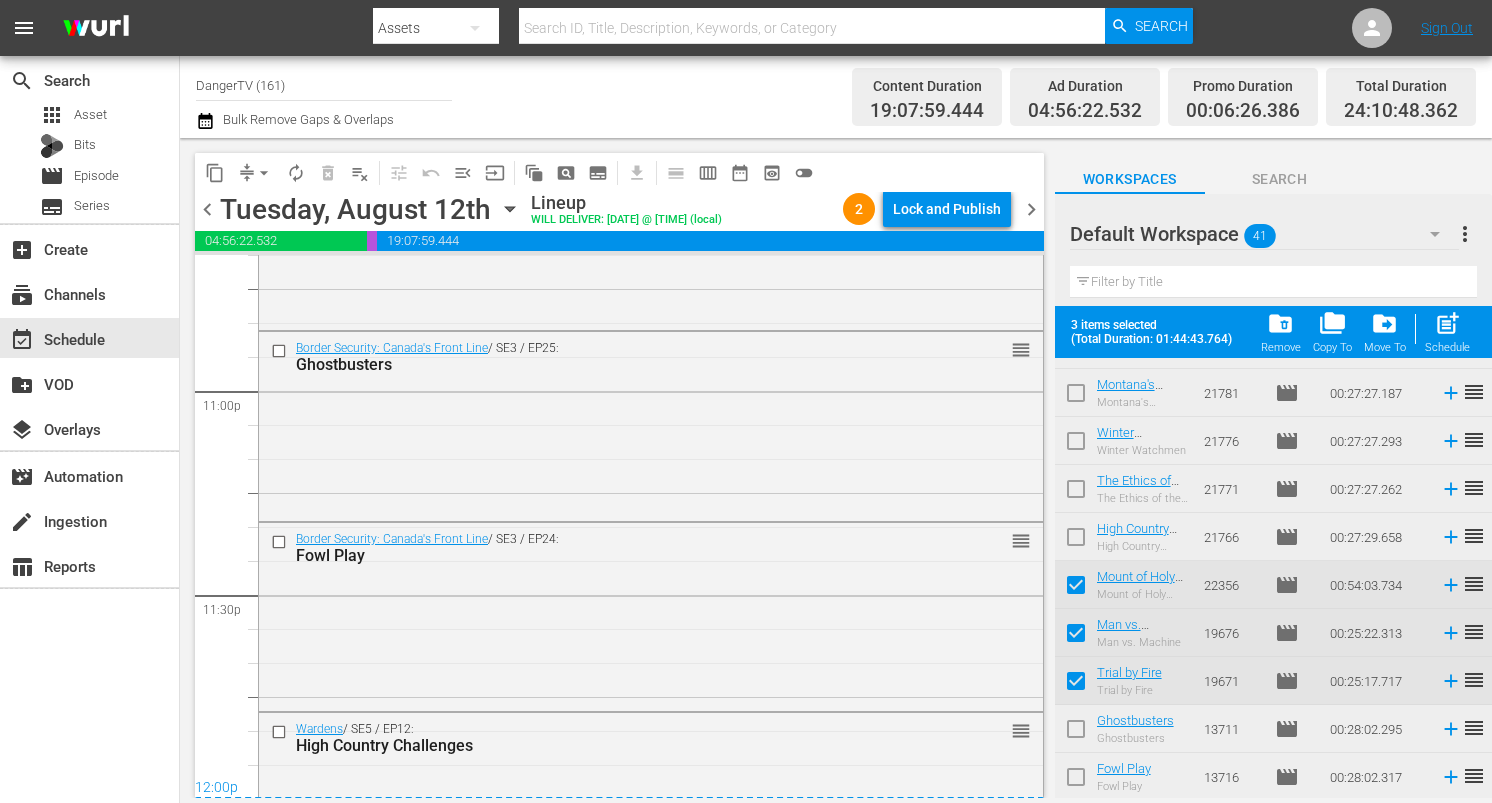 click at bounding box center [1076, 733] 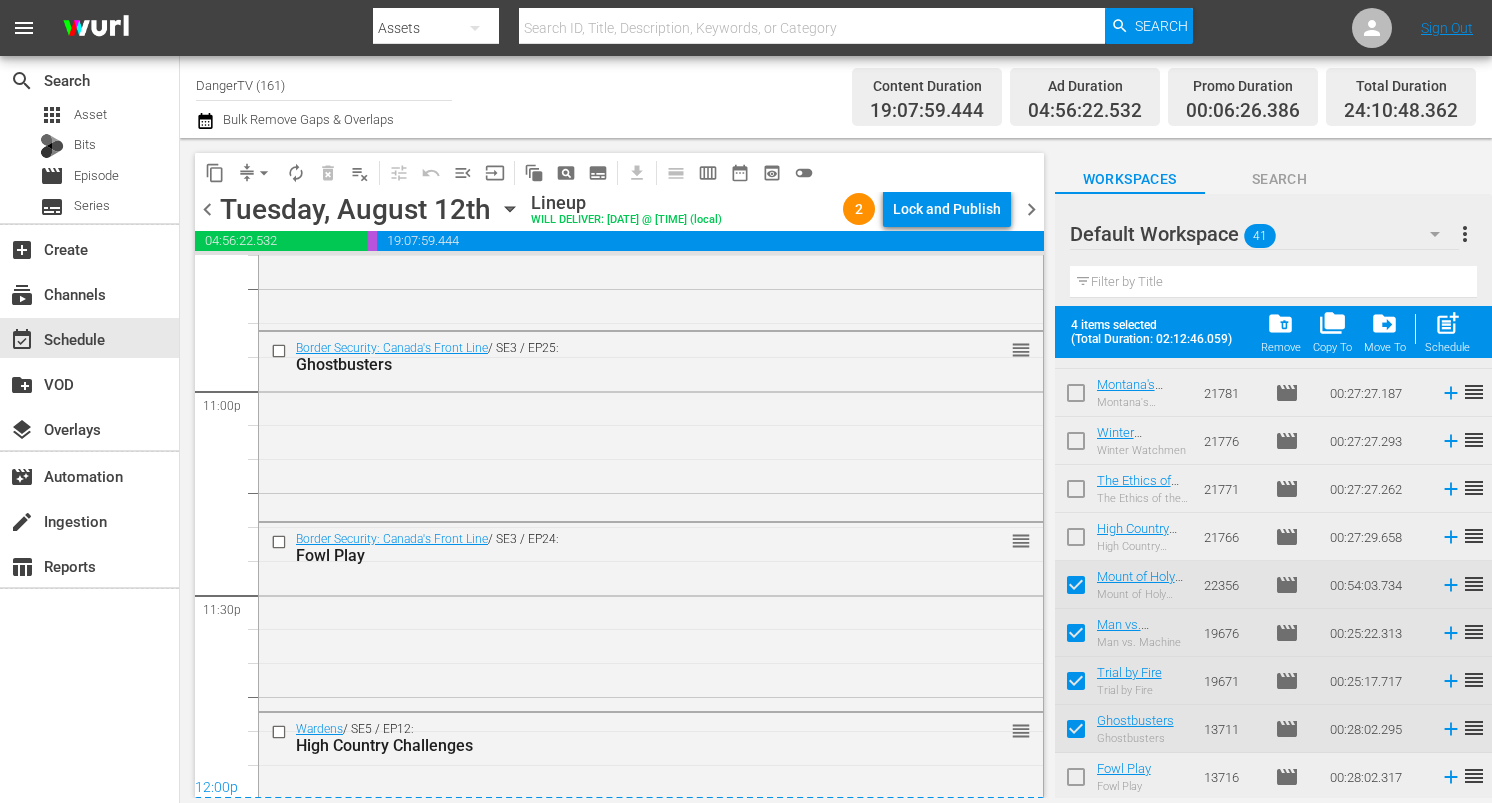 click at bounding box center [1076, 781] 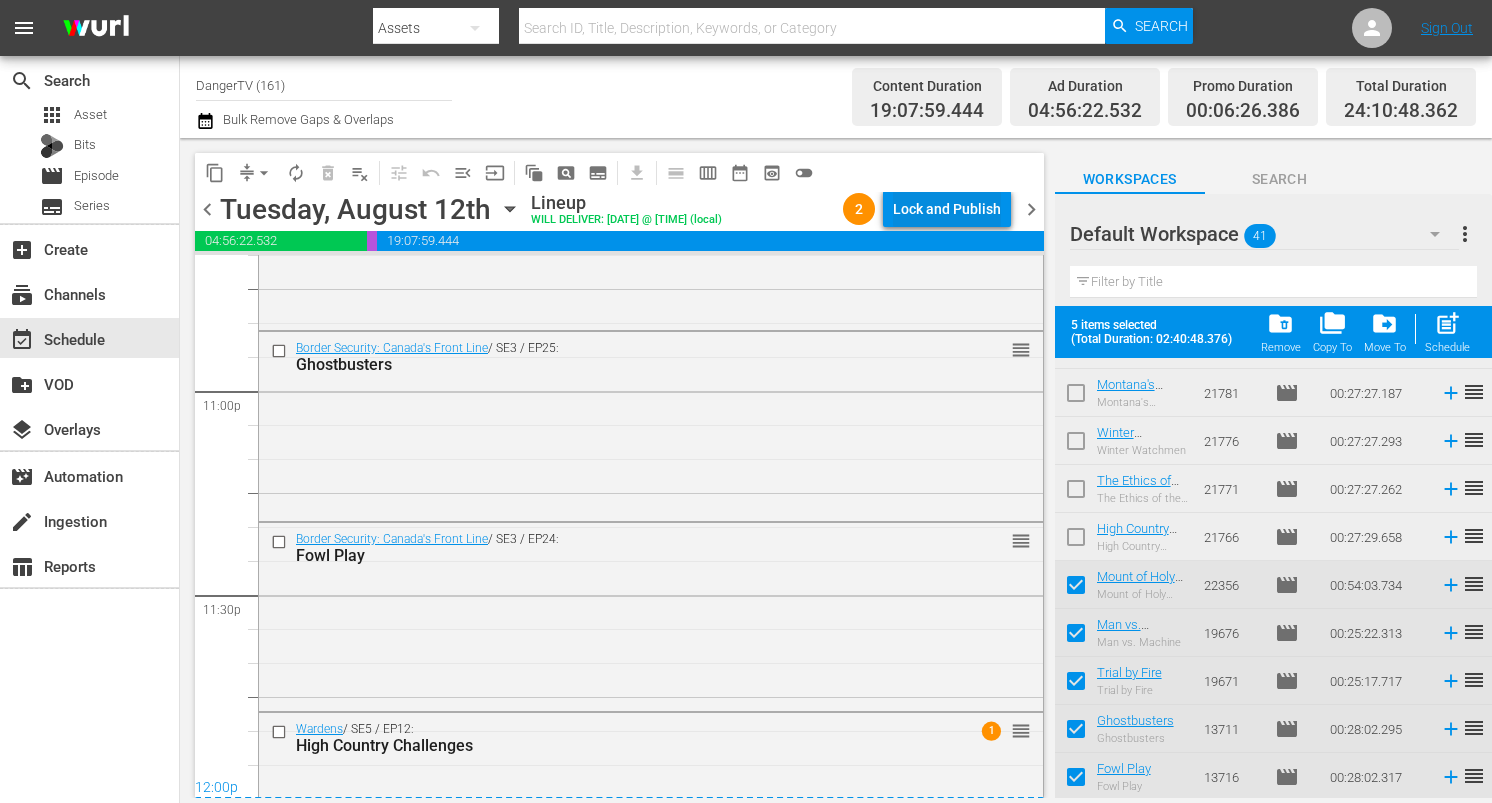 click on "Lock and Publish" at bounding box center (947, 209) 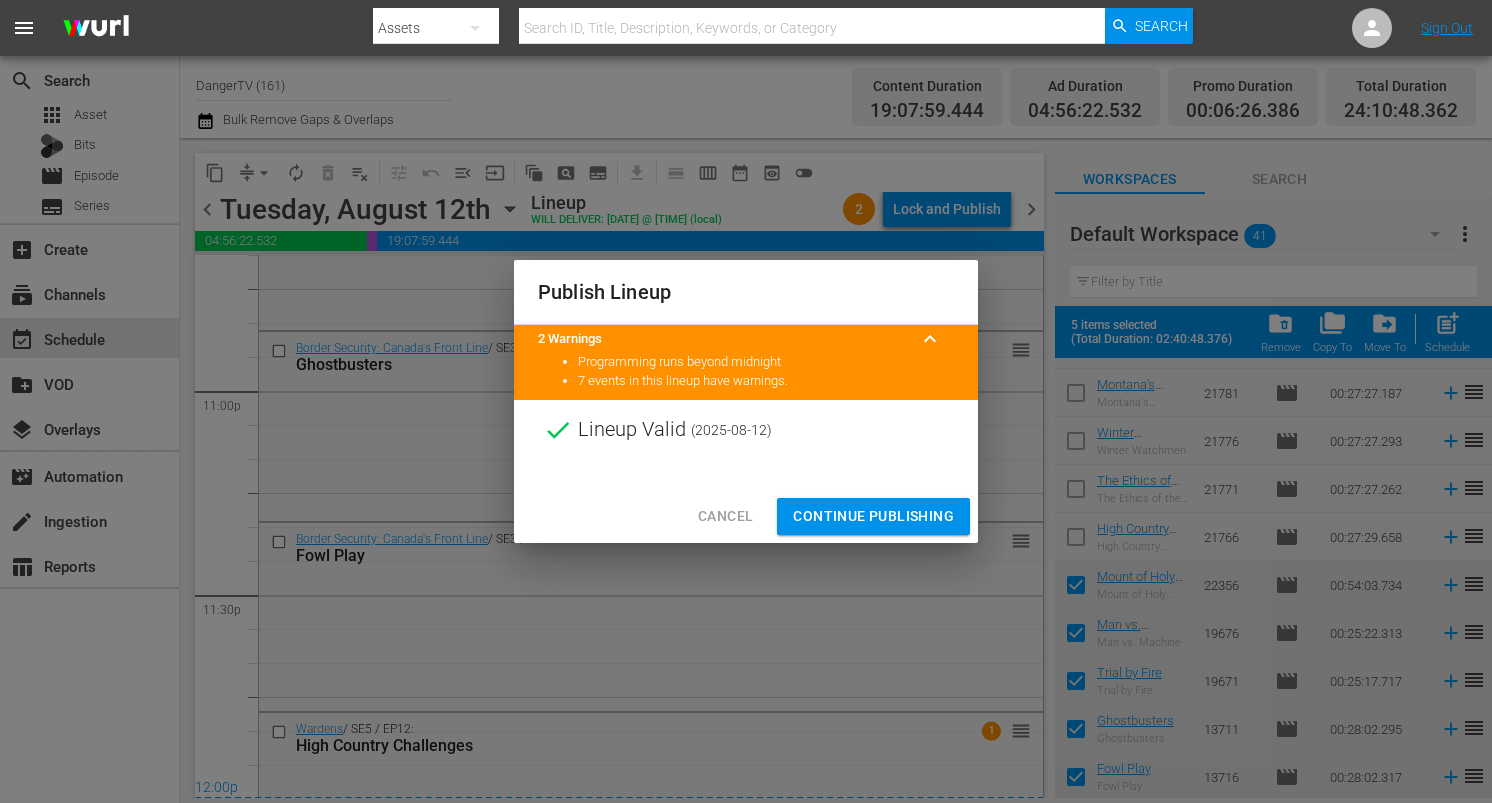 click on "Continue Publishing" at bounding box center (873, 516) 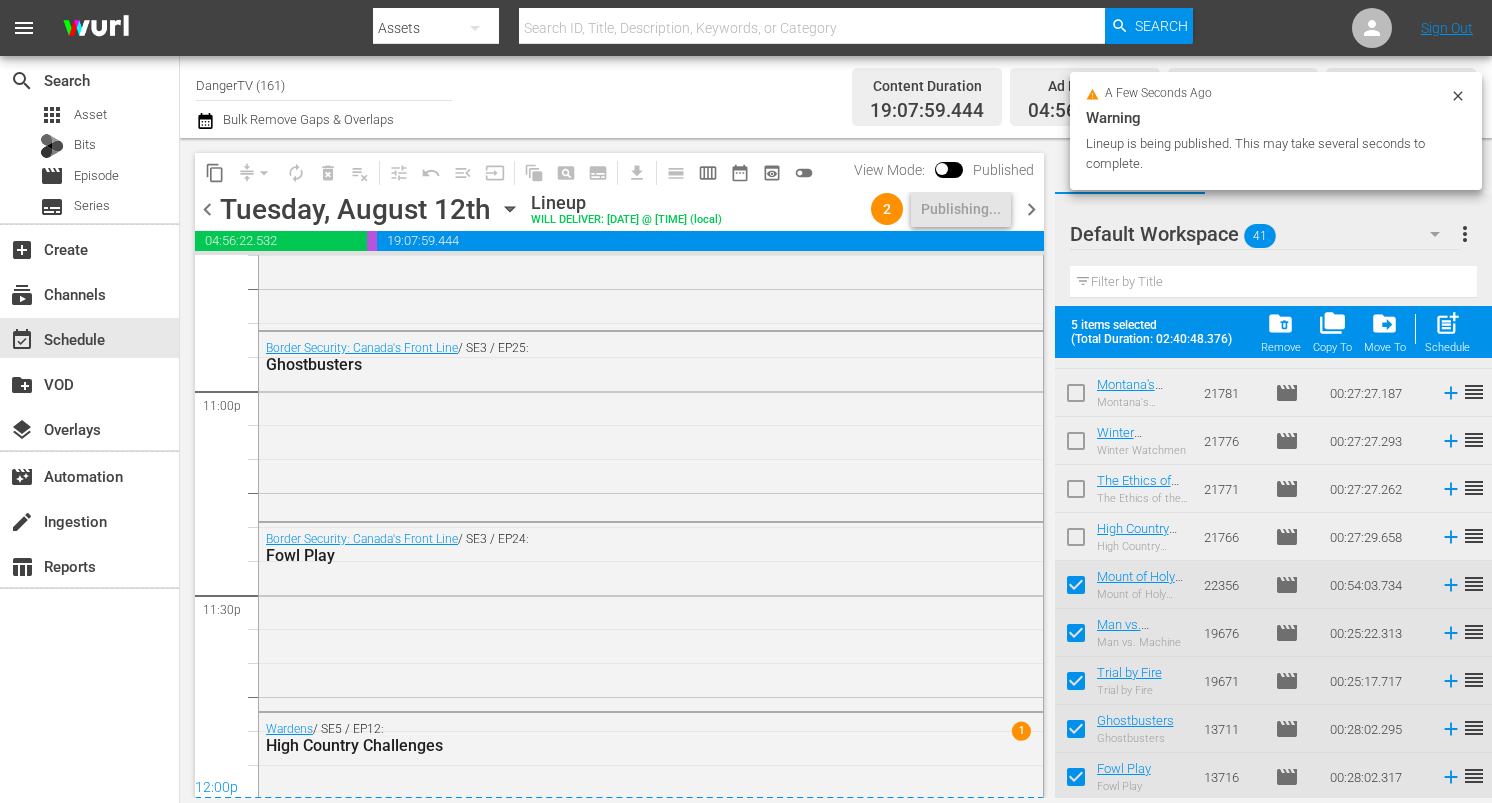 click on "chevron_right" at bounding box center [1031, 209] 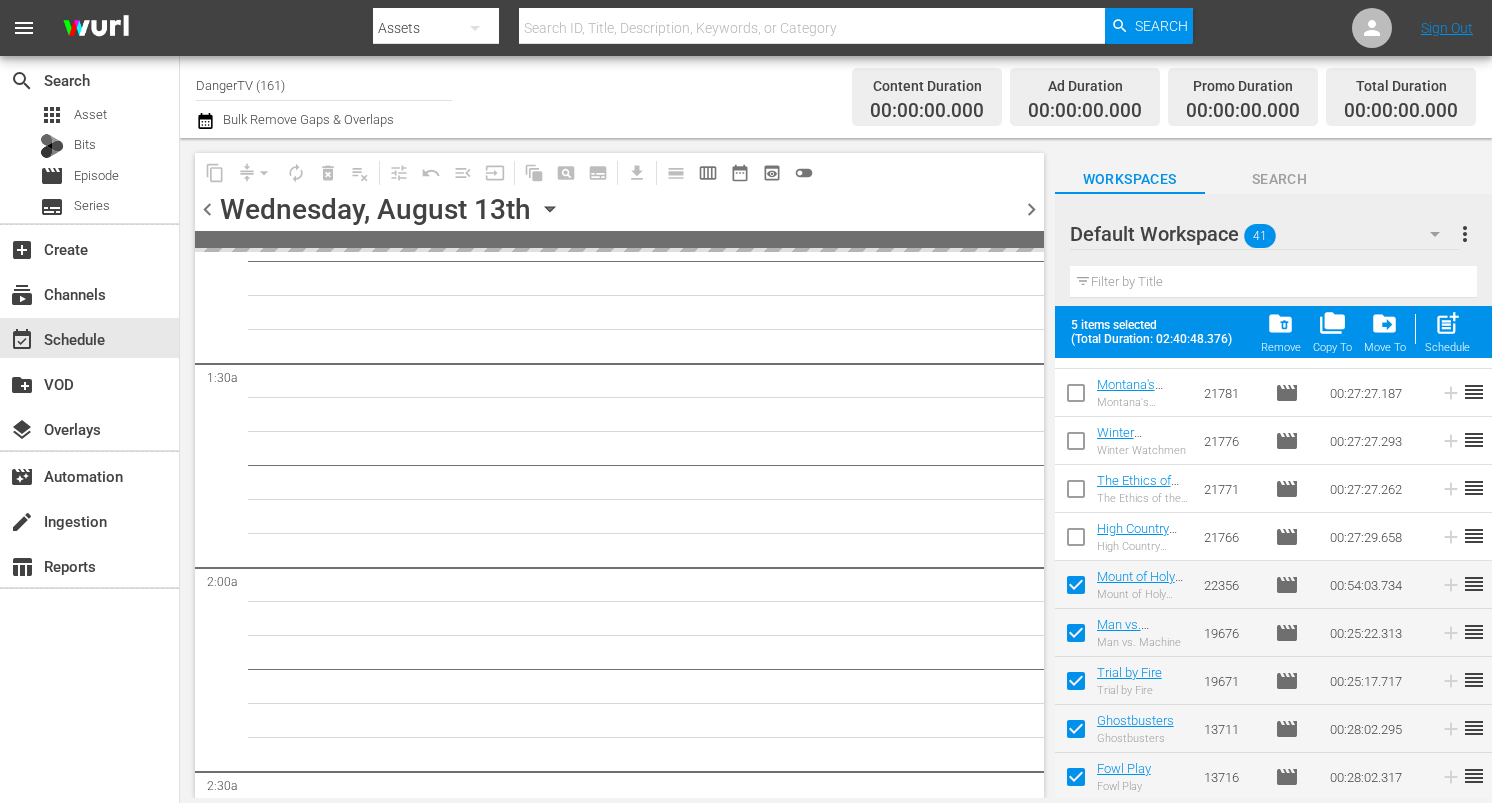 scroll, scrollTop: 0, scrollLeft: 0, axis: both 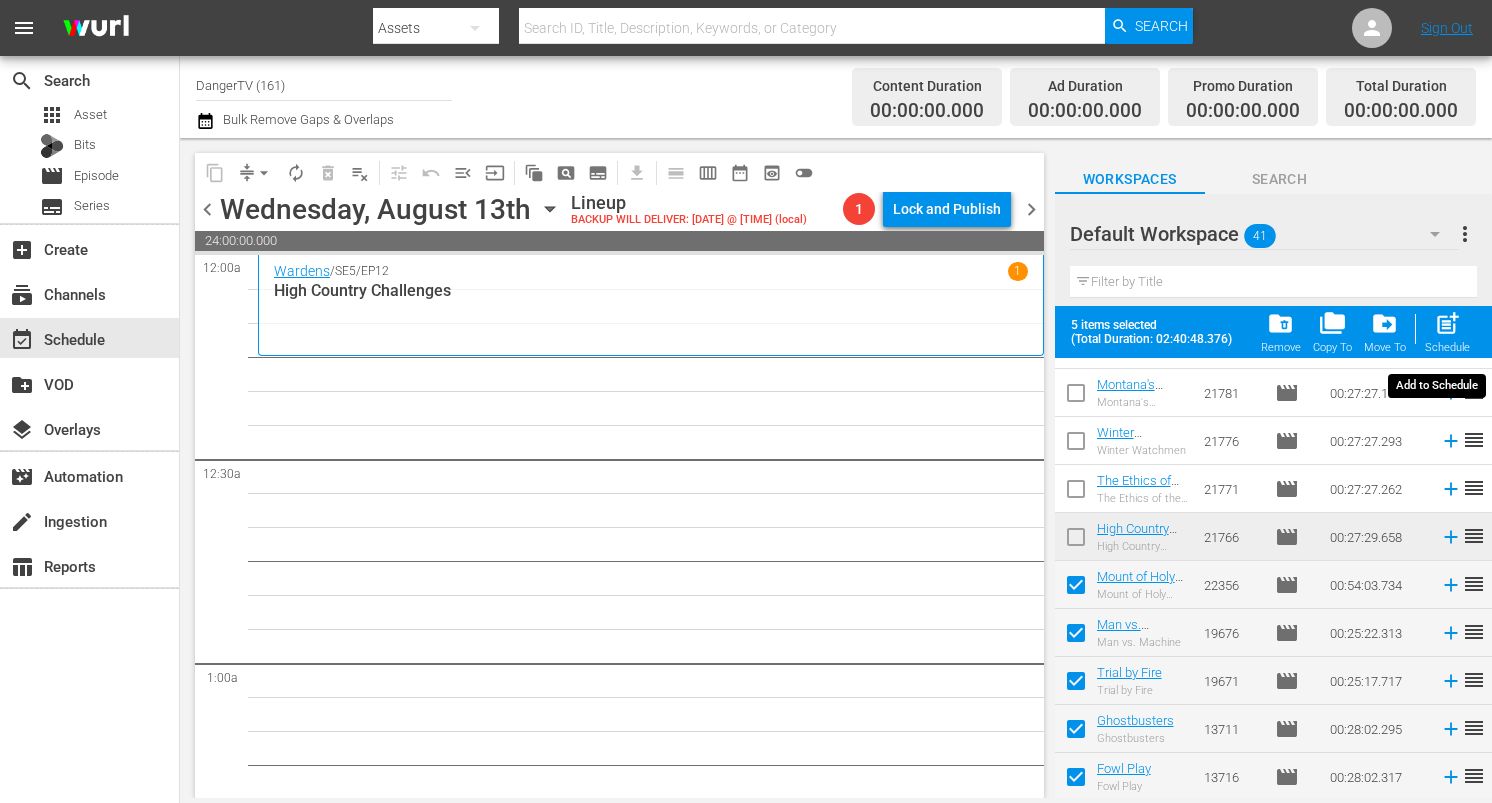 click on "post_add" at bounding box center (1447, 323) 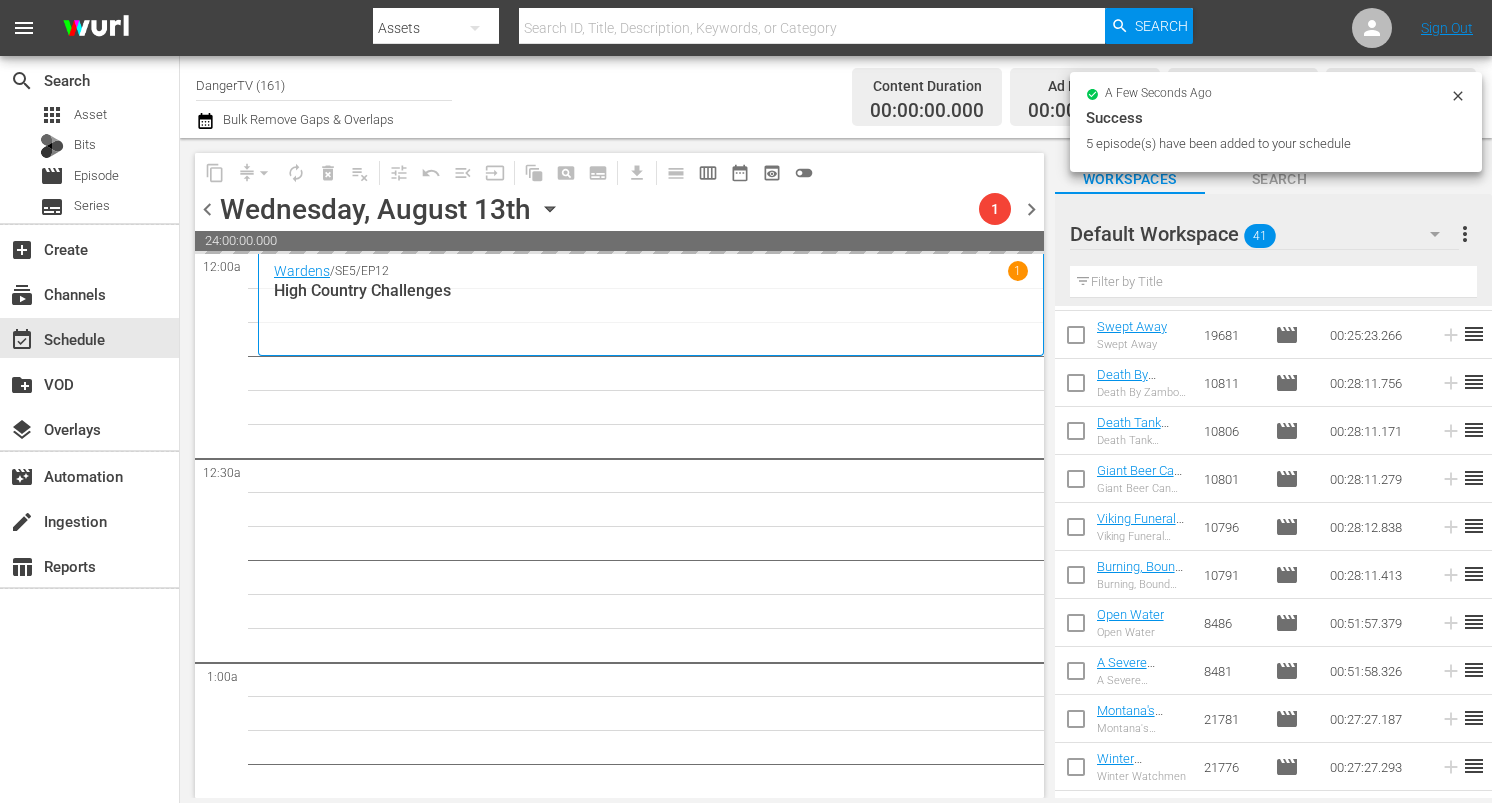 scroll, scrollTop: 1522, scrollLeft: 0, axis: vertical 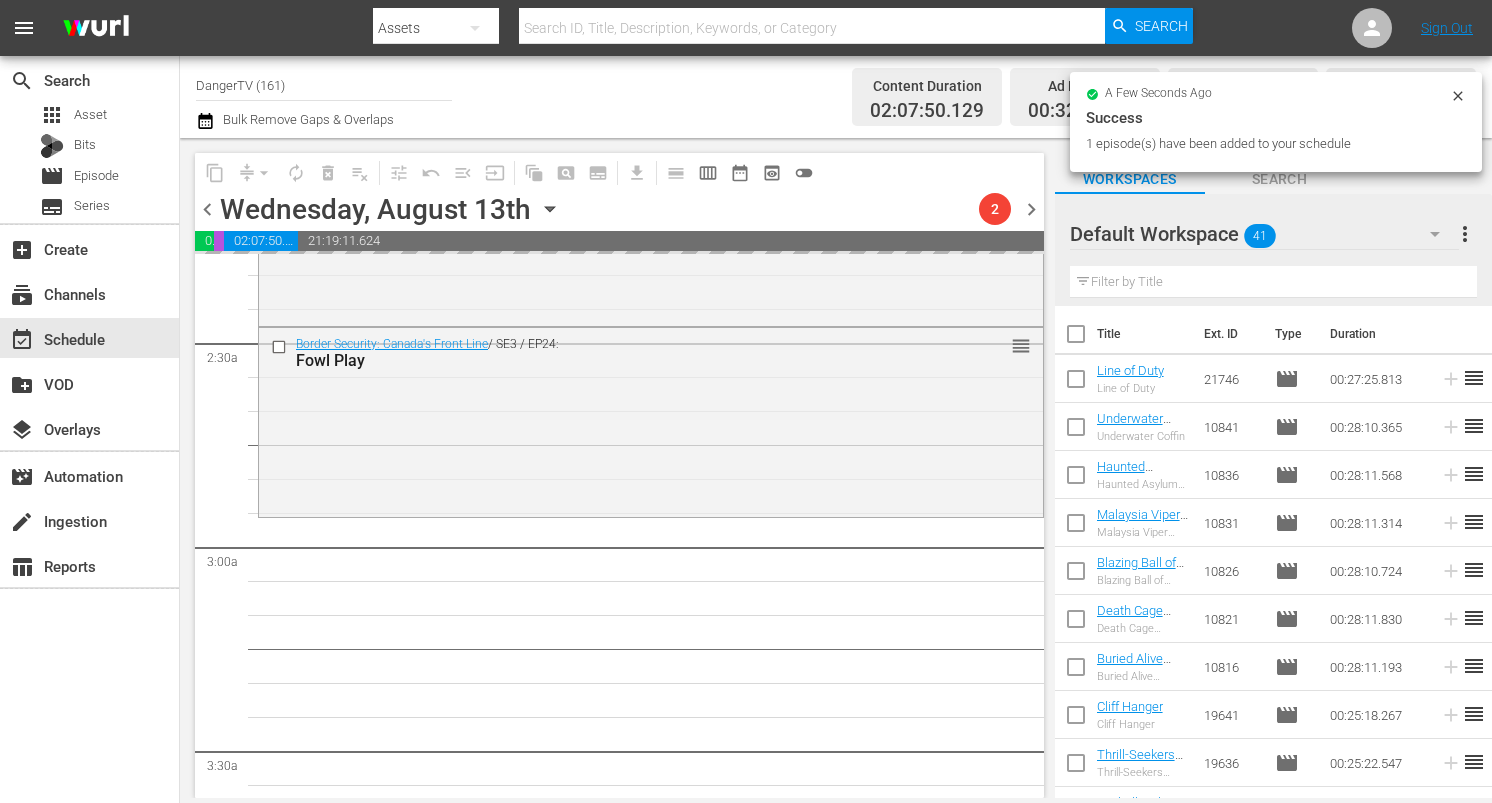 click at bounding box center (1076, 338) 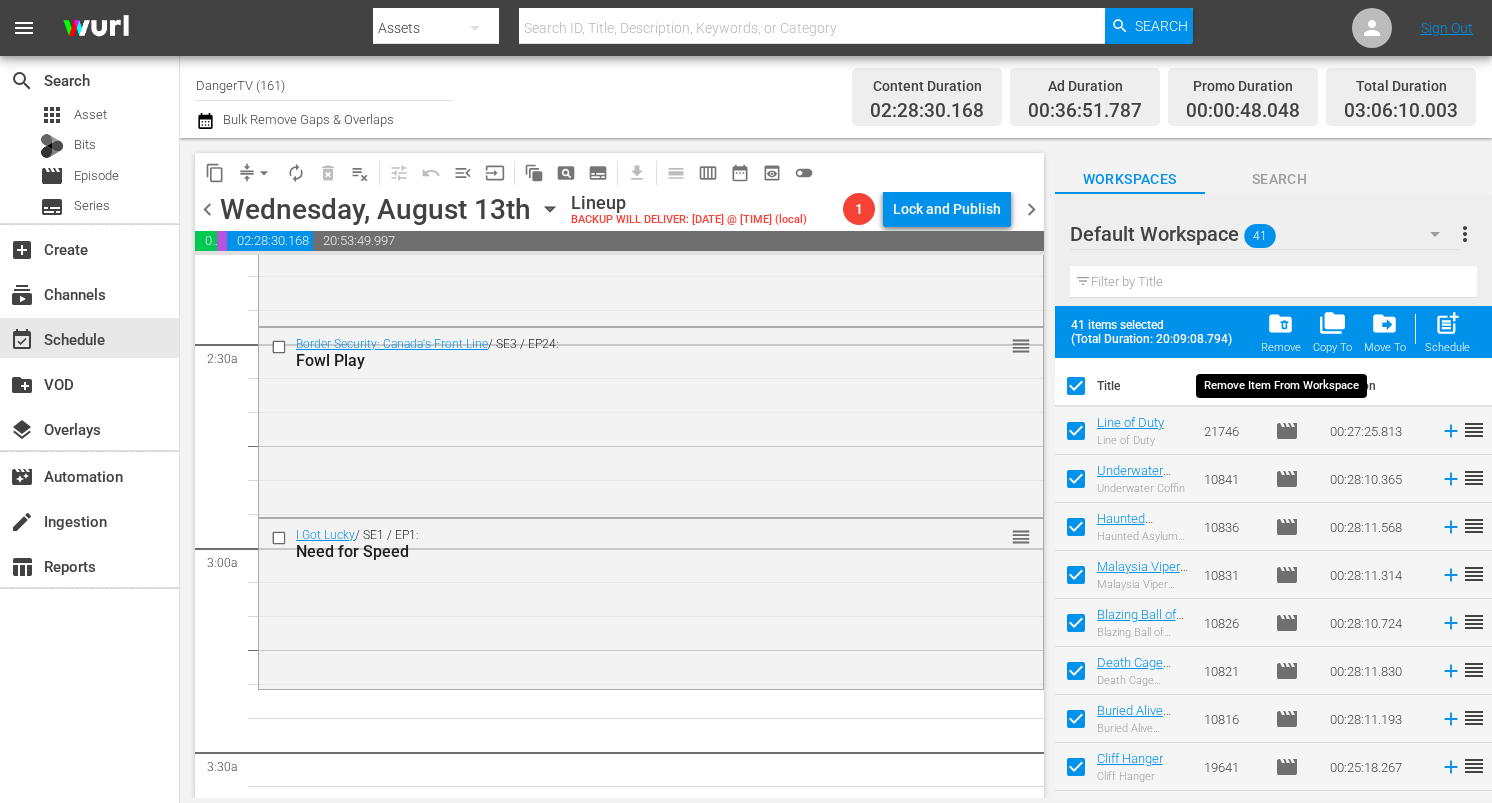 click on "folder_delete" at bounding box center (1280, 323) 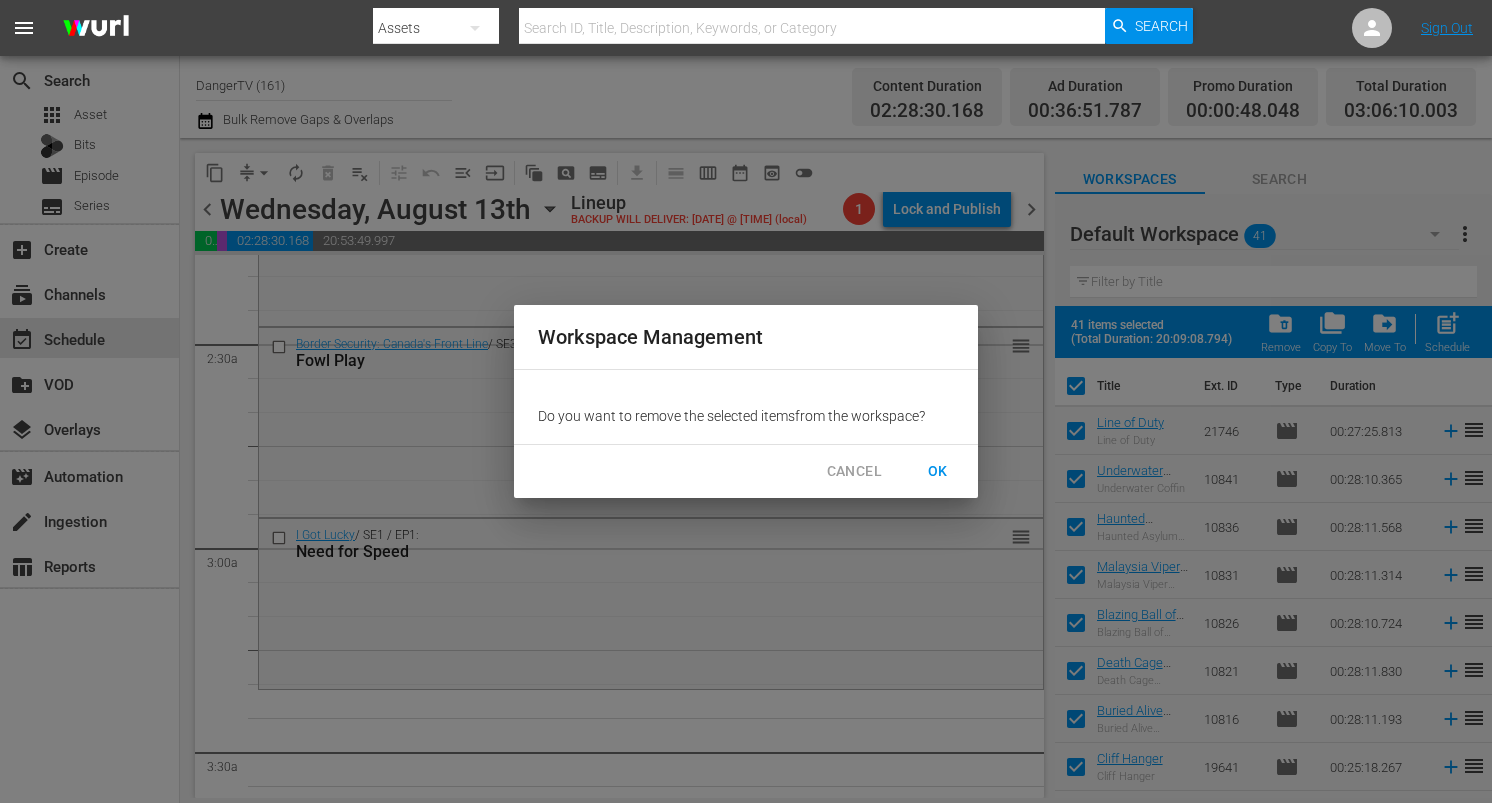 click on "OK" at bounding box center (938, 471) 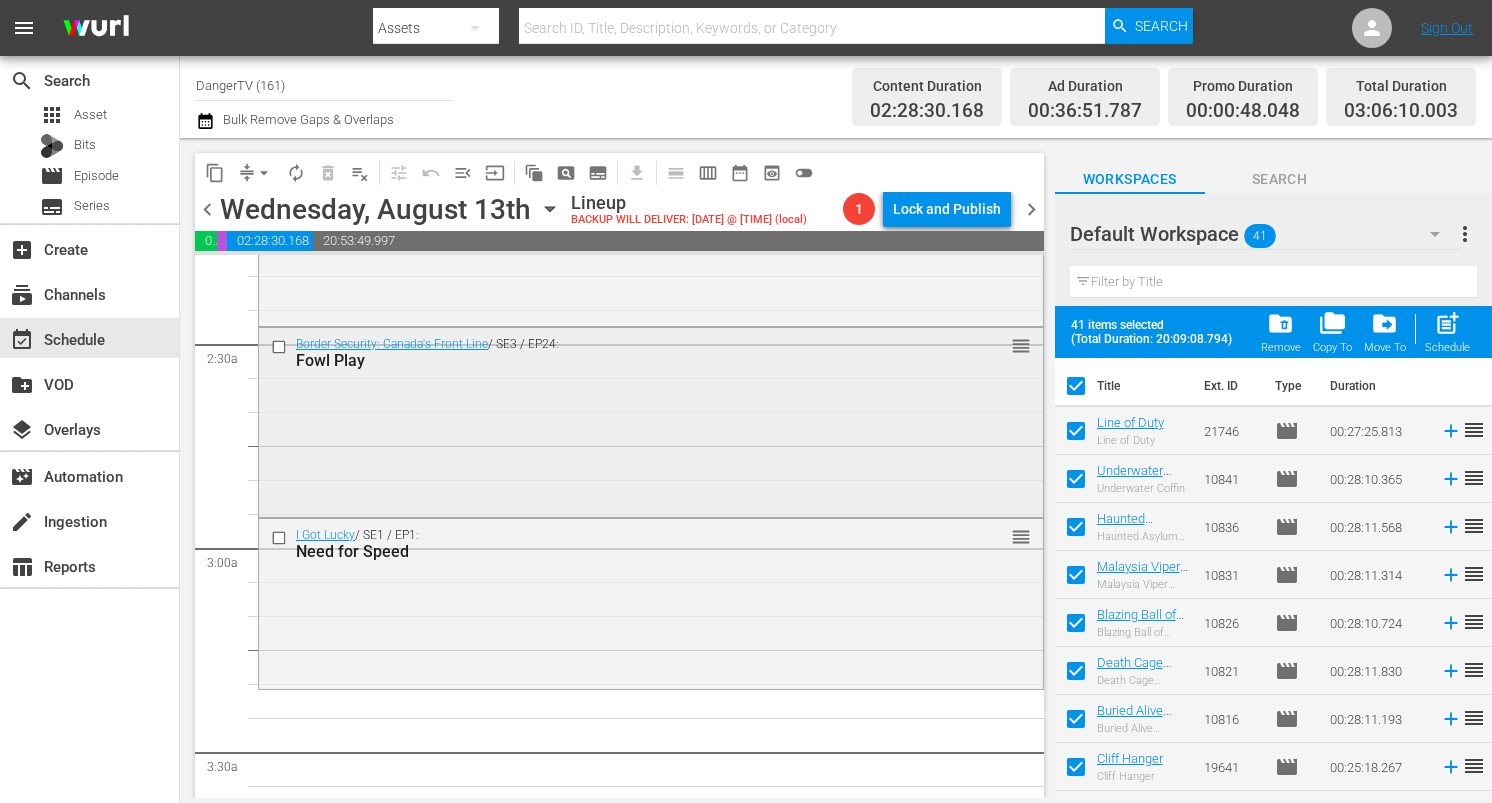 checkbox on "false" 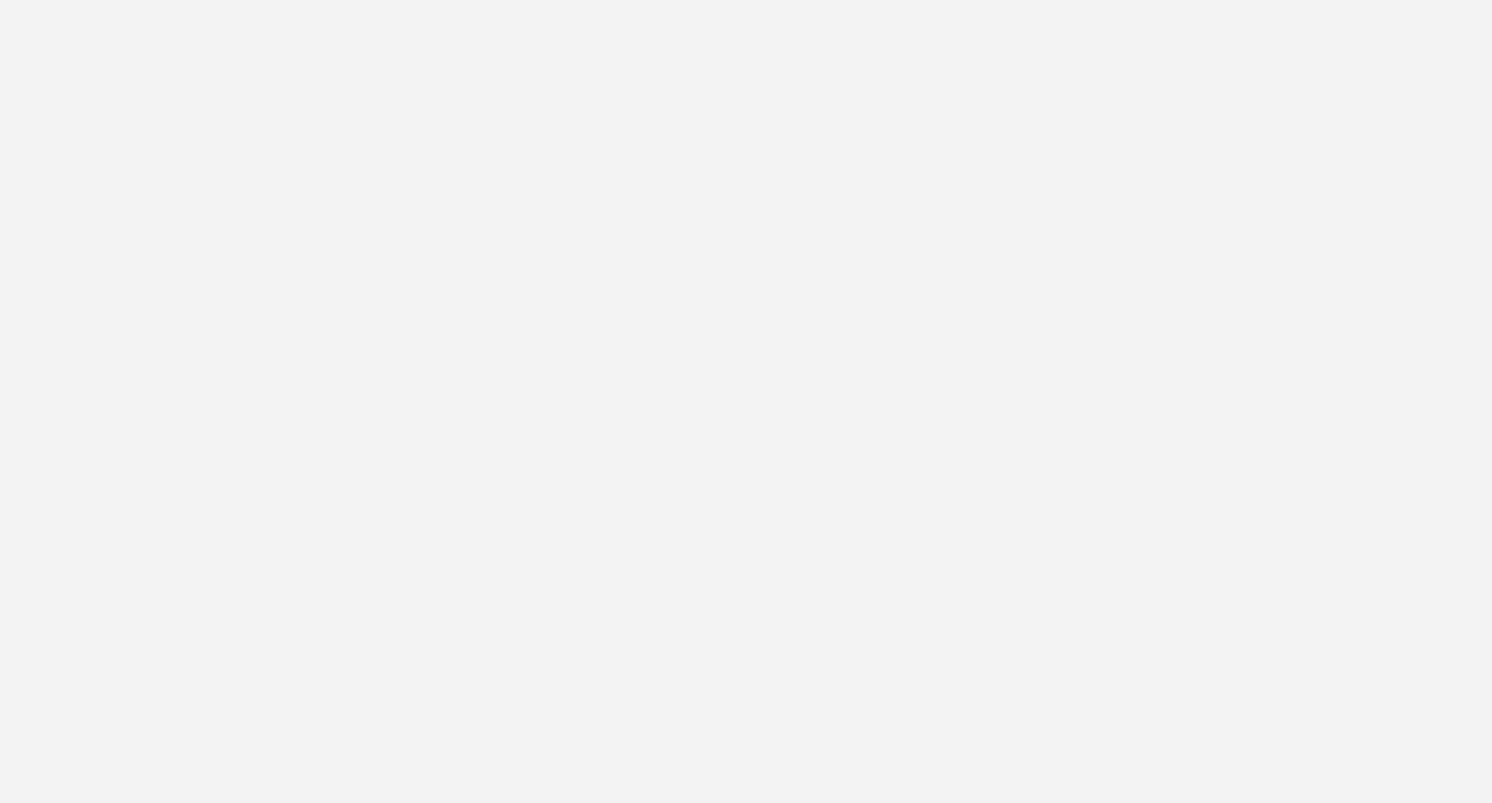 scroll, scrollTop: 0, scrollLeft: 0, axis: both 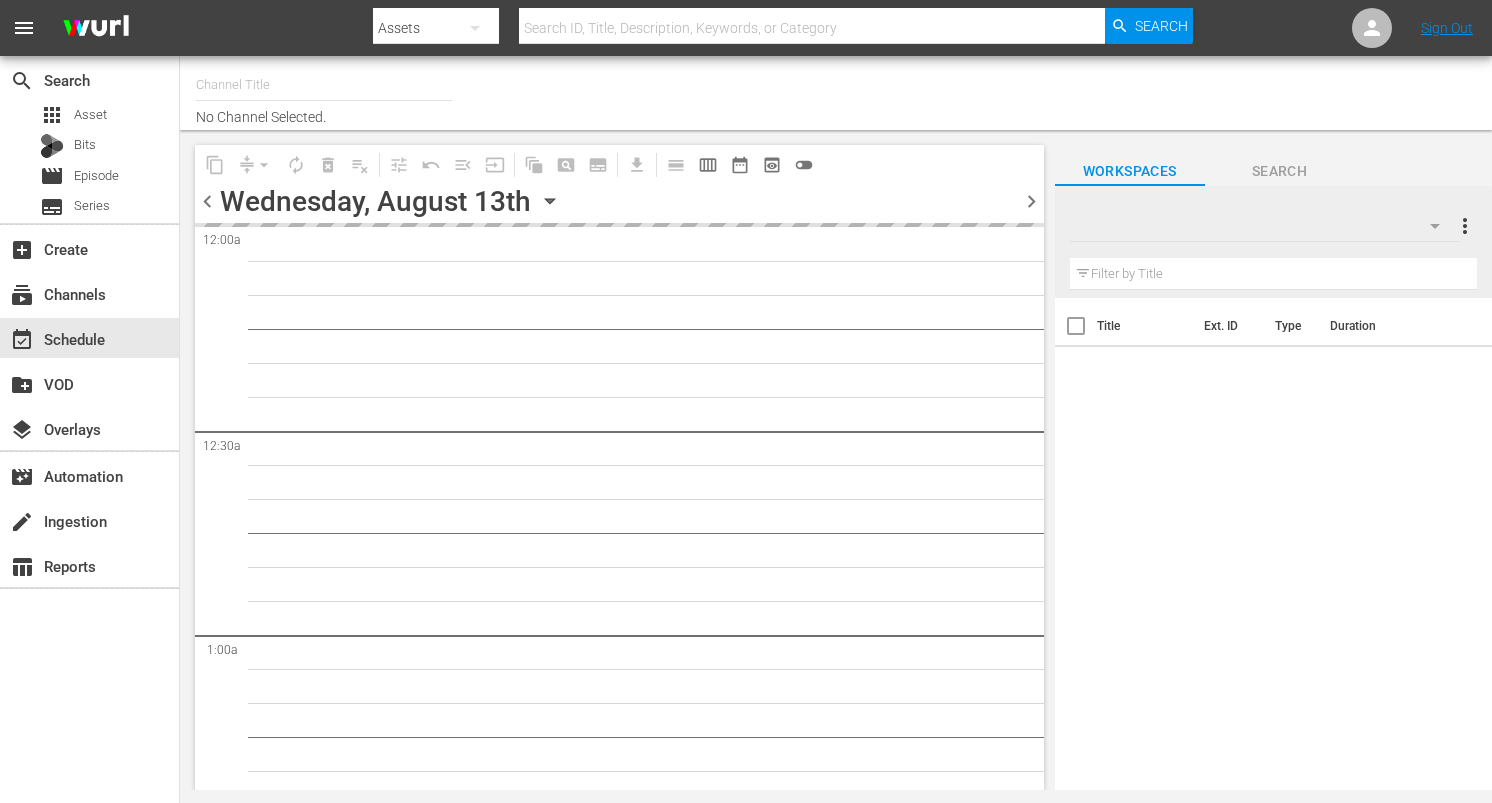 type on "DangerTV (161)" 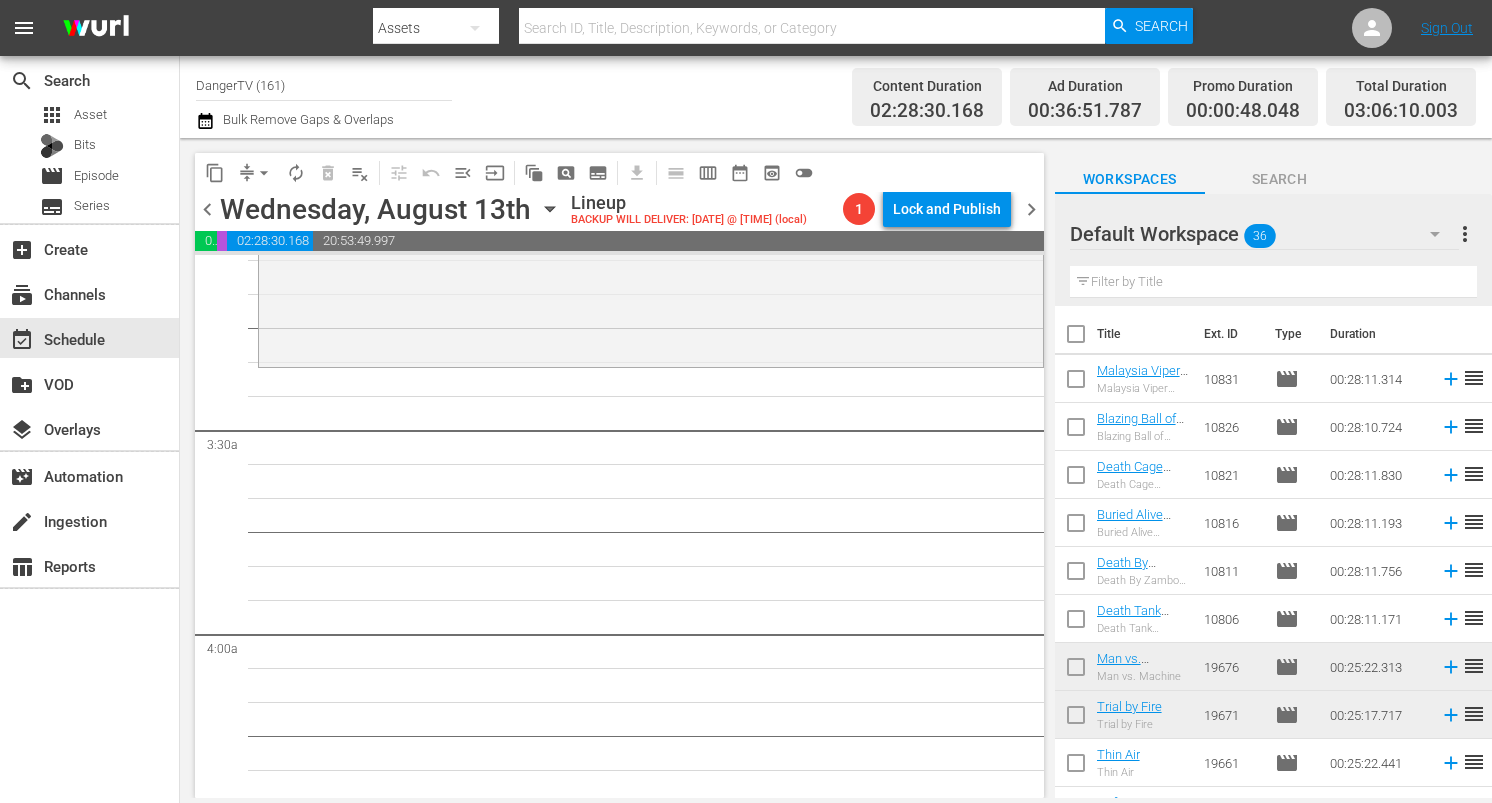 scroll, scrollTop: 1259, scrollLeft: 0, axis: vertical 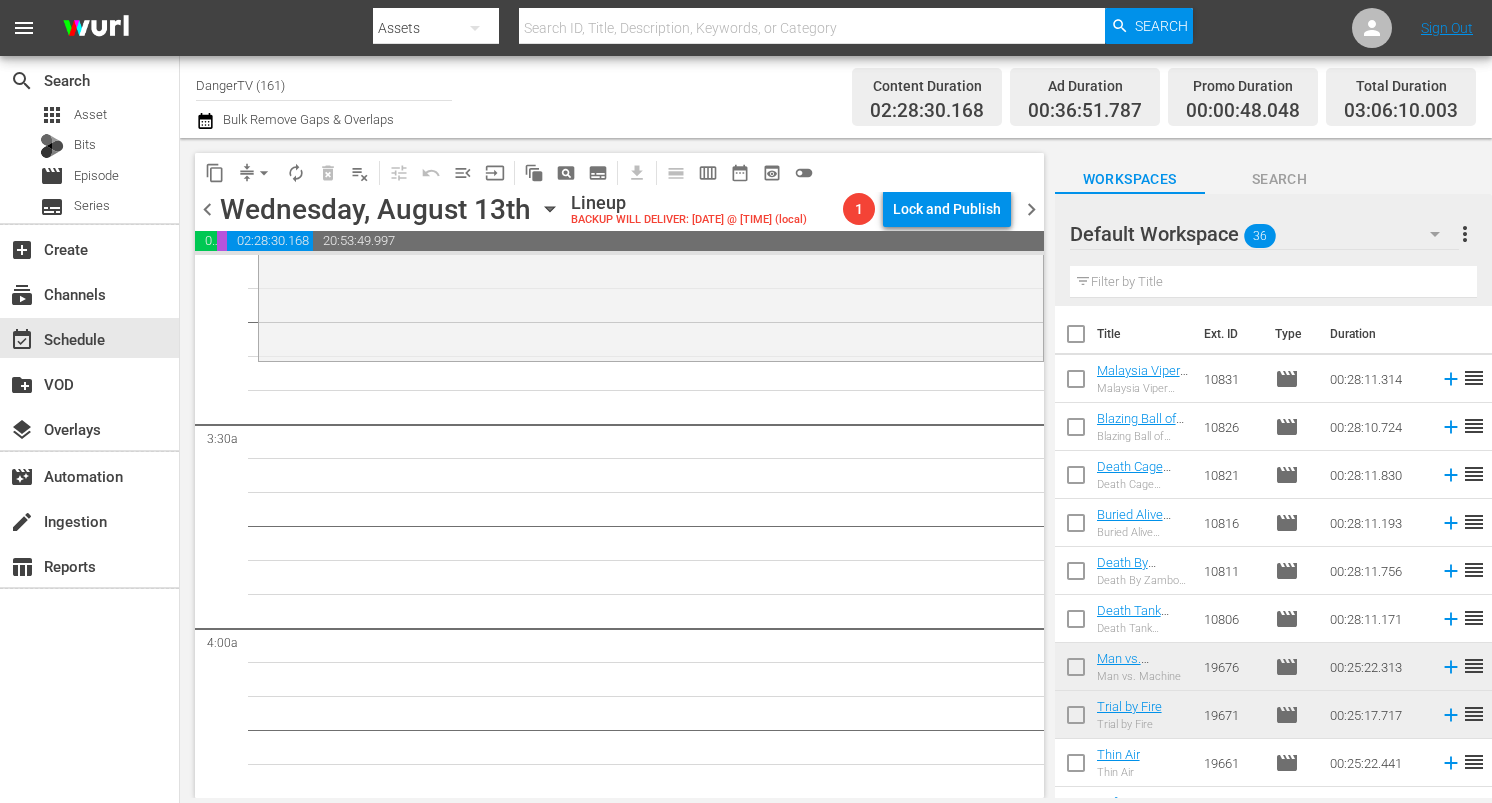 click at bounding box center [1076, 338] 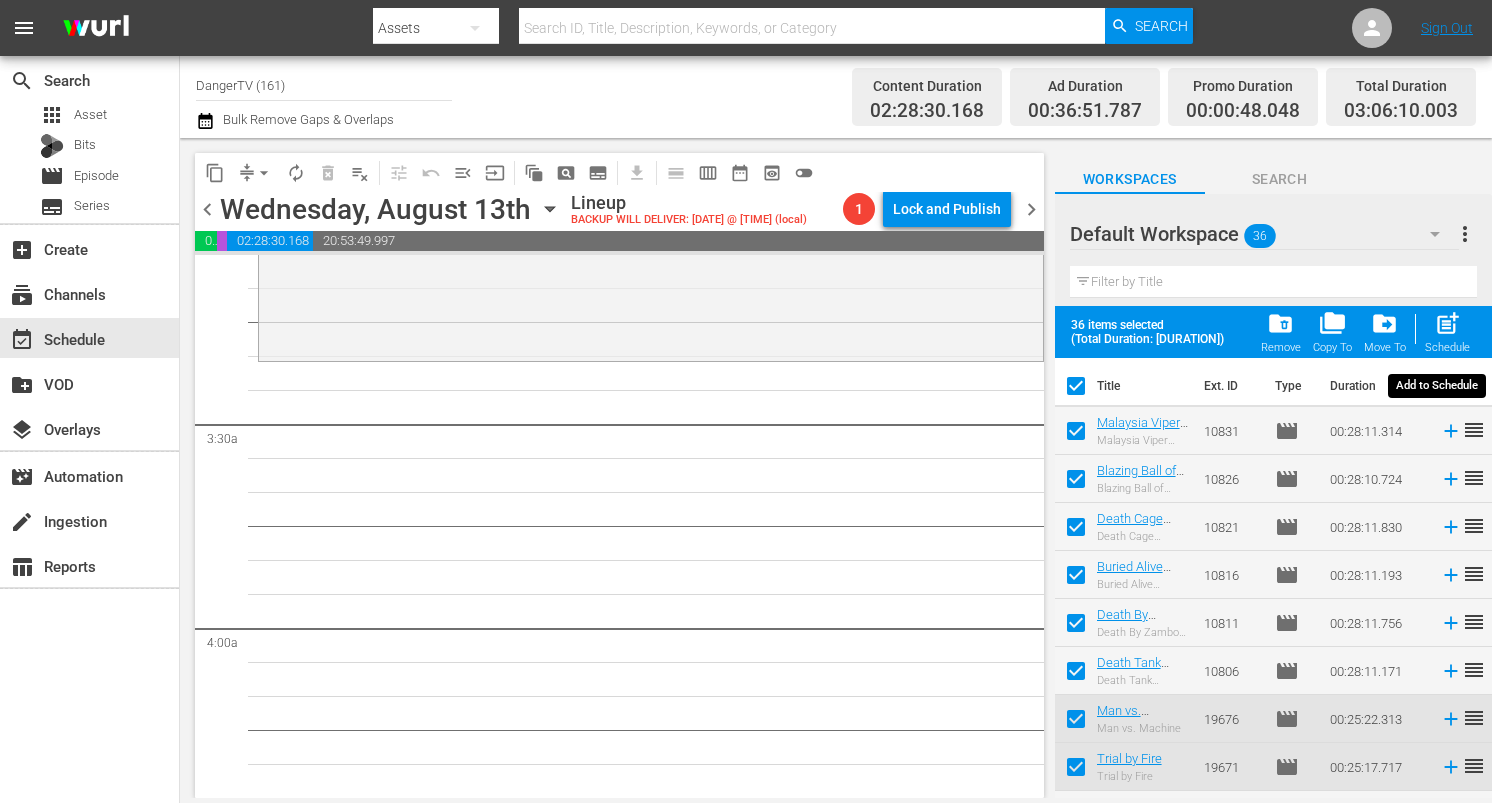 click on "post_add" at bounding box center (1447, 323) 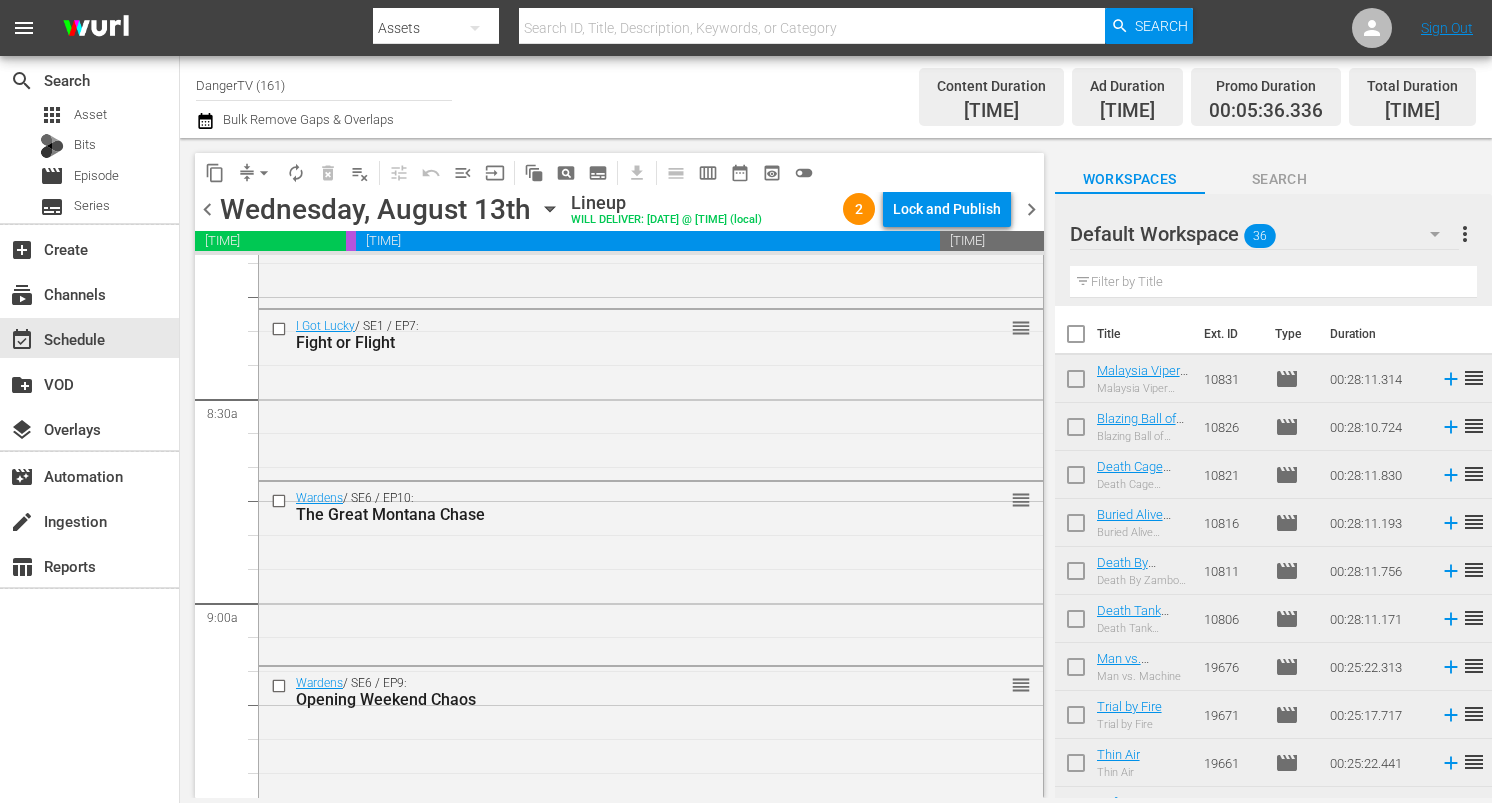 scroll, scrollTop: 3327, scrollLeft: 0, axis: vertical 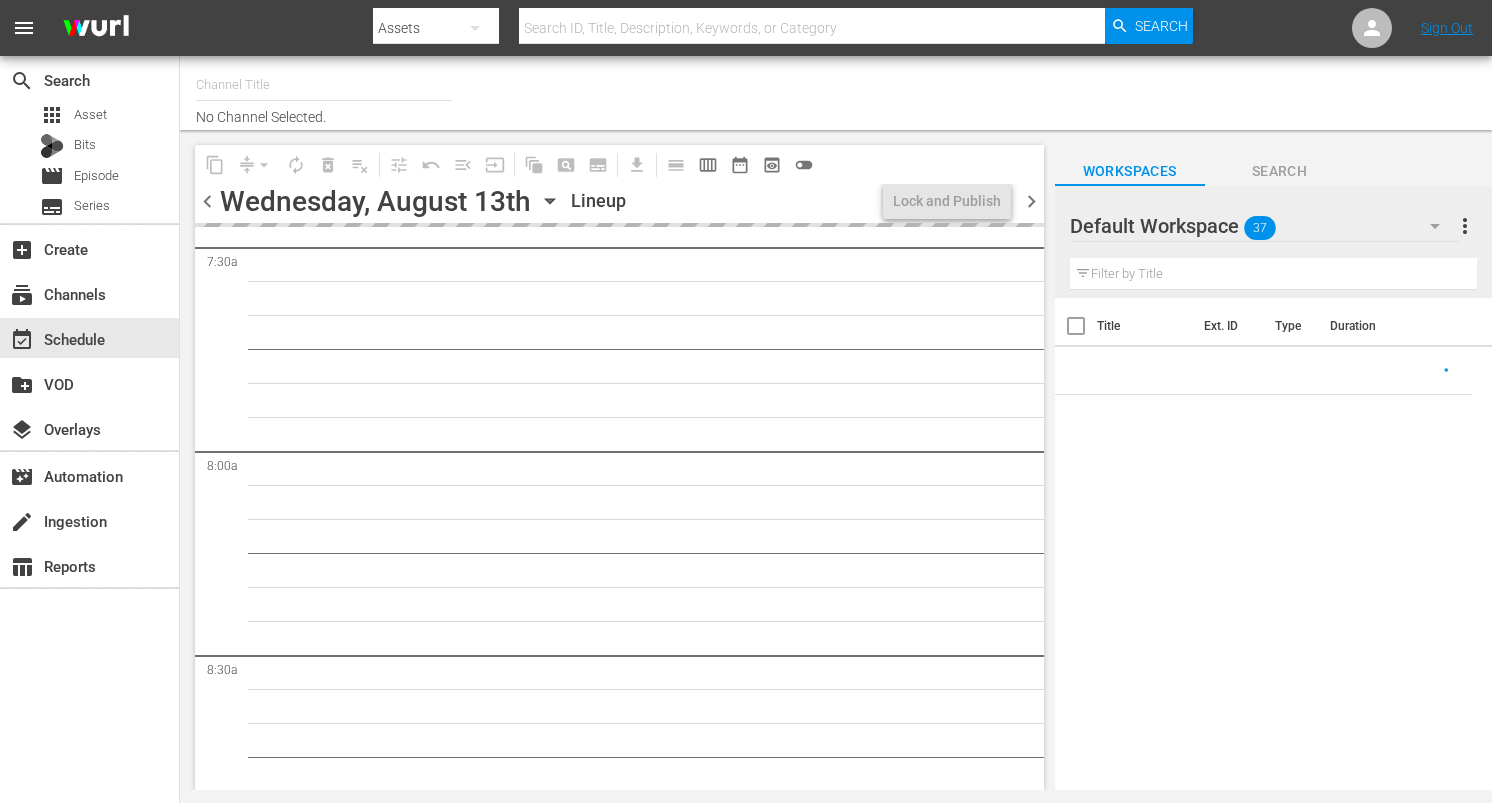 type on "DangerTV (161)" 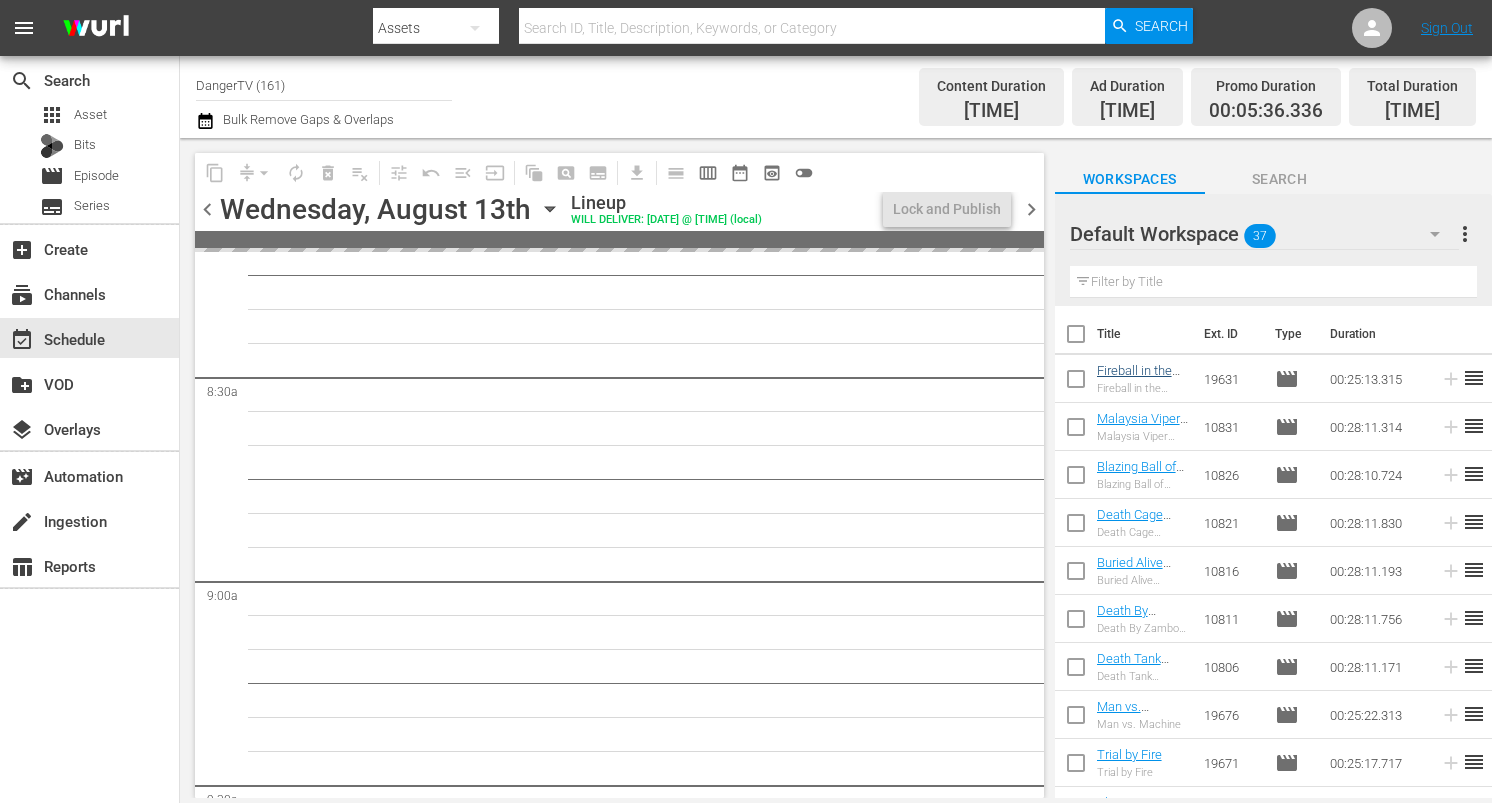 scroll, scrollTop: 3105, scrollLeft: 0, axis: vertical 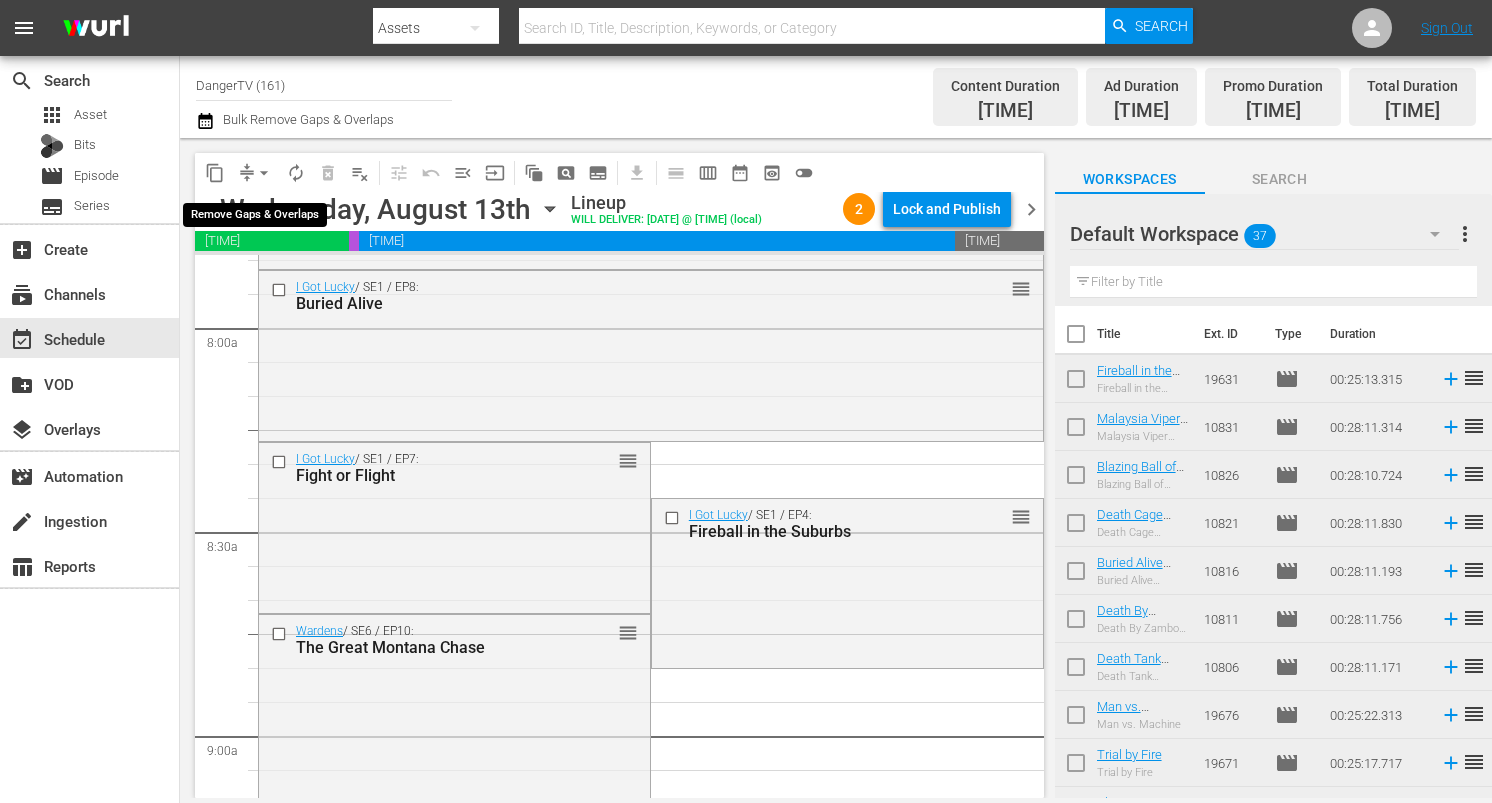 click on "arrow_drop_down" at bounding box center (264, 173) 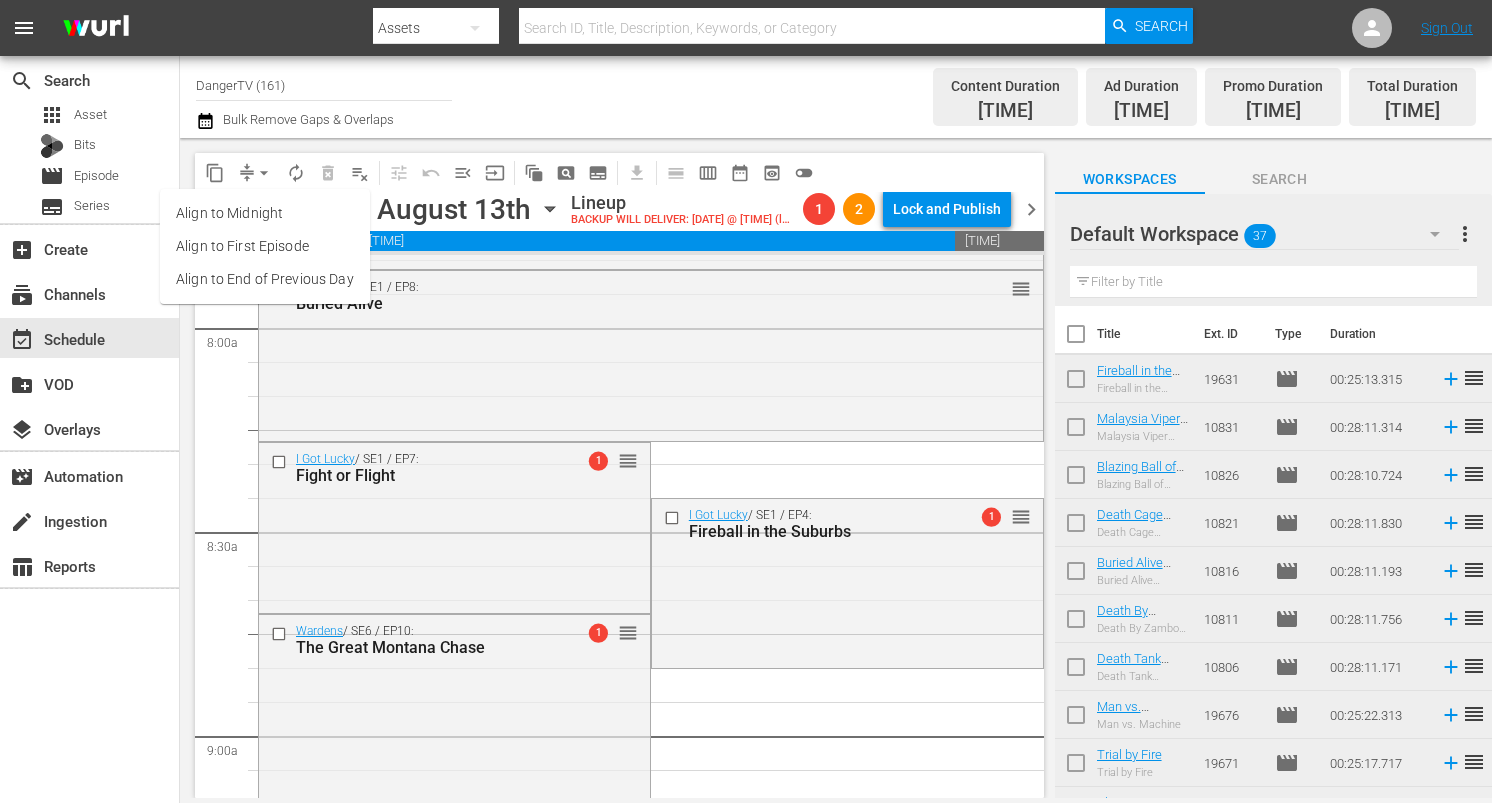 click on "Align to End of Previous Day" at bounding box center [265, 279] 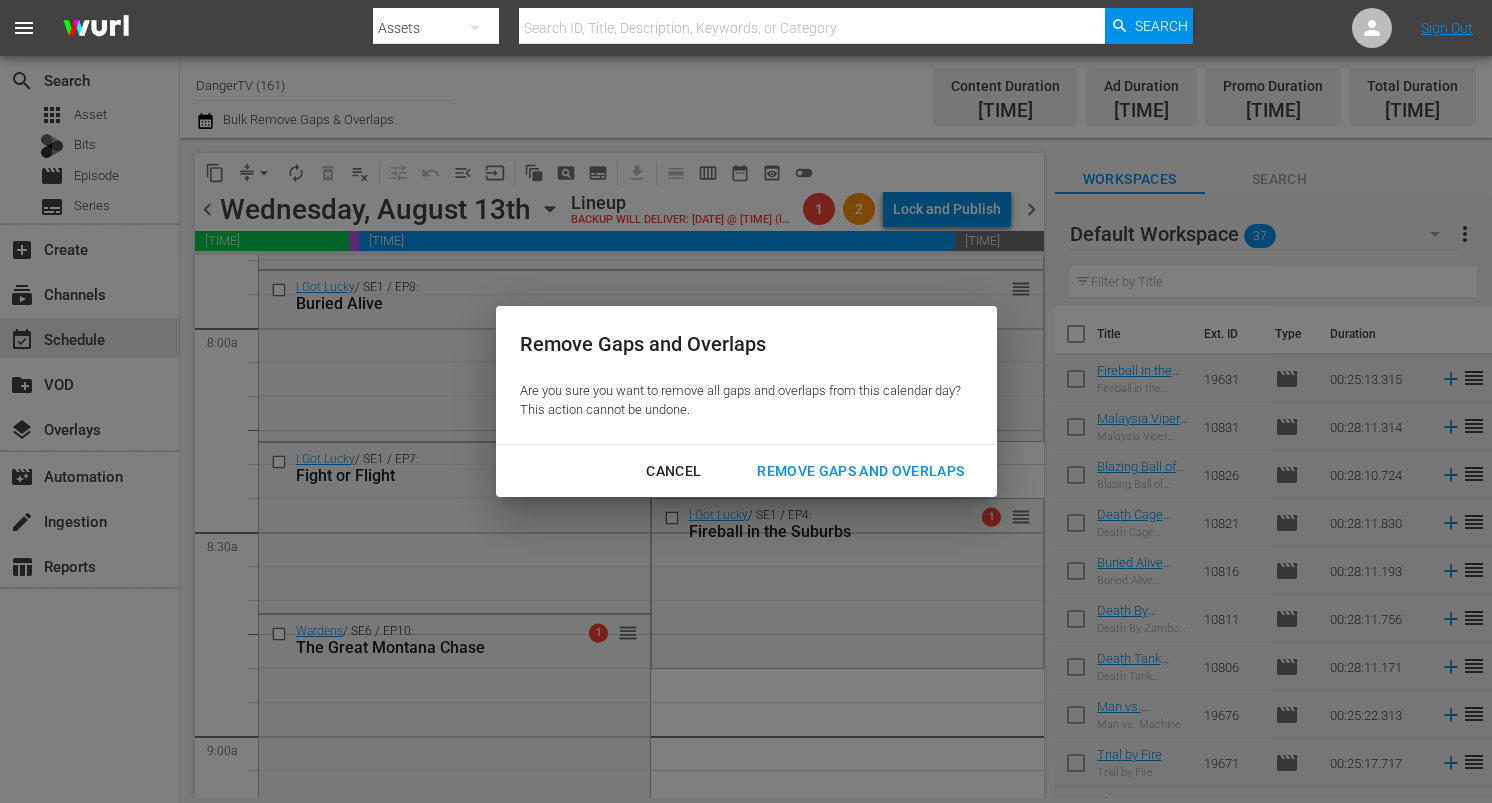 click on "Remove Gaps and Overlaps" at bounding box center (860, 471) 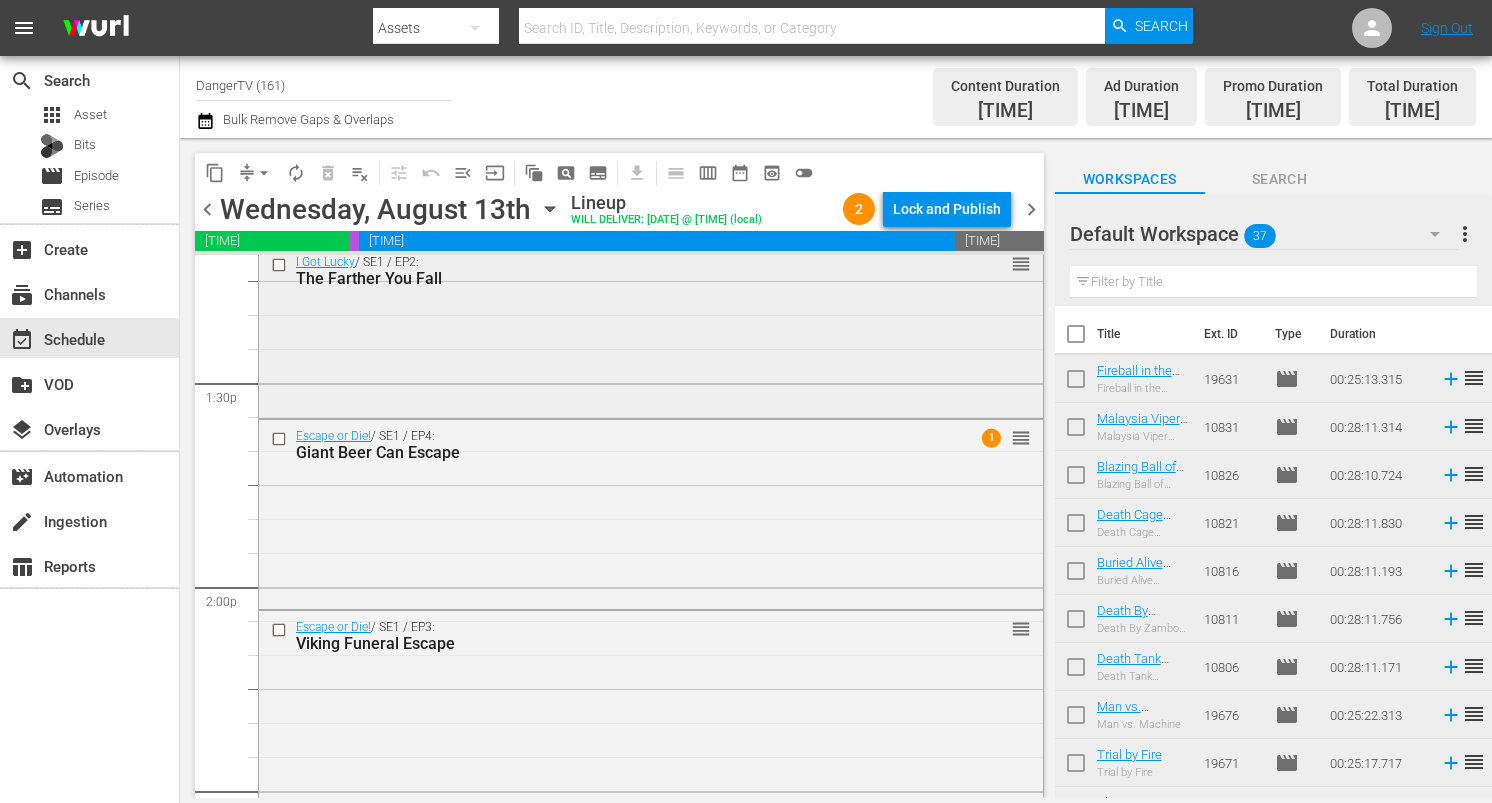 scroll, scrollTop: 5427, scrollLeft: 0, axis: vertical 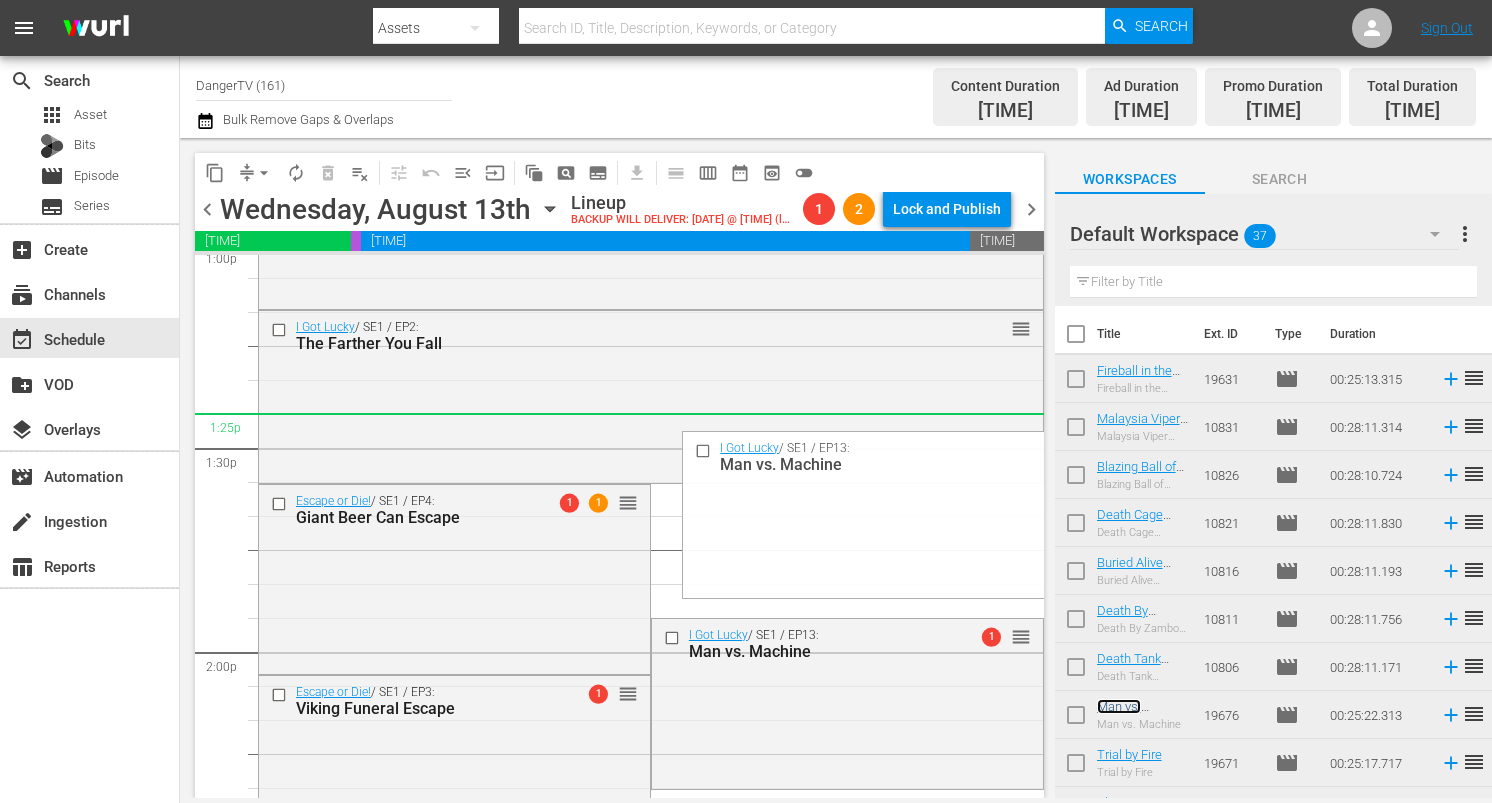 drag, startPoint x: 1007, startPoint y: 639, endPoint x: 968, endPoint y: 439, distance: 203.76703 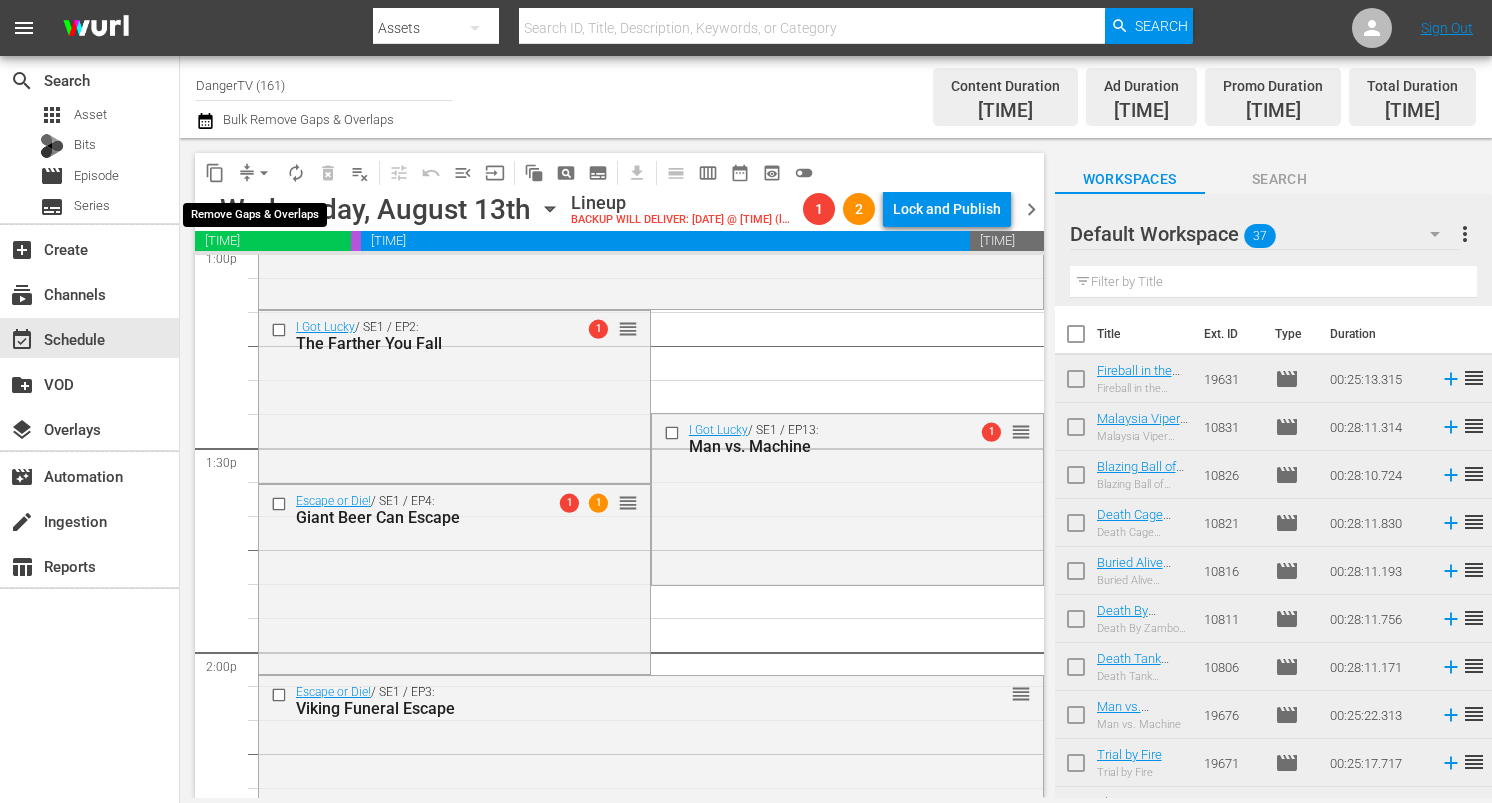 click on "arrow_drop_down" at bounding box center [264, 173] 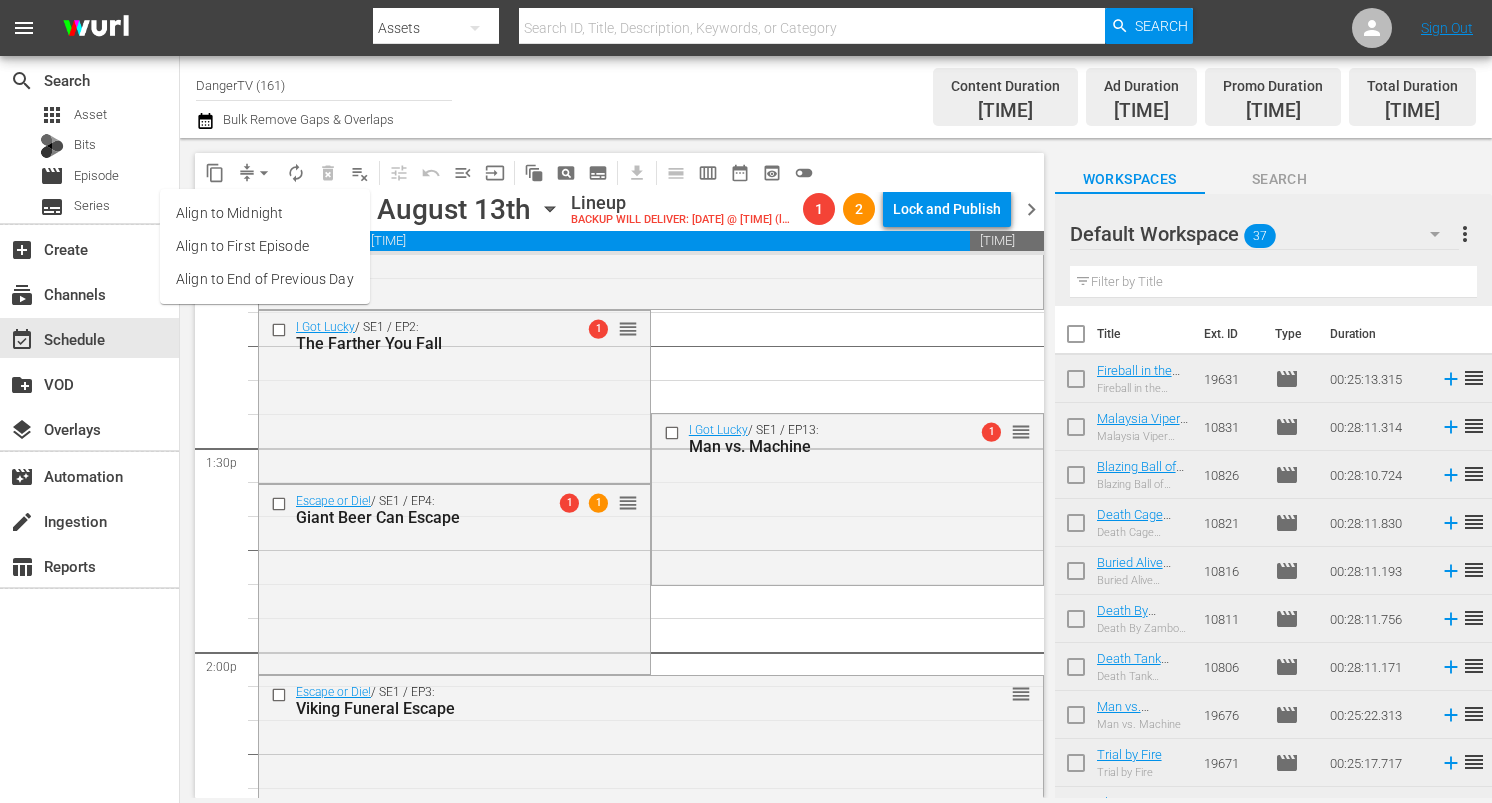click on "Align to End of Previous Day" at bounding box center (265, 279) 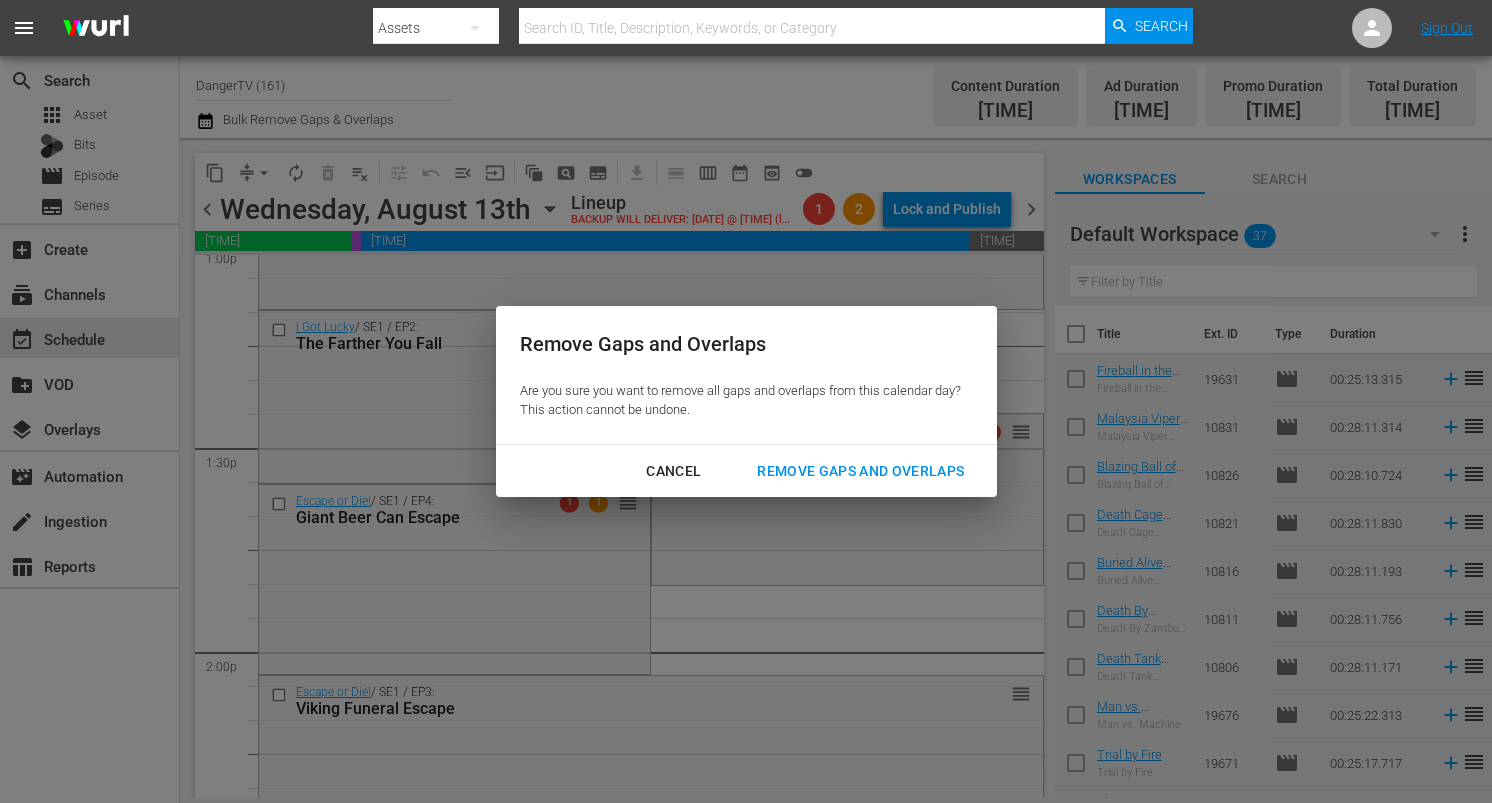click on "Remove Gaps and Overlaps" at bounding box center [860, 471] 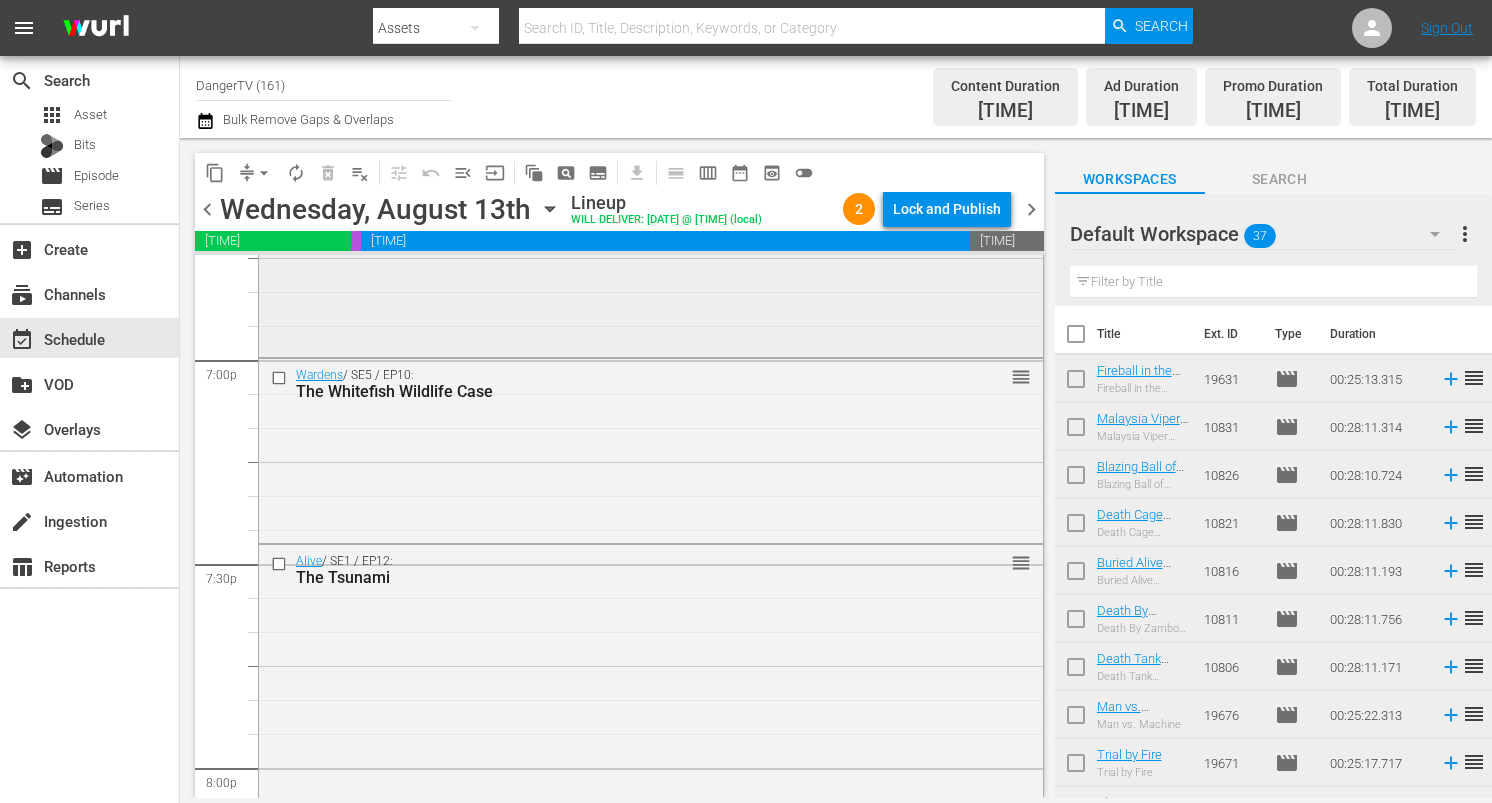 scroll, scrollTop: 7612, scrollLeft: 0, axis: vertical 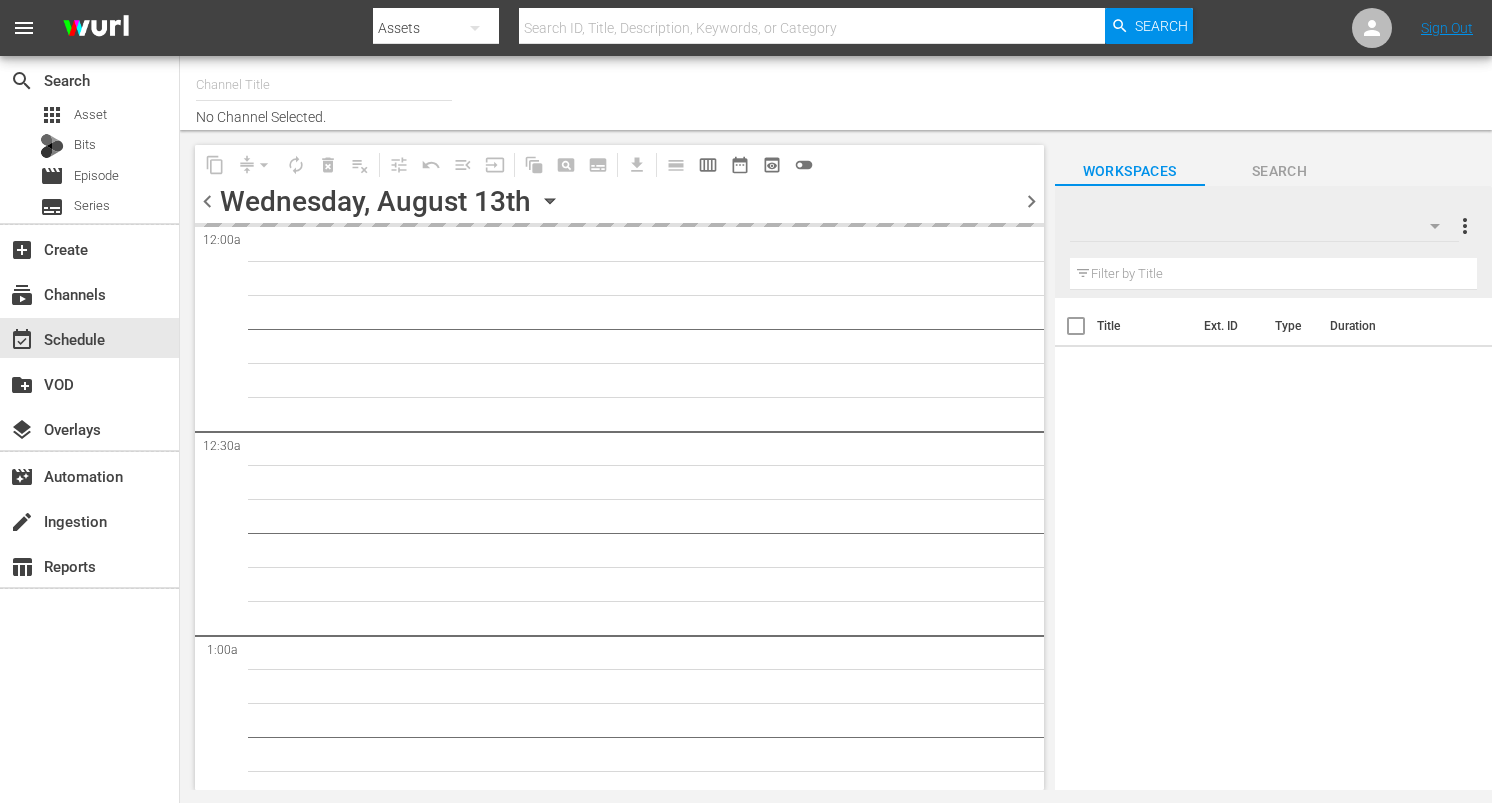 type on "DangerTV (161)" 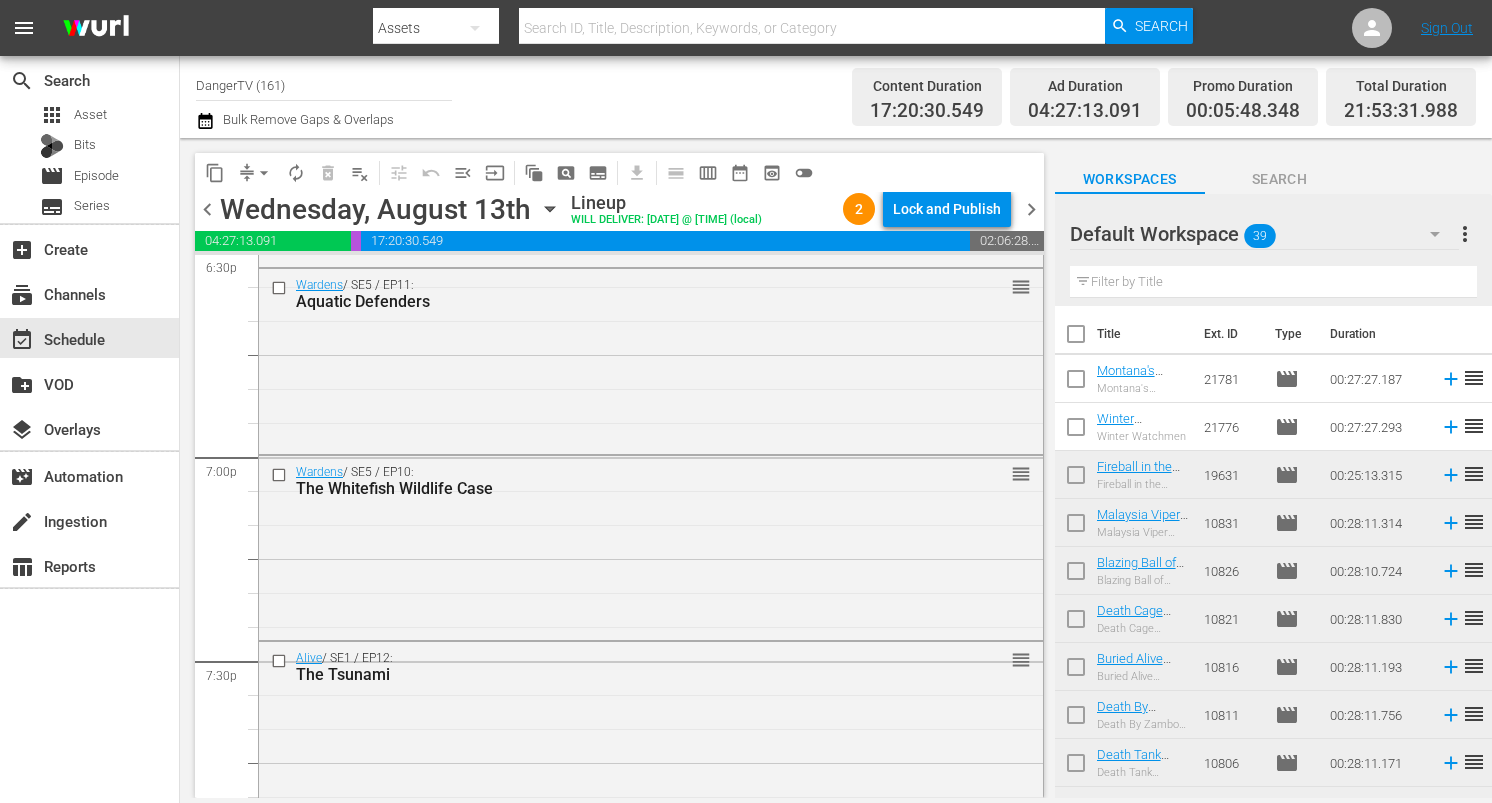 scroll, scrollTop: 7552, scrollLeft: 0, axis: vertical 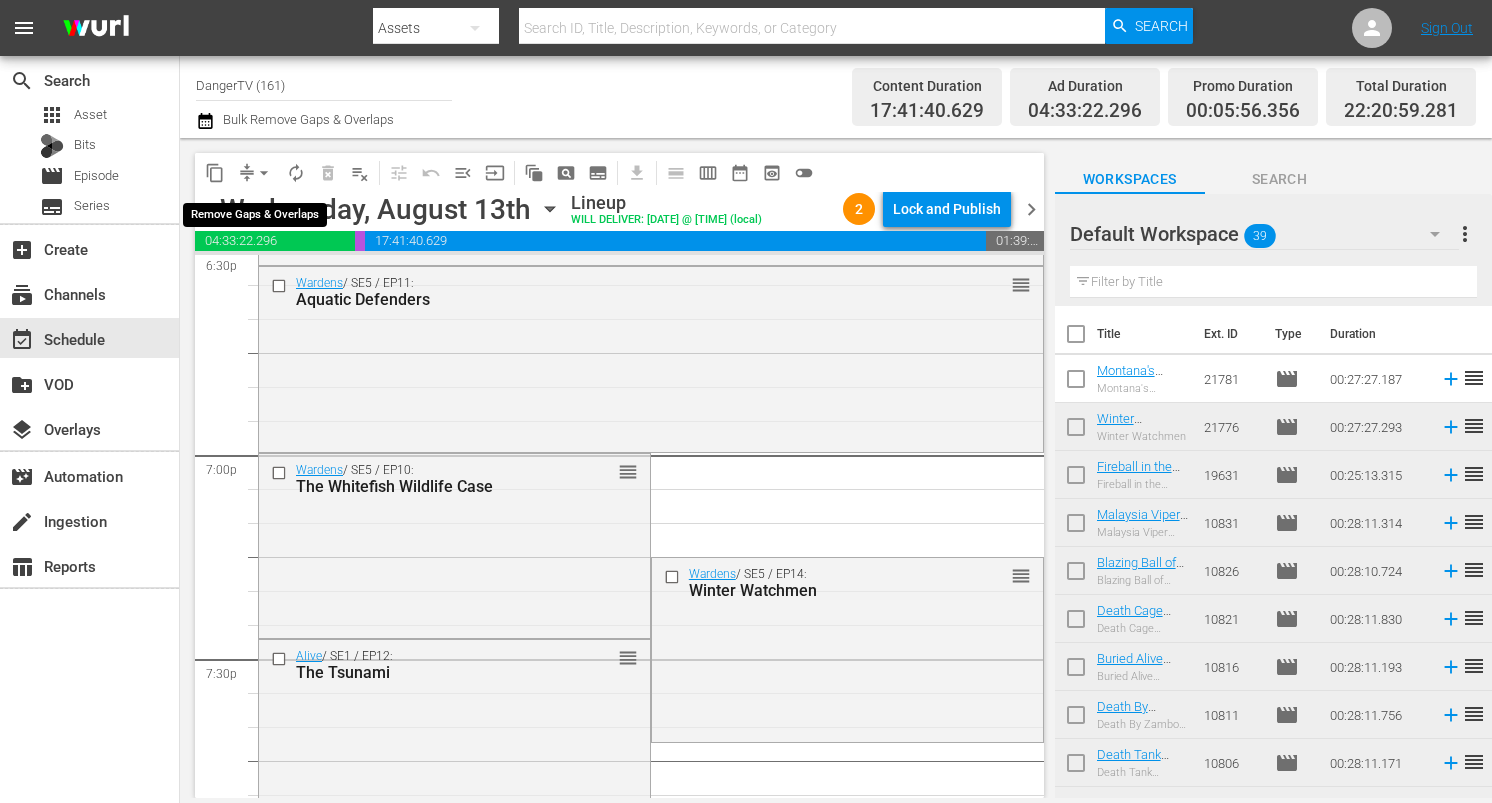 click on "arrow_drop_down" at bounding box center [264, 173] 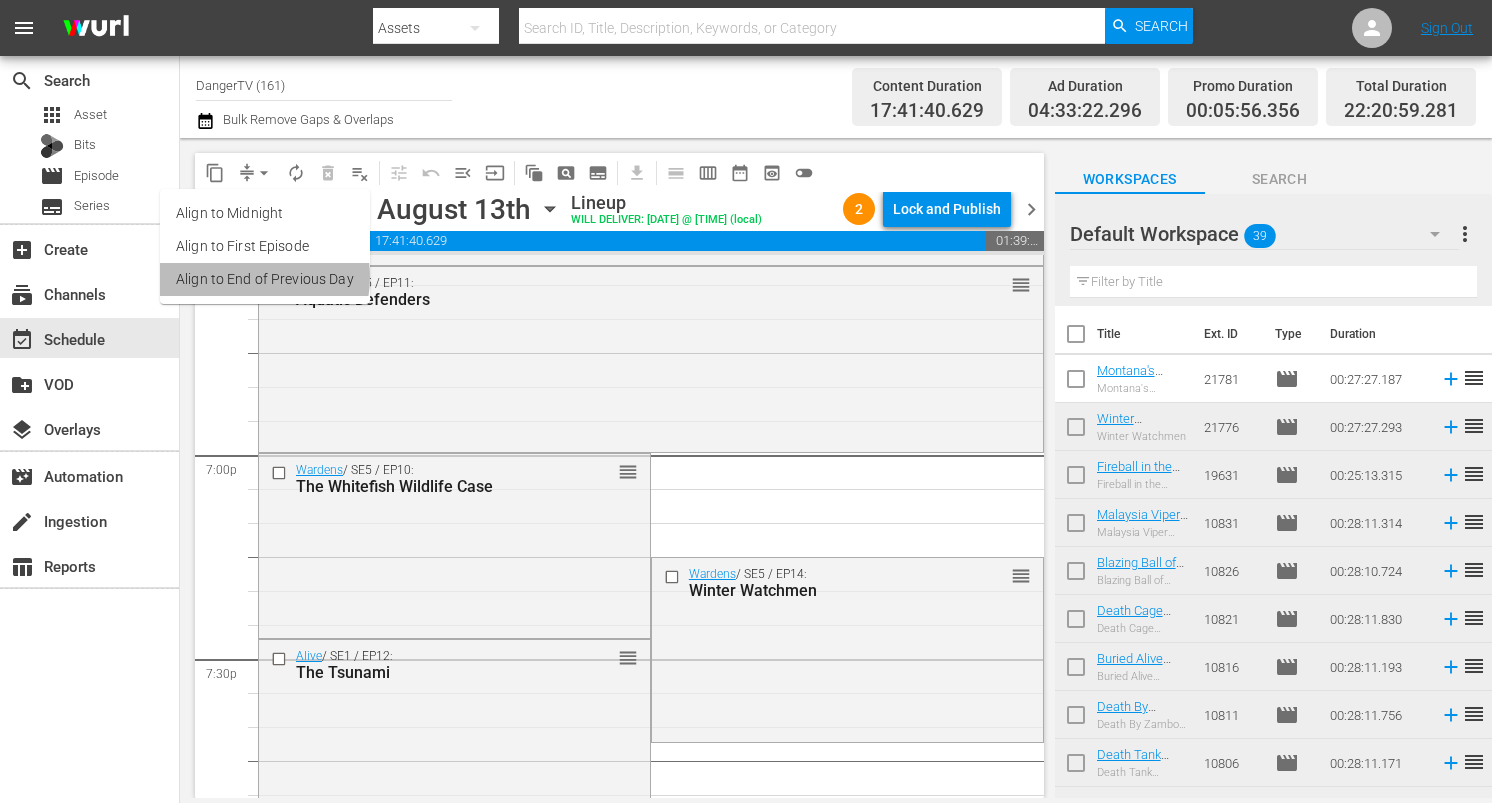 click on "Align to End of Previous Day" at bounding box center (265, 279) 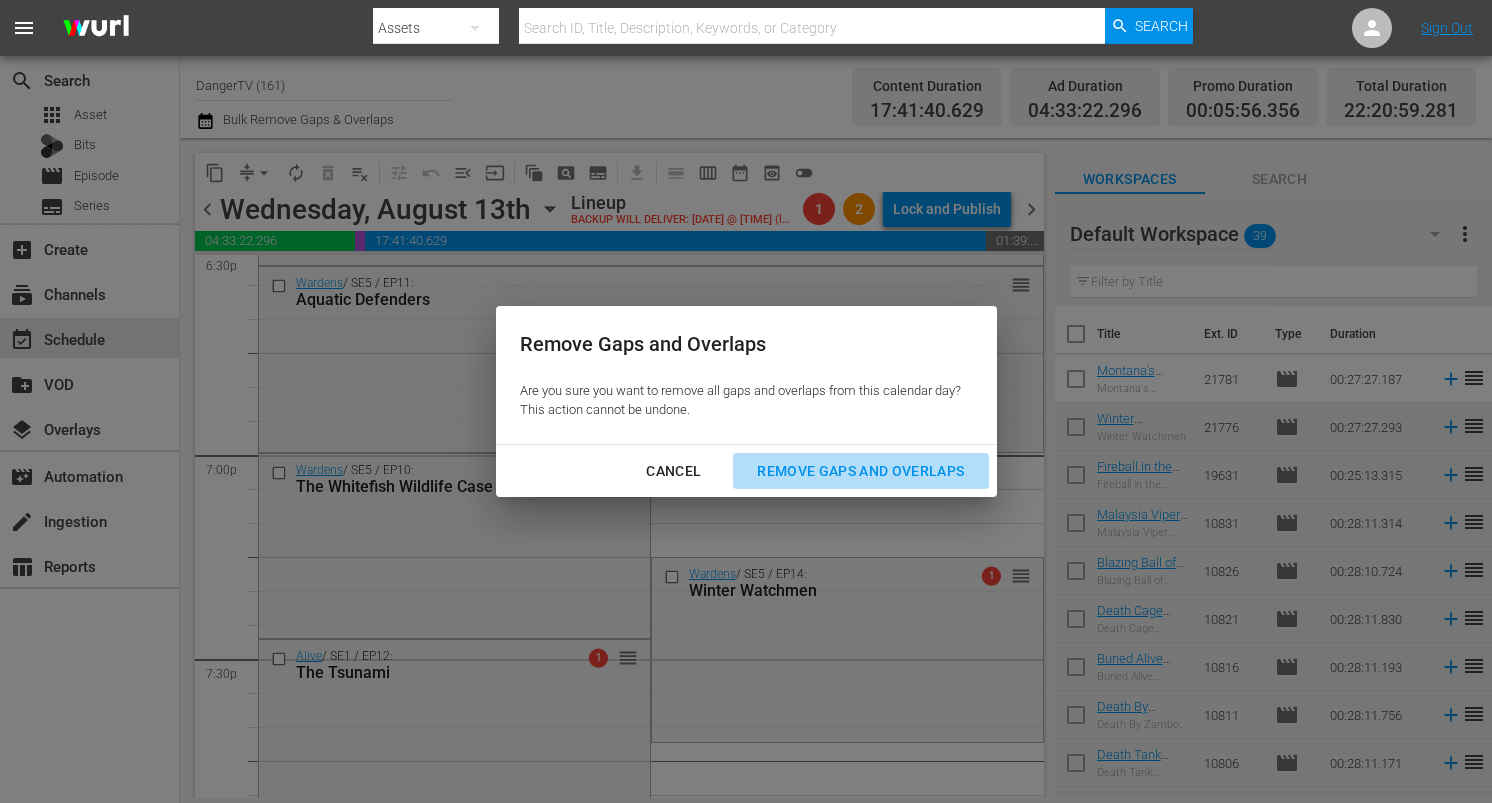 click on "Remove Gaps and Overlaps" at bounding box center (860, 471) 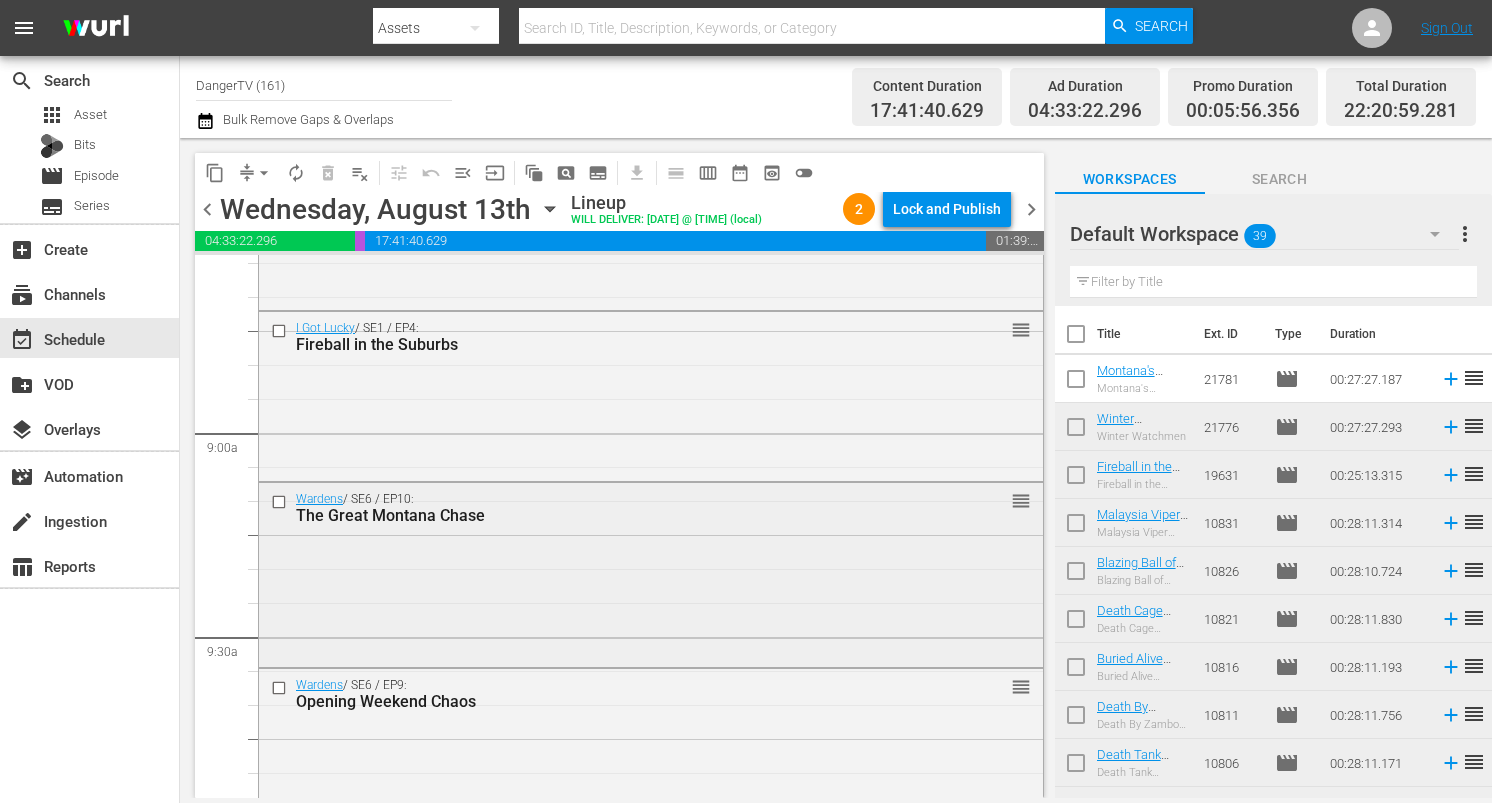 scroll, scrollTop: 3493, scrollLeft: 0, axis: vertical 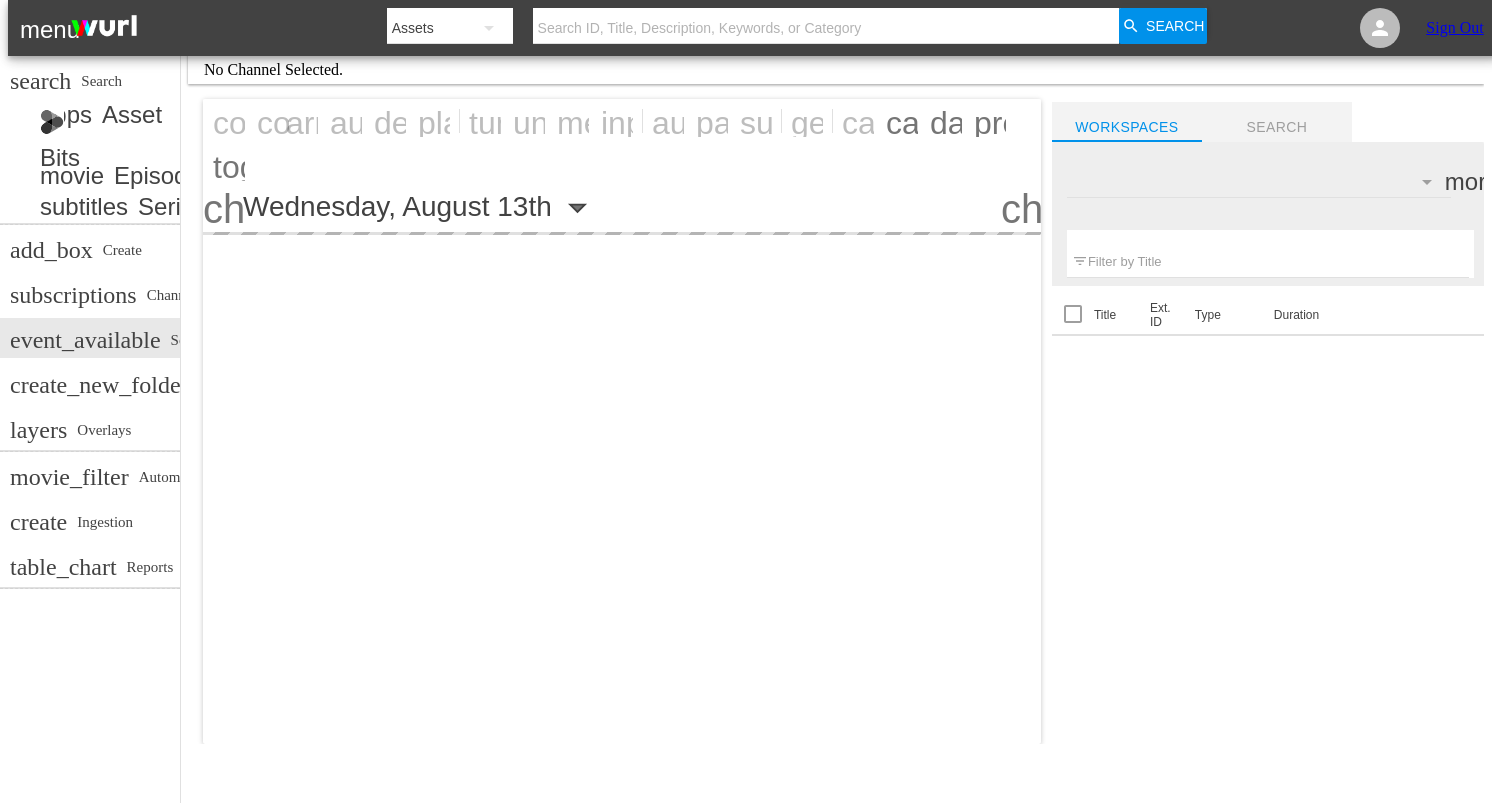 type on "DangerTV (161)" 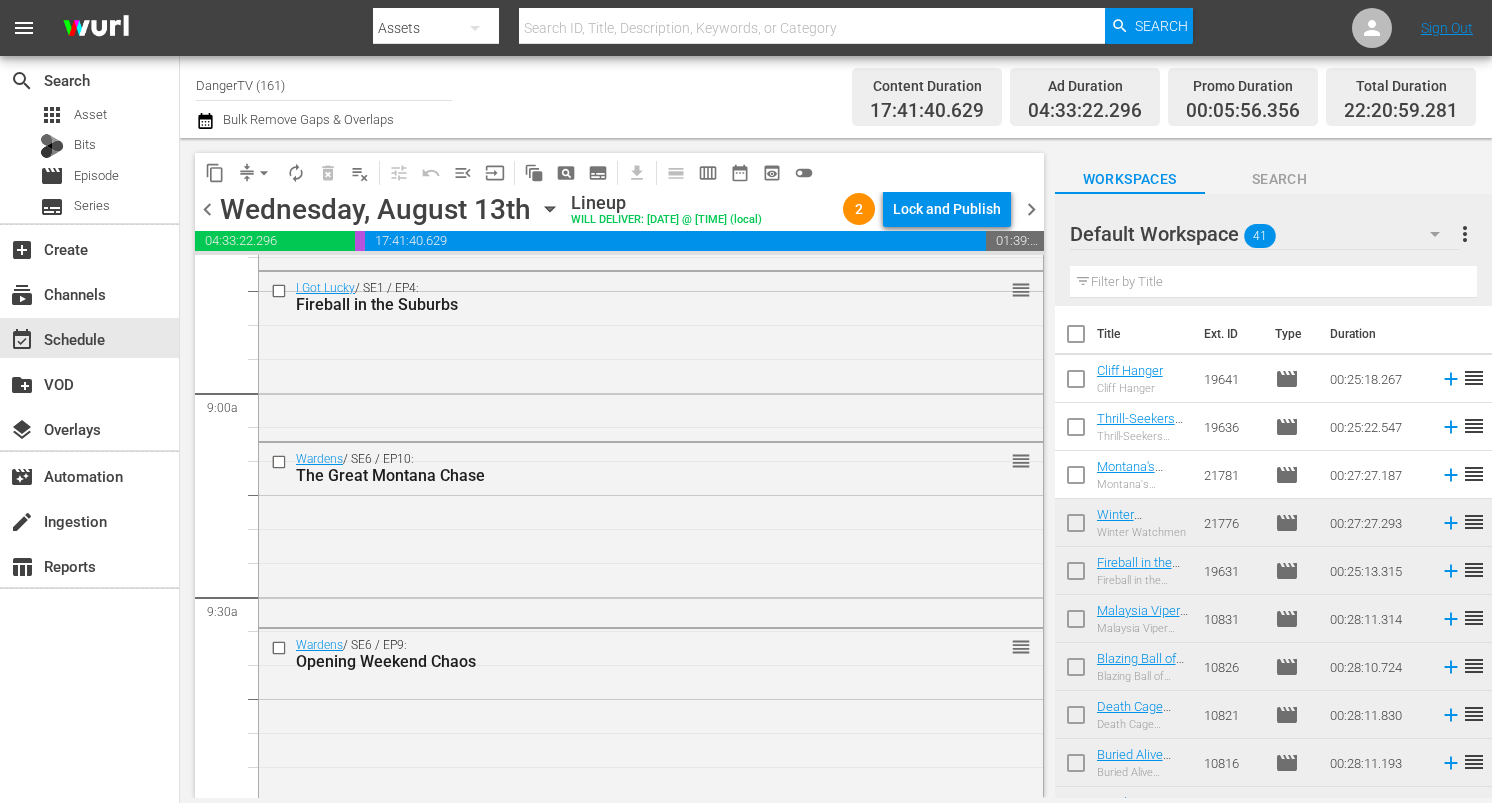 scroll, scrollTop: 3535, scrollLeft: 0, axis: vertical 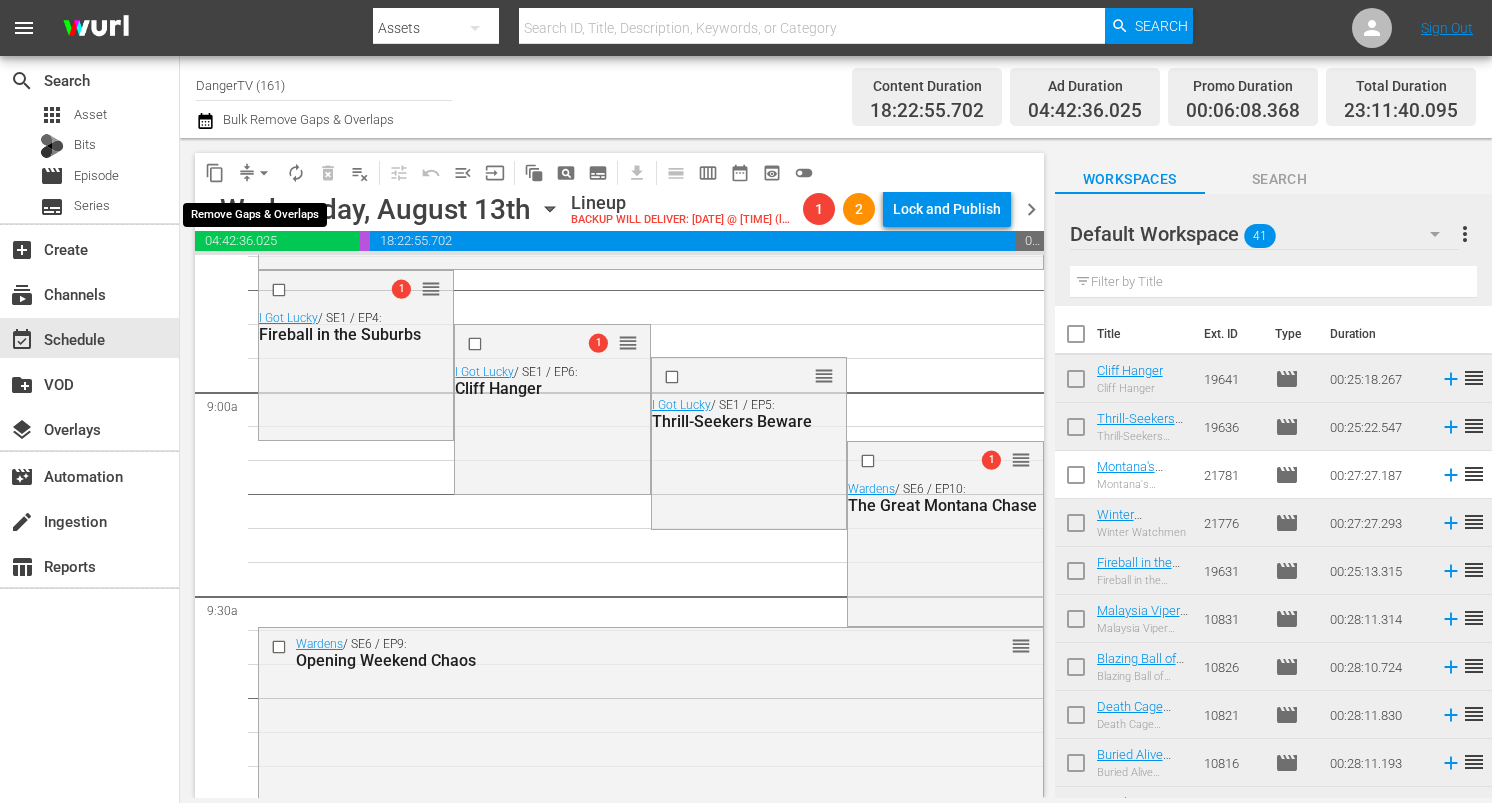 click on "arrow_drop_down" at bounding box center (264, 173) 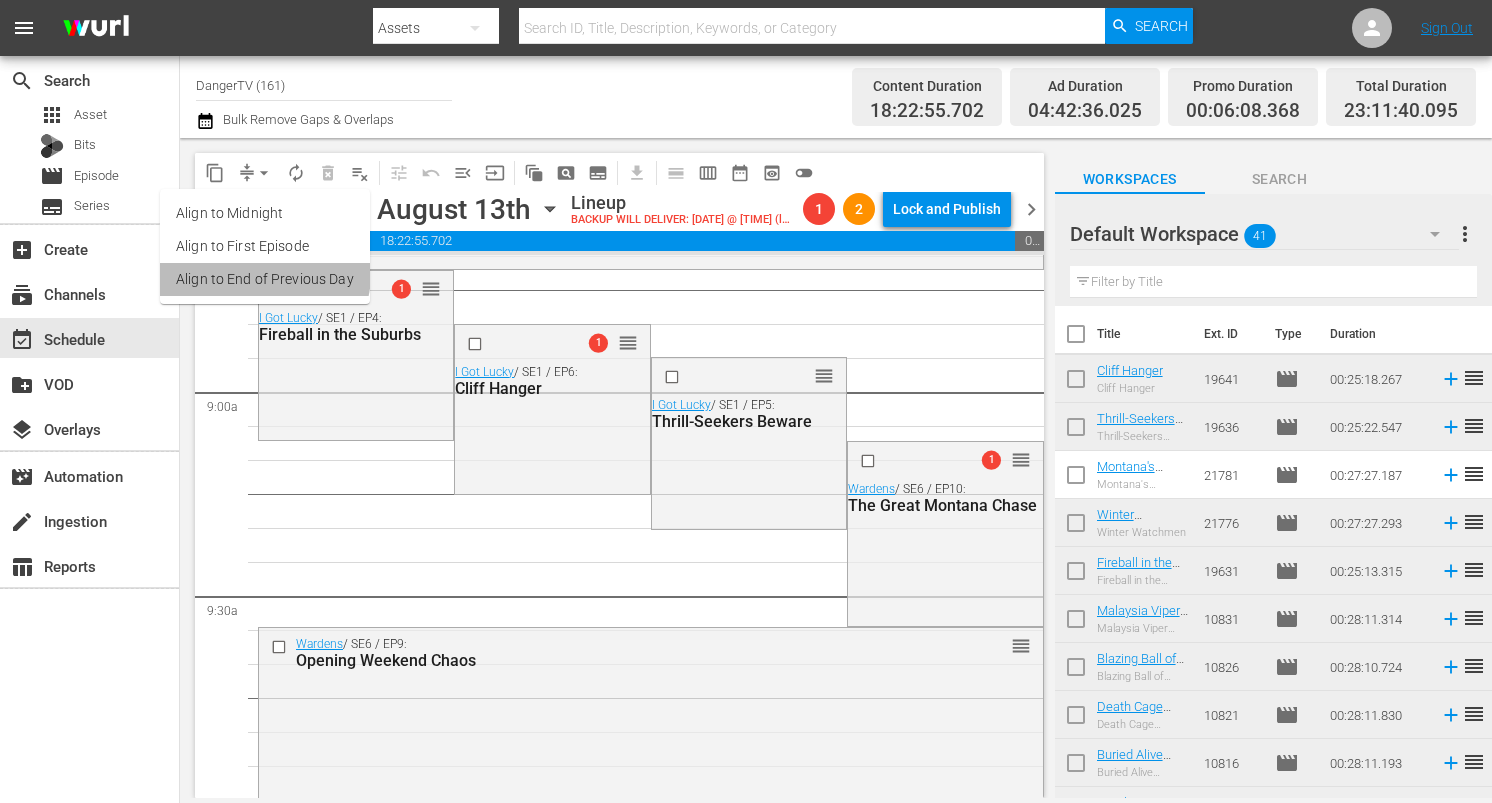 click on "Align to End of Previous Day" at bounding box center (265, 279) 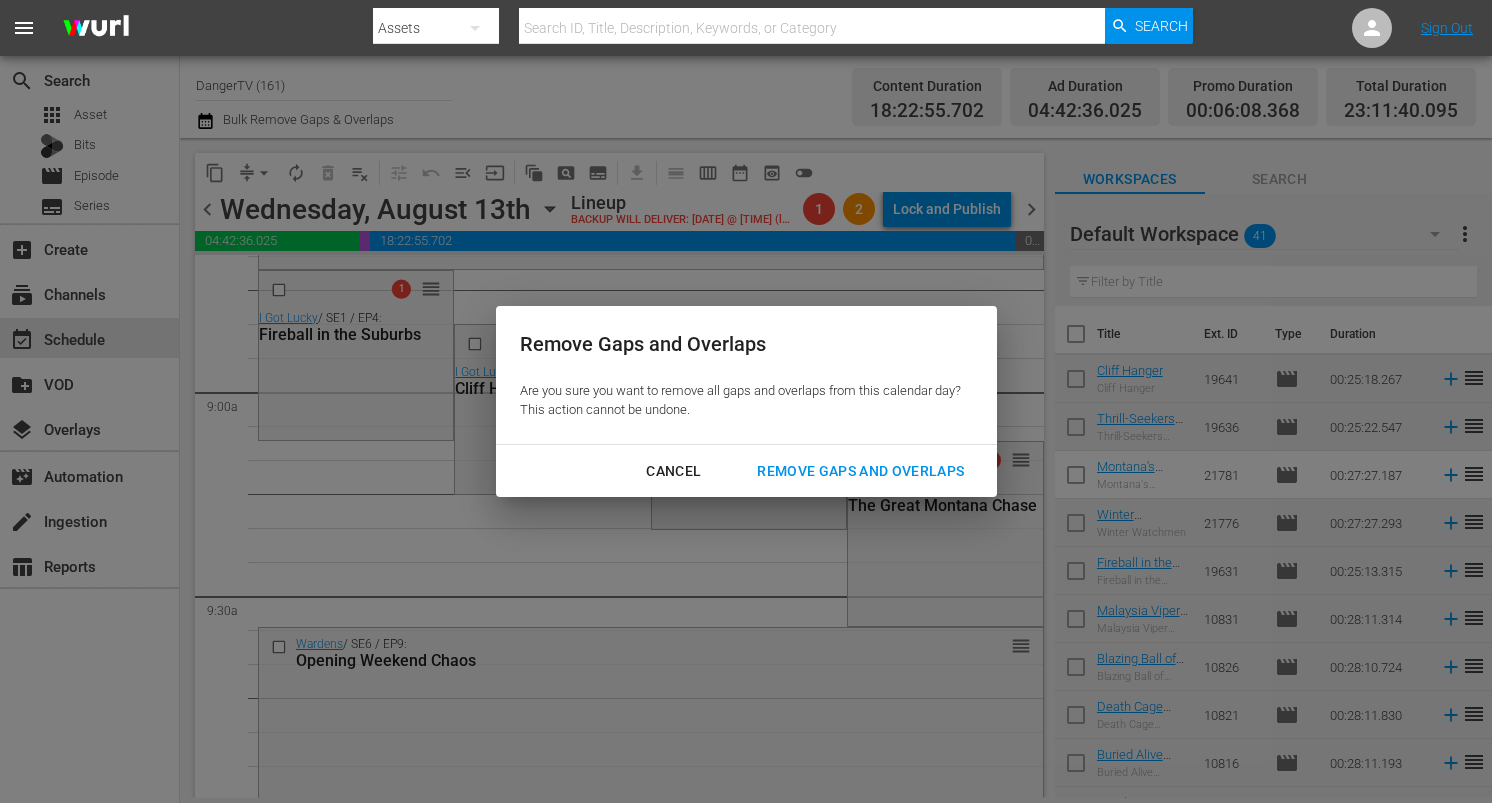 click on "Remove Gaps and Overlaps" at bounding box center [860, 471] 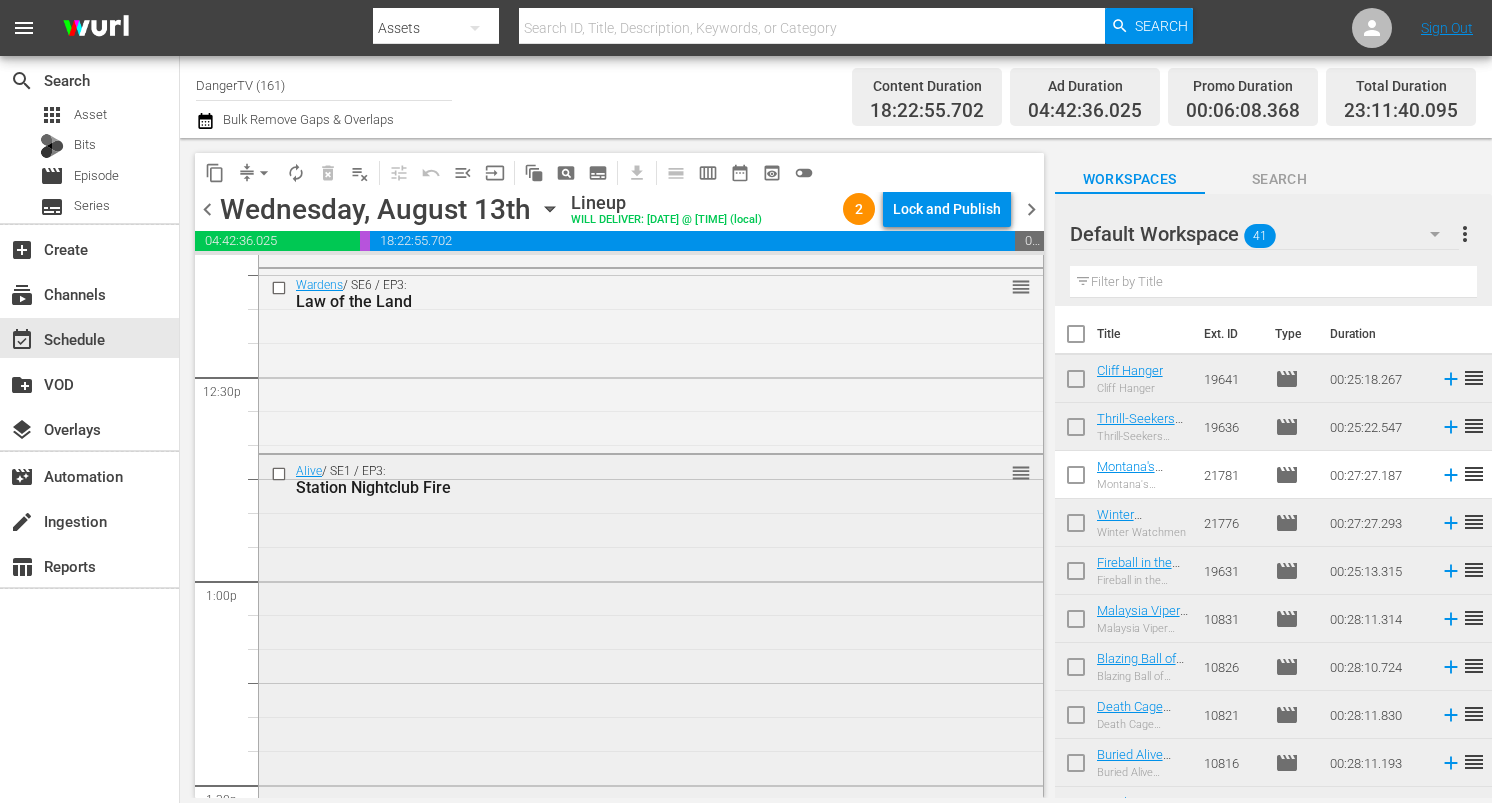scroll, scrollTop: 4951, scrollLeft: 0, axis: vertical 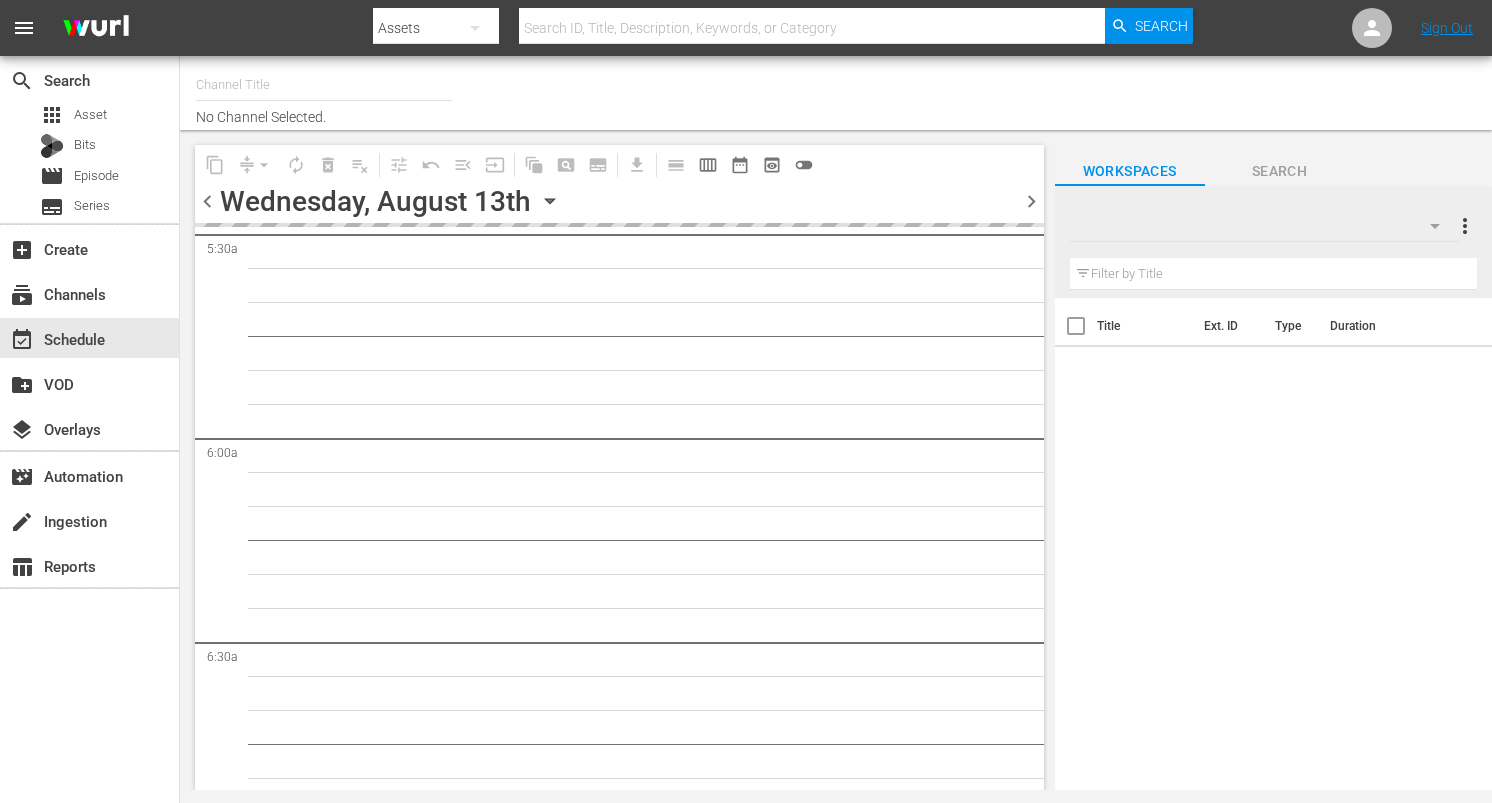 type on "DangerTV (161)" 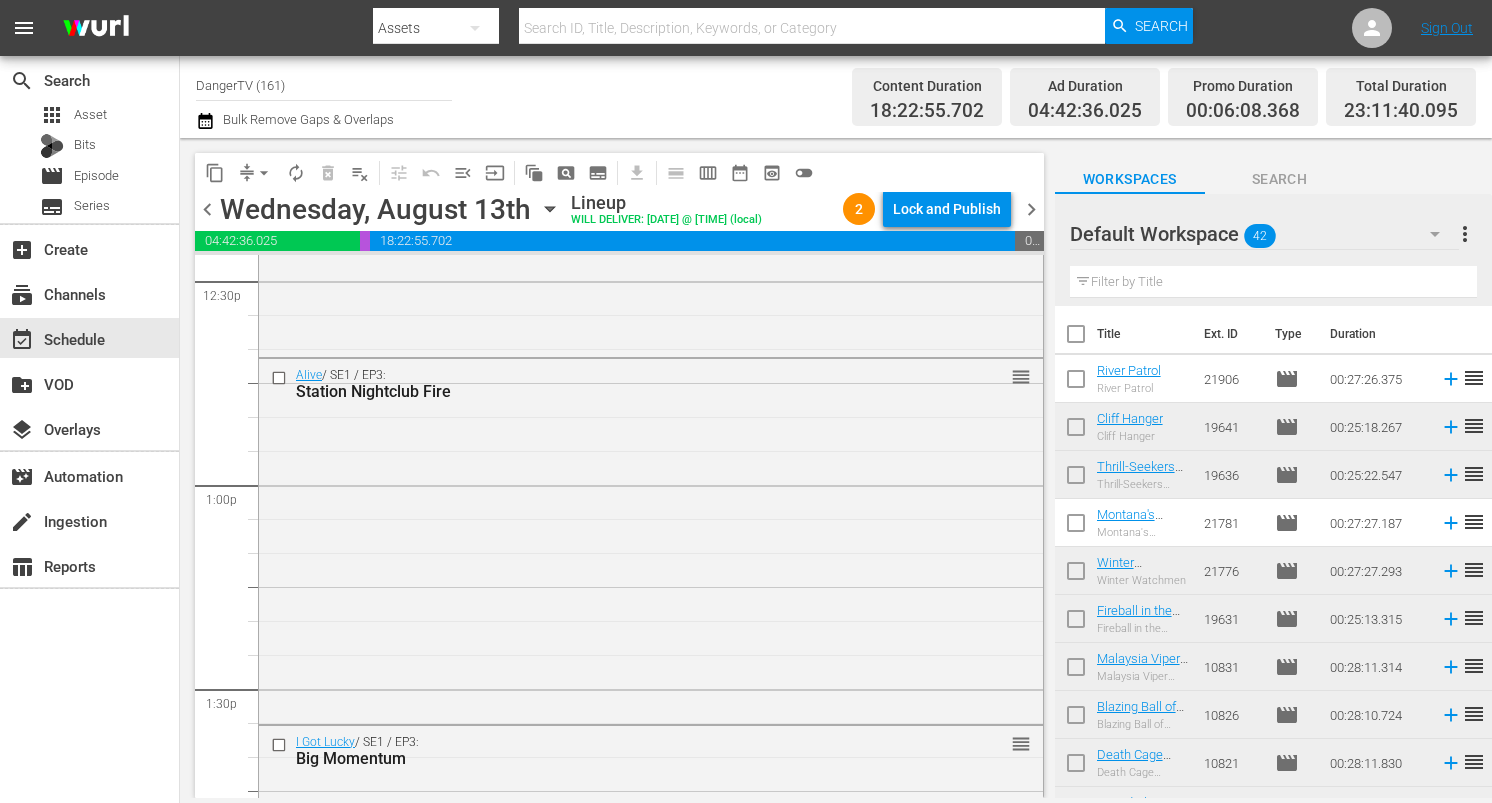 scroll, scrollTop: 4955, scrollLeft: 0, axis: vertical 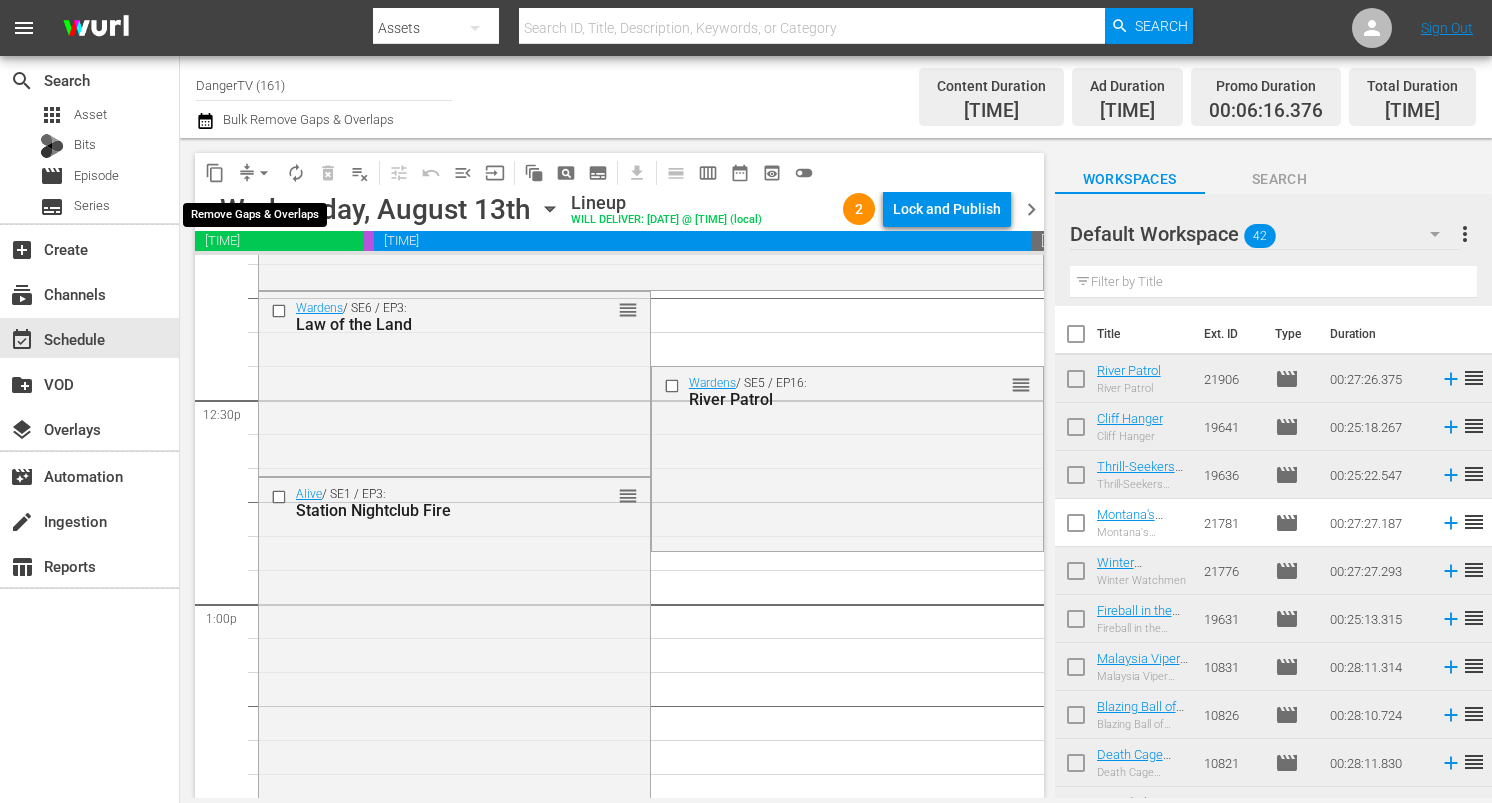 click on "arrow_drop_down" at bounding box center [264, 173] 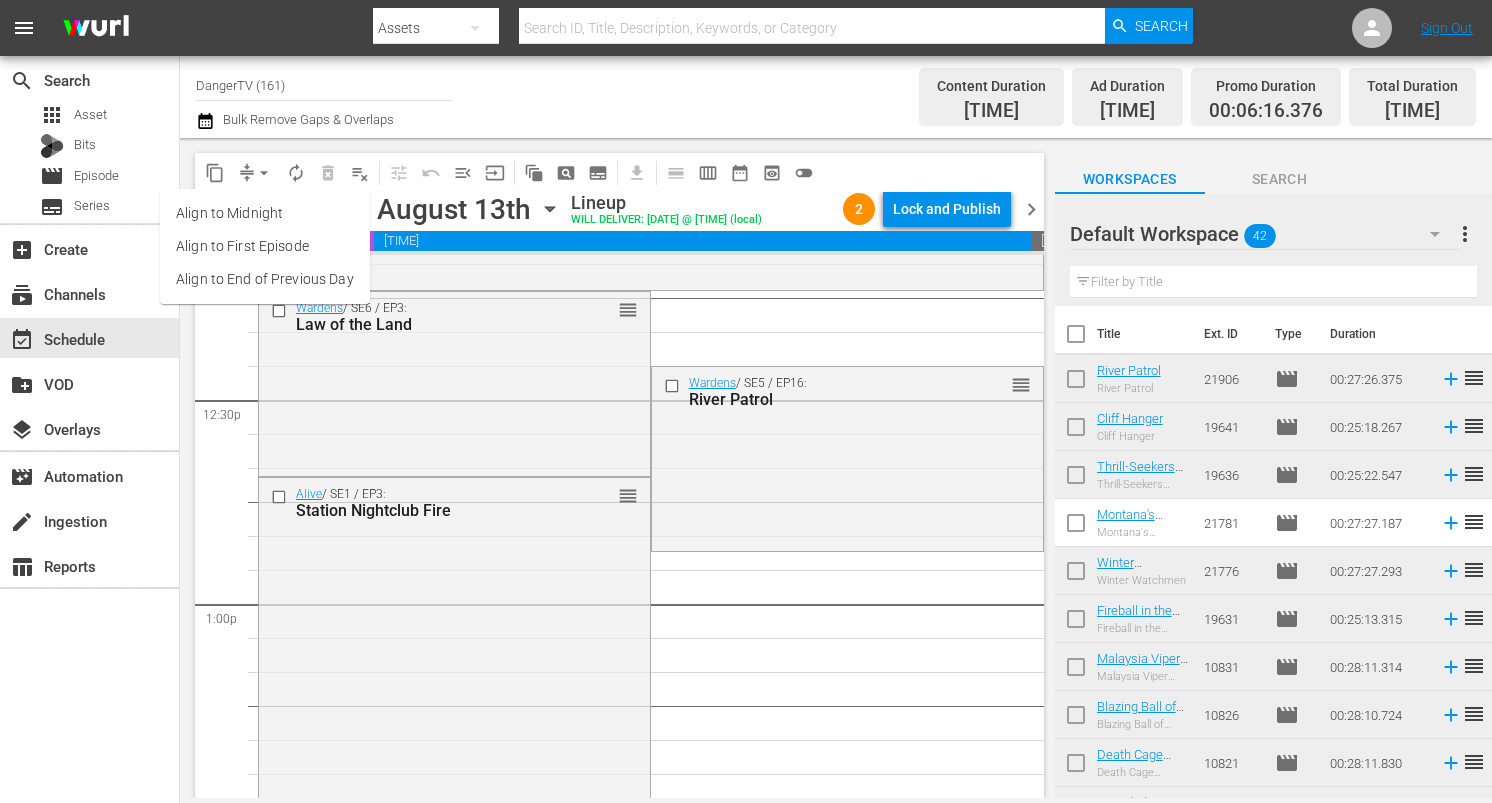 click on "Align to End of Previous Day" at bounding box center [265, 279] 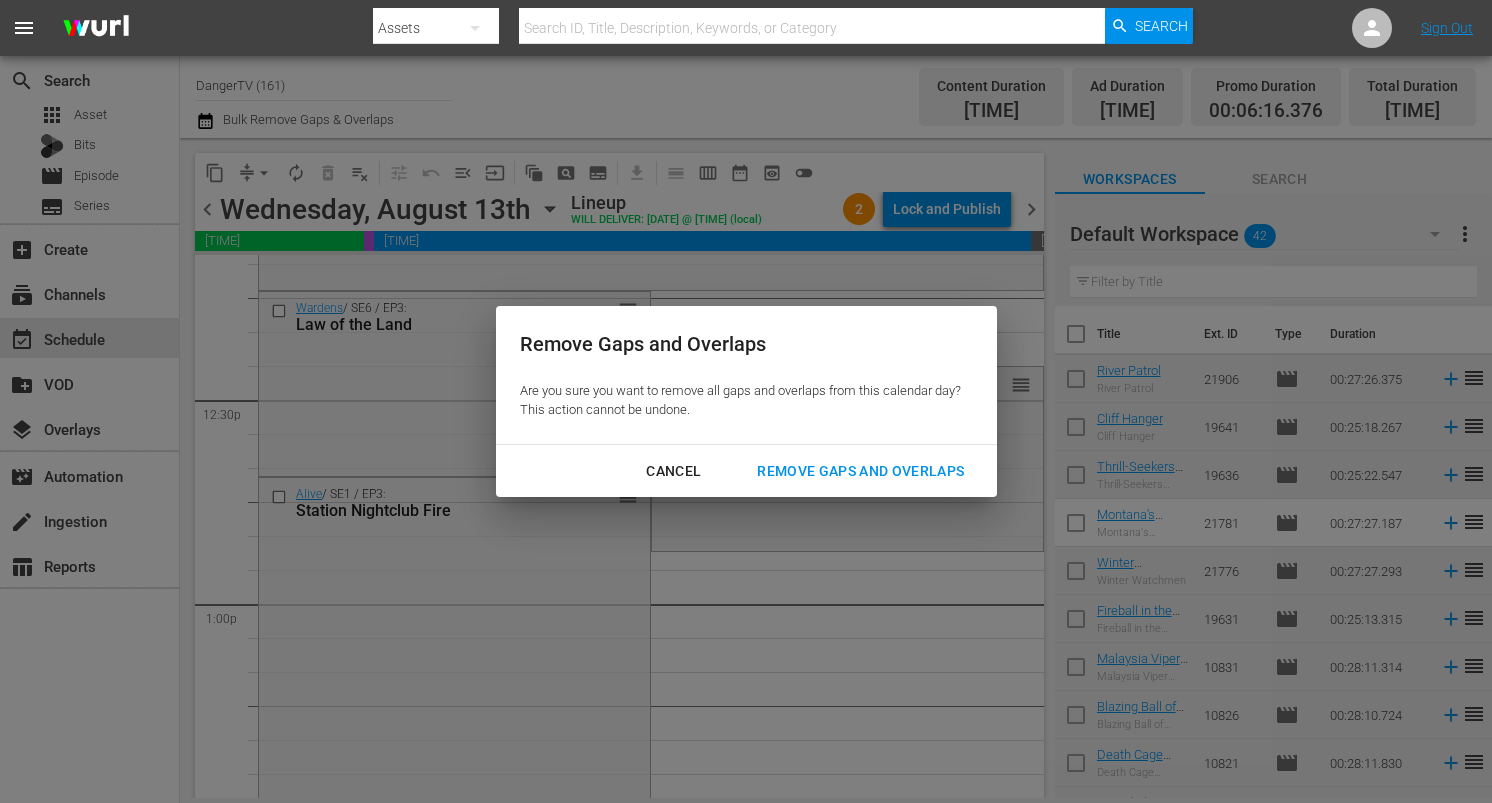 click on "Remove Gaps and Overlaps" at bounding box center [860, 471] 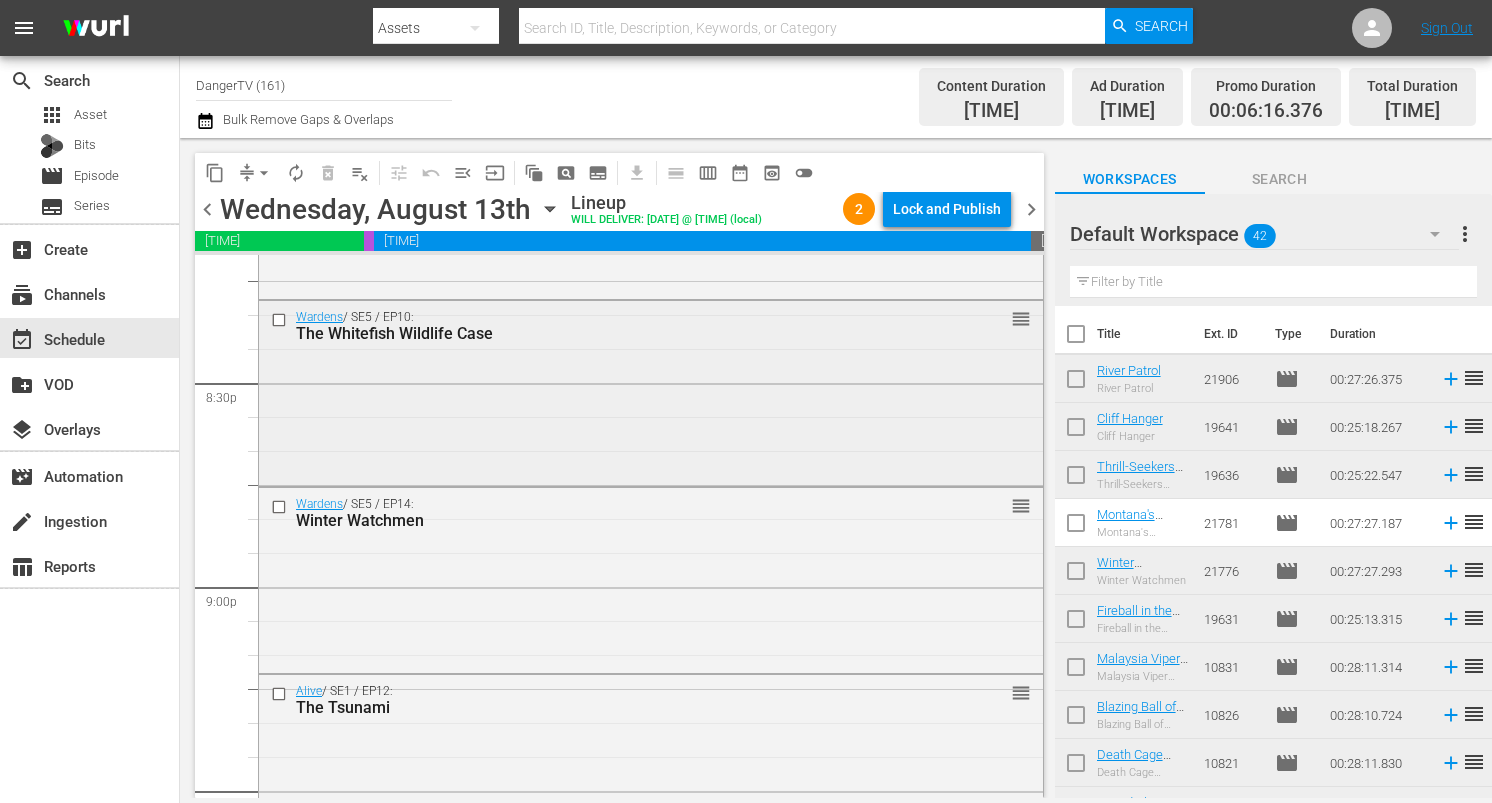 scroll, scrollTop: 8241, scrollLeft: 0, axis: vertical 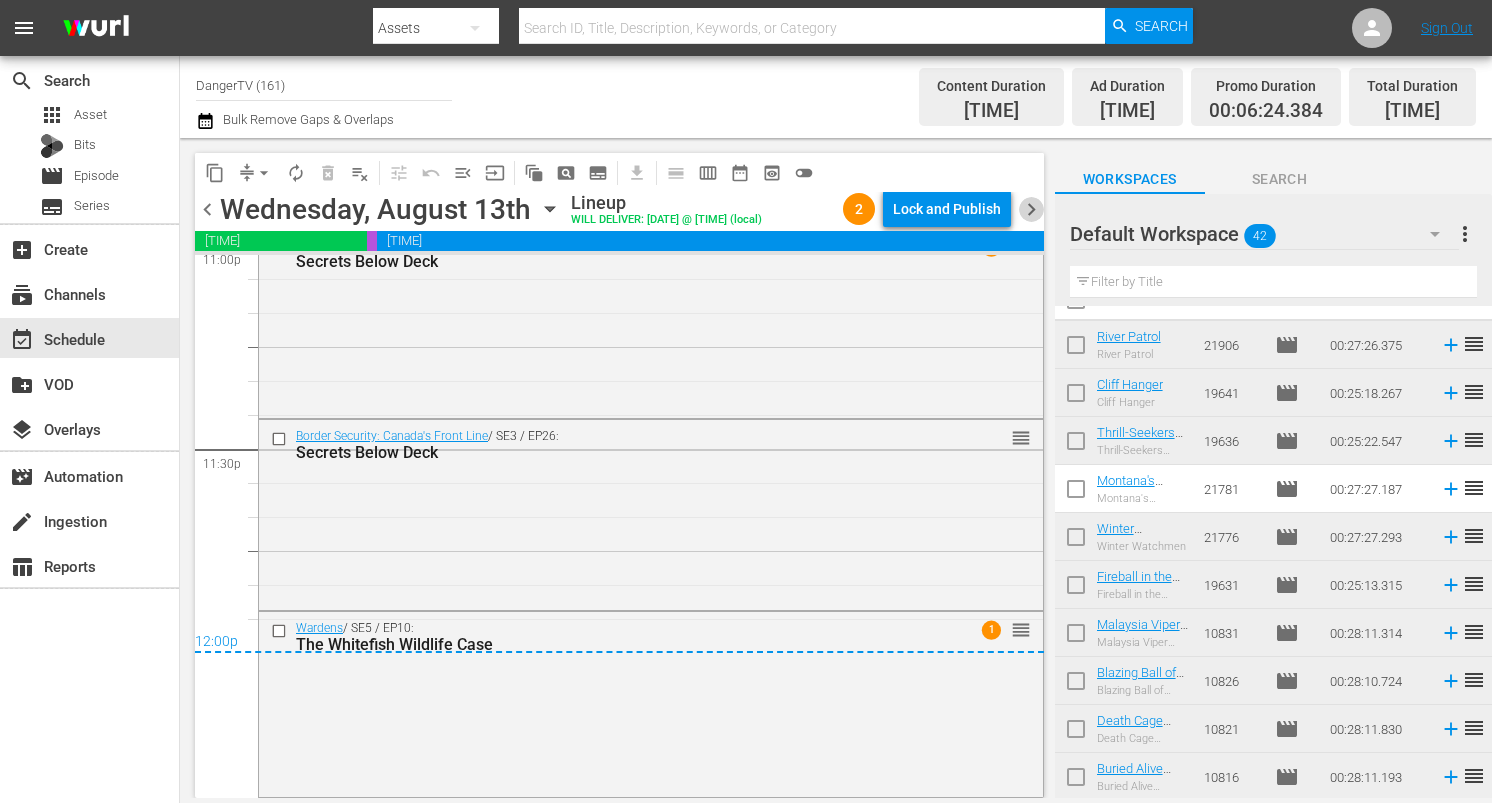 click on "chevron_right" at bounding box center (1031, 209) 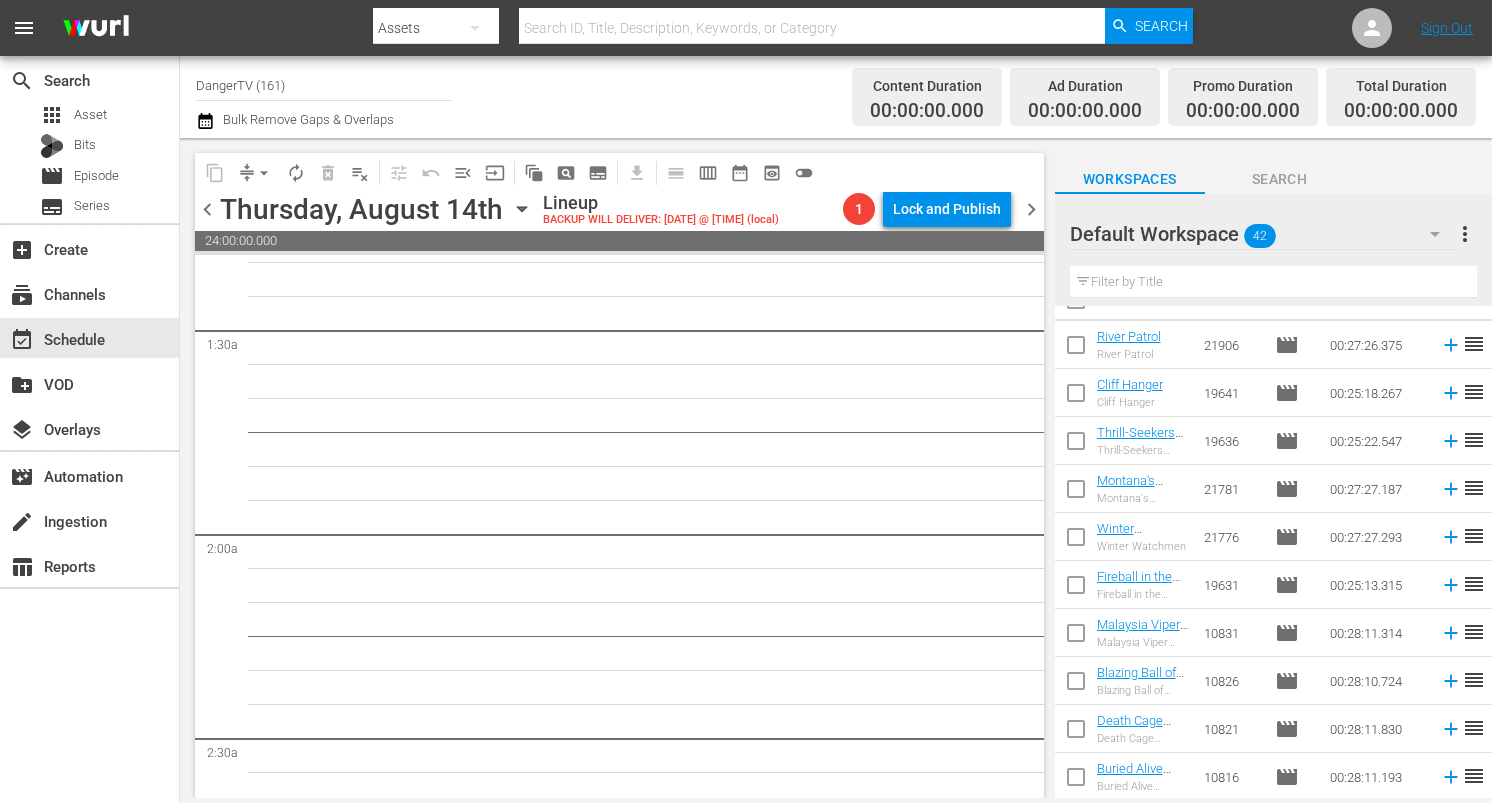 scroll, scrollTop: 0, scrollLeft: 0, axis: both 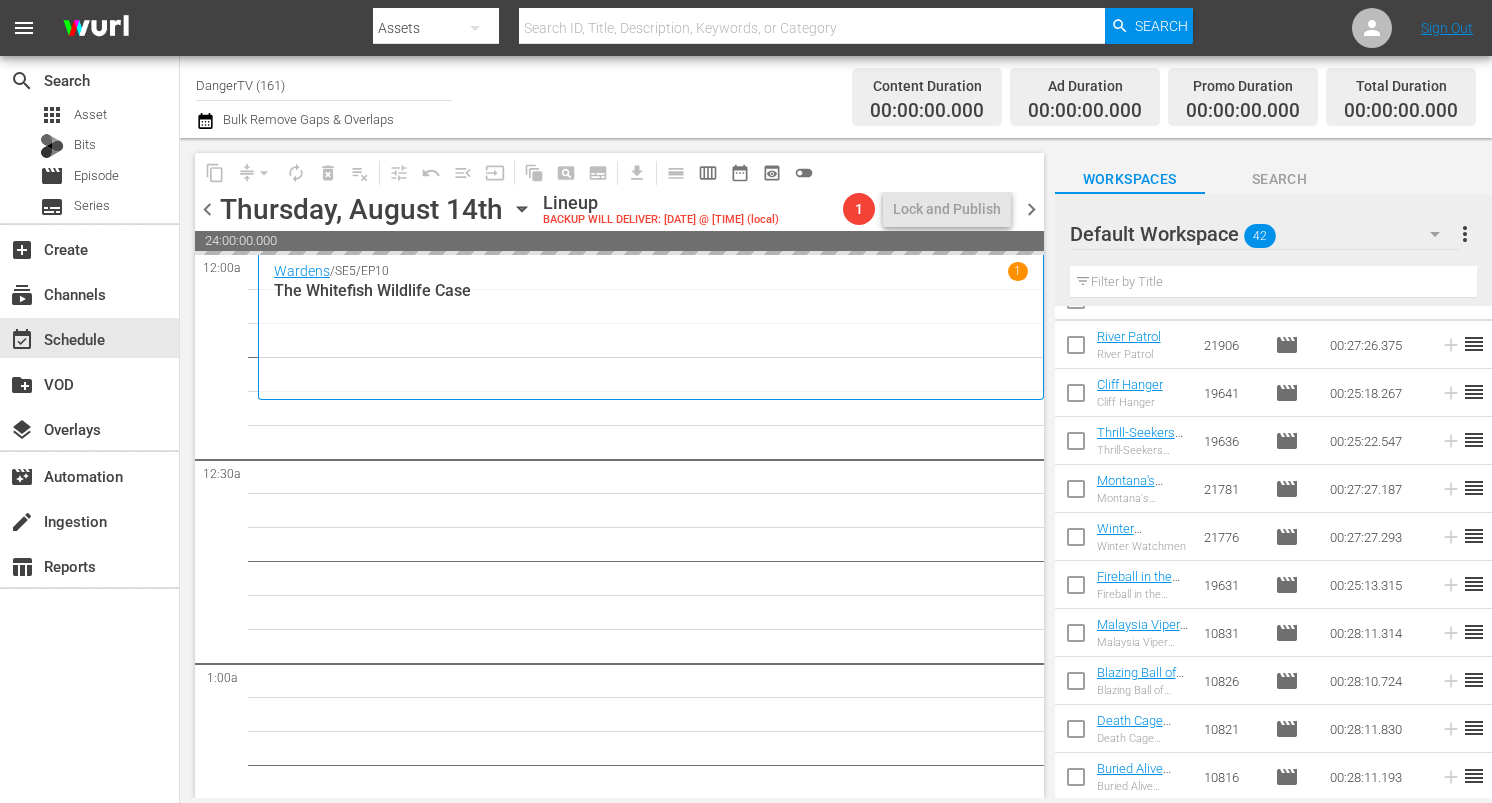 click on "chevron_left" at bounding box center [207, 209] 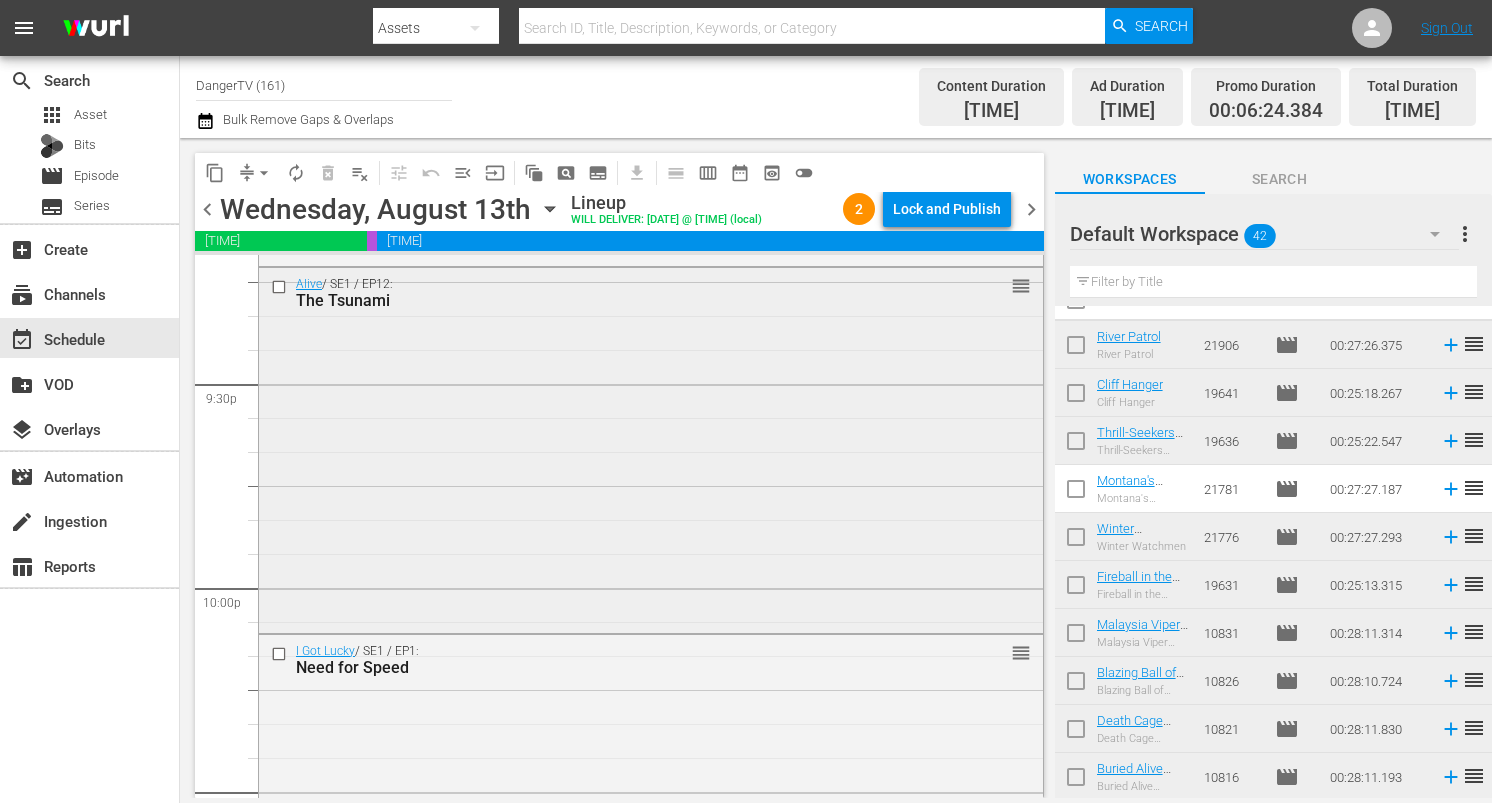 scroll, scrollTop: 8651, scrollLeft: 0, axis: vertical 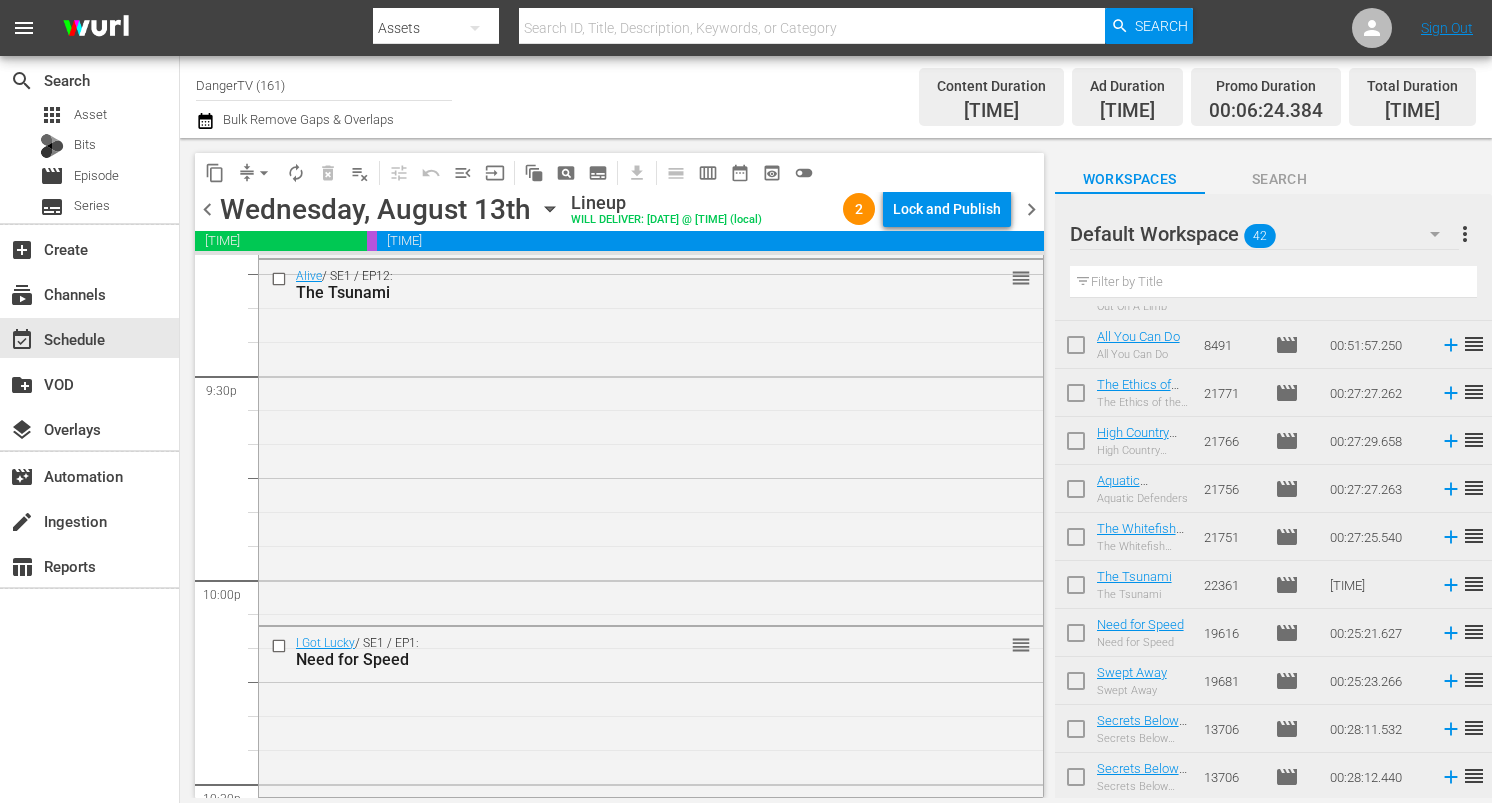 click at bounding box center [1076, 589] 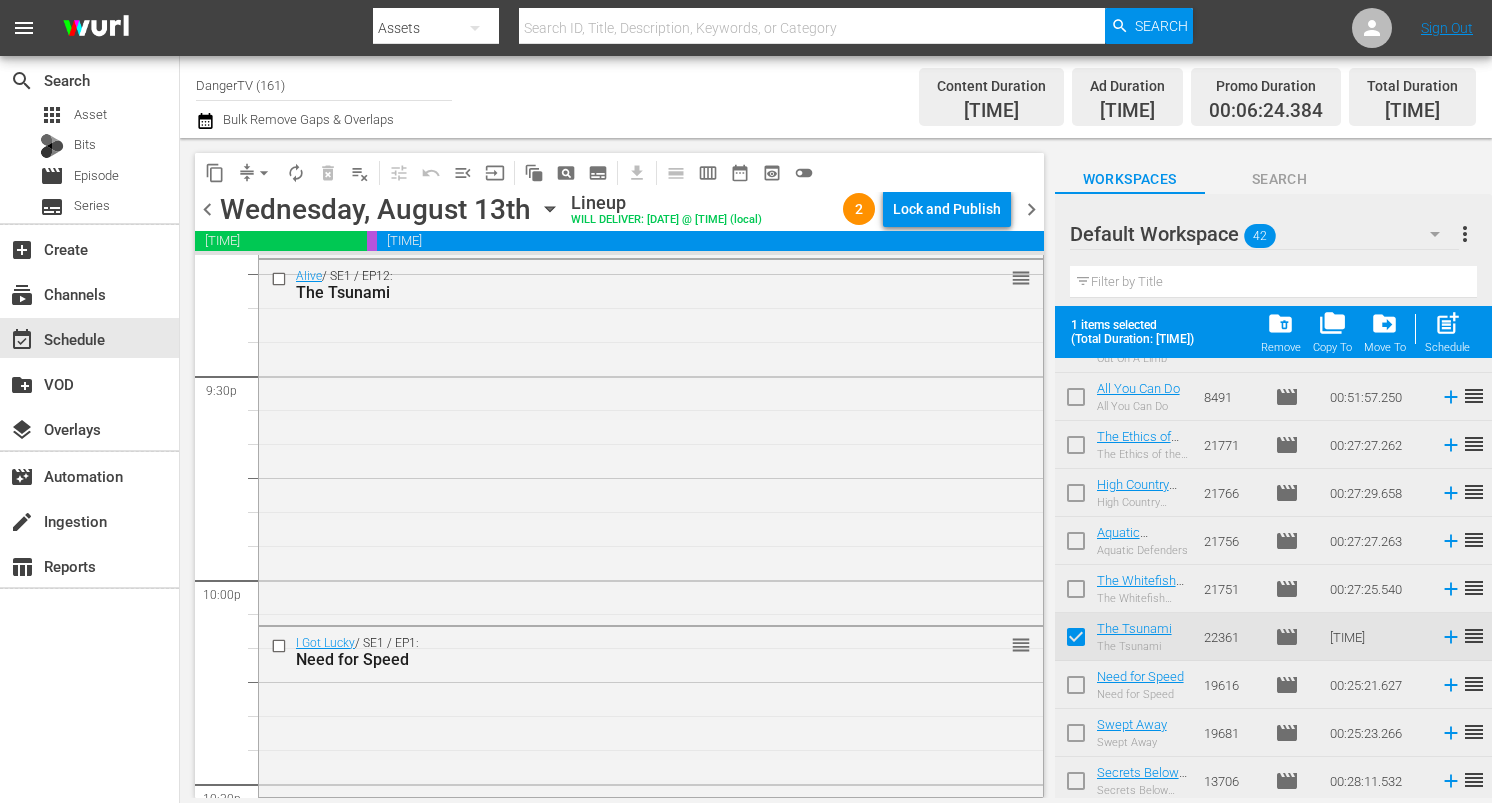 scroll, scrollTop: 1622, scrollLeft: 0, axis: vertical 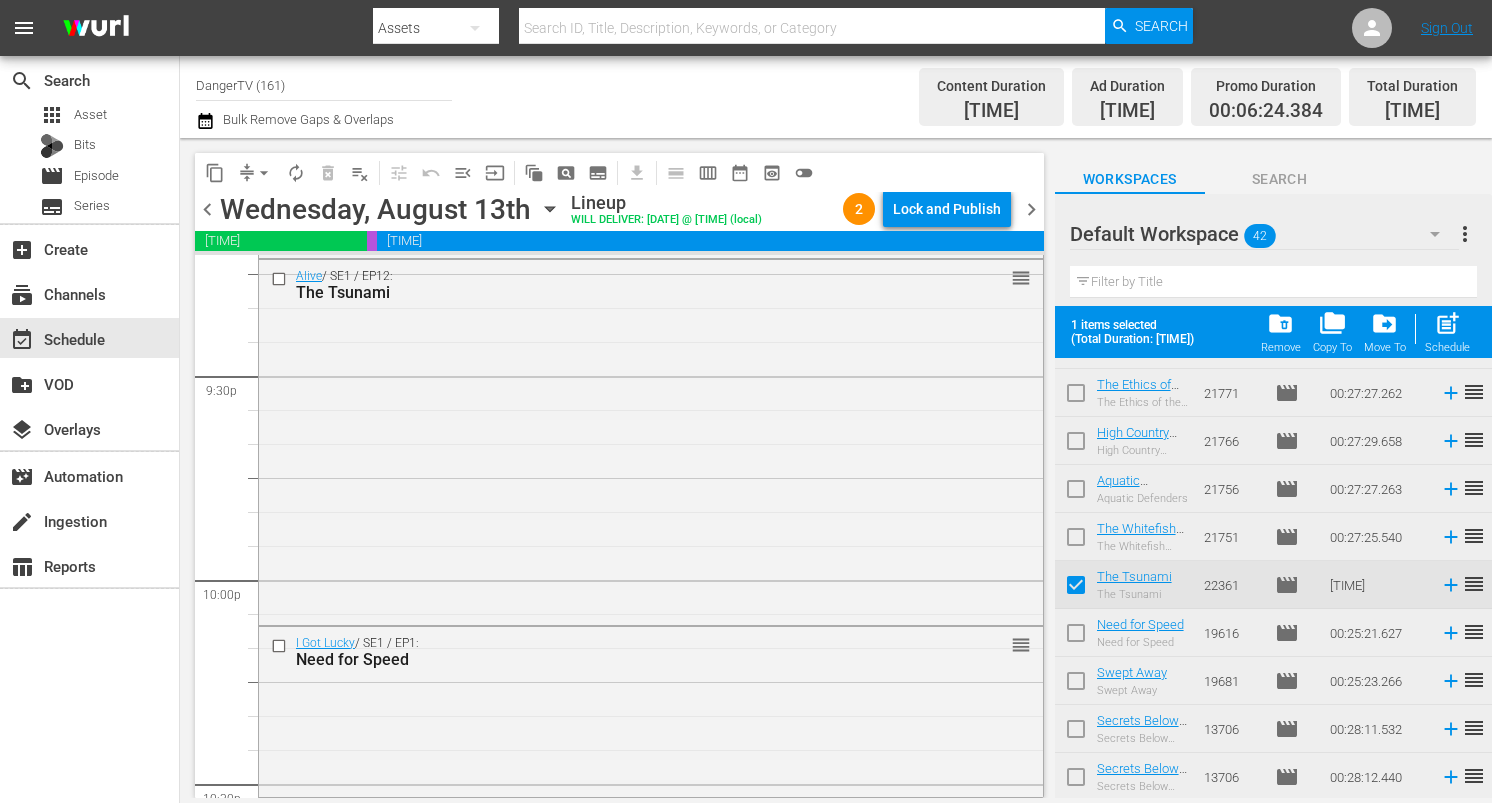 click at bounding box center [1076, 637] 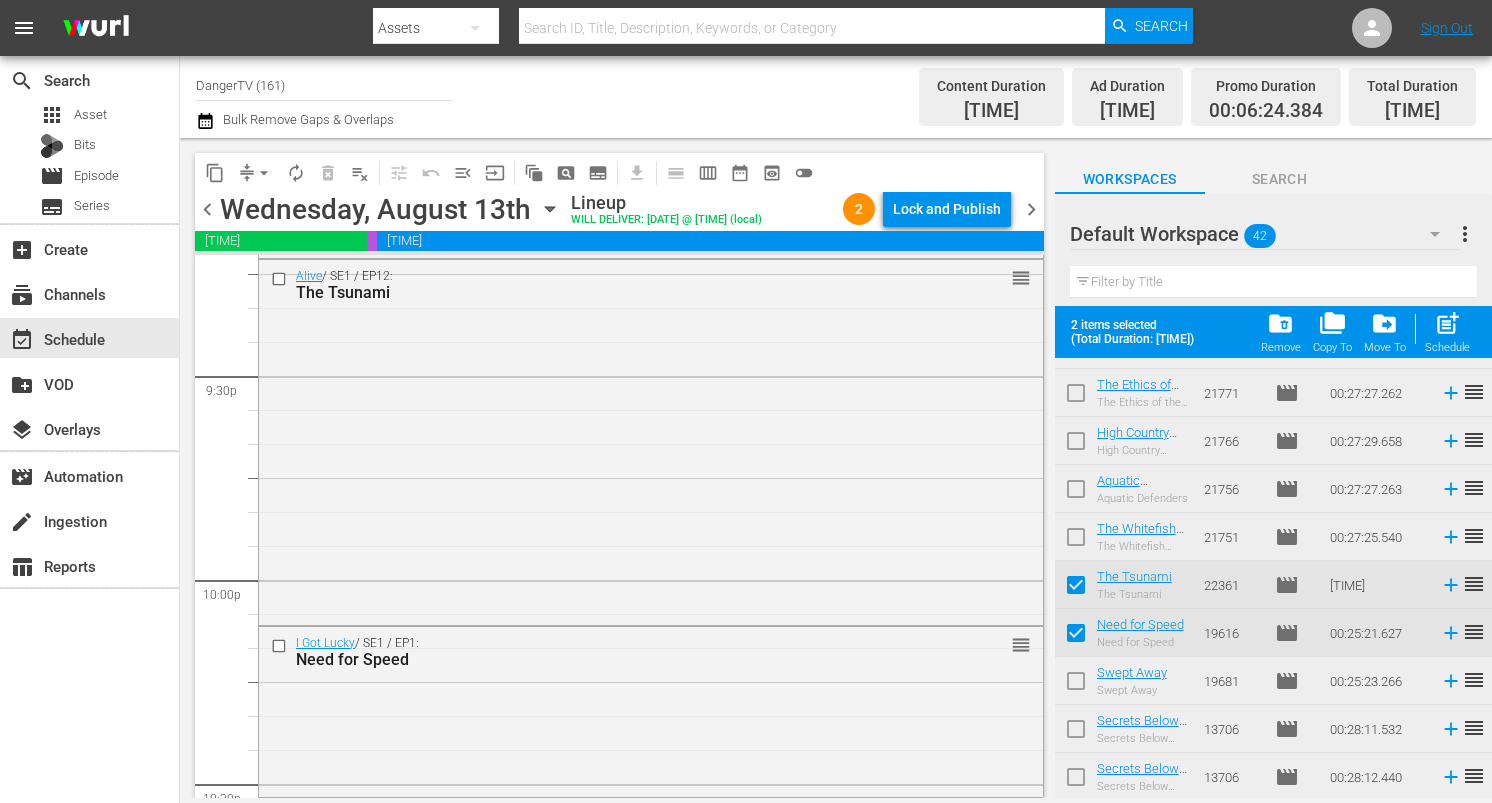 click at bounding box center (1076, 685) 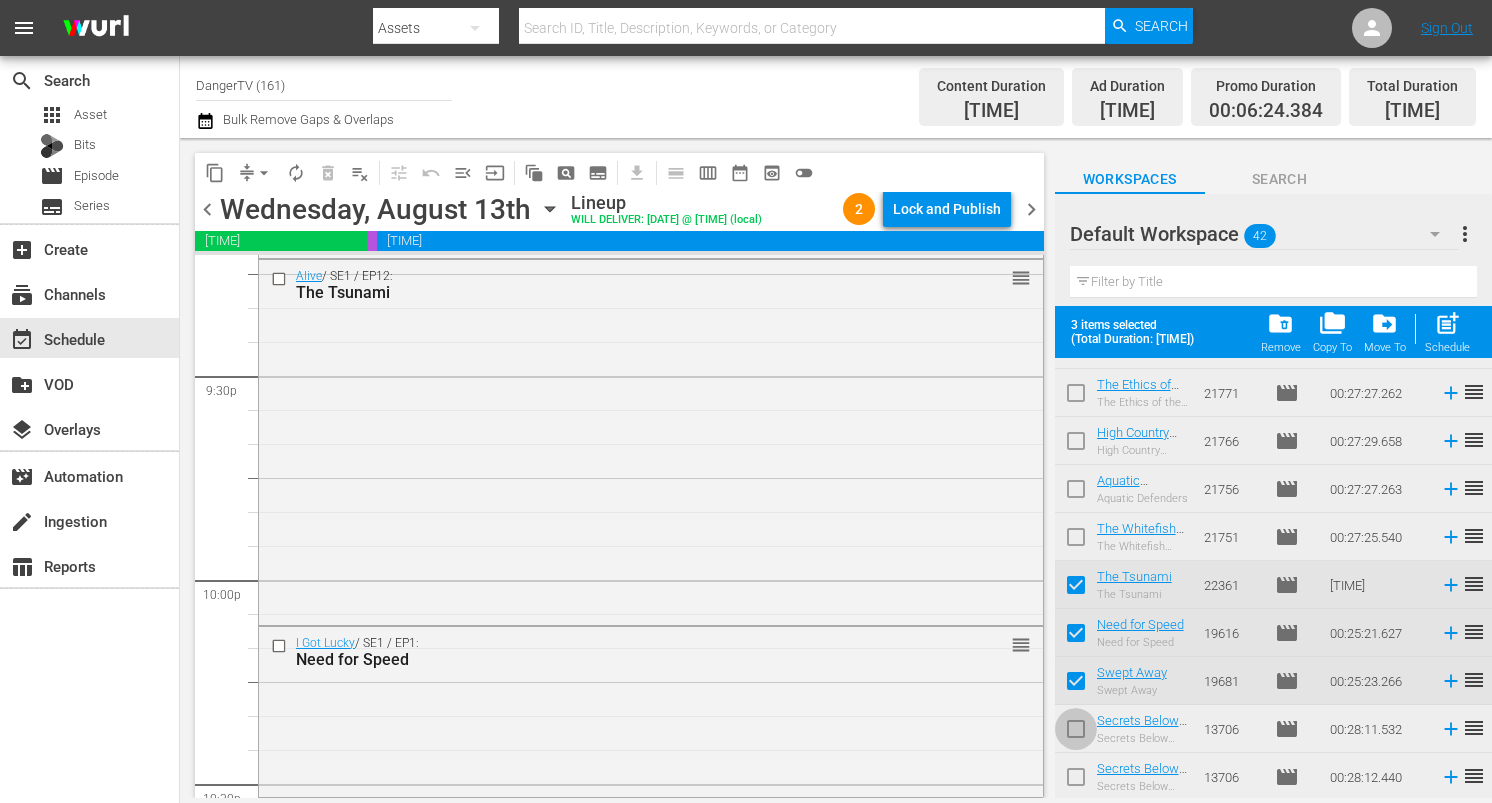 drag, startPoint x: 1072, startPoint y: 721, endPoint x: 1071, endPoint y: 735, distance: 14.035668 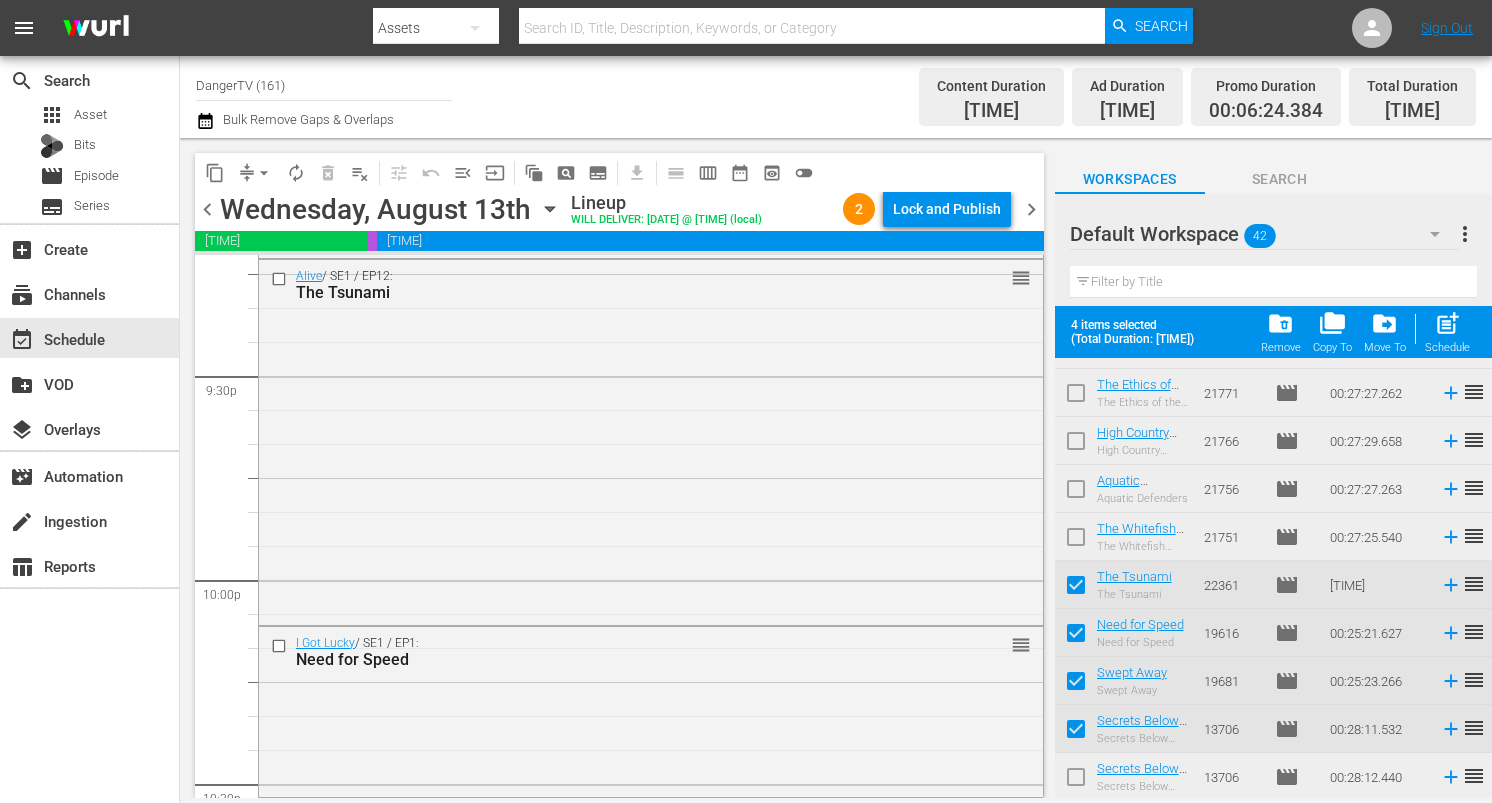 click at bounding box center (1076, 781) 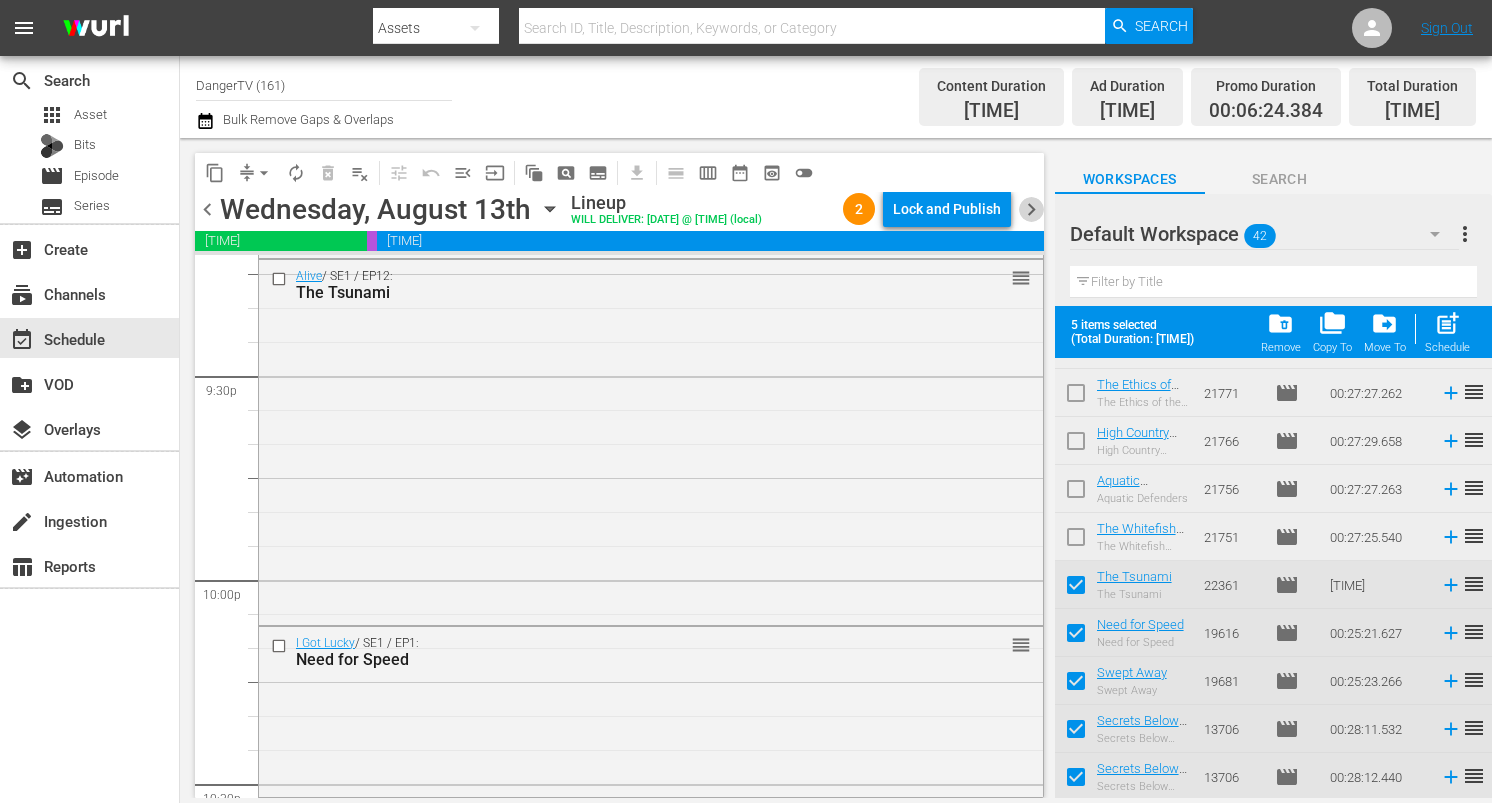 click on "chevron_right" at bounding box center [1031, 209] 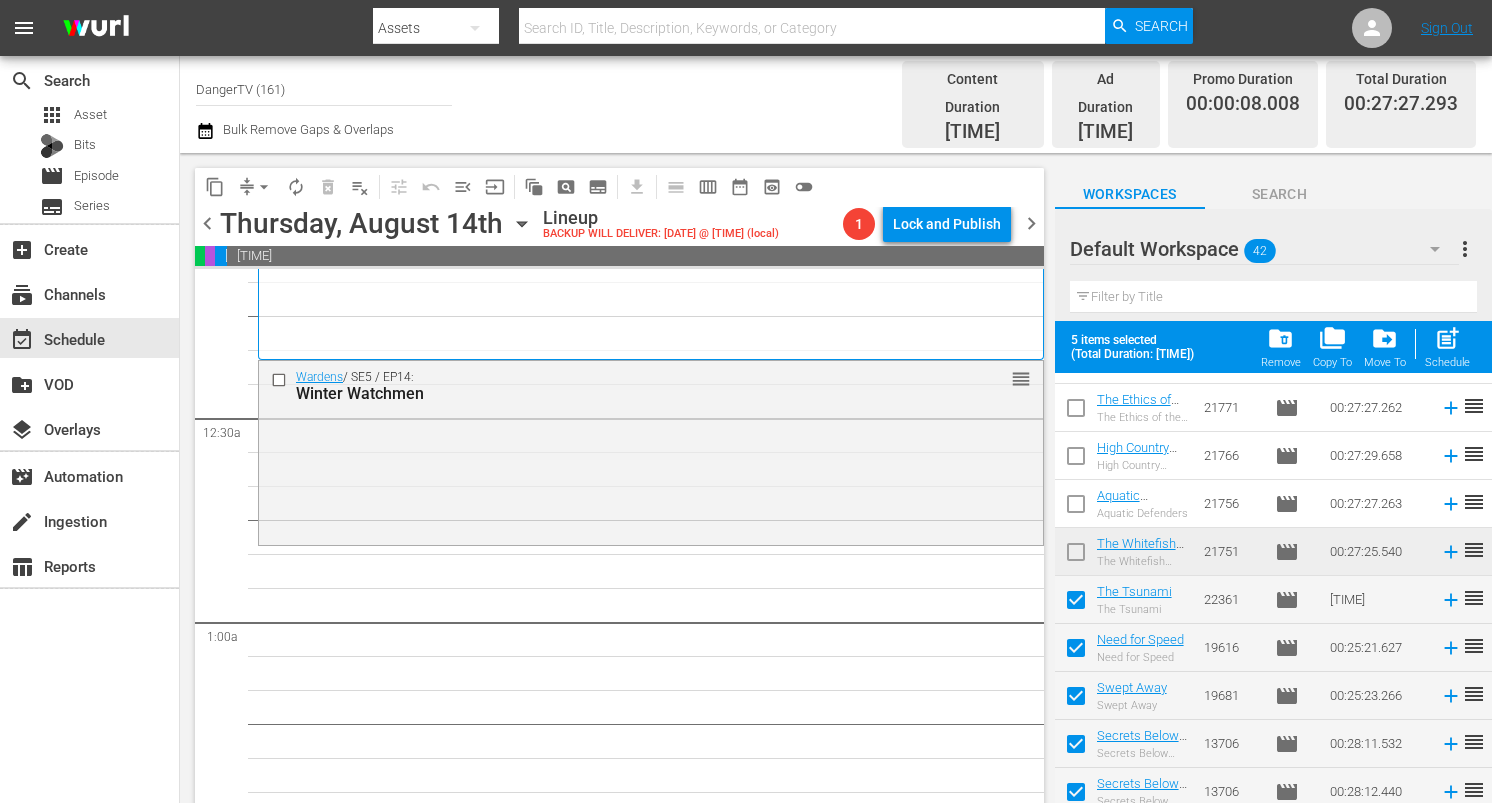 scroll, scrollTop: 54, scrollLeft: 0, axis: vertical 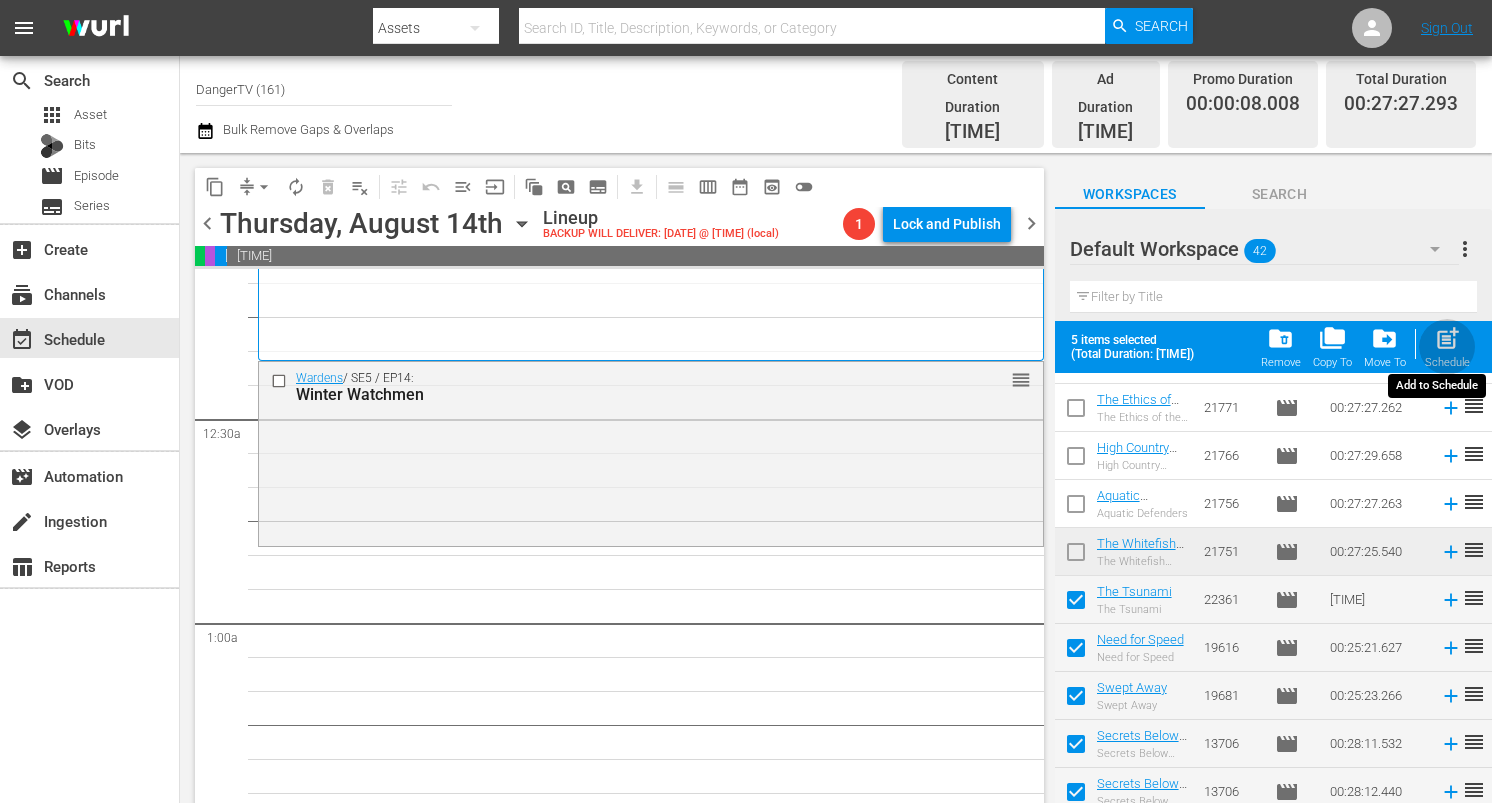 click on "post_add" at bounding box center [1447, 338] 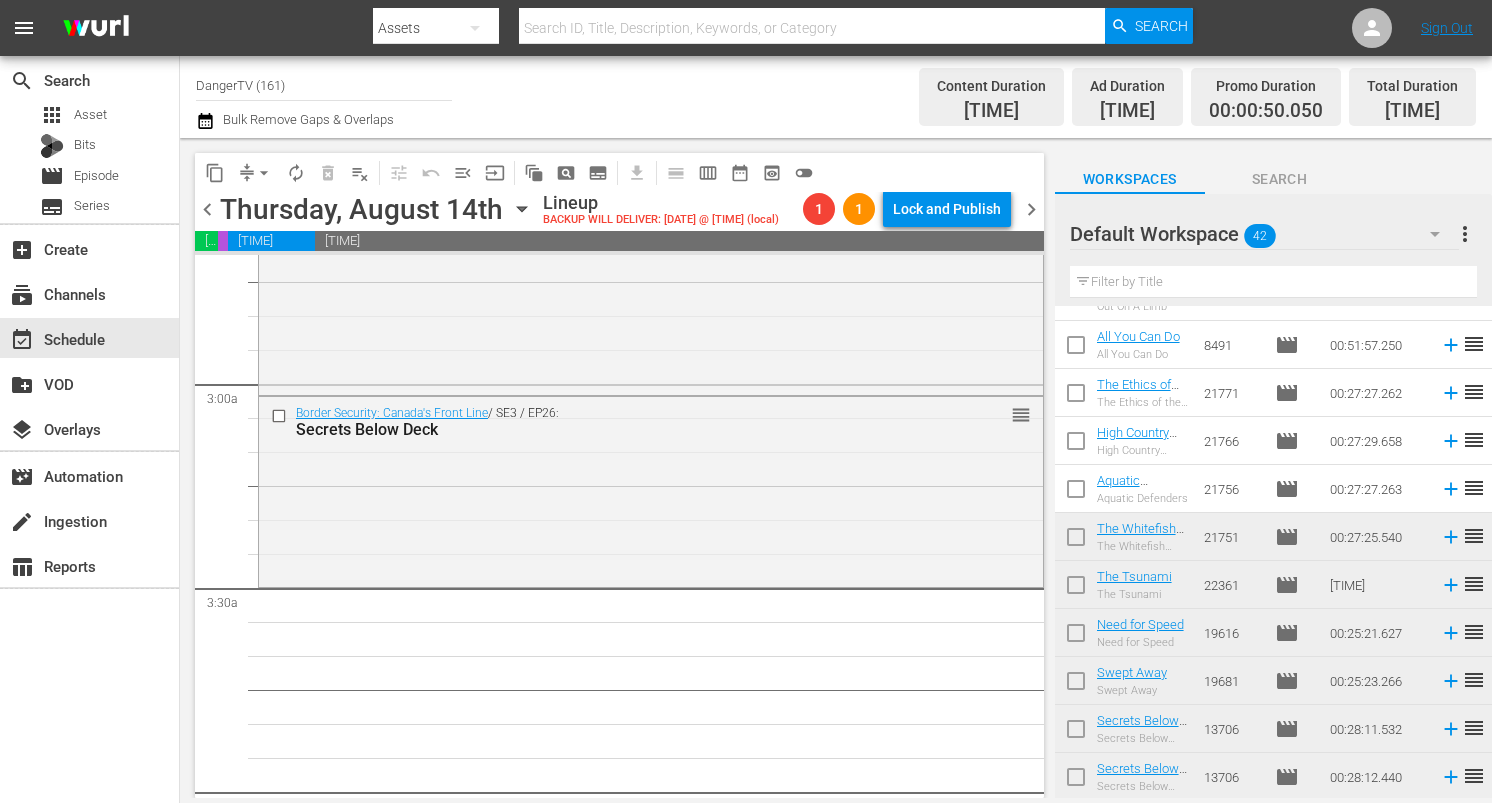 scroll, scrollTop: 1101, scrollLeft: 0, axis: vertical 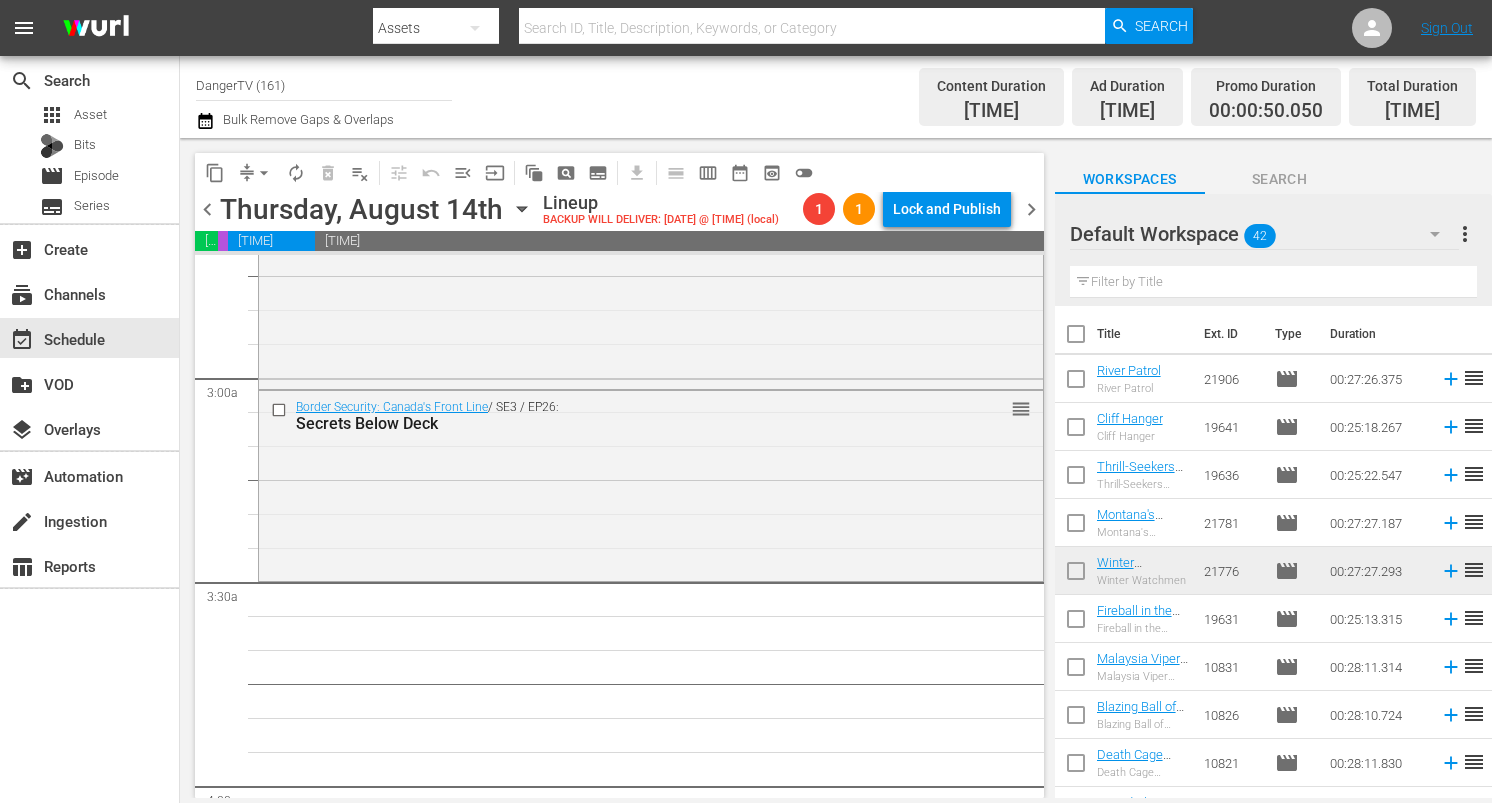 click at bounding box center [1076, 338] 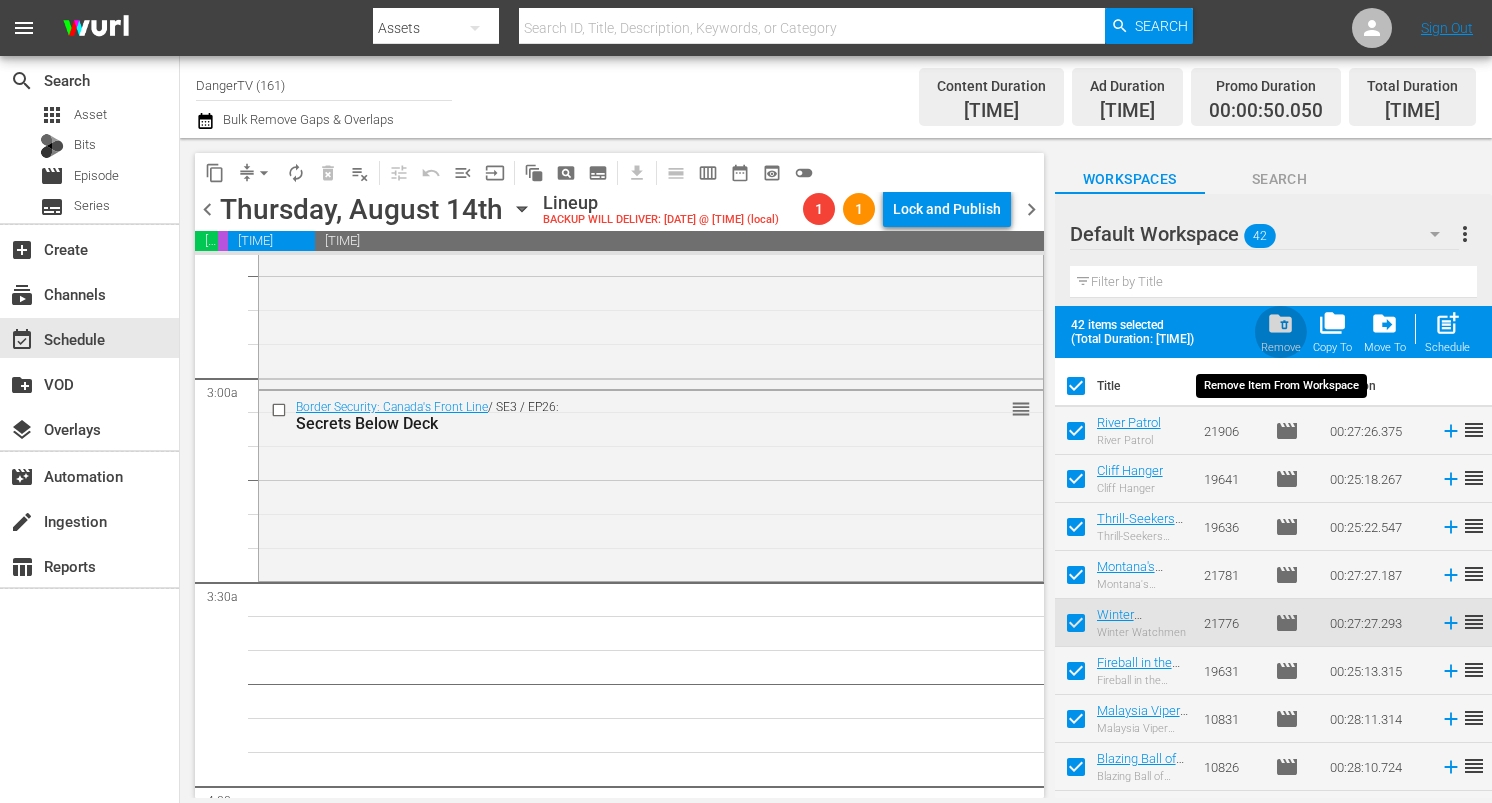 click on "folder_delete" at bounding box center (1280, 323) 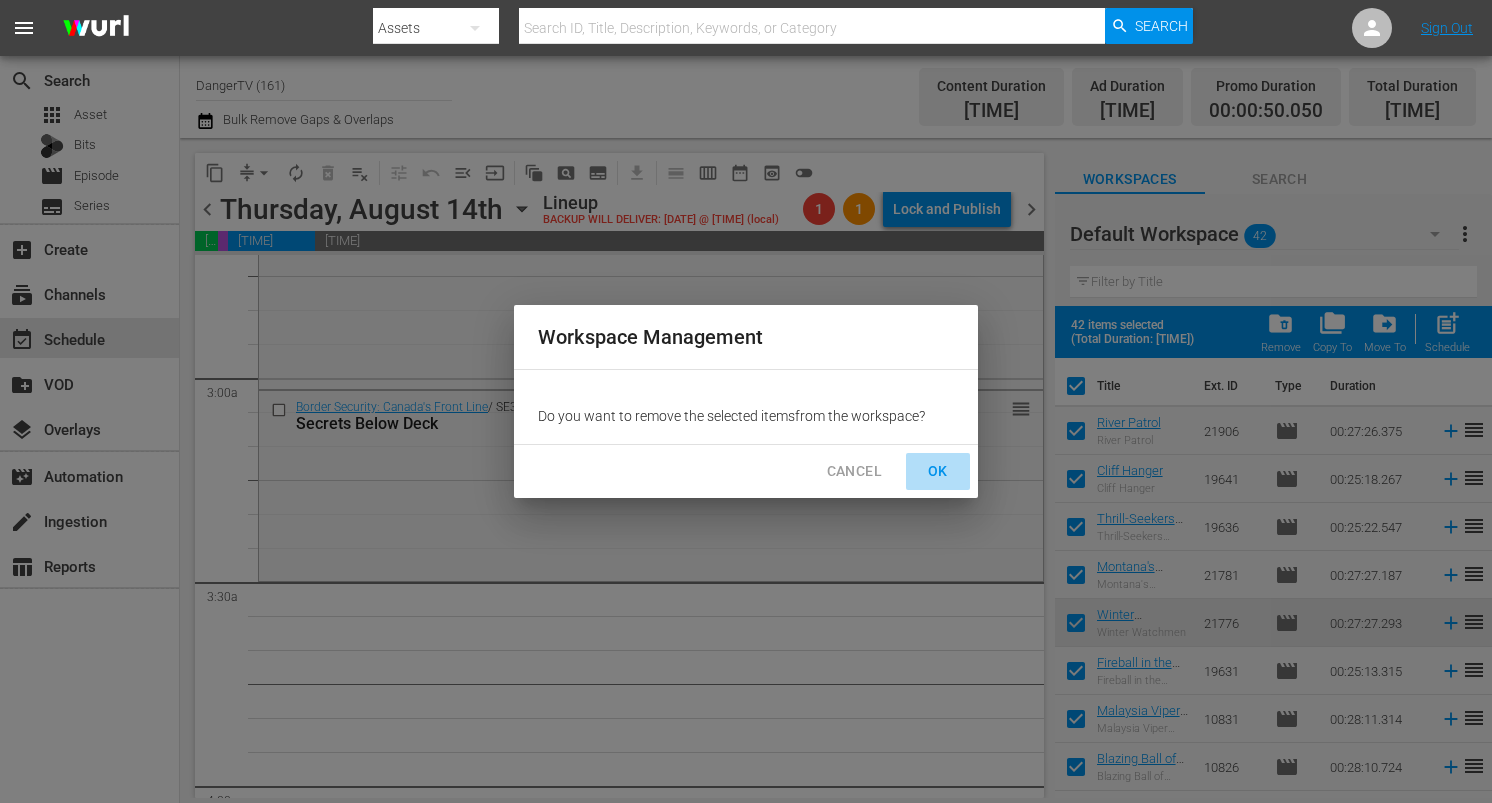 click on "OK" at bounding box center (938, 471) 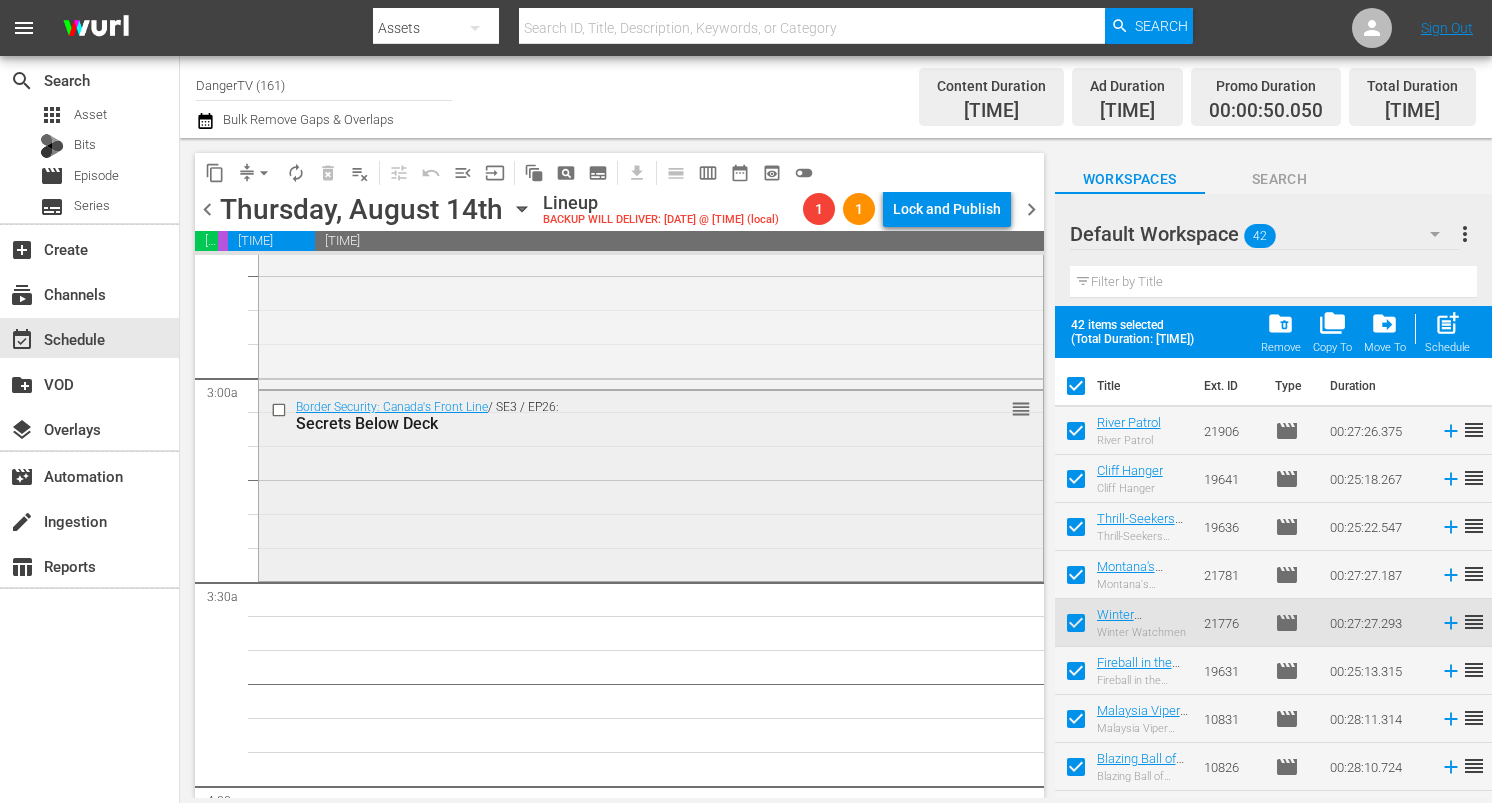 checkbox on "false" 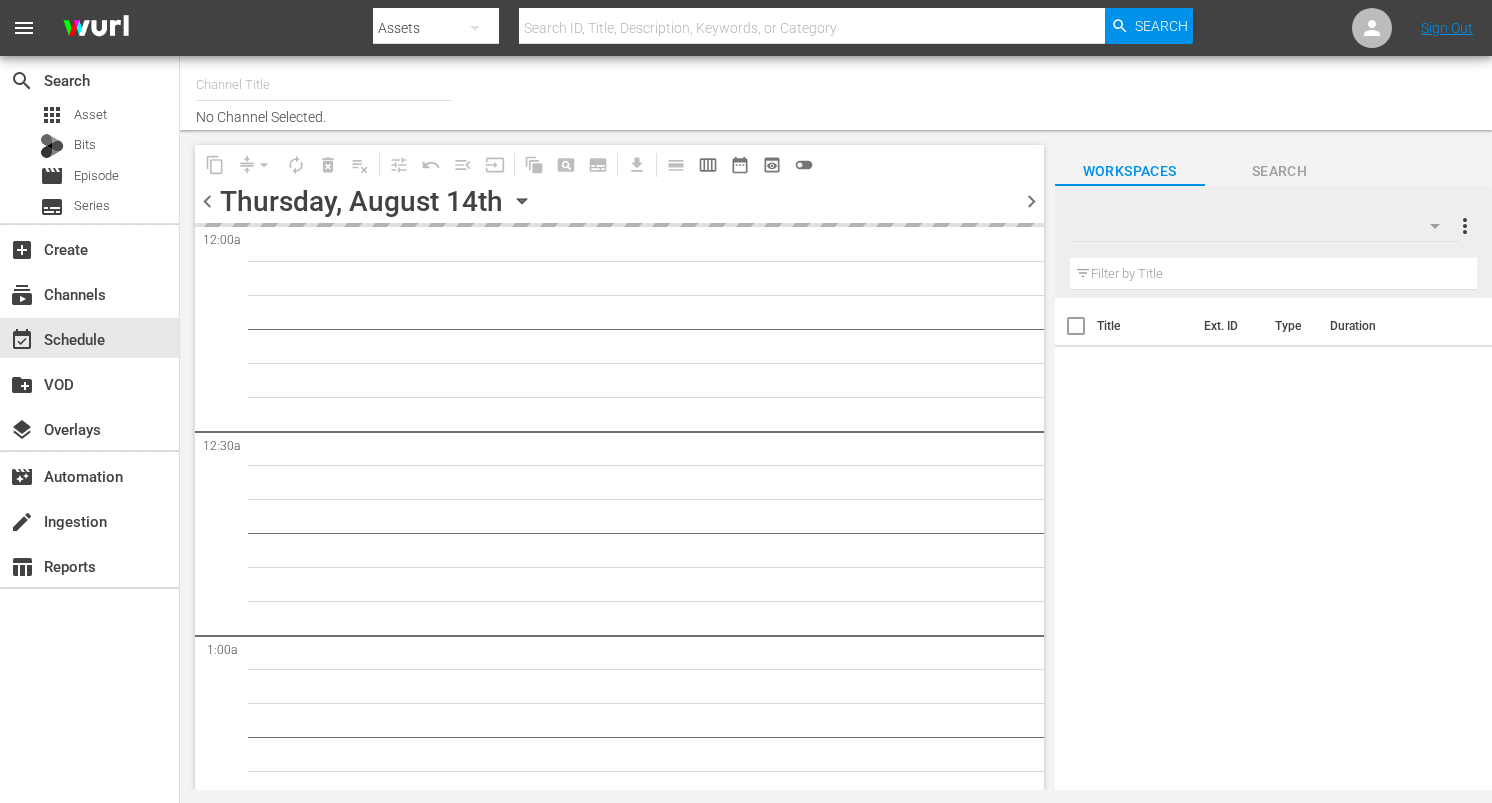 scroll, scrollTop: 0, scrollLeft: 0, axis: both 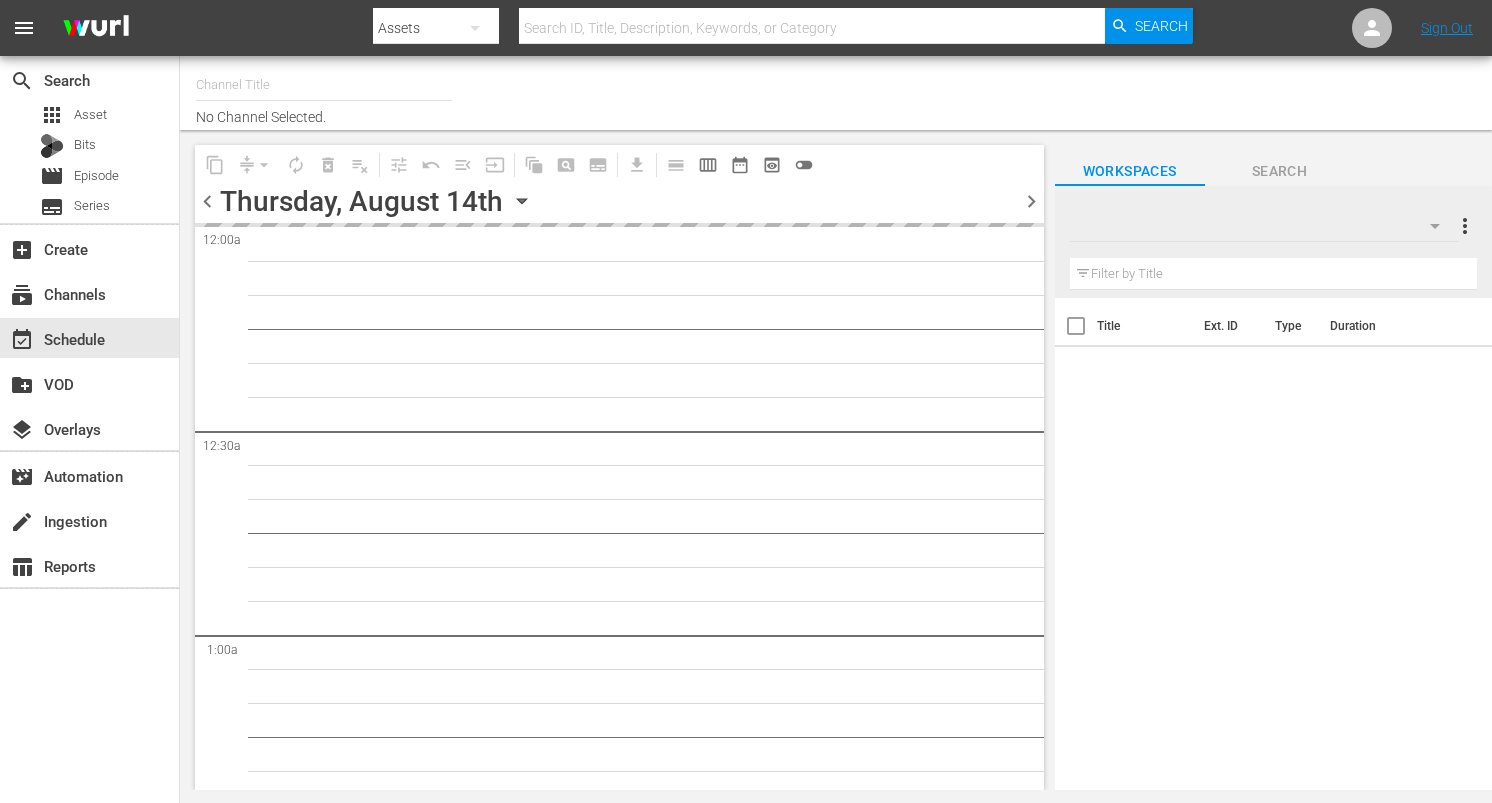type on "DangerTV (161)" 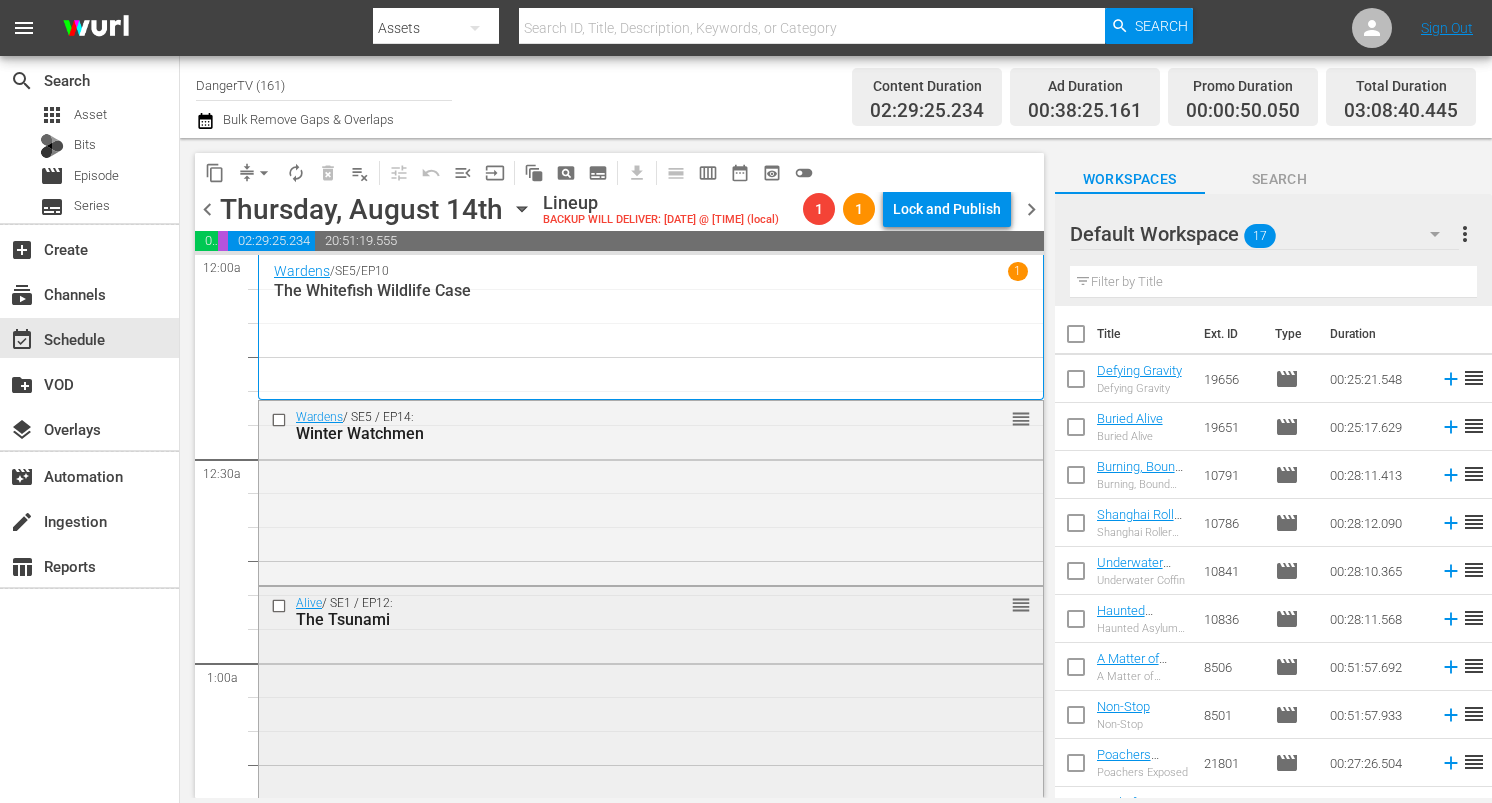 scroll, scrollTop: 275, scrollLeft: 0, axis: vertical 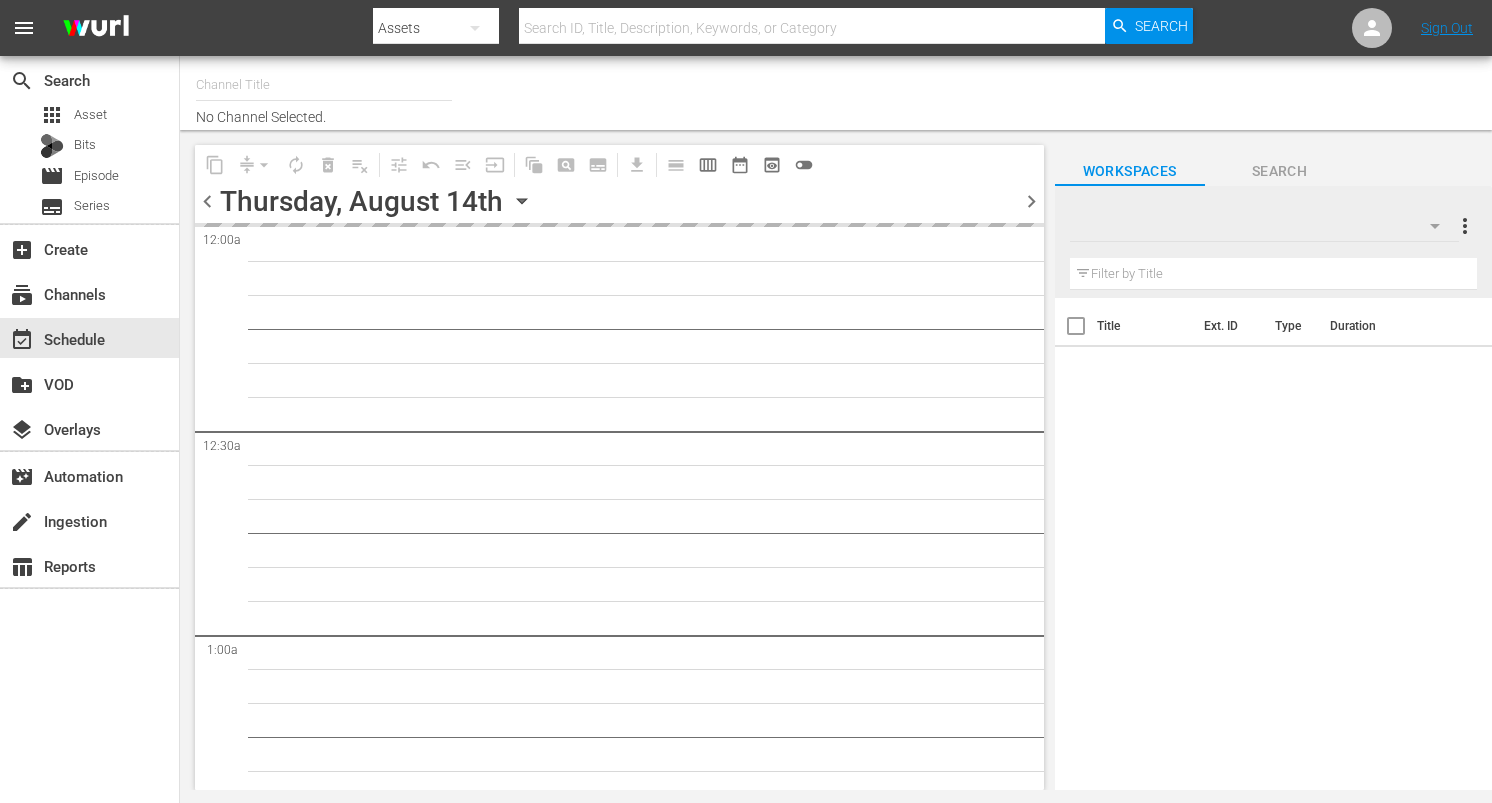 type on "DangerTV (161)" 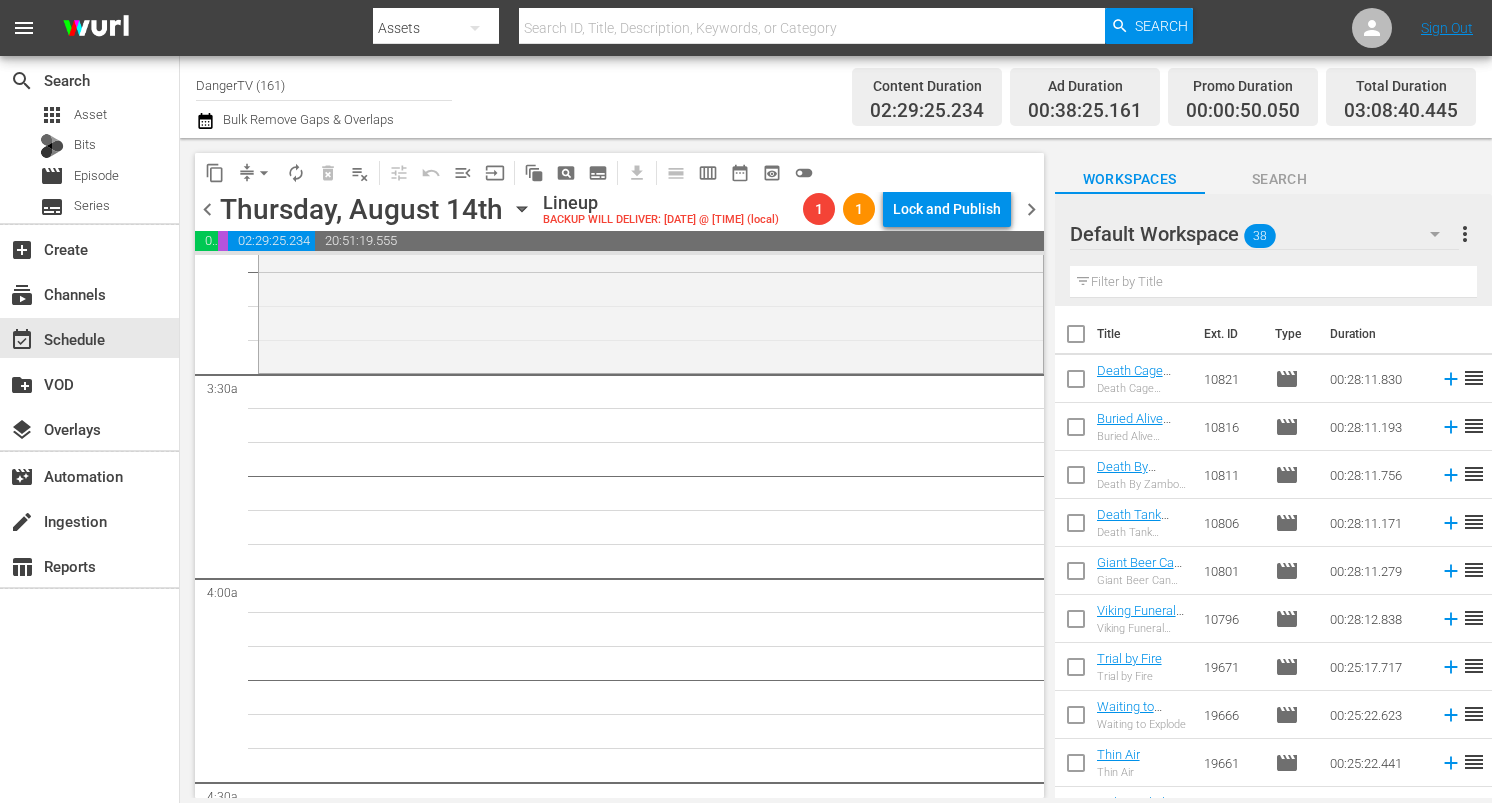 scroll, scrollTop: 1307, scrollLeft: 0, axis: vertical 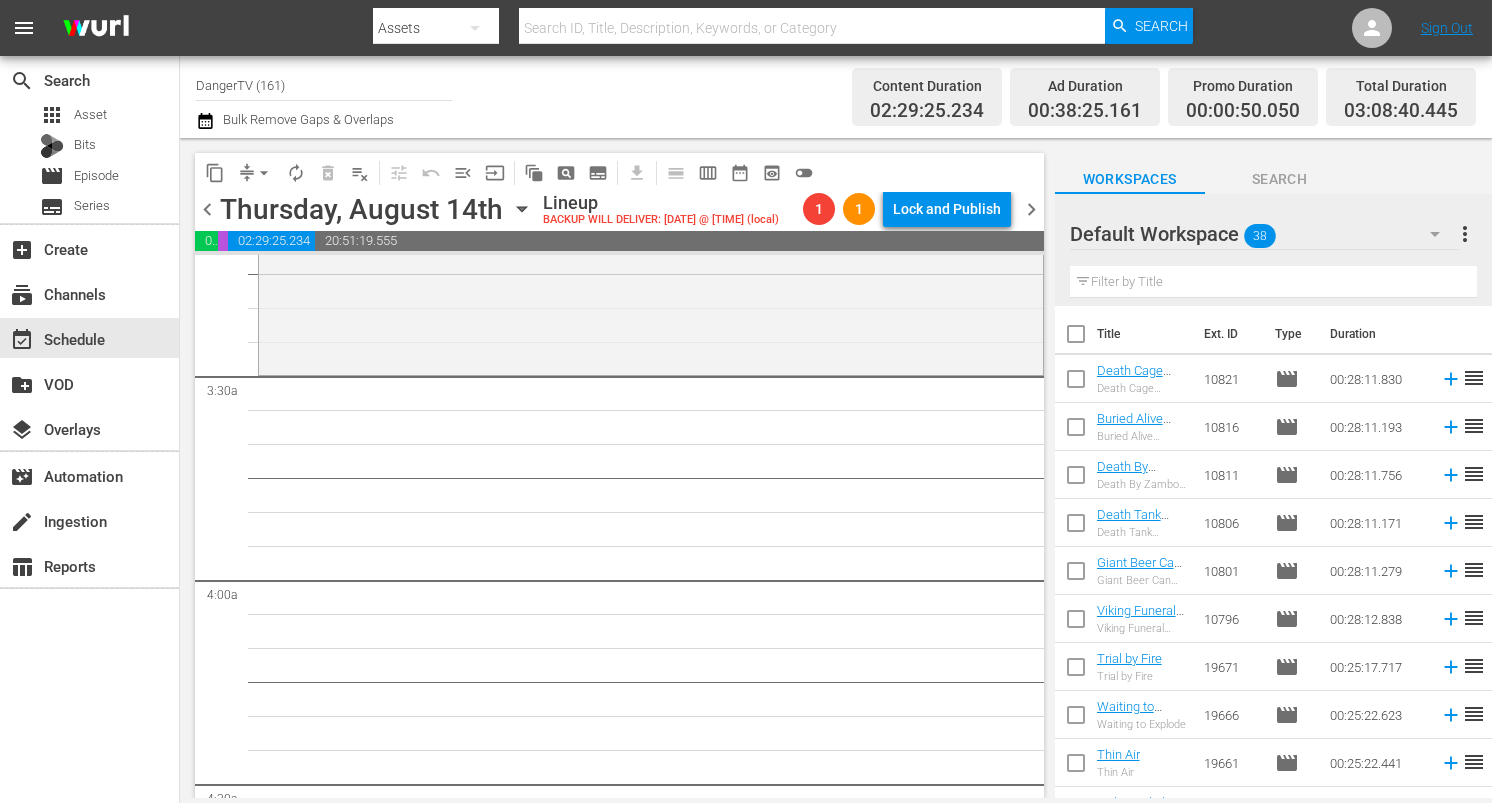 click at bounding box center [1076, 338] 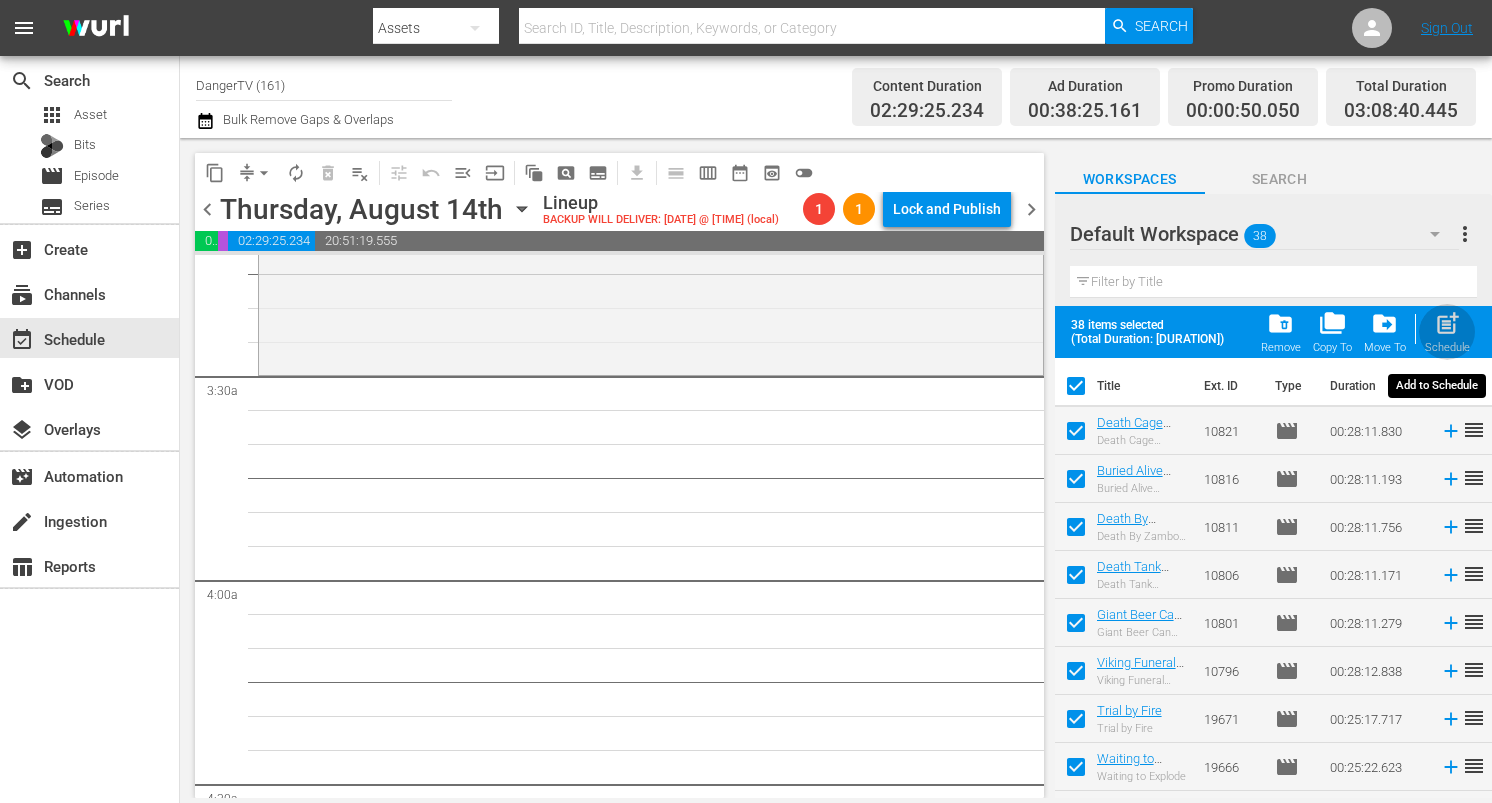 click on "post_add Schedule" at bounding box center [1447, 332] 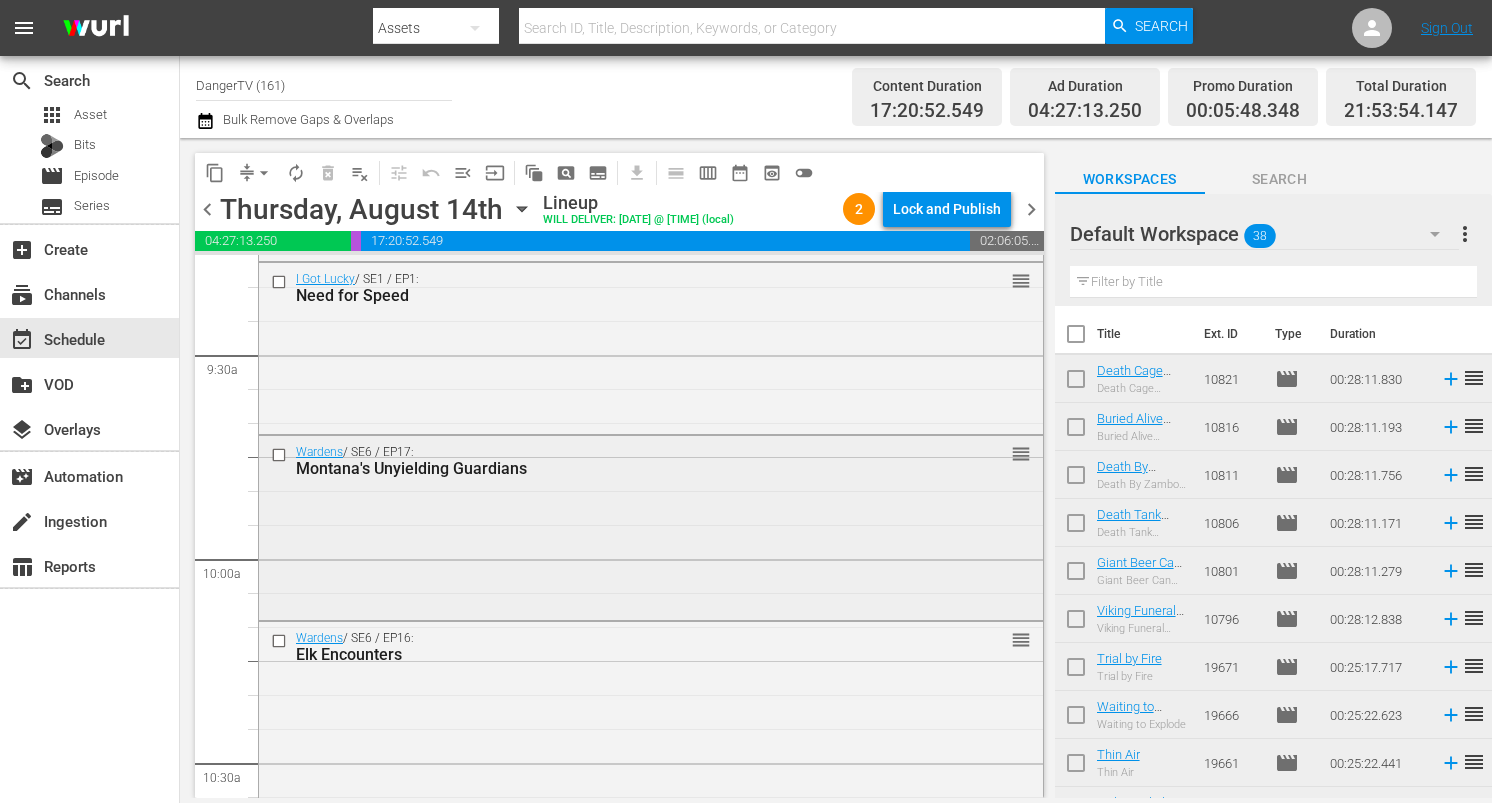scroll, scrollTop: 3780, scrollLeft: 0, axis: vertical 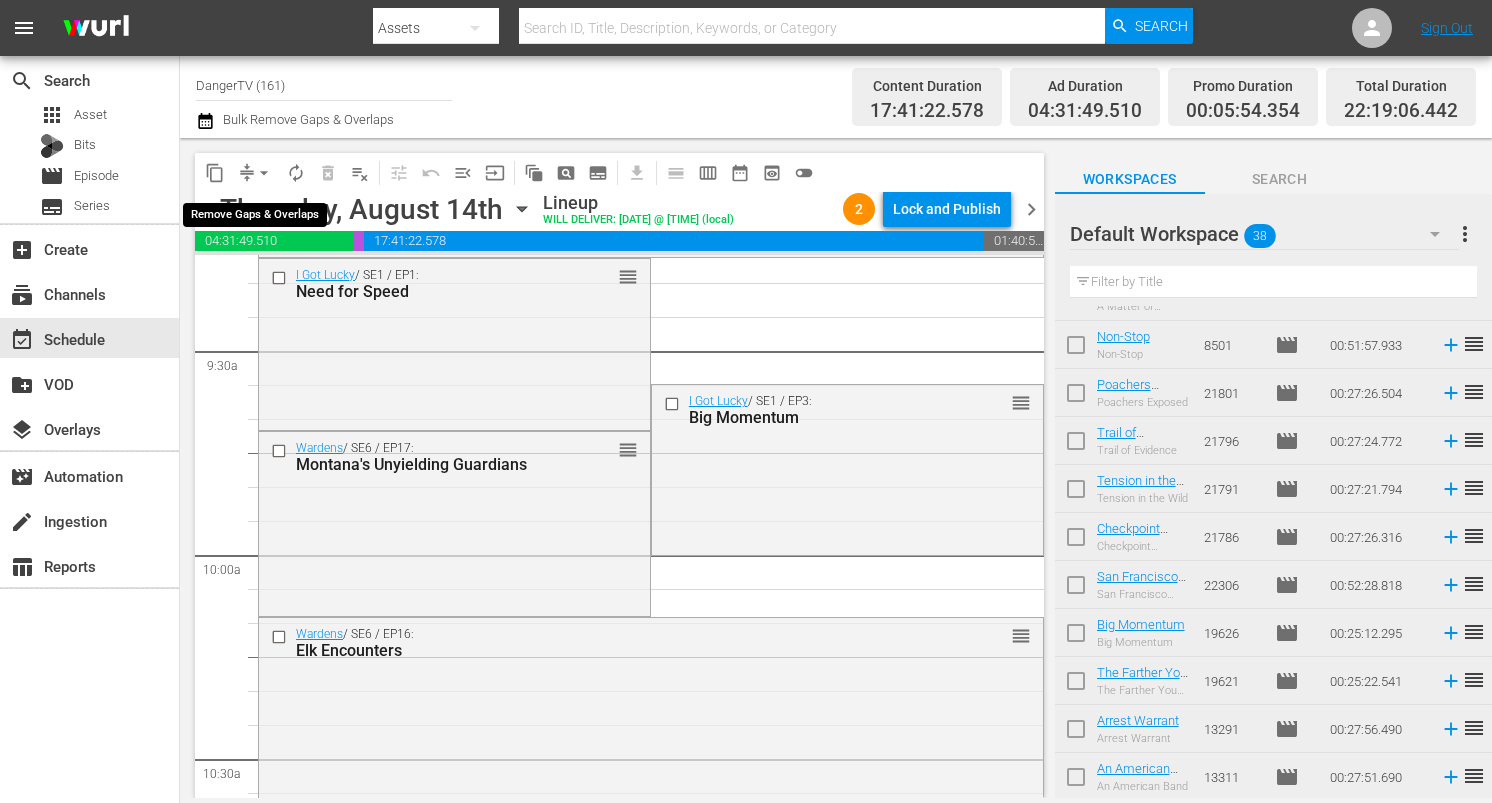 click on "arrow_drop_down" at bounding box center (264, 173) 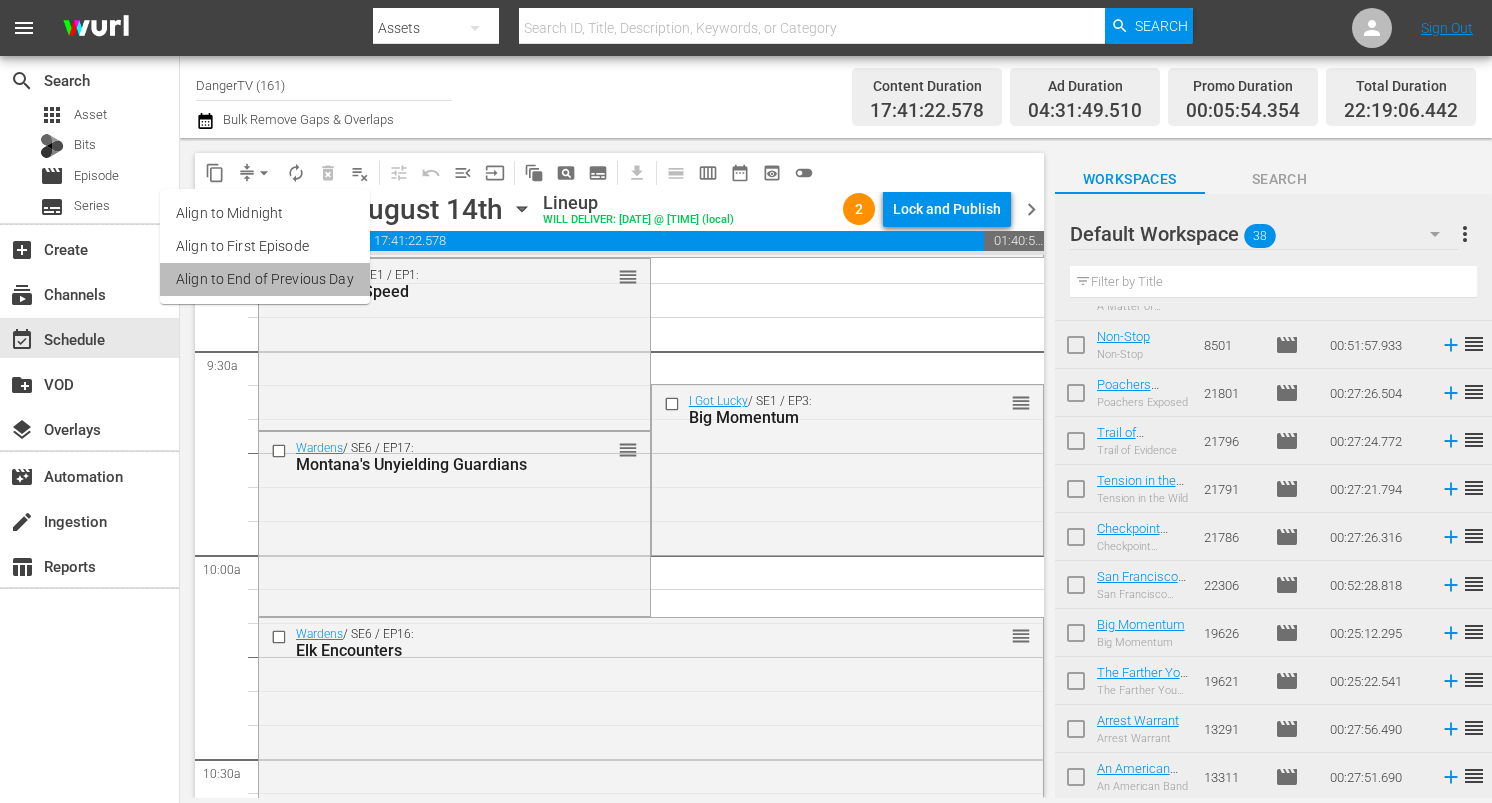 click on "Align to End of Previous Day" at bounding box center (265, 279) 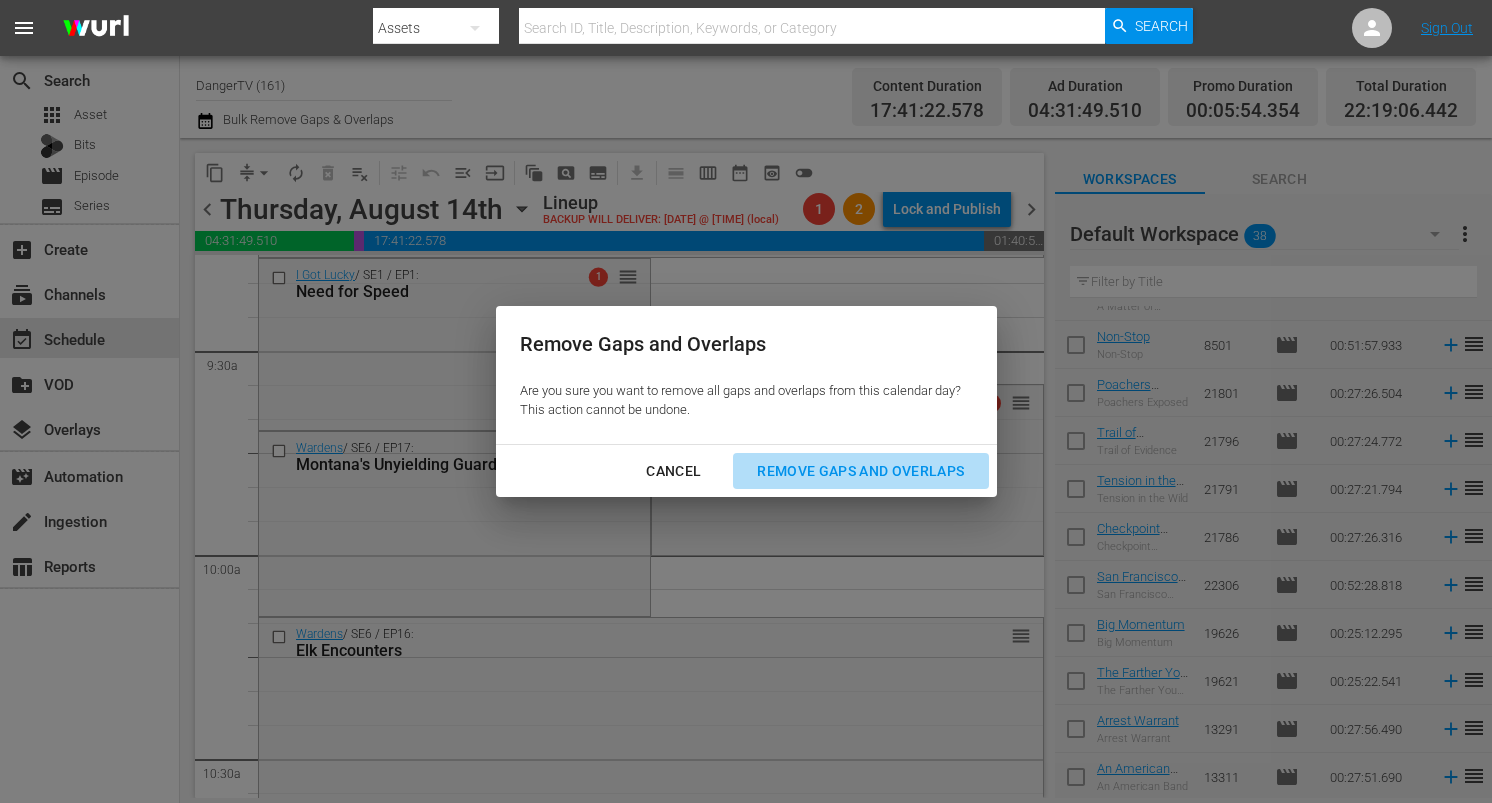 click on "Remove Gaps and Overlaps" at bounding box center (860, 471) 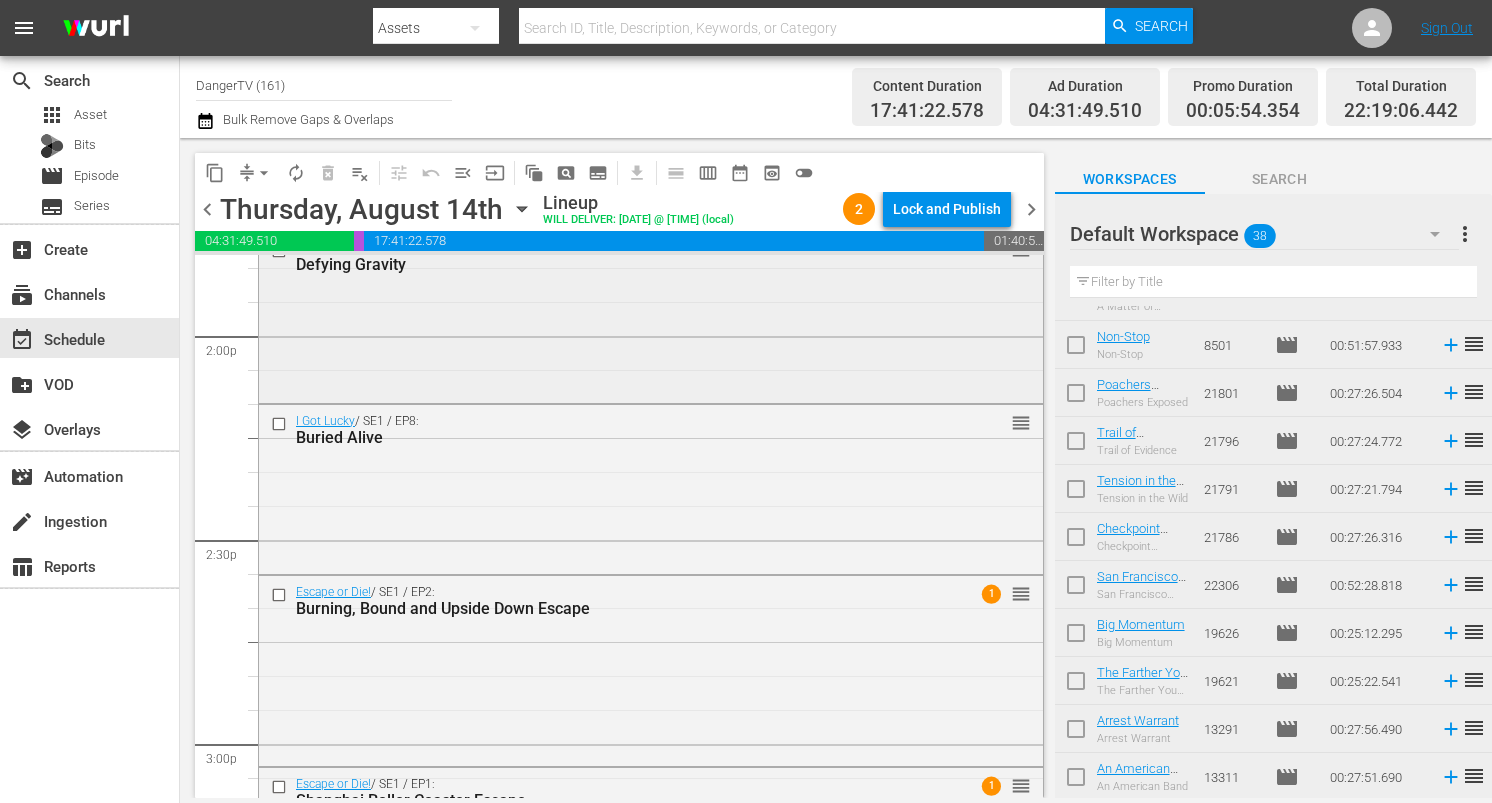 scroll, scrollTop: 5629, scrollLeft: 0, axis: vertical 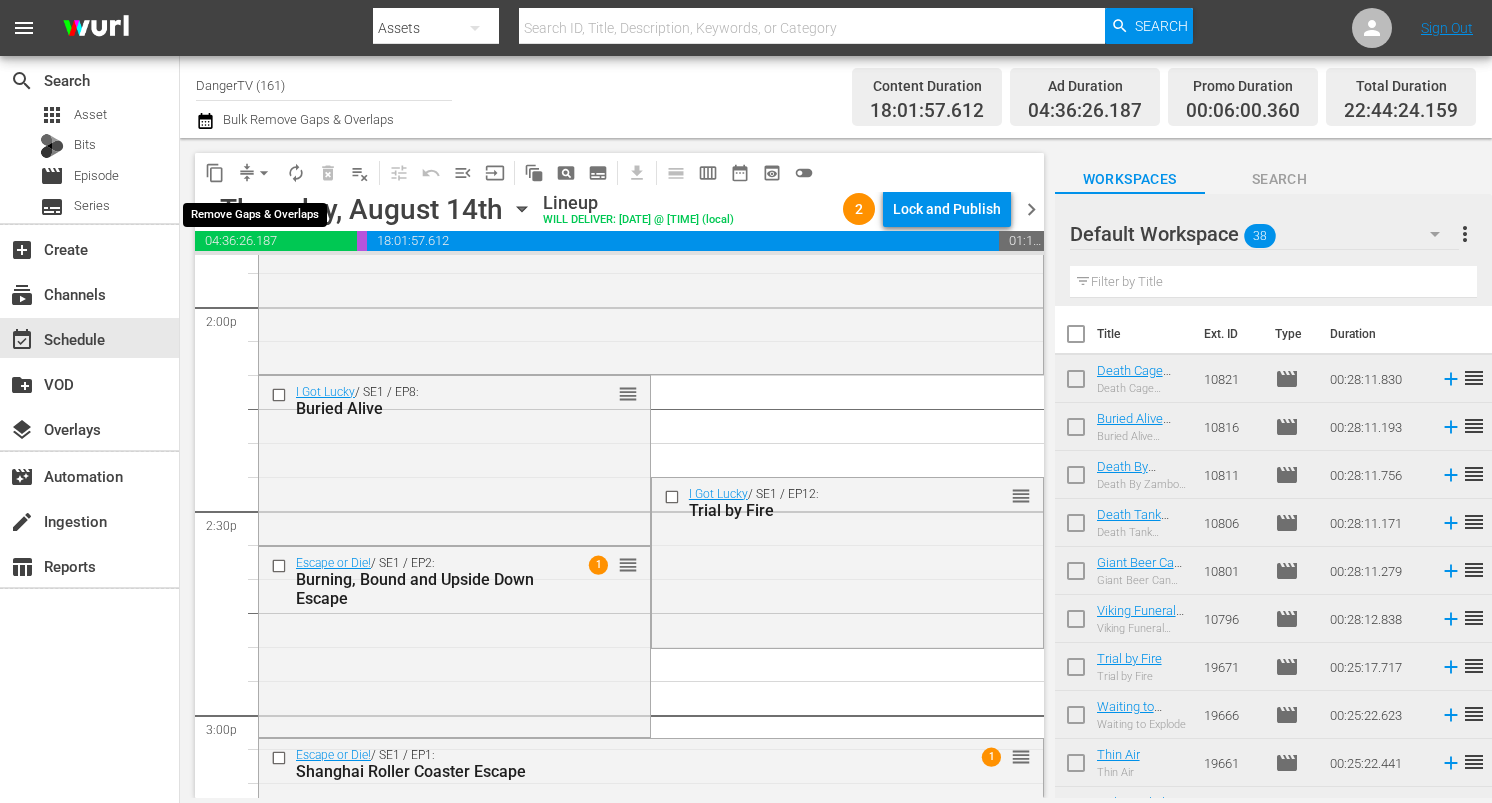 click on "arrow_drop_down" at bounding box center [264, 173] 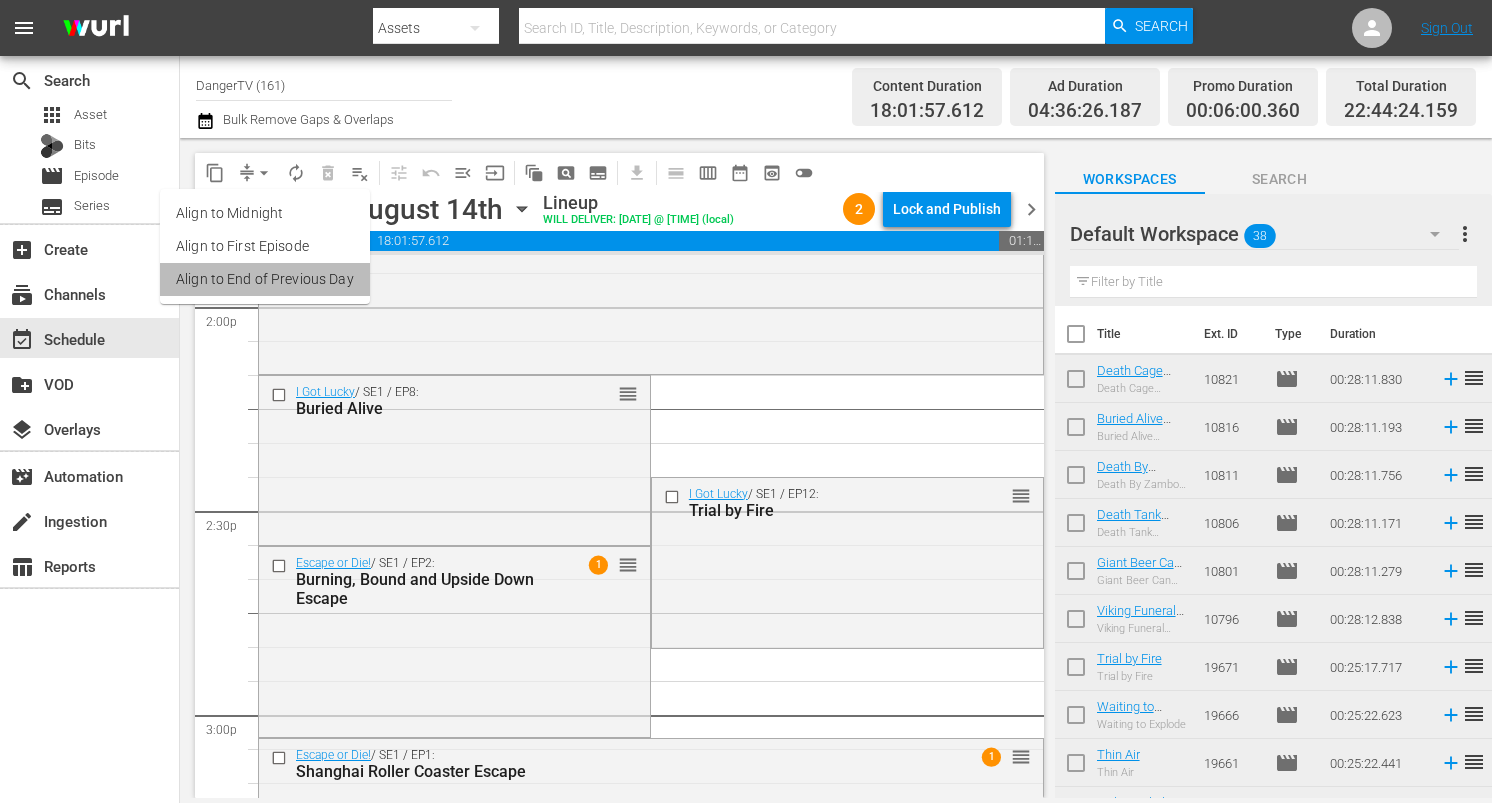 click on "Align to End of Previous Day" at bounding box center (265, 279) 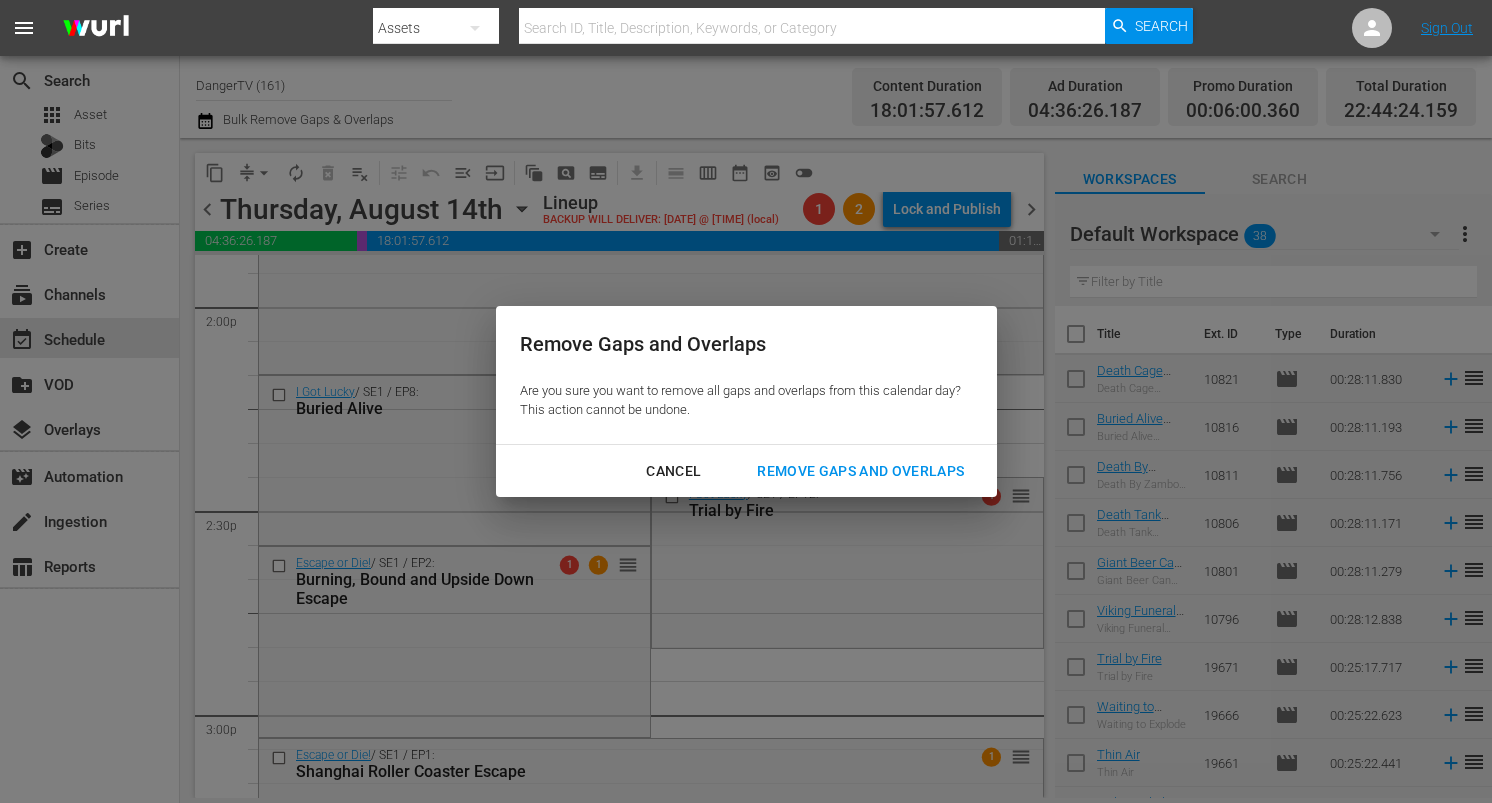drag, startPoint x: 815, startPoint y: 459, endPoint x: 805, endPoint y: 454, distance: 11.18034 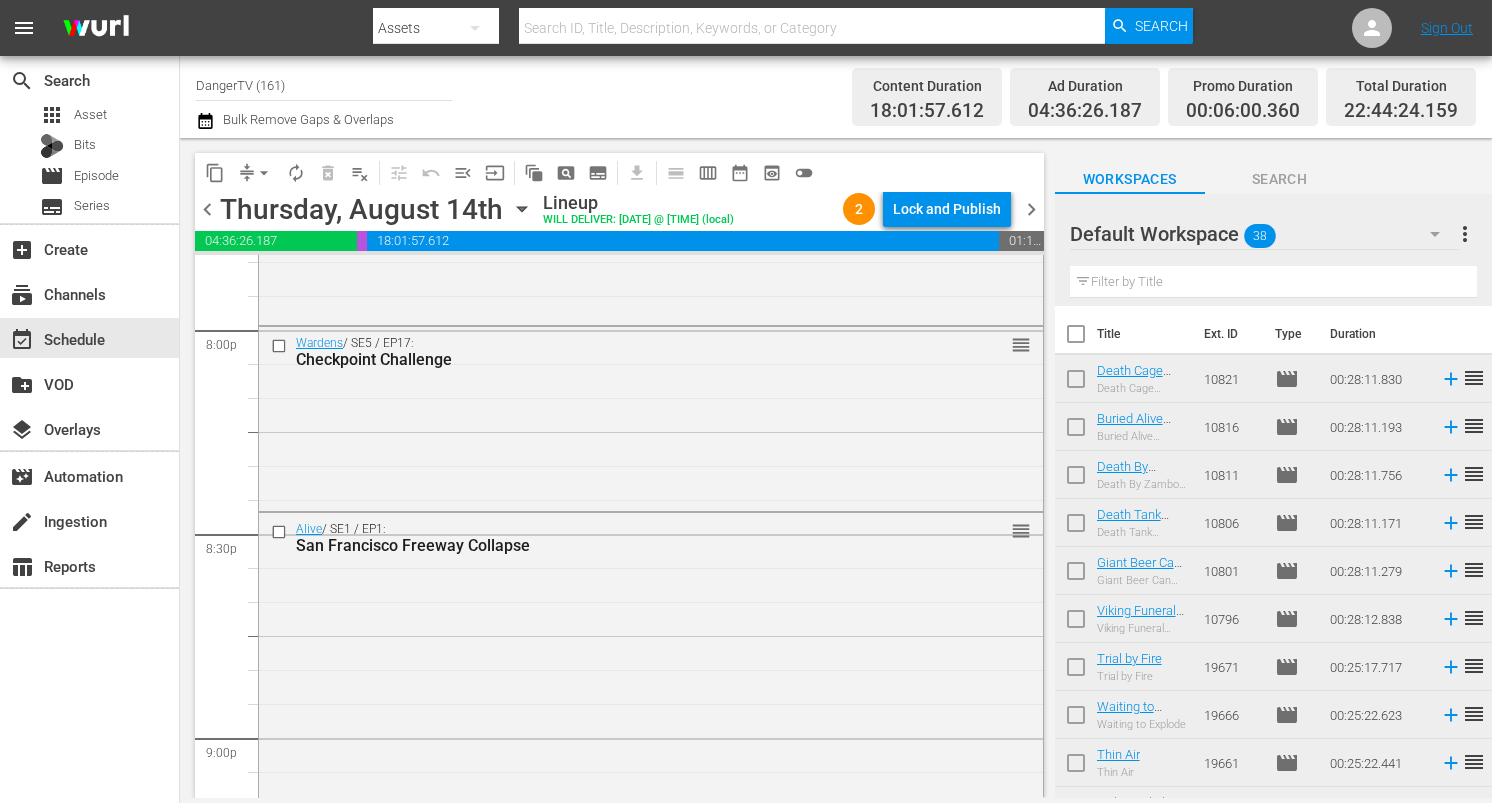 scroll, scrollTop: 8075, scrollLeft: 0, axis: vertical 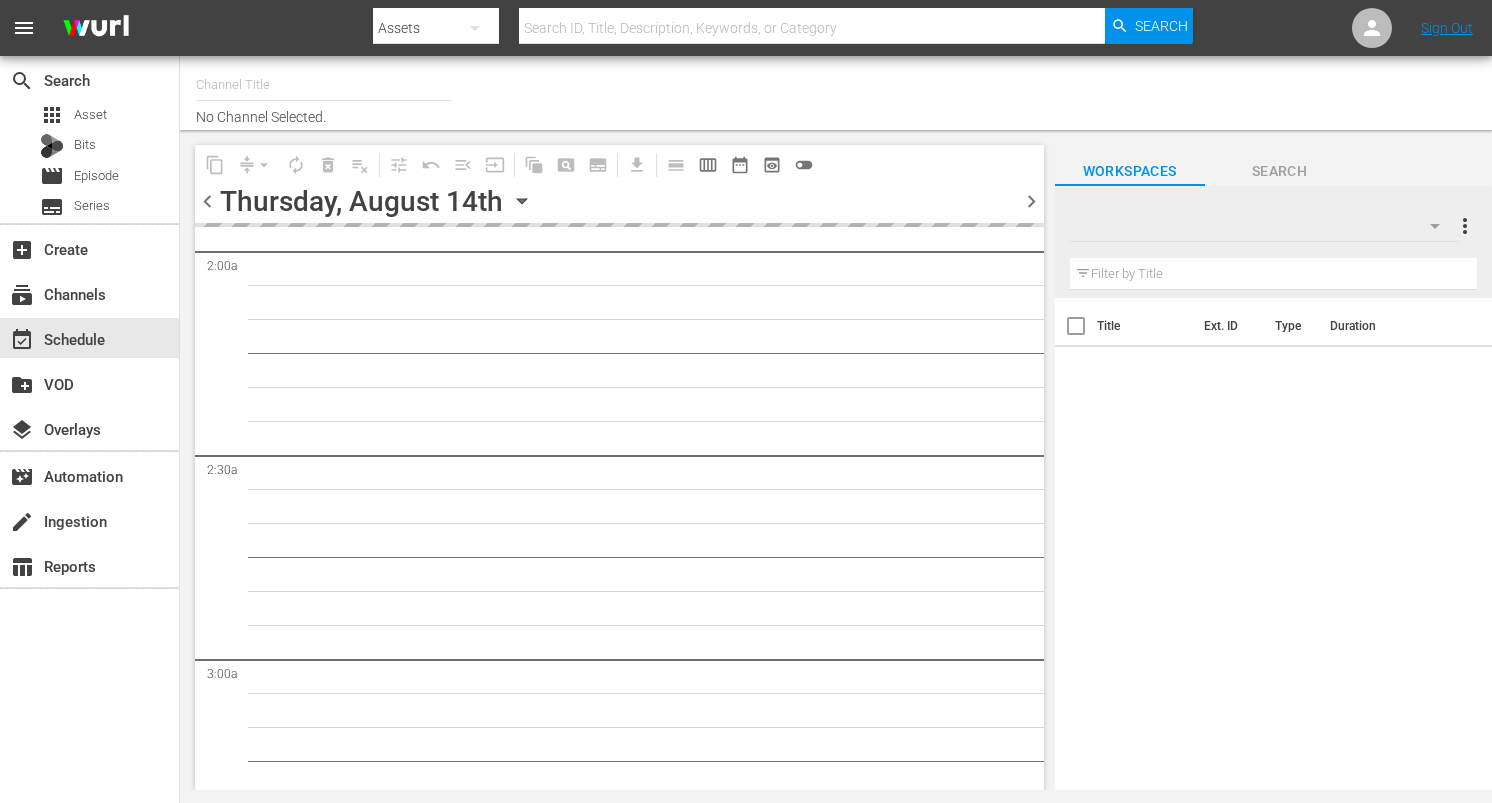 type on "DangerTV (161)" 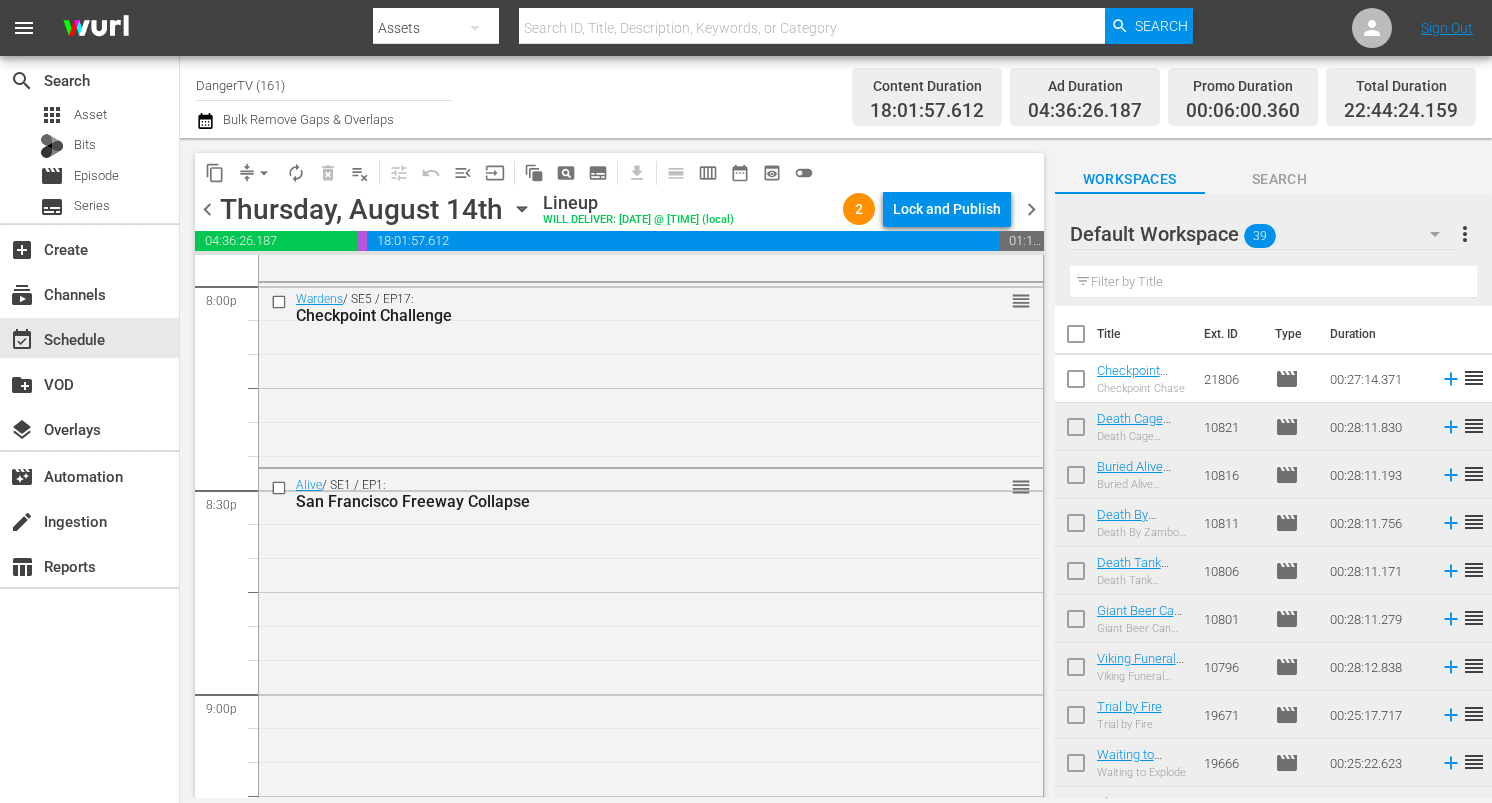 scroll, scrollTop: 8102, scrollLeft: 0, axis: vertical 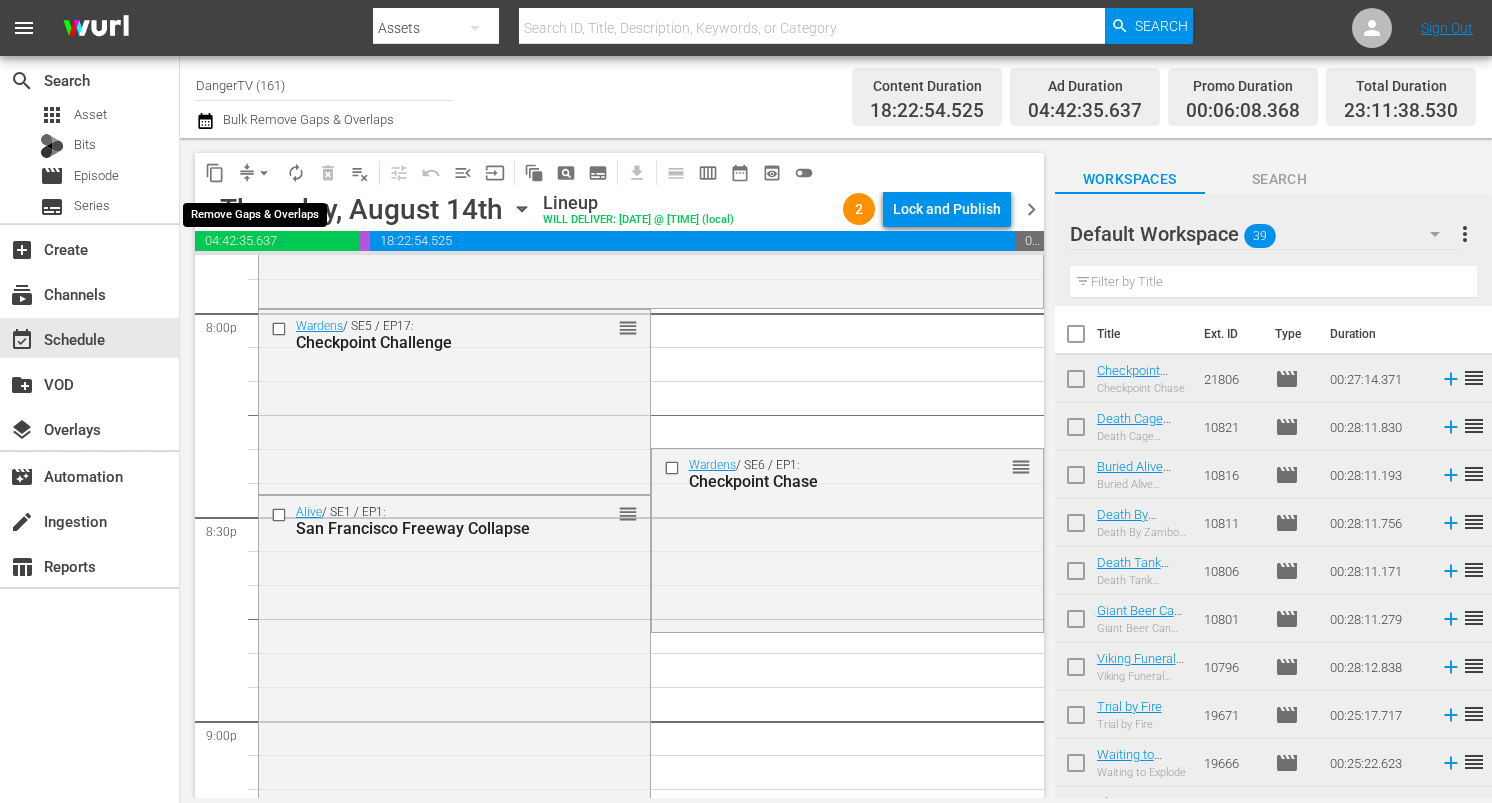 click on "arrow_drop_down" at bounding box center (264, 173) 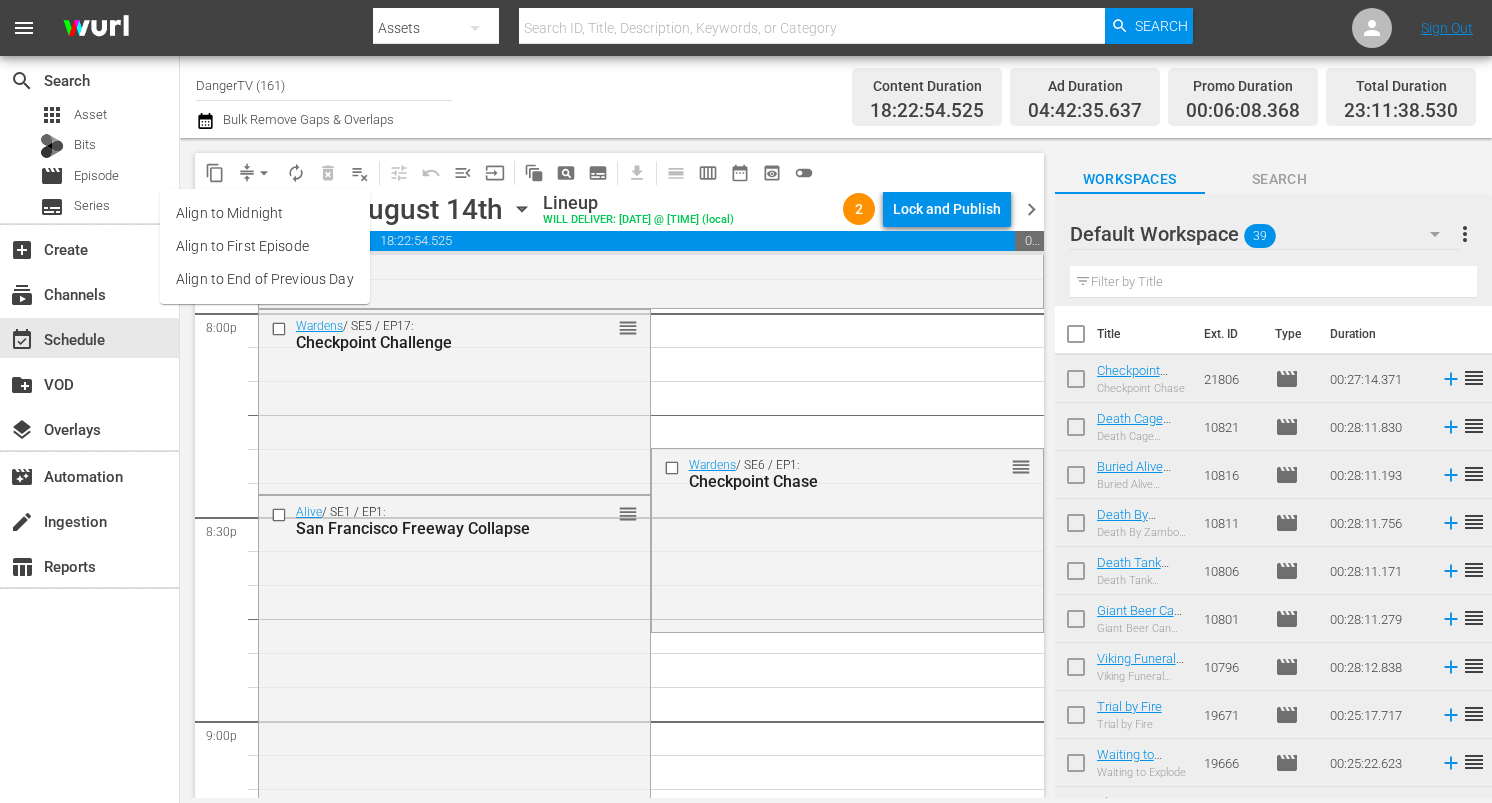 click on "Align to End of Previous Day" at bounding box center [265, 279] 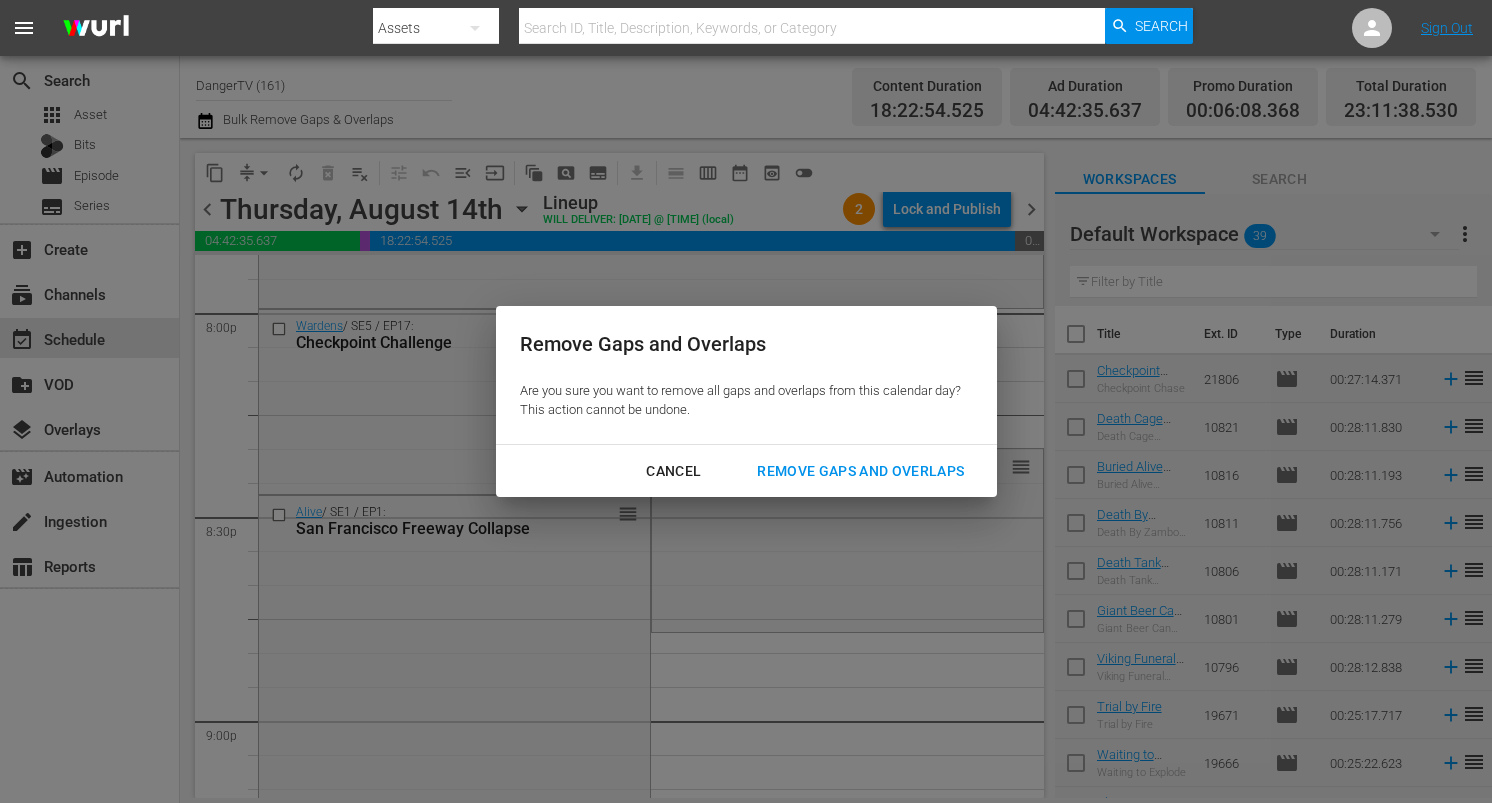 click on "Remove Gaps and Overlaps" at bounding box center (860, 471) 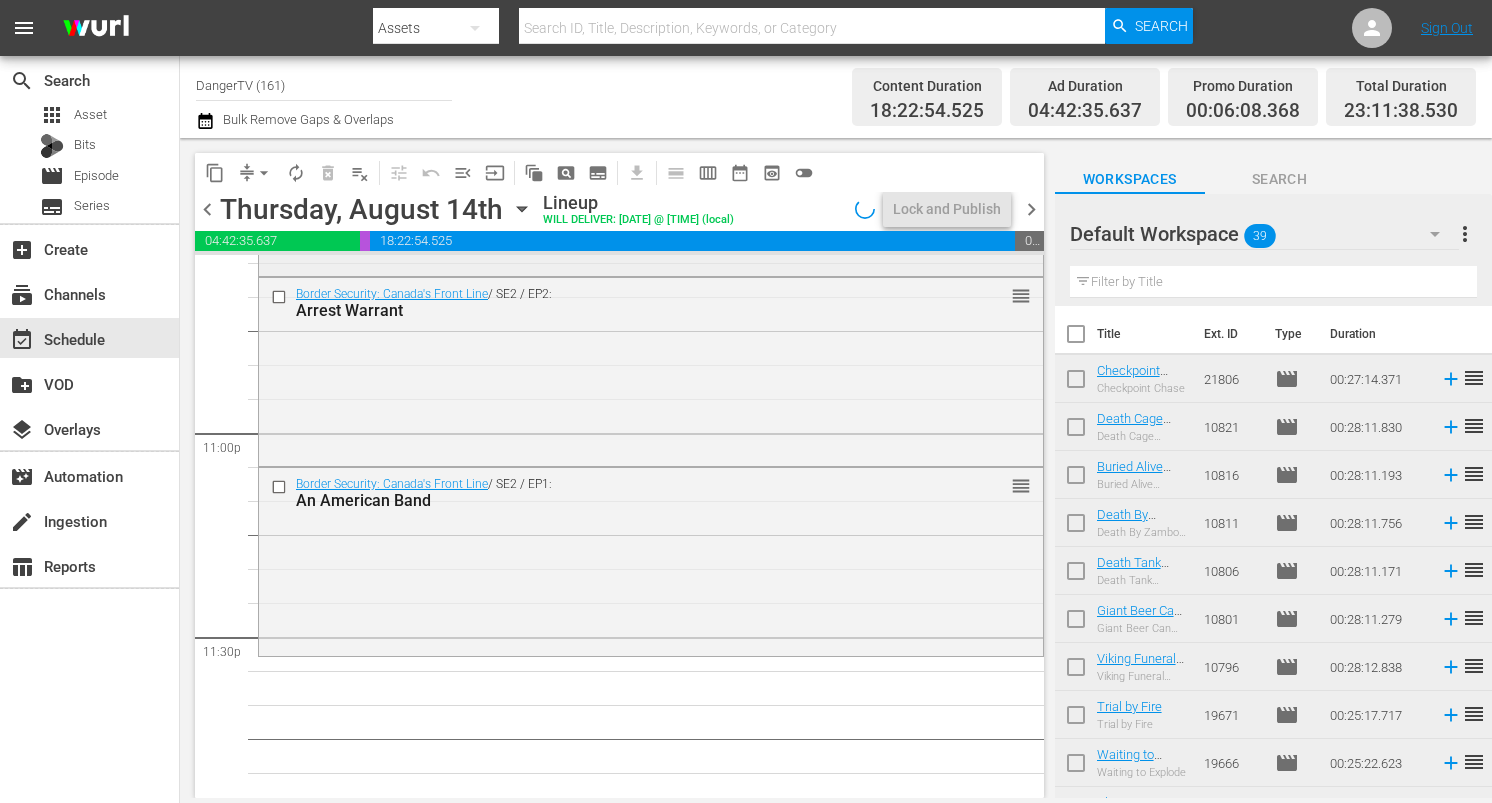 scroll, scrollTop: 9248, scrollLeft: 0, axis: vertical 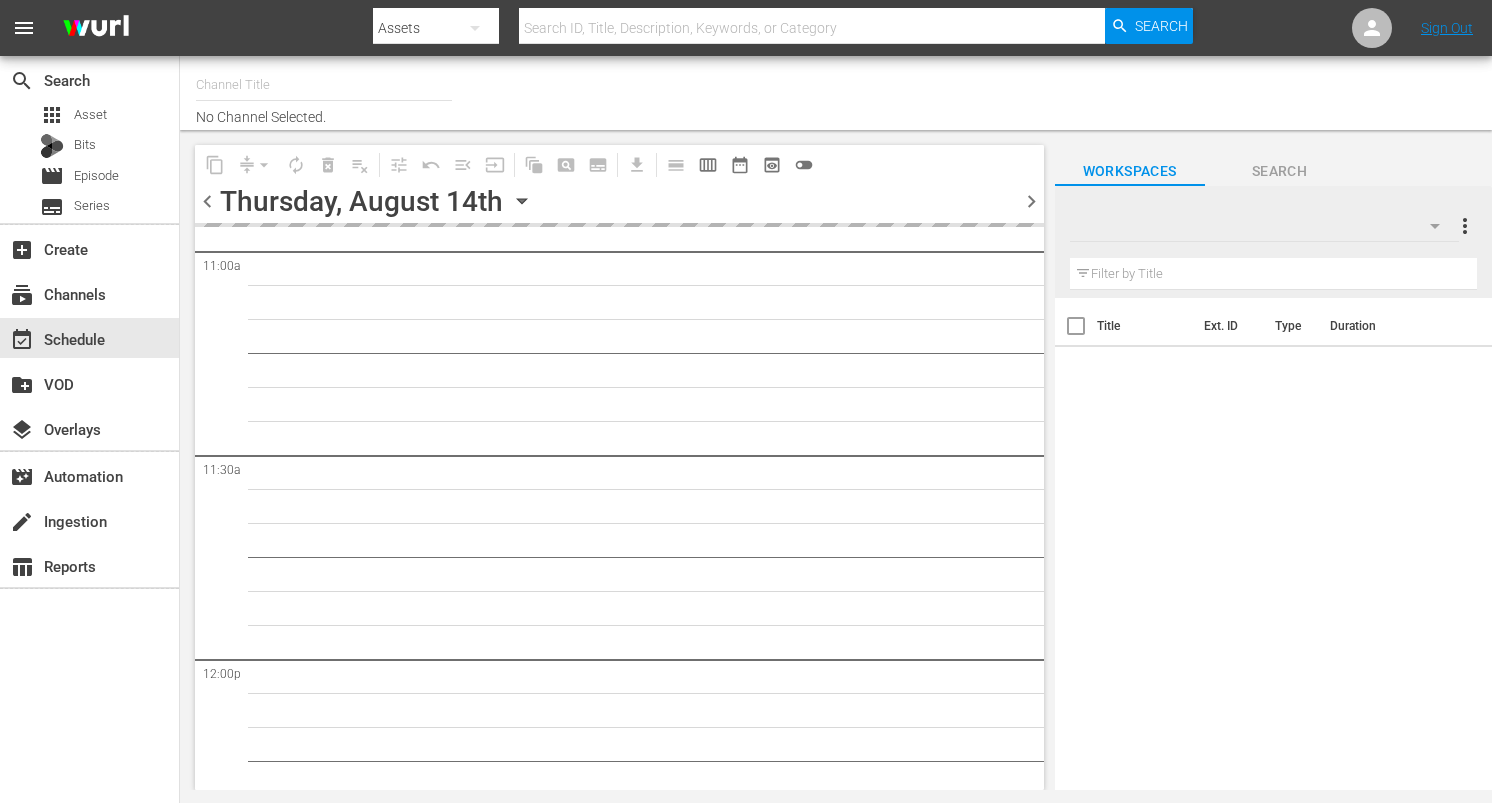 type on "DangerTV (161)" 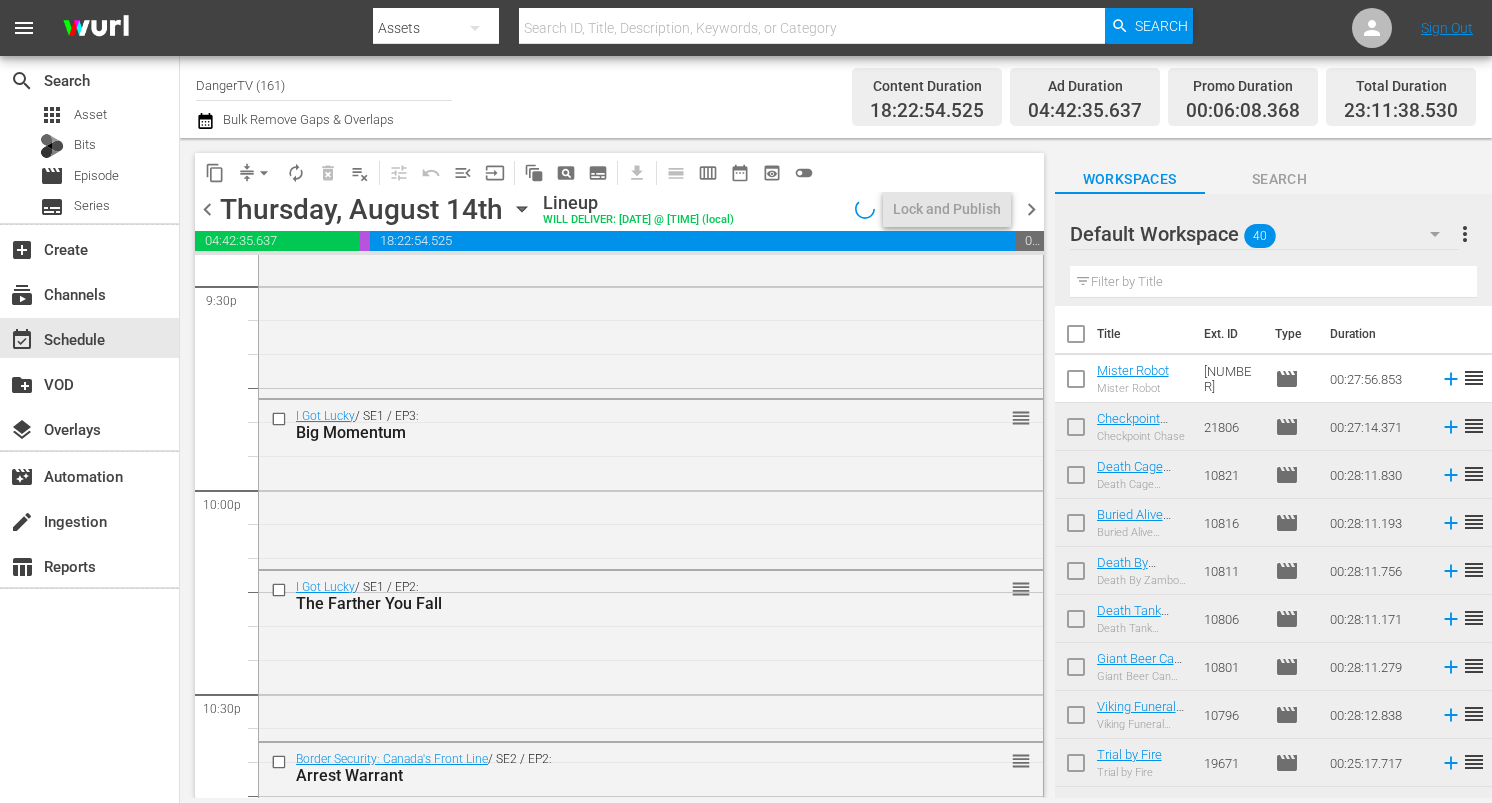 scroll, scrollTop: 9248, scrollLeft: 0, axis: vertical 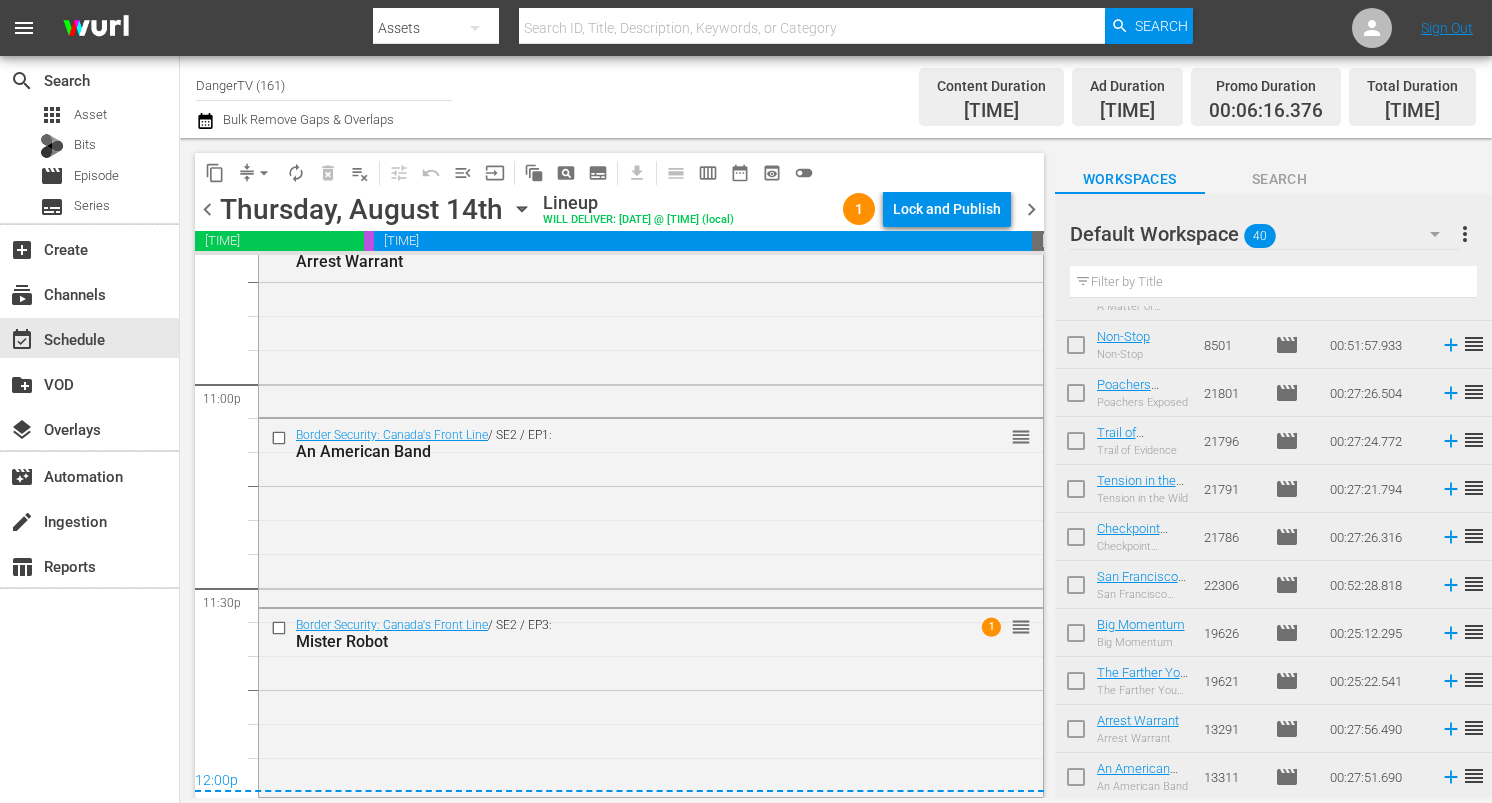 click at bounding box center (1076, 589) 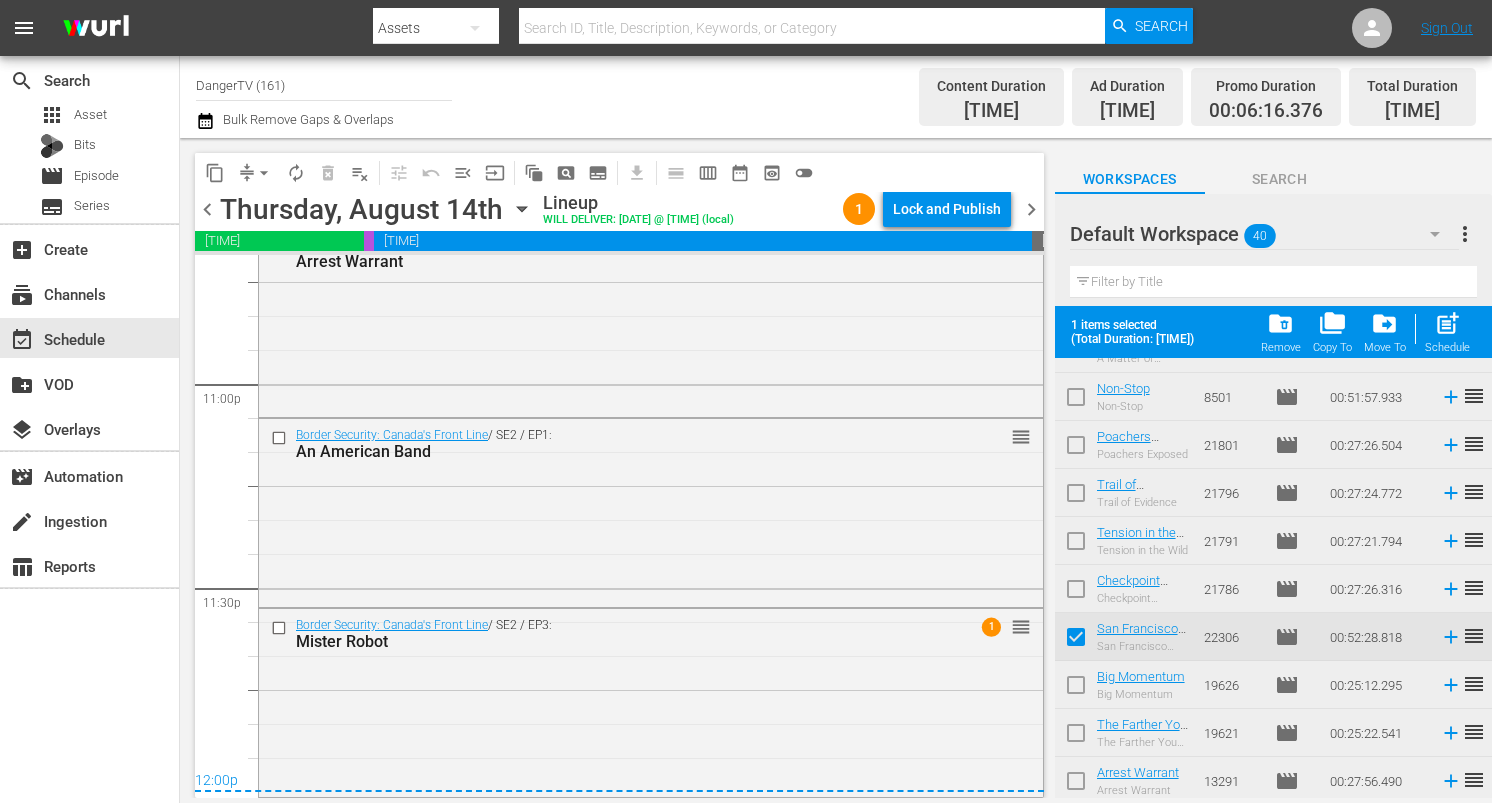 scroll, scrollTop: 1526, scrollLeft: 0, axis: vertical 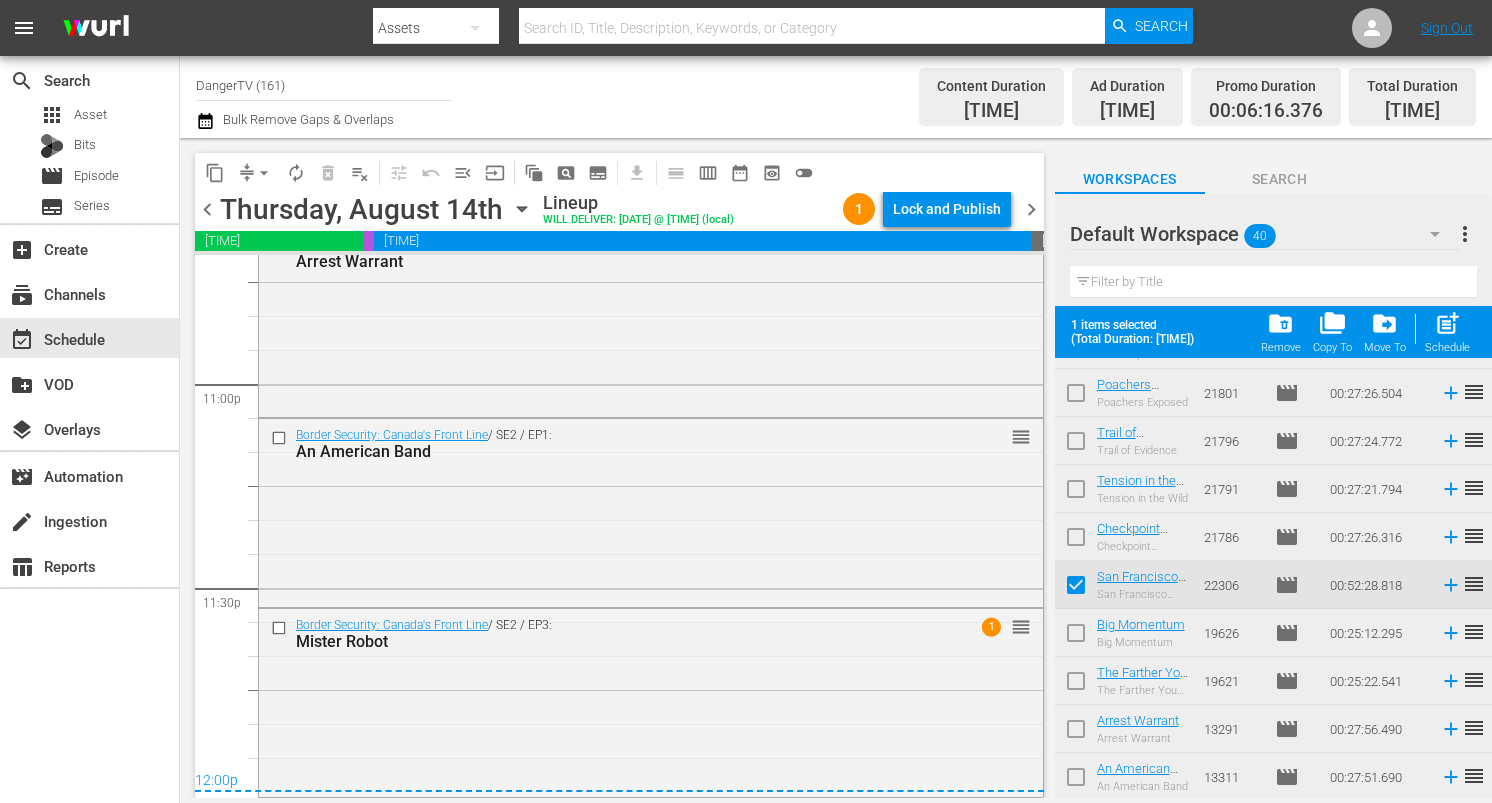 click at bounding box center [1076, 637] 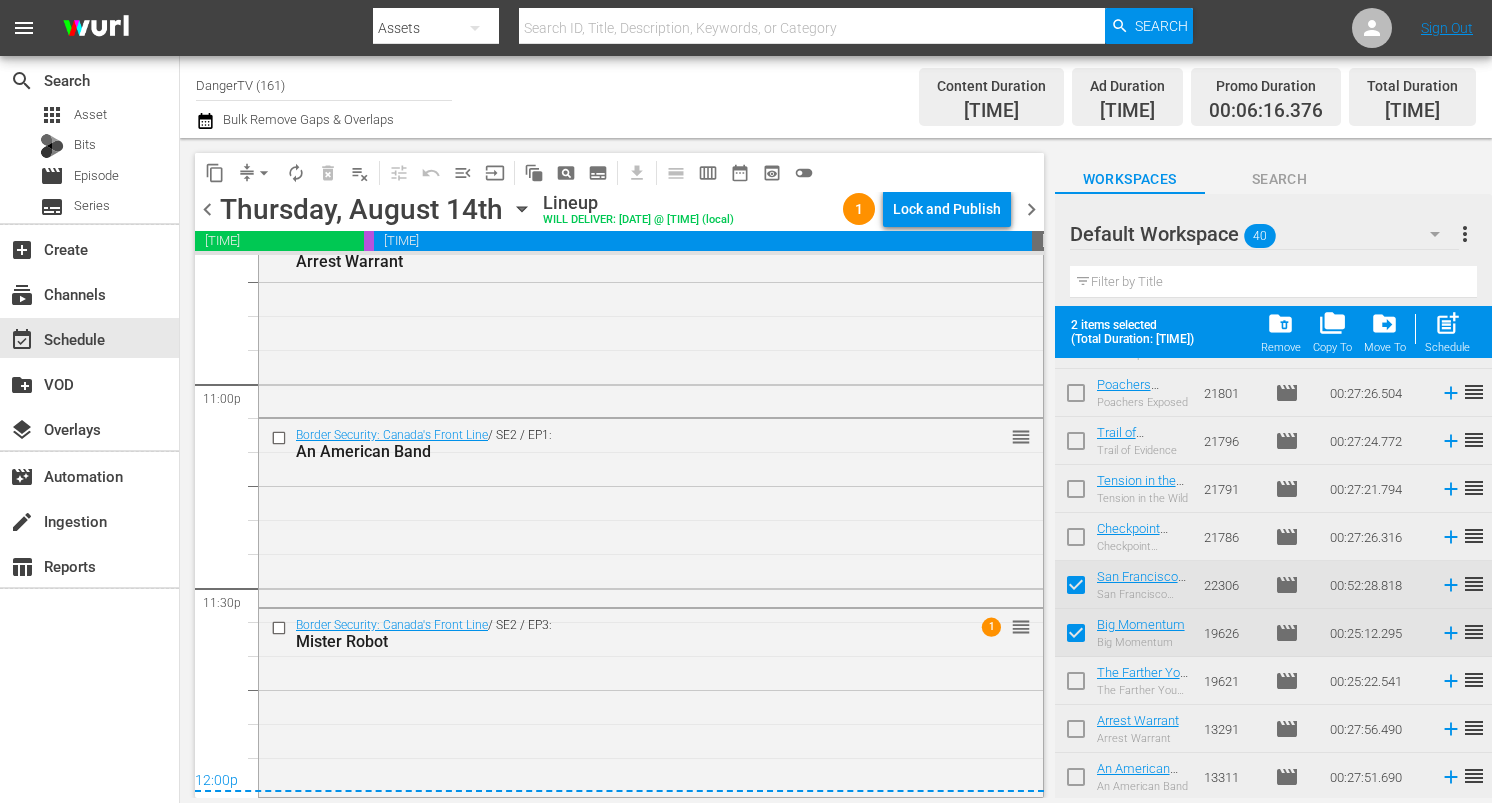 click at bounding box center (1076, 685) 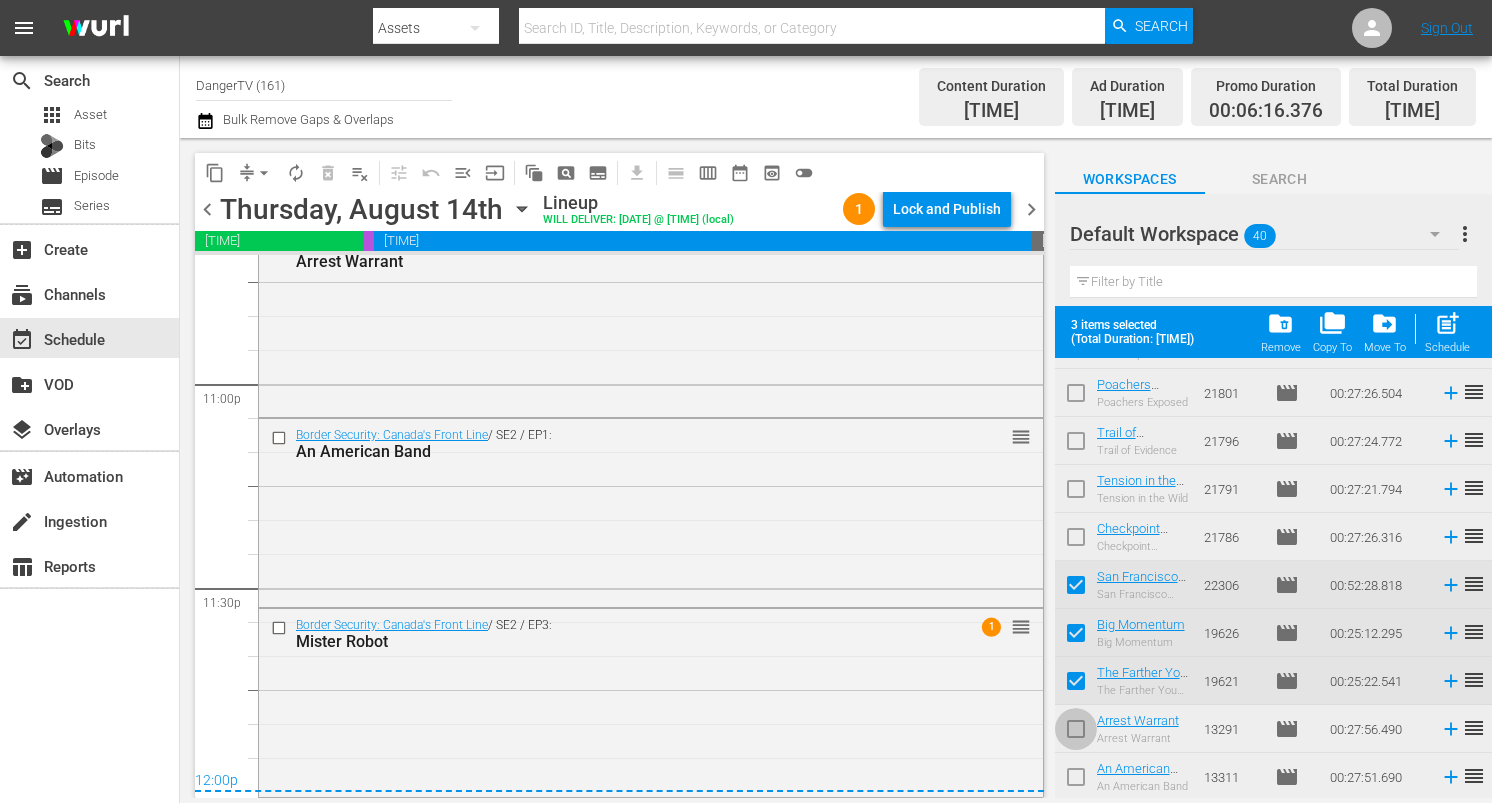 click at bounding box center [1076, 733] 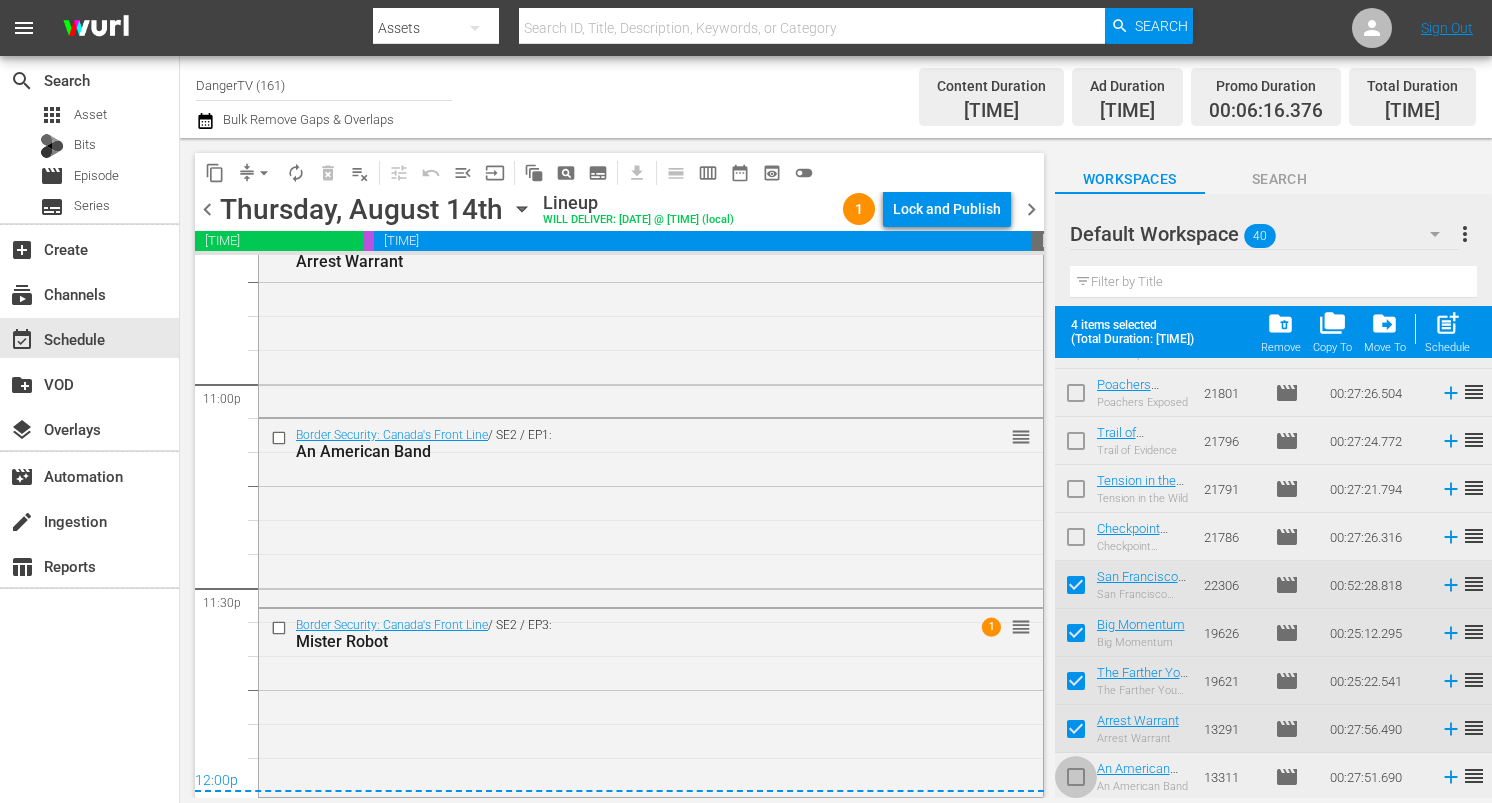click at bounding box center (1076, 781) 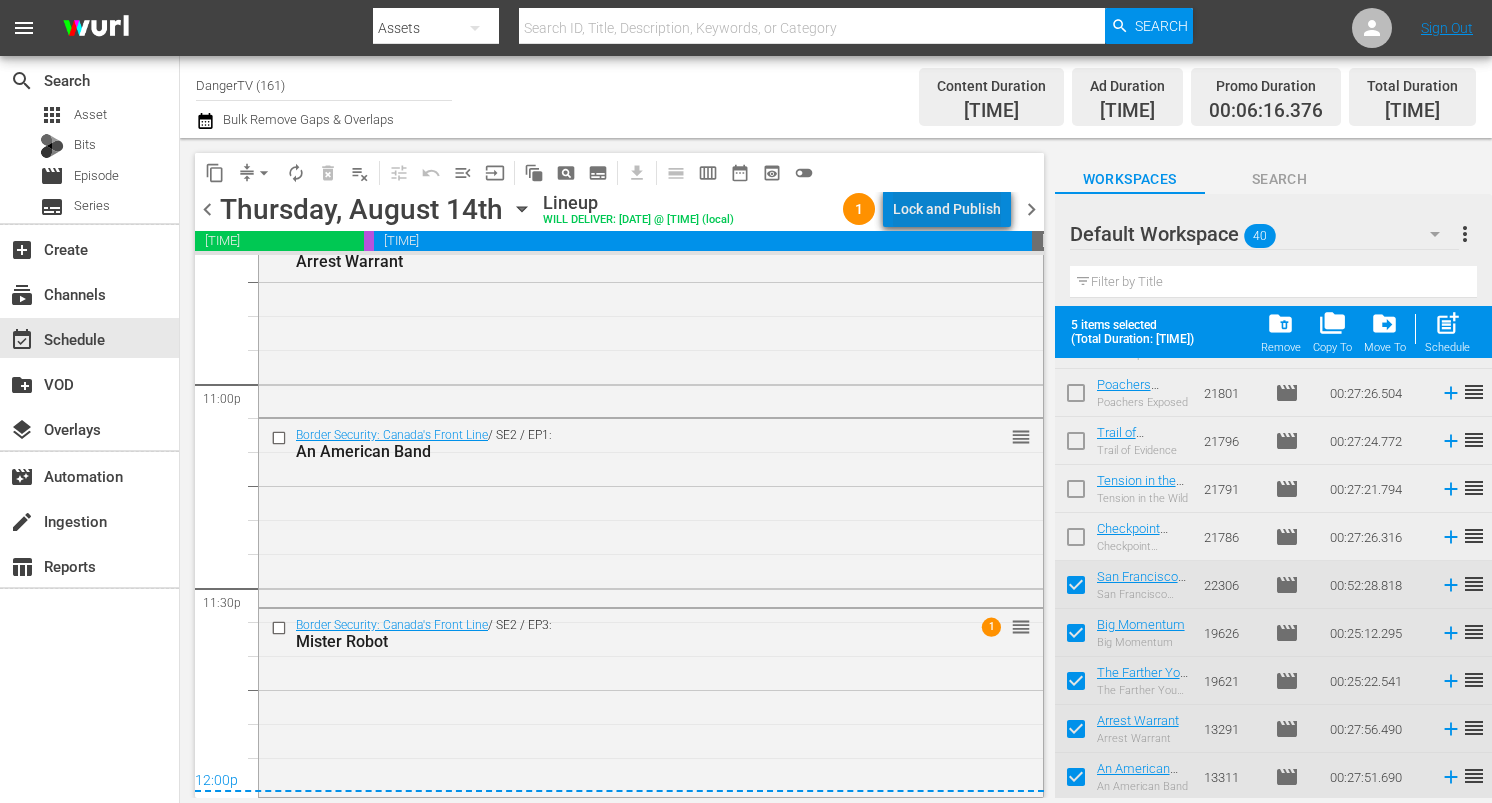 click on "Lock and Publish" at bounding box center (947, 209) 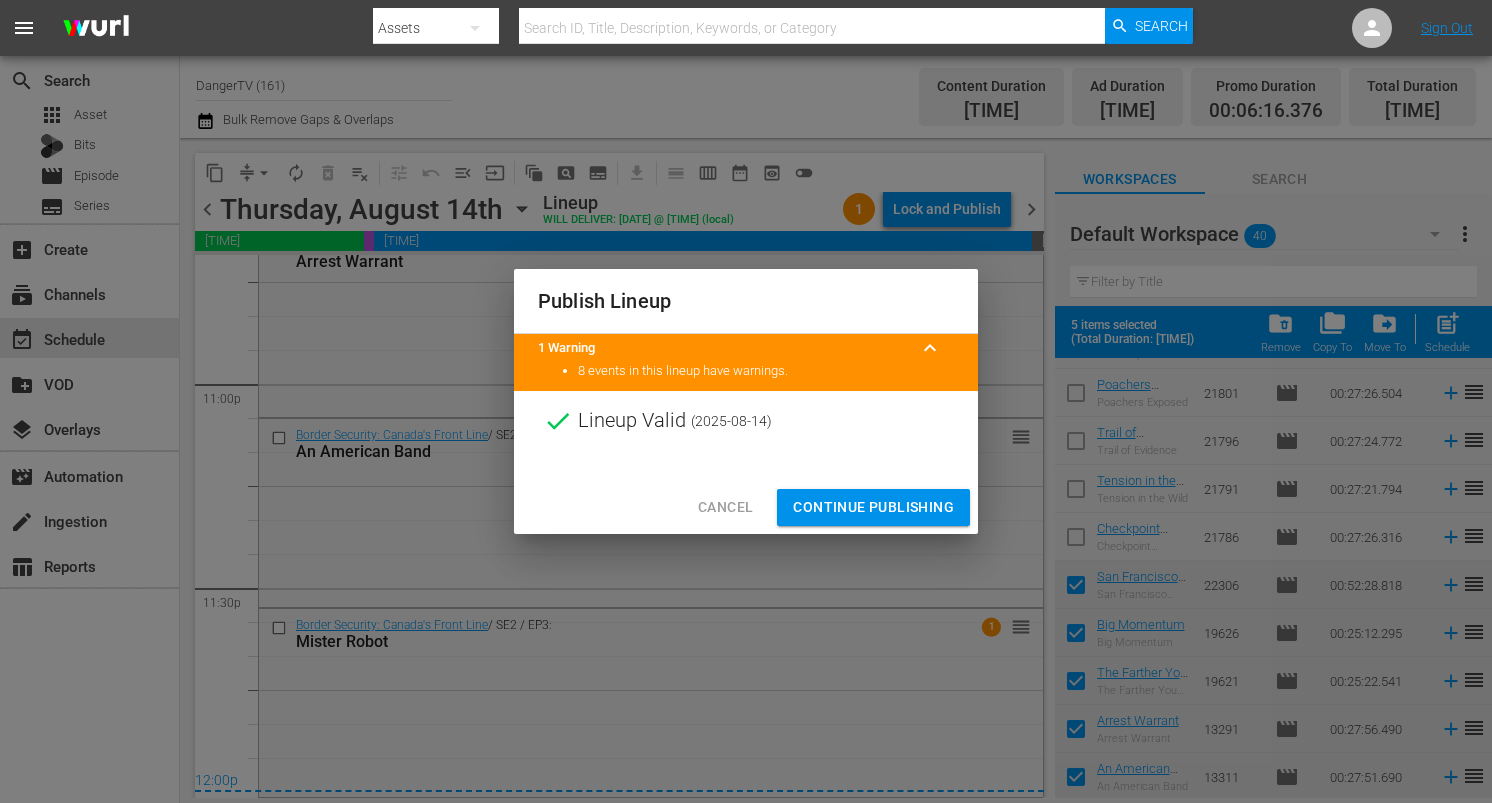 click on "Continue Publishing" at bounding box center (873, 507) 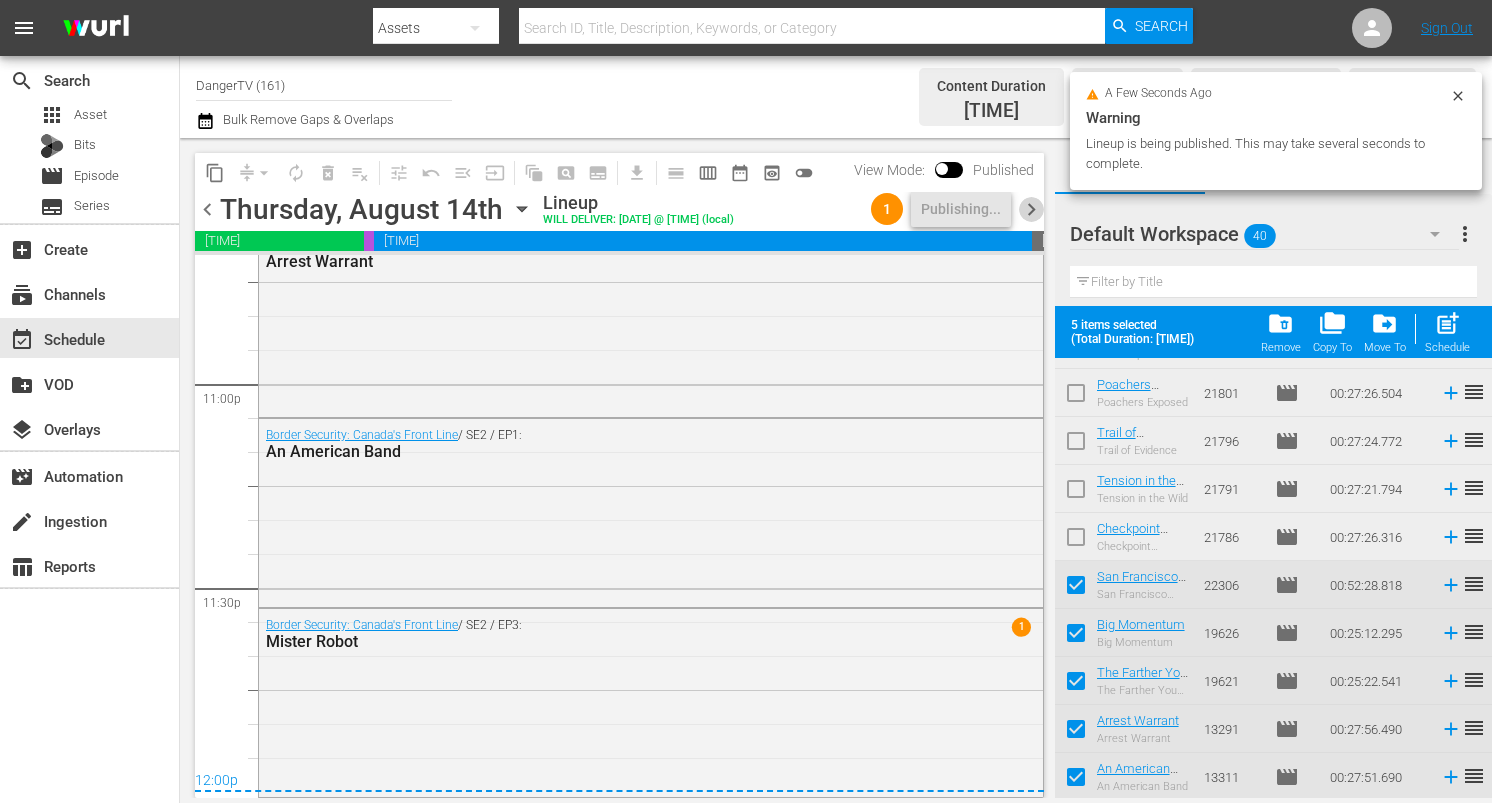 click on "chevron_right" at bounding box center (1031, 209) 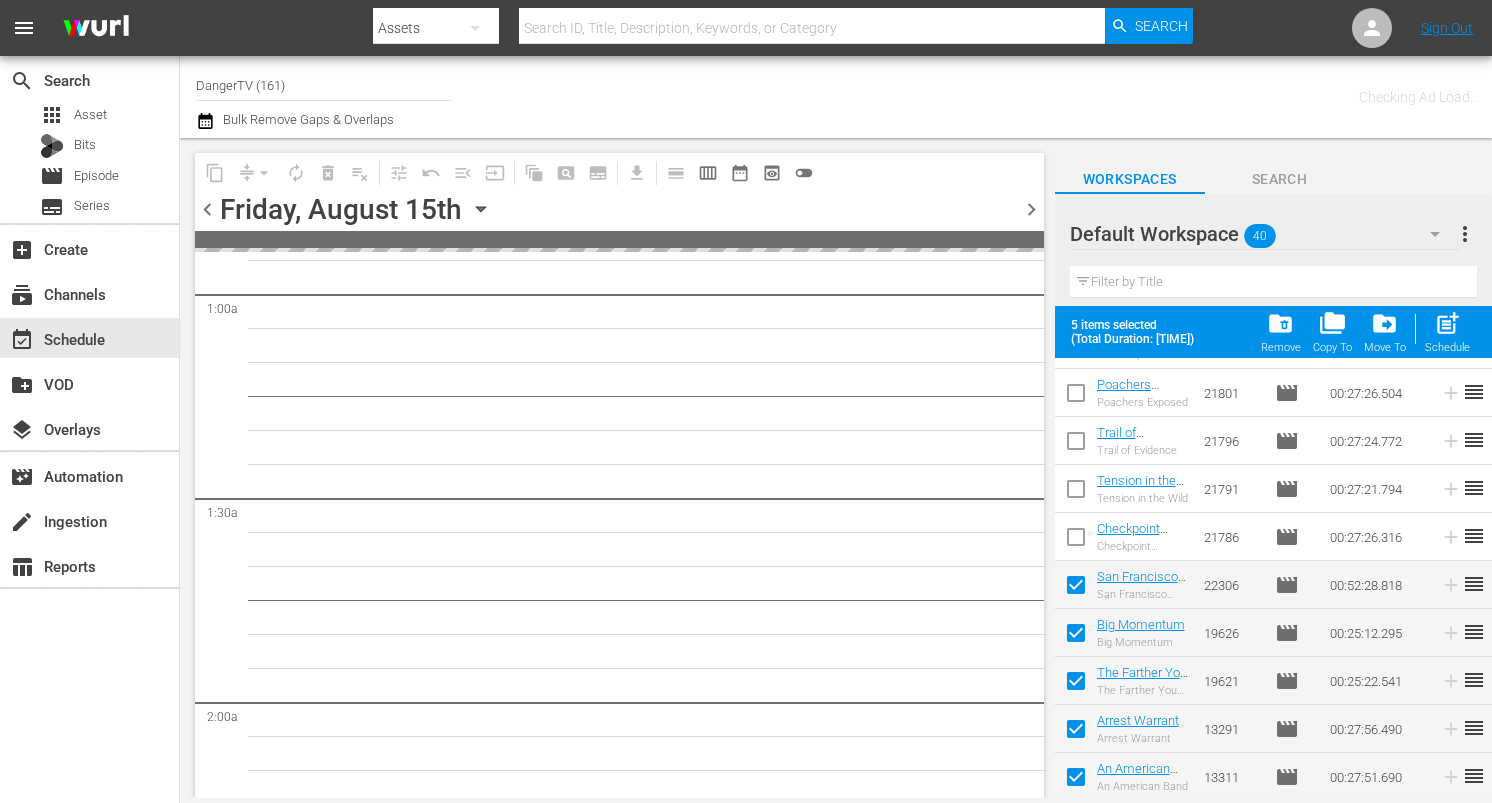 scroll, scrollTop: 0, scrollLeft: 0, axis: both 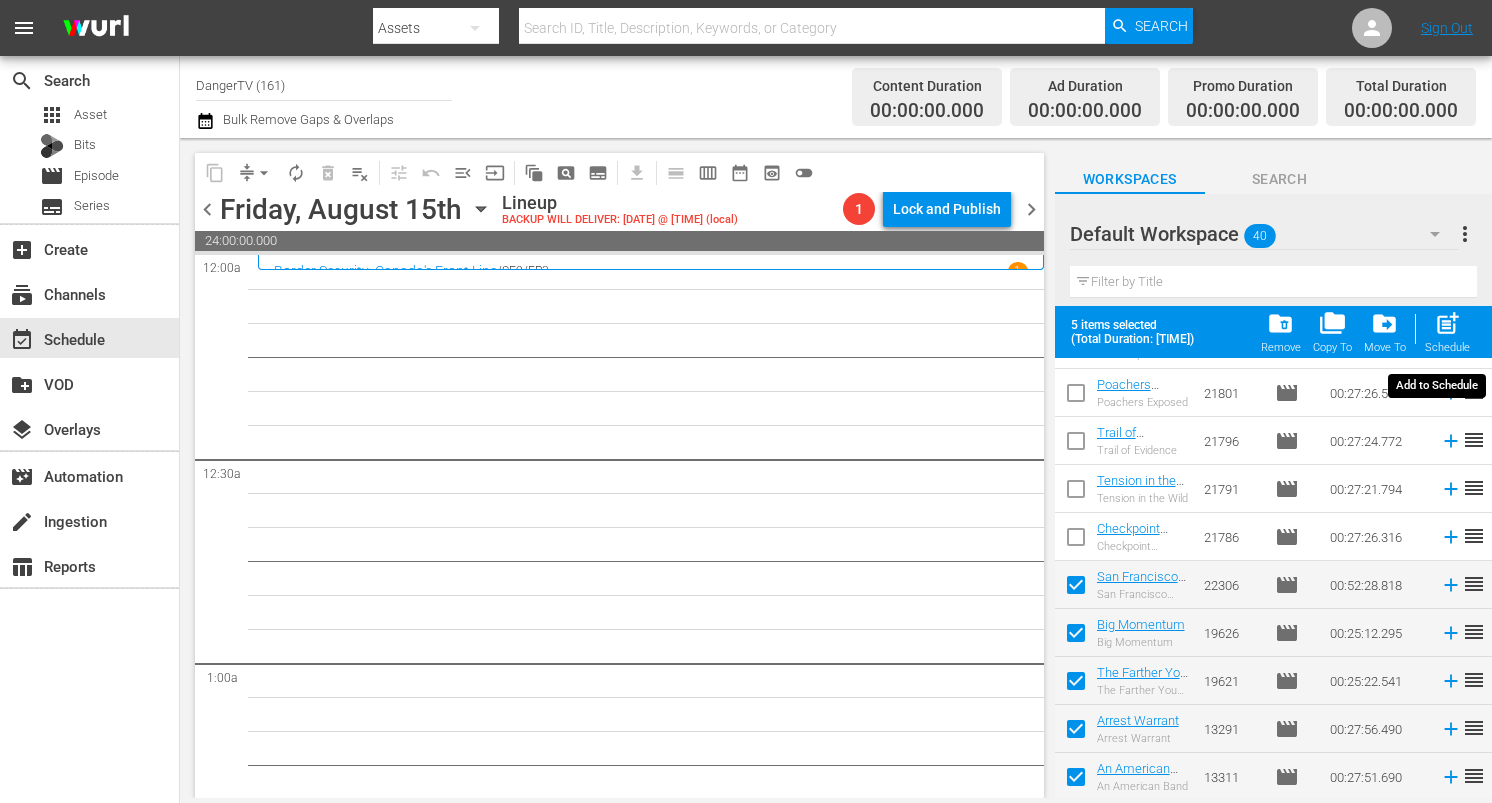 click on "post_add" at bounding box center [1447, 323] 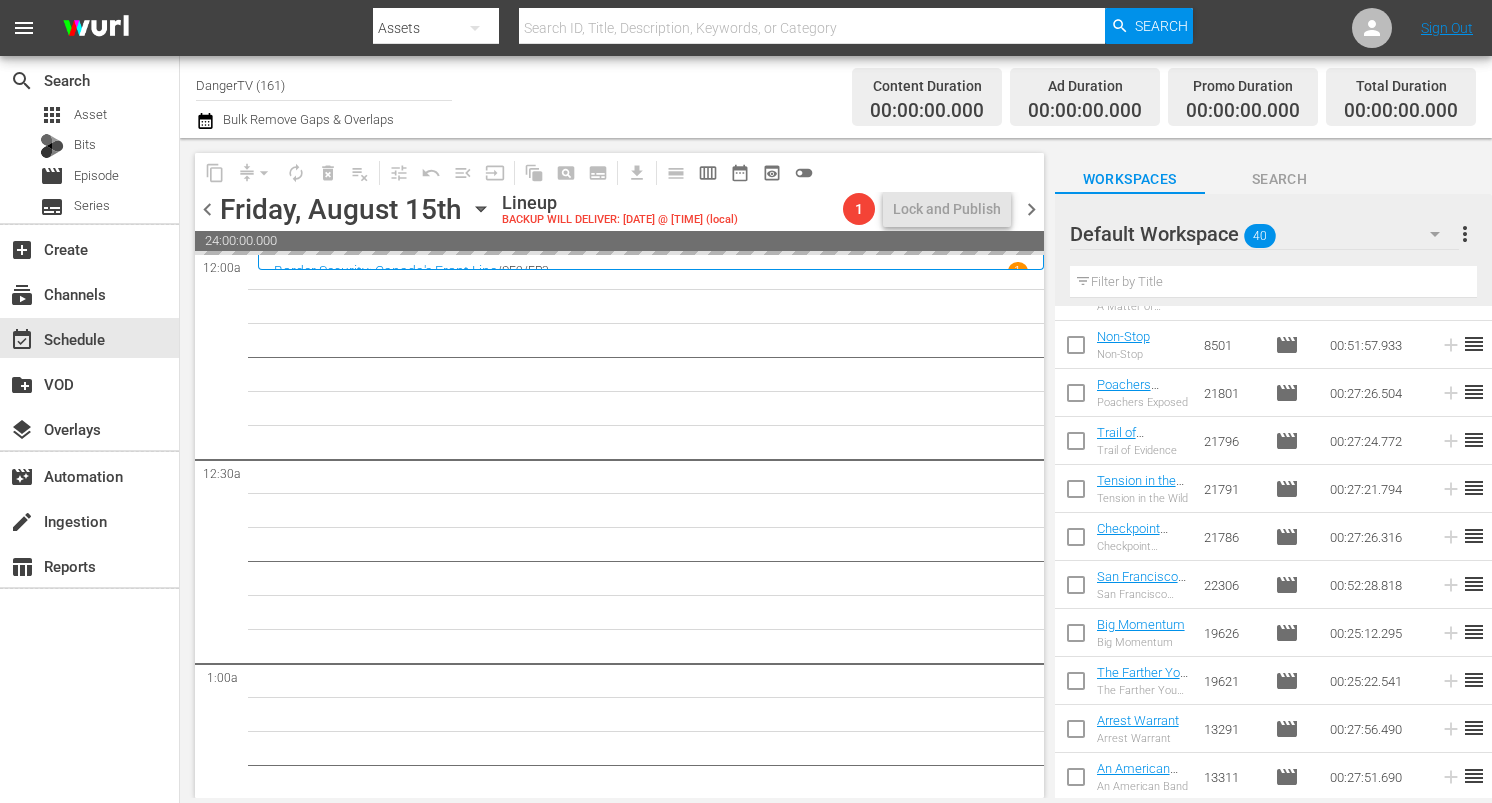 scroll, scrollTop: 1474, scrollLeft: 0, axis: vertical 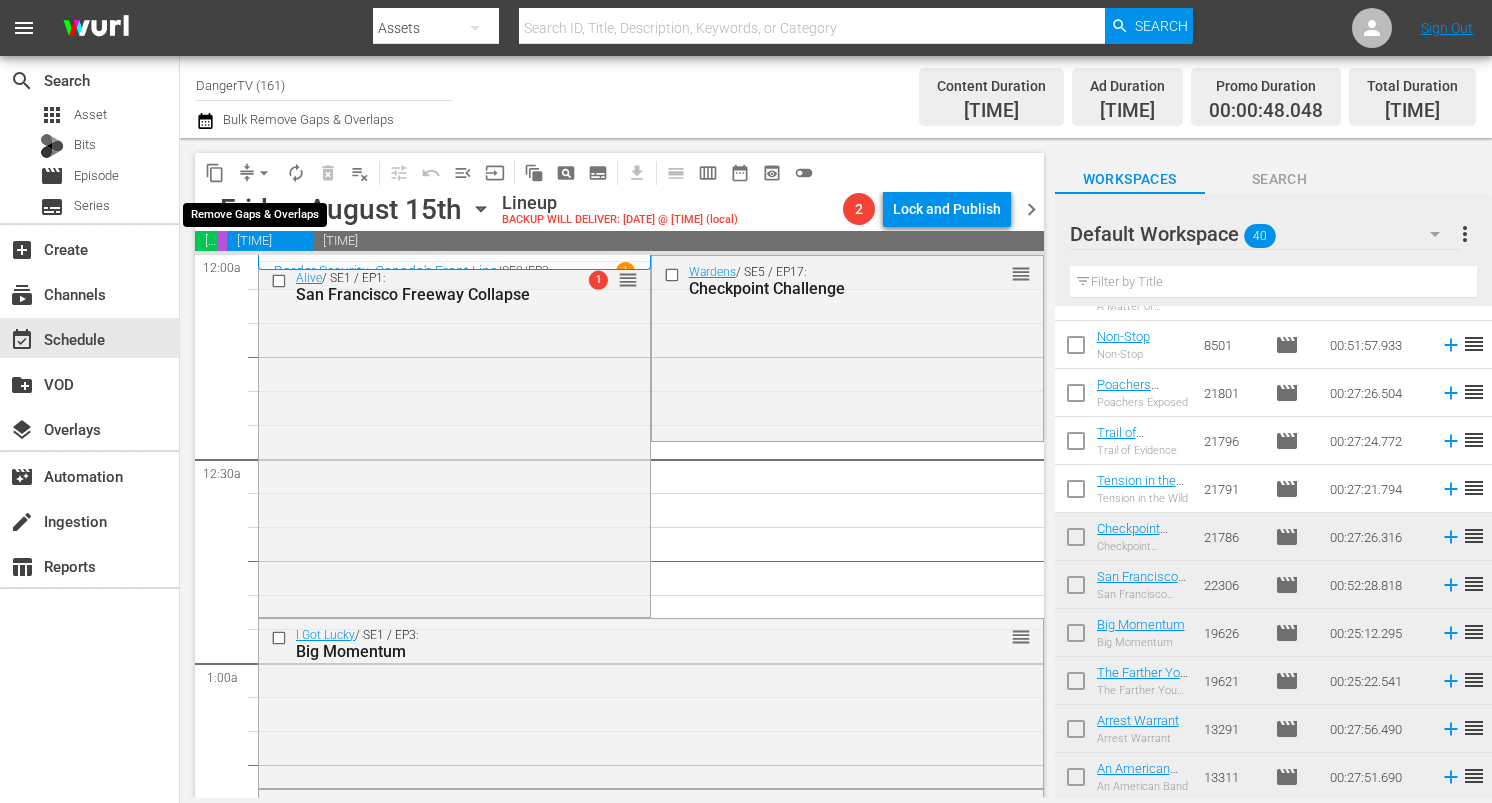 click on "arrow_drop_down" at bounding box center (264, 173) 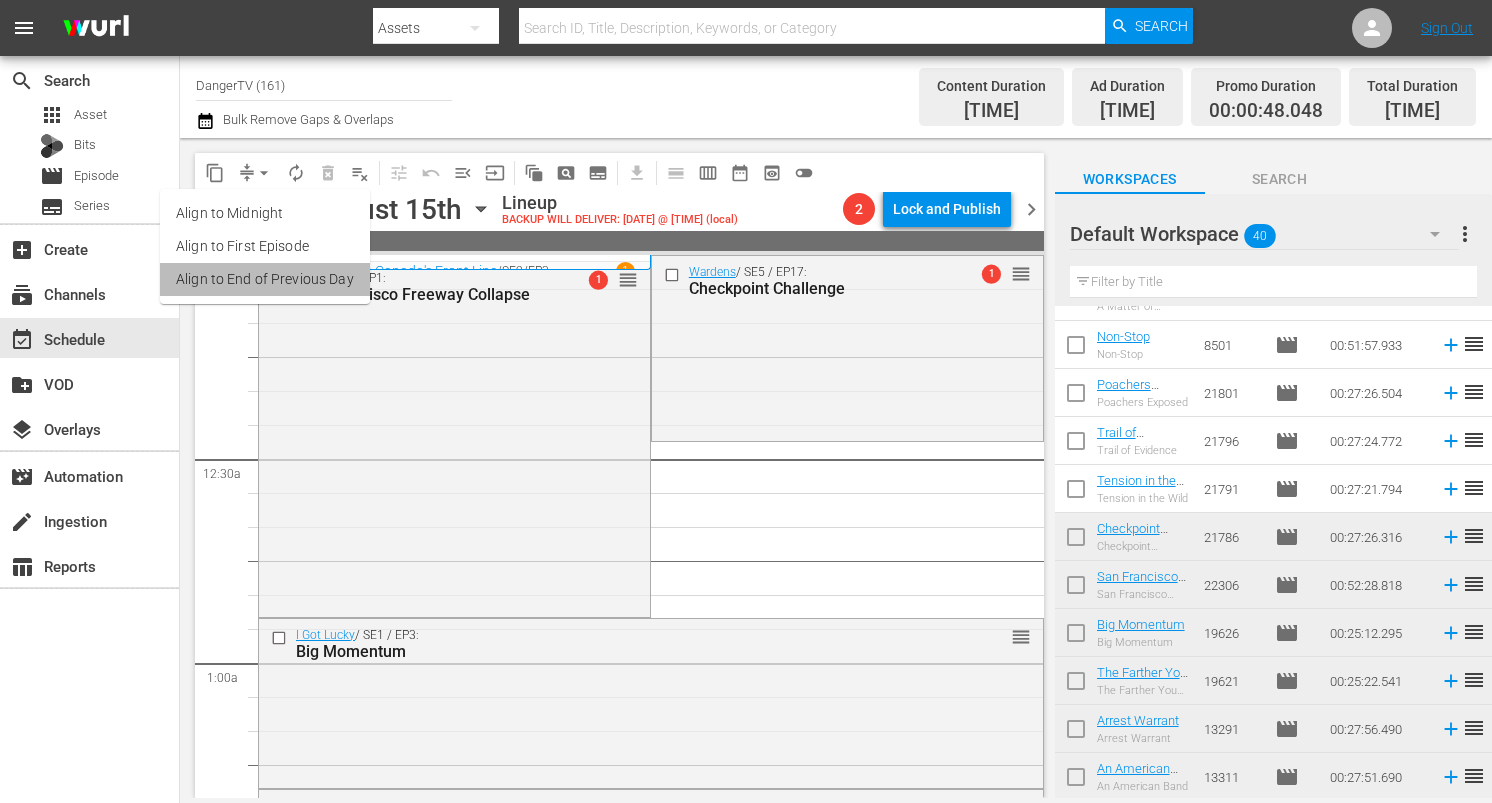click on "Align to End of Previous Day" at bounding box center (265, 279) 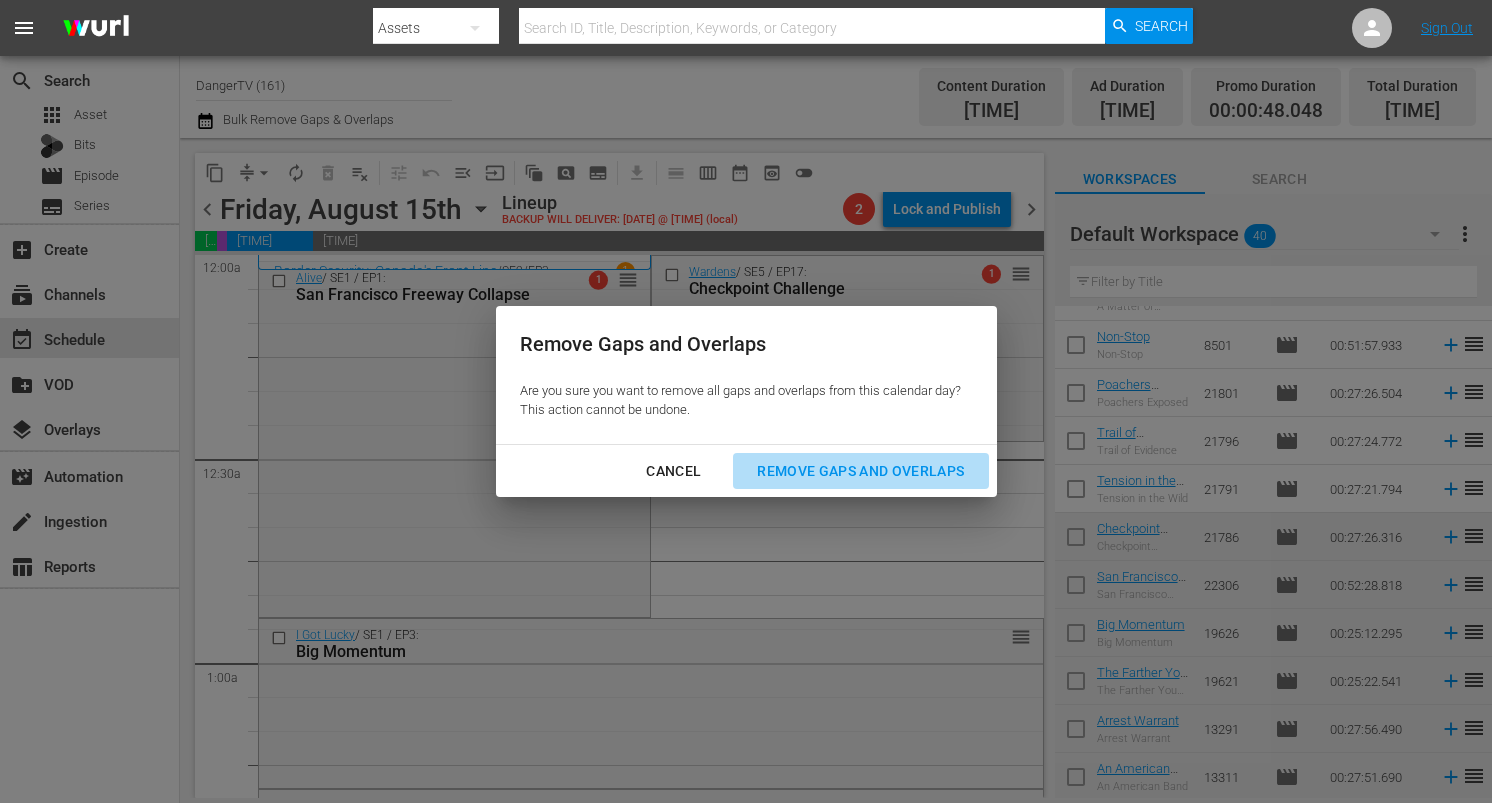 click on "Remove Gaps and Overlaps" at bounding box center [860, 471] 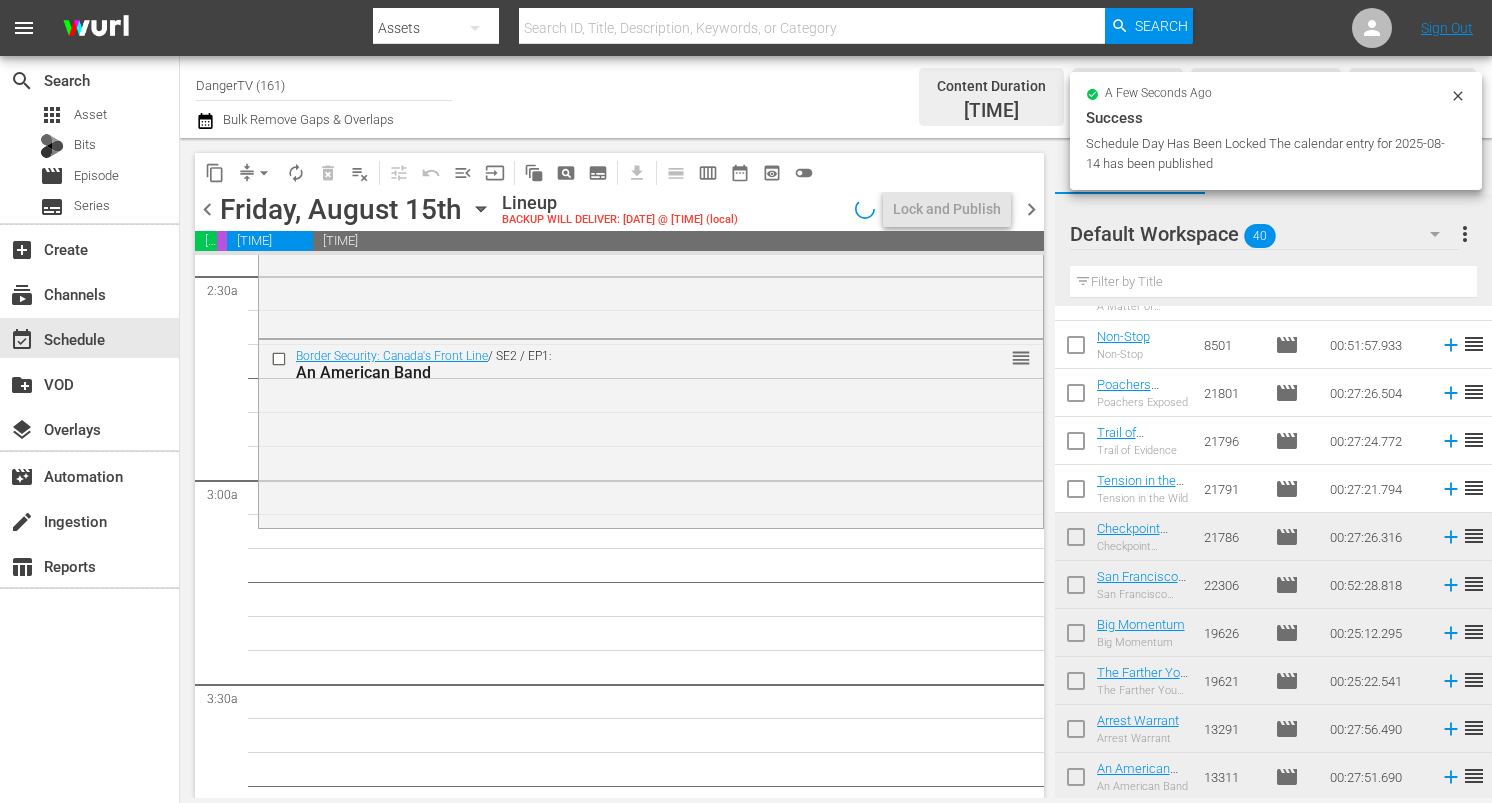 scroll, scrollTop: 1029, scrollLeft: 0, axis: vertical 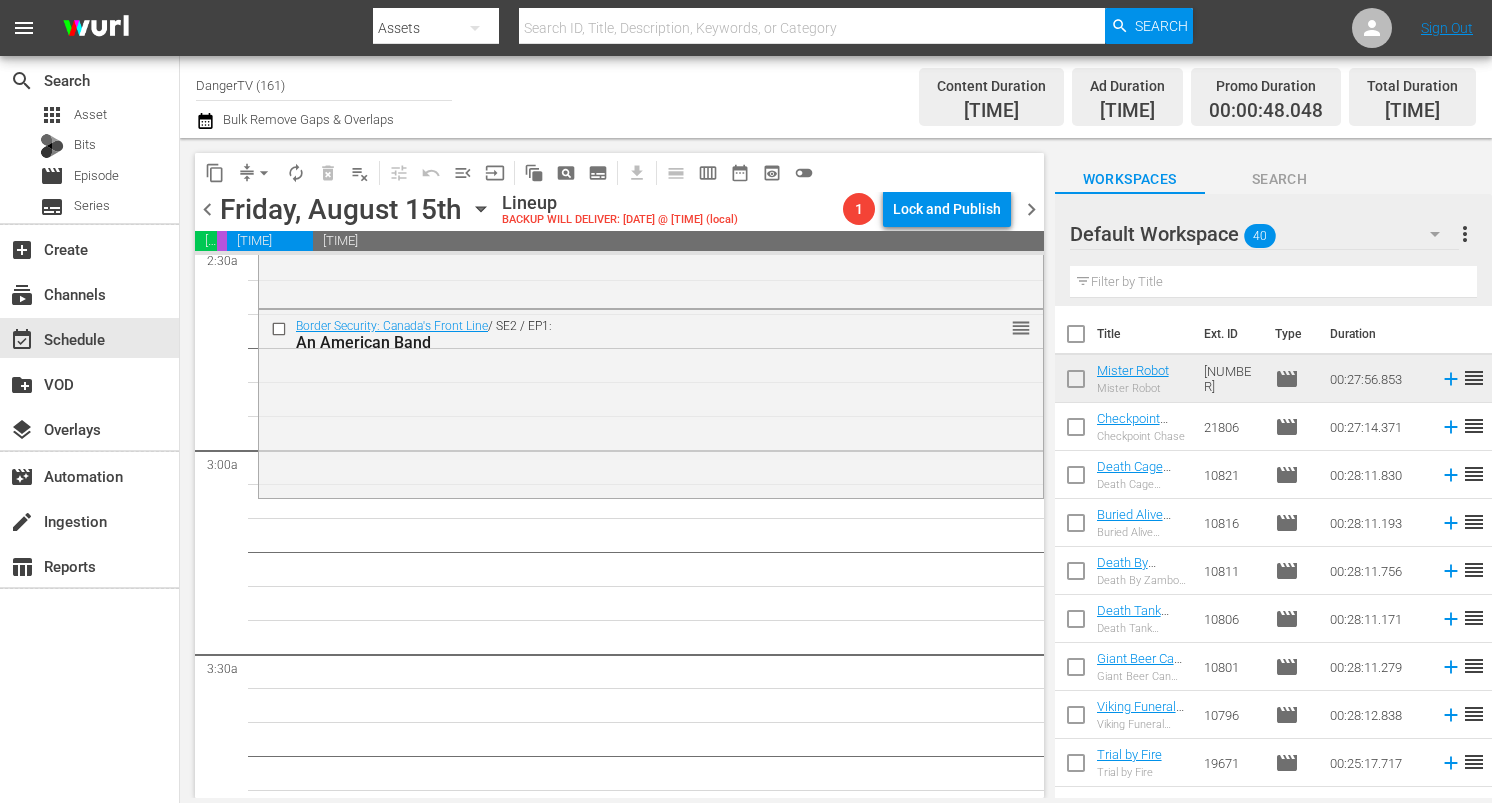 click at bounding box center [1076, 338] 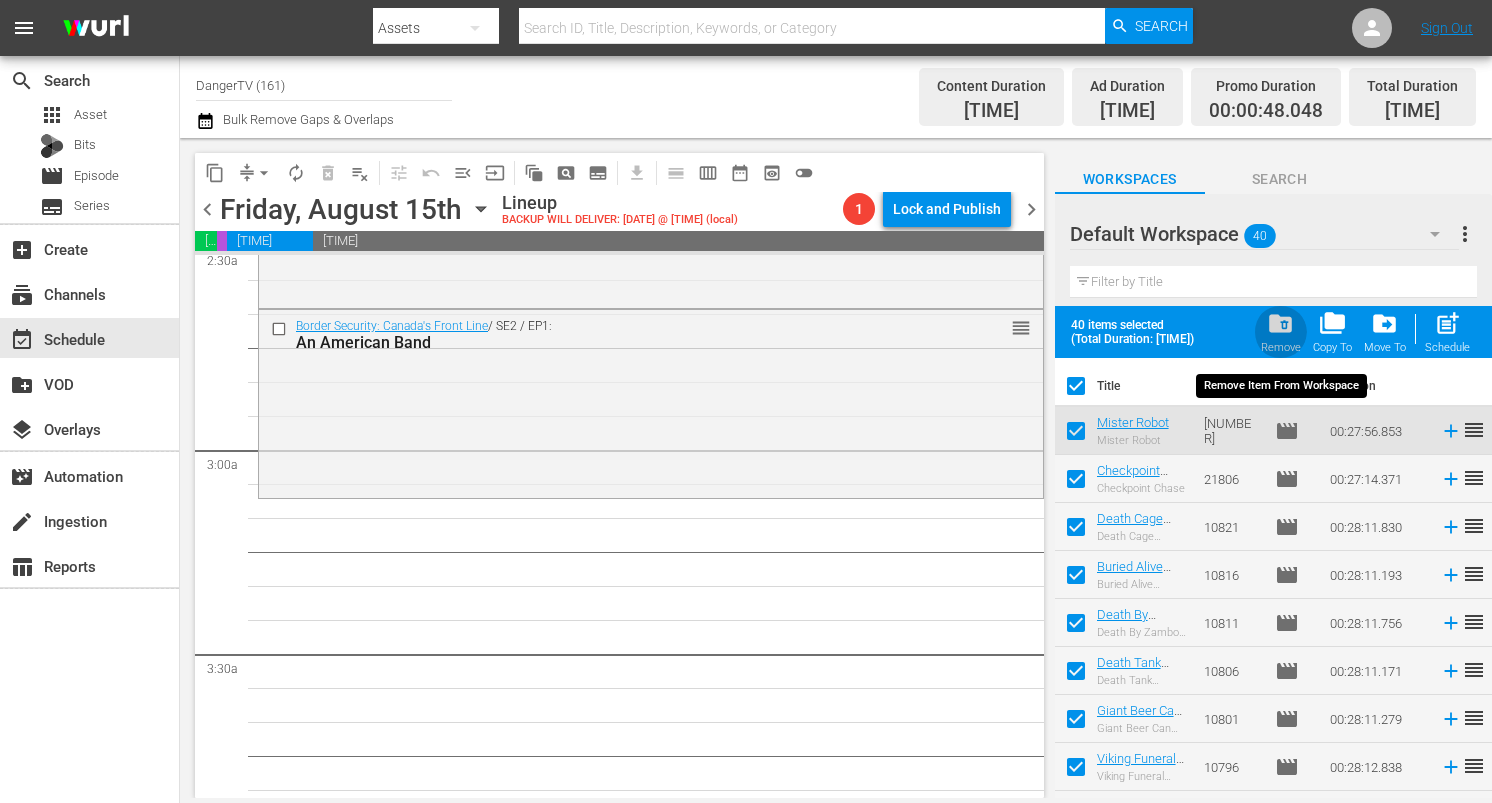 click on "folder_delete" at bounding box center [1280, 323] 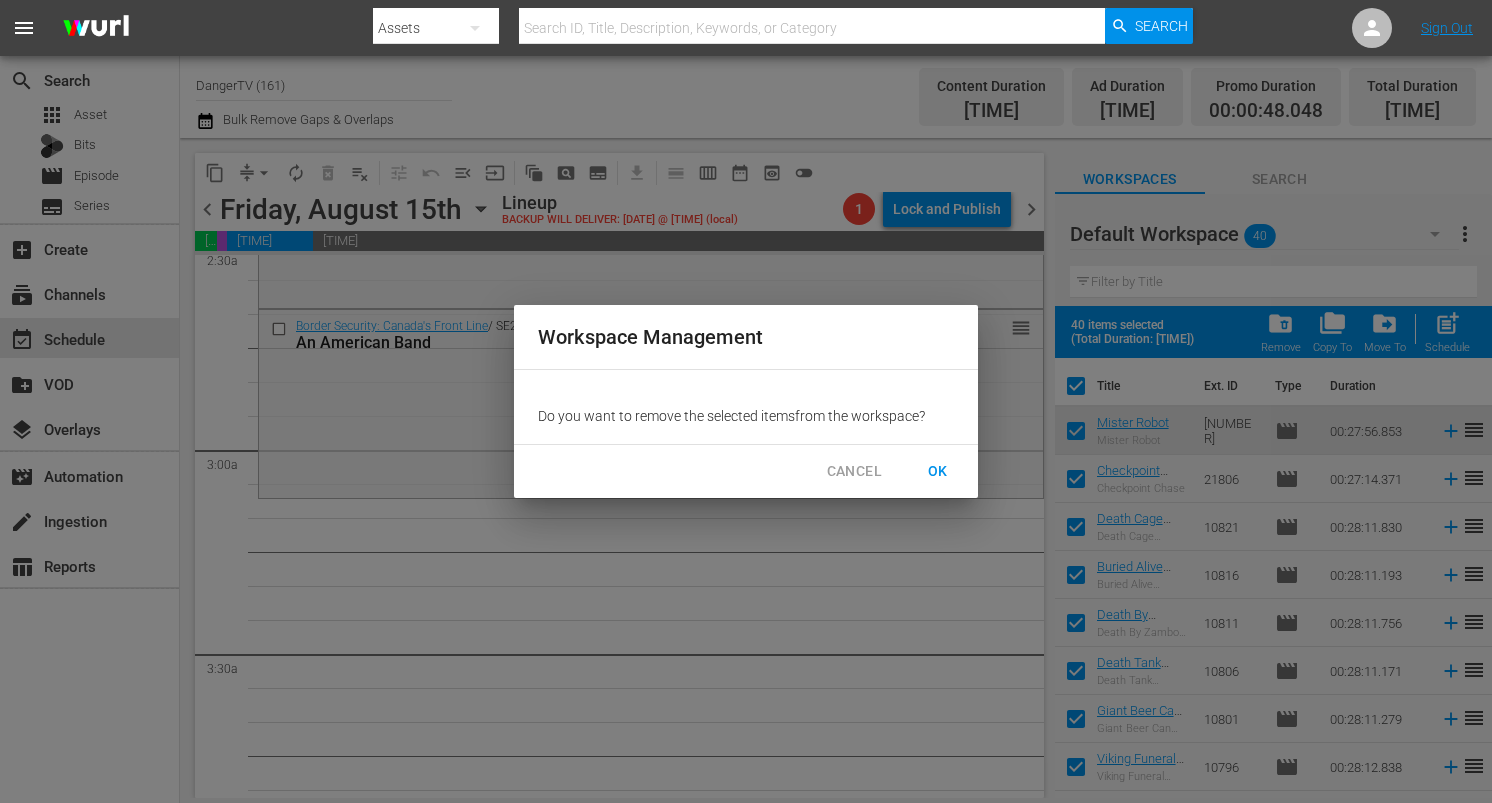 click on "OK" at bounding box center (938, 471) 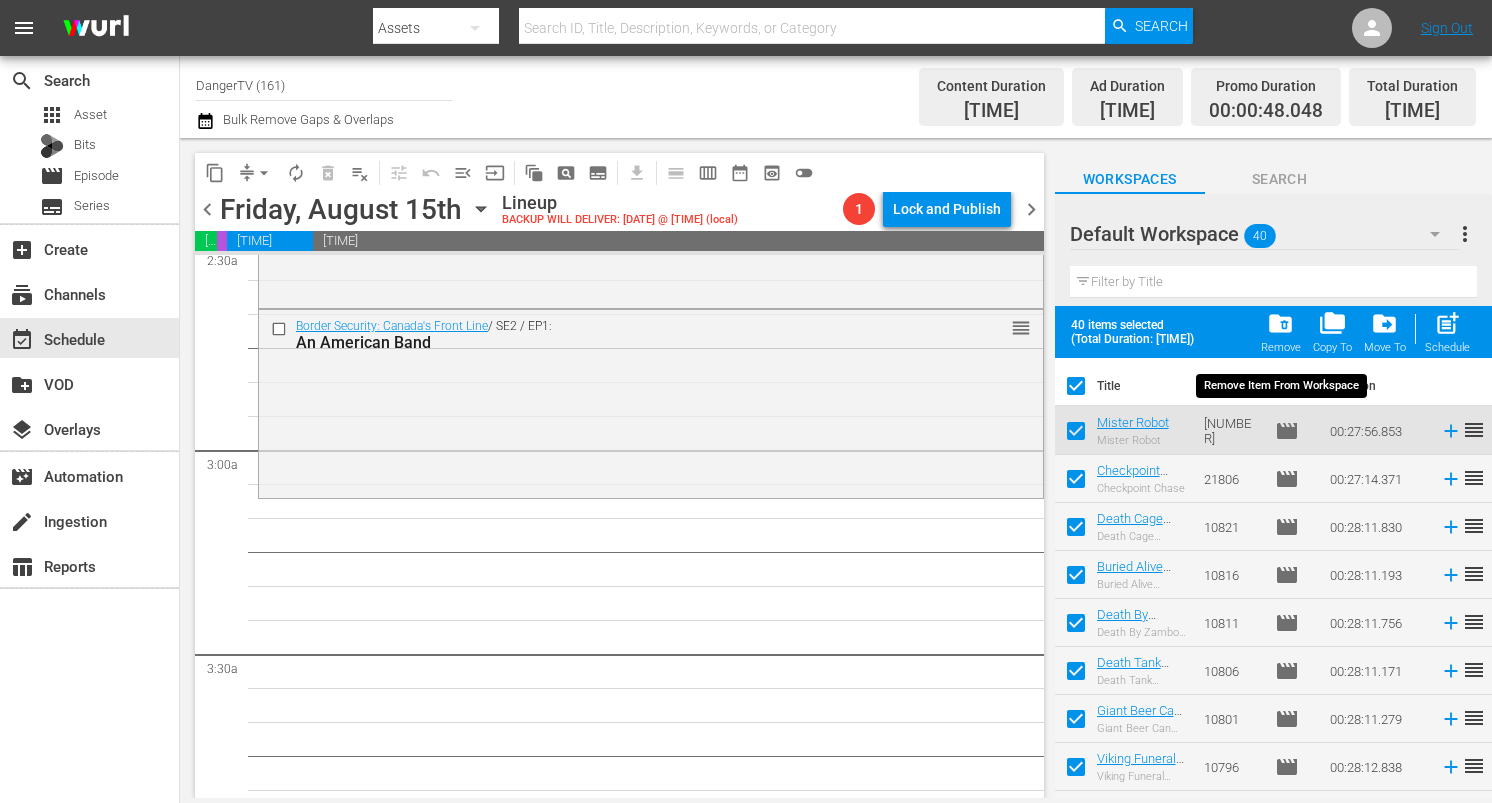 click on "folder_delete" at bounding box center [1280, 323] 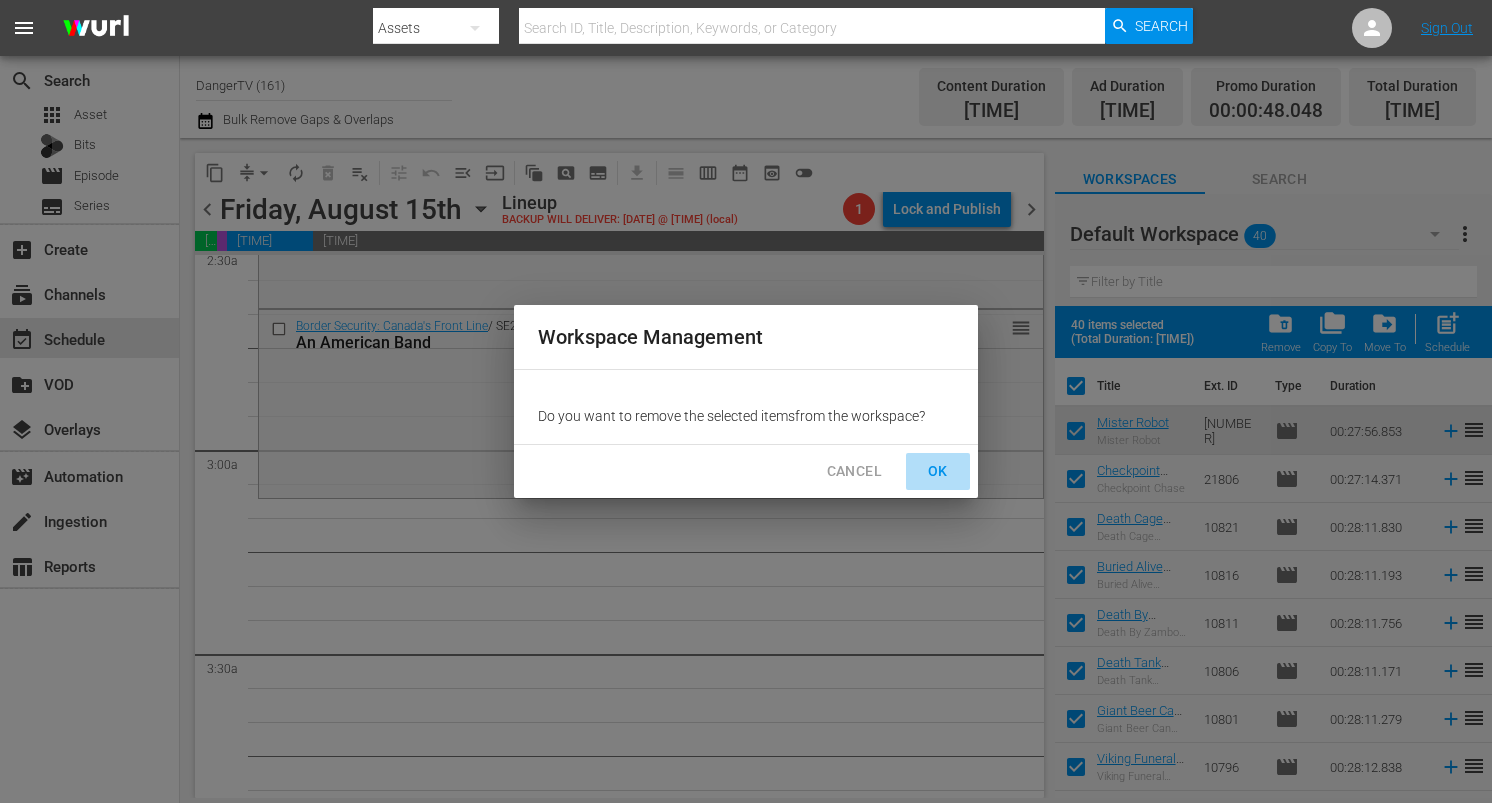 click on "OK" at bounding box center (938, 471) 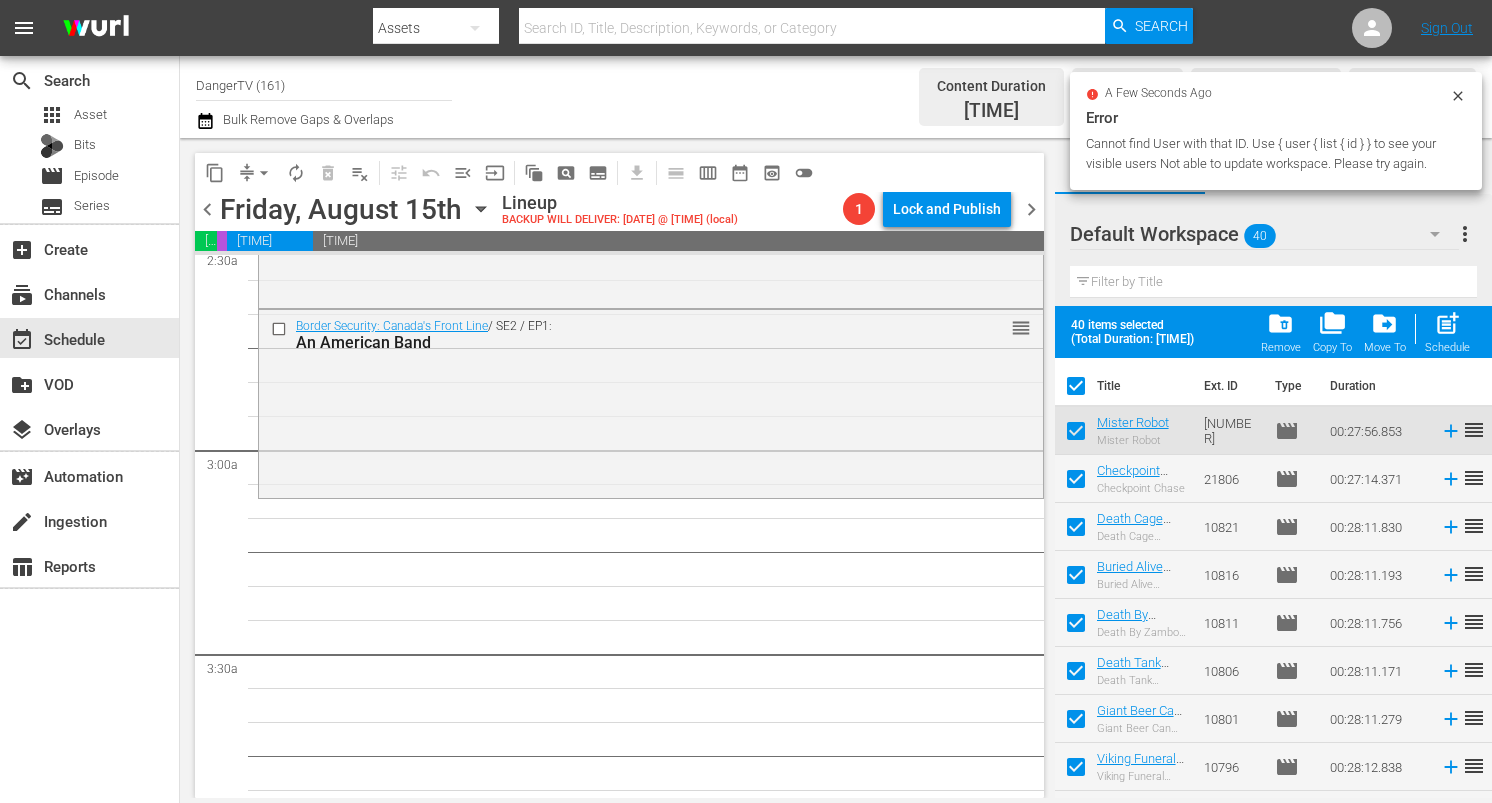 checkbox on "false" 